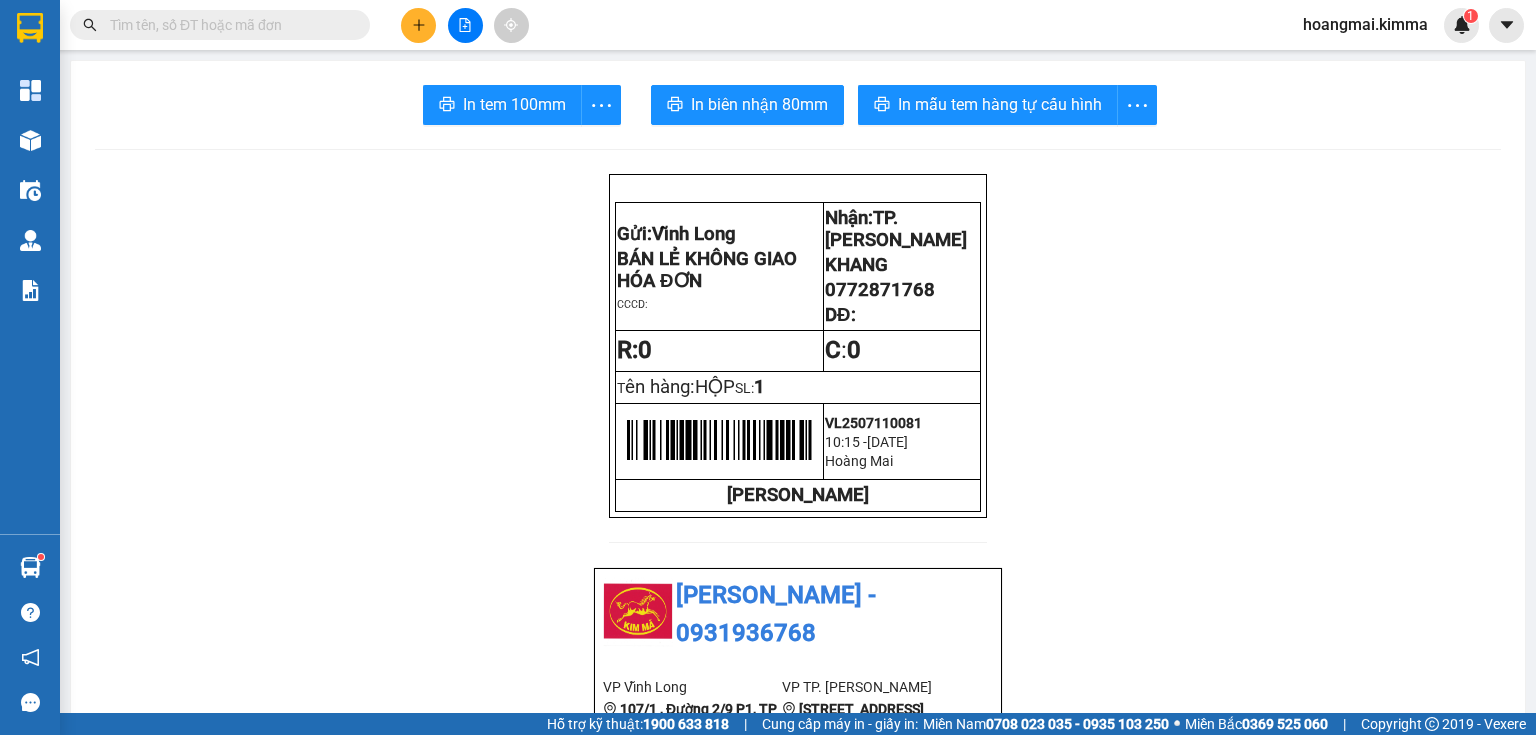 scroll, scrollTop: 0, scrollLeft: 0, axis: both 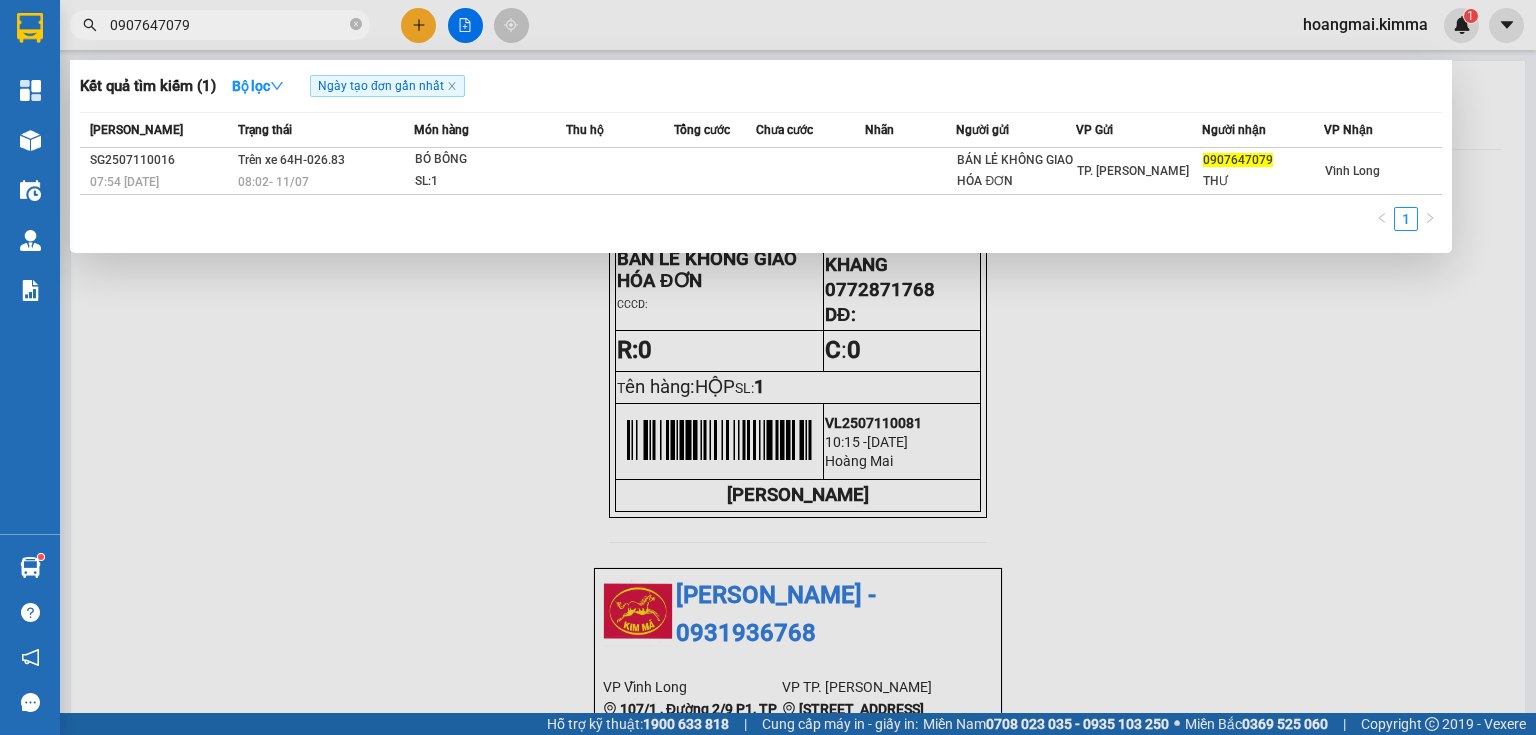 type on "0907647079" 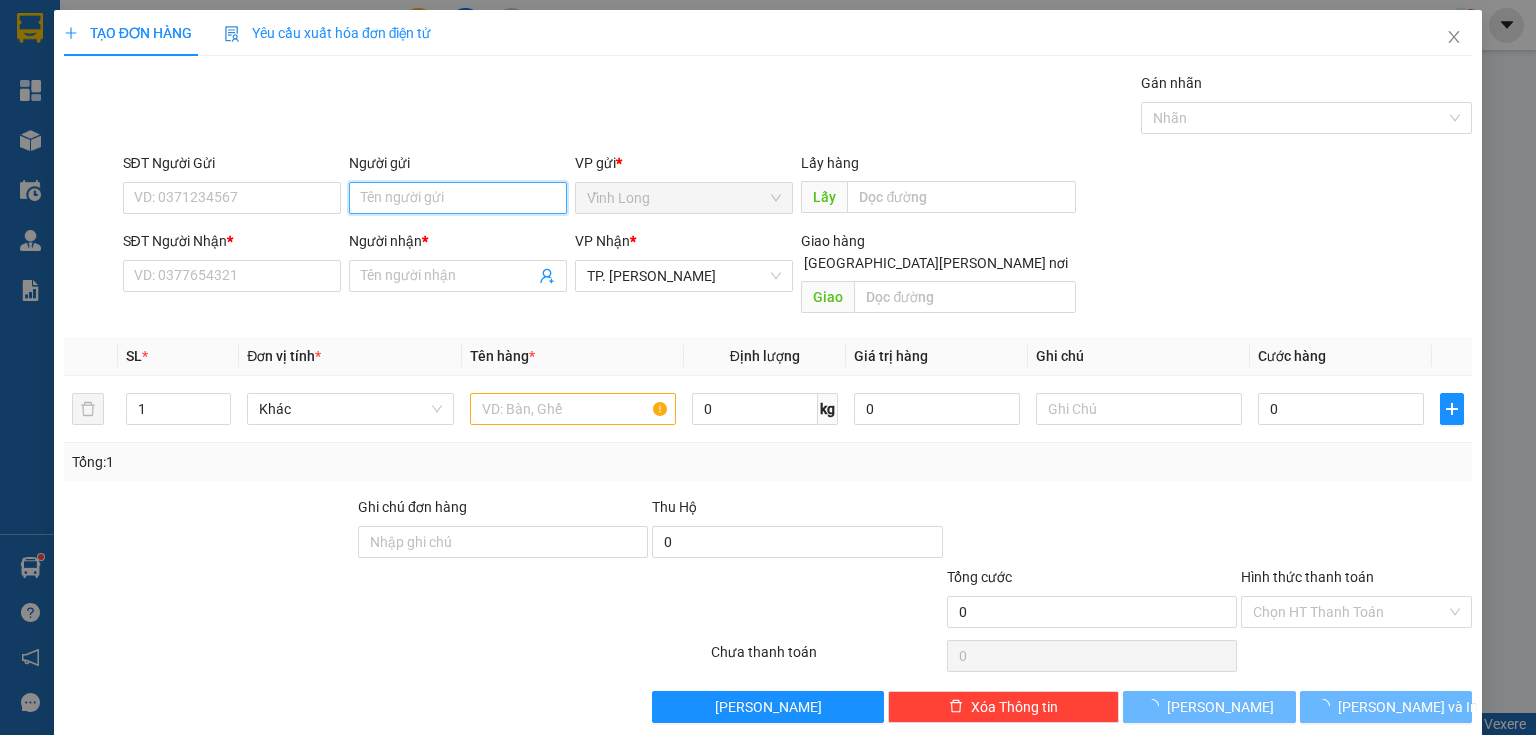 drag, startPoint x: 433, startPoint y: 196, endPoint x: 410, endPoint y: 188, distance: 24.351591 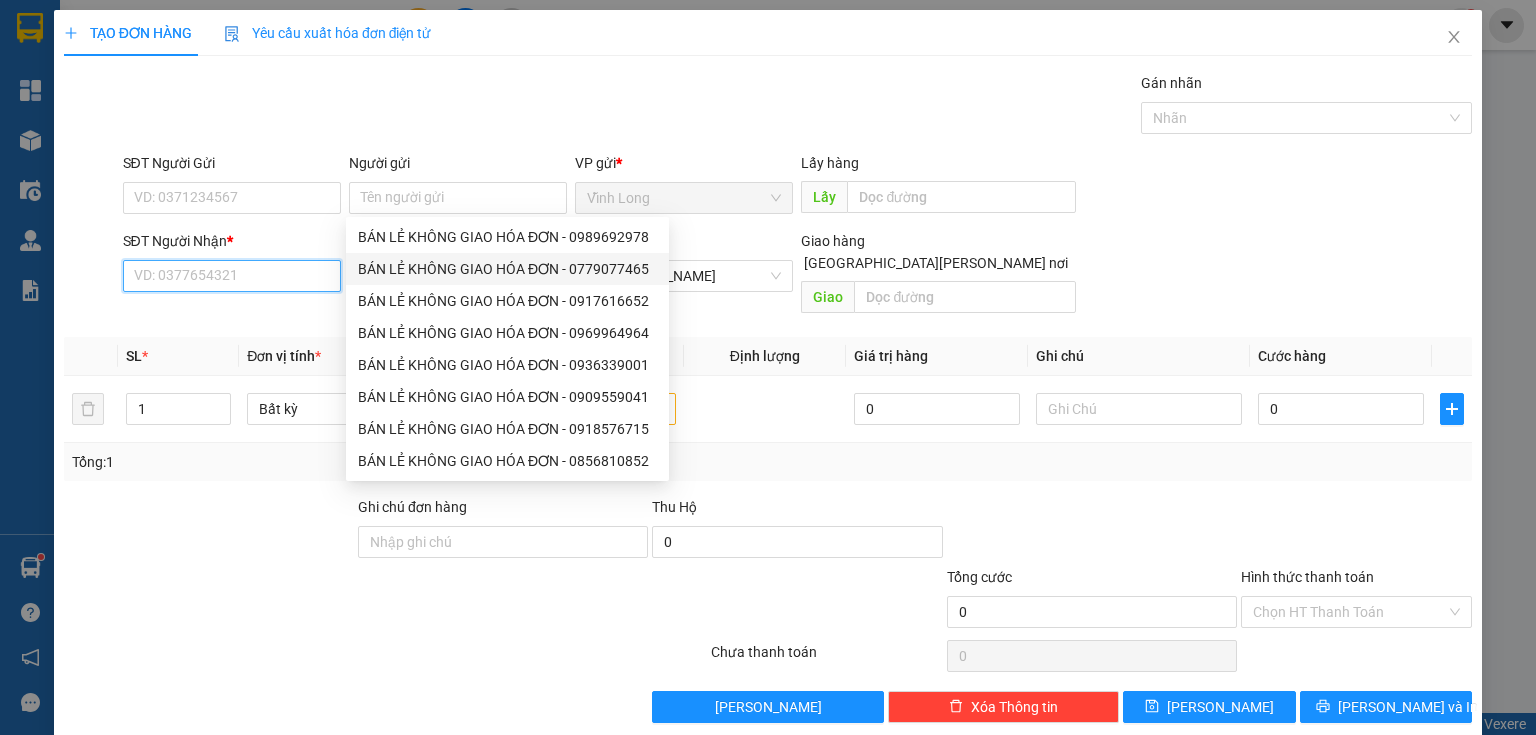 click on "SĐT Người Nhận  *" at bounding box center [232, 276] 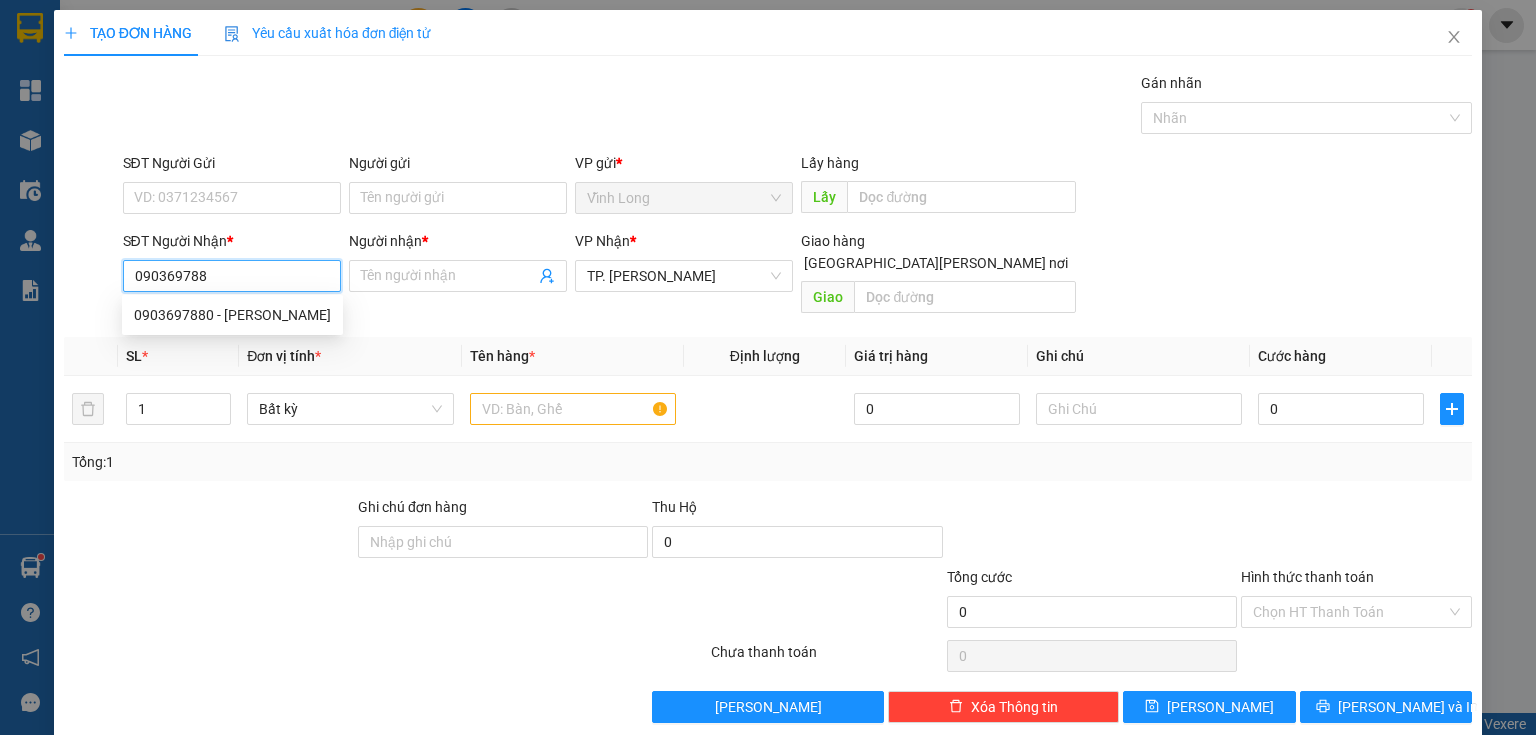 type on "0903697880" 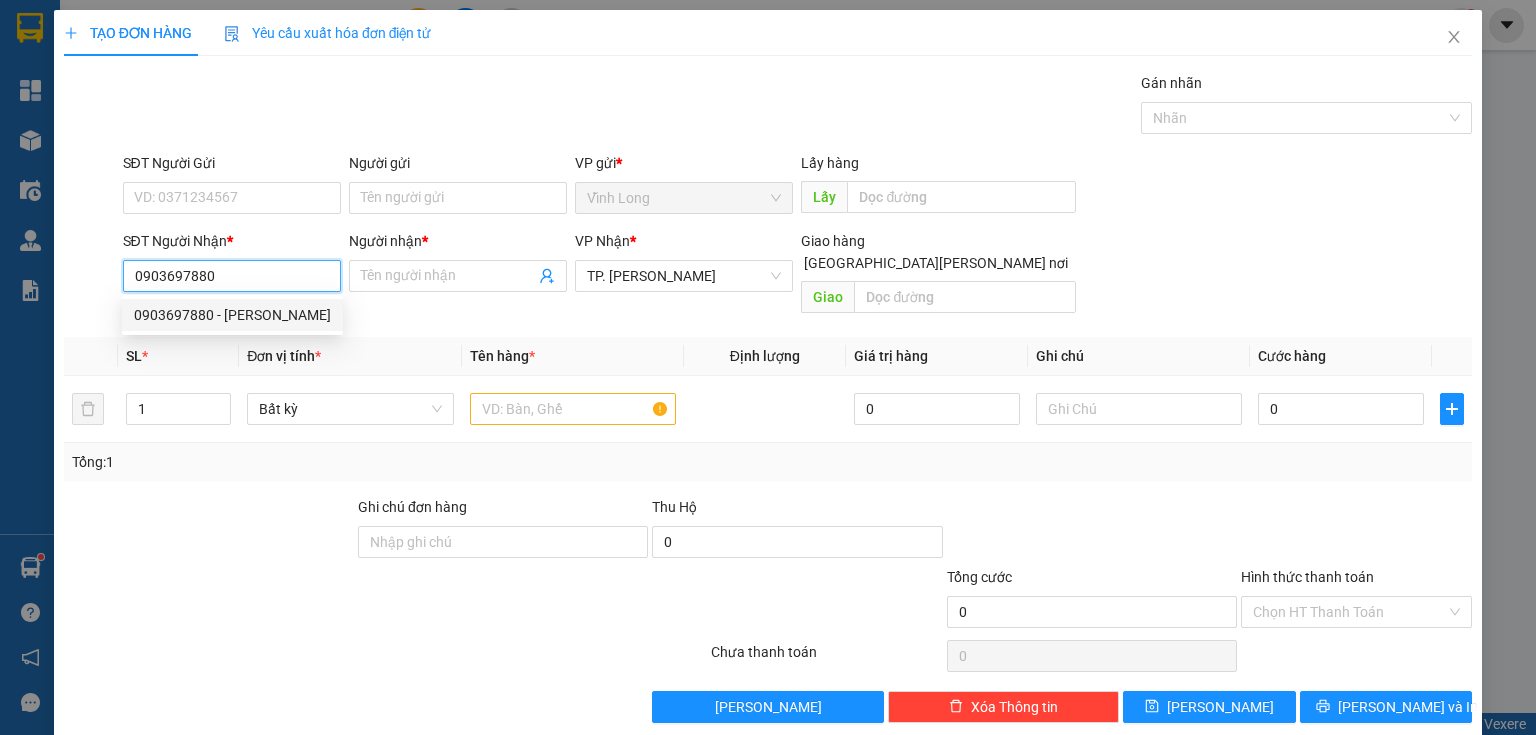 click on "0903697880 - [PERSON_NAME]" at bounding box center [232, 315] 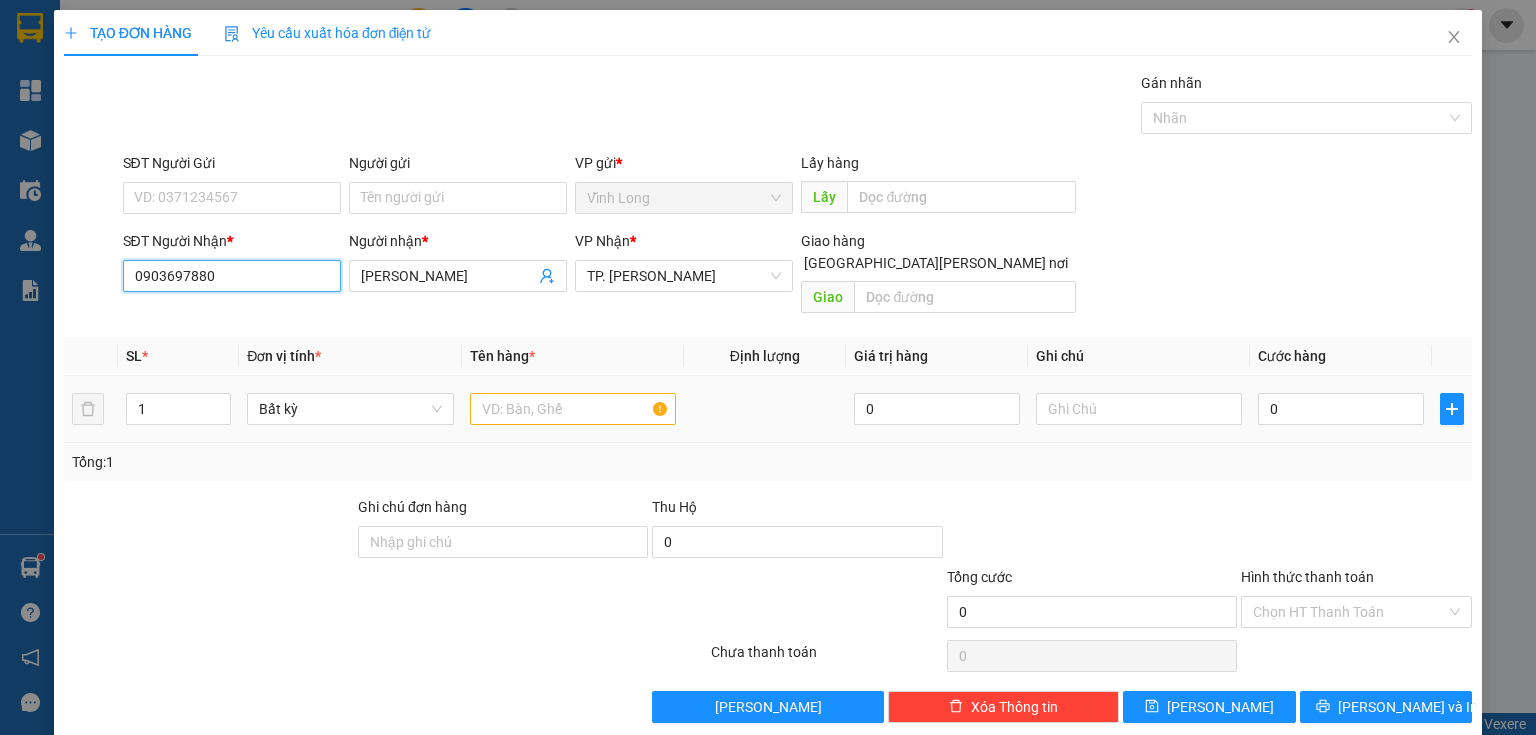 type on "0903697880" 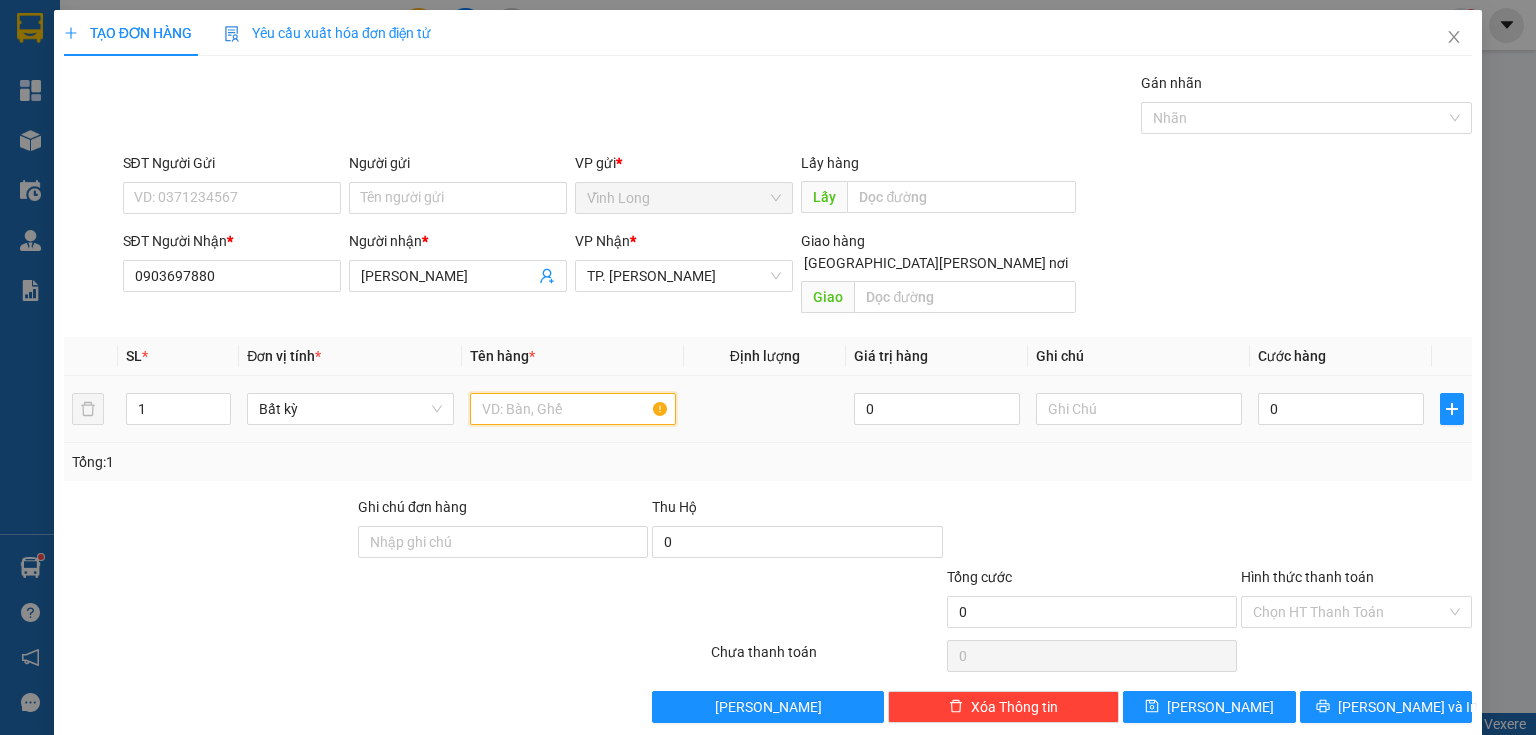 click at bounding box center [573, 409] 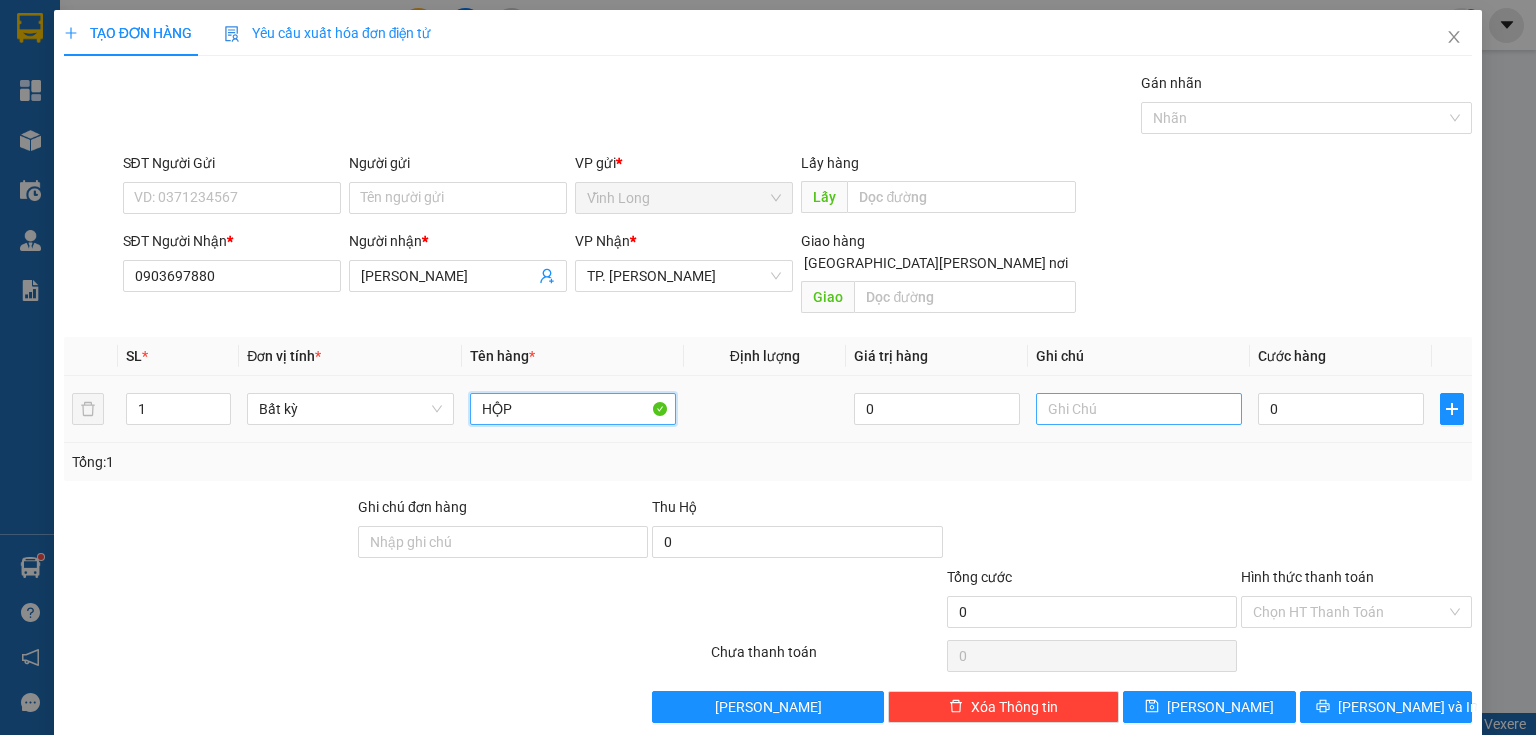 type on "HỘP" 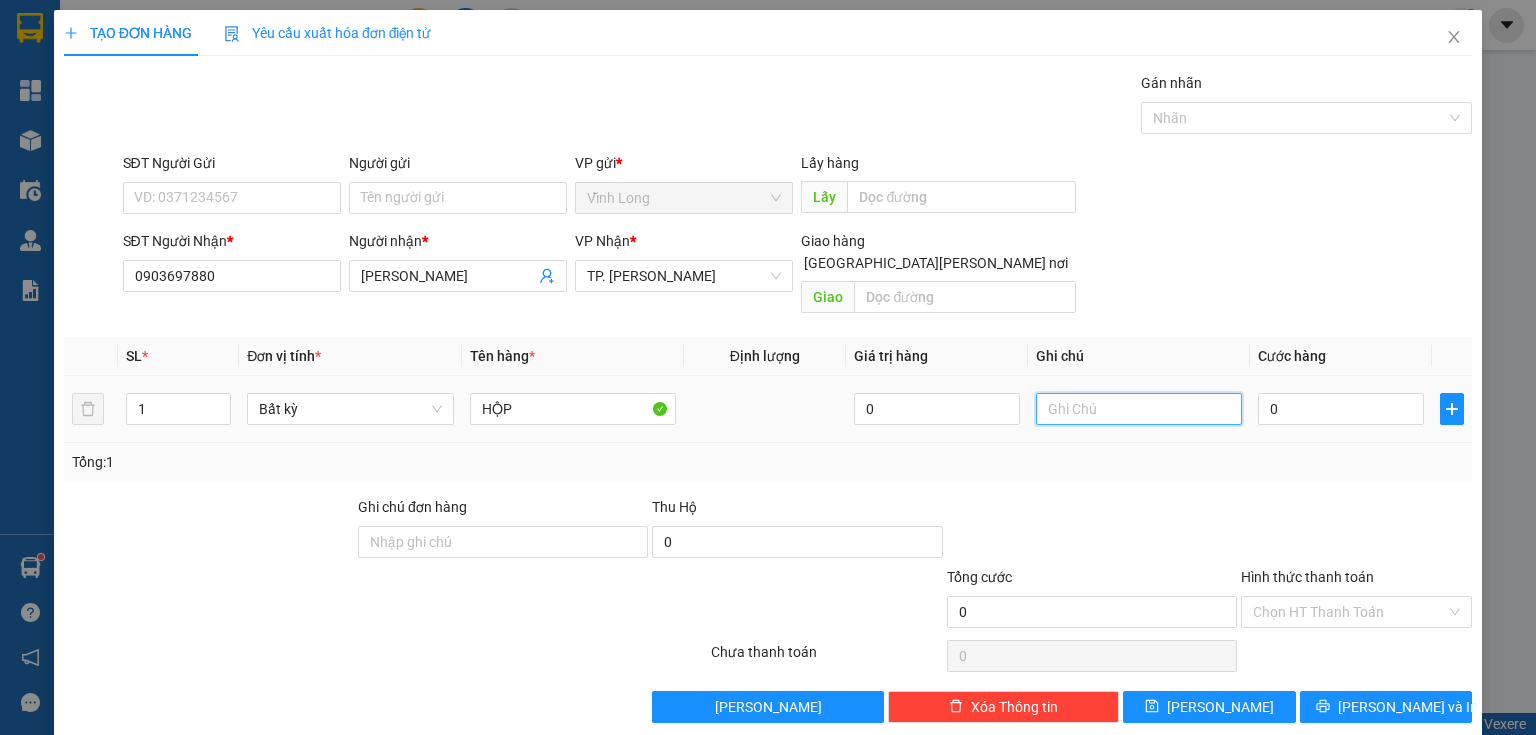 click at bounding box center (1139, 409) 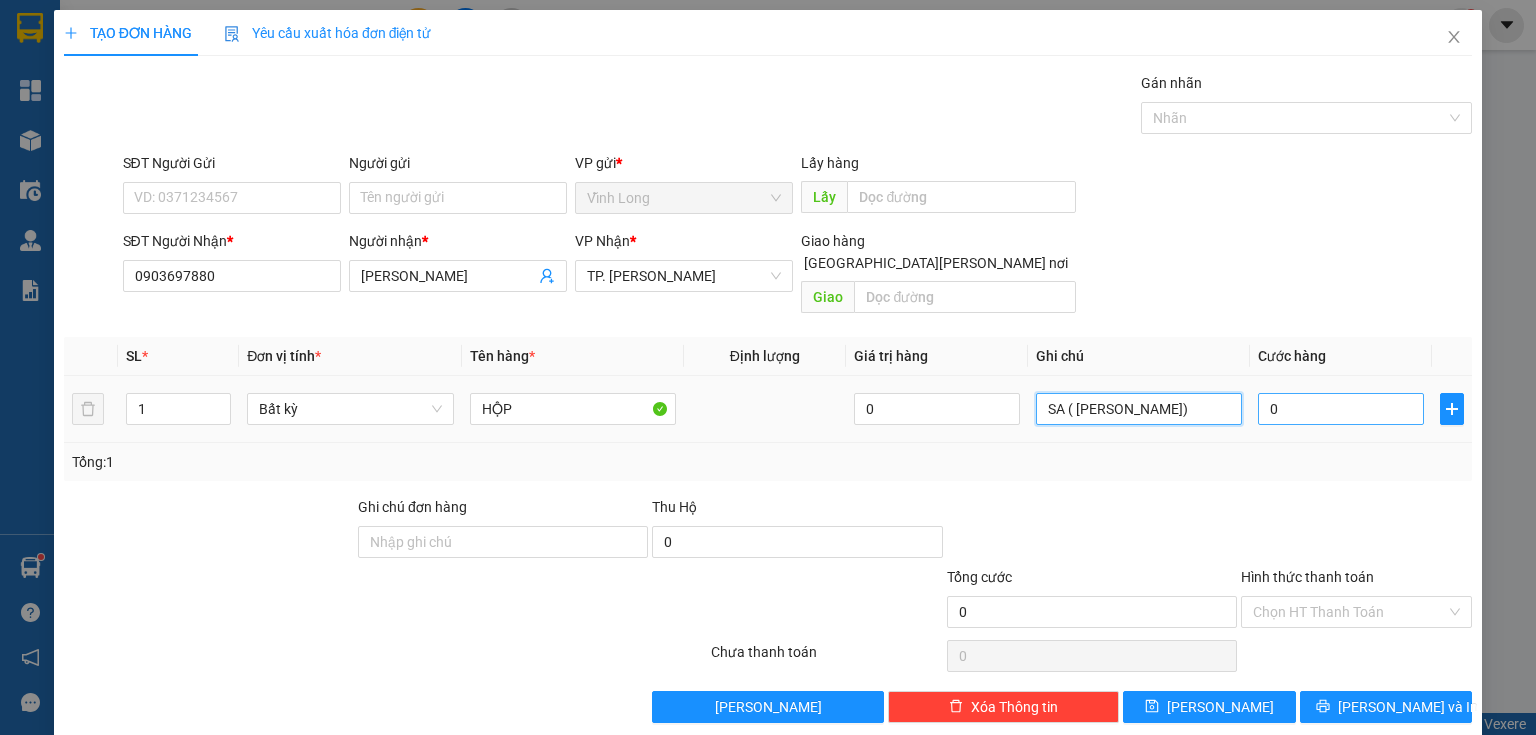 type on "SA ( [PERSON_NAME])" 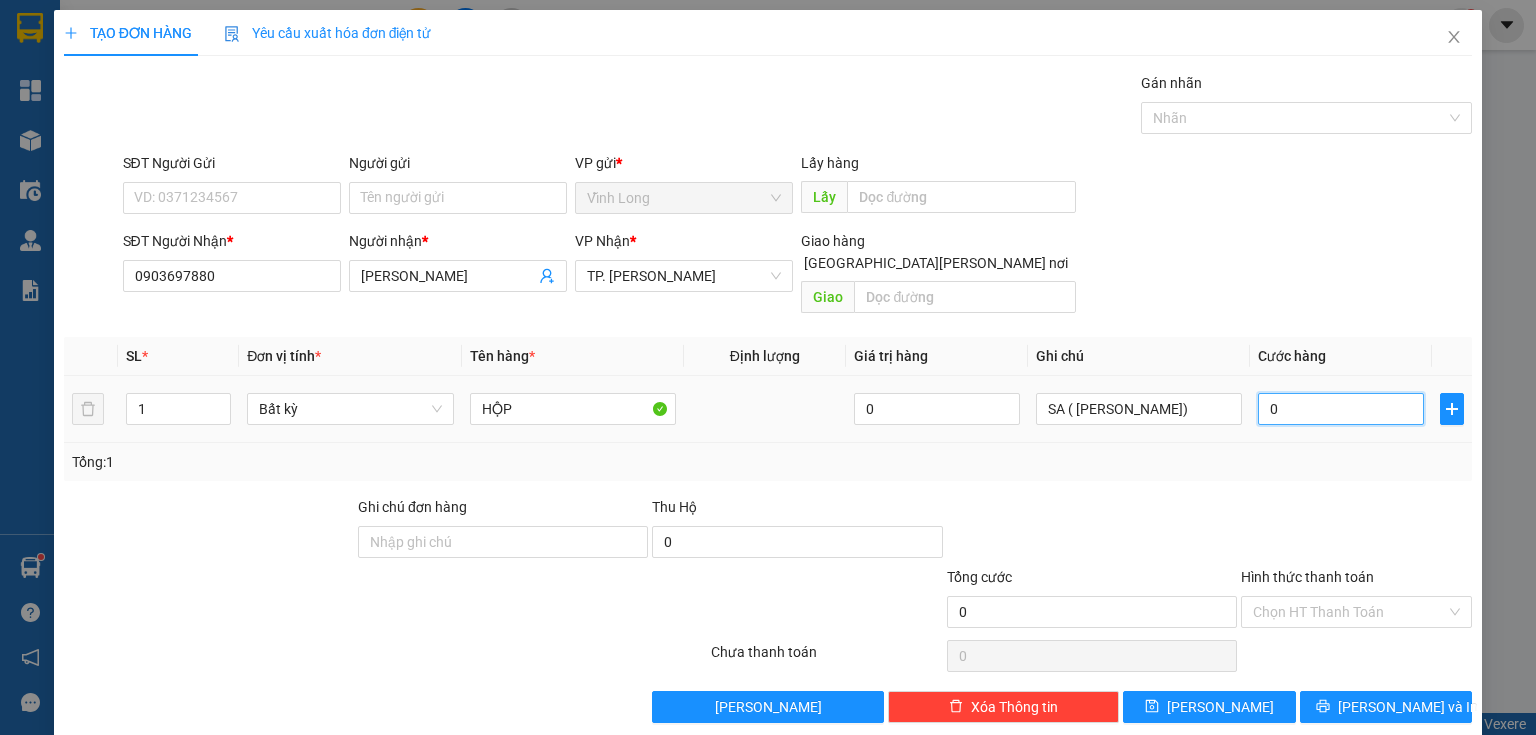 click on "0" at bounding box center [1341, 409] 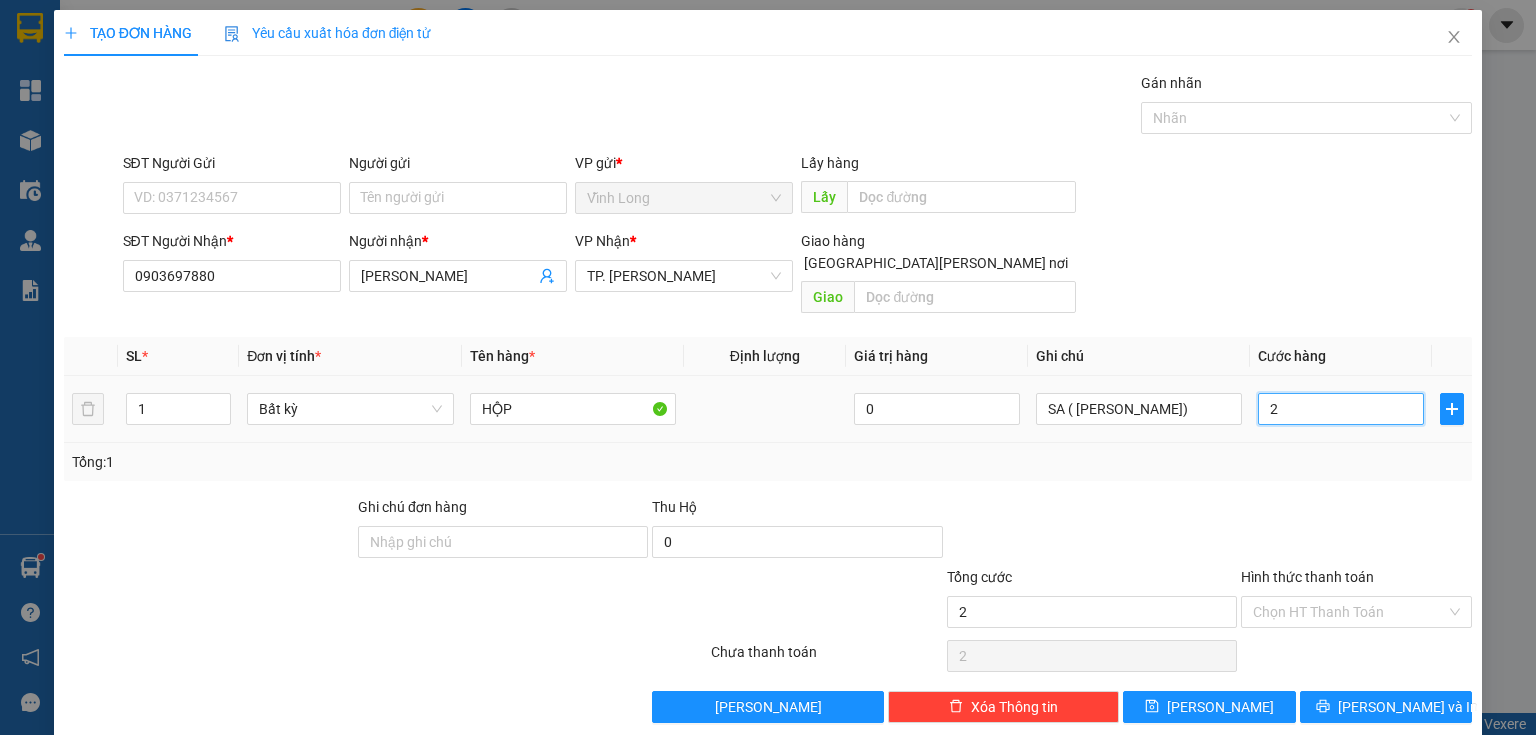 type on "20" 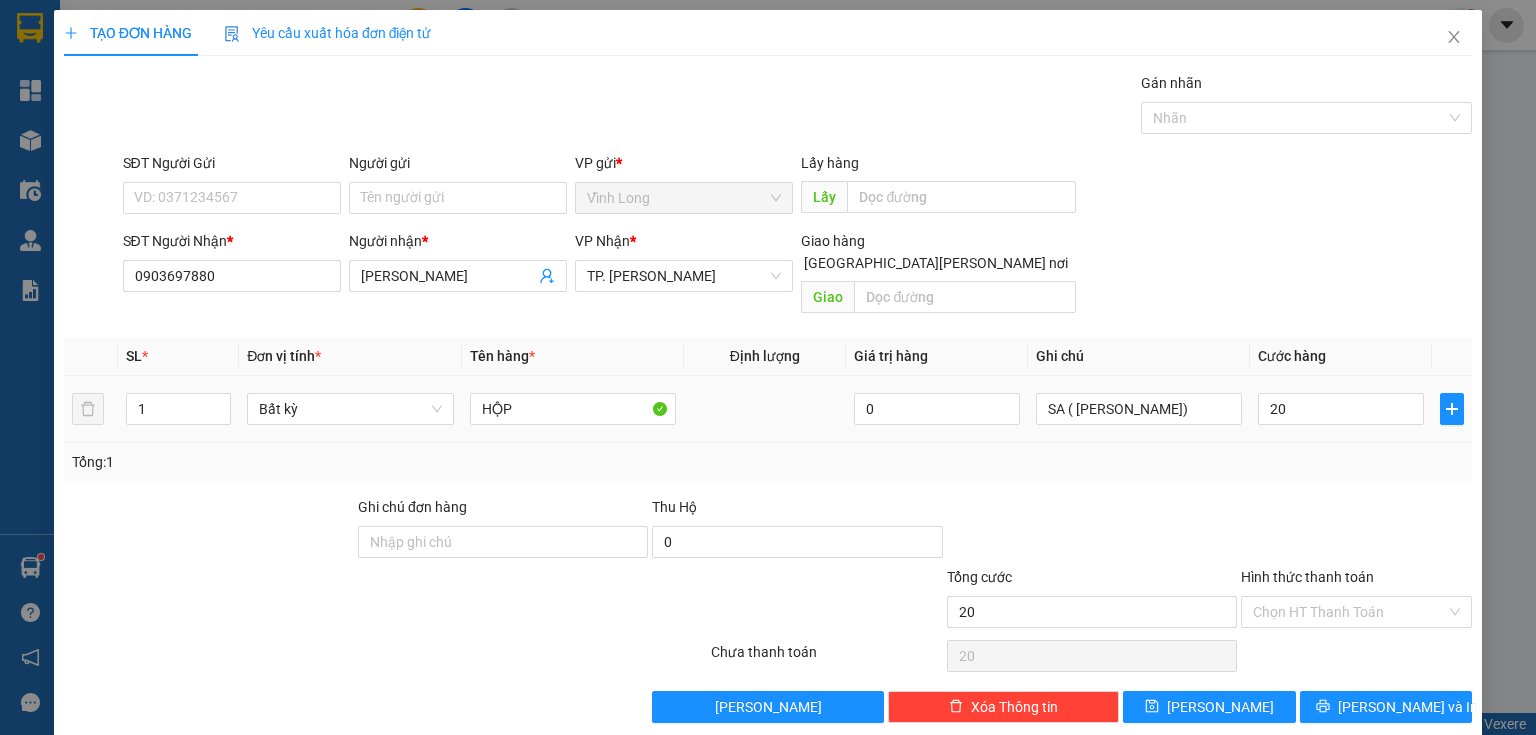 type on "20.000" 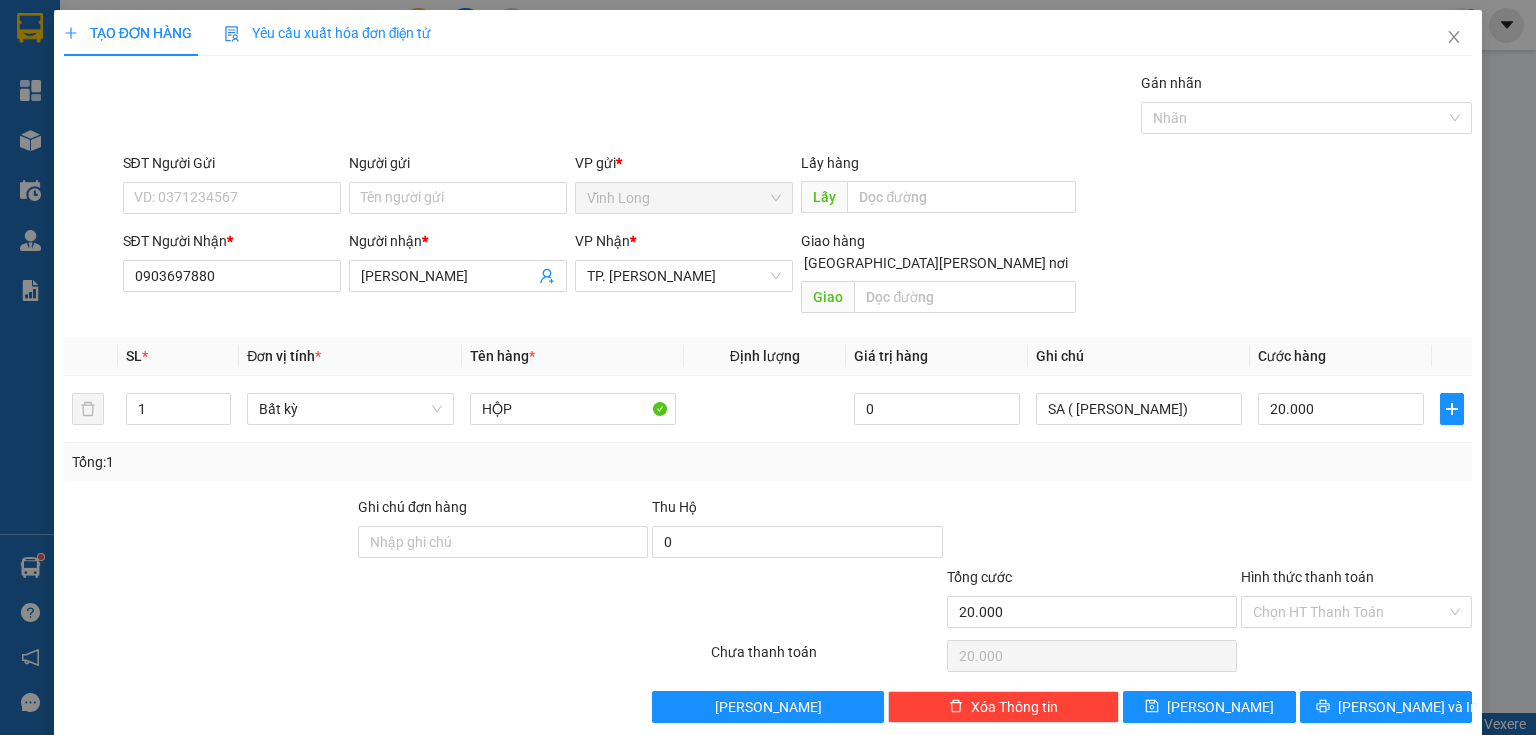 drag, startPoint x: 1340, startPoint y: 454, endPoint x: 1337, endPoint y: 472, distance: 18.248287 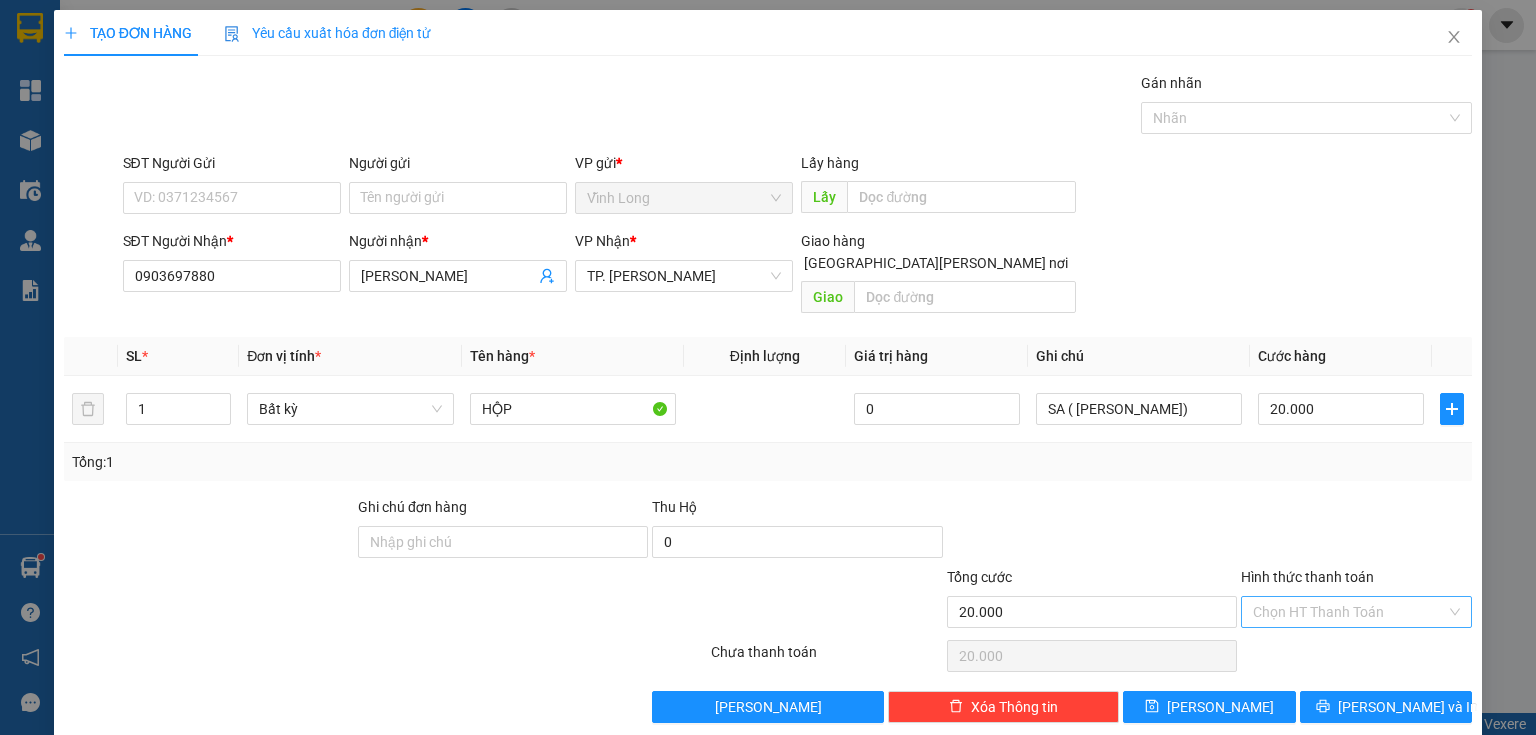 click on "Hình thức thanh toán" at bounding box center (1349, 612) 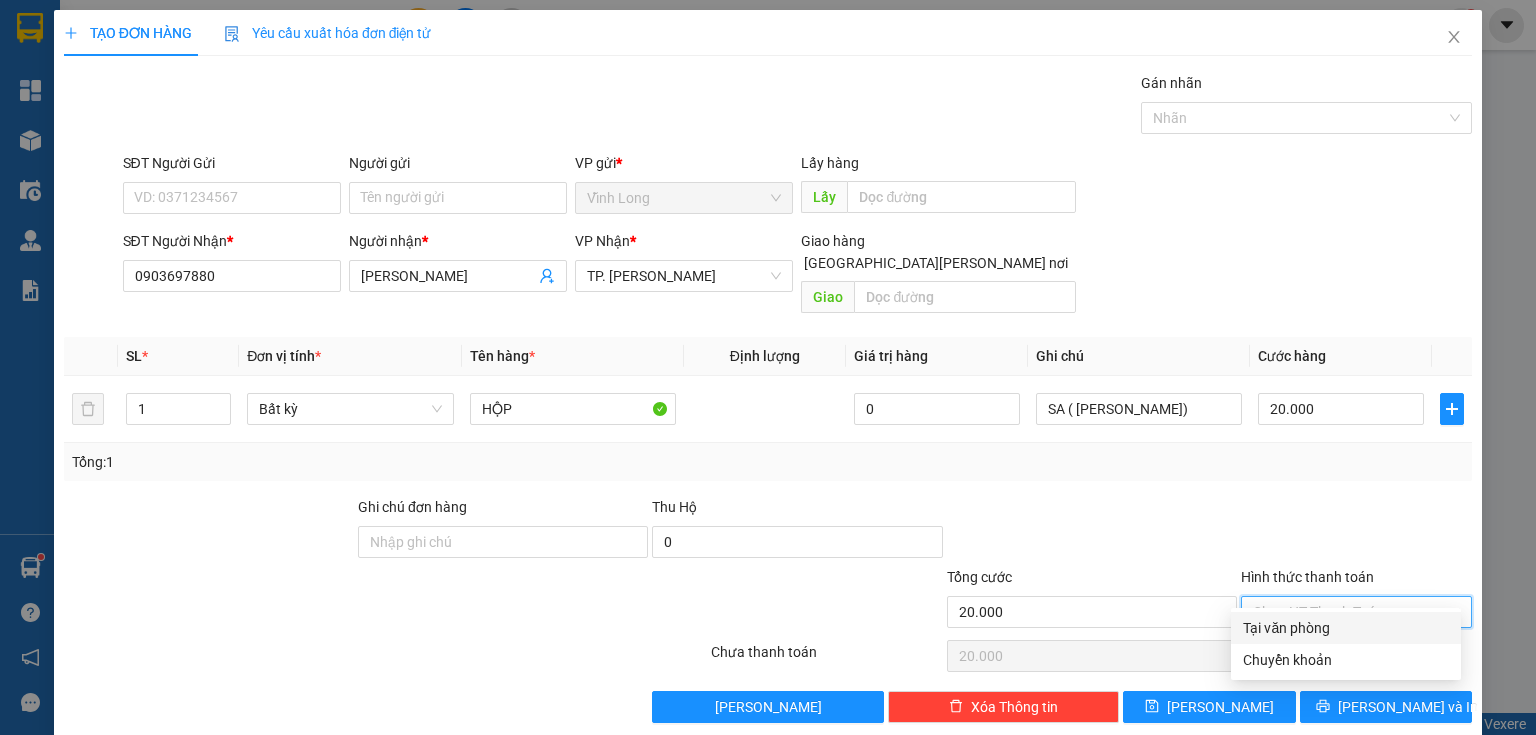 click on "Tại văn phòng" at bounding box center [1346, 628] 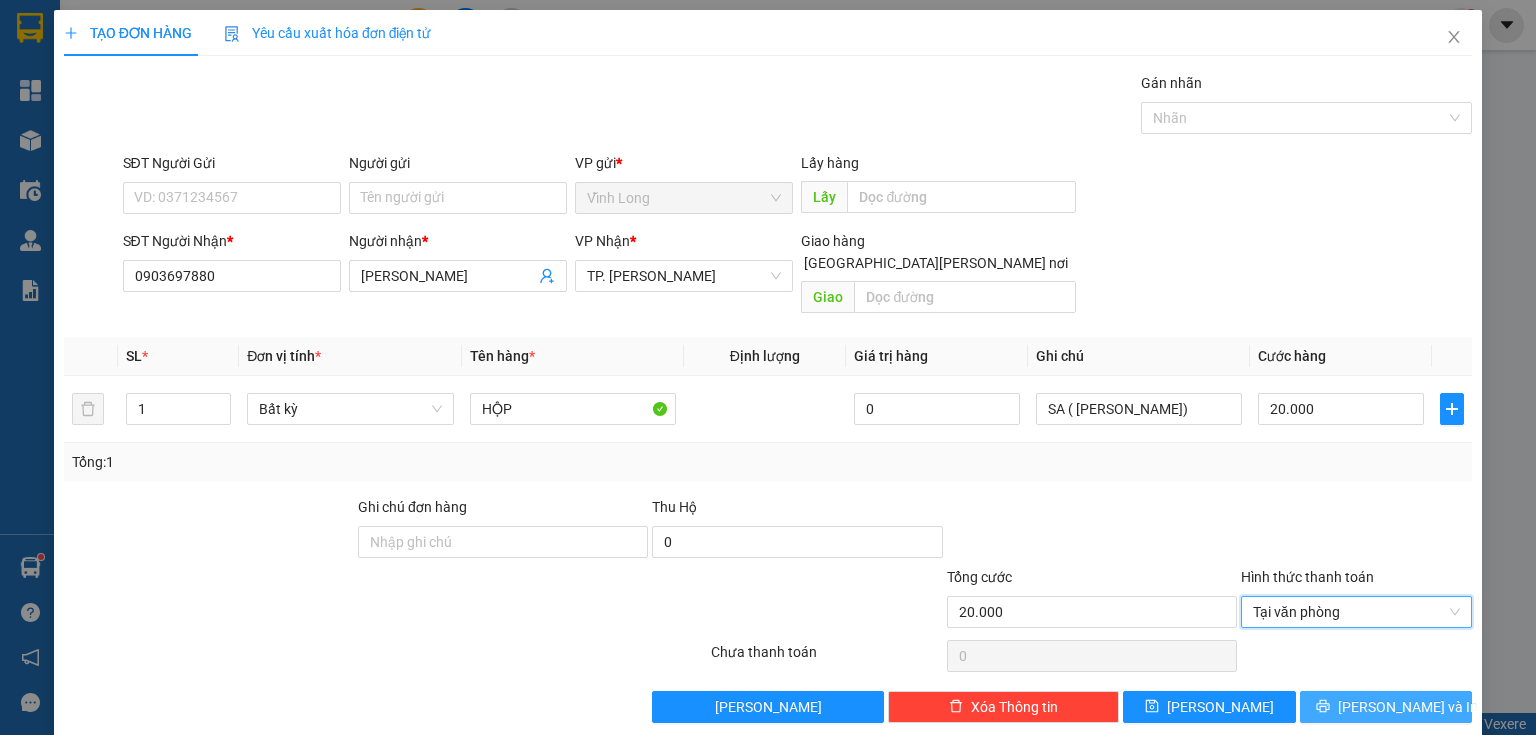 click on "[PERSON_NAME] và In" at bounding box center (1386, 707) 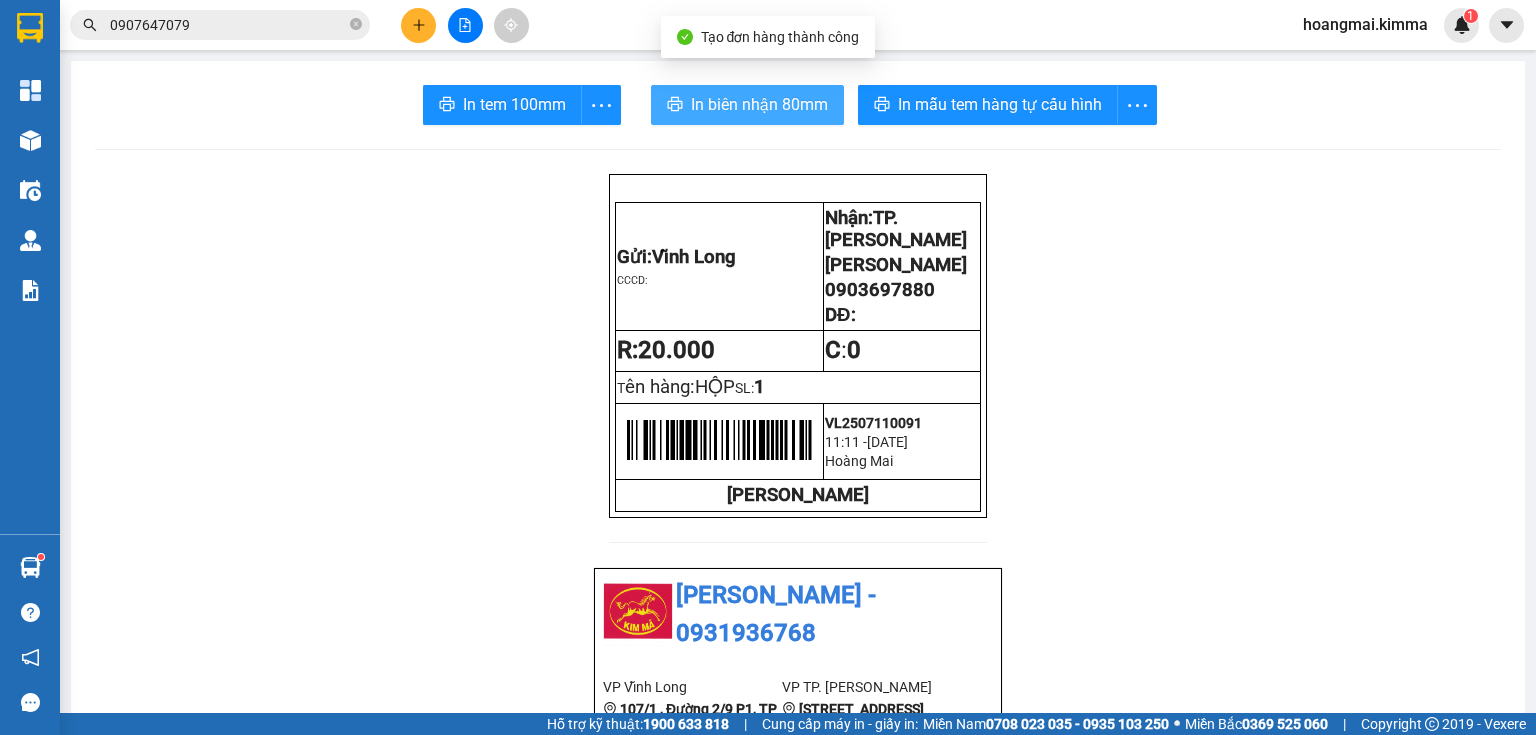 click on "In biên nhận 80mm" at bounding box center (759, 104) 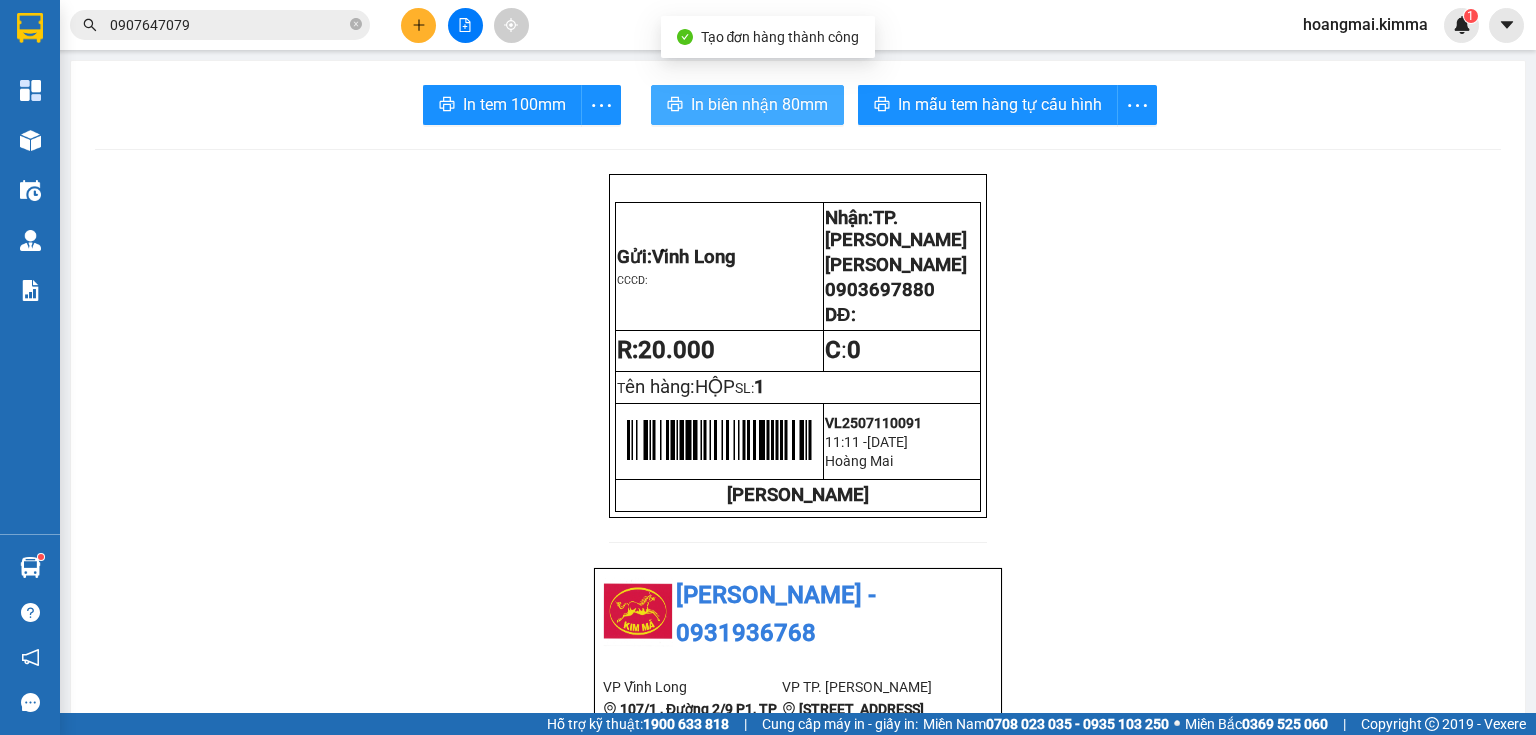 scroll, scrollTop: 0, scrollLeft: 0, axis: both 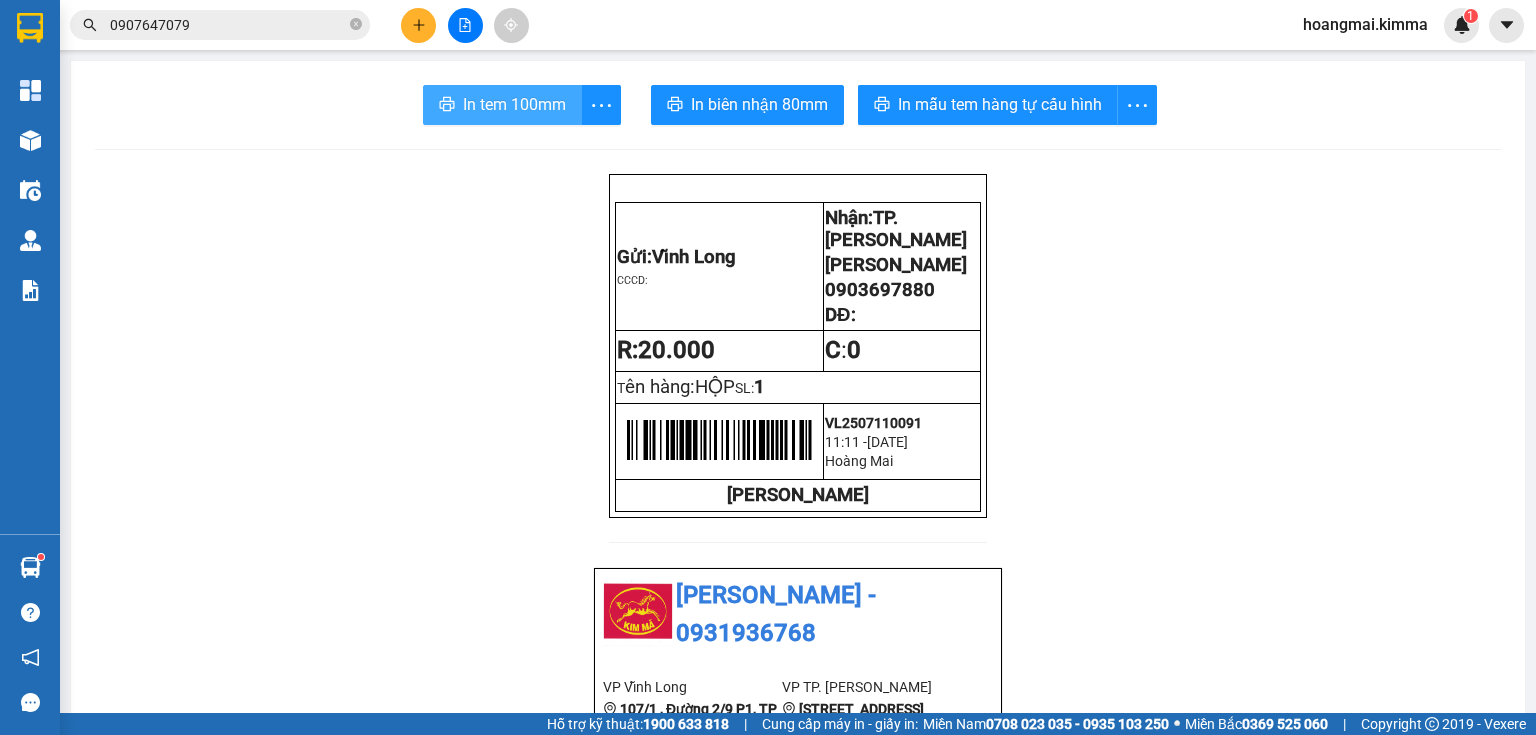 click on "In tem 100mm" at bounding box center [514, 104] 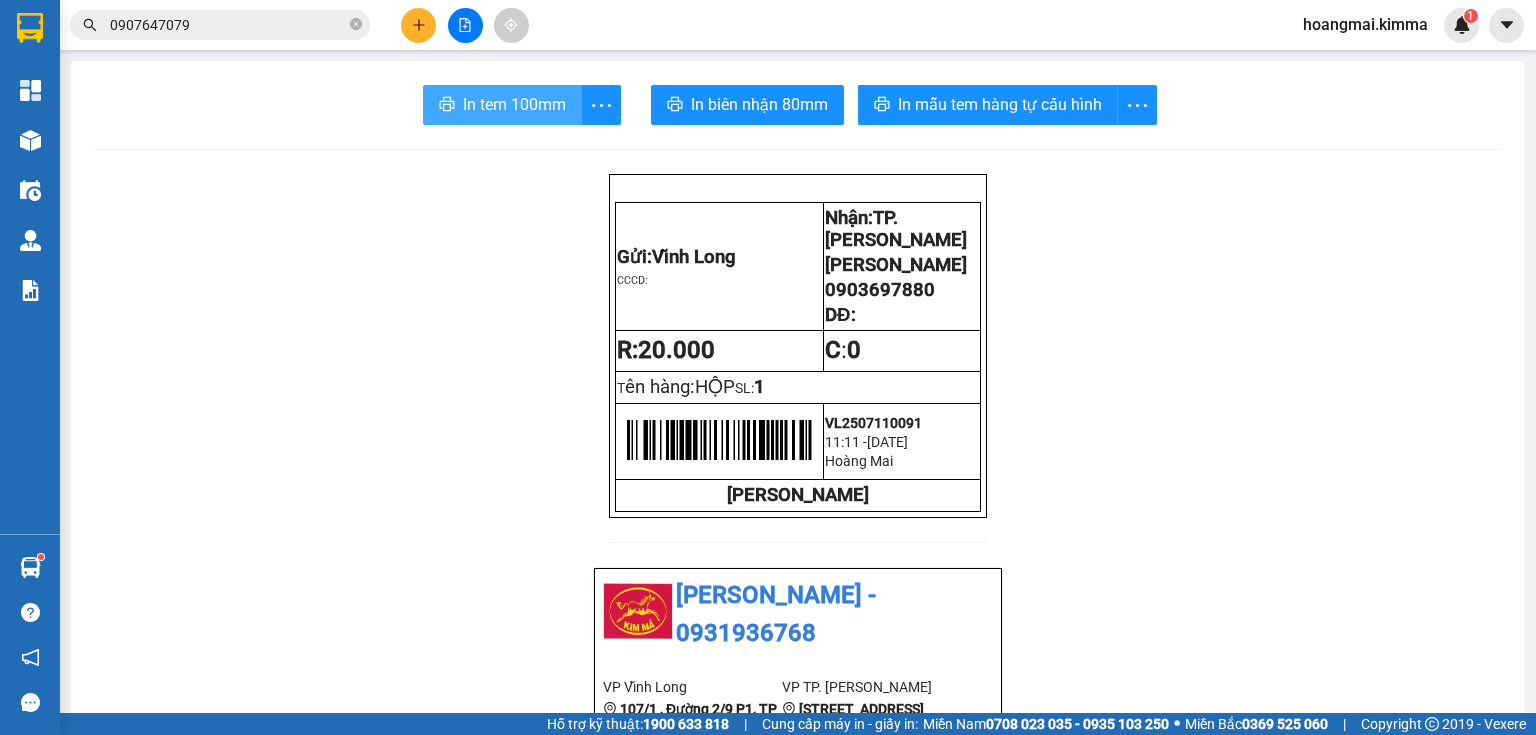 scroll, scrollTop: 0, scrollLeft: 0, axis: both 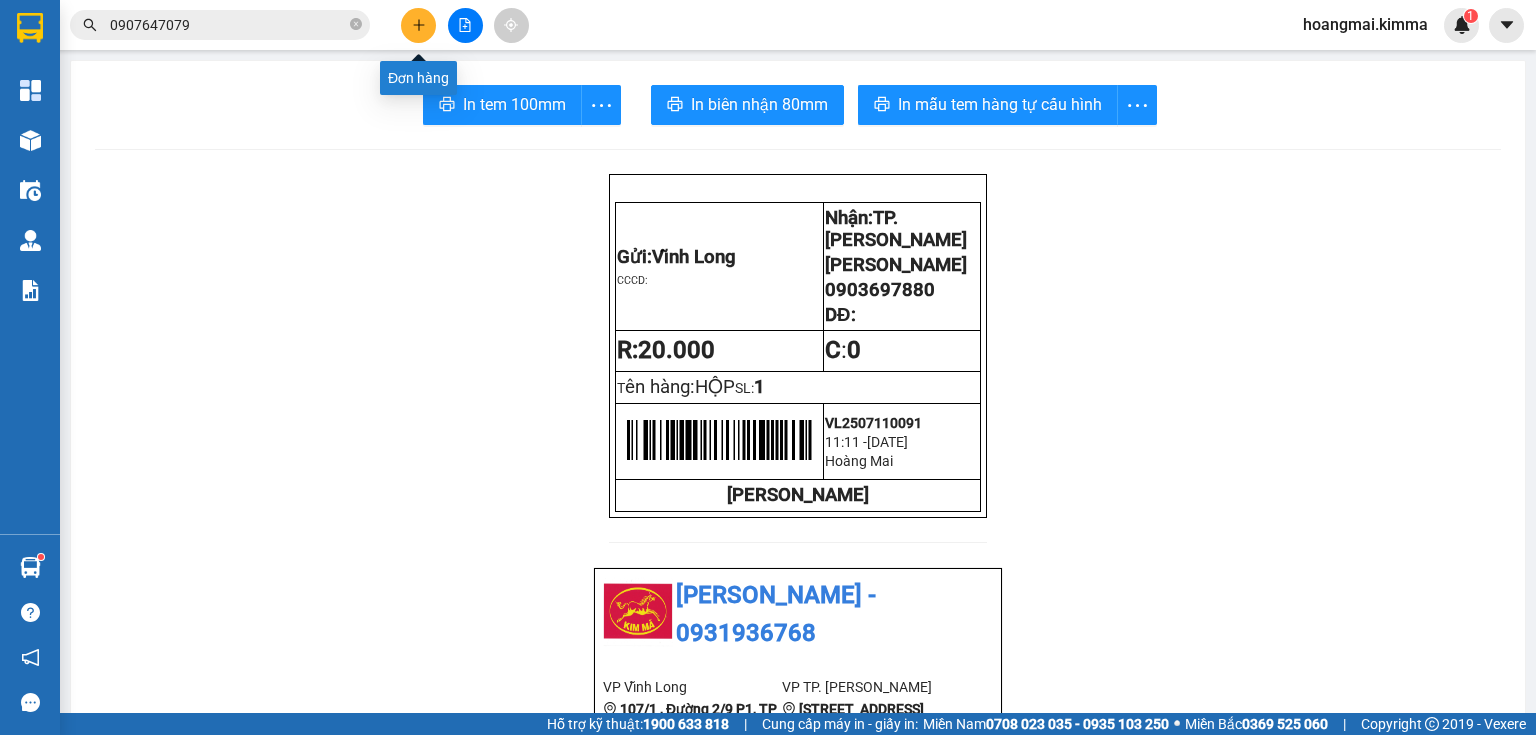 click at bounding box center (418, 25) 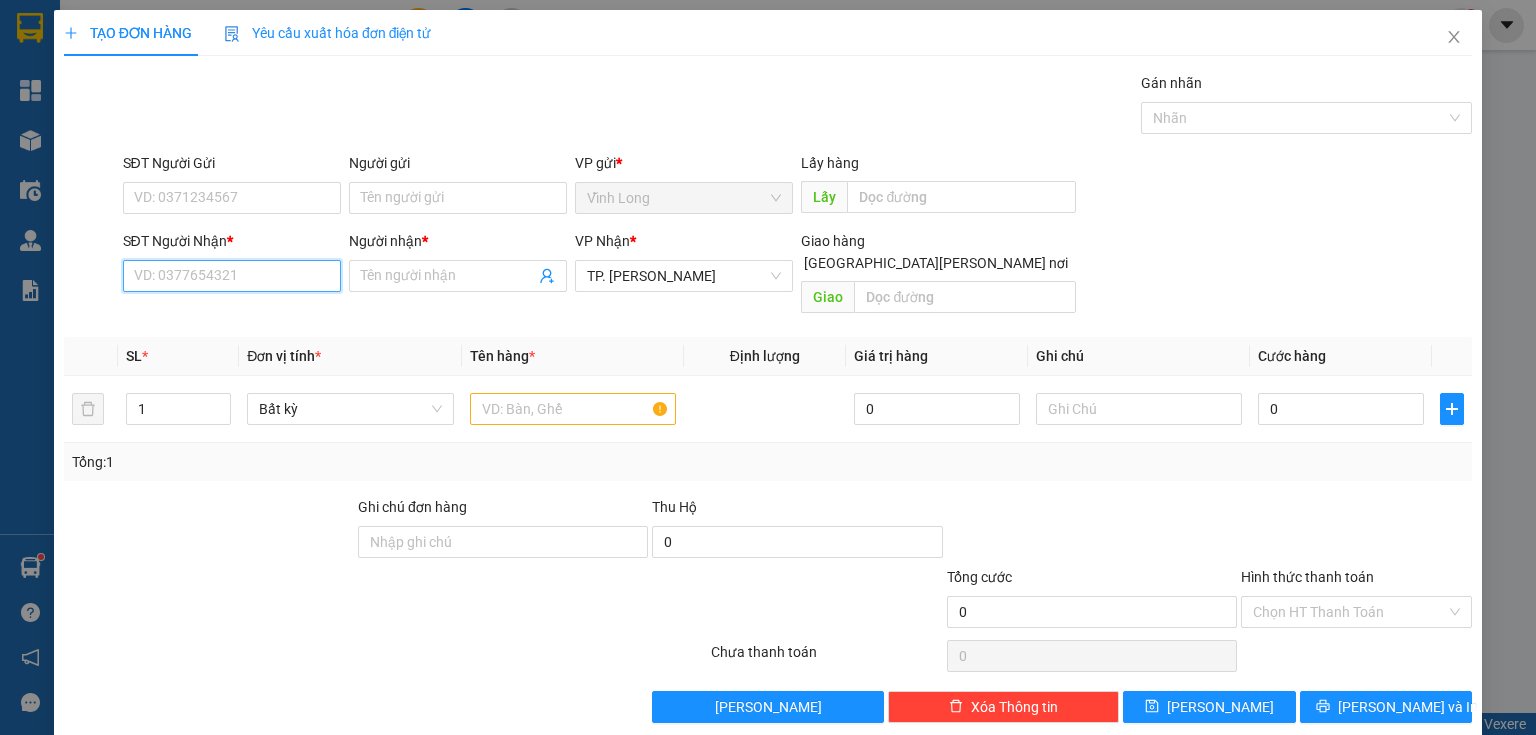 click on "SĐT Người Nhận  *" at bounding box center [232, 276] 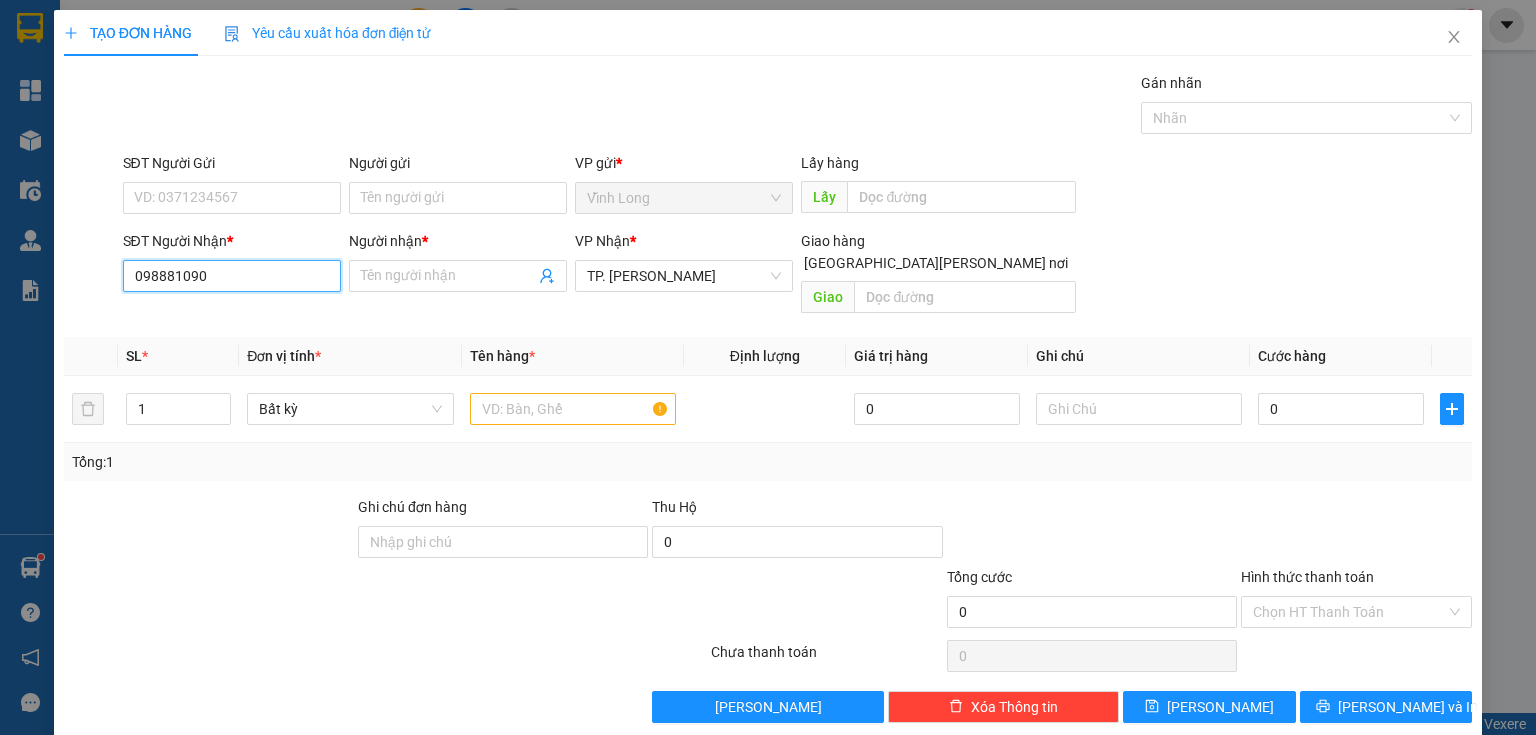 type on "0988810900" 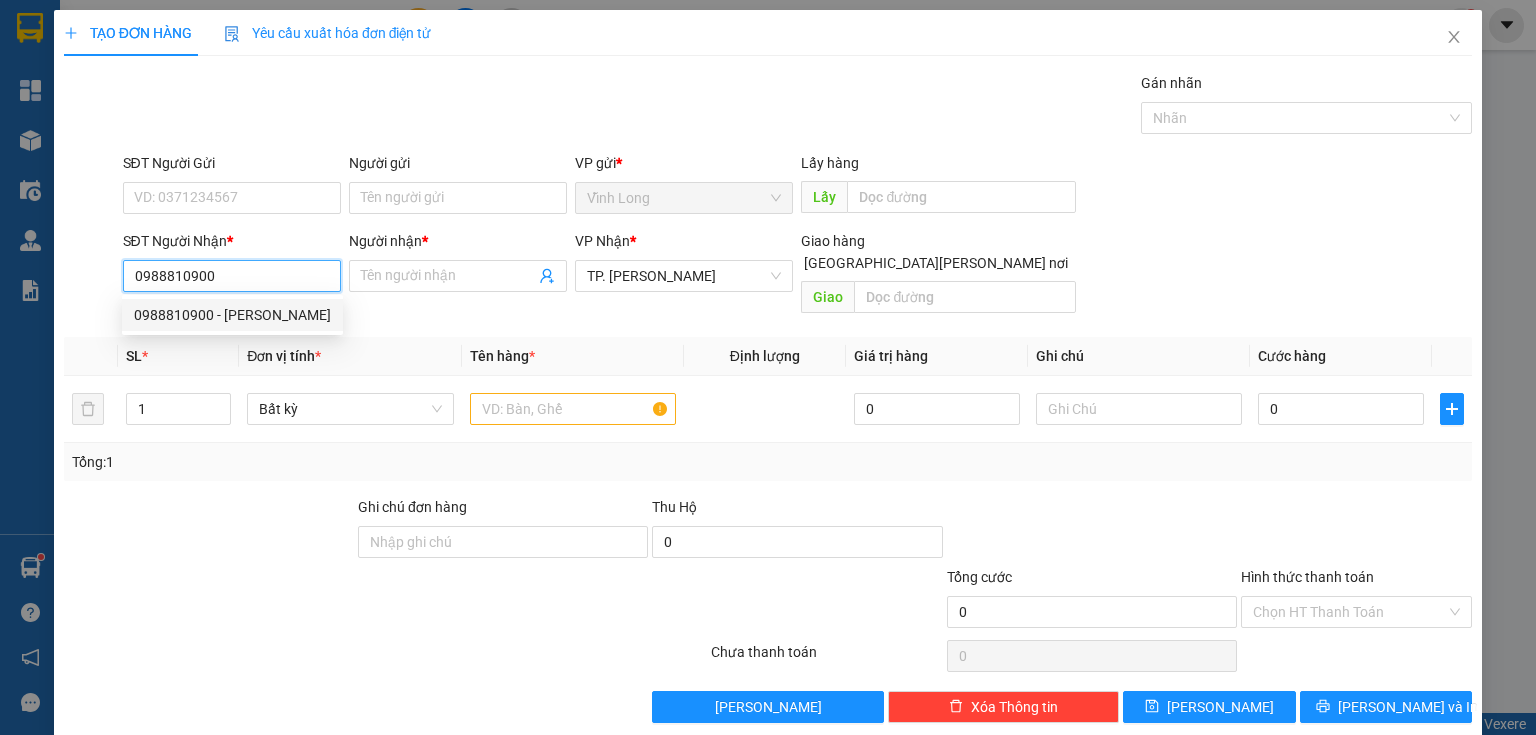 click on "0988810900 - [PERSON_NAME]" at bounding box center [232, 315] 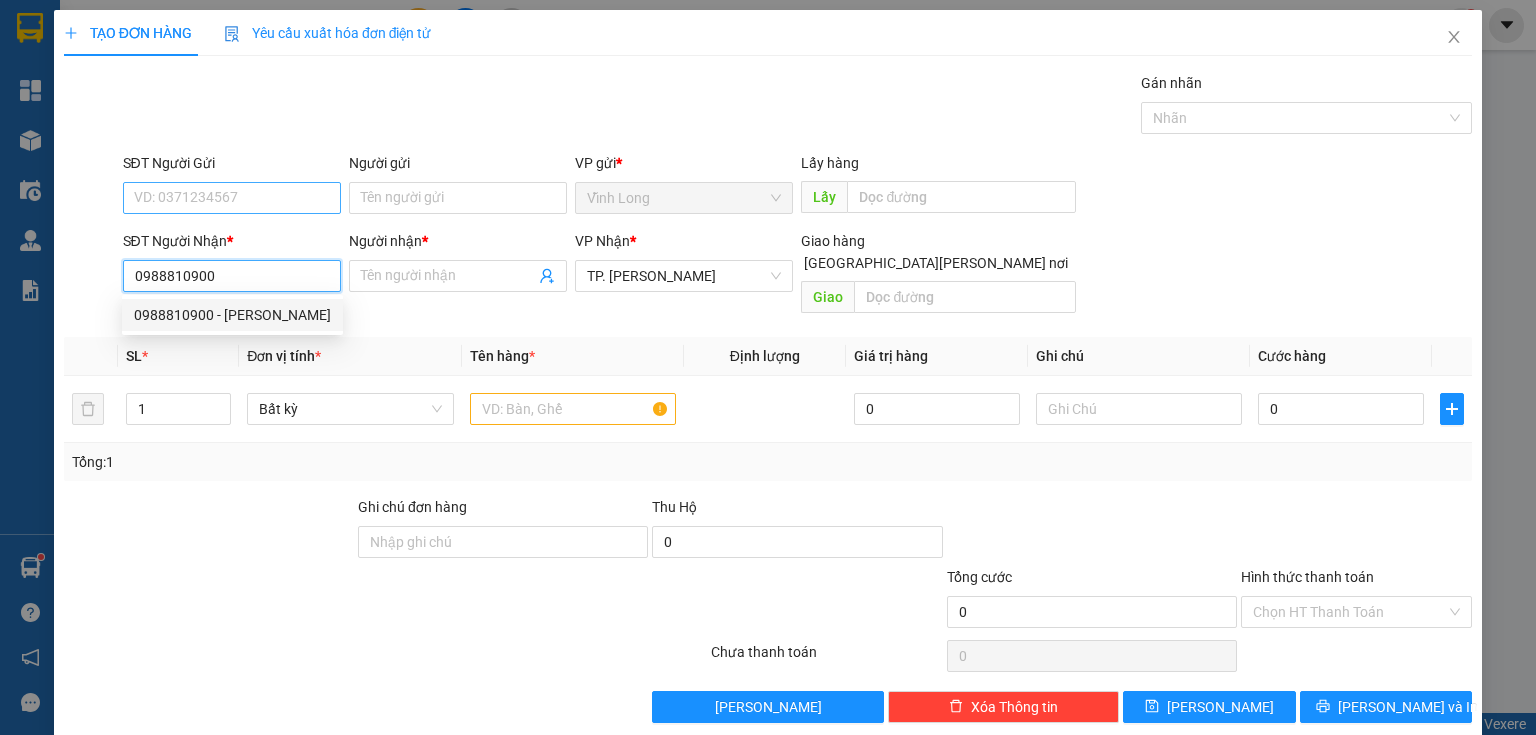 type on "[PERSON_NAME]" 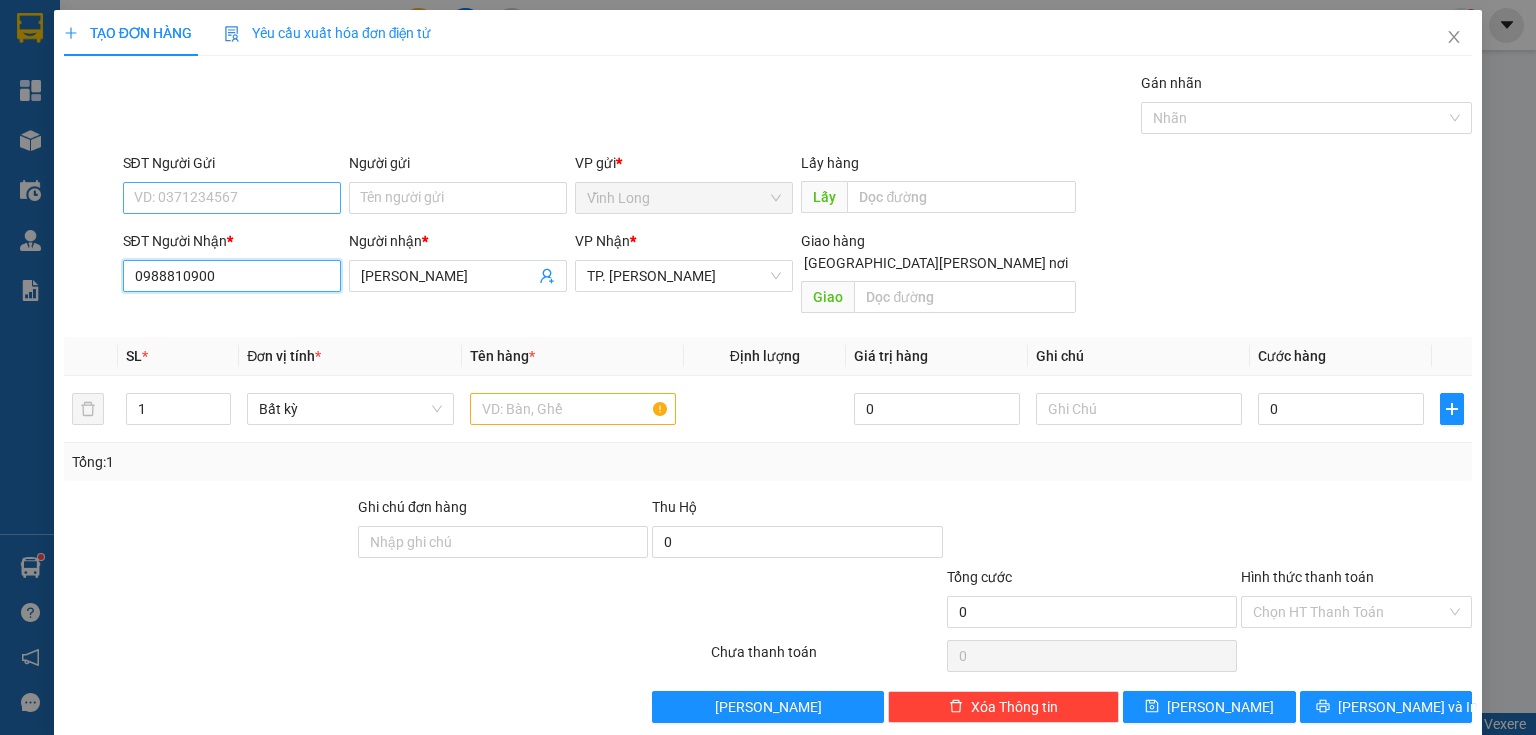 type on "0988810900" 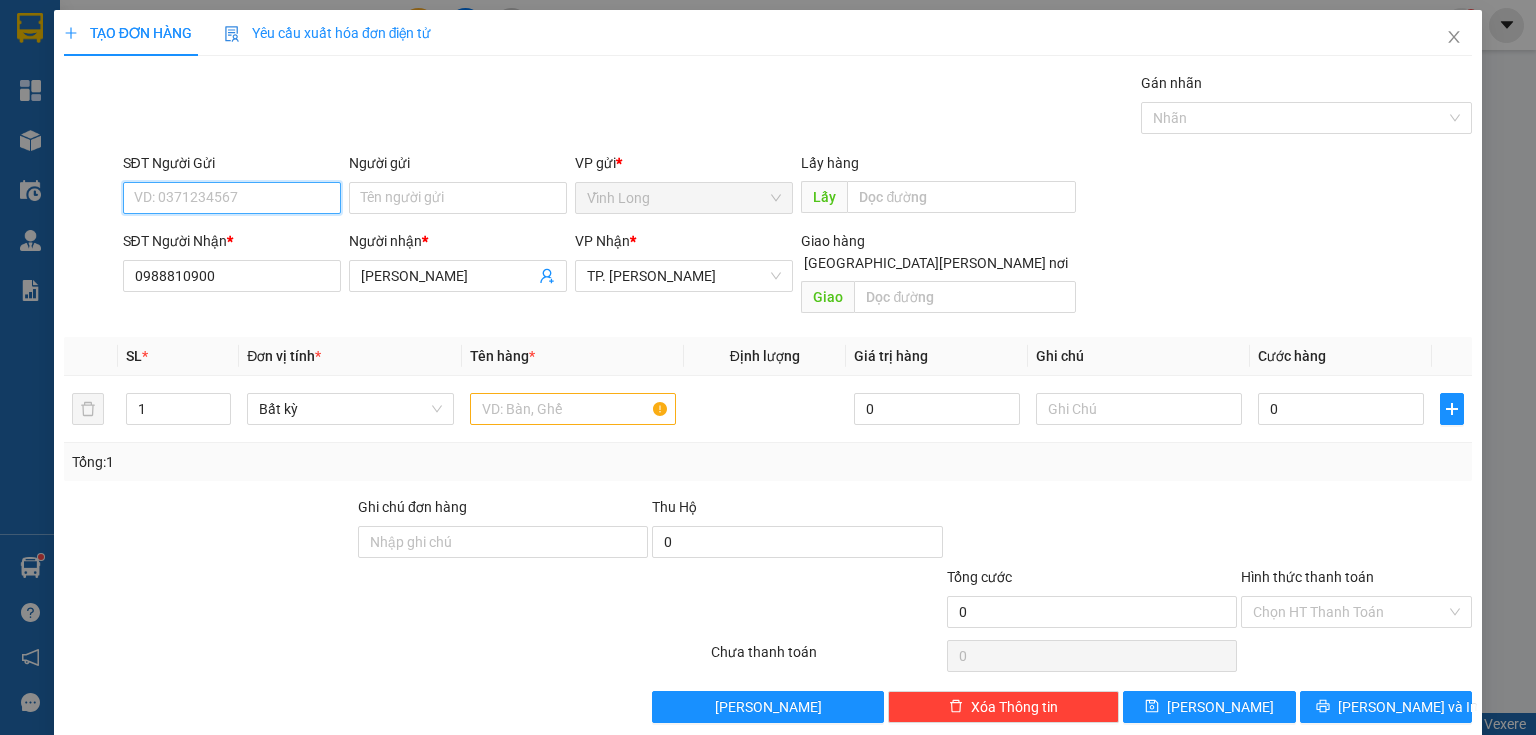 click on "SĐT Người Gửi" at bounding box center [232, 198] 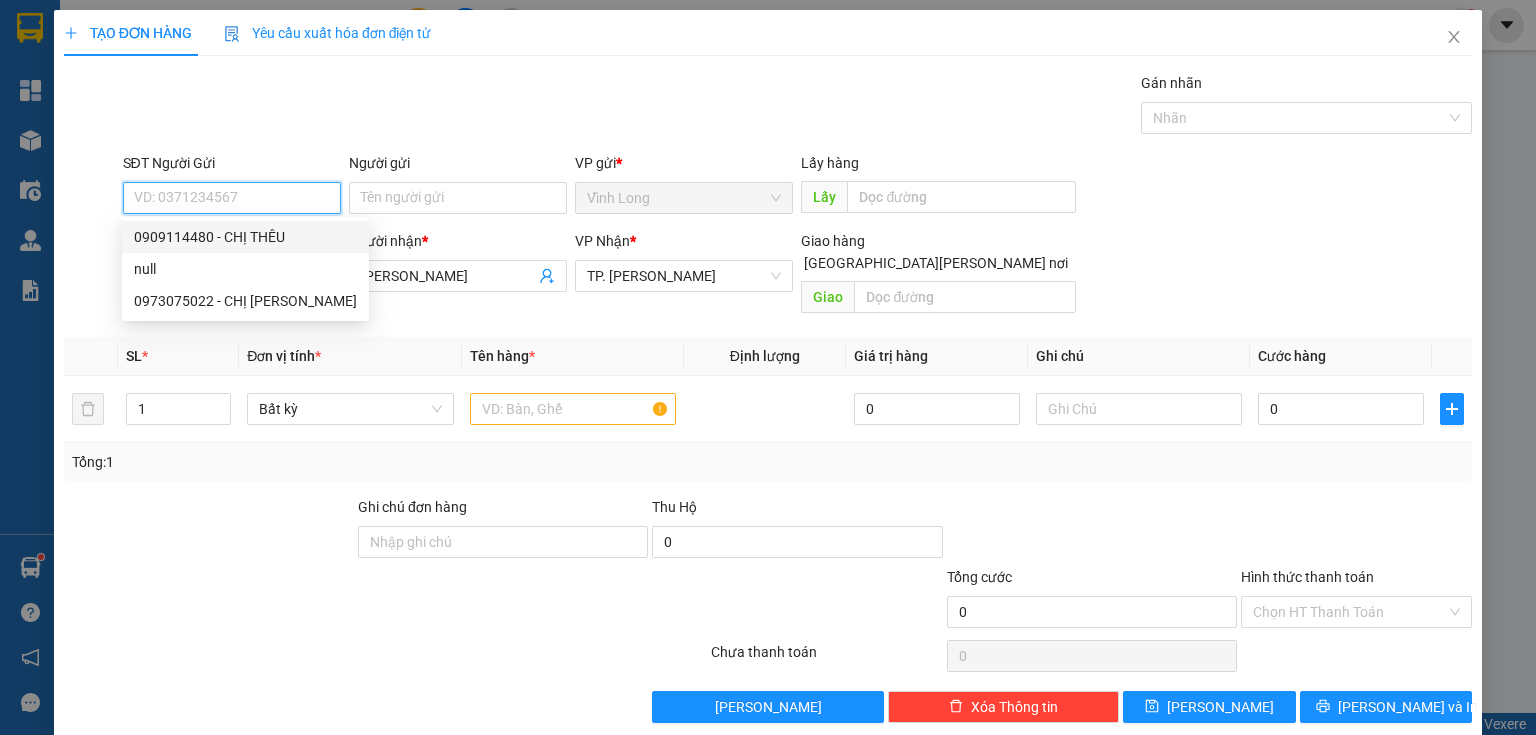 click on "0909114480 - CHỊ THÊU" at bounding box center (245, 237) 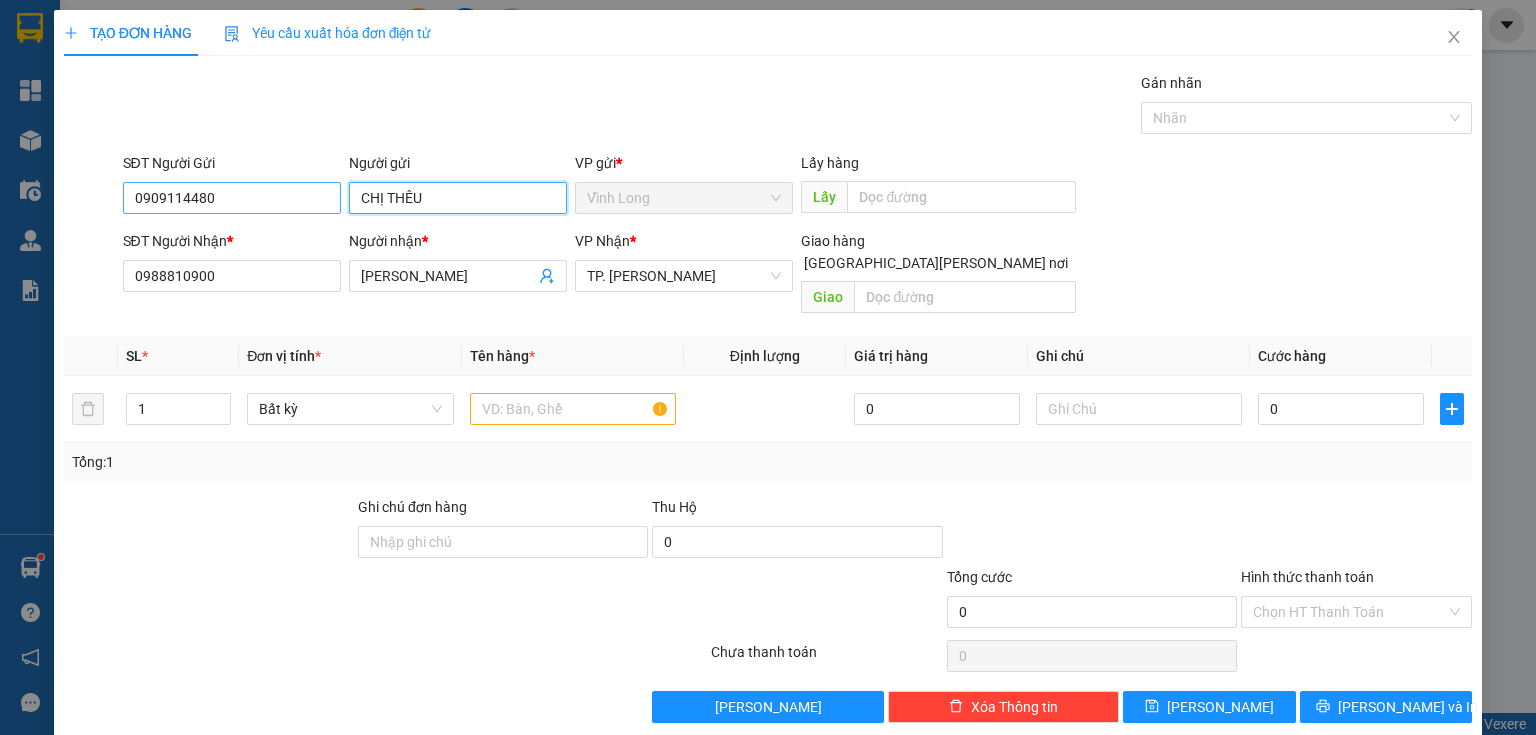 drag, startPoint x: 463, startPoint y: 200, endPoint x: 248, endPoint y: 192, distance: 215.14879 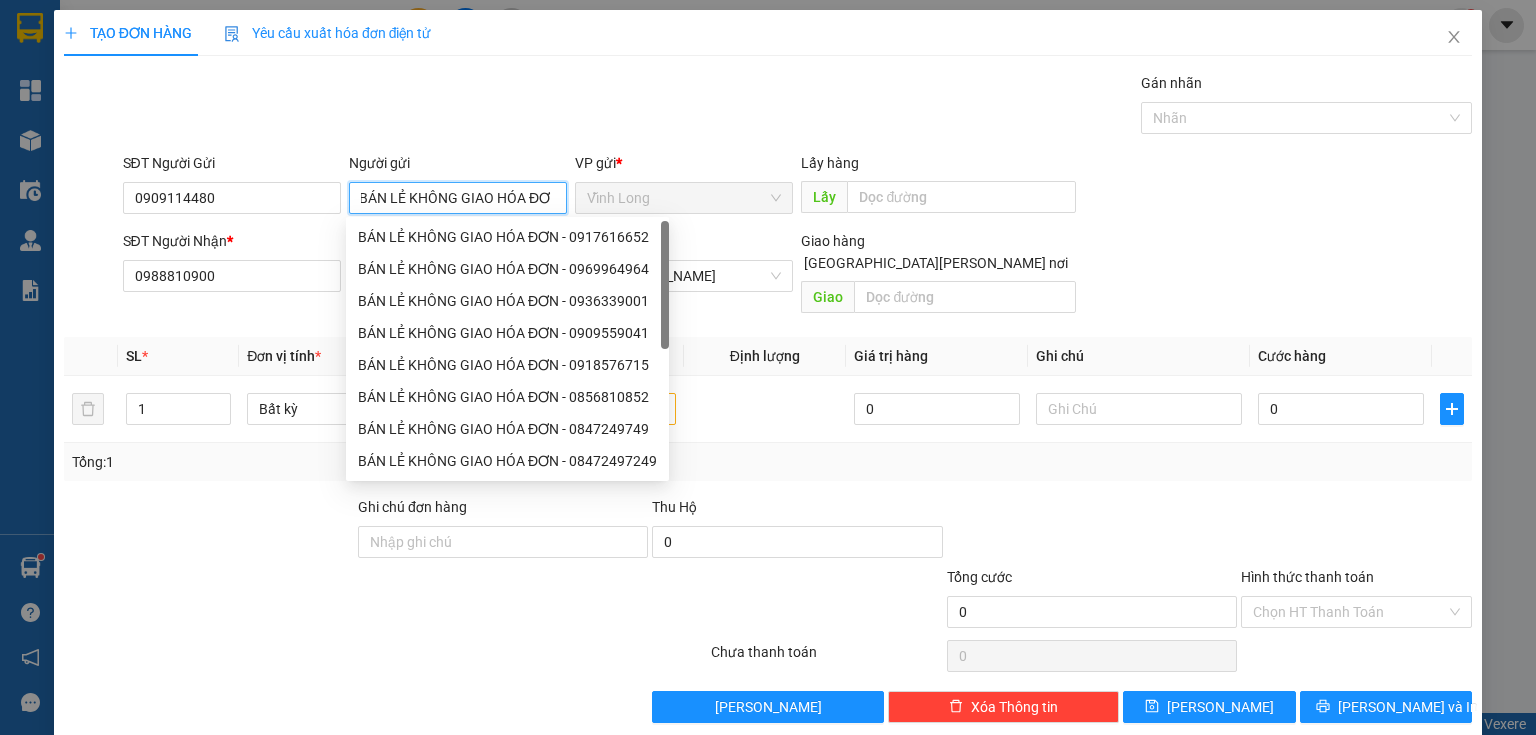 scroll, scrollTop: 0, scrollLeft: 12, axis: horizontal 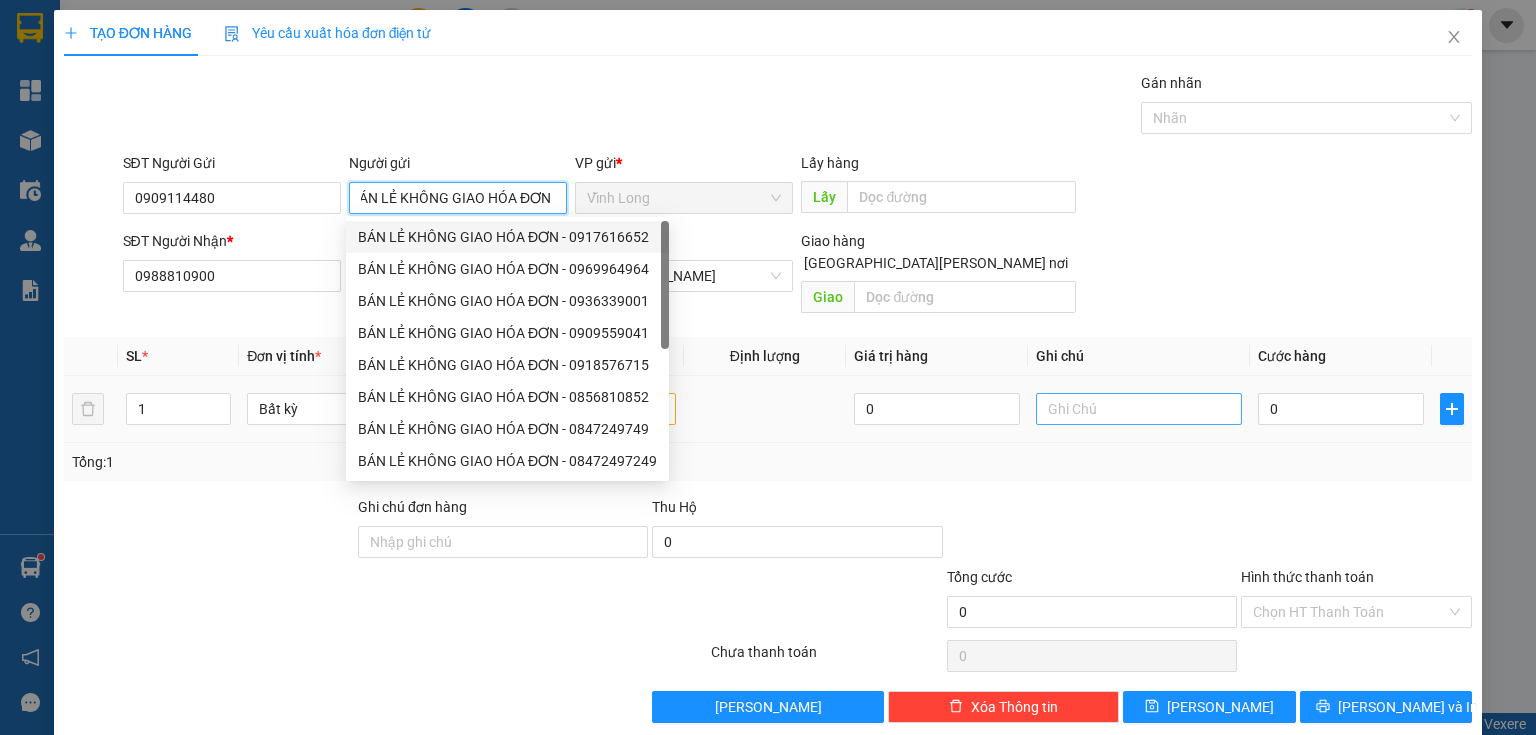 type on "BÁN LẺ KHÔNG GIAO HÓA ĐƠN" 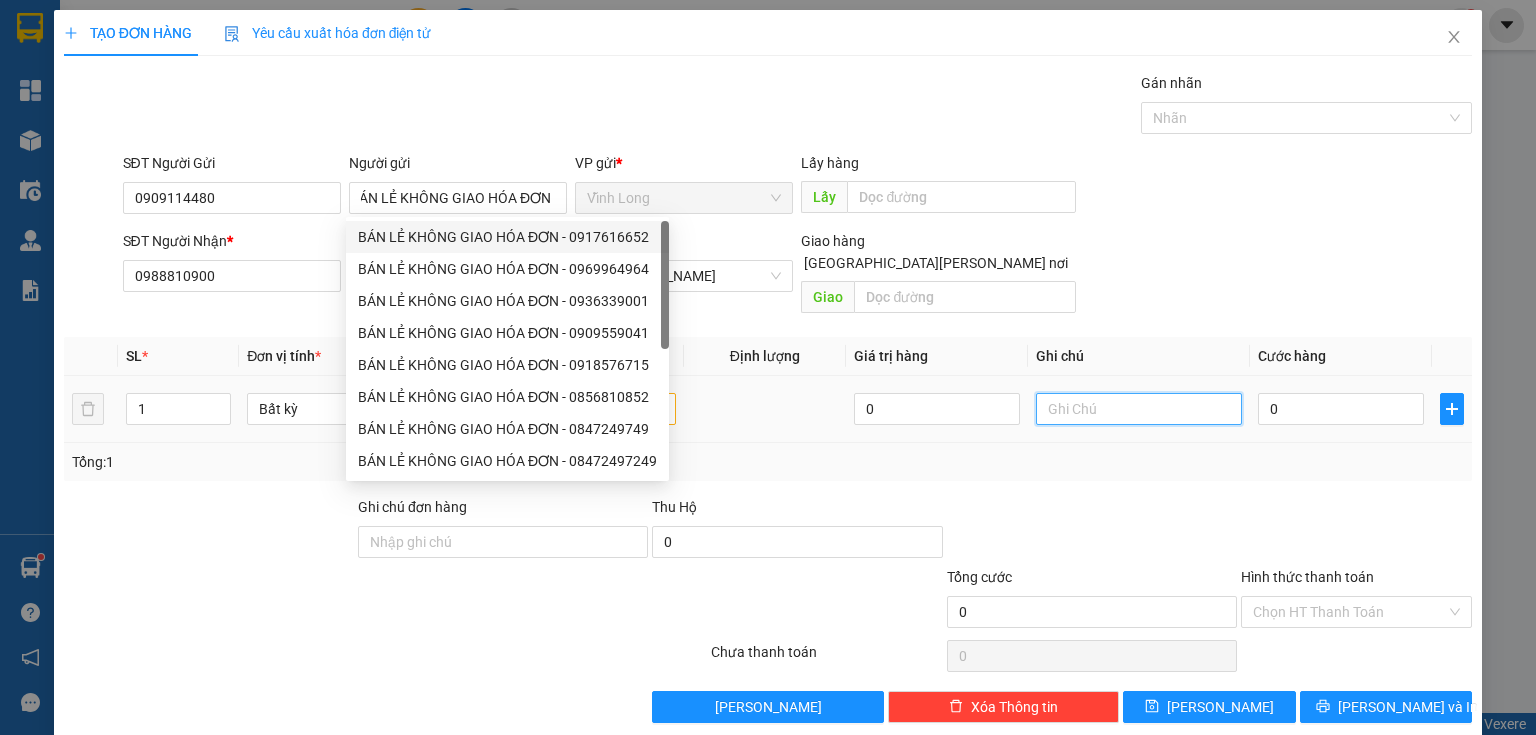 click at bounding box center [1139, 409] 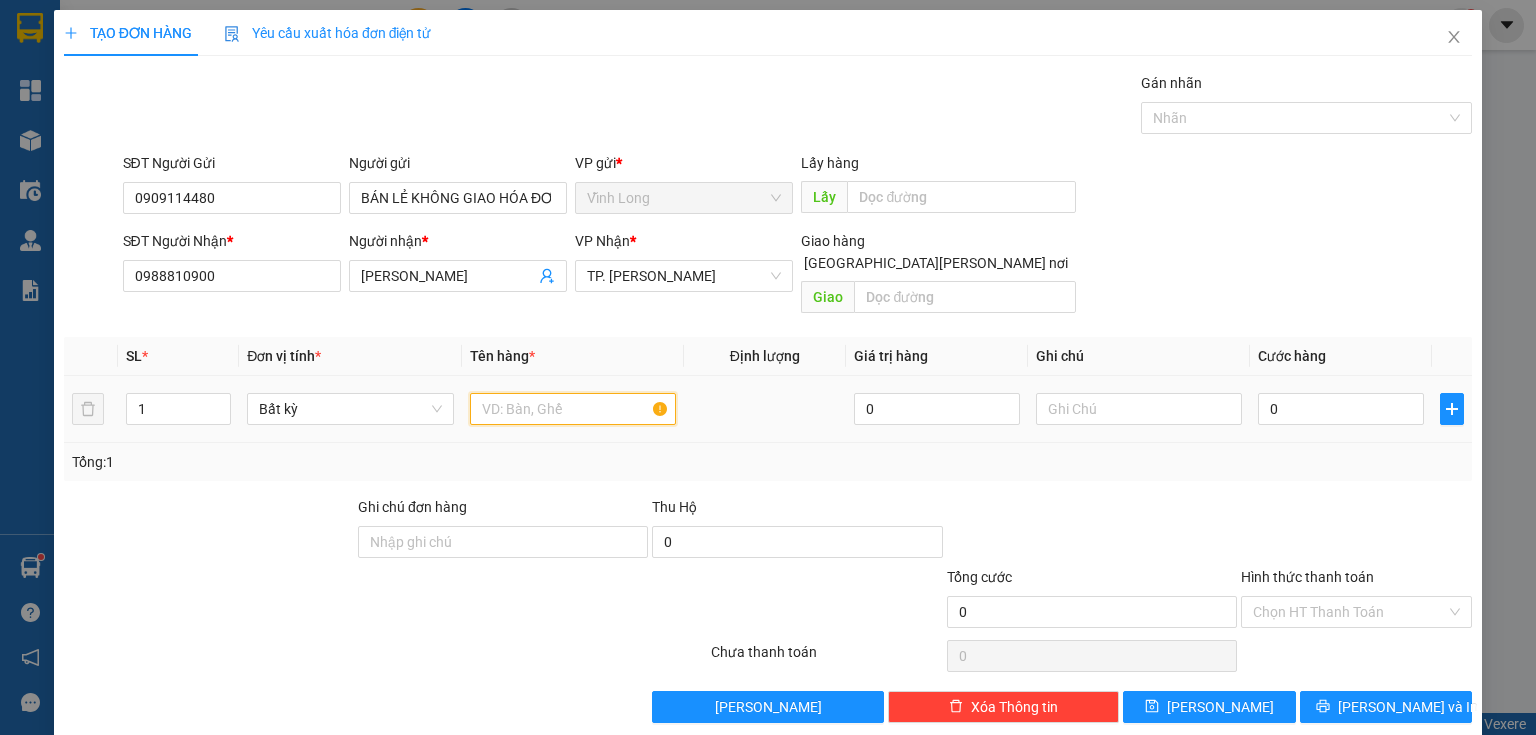 click at bounding box center (573, 409) 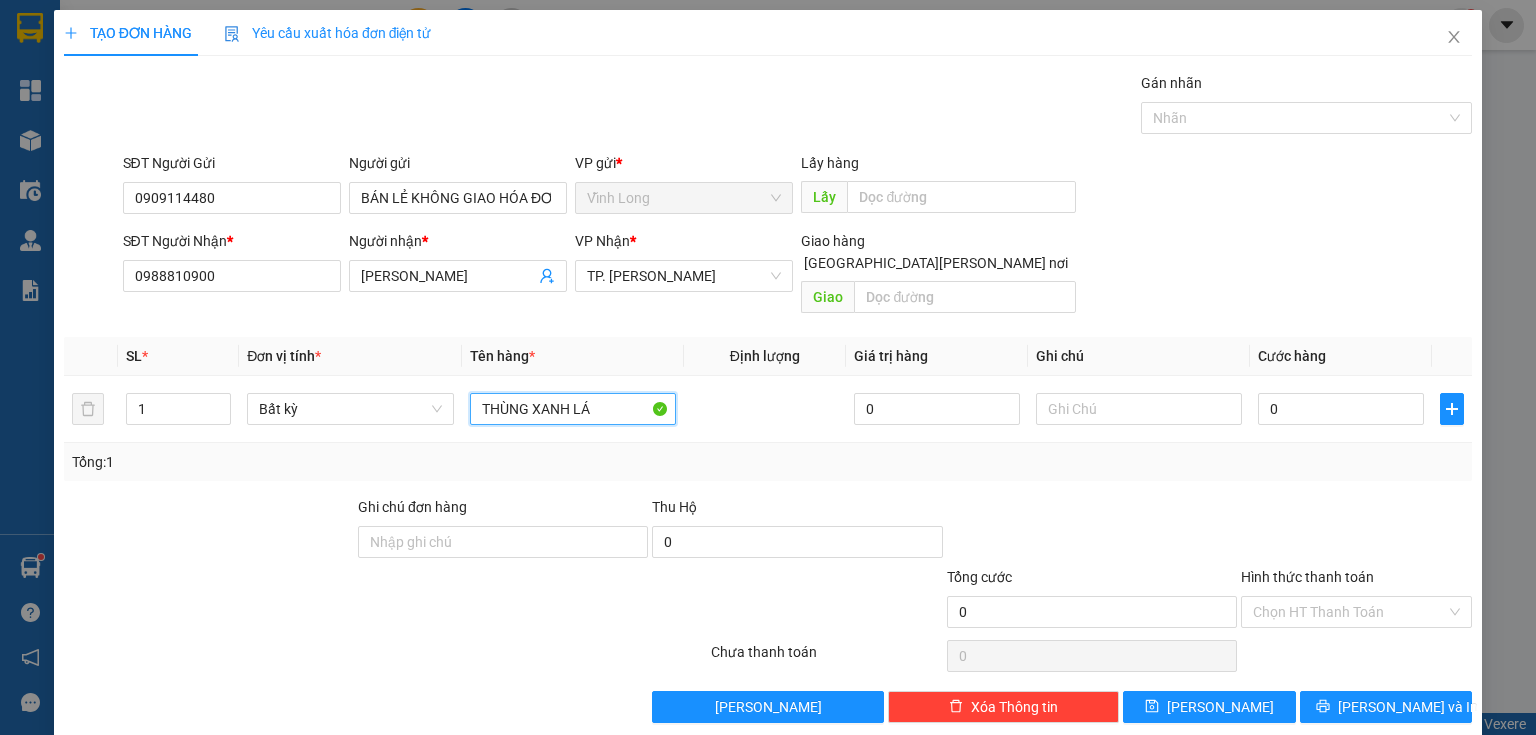 type on "THÙNG XANH LÁ" 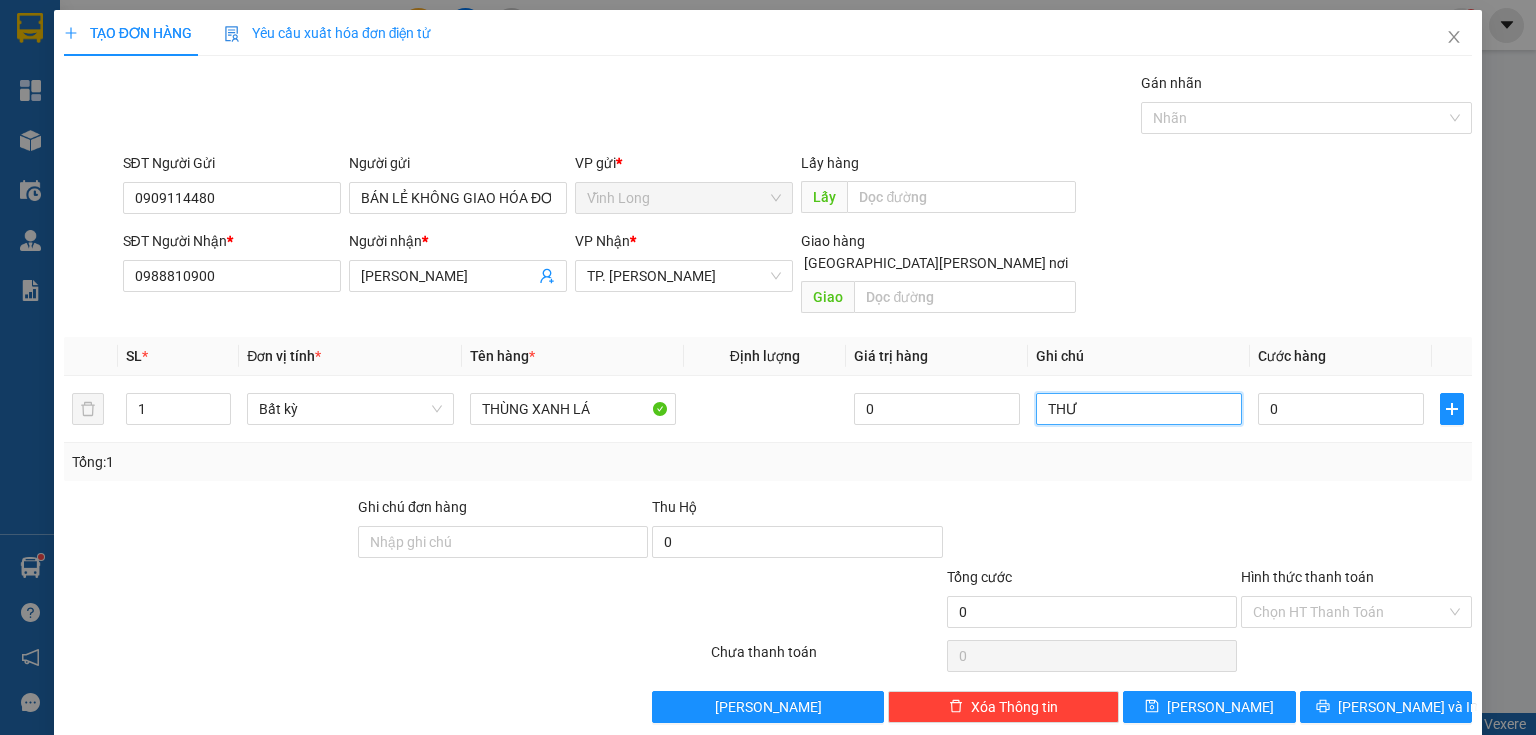 type on "THƯ" 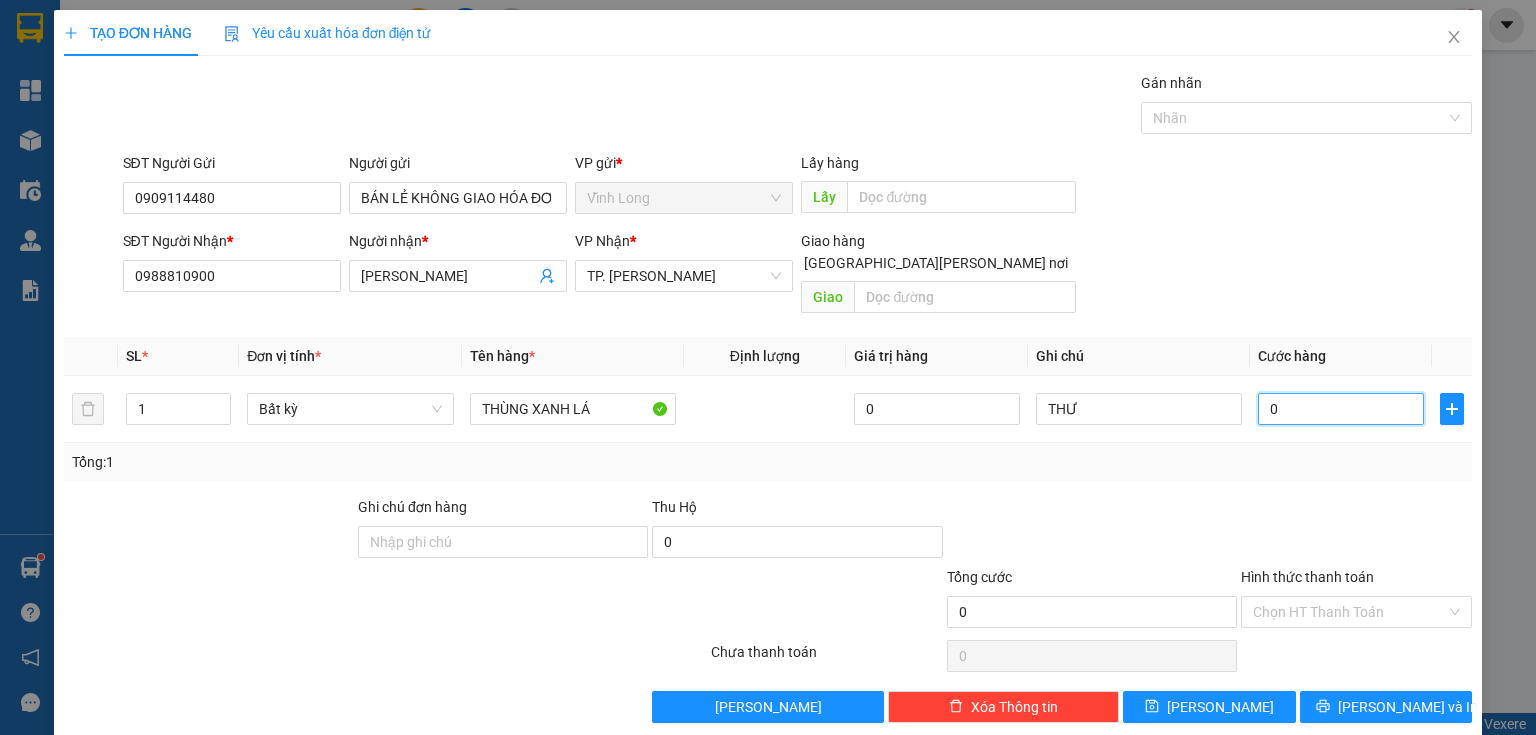 type on "3" 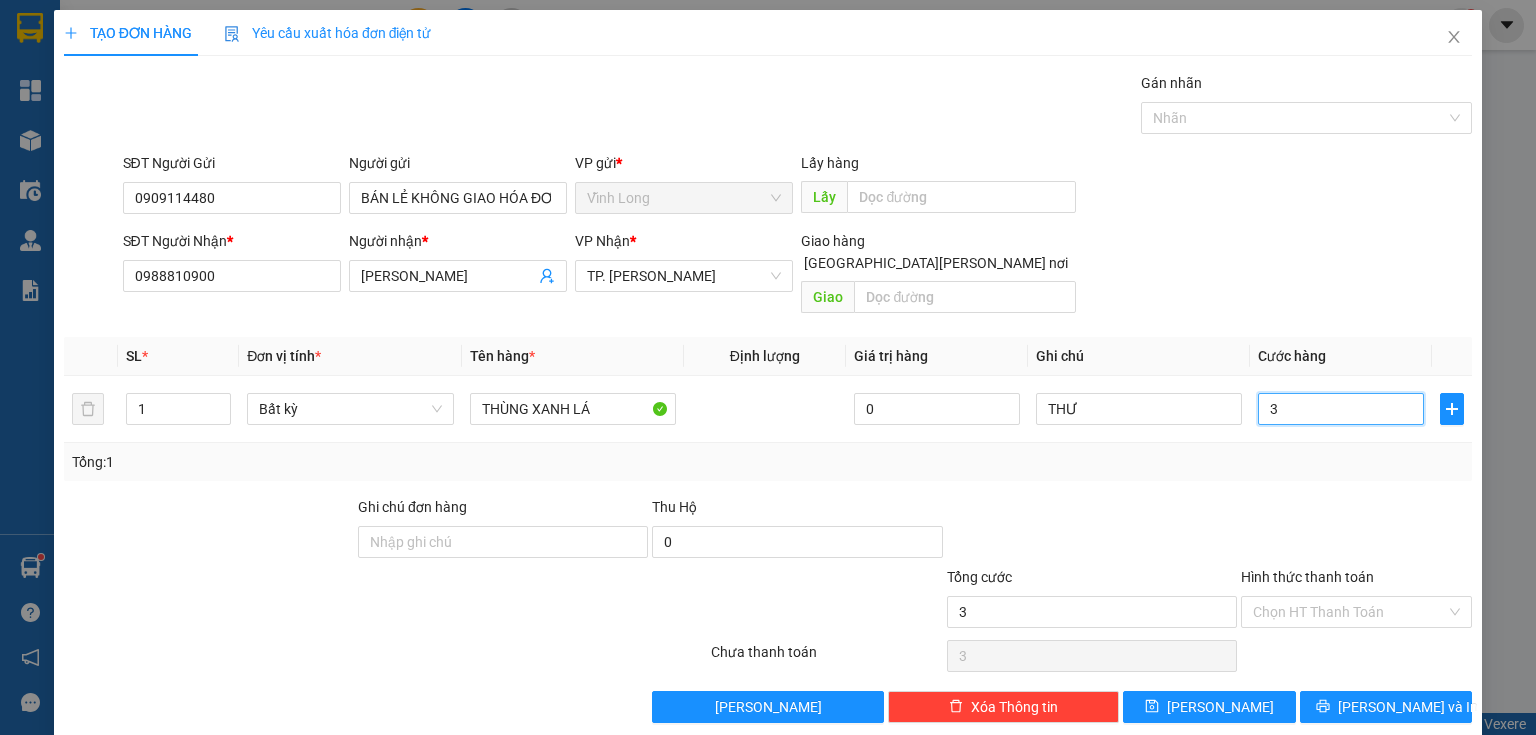type on "30" 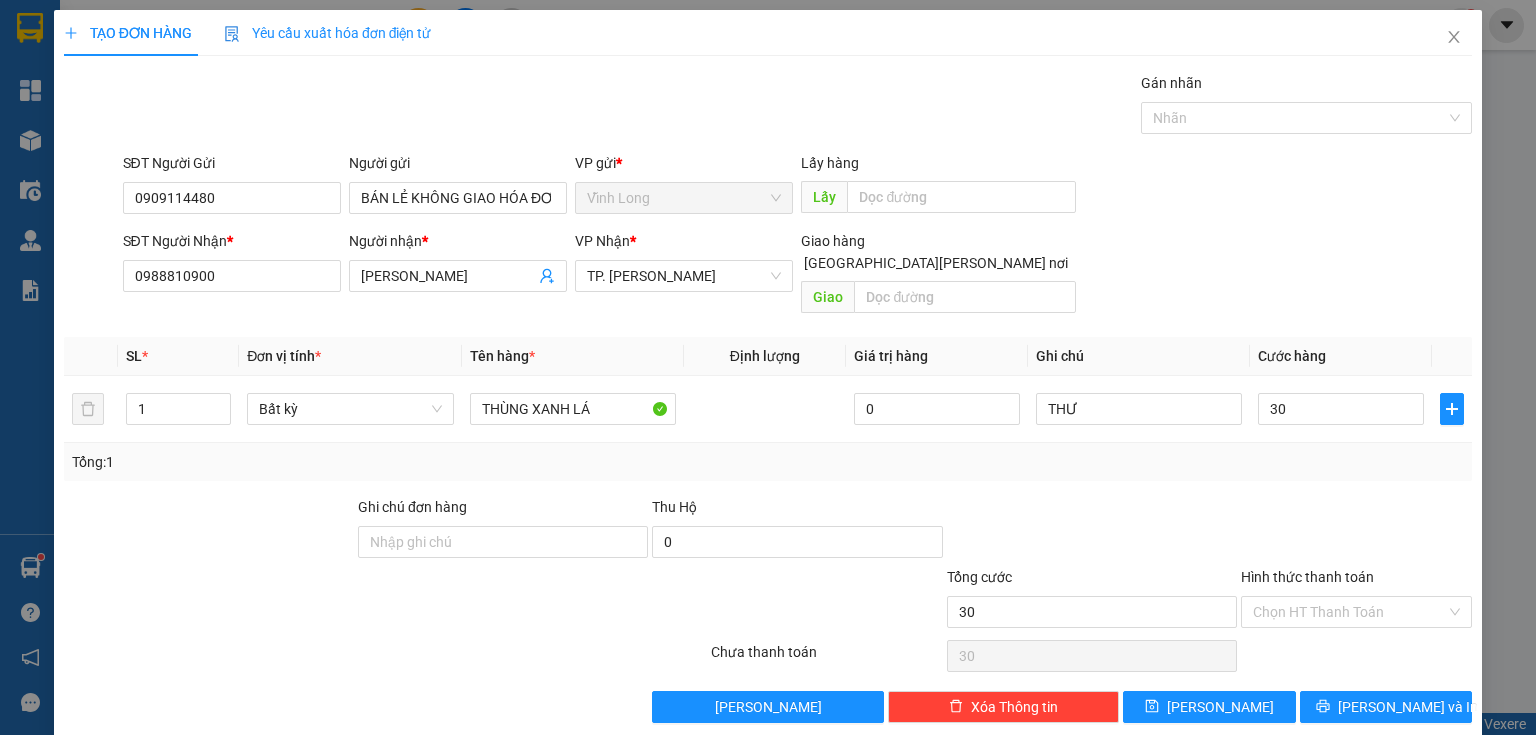 type on "30.000" 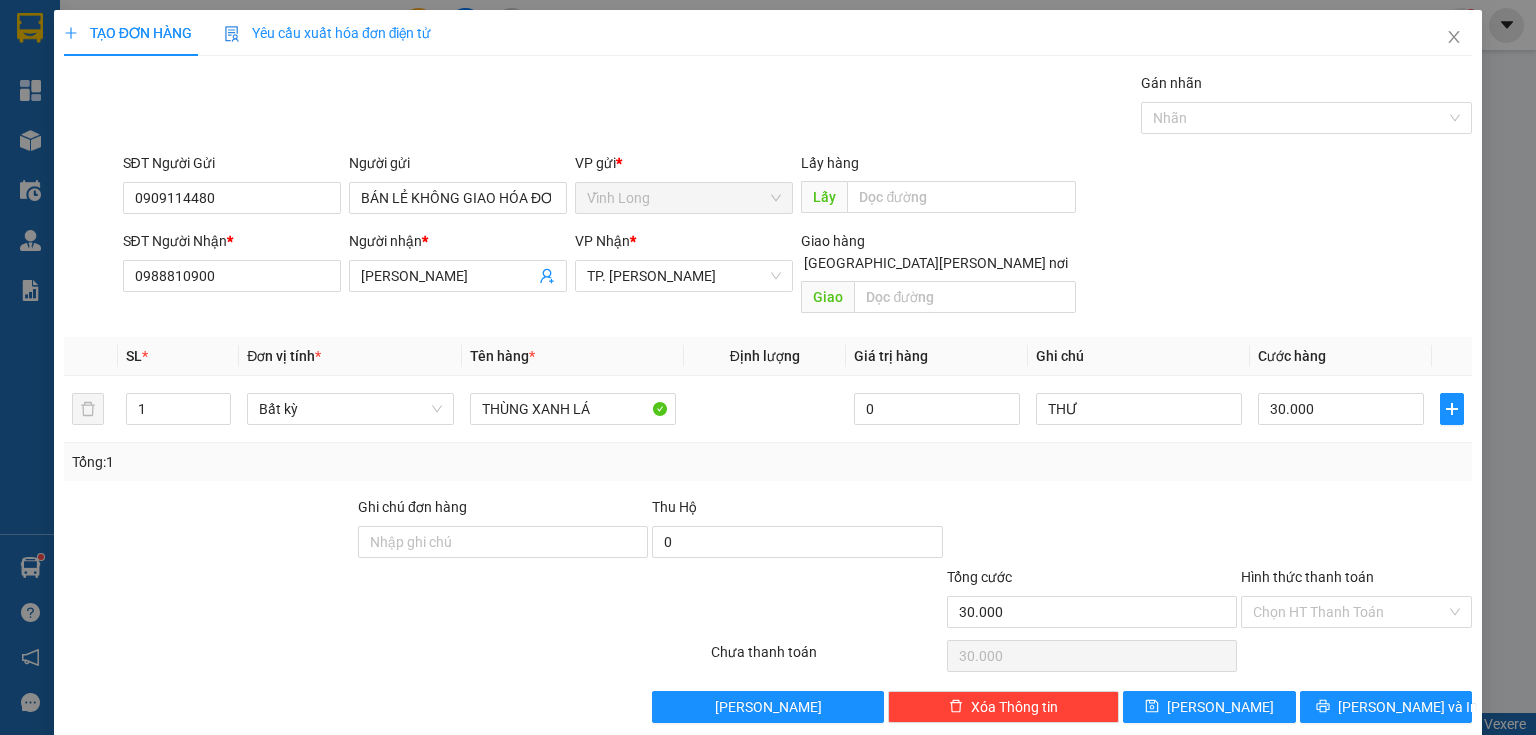 click at bounding box center (1356, 531) 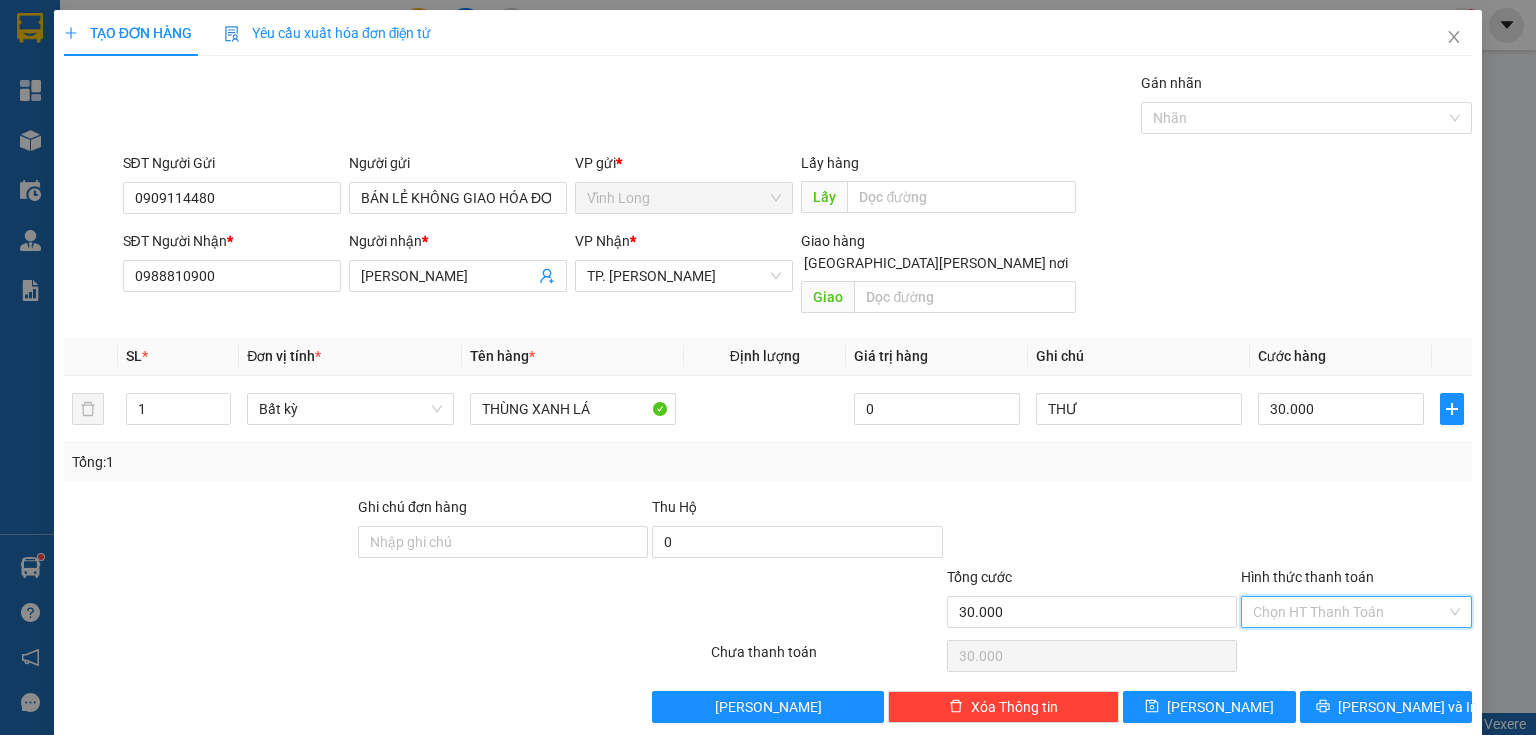click on "Hình thức thanh toán" at bounding box center [1349, 612] 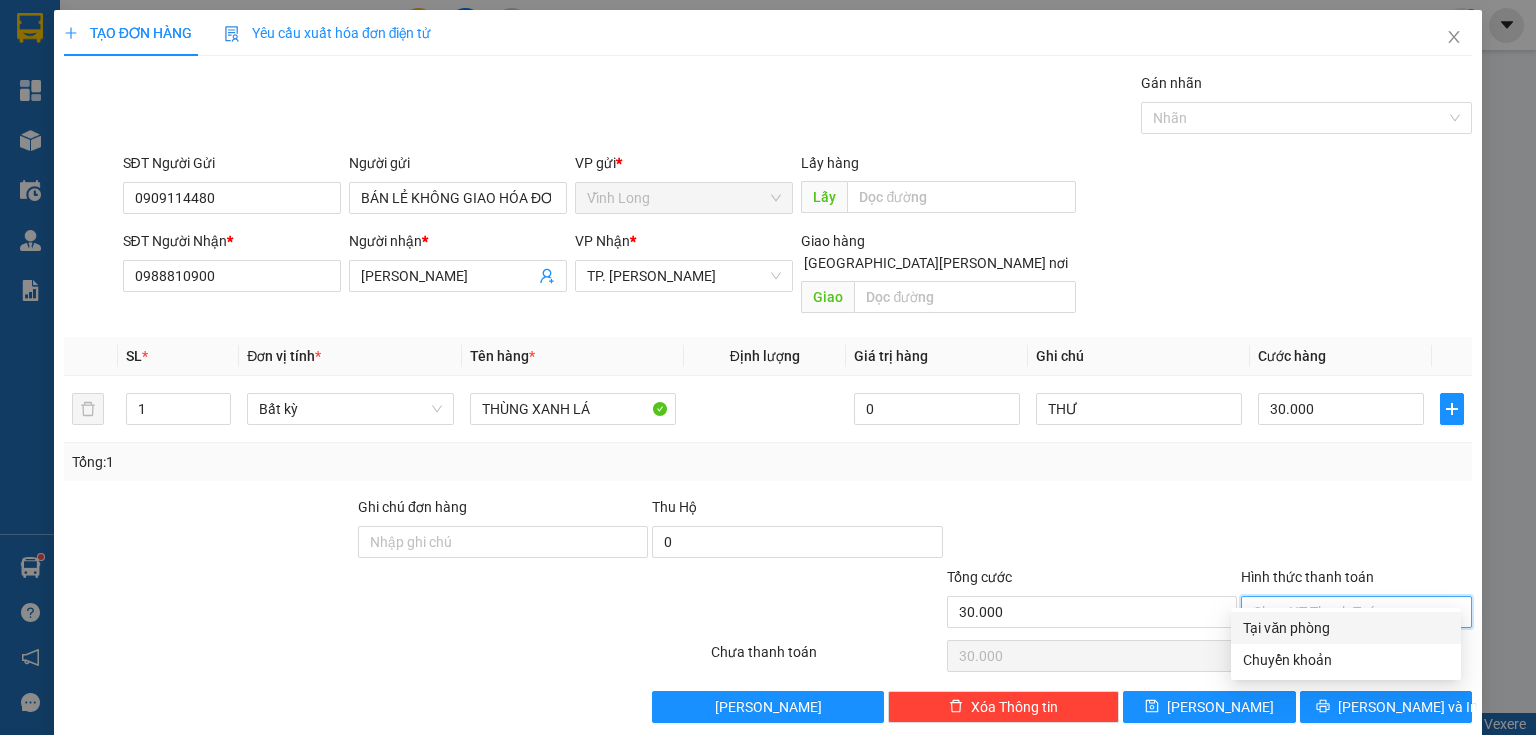 click on "Tại văn phòng" at bounding box center (1346, 628) 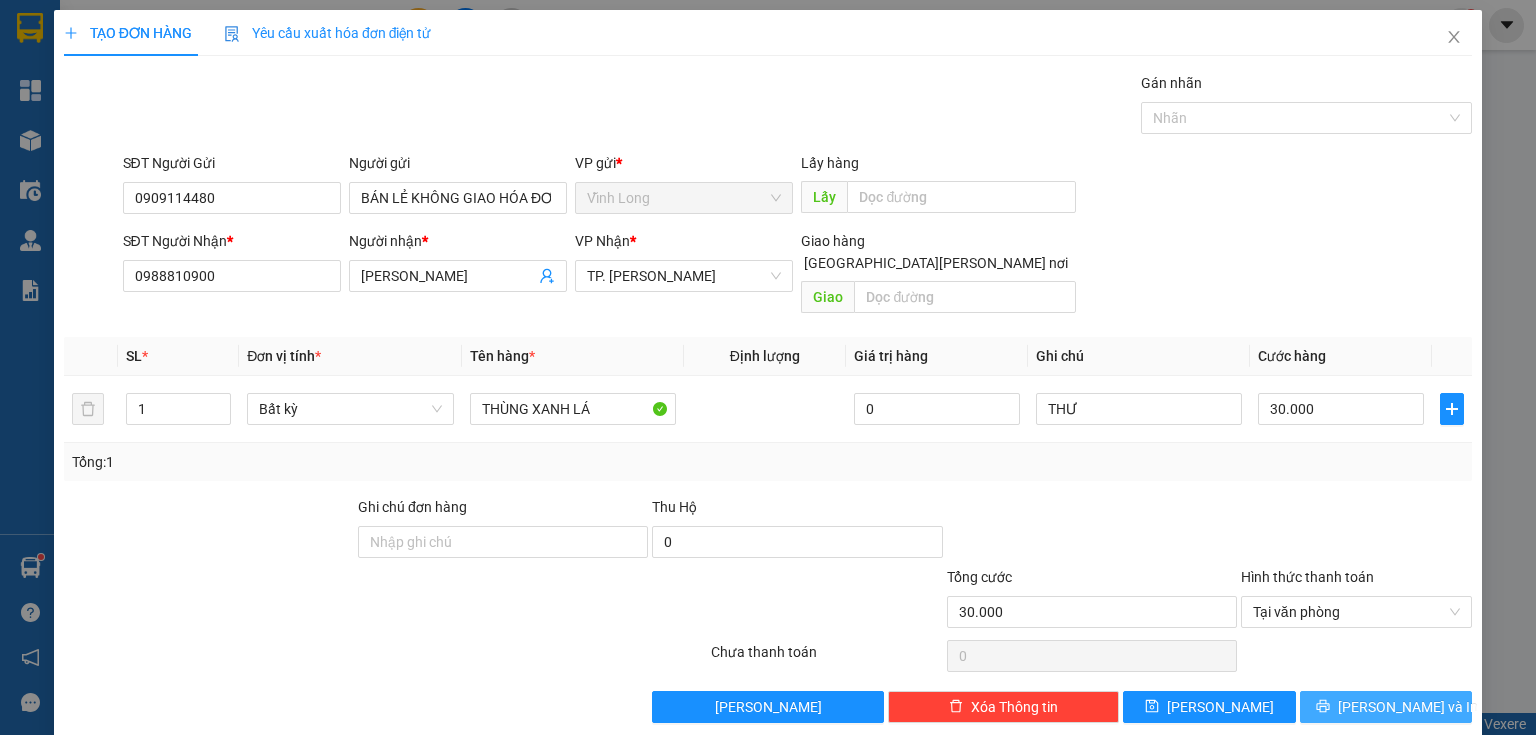 click on "[PERSON_NAME] và In" at bounding box center (1408, 707) 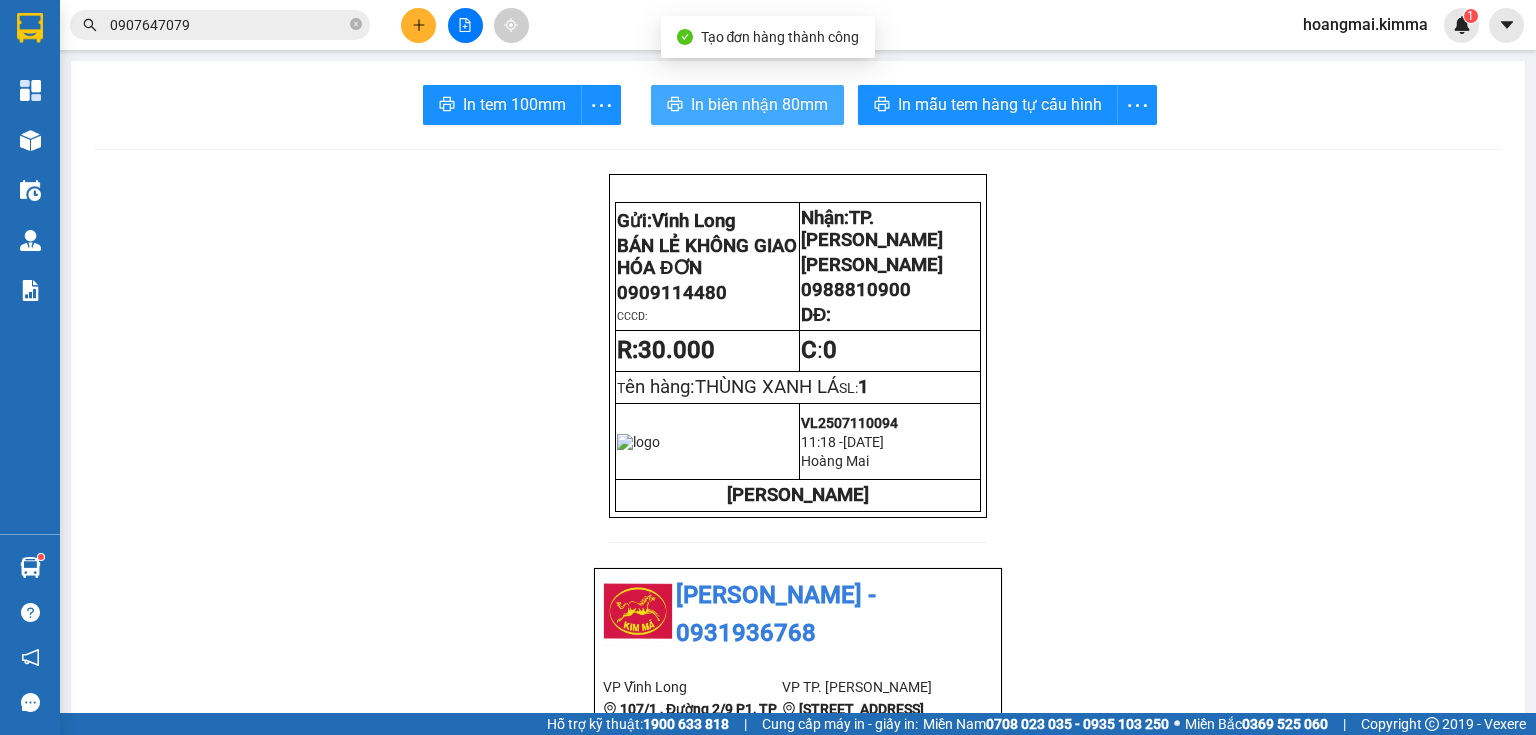 click on "In biên nhận 80mm" at bounding box center (759, 104) 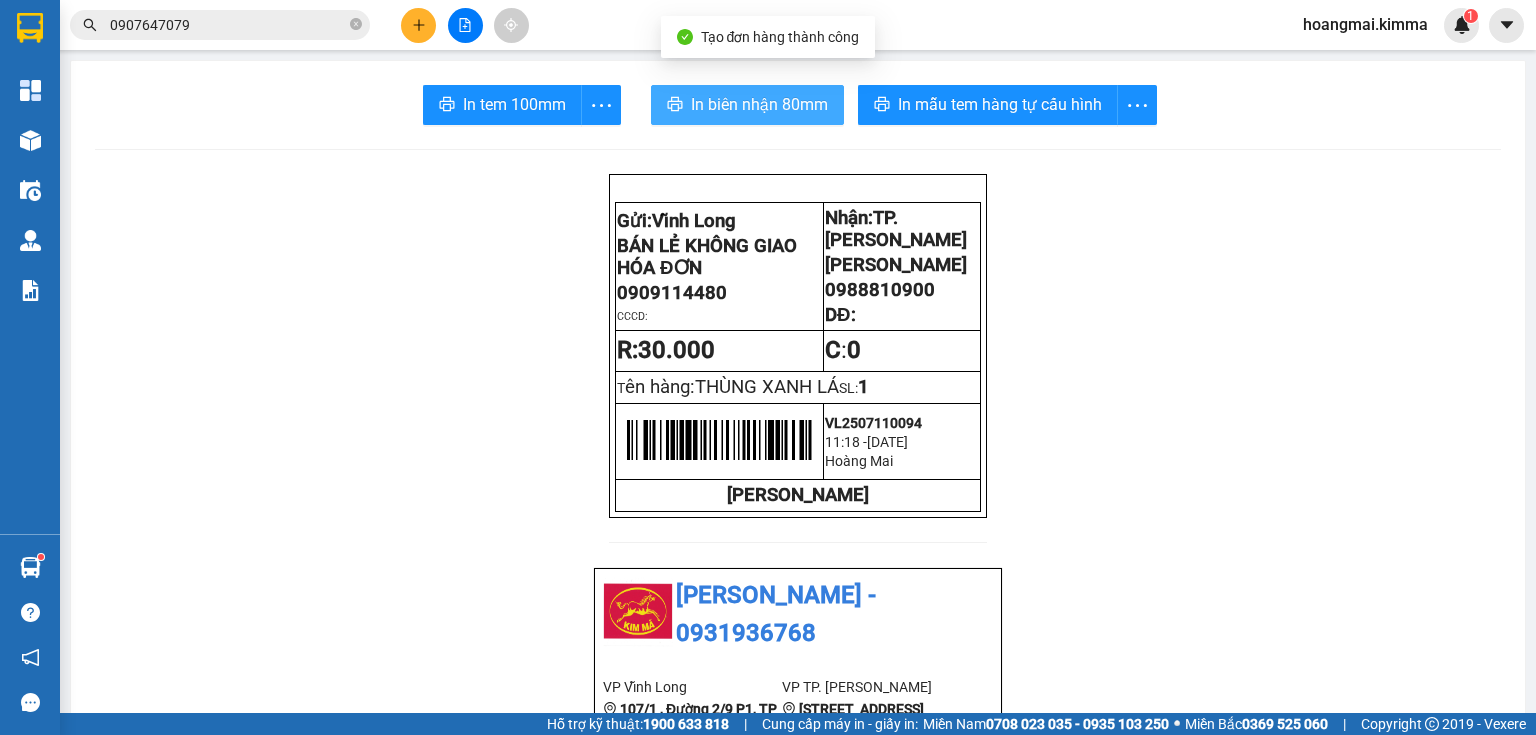 scroll, scrollTop: 0, scrollLeft: 0, axis: both 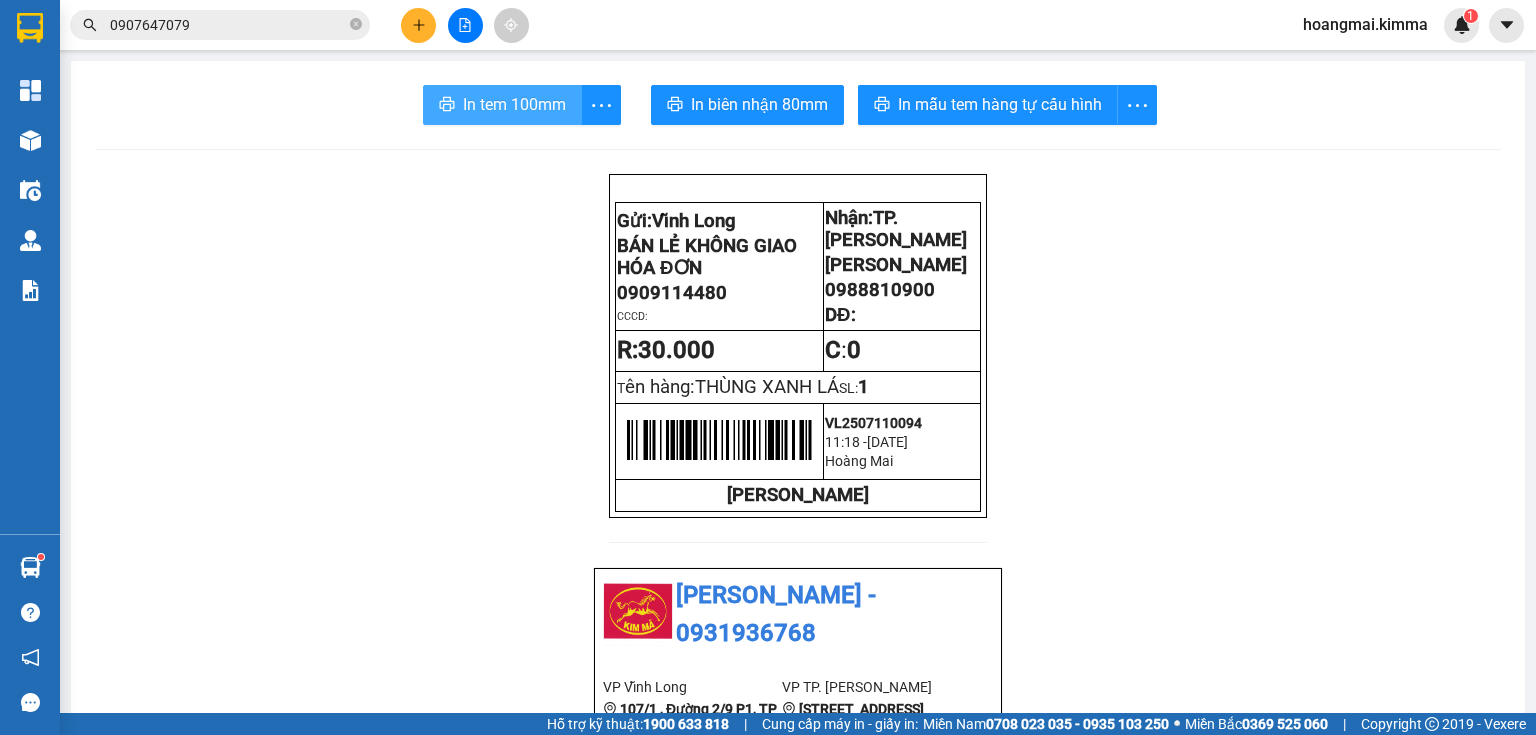 click on "In tem 100mm" at bounding box center (514, 104) 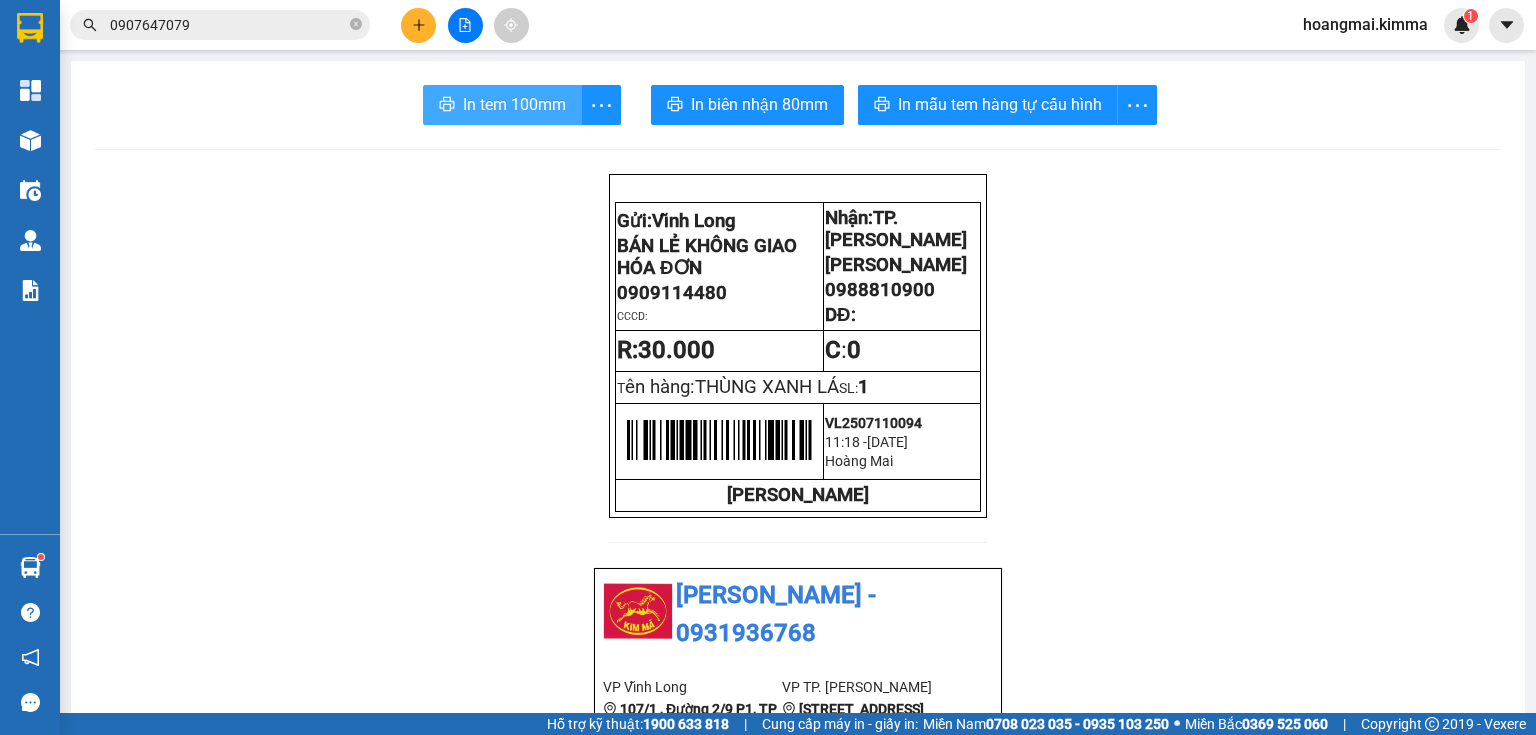 scroll, scrollTop: 0, scrollLeft: 0, axis: both 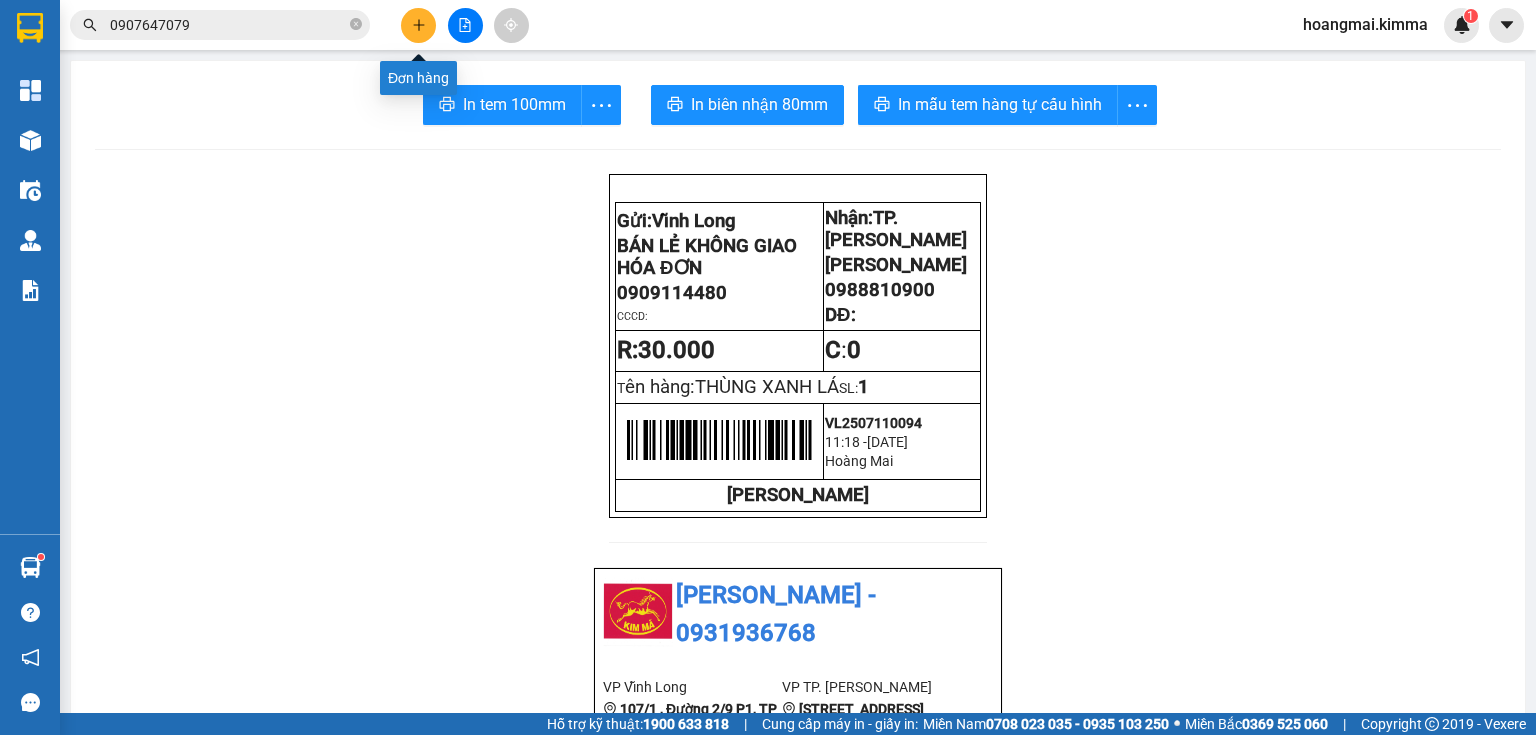 click at bounding box center (418, 25) 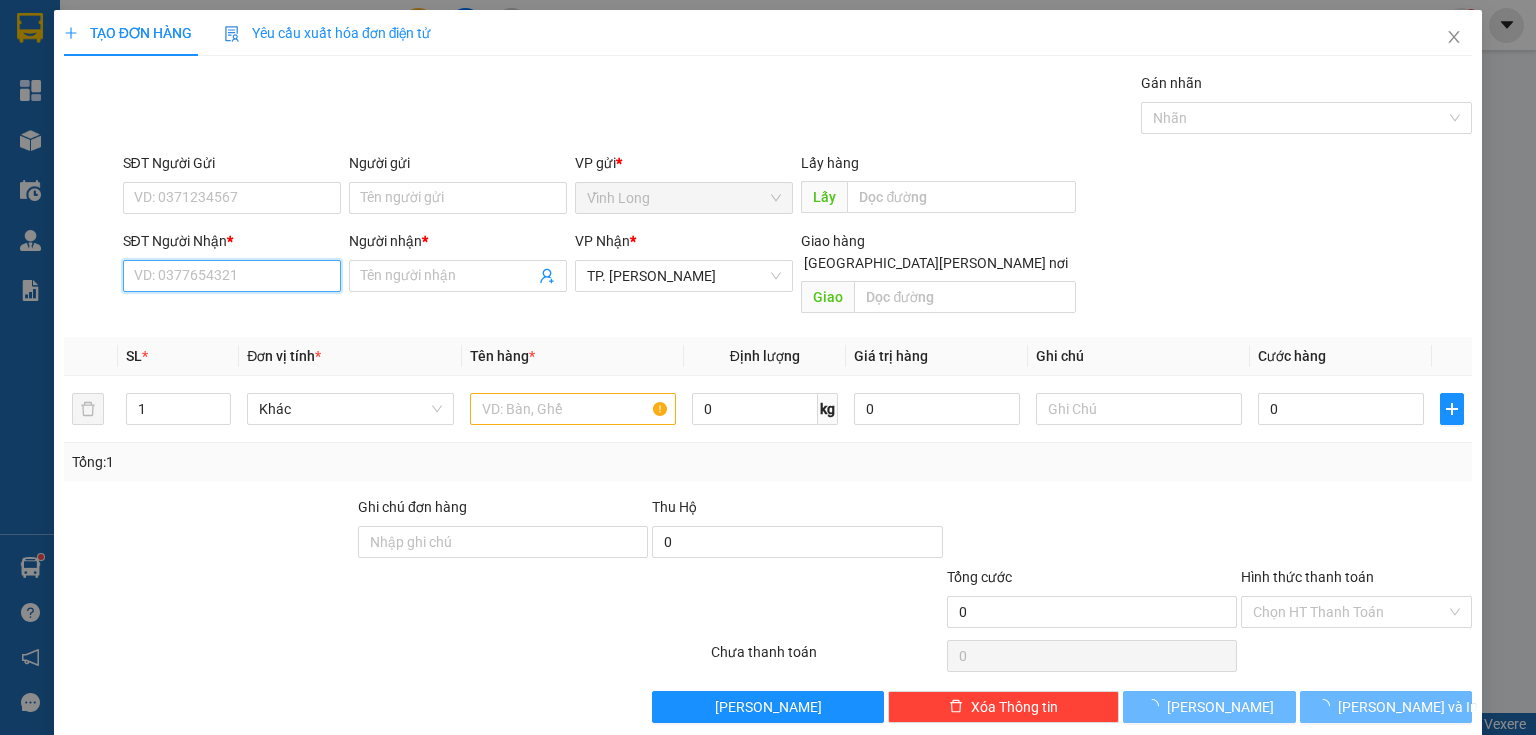 click on "SĐT Người Nhận  *" at bounding box center [232, 276] 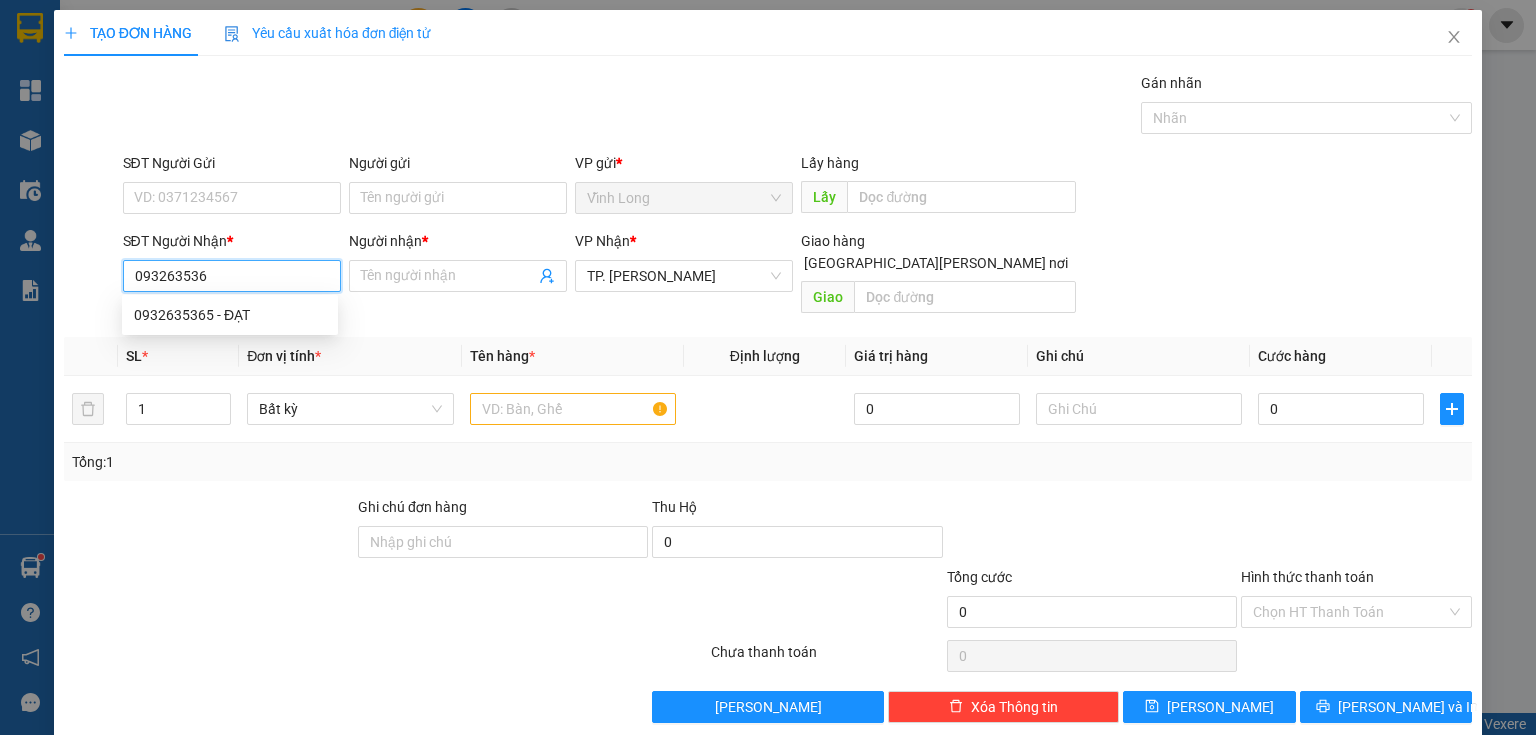 type on "0932635365" 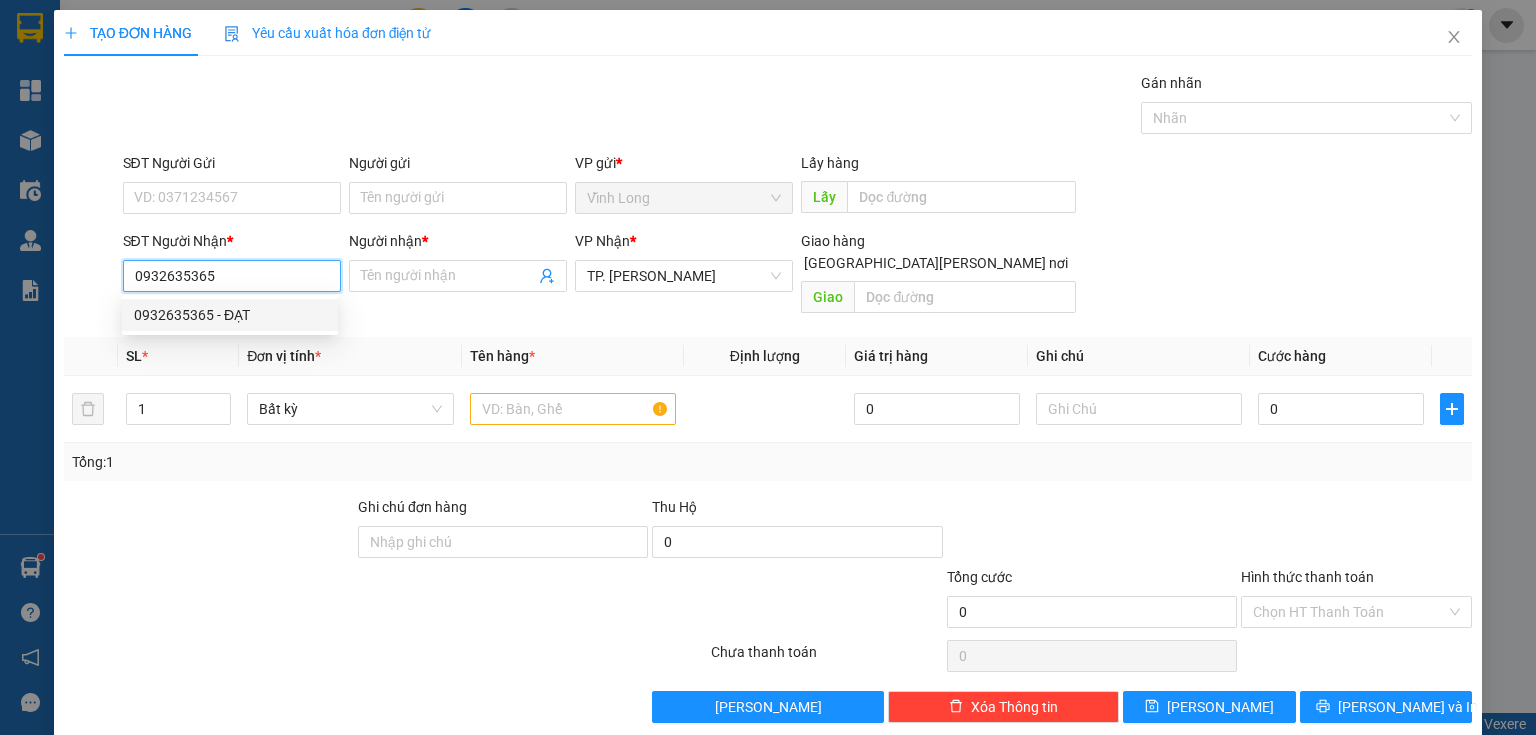 click on "0932635365 - ĐẠT" at bounding box center (230, 315) 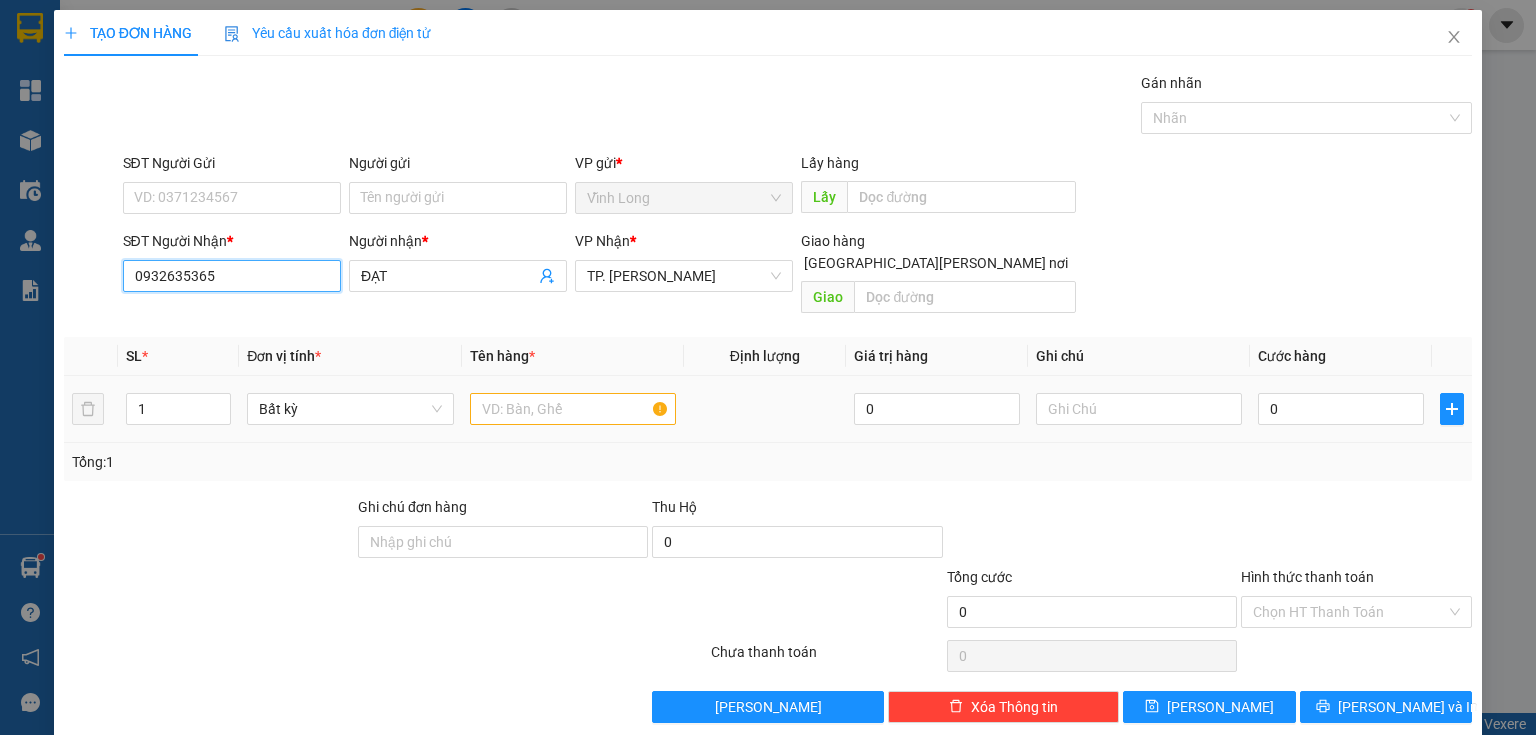 type on "0932635365" 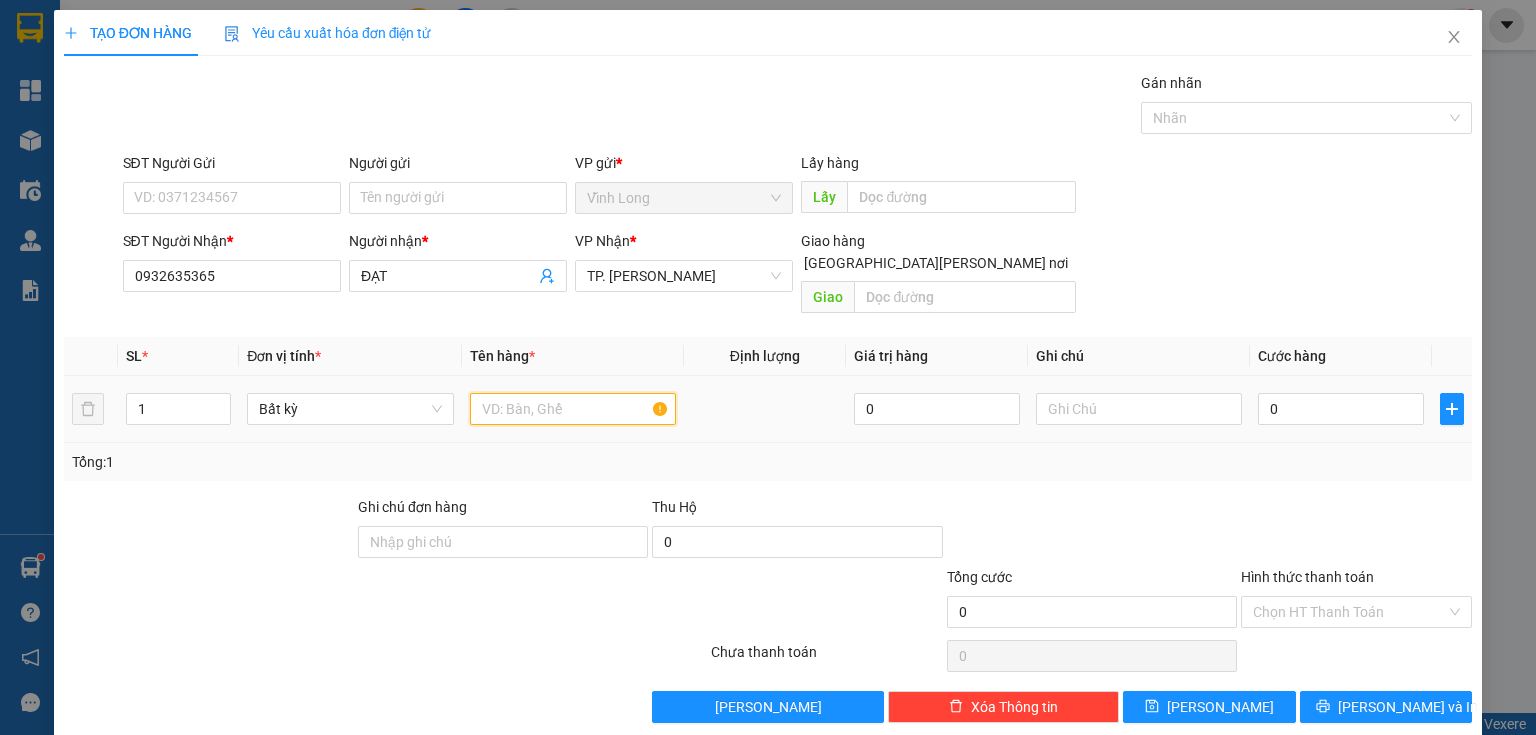 click at bounding box center (573, 409) 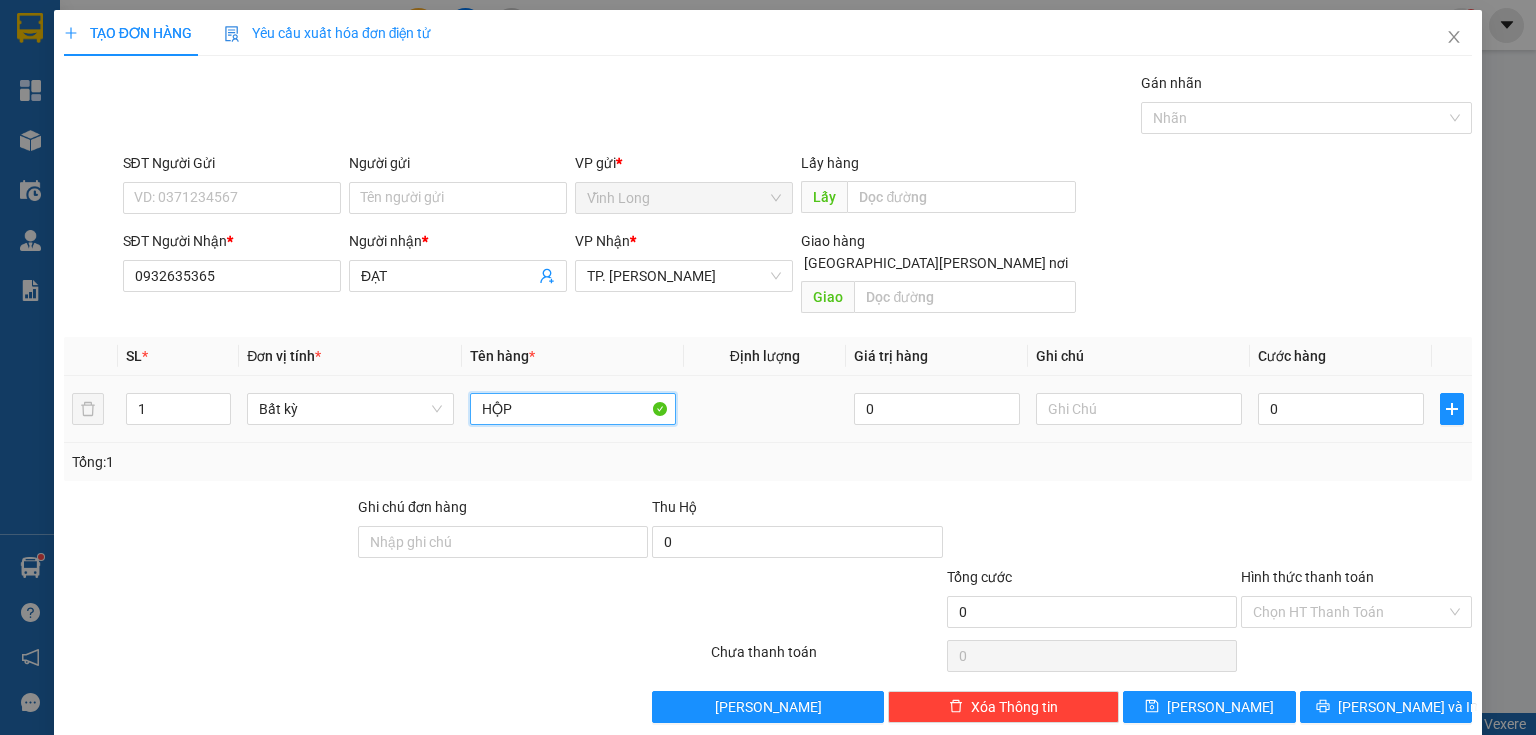 type on "HỘP" 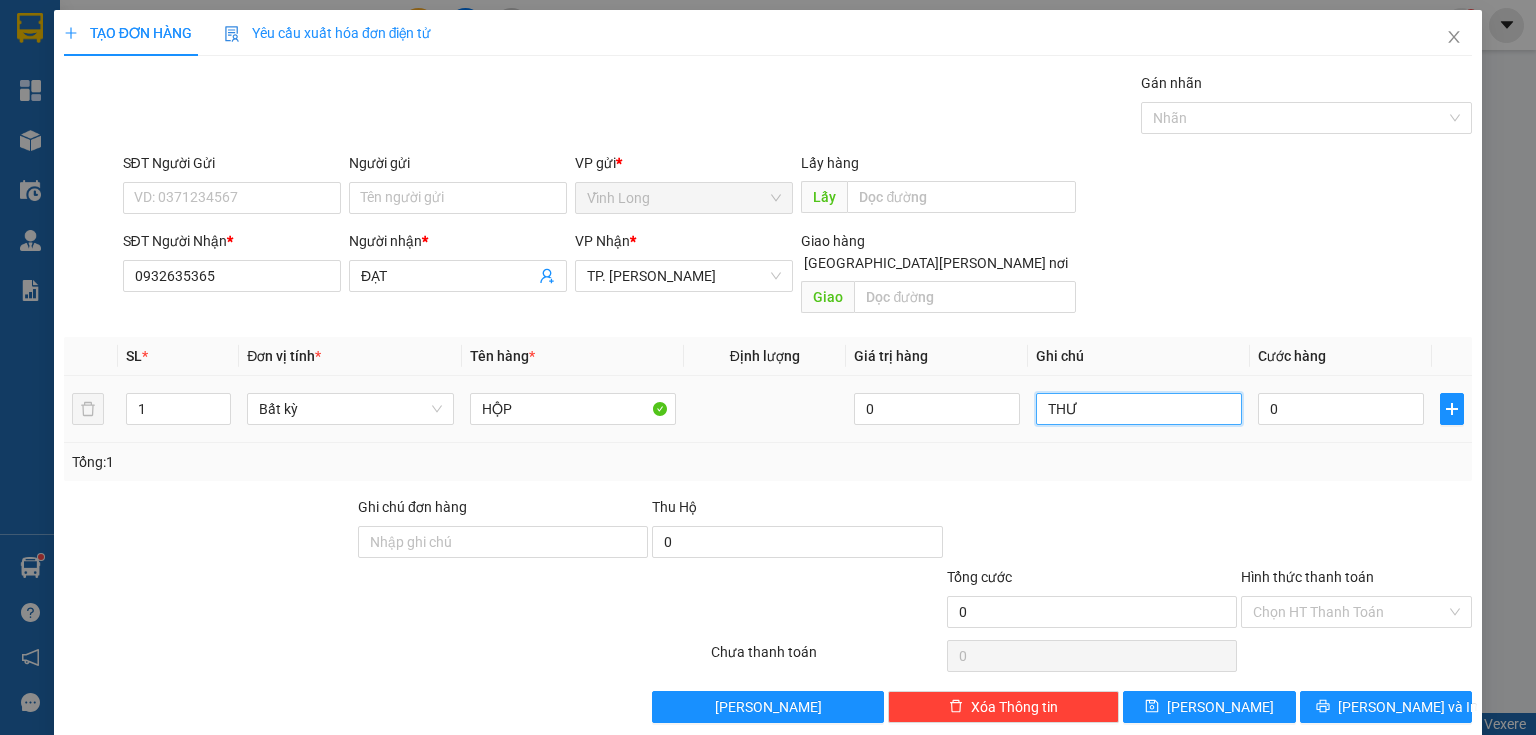 type on "THƯ" 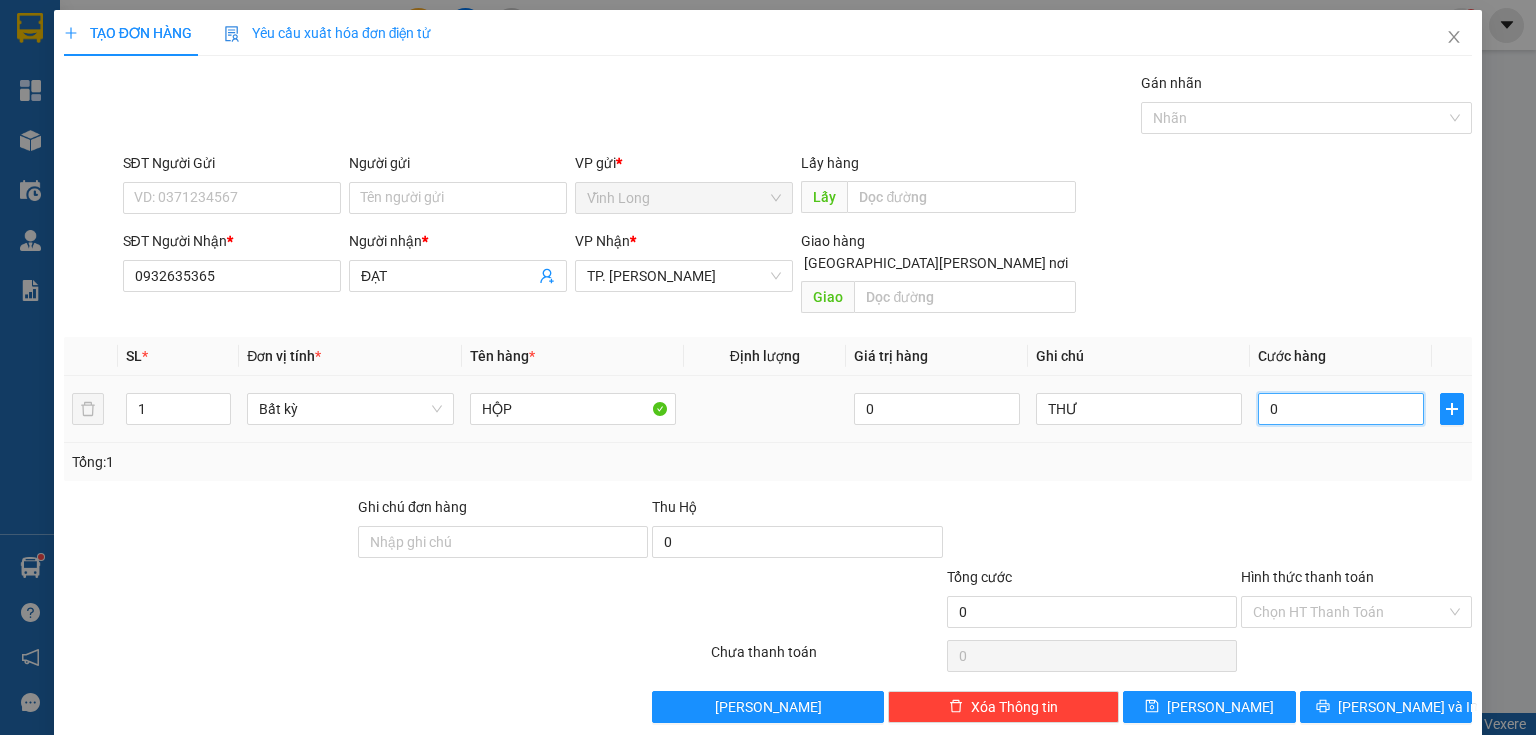 type on "2" 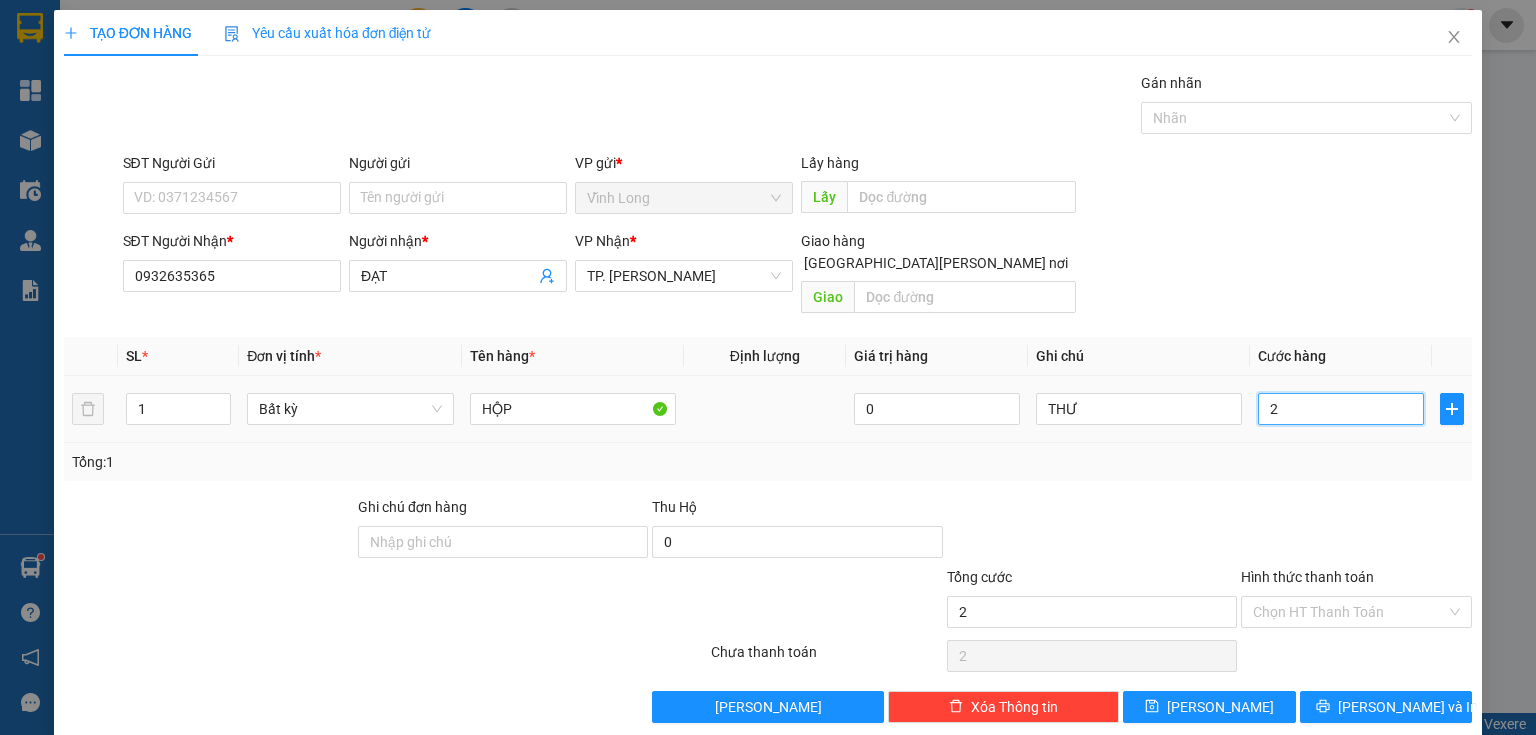type on "20" 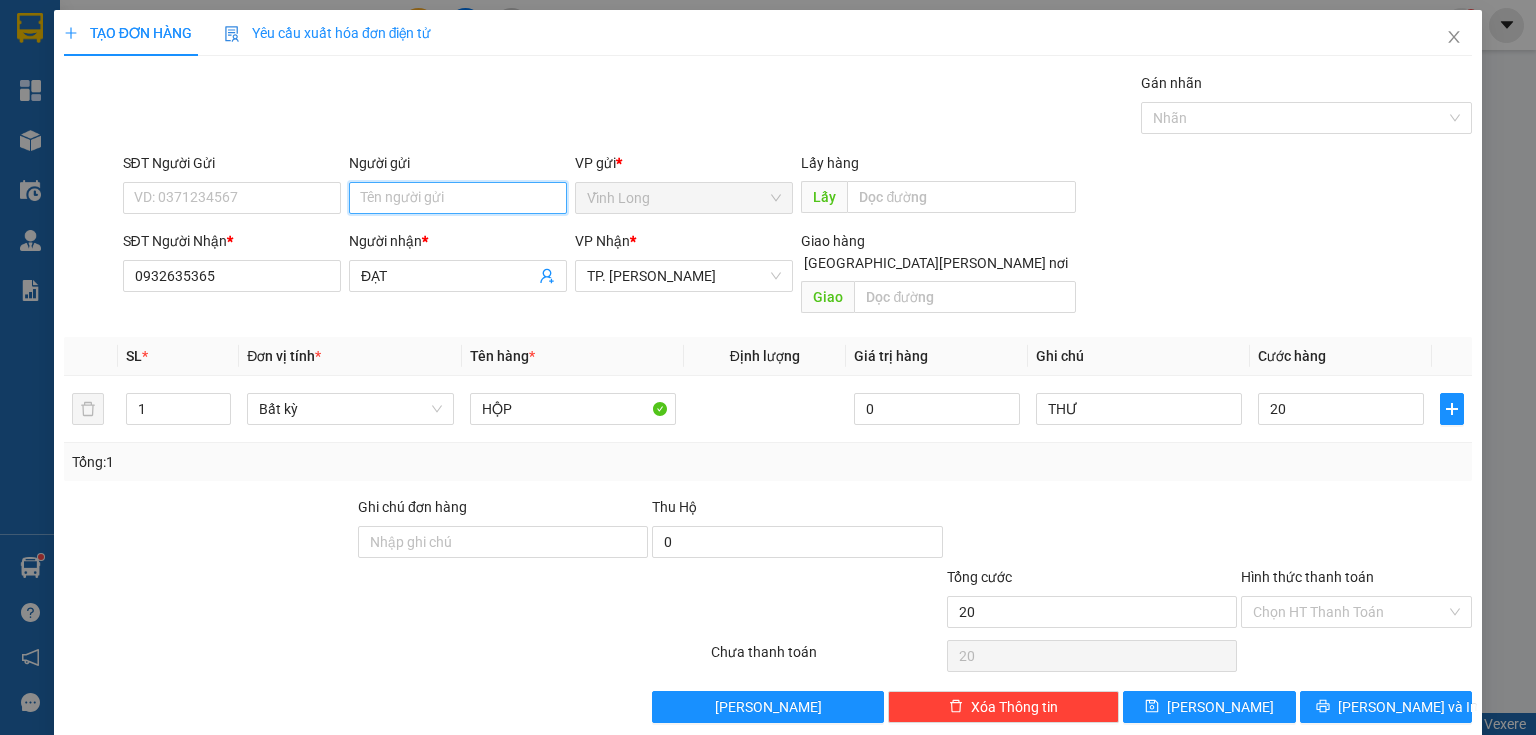type on "20.000" 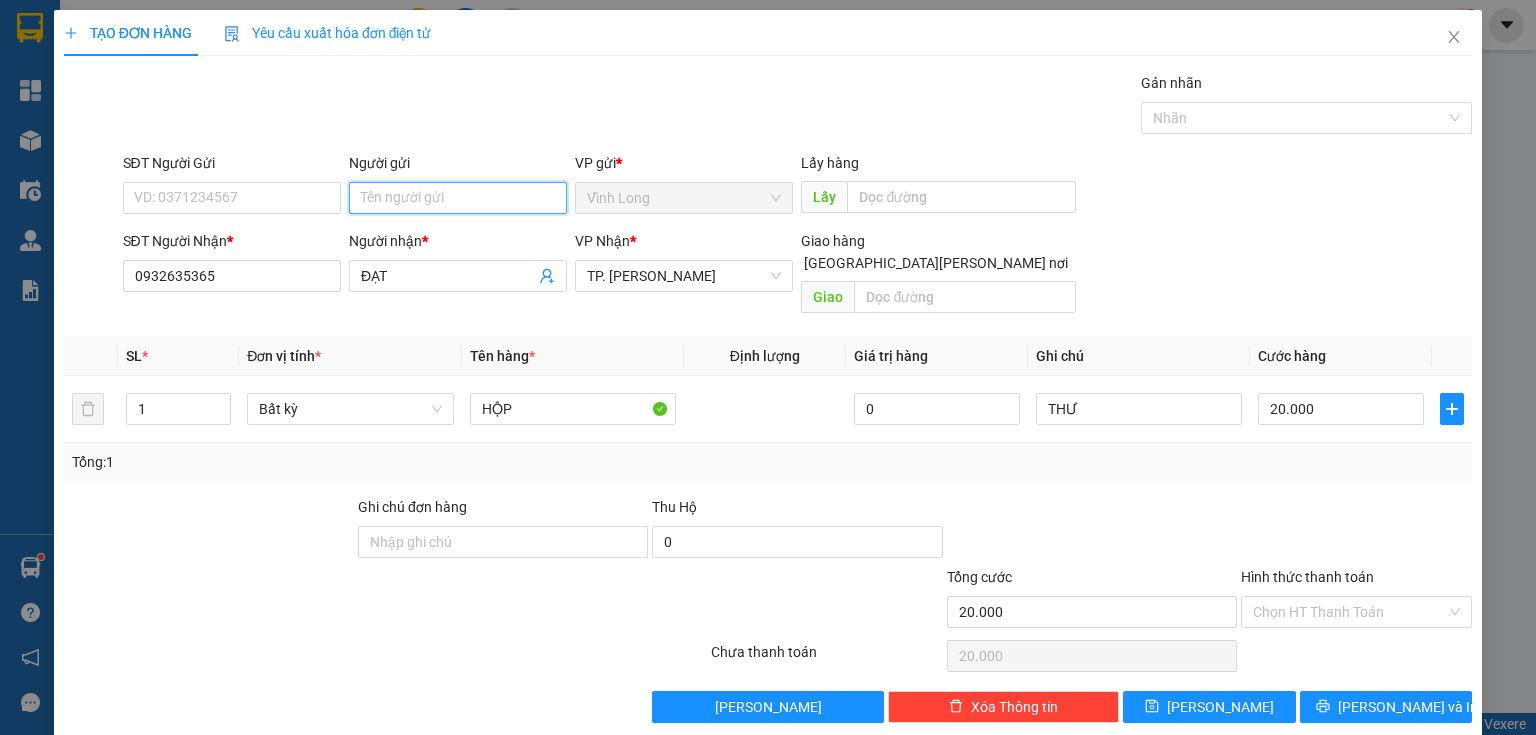 click on "Người gửi" at bounding box center (458, 198) 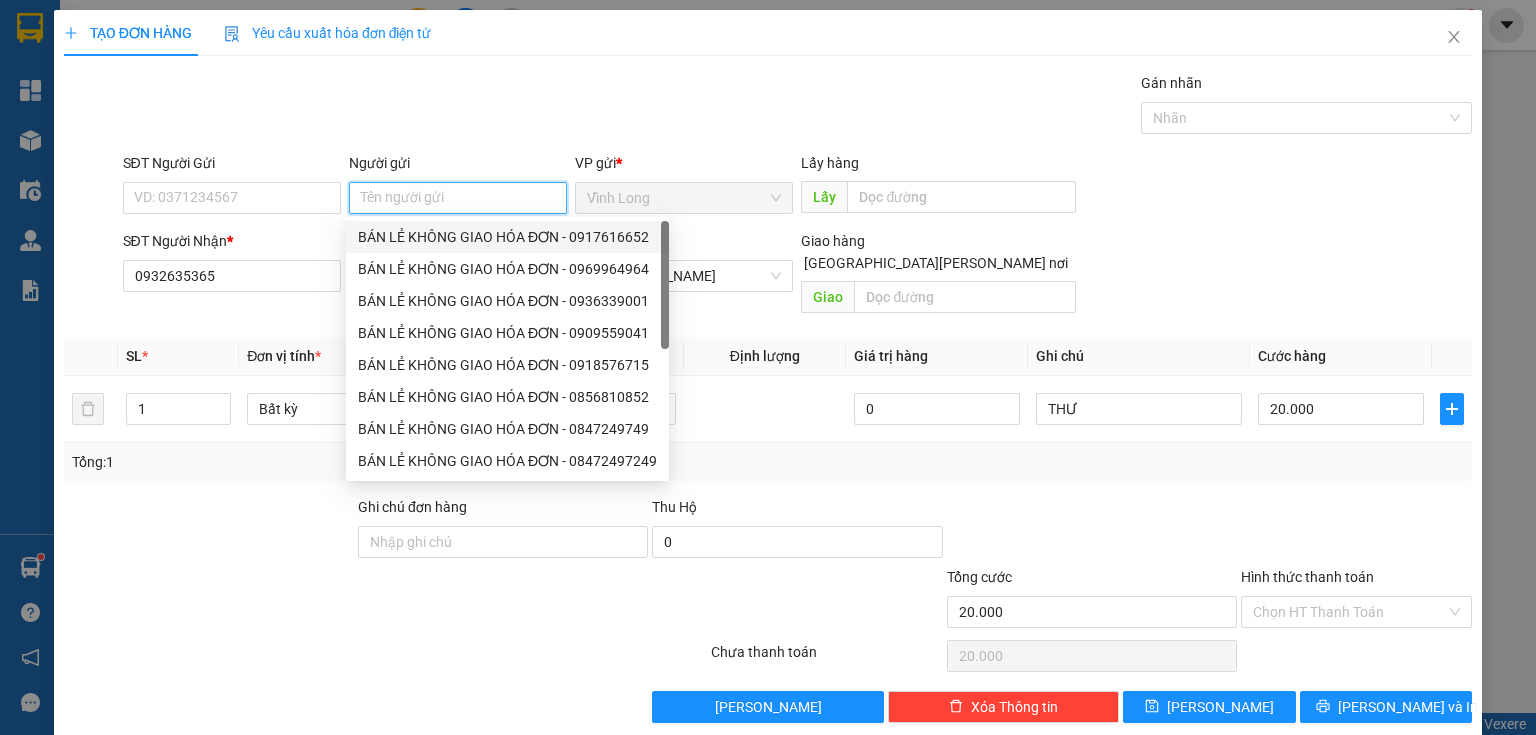 click on "BÁN LẺ KHÔNG GIAO HÓA ĐƠN - 0917616652" at bounding box center [507, 237] 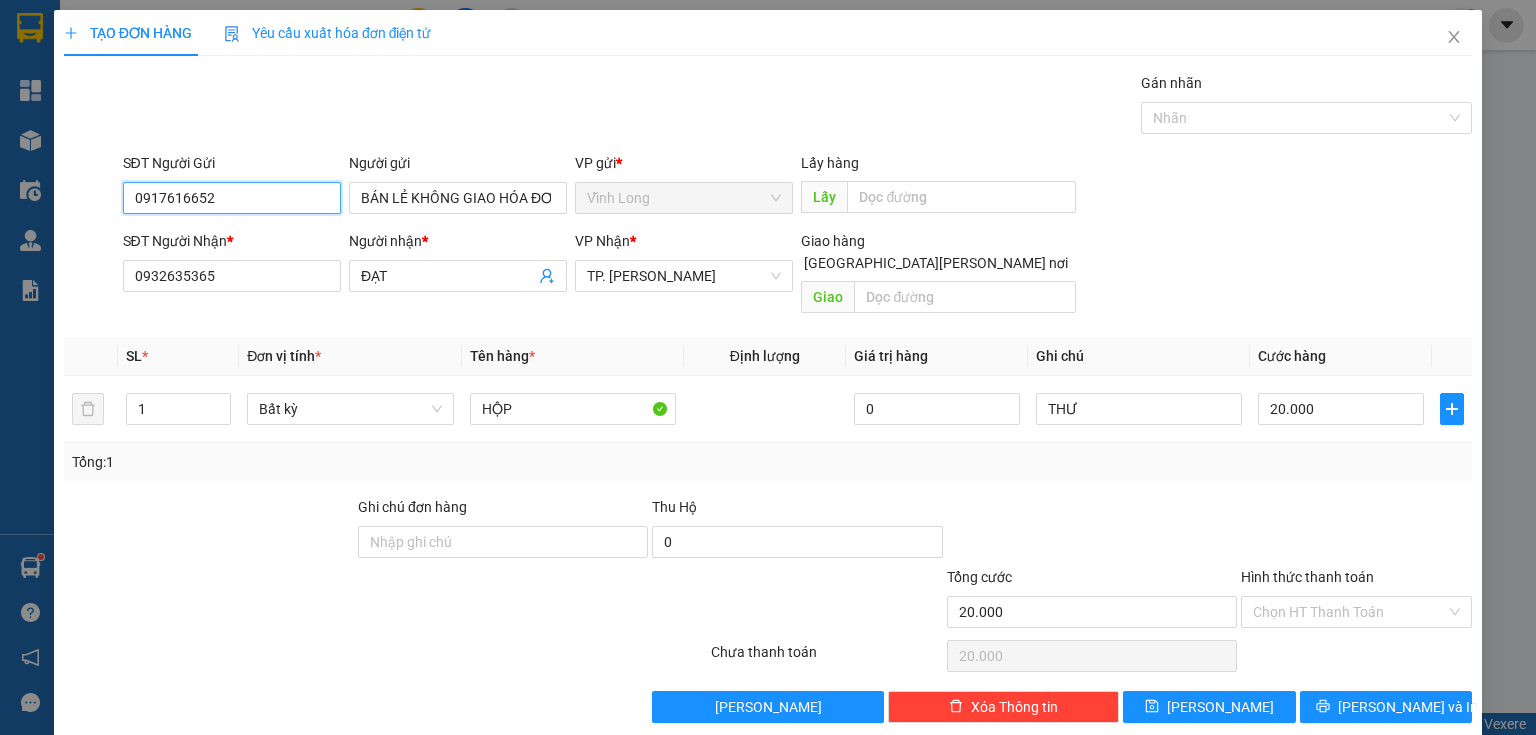drag, startPoint x: 299, startPoint y: 202, endPoint x: 310, endPoint y: 155, distance: 48.270073 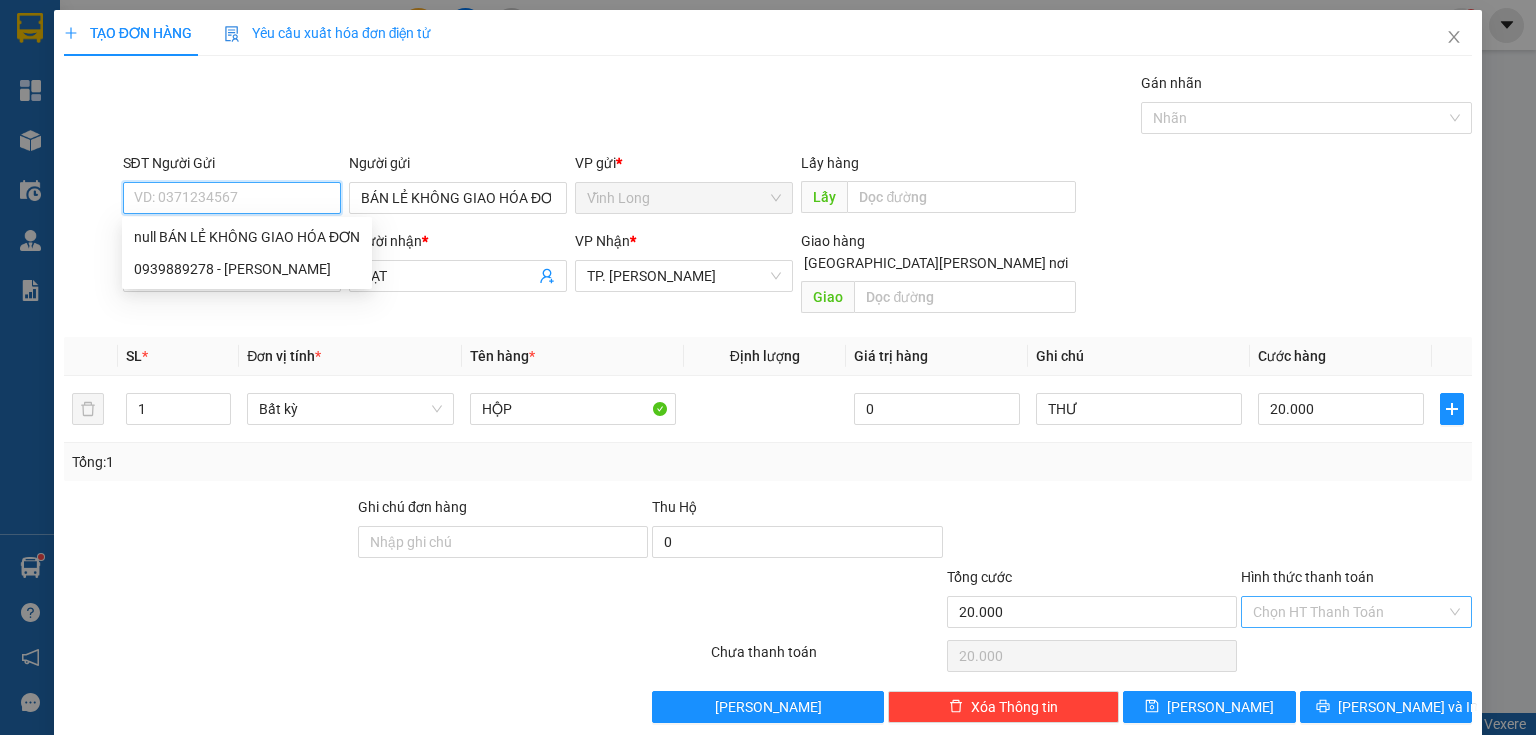 type 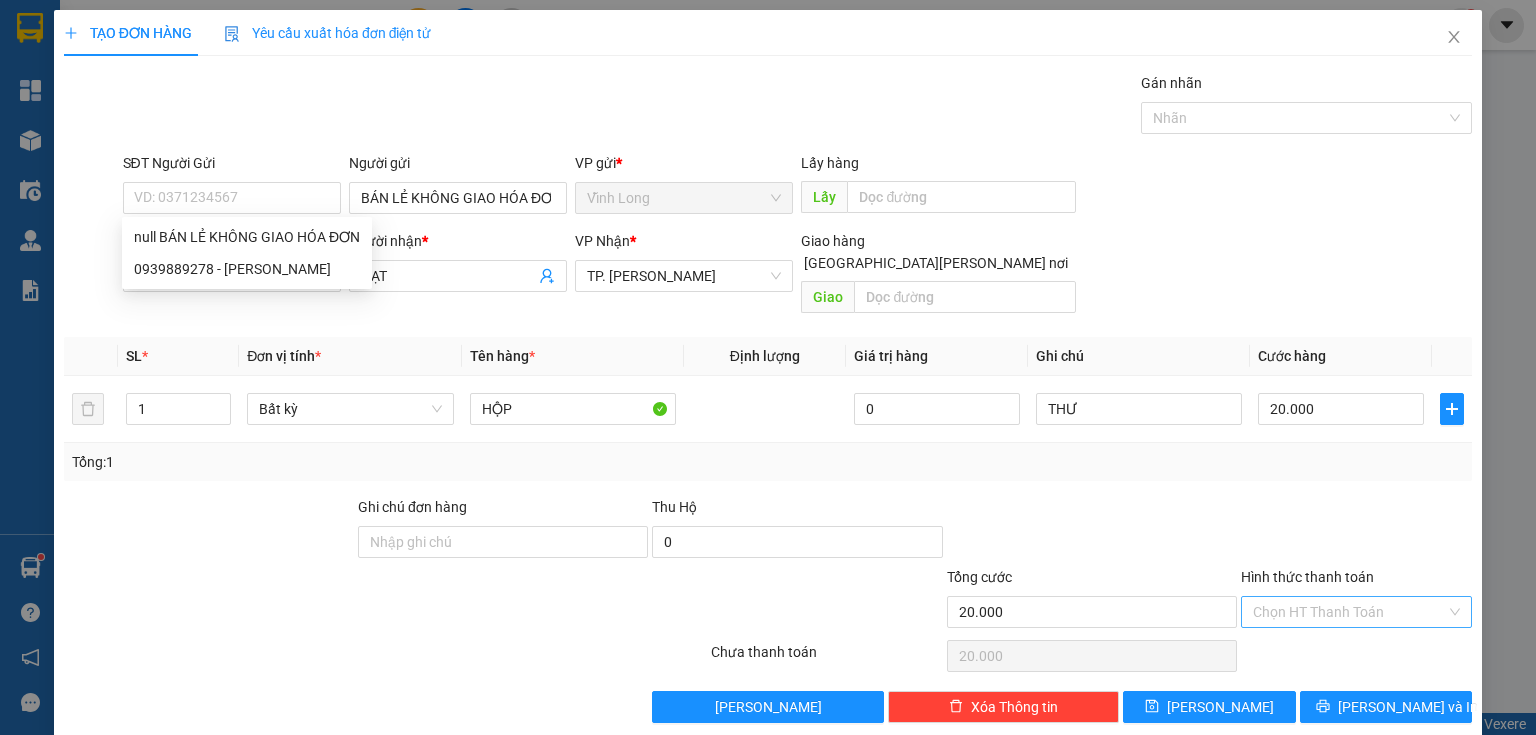 click on "Hình thức thanh toán" at bounding box center [1349, 612] 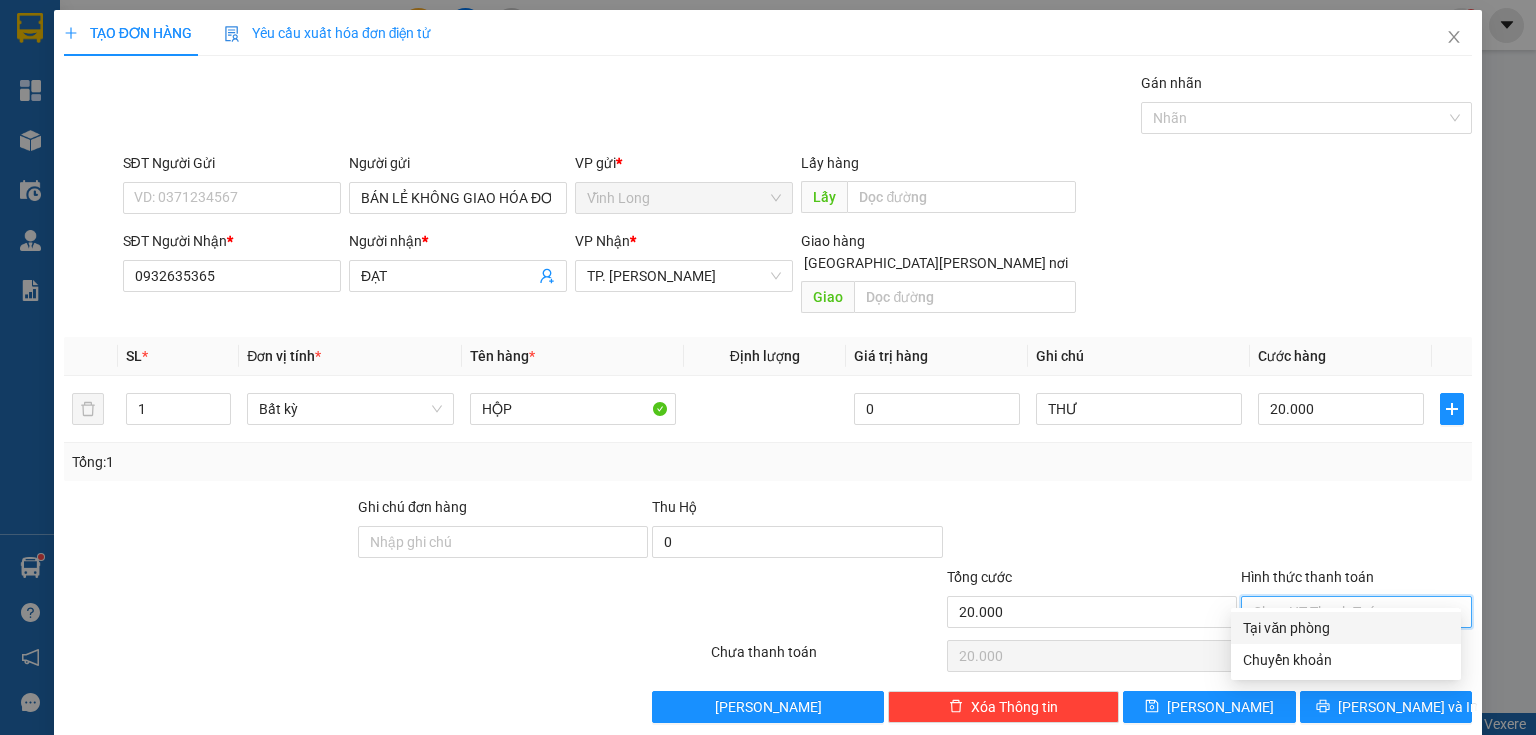 click on "Tại văn phòng" at bounding box center (1346, 628) 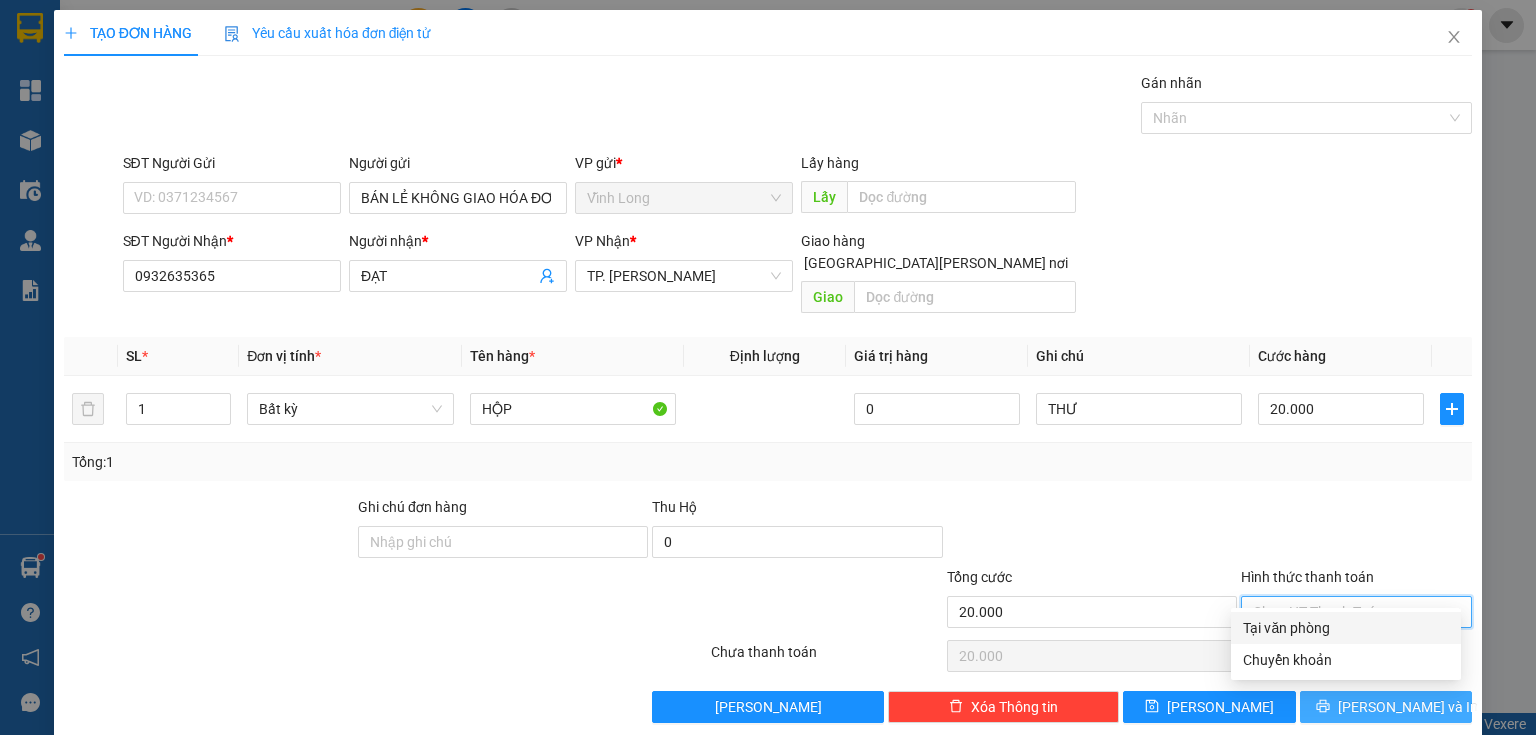 type on "0" 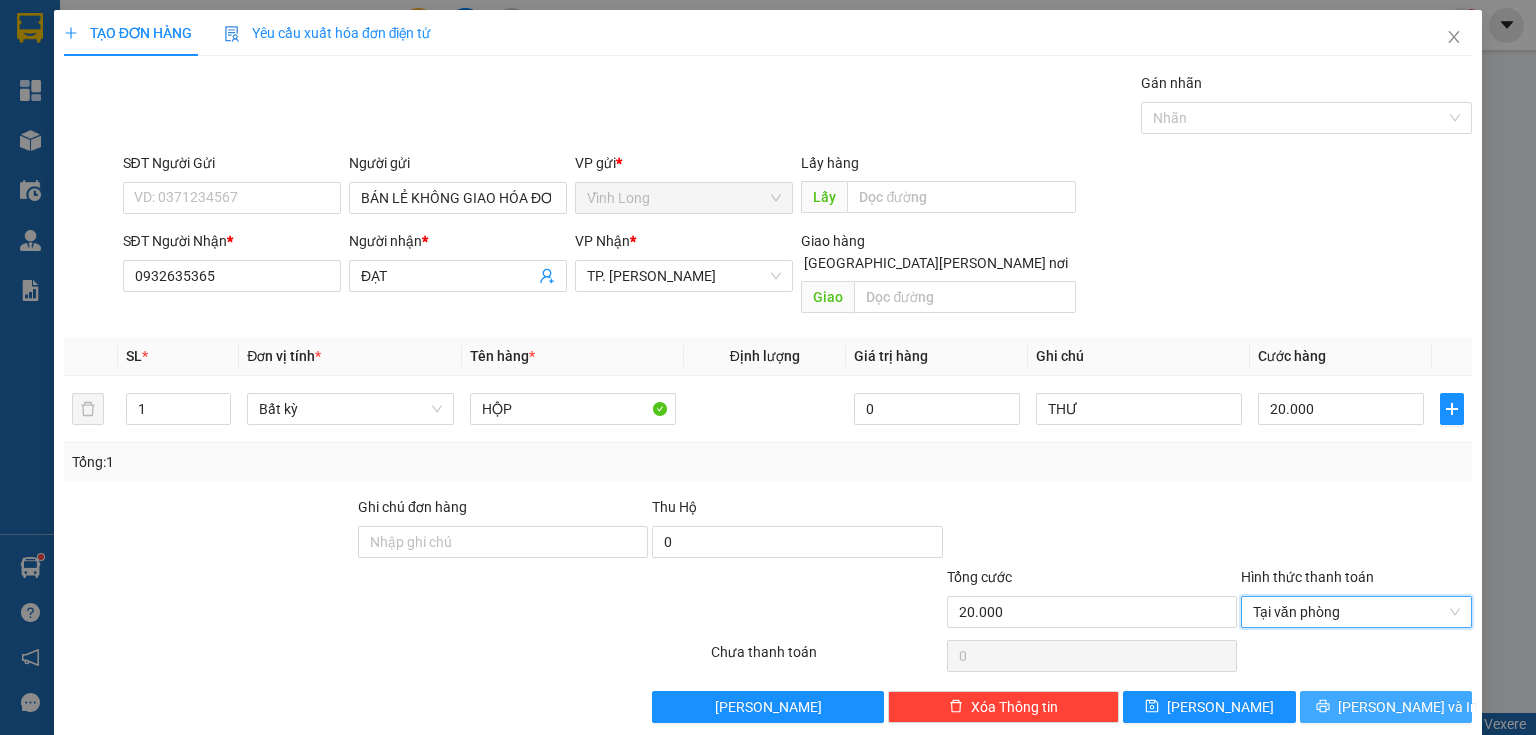 drag, startPoint x: 1337, startPoint y: 683, endPoint x: 1208, endPoint y: 638, distance: 136.62357 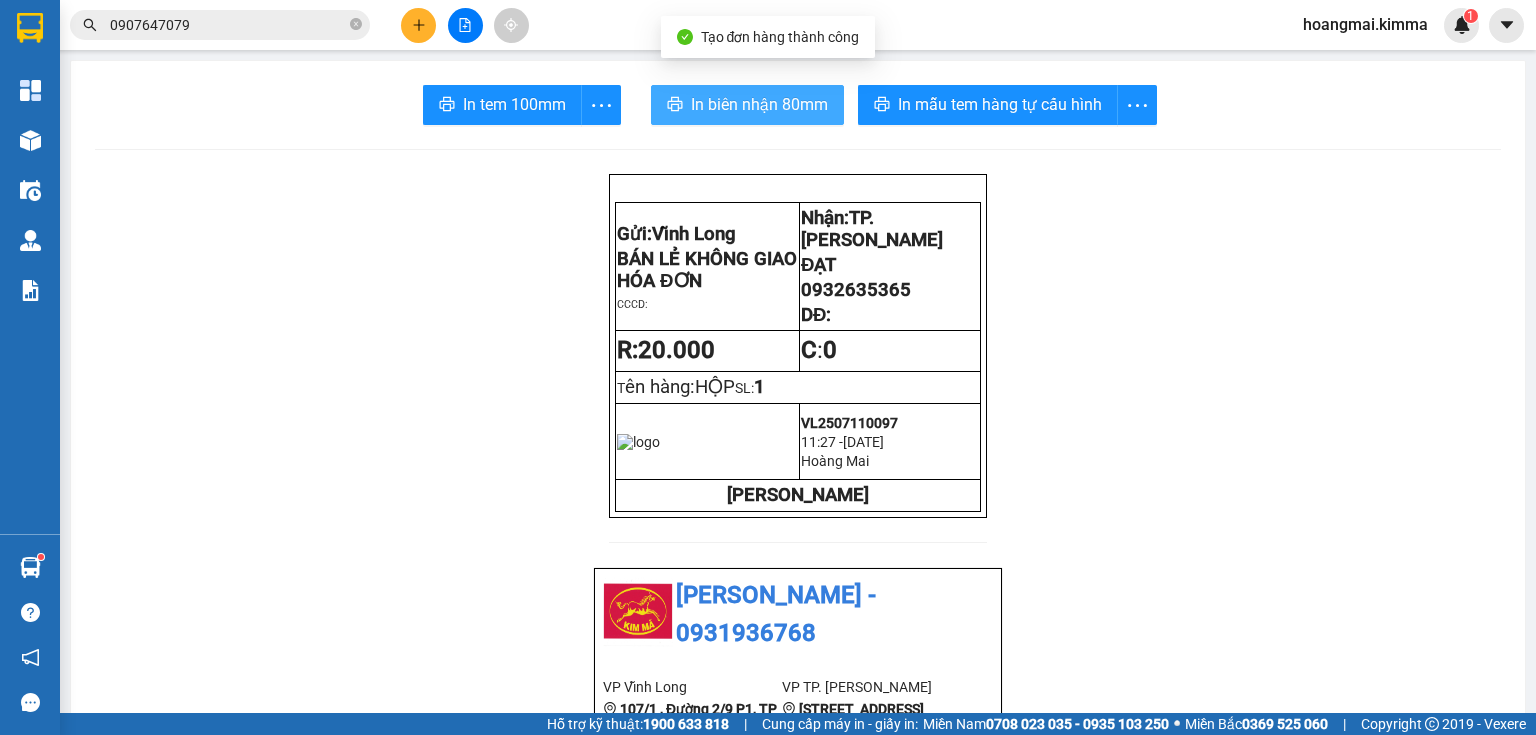 click on "In biên nhận 80mm" at bounding box center [759, 104] 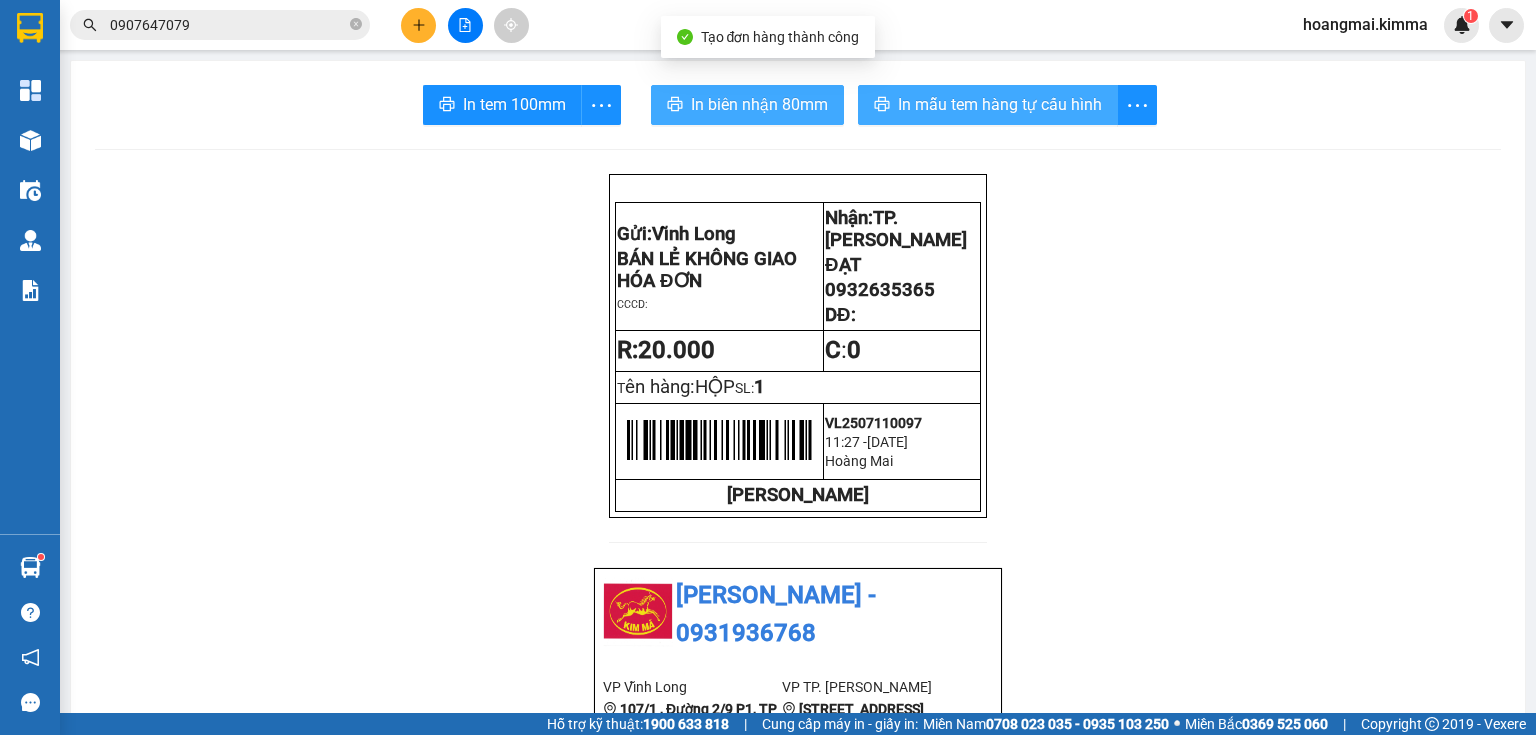 scroll, scrollTop: 0, scrollLeft: 0, axis: both 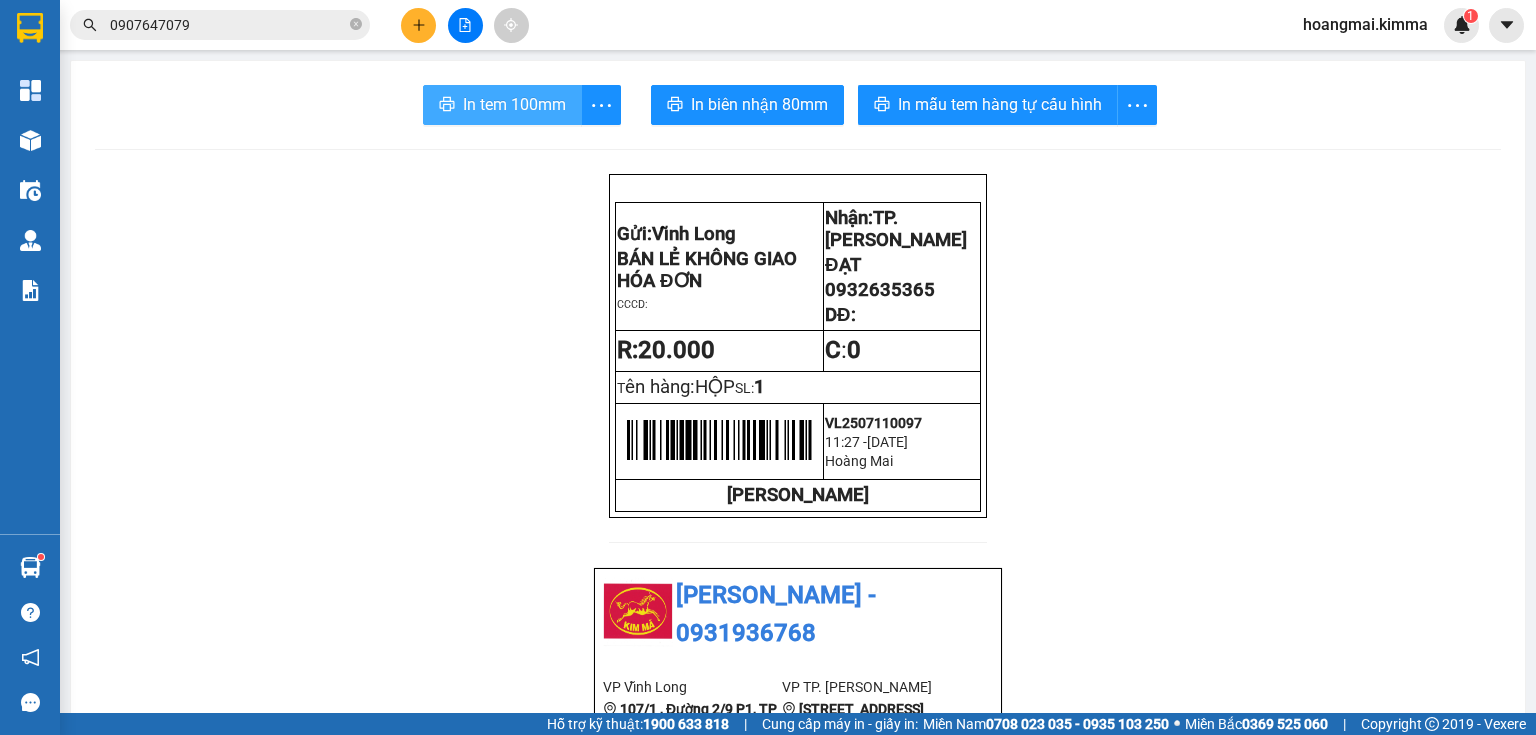 click on "In tem 100mm" at bounding box center [502, 105] 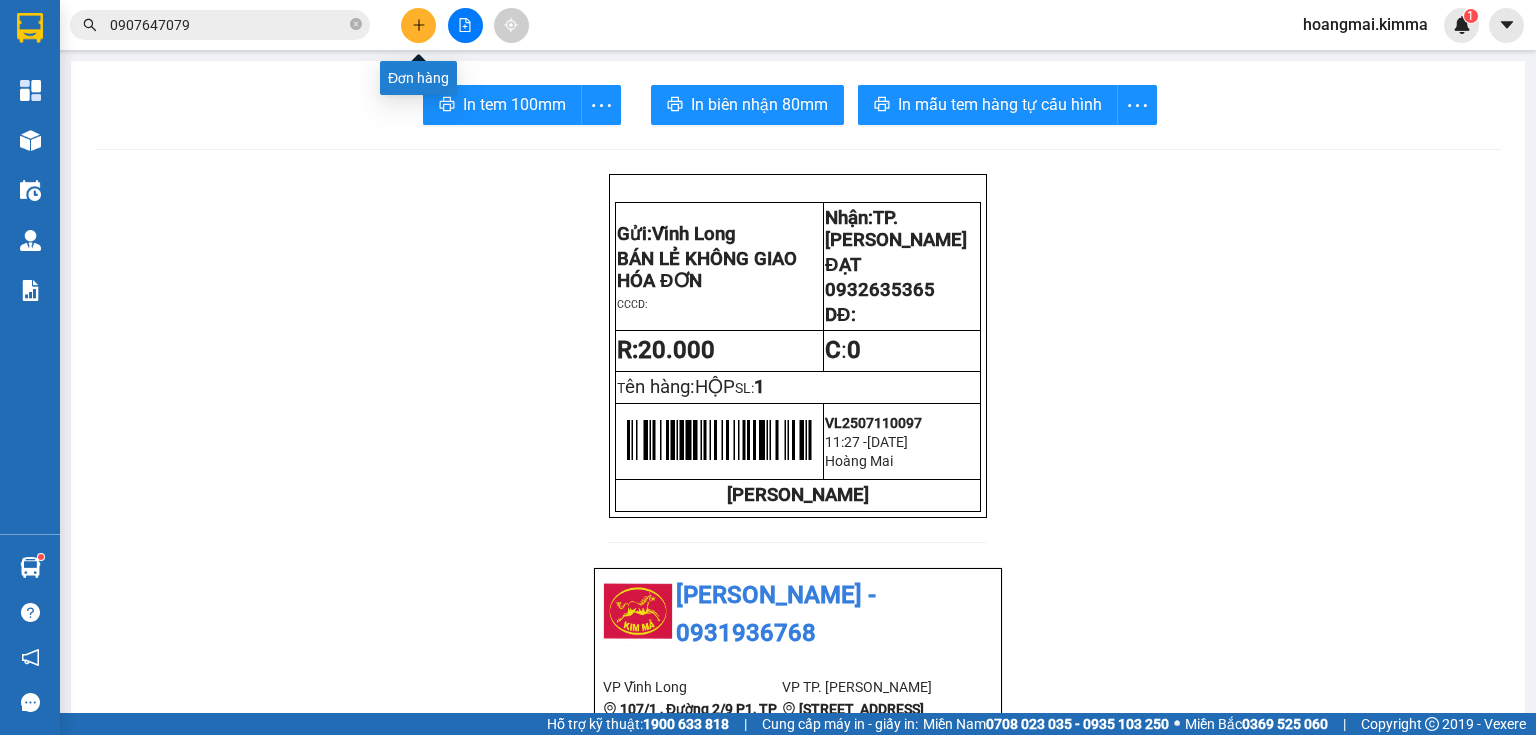 click 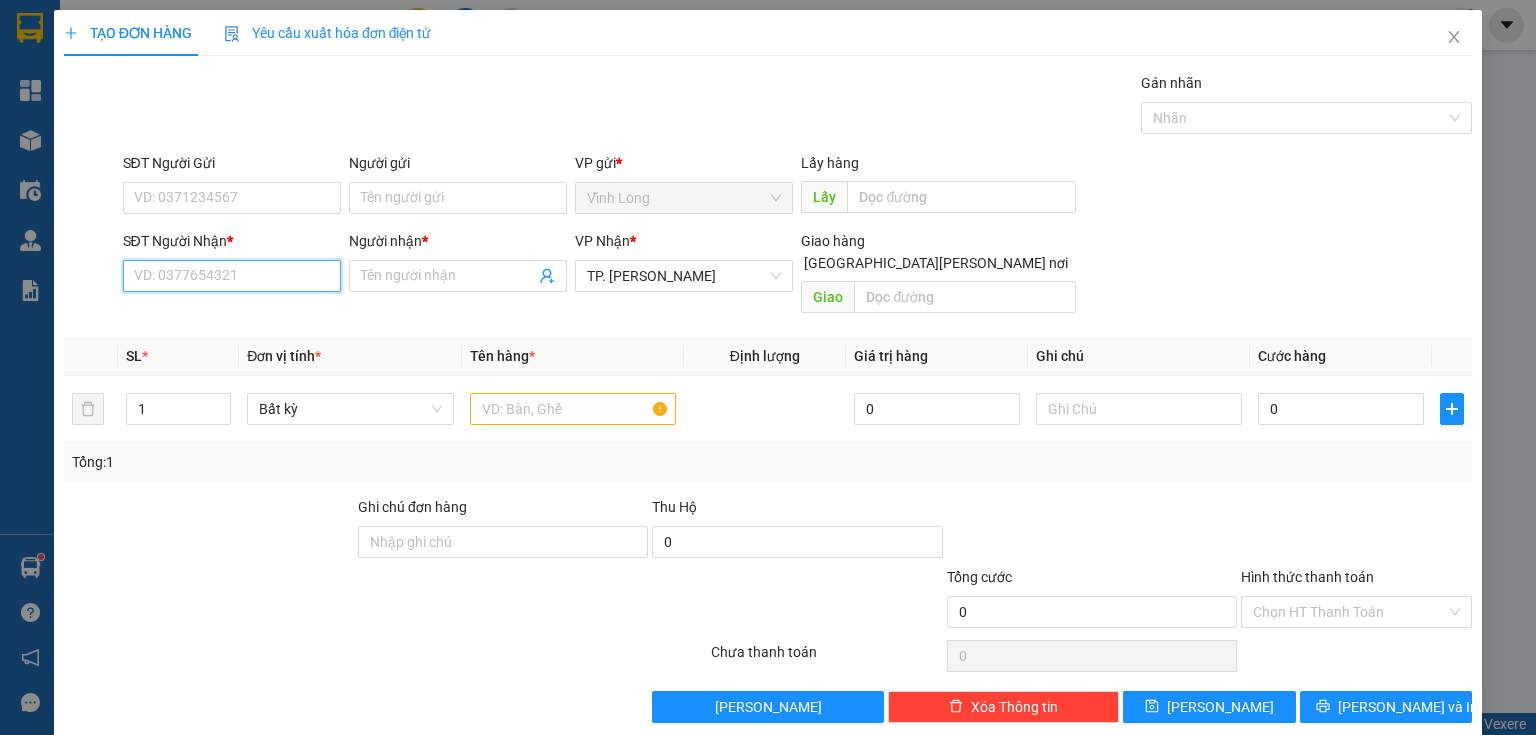 click on "SĐT Người Nhận  *" at bounding box center [232, 276] 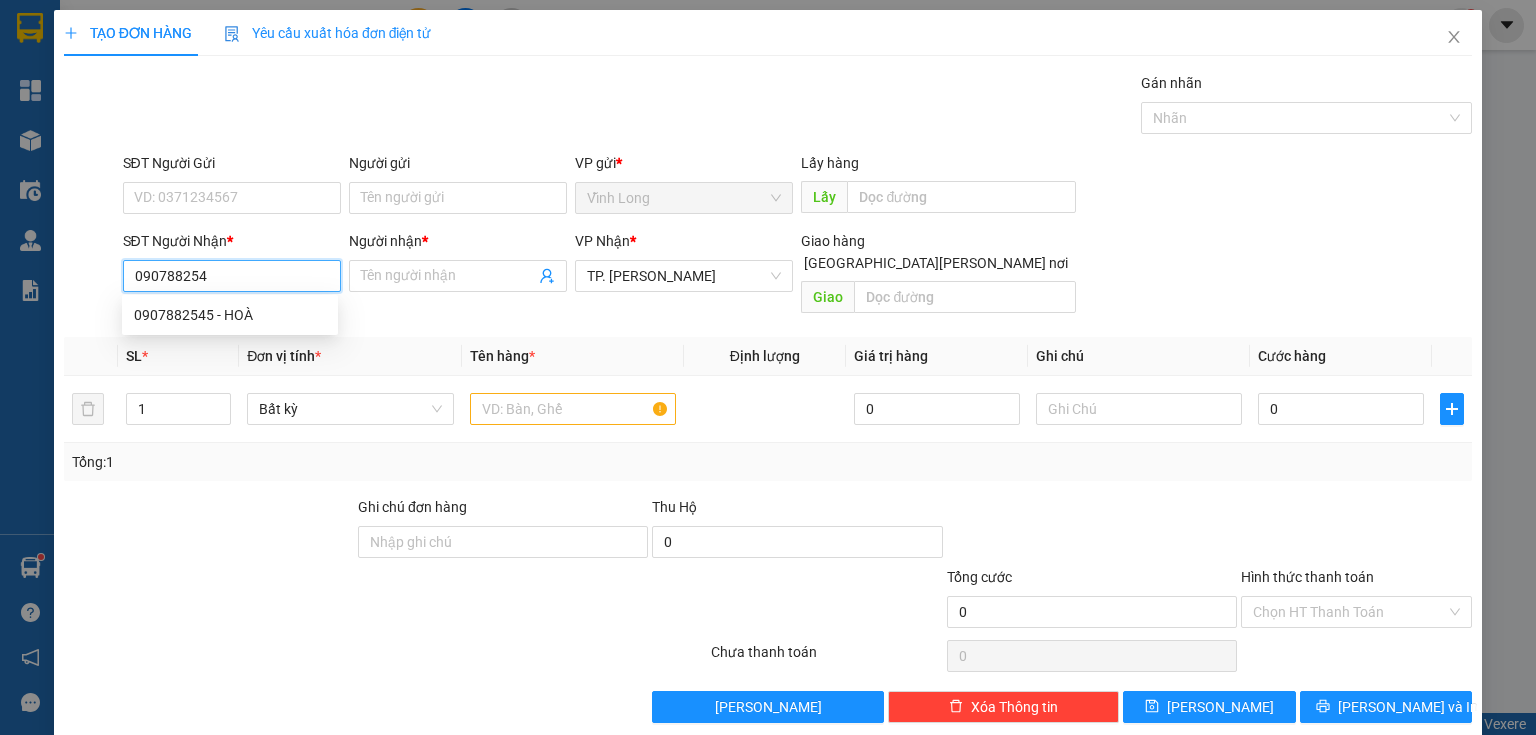 type on "0907882545" 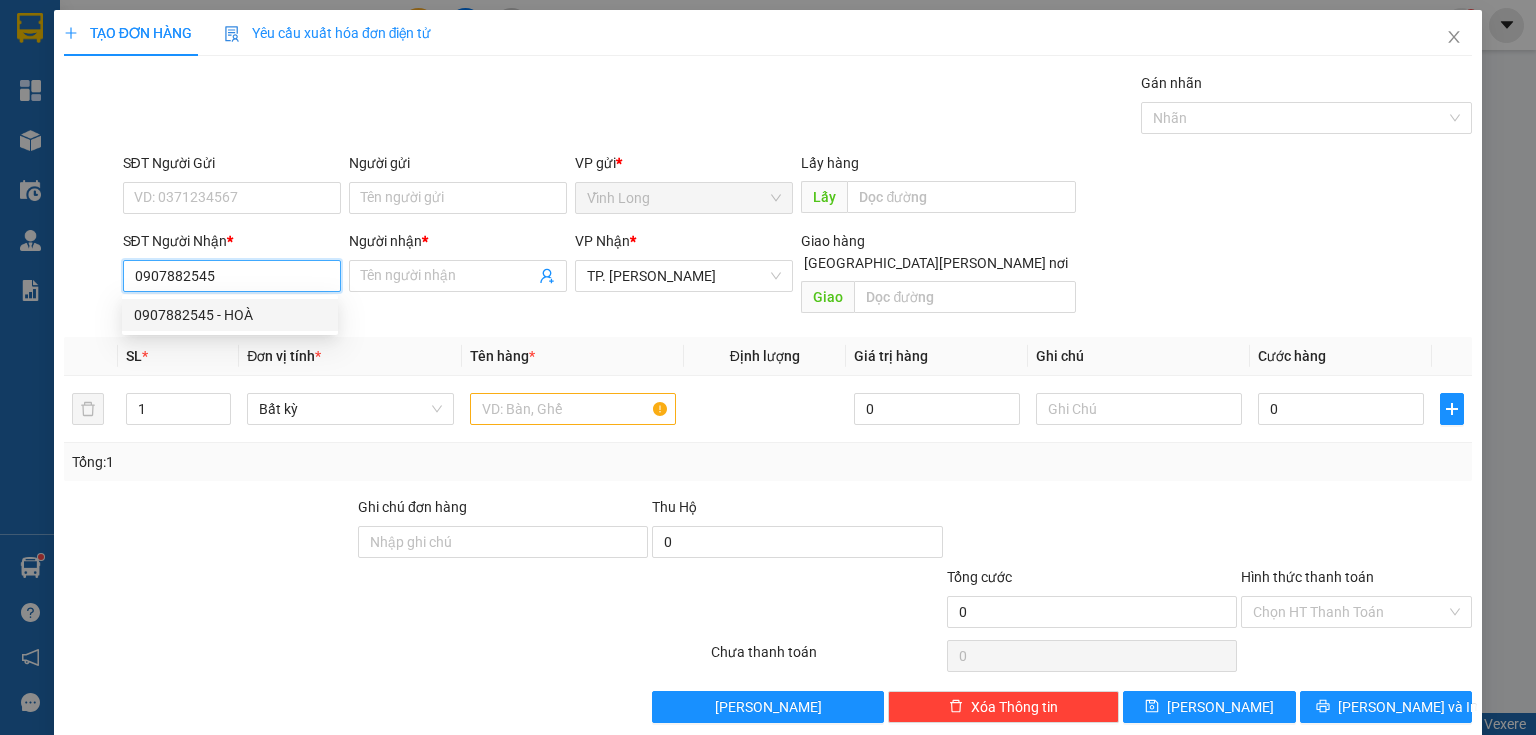 click on "0907882545 - HOÀ" at bounding box center [230, 315] 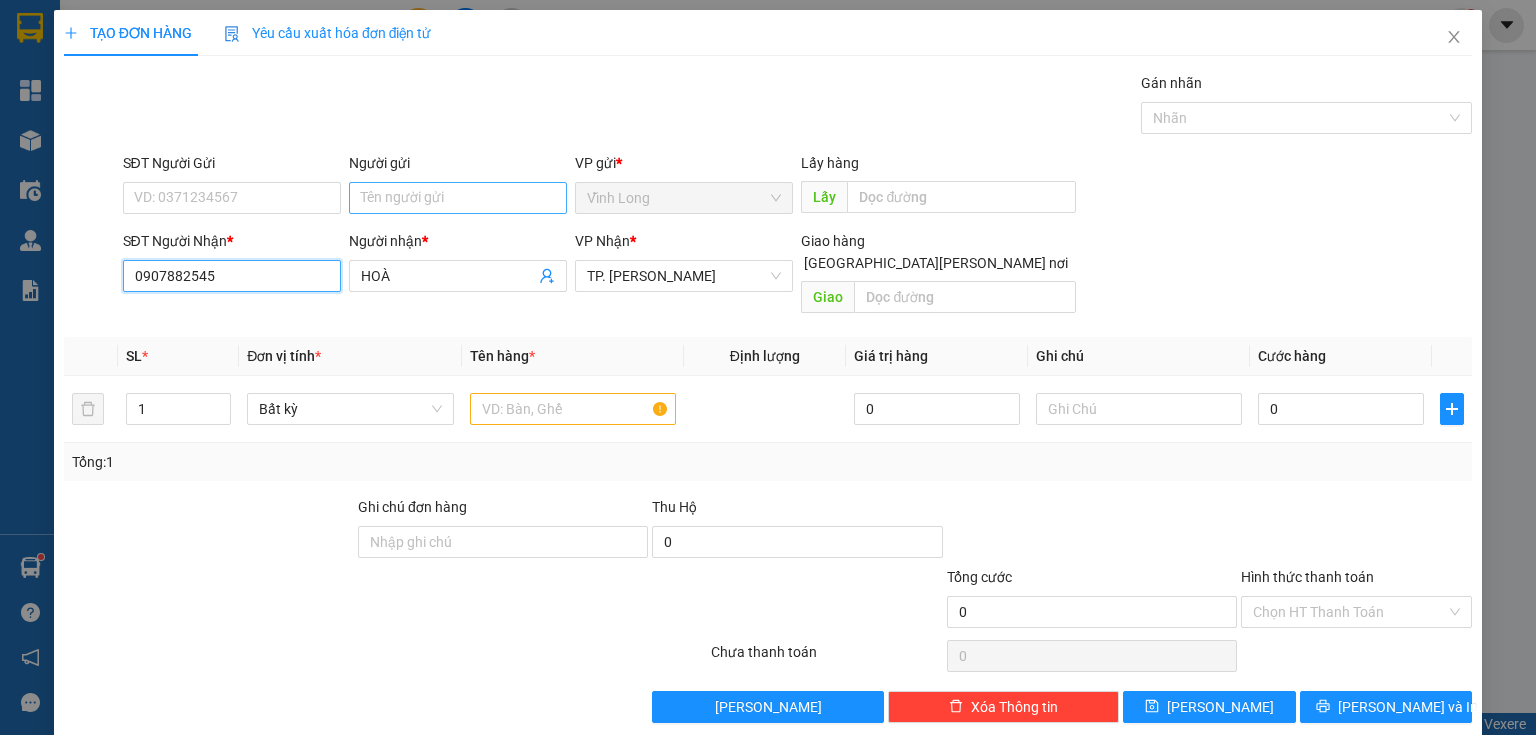 type on "0907882545" 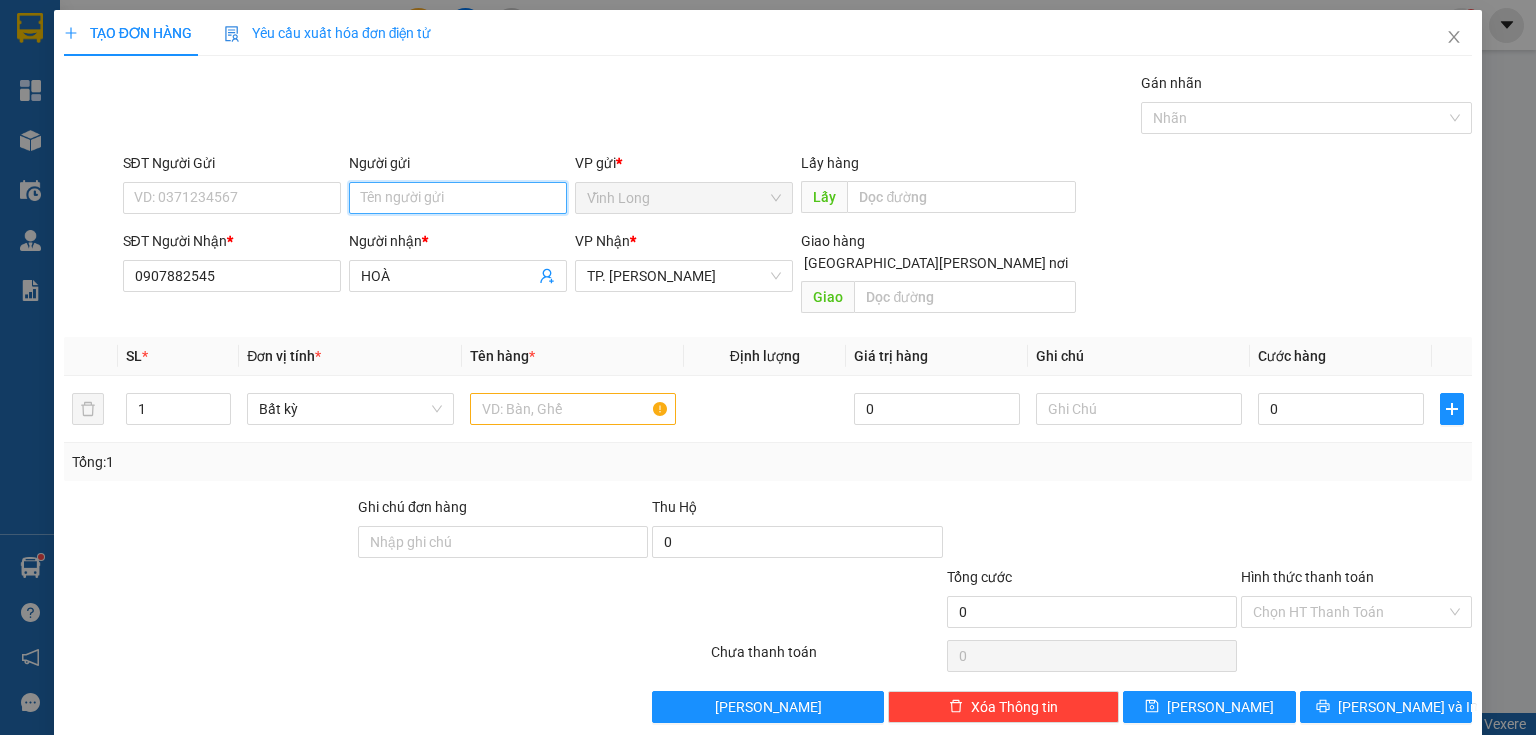 click on "Người gửi" at bounding box center (458, 198) 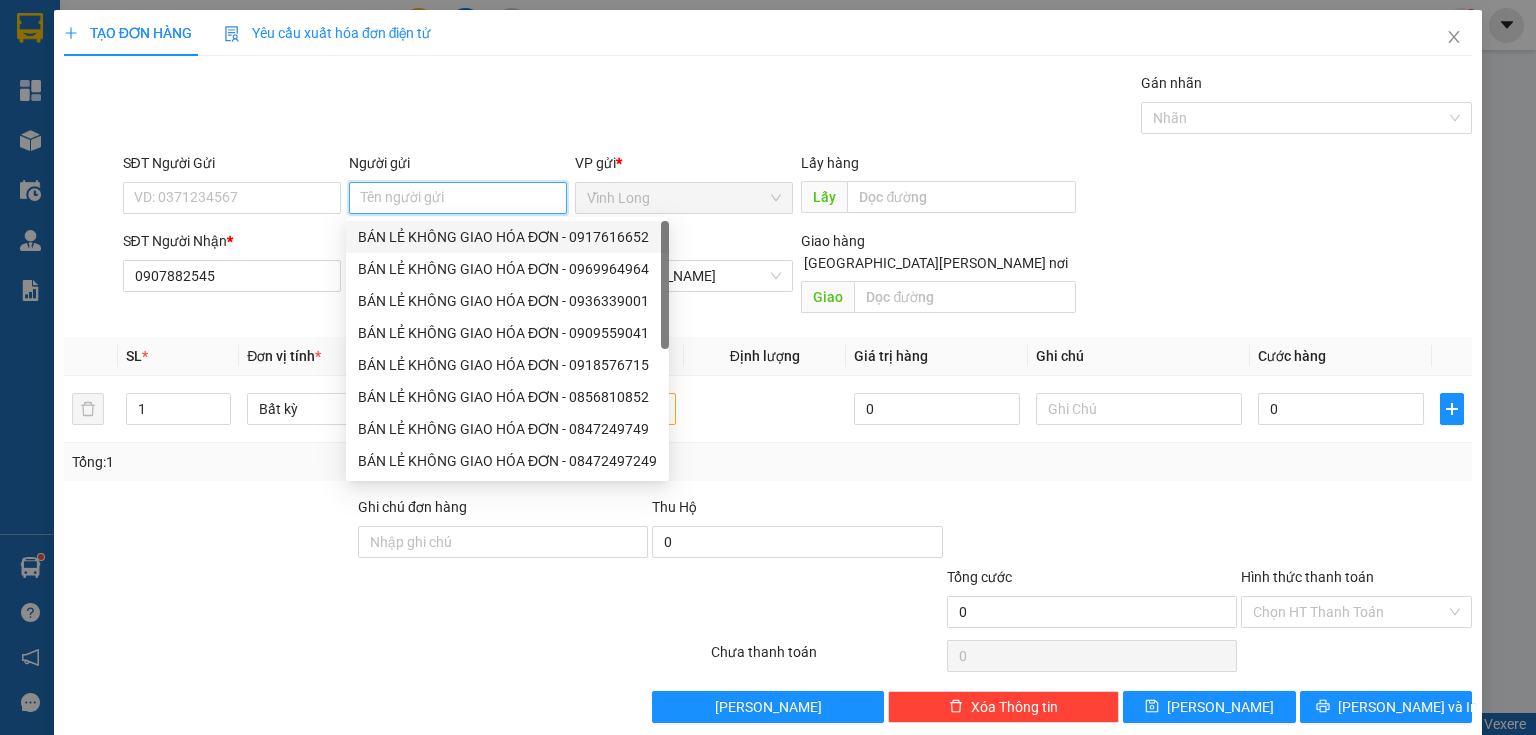 click on "BÁN LẺ KHÔNG GIAO HÓA ĐƠN - 0917616652" at bounding box center [507, 237] 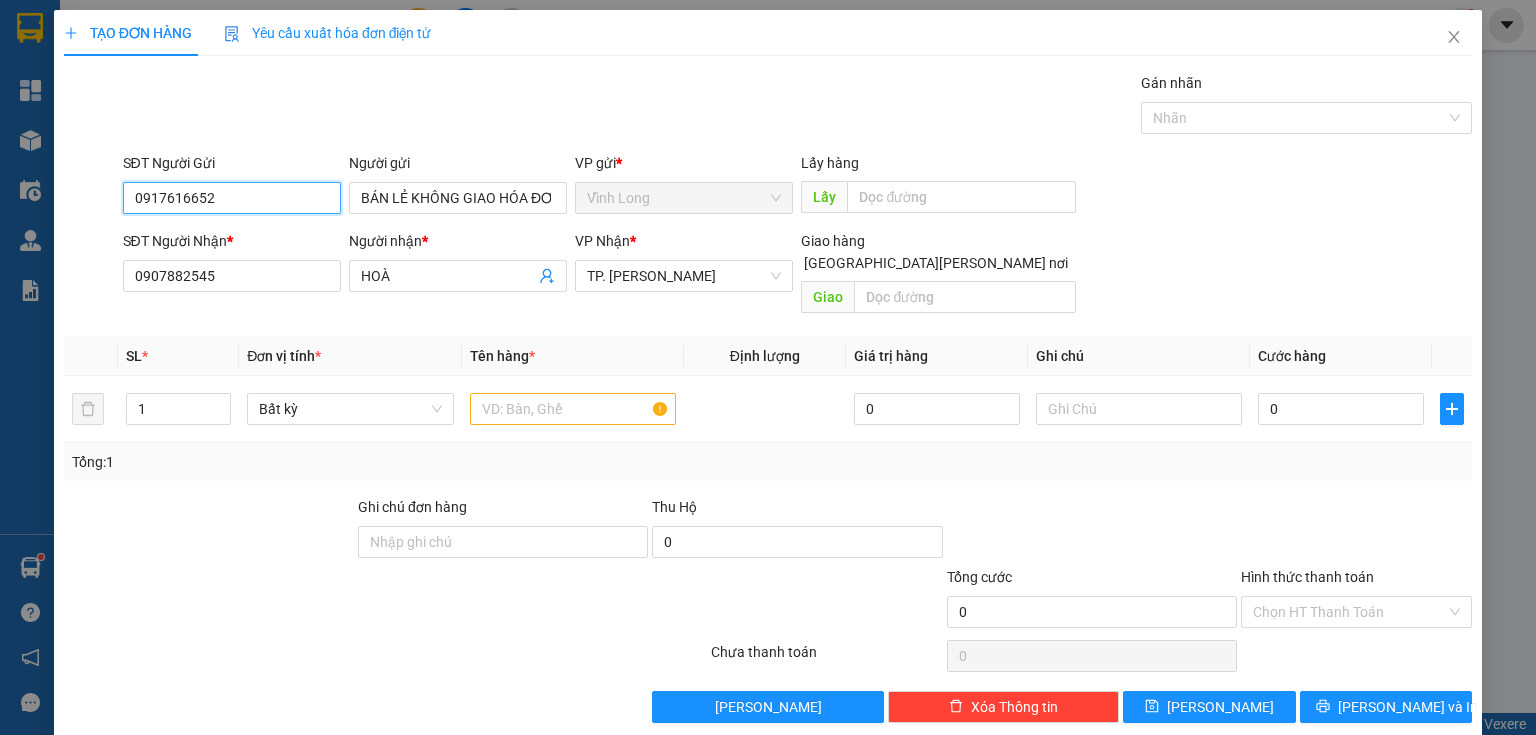 drag, startPoint x: 314, startPoint y: 200, endPoint x: 33, endPoint y: 204, distance: 281.02847 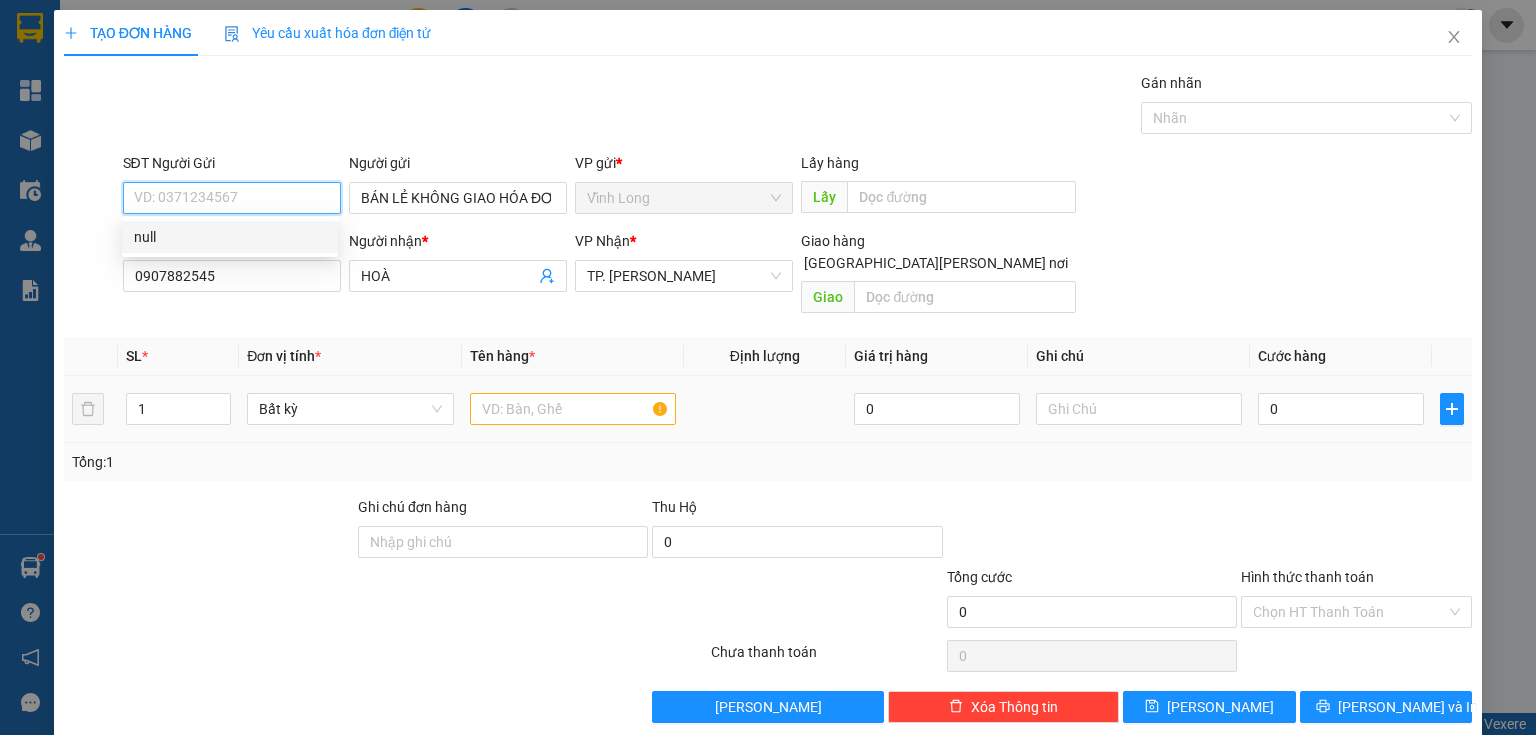 type 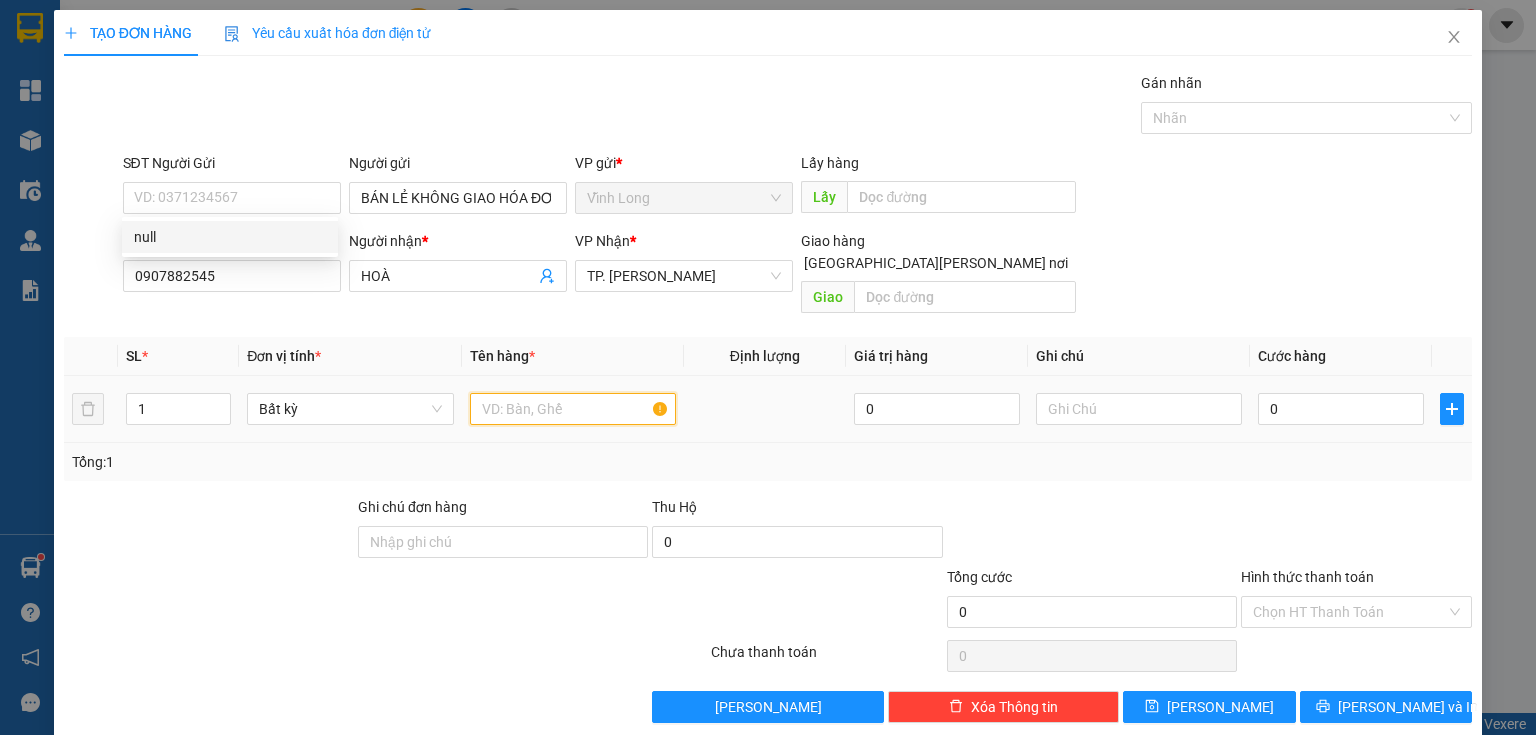 click at bounding box center [573, 409] 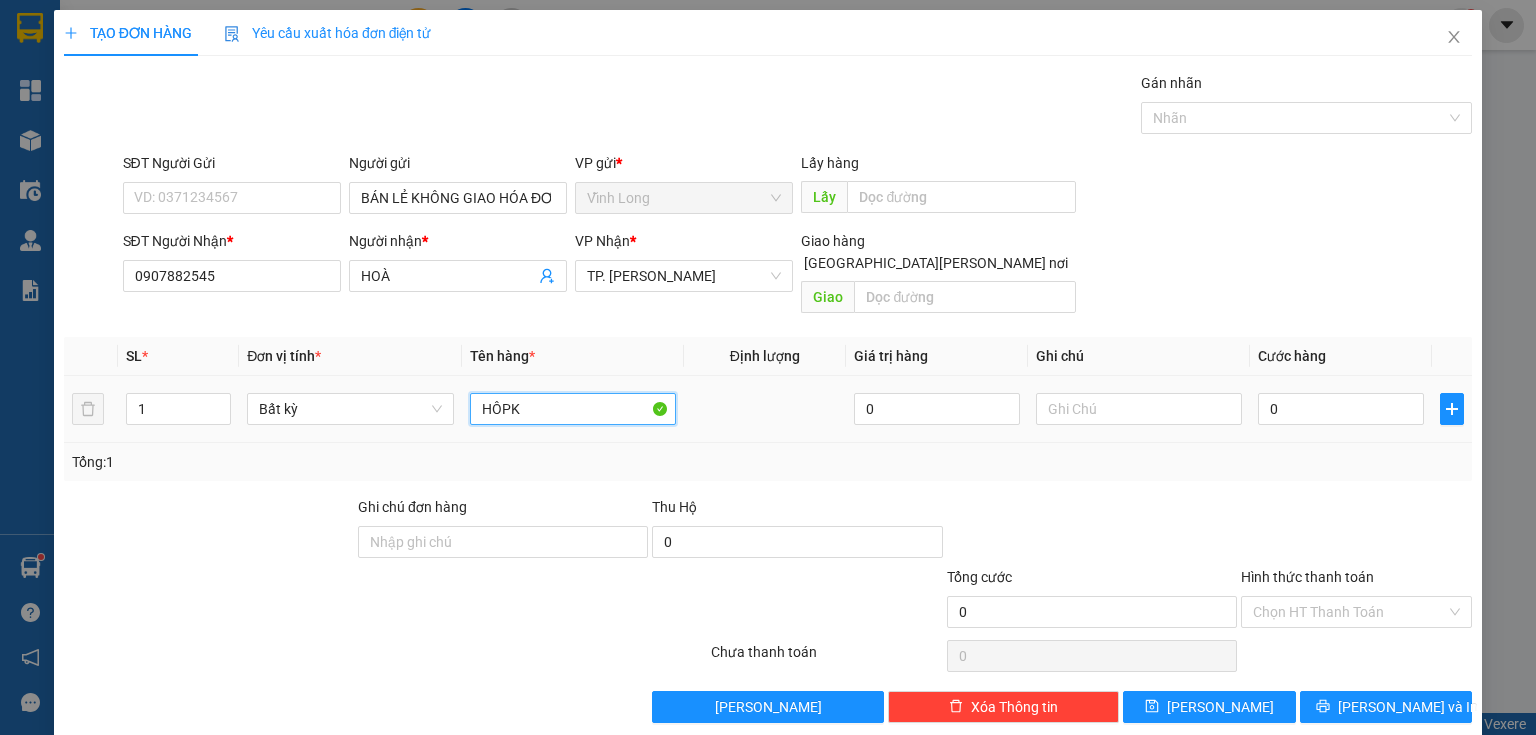 type on "HÔPK" 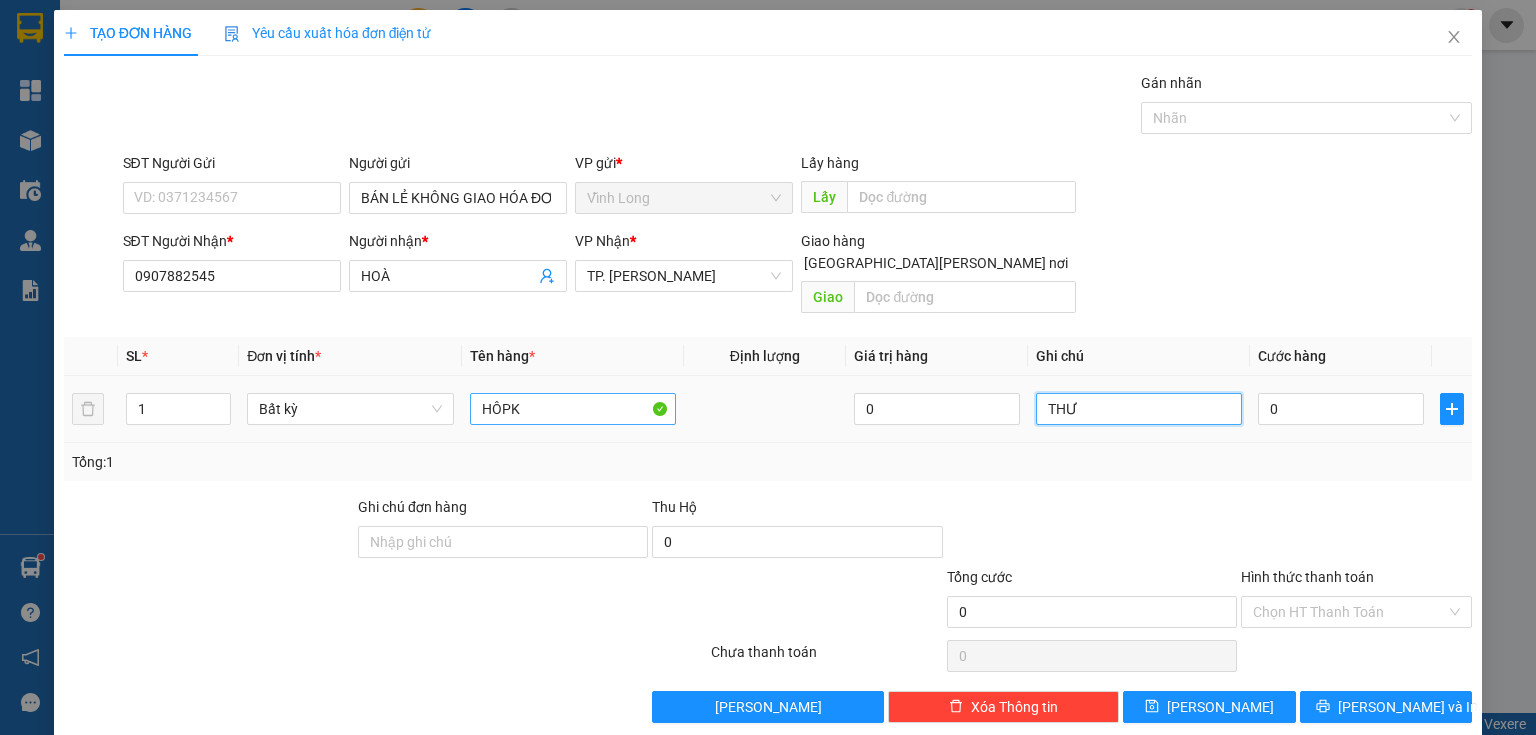 type on "THƯ" 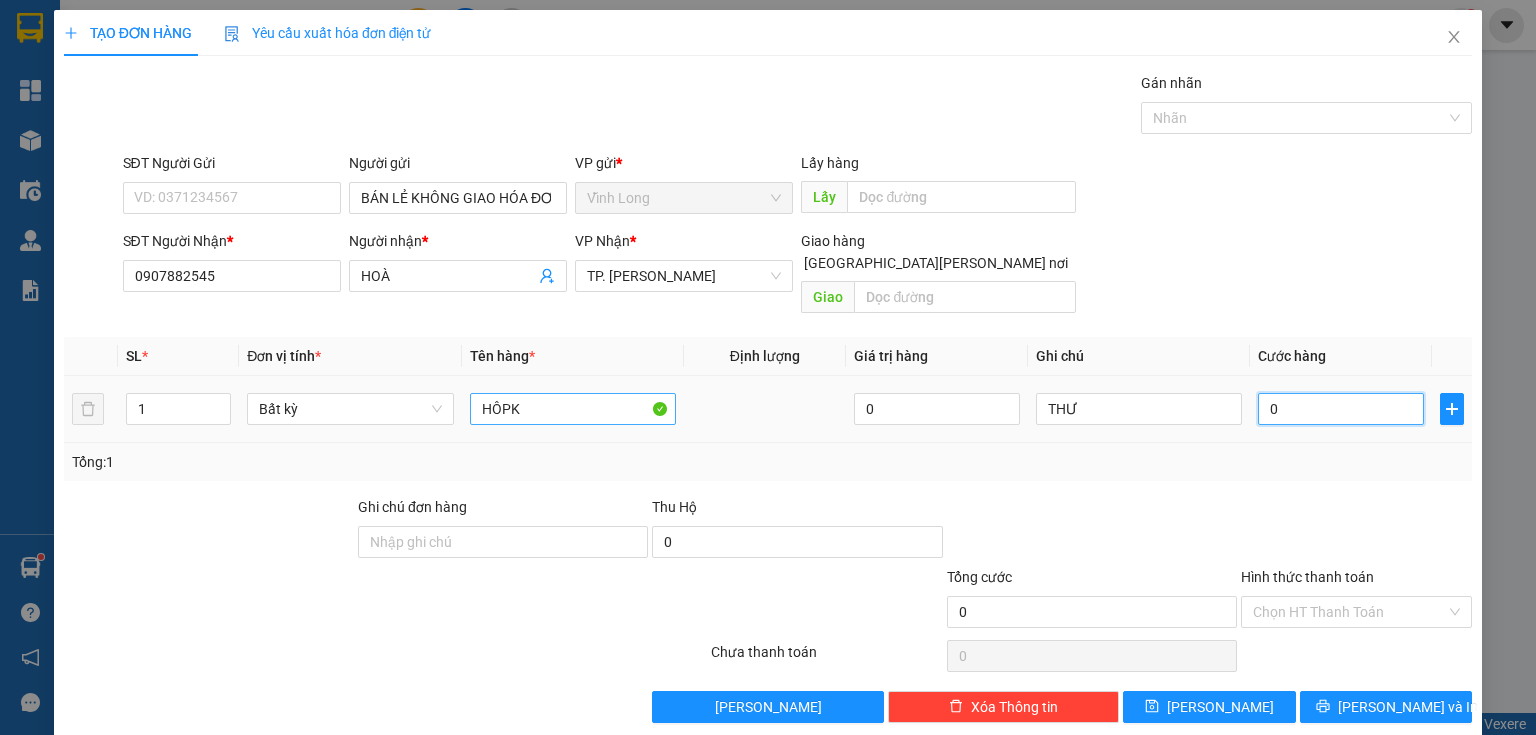 type on "2" 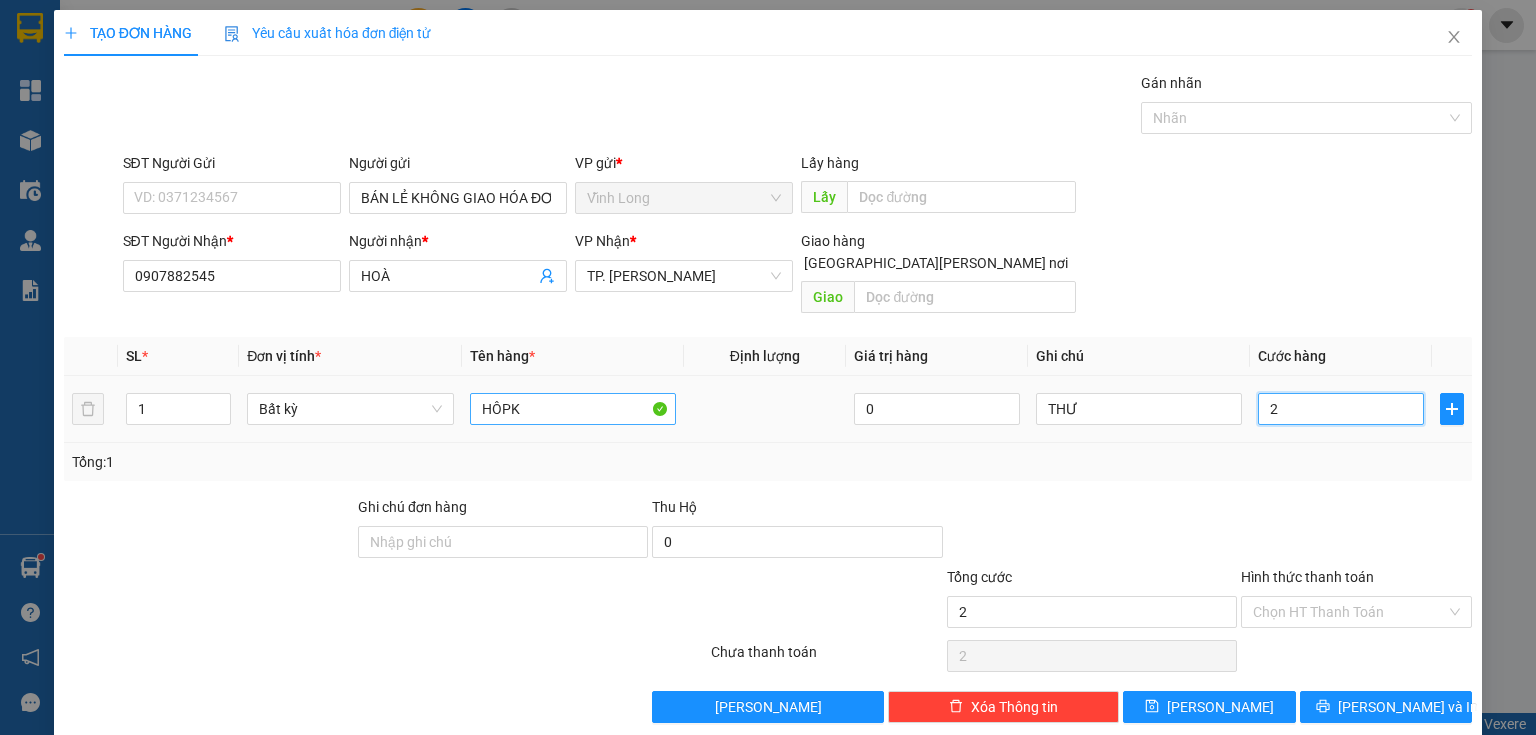 type on "20" 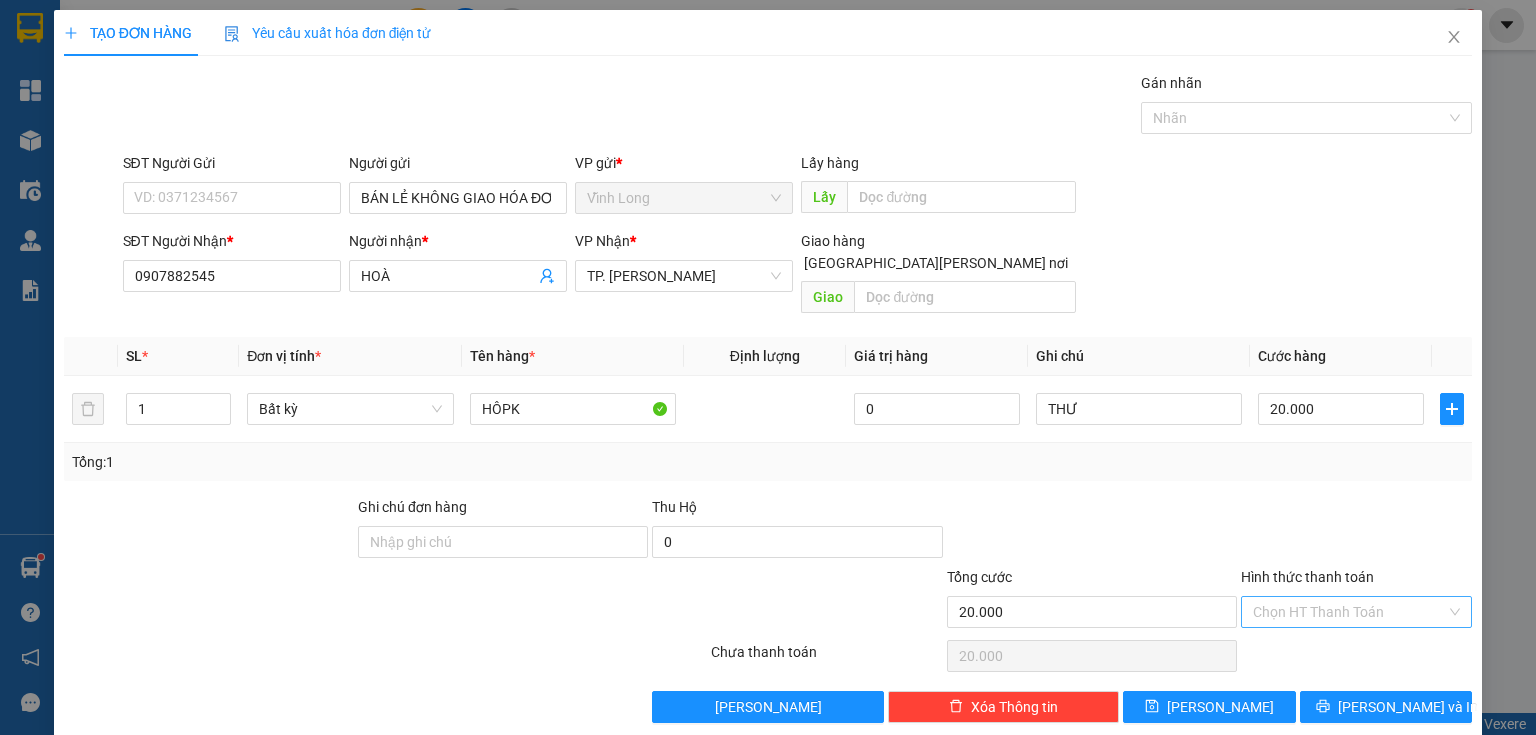 click on "Hình thức thanh toán" at bounding box center [1349, 612] 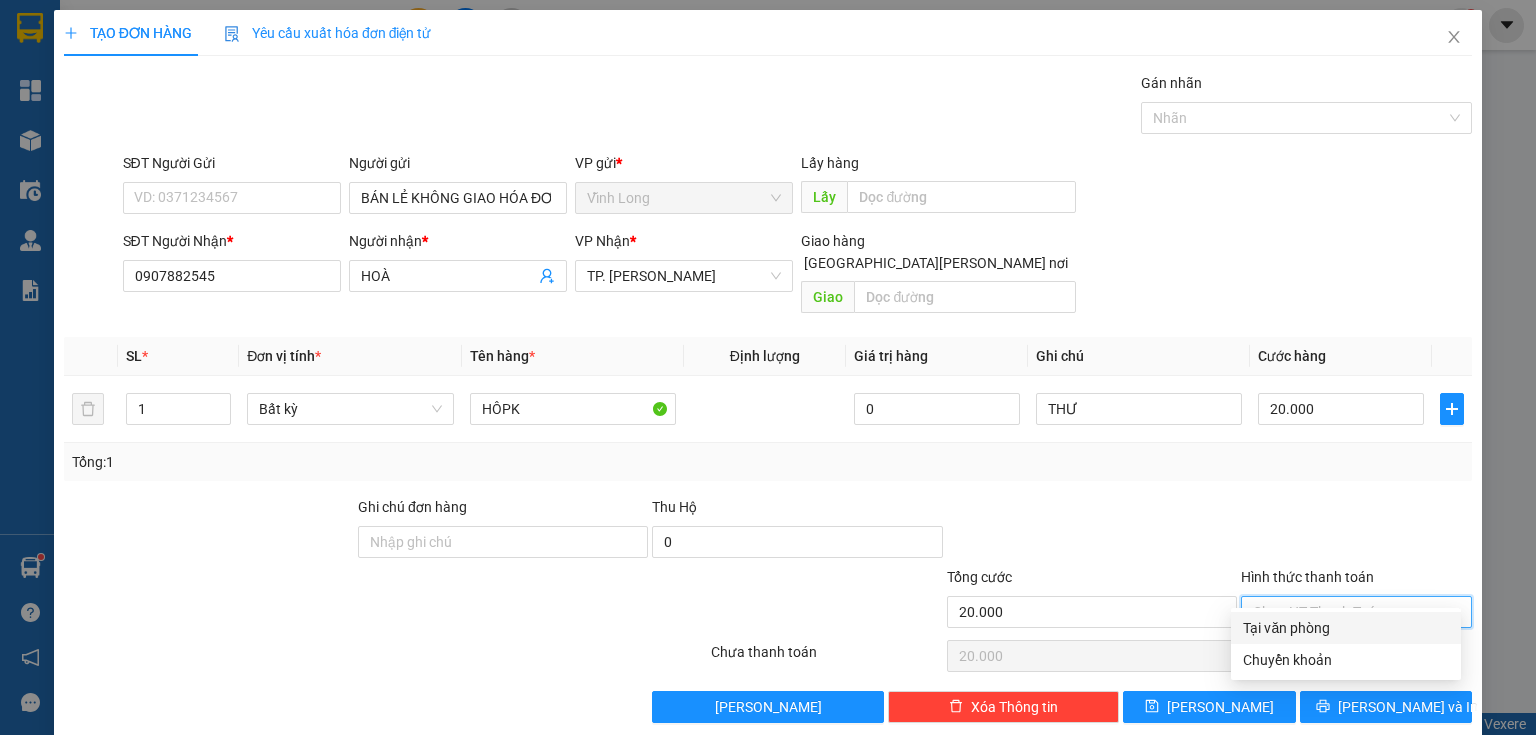 click on "Tại văn phòng" at bounding box center [1346, 628] 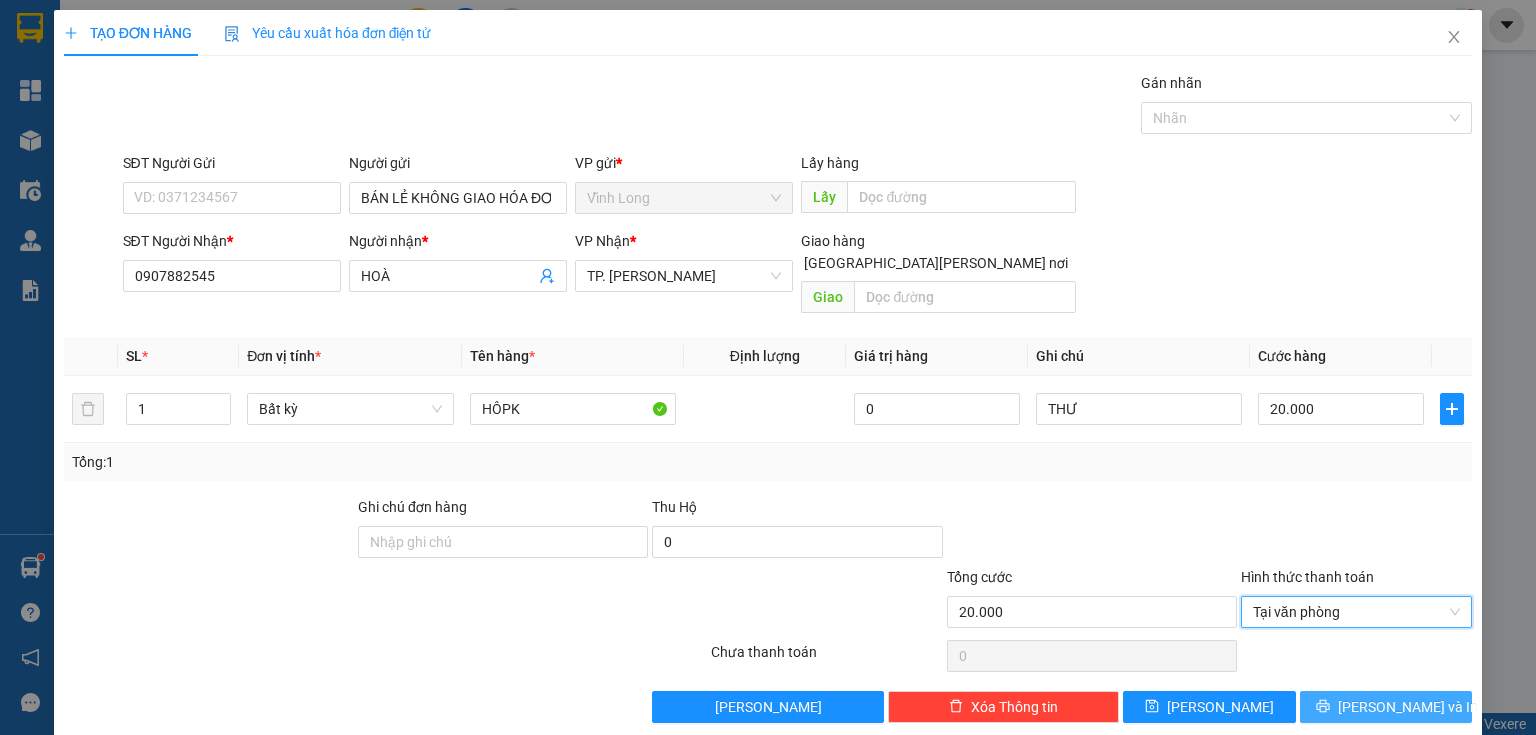 click on "[PERSON_NAME] và In" at bounding box center [1408, 707] 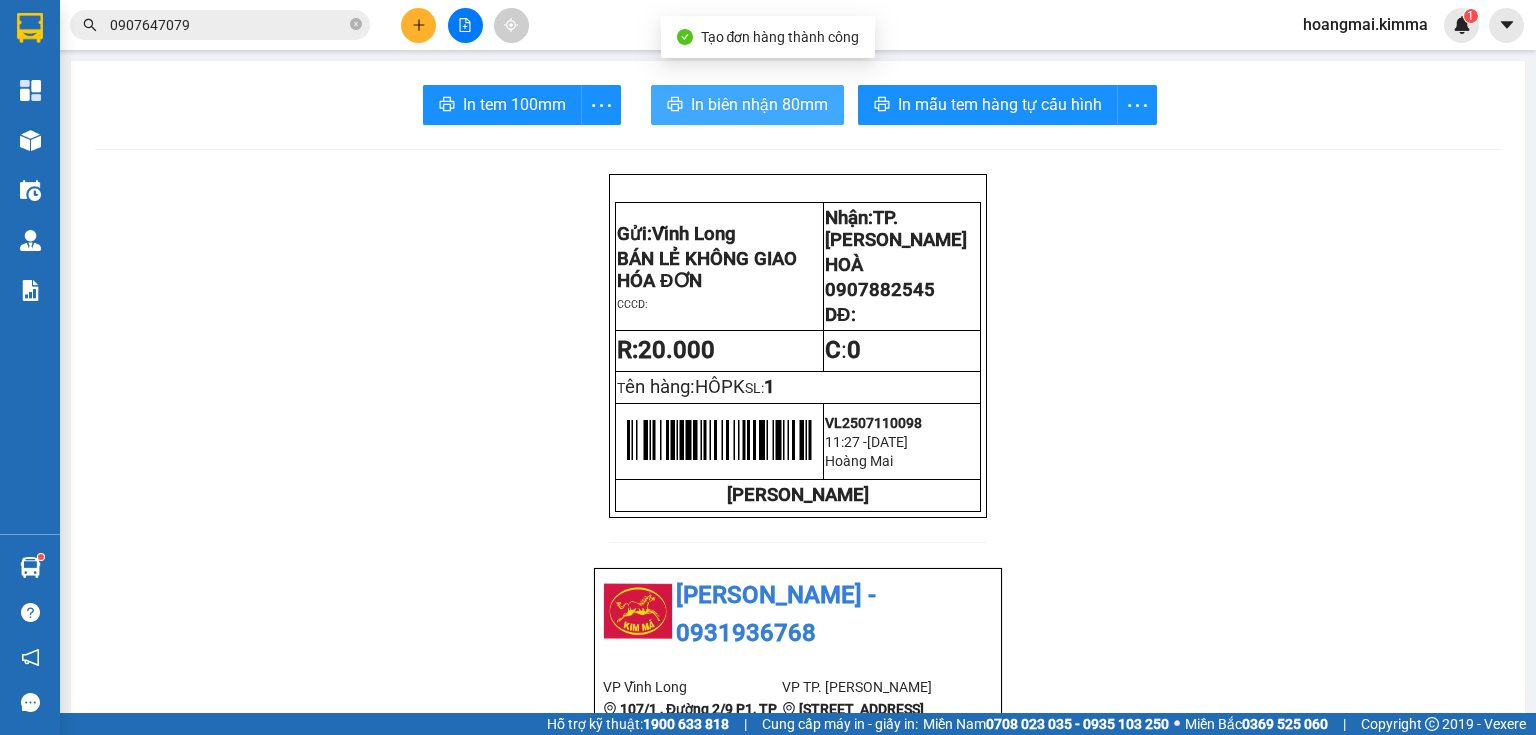 click on "In biên nhận 80mm" at bounding box center (759, 104) 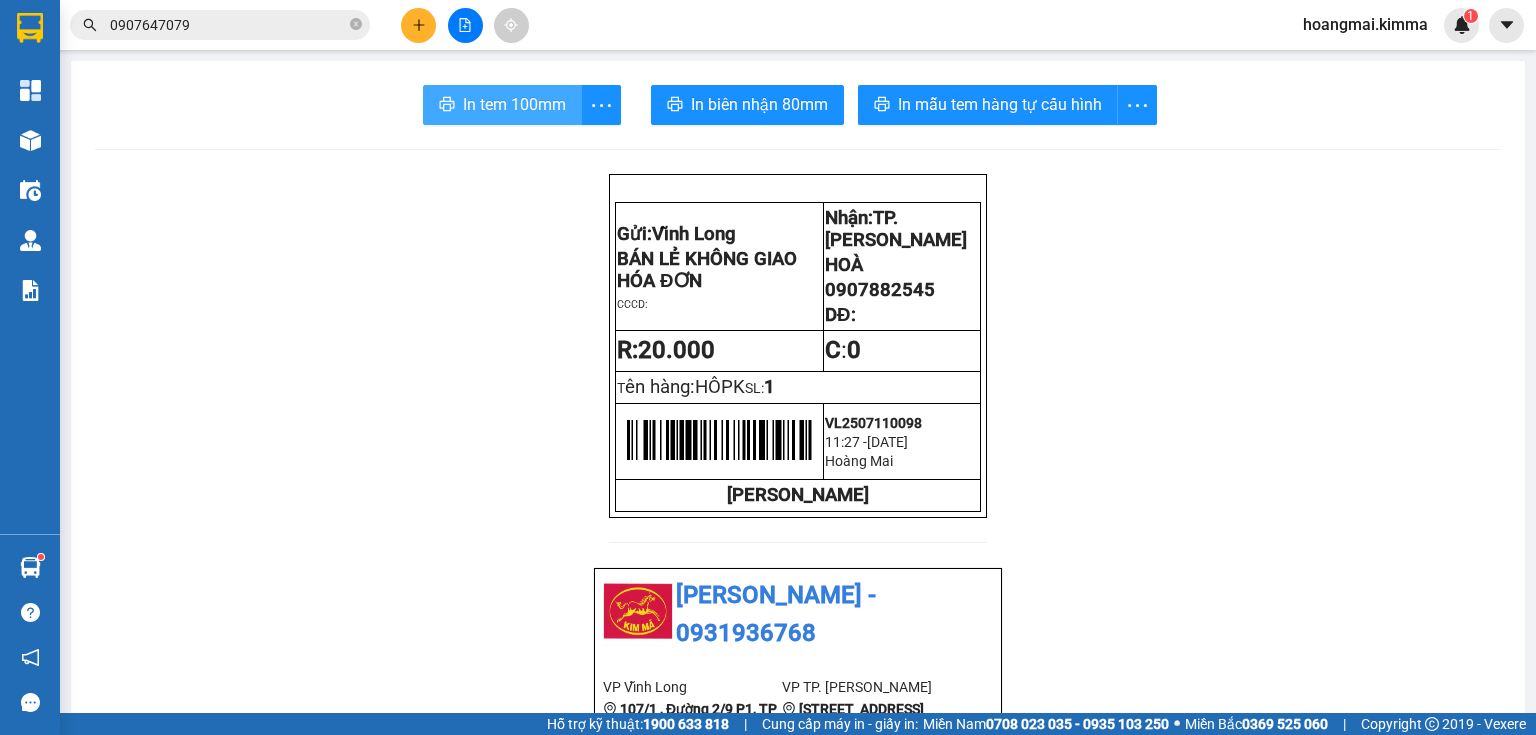 drag, startPoint x: 505, startPoint y: 112, endPoint x: 1028, endPoint y: 80, distance: 523.978 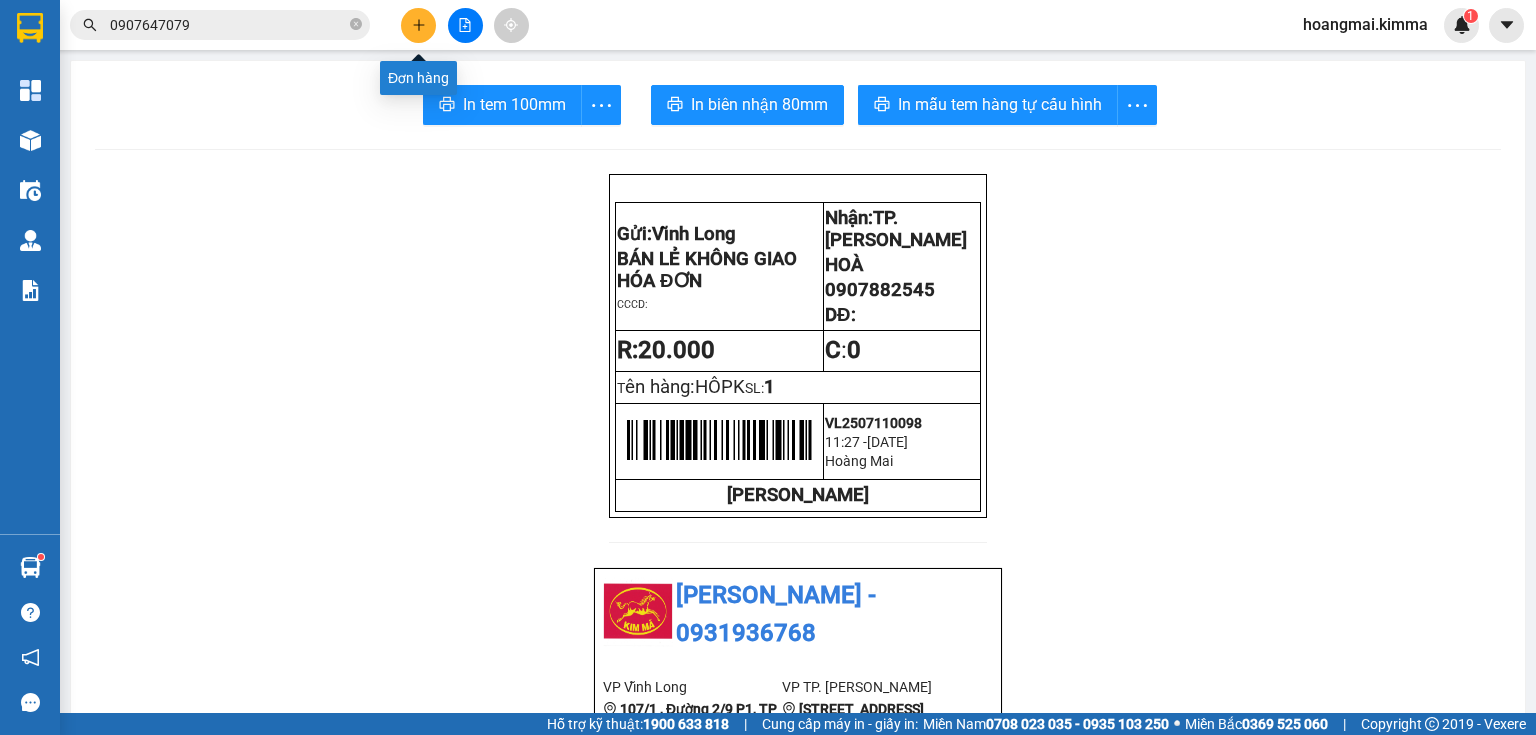 click 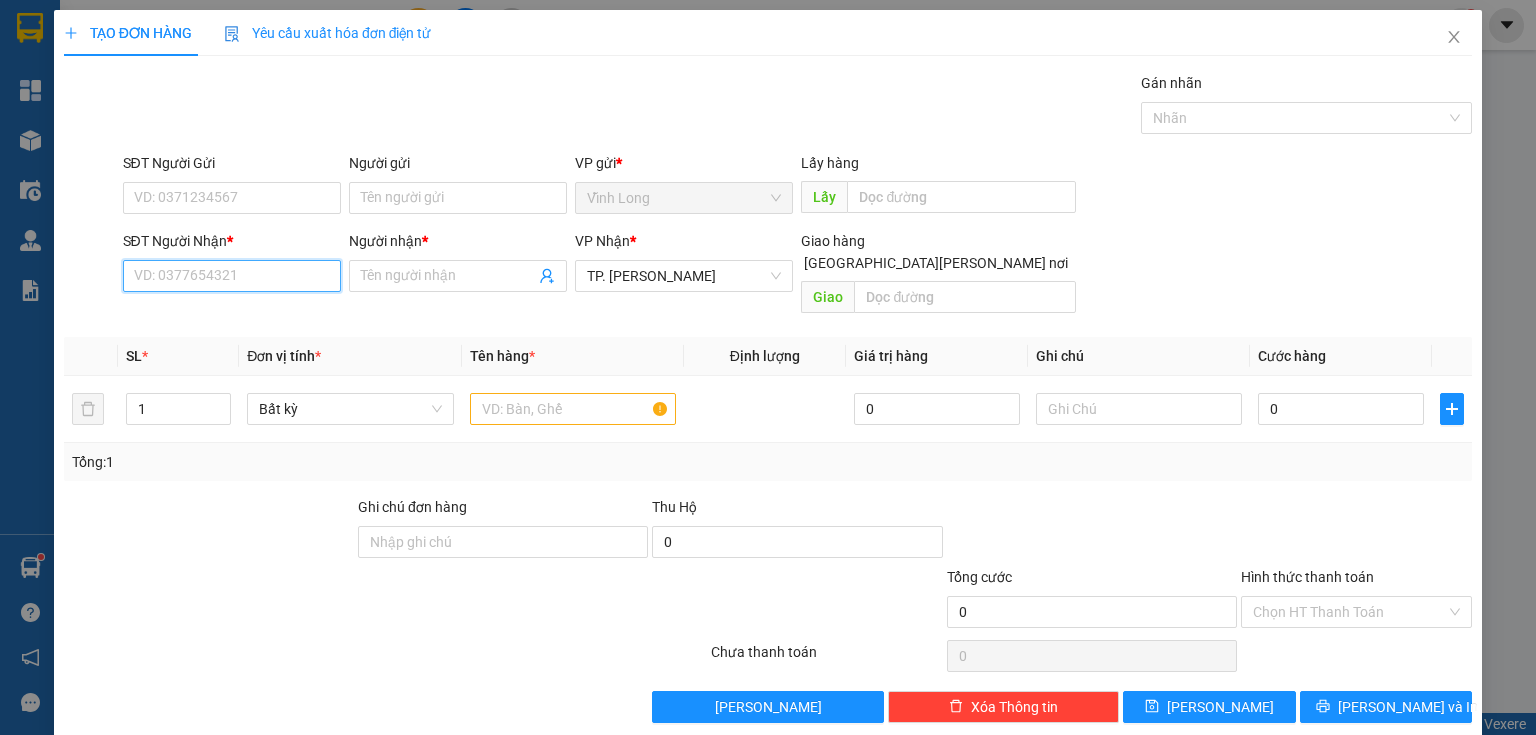 click on "SĐT Người Nhận  *" at bounding box center (232, 276) 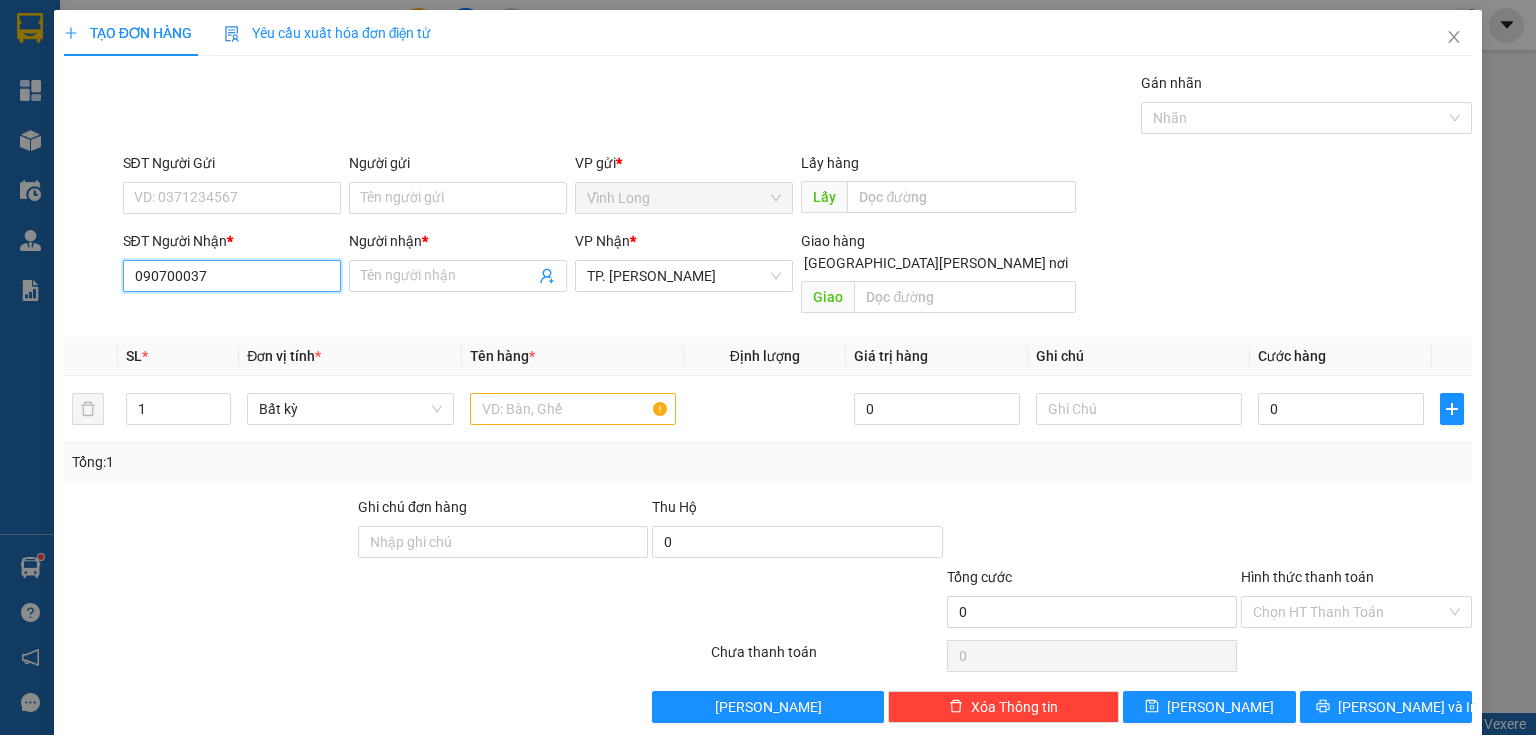 type on "0907000372" 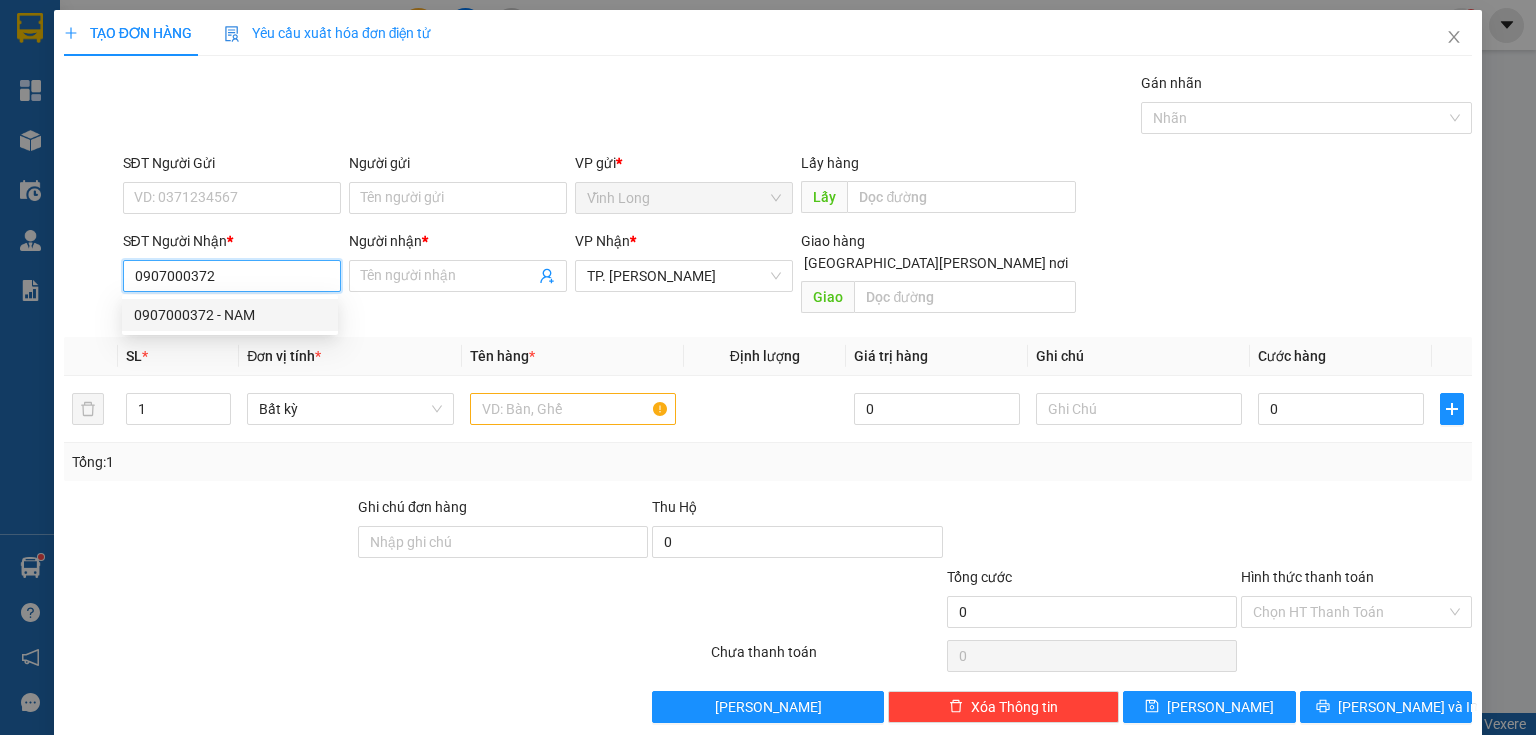 click on "0907000372 - NAM" at bounding box center [230, 315] 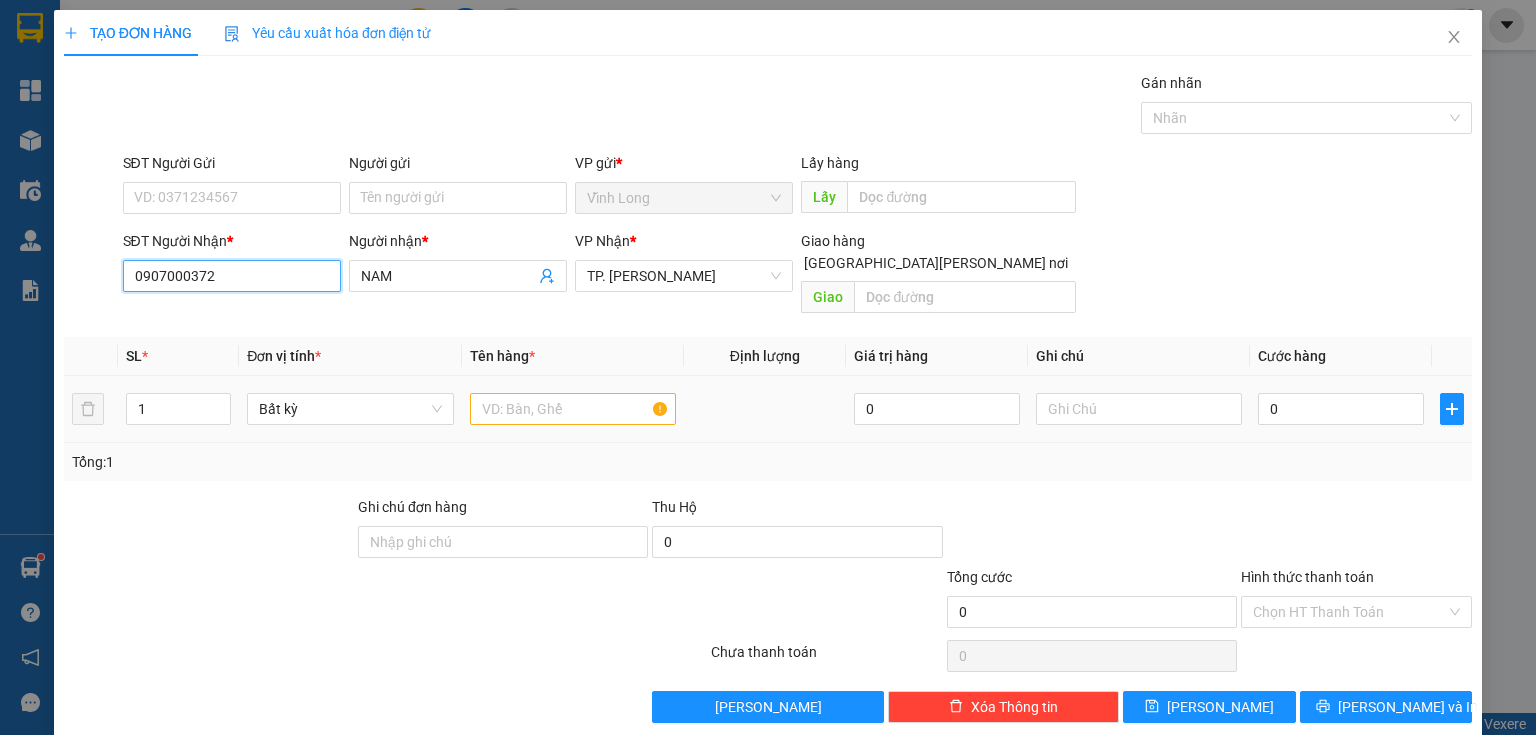 type on "0907000372" 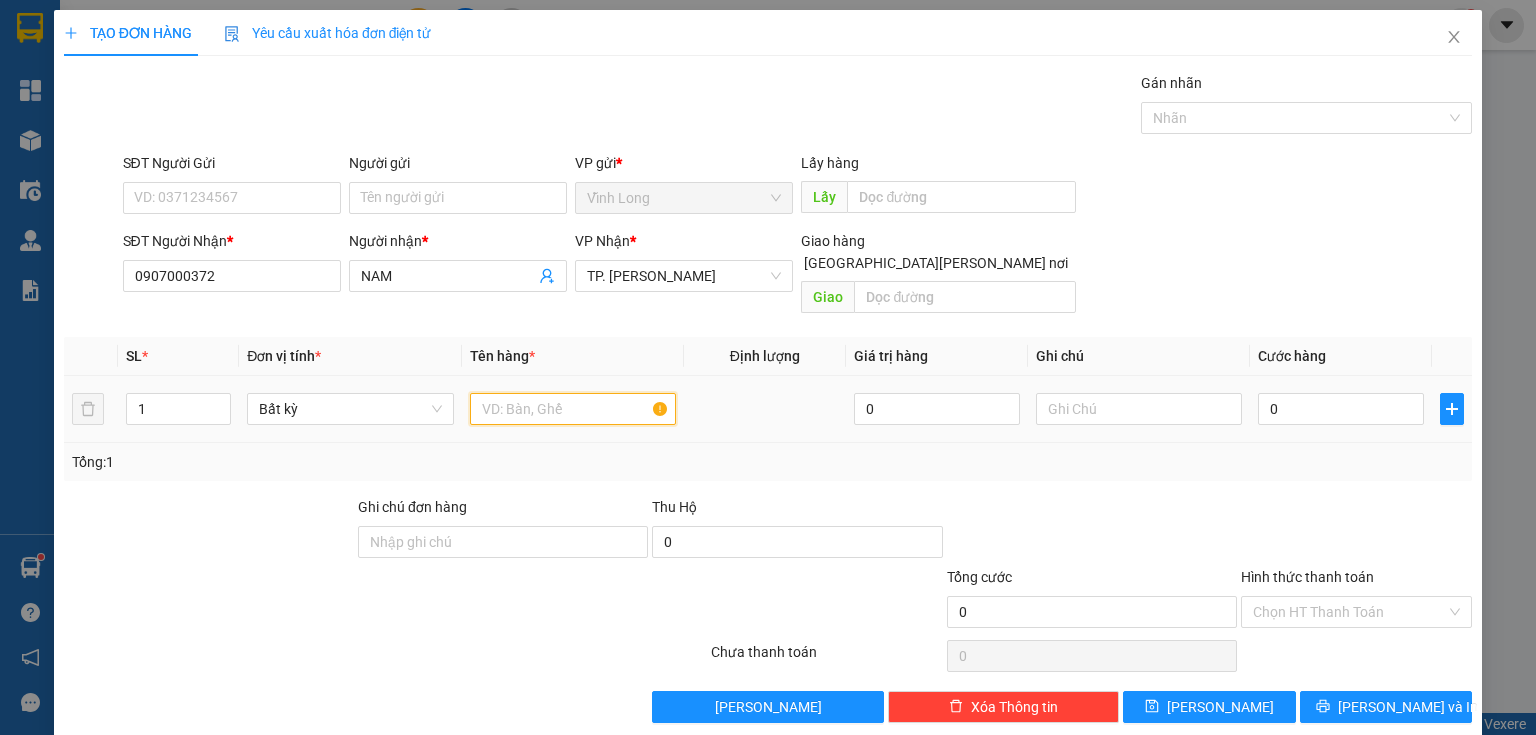 click at bounding box center [573, 409] 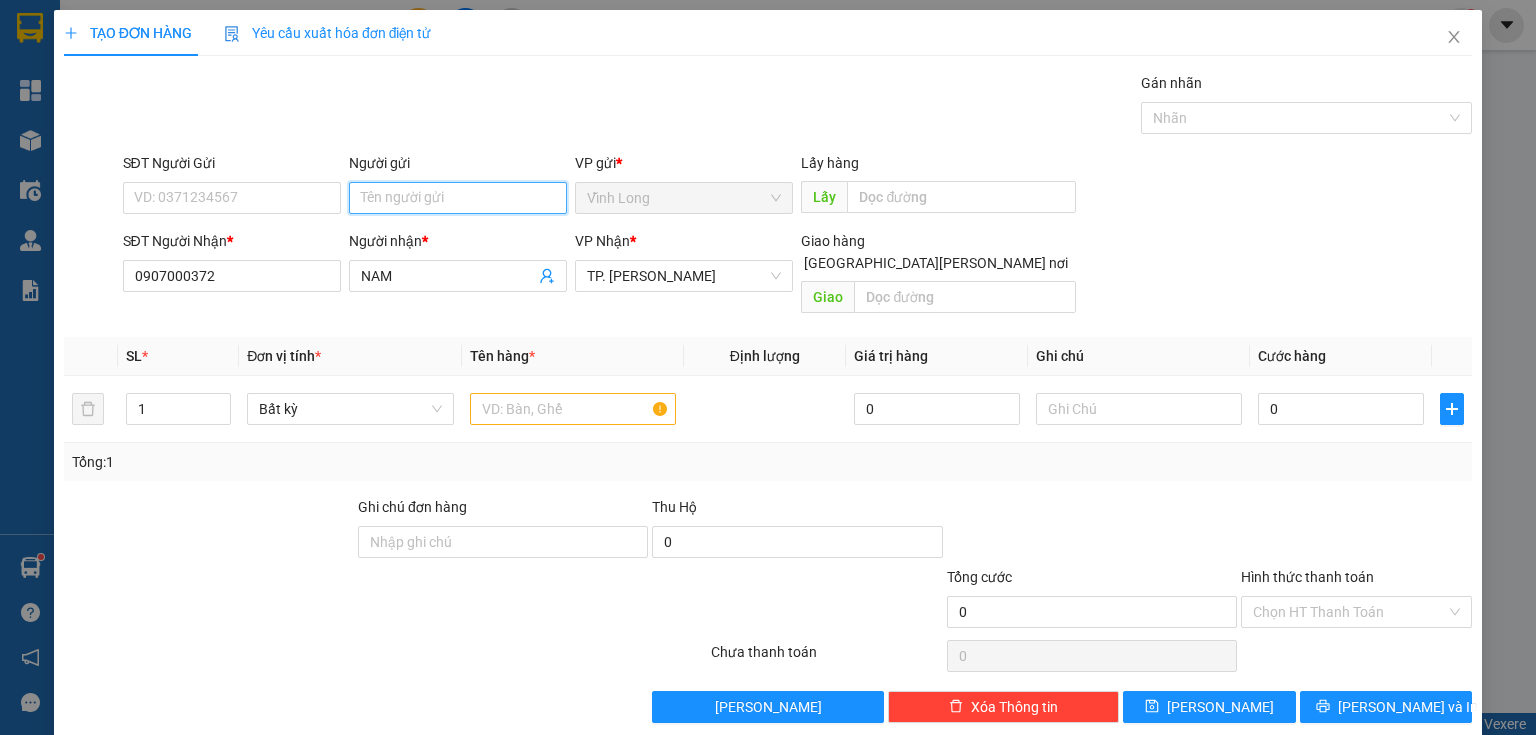 click on "Người gửi" at bounding box center [458, 198] 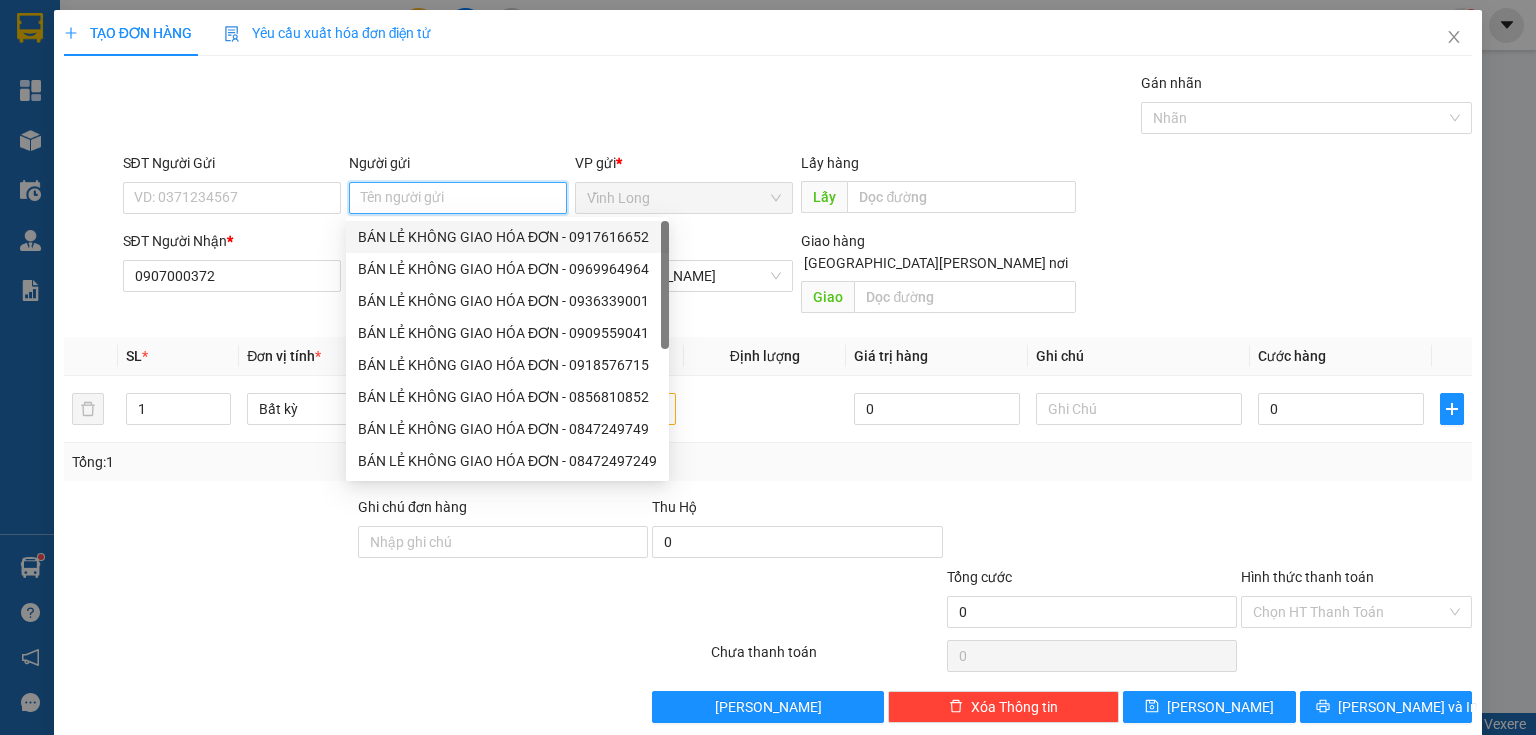 click on "BÁN LẺ KHÔNG GIAO HÓA ĐƠN - 0917616652" at bounding box center [507, 237] 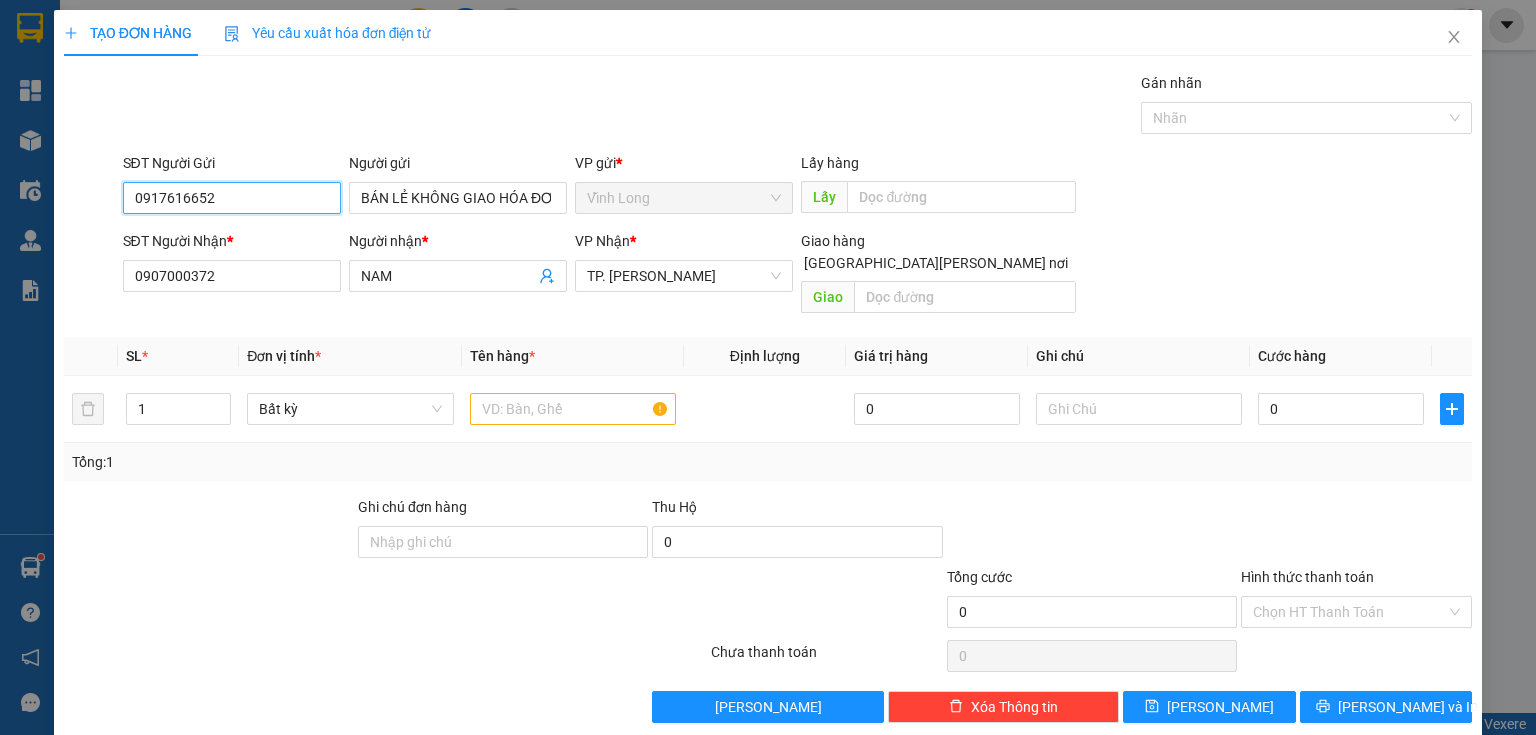 drag, startPoint x: 240, startPoint y: 192, endPoint x: 78, endPoint y: 190, distance: 162.01234 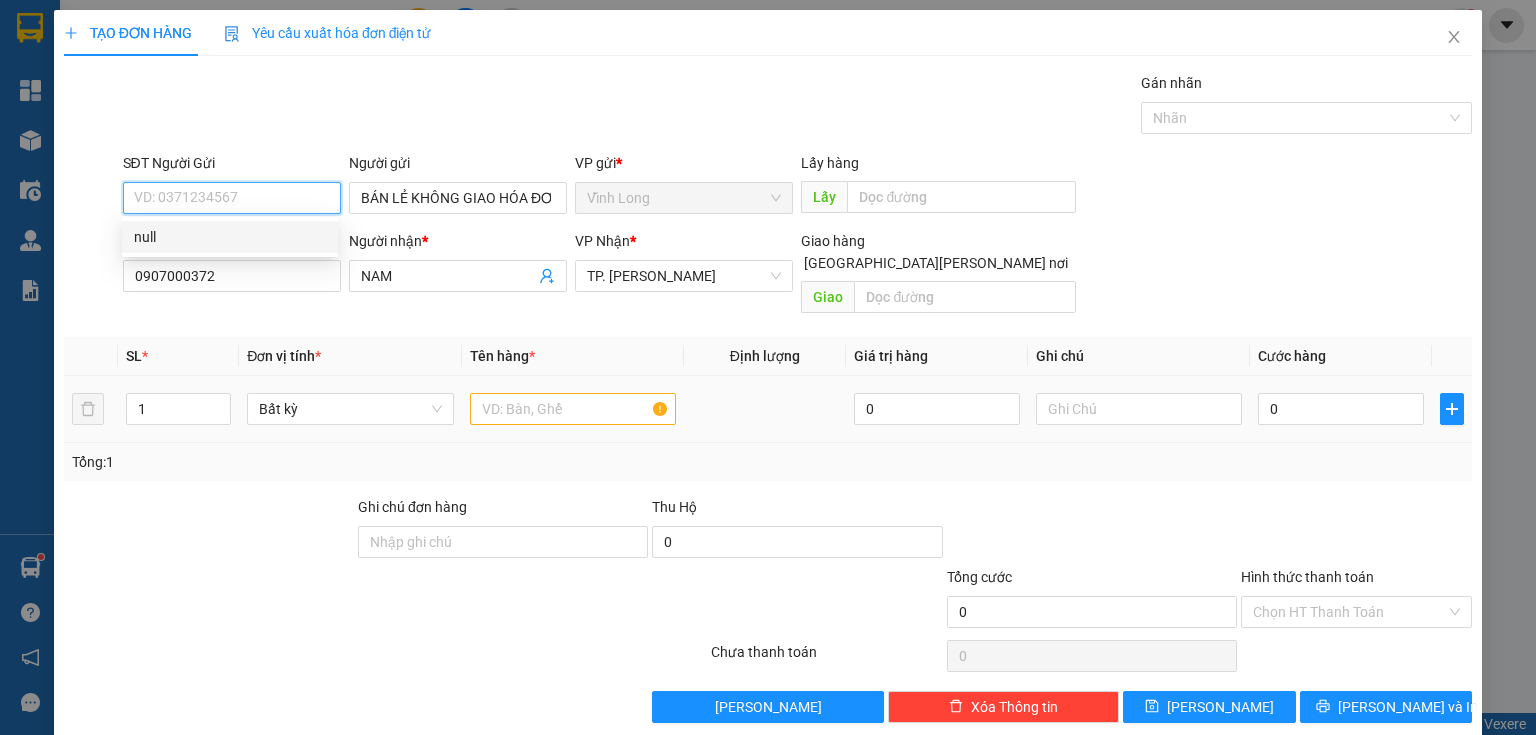 type 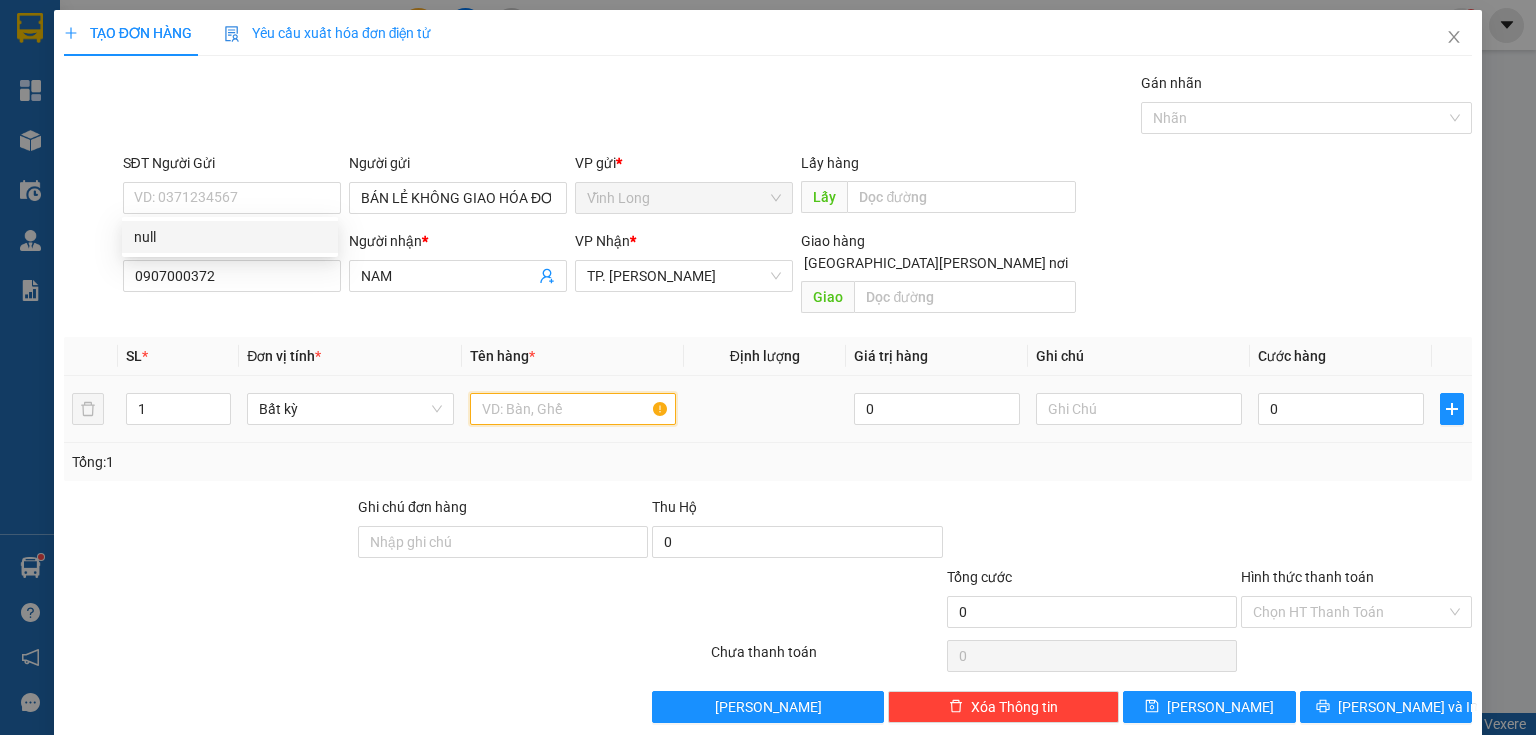 click at bounding box center (573, 409) 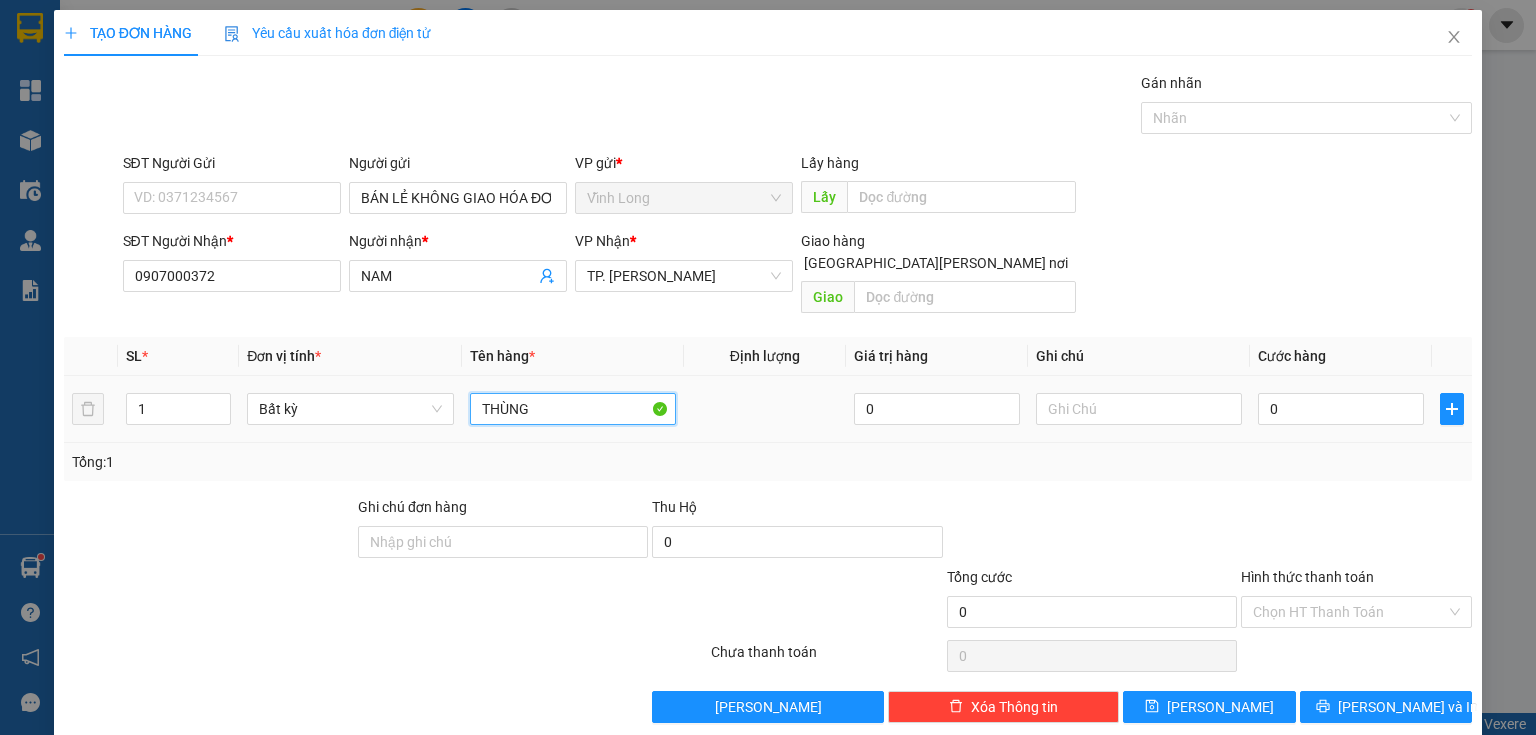 type on "THÙNG" 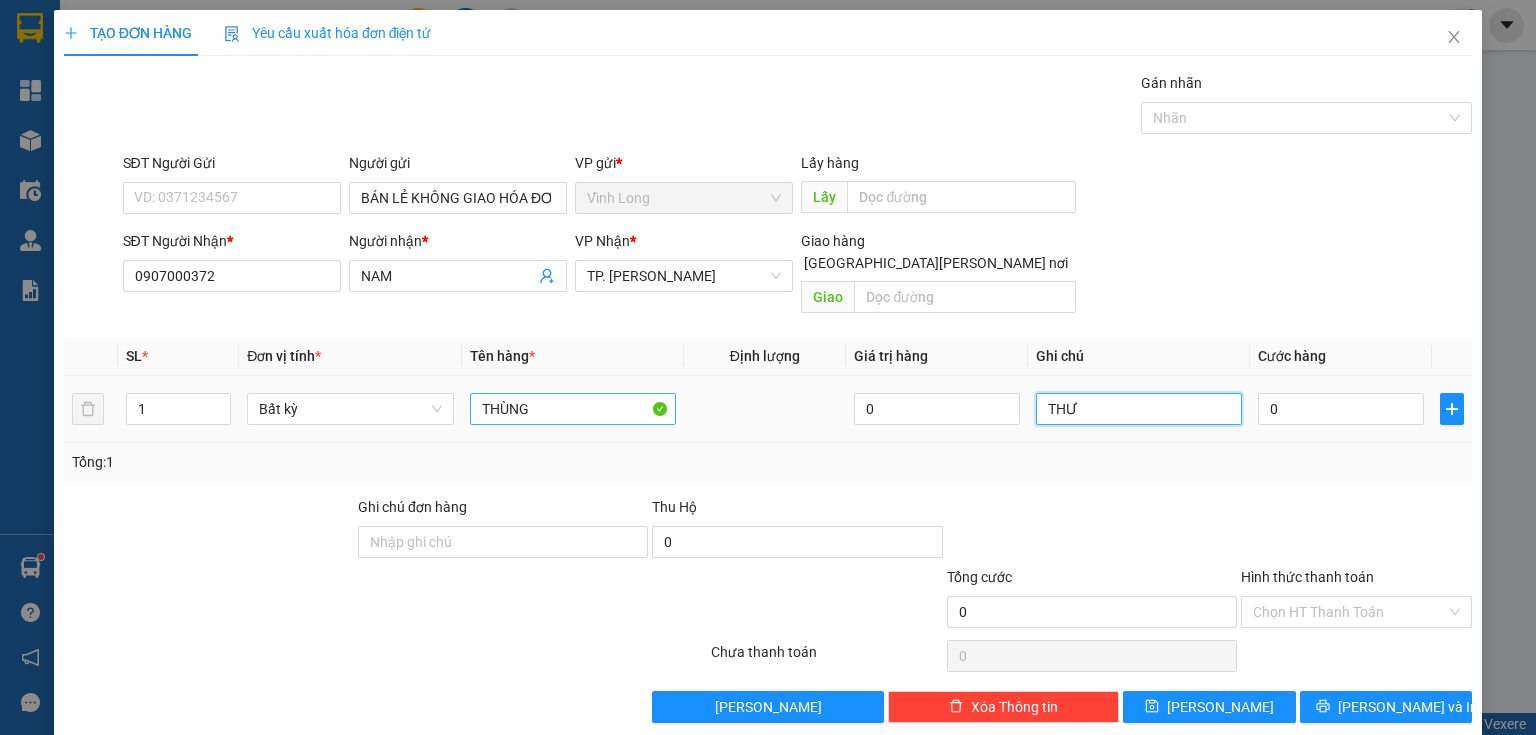 type on "THƯ" 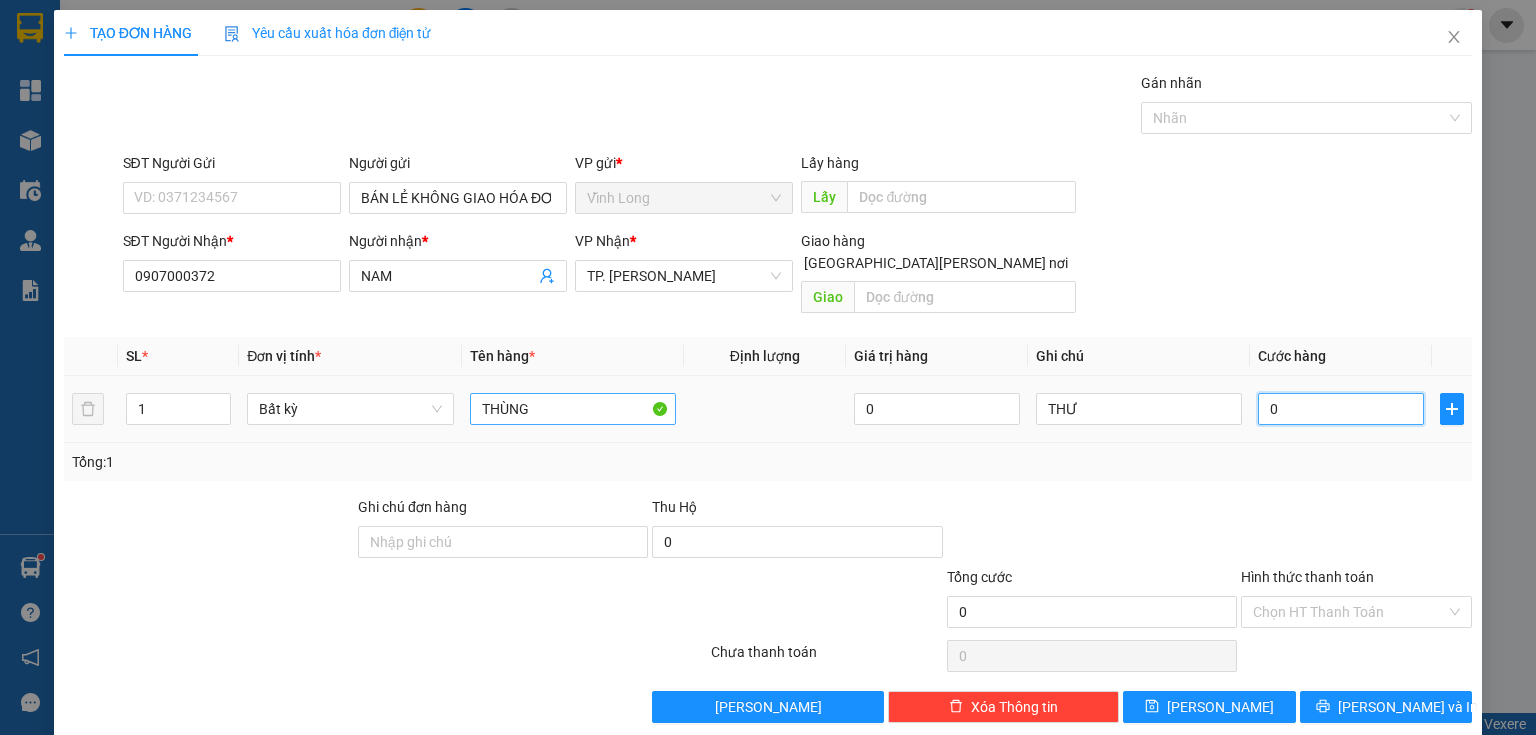 type on "6" 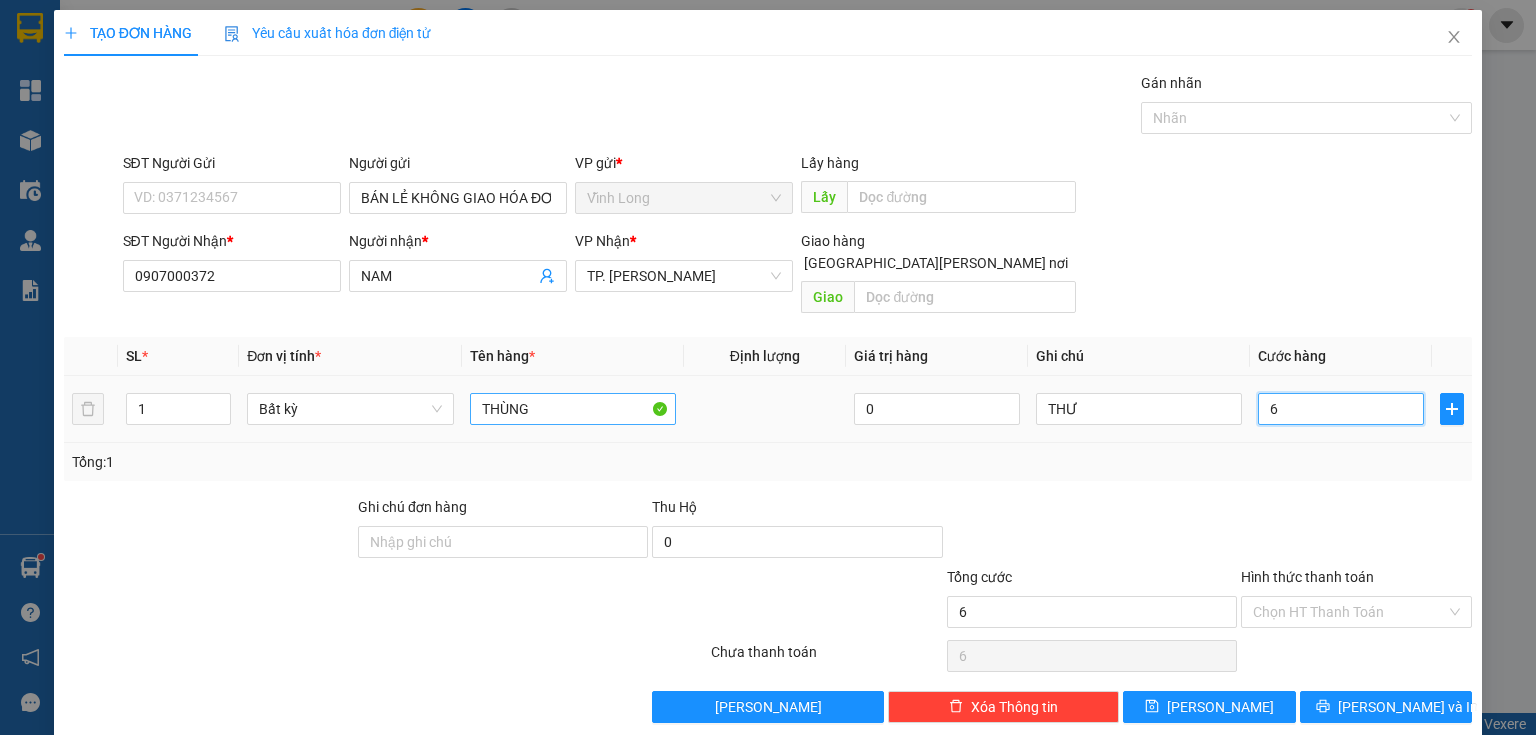 type on "60" 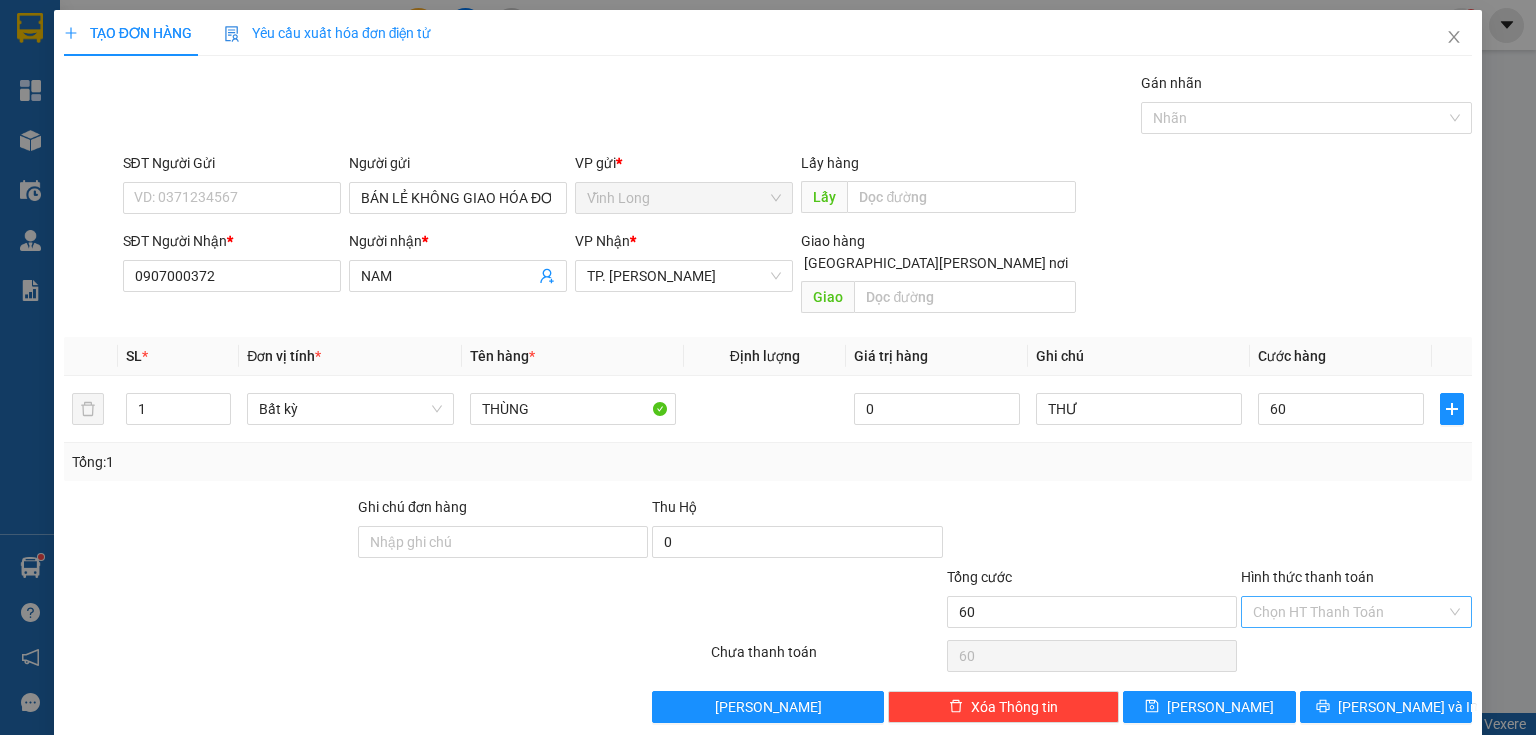 type on "60.000" 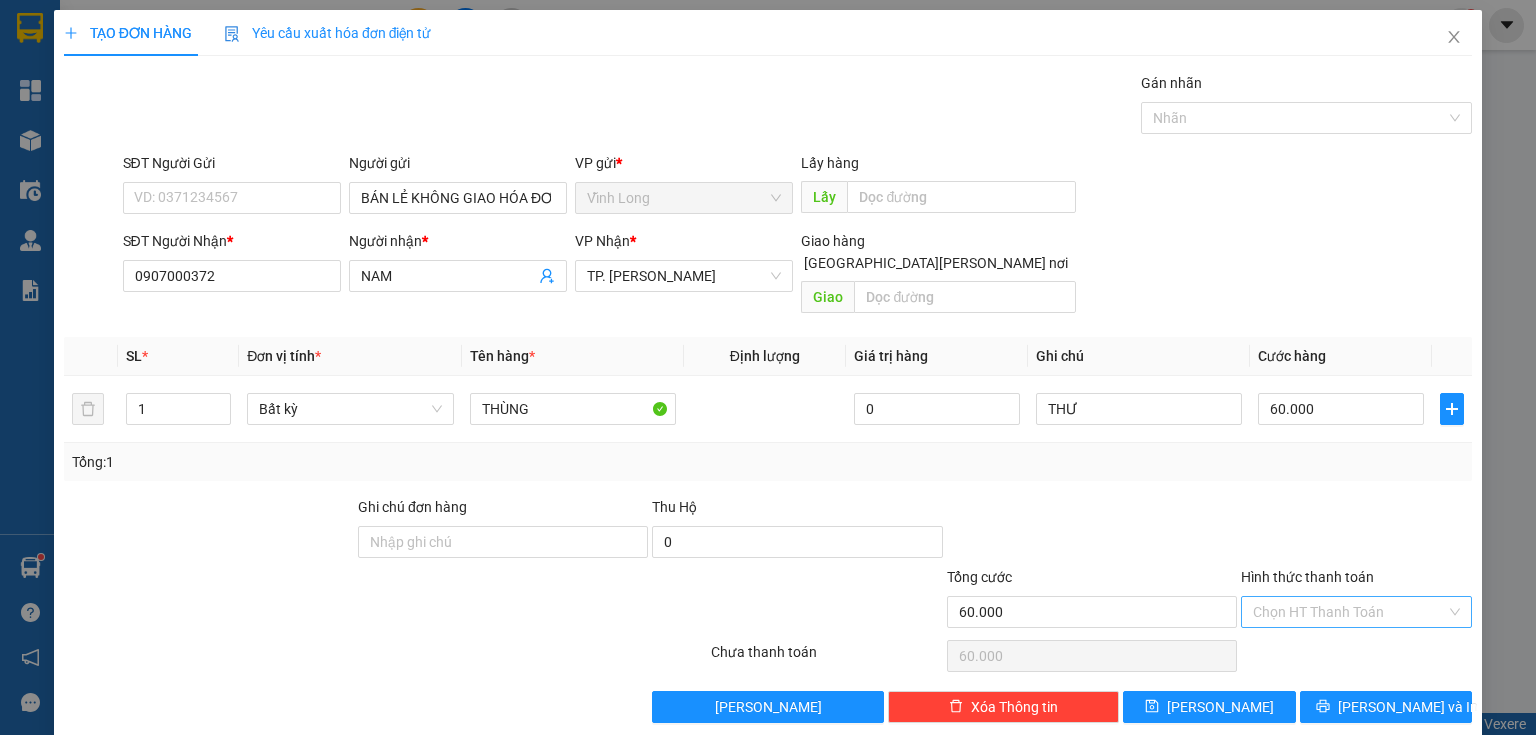 click on "Hình thức thanh toán" at bounding box center (1349, 612) 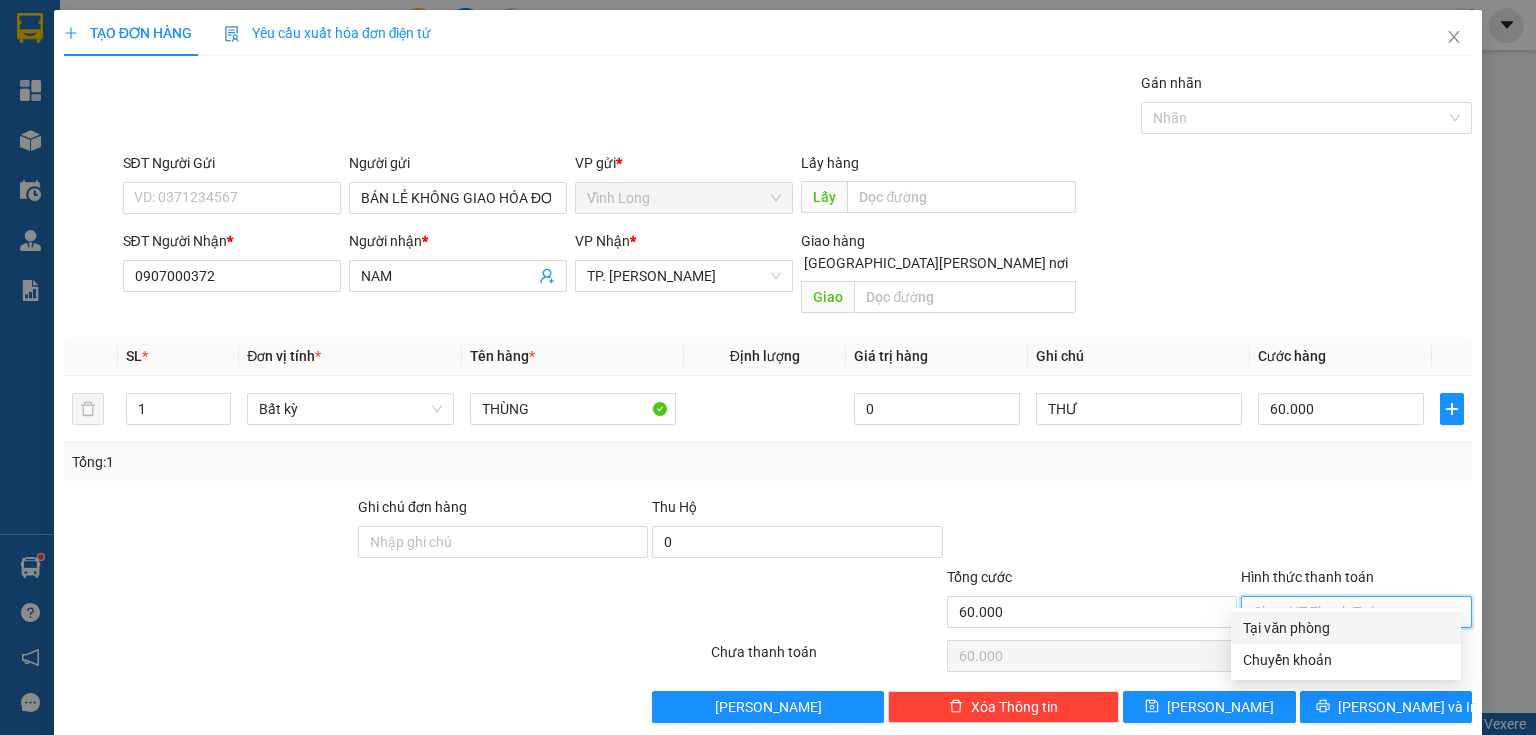 click on "Tại văn phòng" at bounding box center (1346, 628) 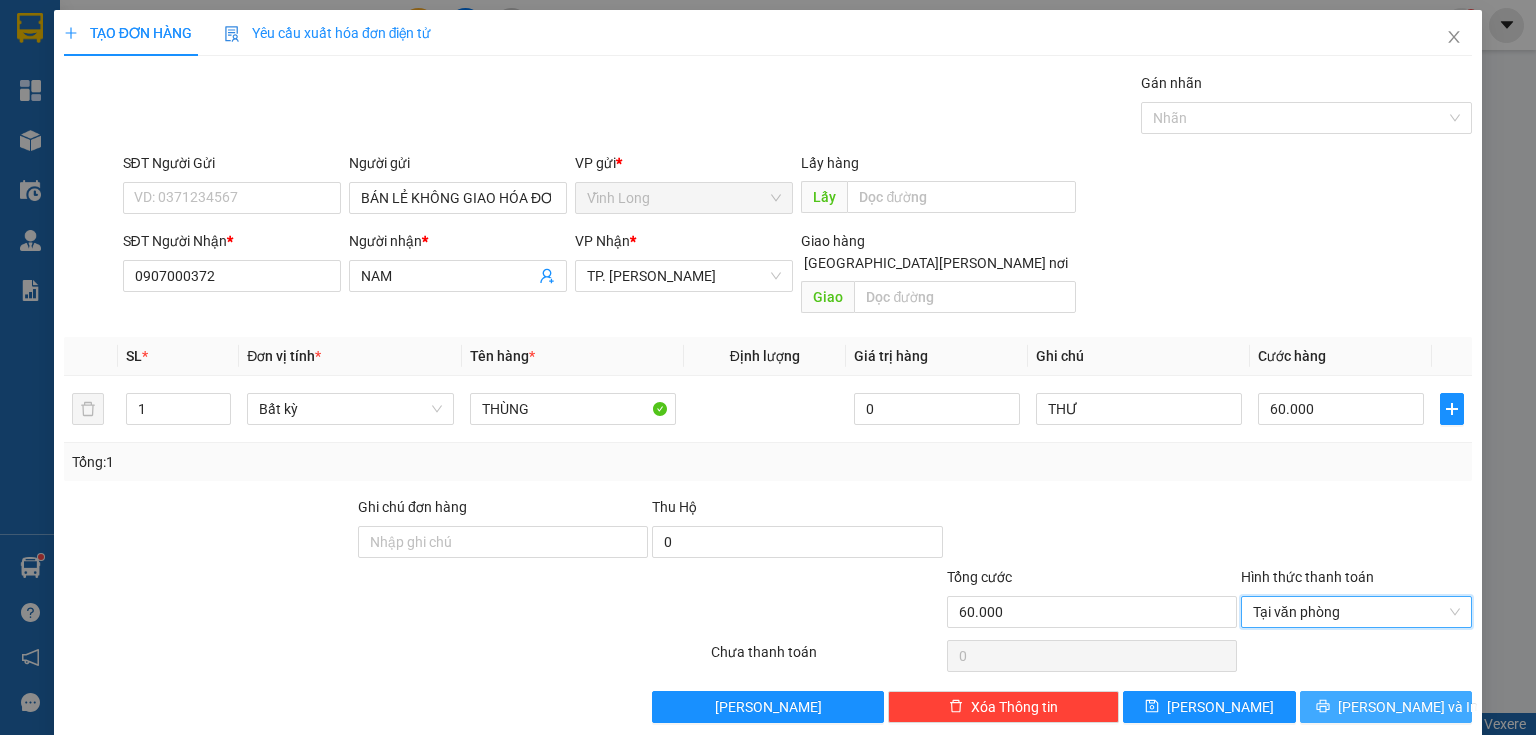 click on "[PERSON_NAME] và In" at bounding box center (1408, 707) 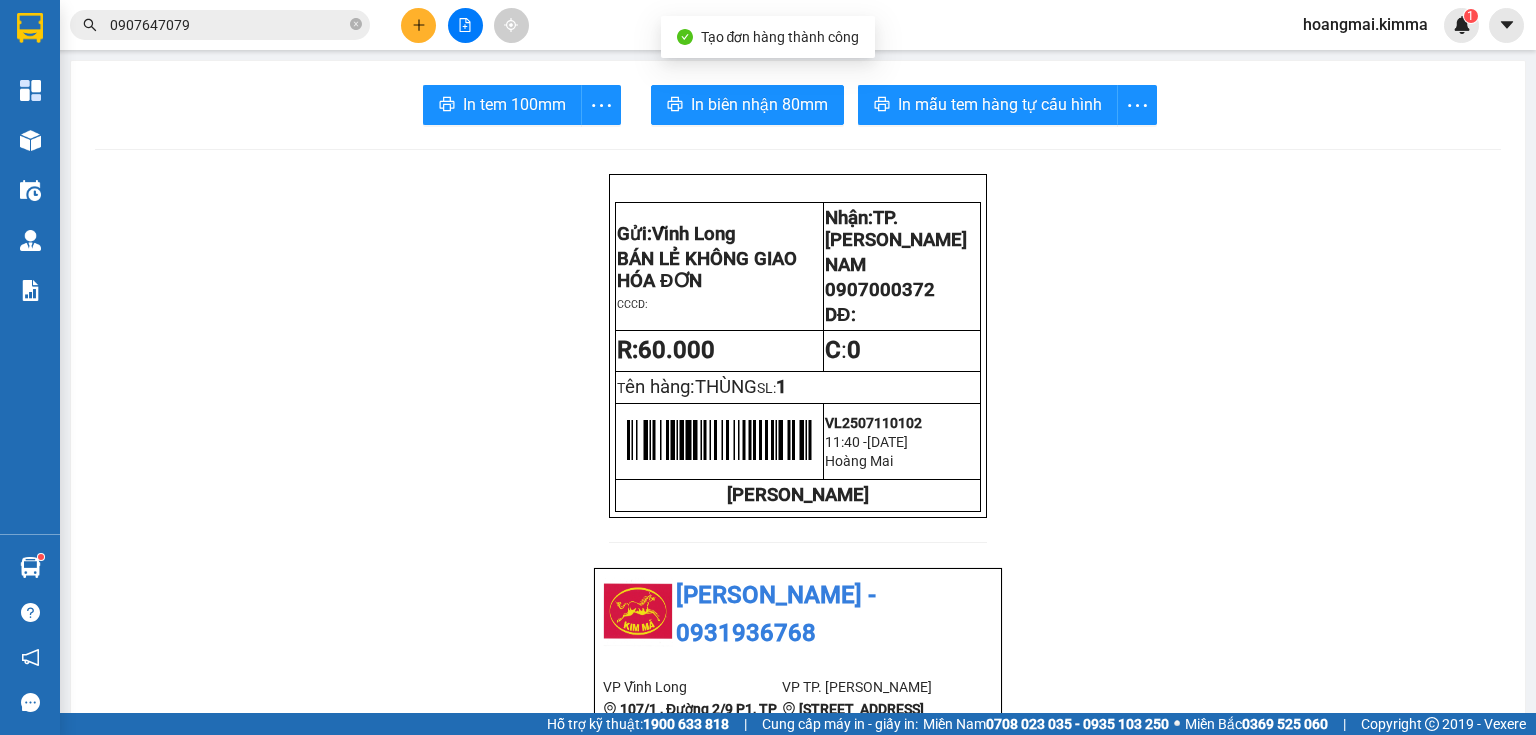click on "In tem 100mm
In [PERSON_NAME] 80mm  In mẫu tem hàng tự [PERSON_NAME]
Gửi:  [PERSON_NAME] Long
BÁN LẺ [PERSON_NAME] [PERSON_NAME]
CCCD:
[PERSON_NAME]:  TP. [PERSON_NAME]
0907000372
DĐ:
R:  60.000
C :  0
T ên hàng:  [PERSON_NAME]:  1
VL2507110102
11:40 [DATE]
[PERSON_NAME]
[PERSON_NAME]
[PERSON_NAME] MÃ - 0931936768 [PERSON_NAME] Long   107/1 , Đường 2/9 P1, [PERSON_NAME] Long   02703828818 VP TP. [PERSON_NAME][STREET_ADDRESS][PERSON_NAME][PERSON_NAME]   0931936768 [PERSON_NAME] Hàng Hoá Mã đơn:   VL2507110102 In ngày:  [DATE]   11:40 Gửi :   BÁN LẺ [PERSON_NAME] [PERSON_NAME]   [PERSON_NAME] [PERSON_NAME] :   NAM - 0907000372 VP TP. [PERSON_NAME] [PERSON_NAME]:  THƯ   Tên (giá trị hàng) [PERSON_NAME] món hàng Bất kỳ - THÙNG   (0) 1 60.000 [PERSON_NAME] 1 60.000 Loading... Thu rồi : 60.000 VND [PERSON_NAME] thu : 0 VND Khách hàng [PERSON_NAME] định [PERSON_NAME]/gửi hàng : Gửi:    [PERSON_NAME] [PERSON_NAME]:    NAM Thu rồi" at bounding box center (798, 1098) 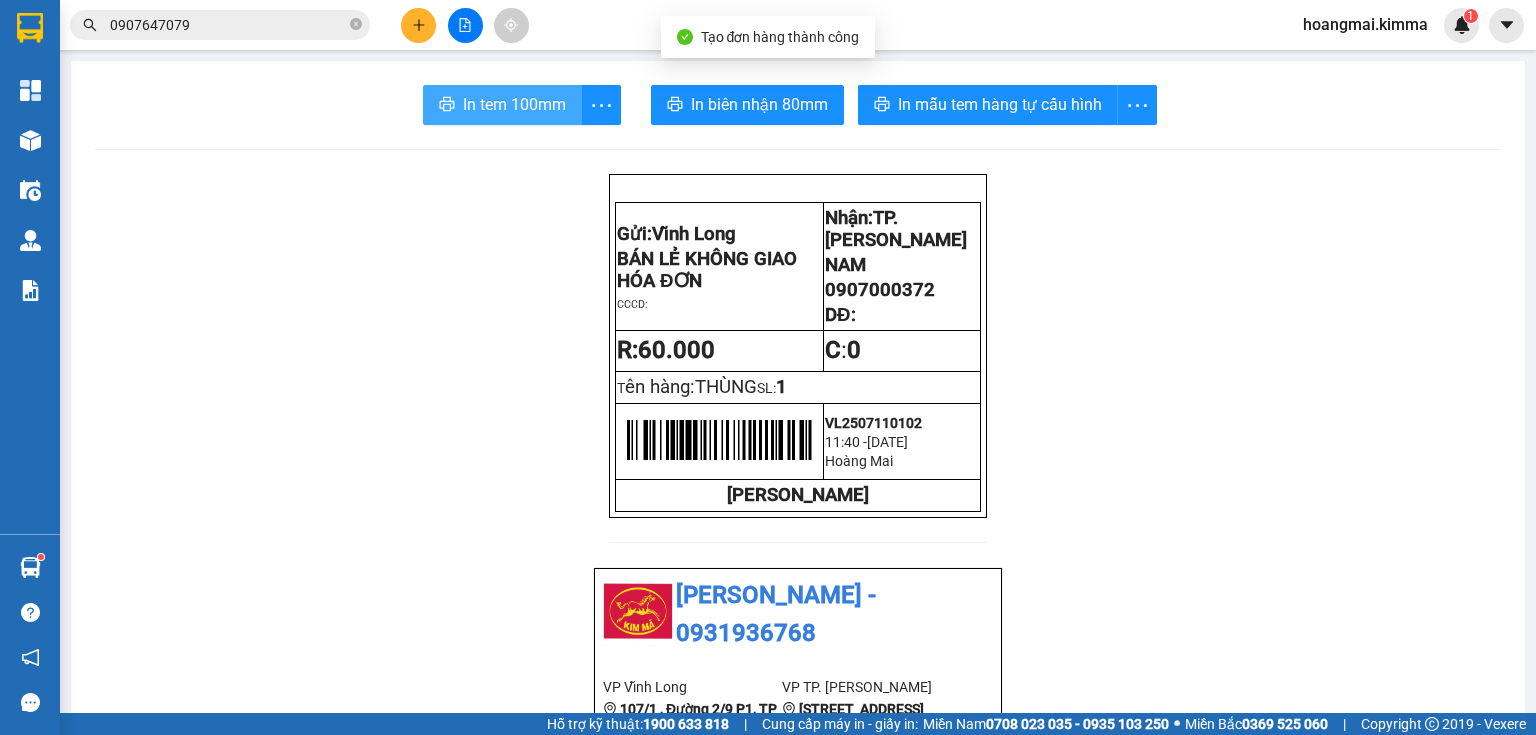 click on "In tem 100mm" at bounding box center [514, 104] 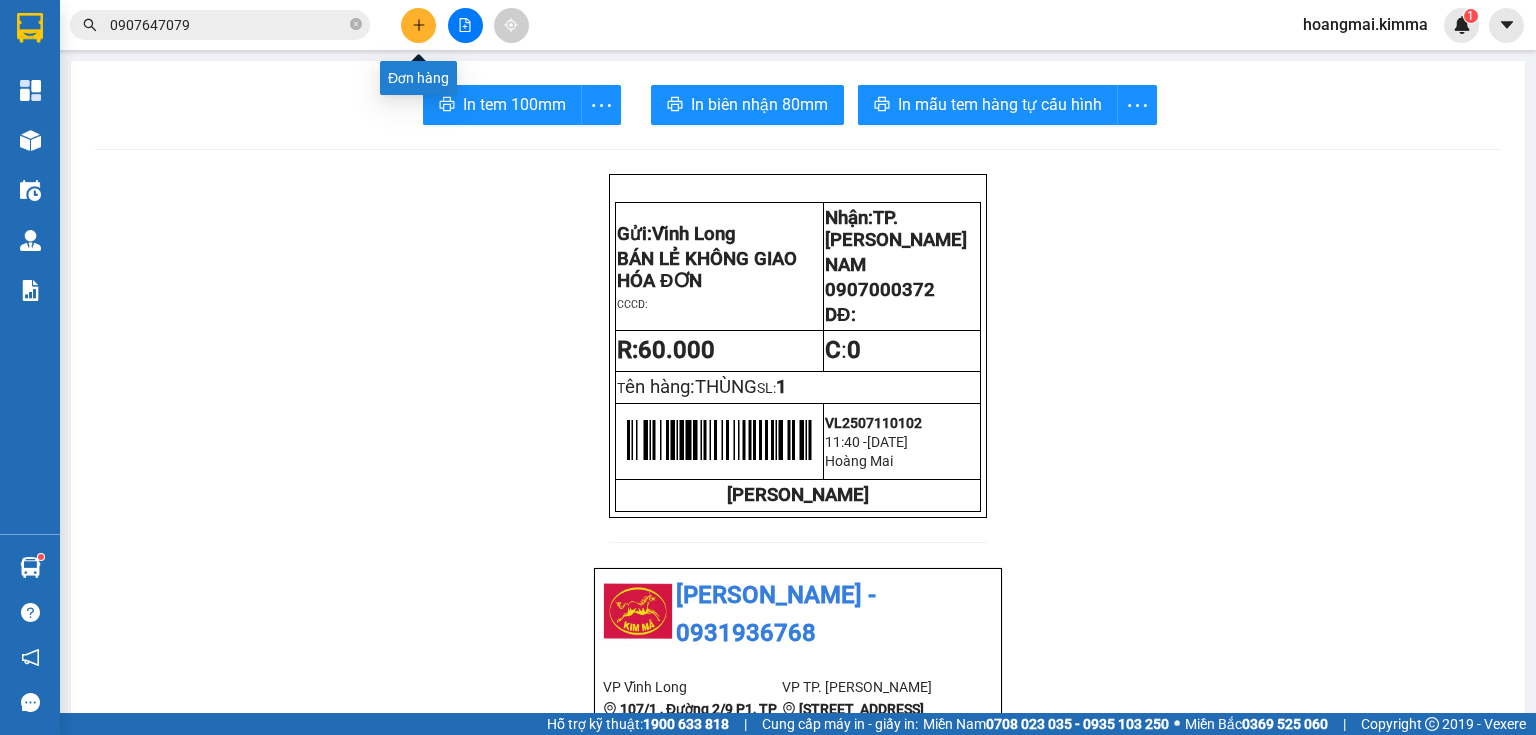 click at bounding box center [418, 25] 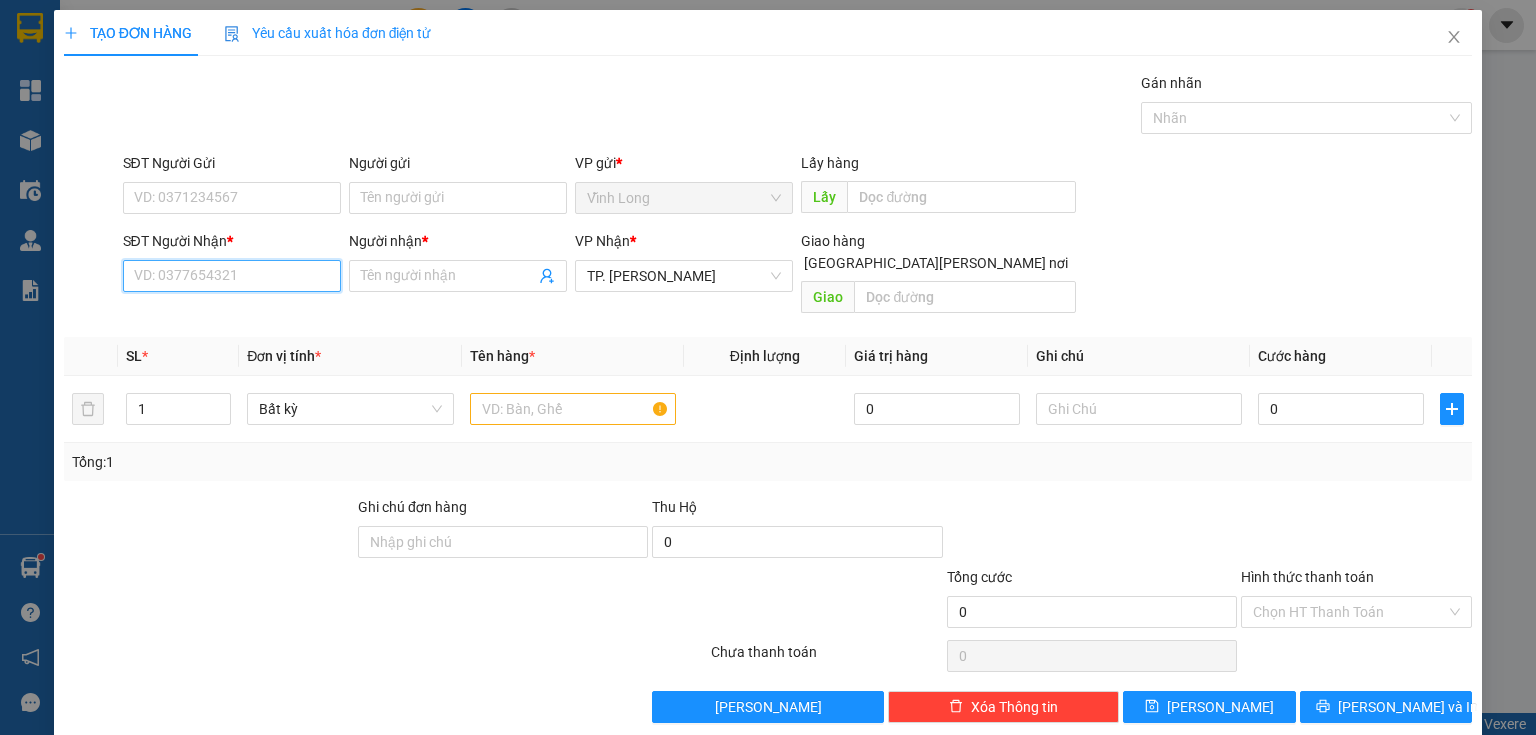 click on "SĐT Người Nhận  *" at bounding box center [232, 276] 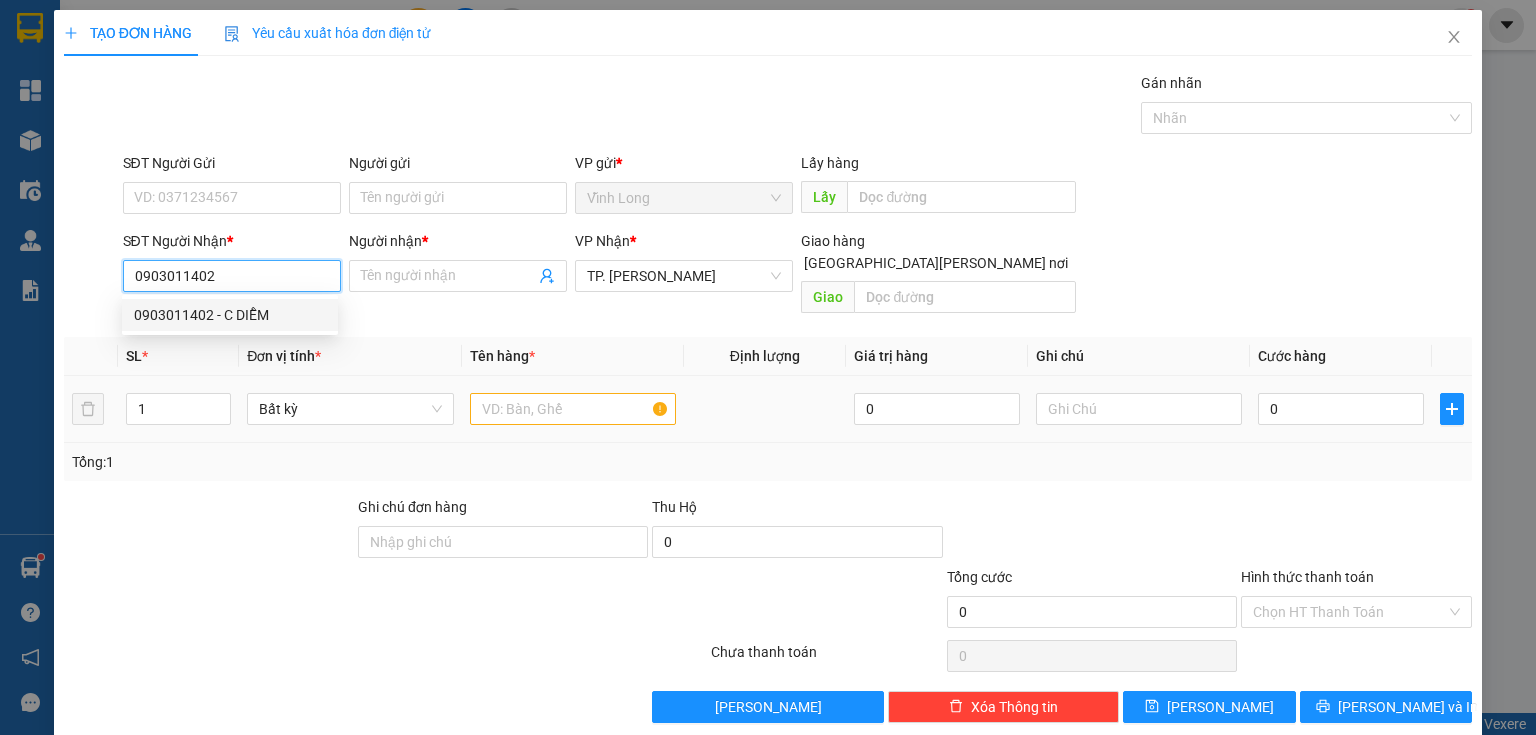 type on "0903011402" 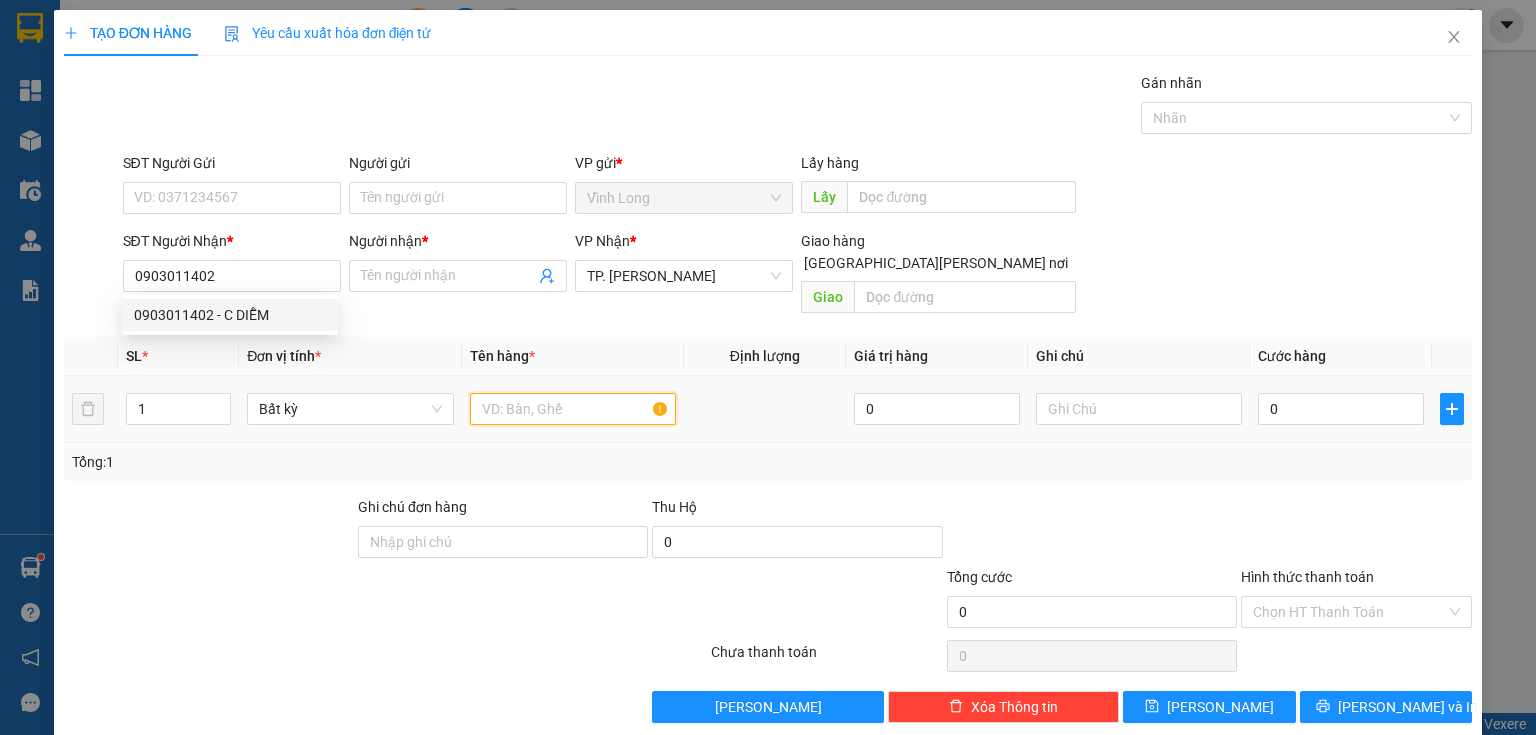 click at bounding box center (573, 409) 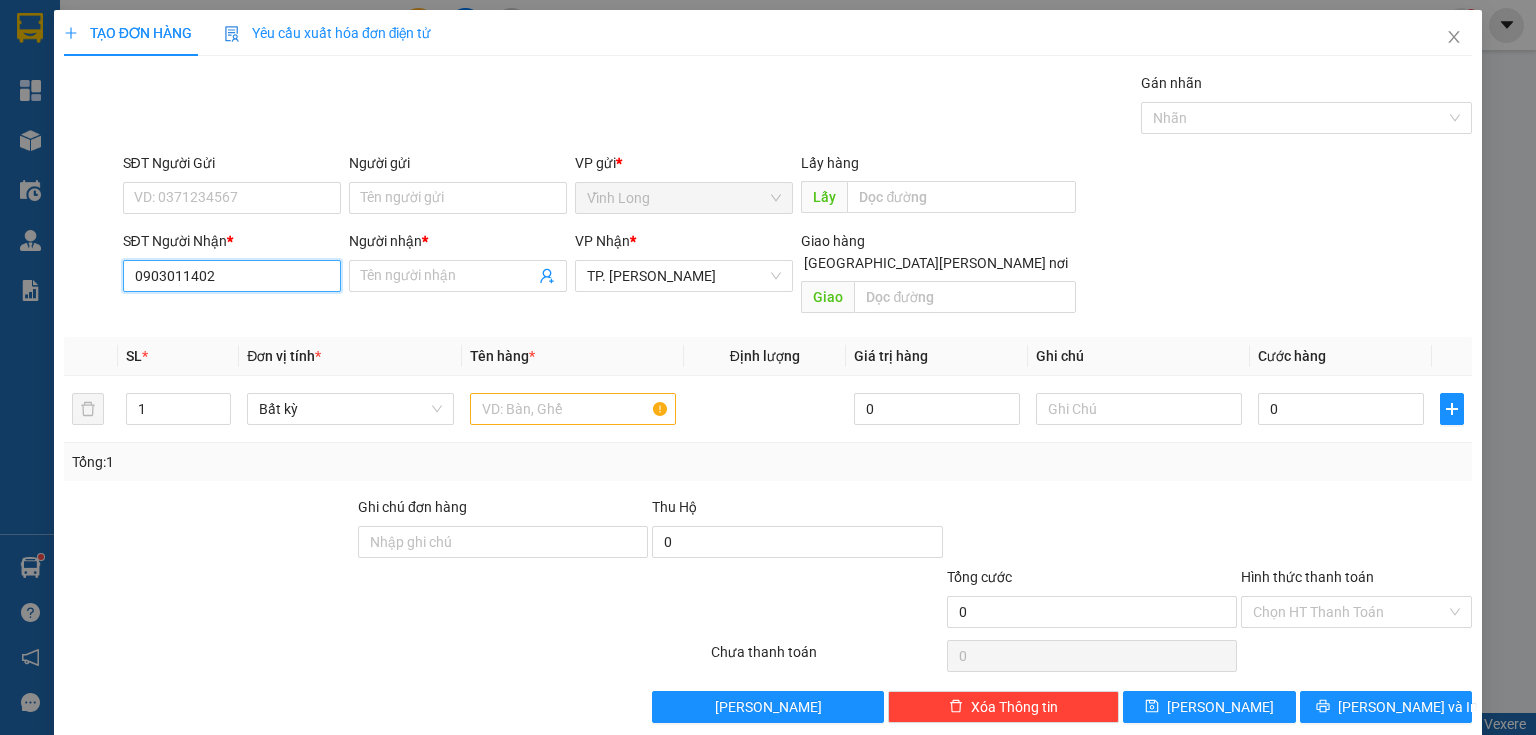 click on "0903011402" at bounding box center (232, 276) 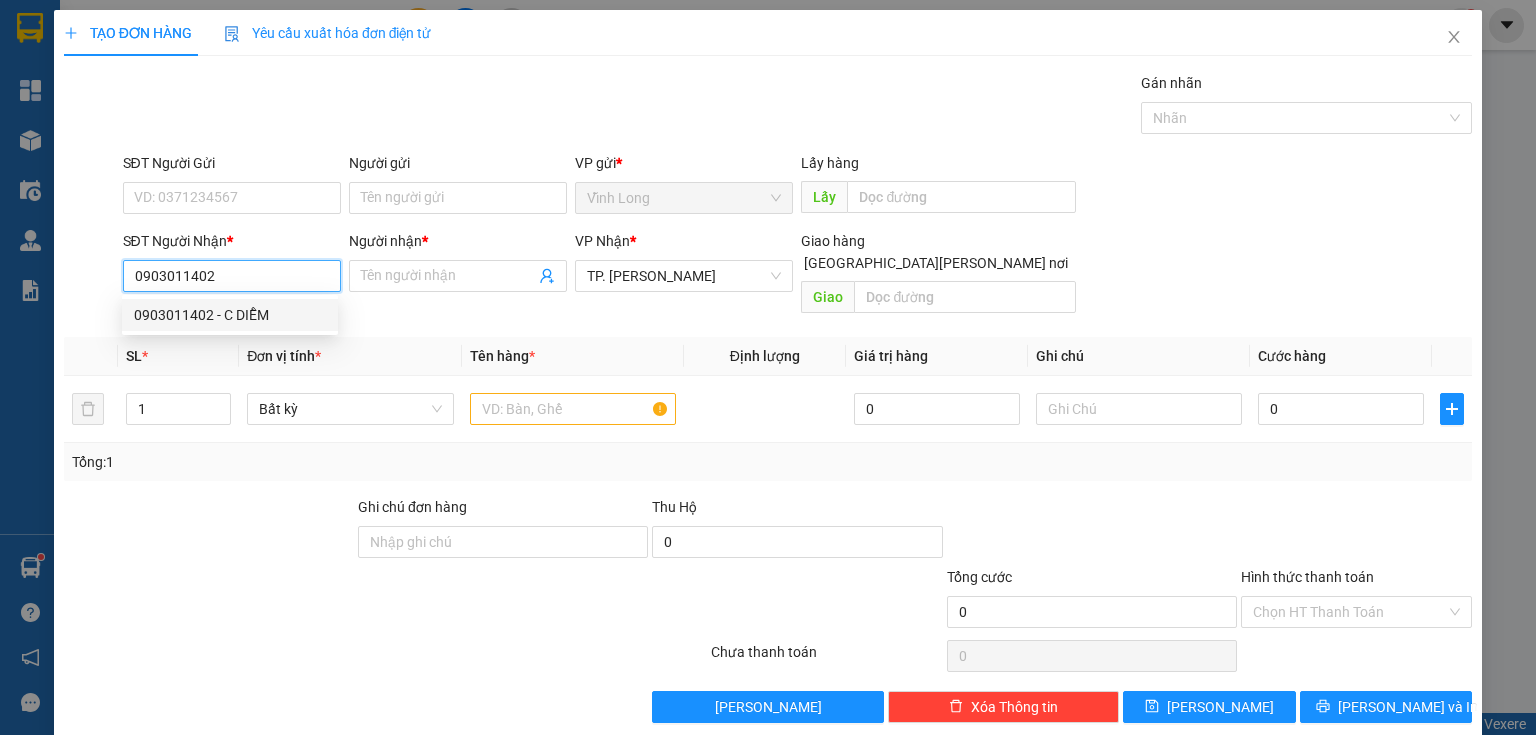 click on "0903011402 - C DIỄM" at bounding box center (230, 315) 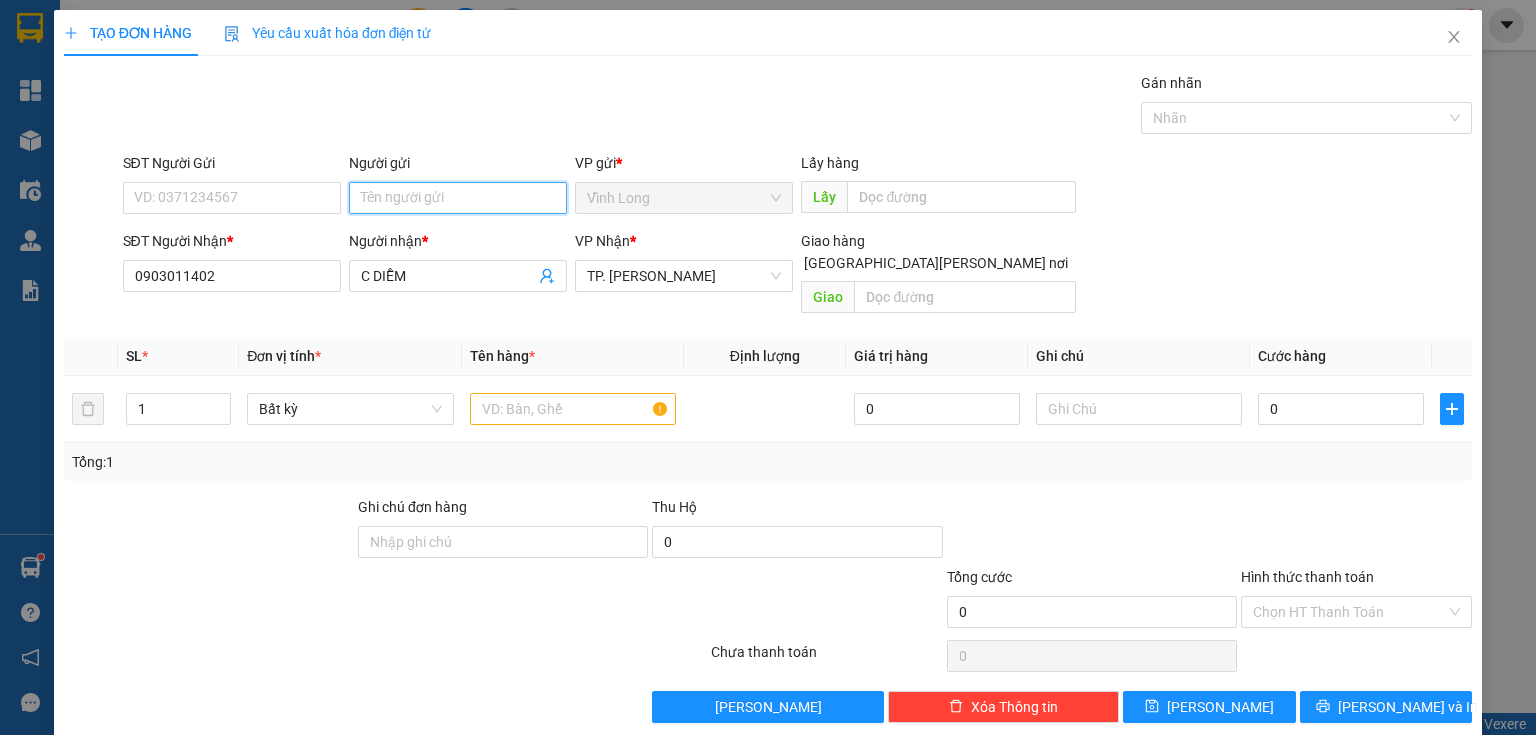 click on "Người gửi" at bounding box center [458, 198] 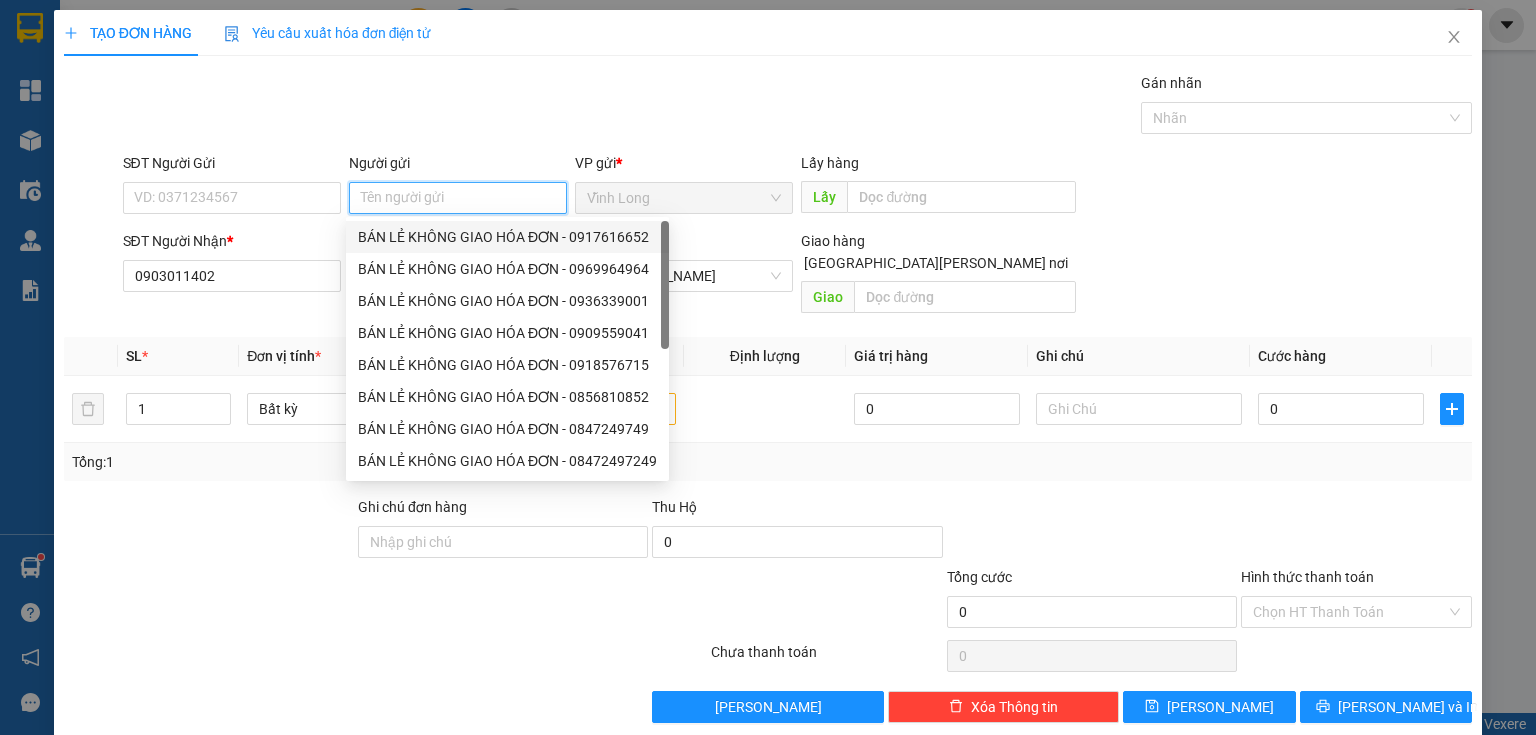 click on "BÁN LẺ KHÔNG GIAO HÓA ĐƠN - 0917616652" at bounding box center [507, 237] 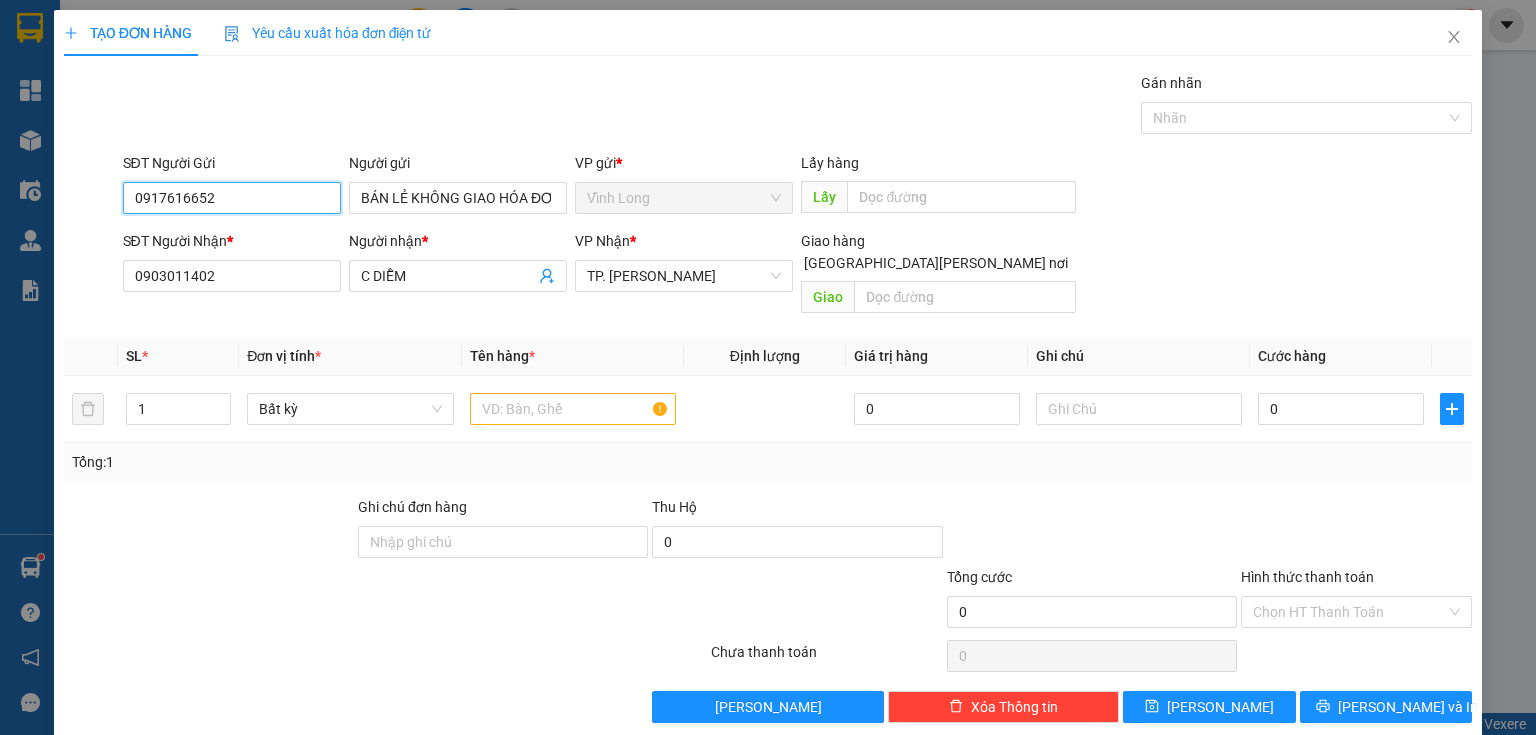 drag, startPoint x: 292, startPoint y: 195, endPoint x: 12, endPoint y: 274, distance: 290.93127 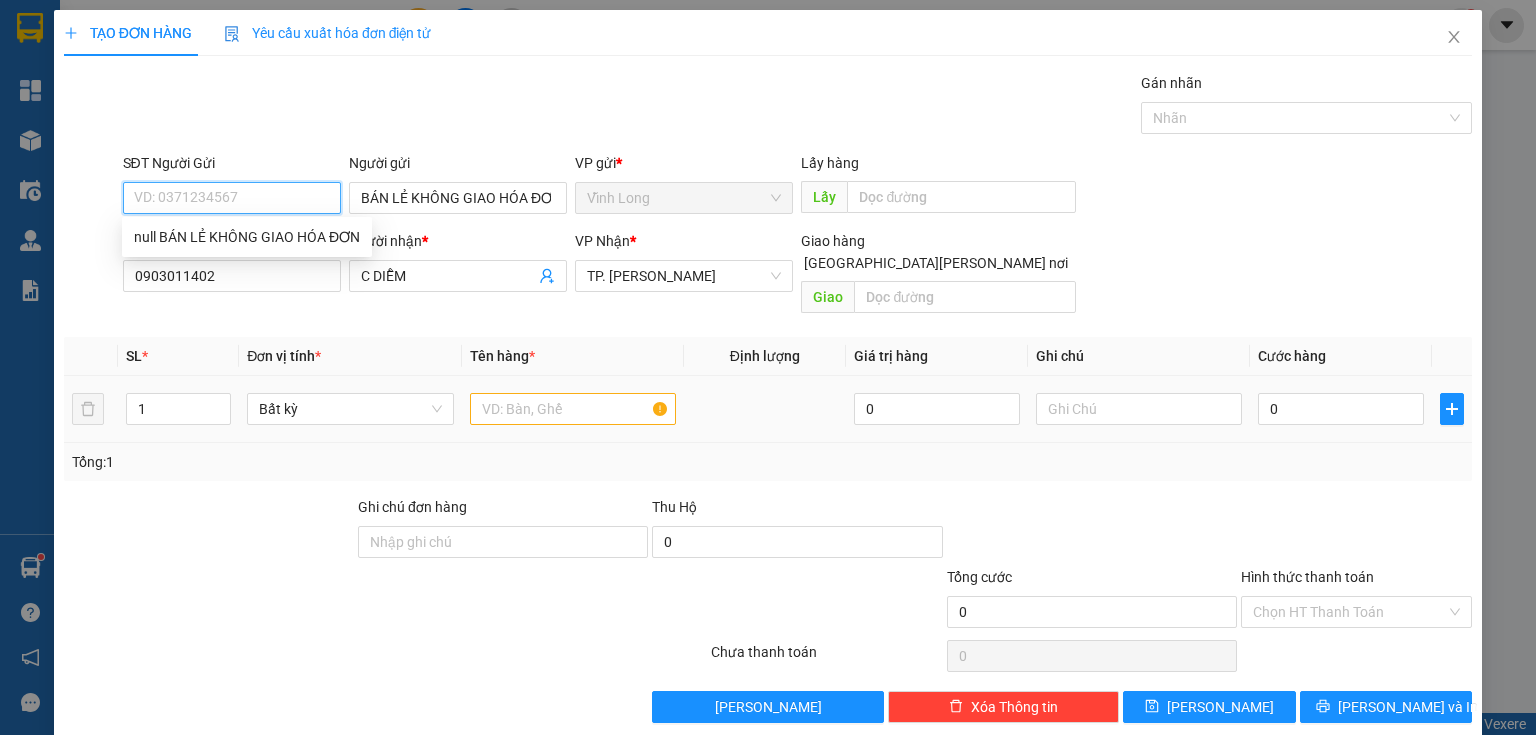 type 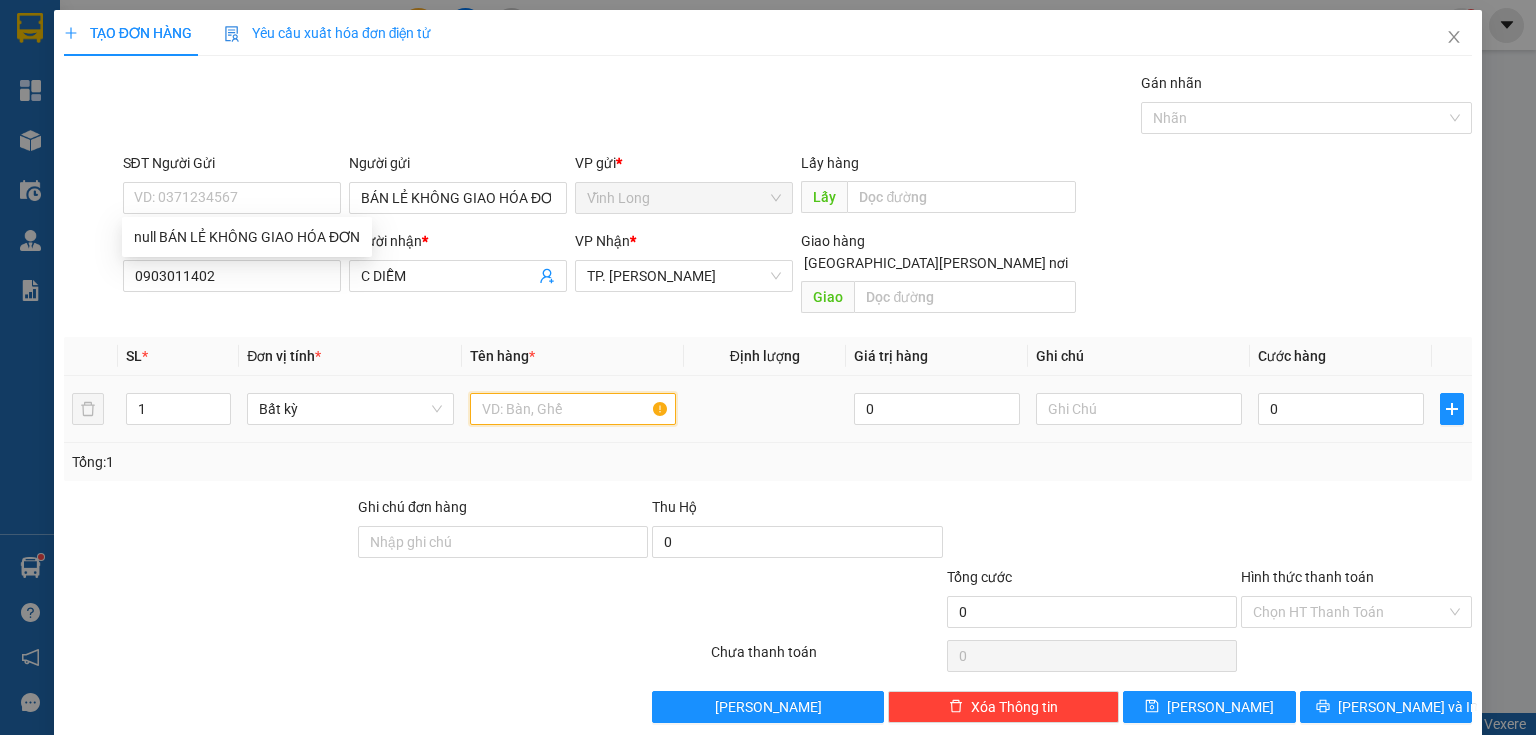 click at bounding box center (573, 409) 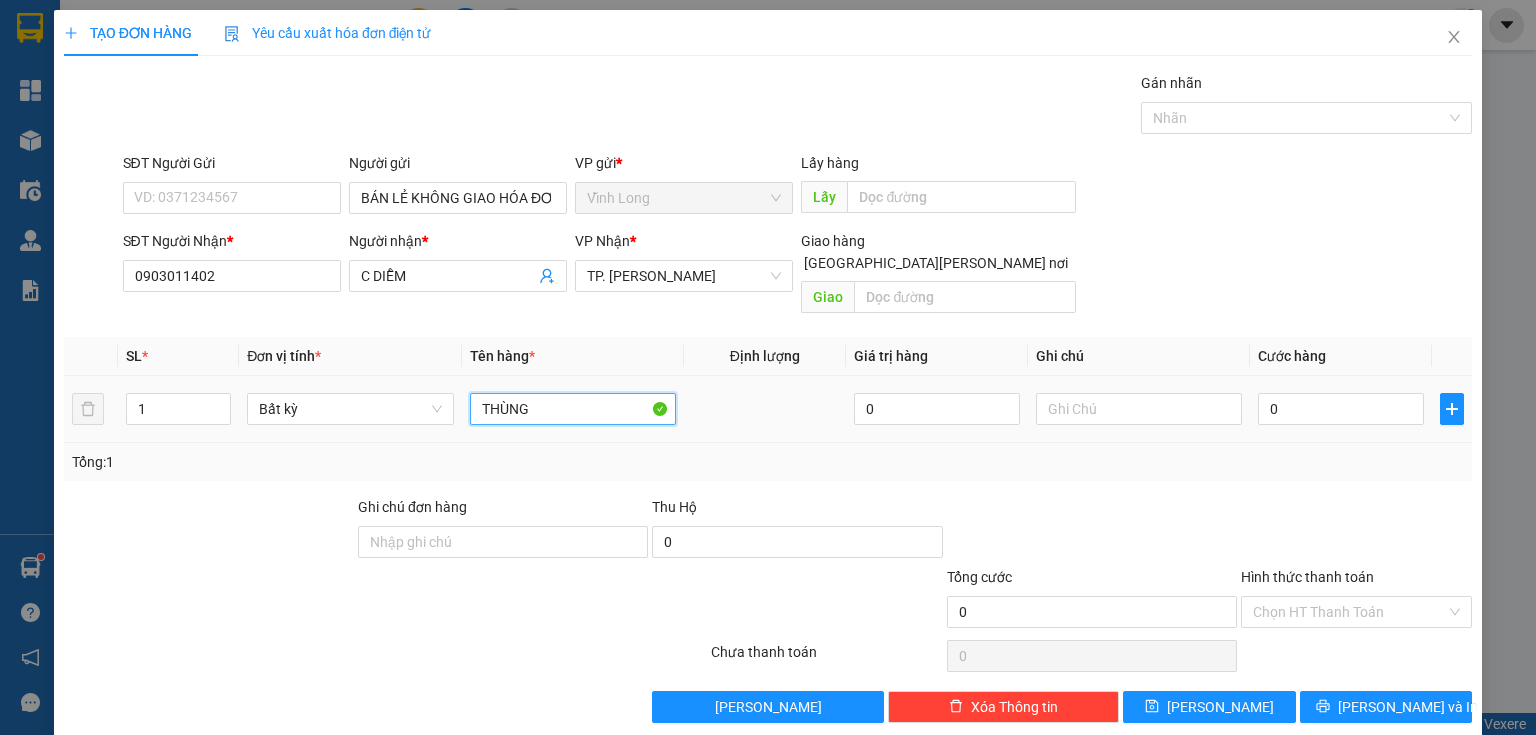 type on "THÙNG" 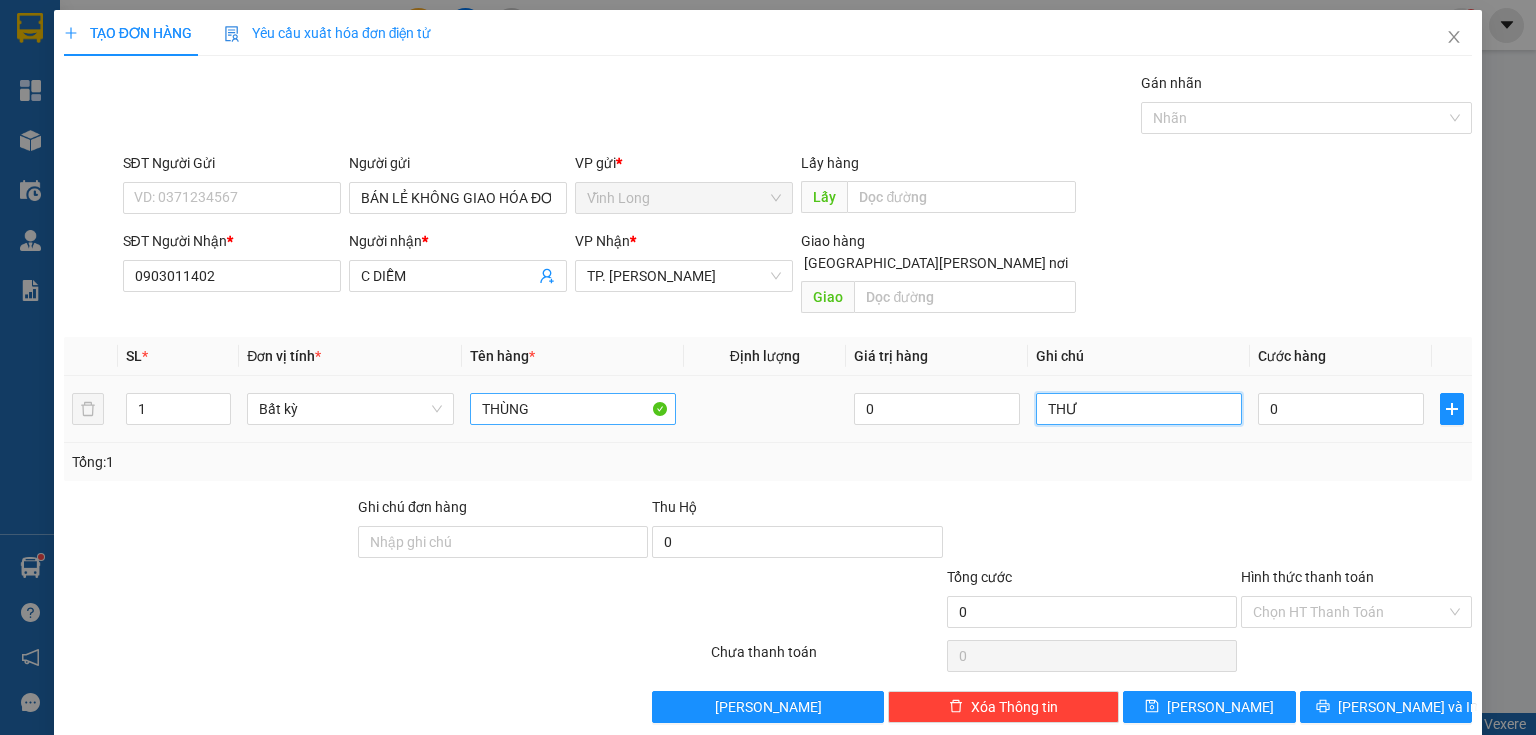 type on "THƯ" 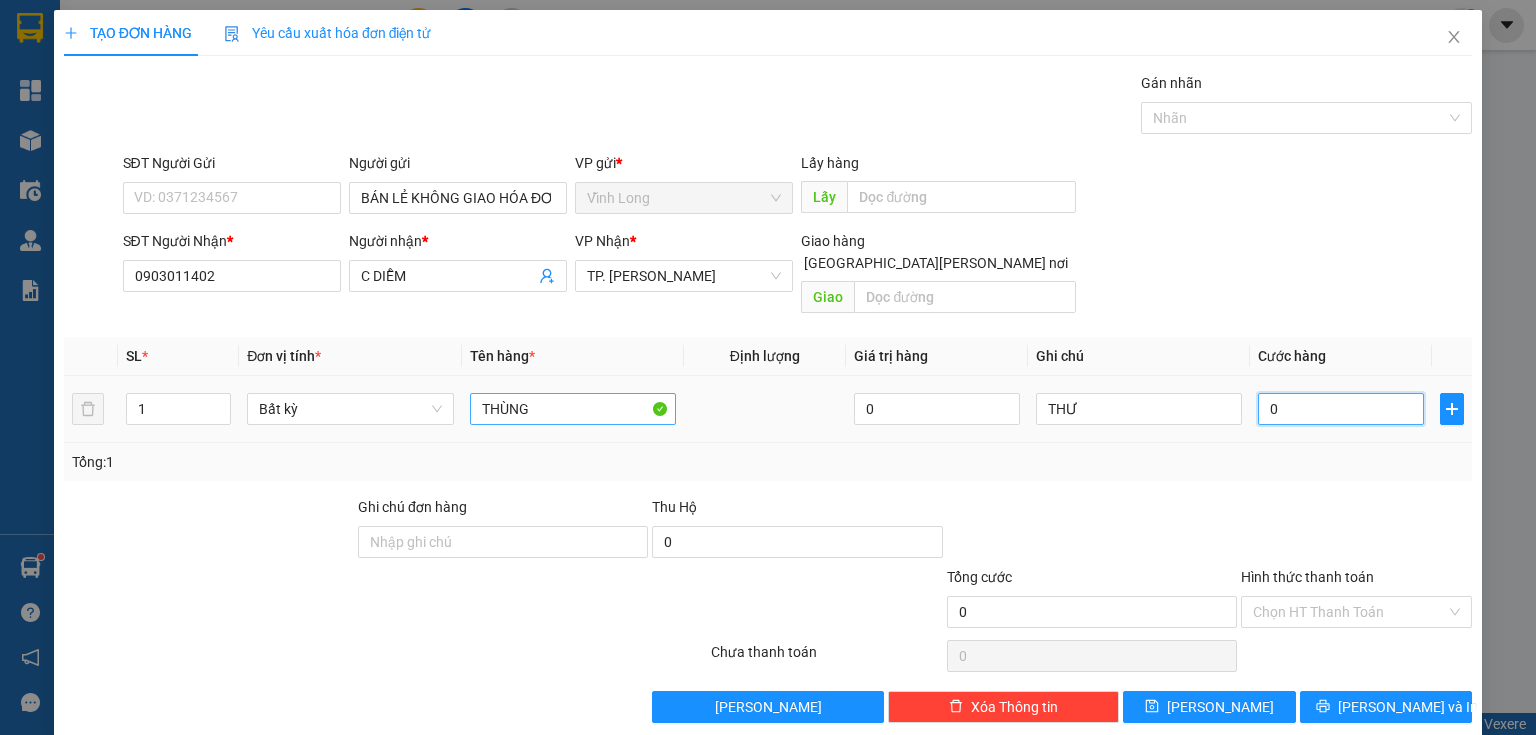 type on "4" 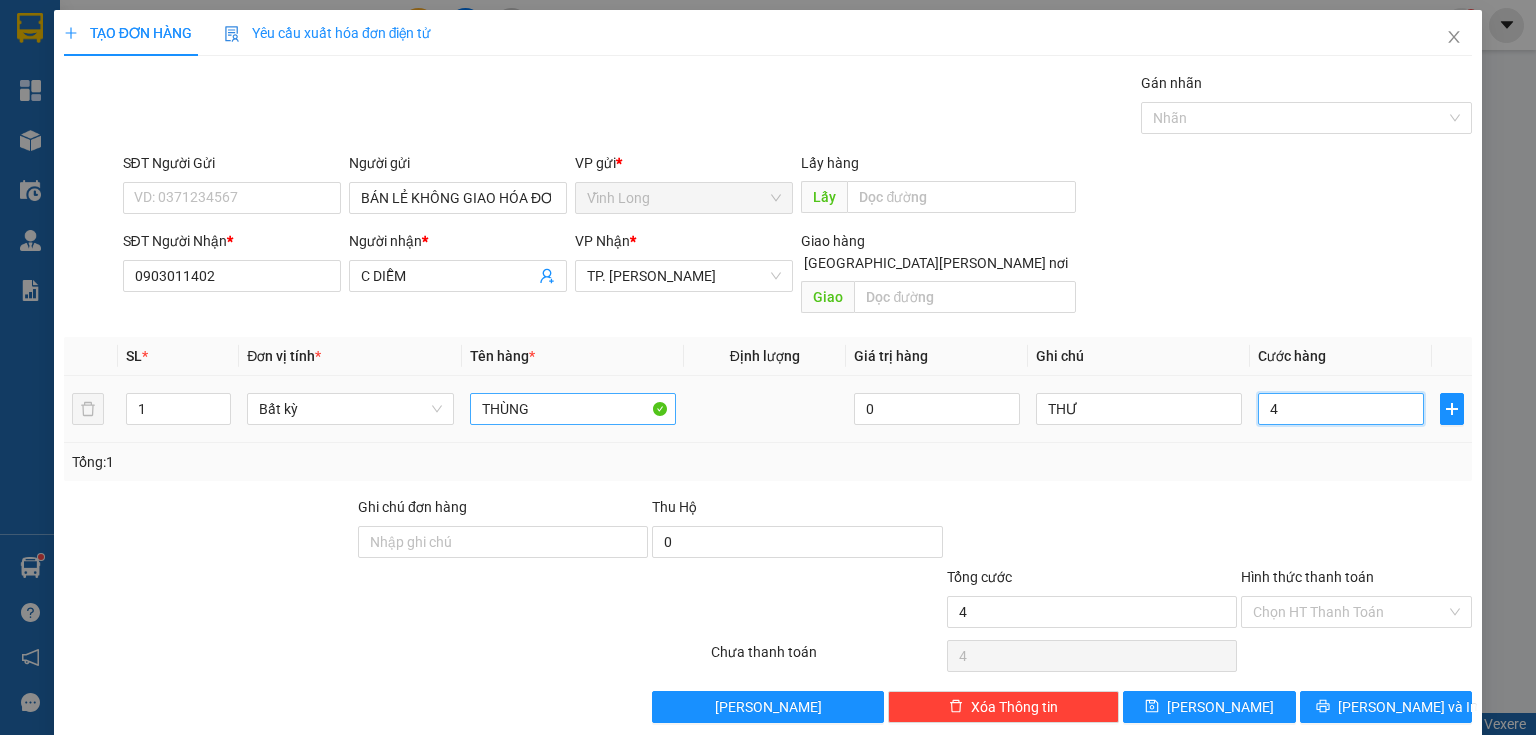 type on "40" 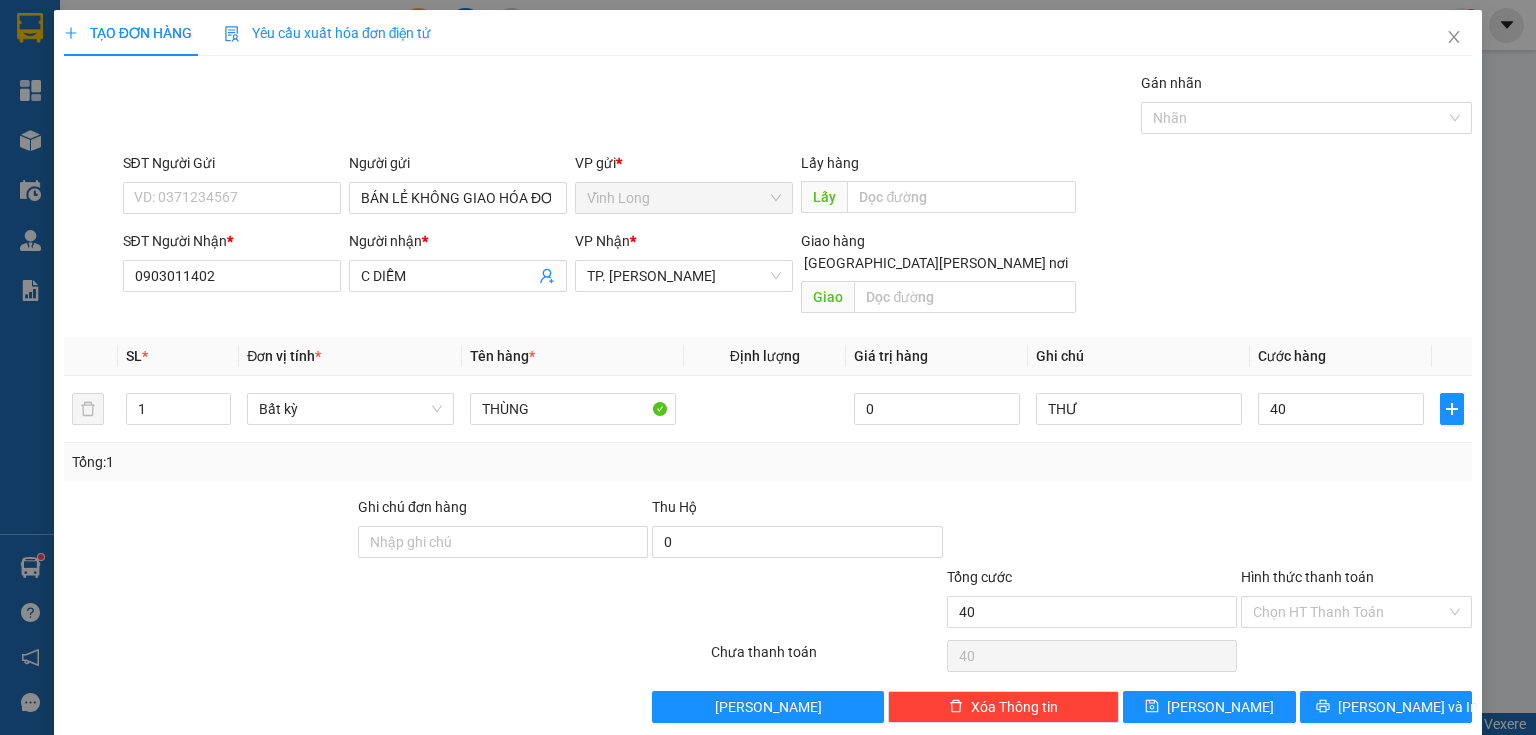 type on "40.000" 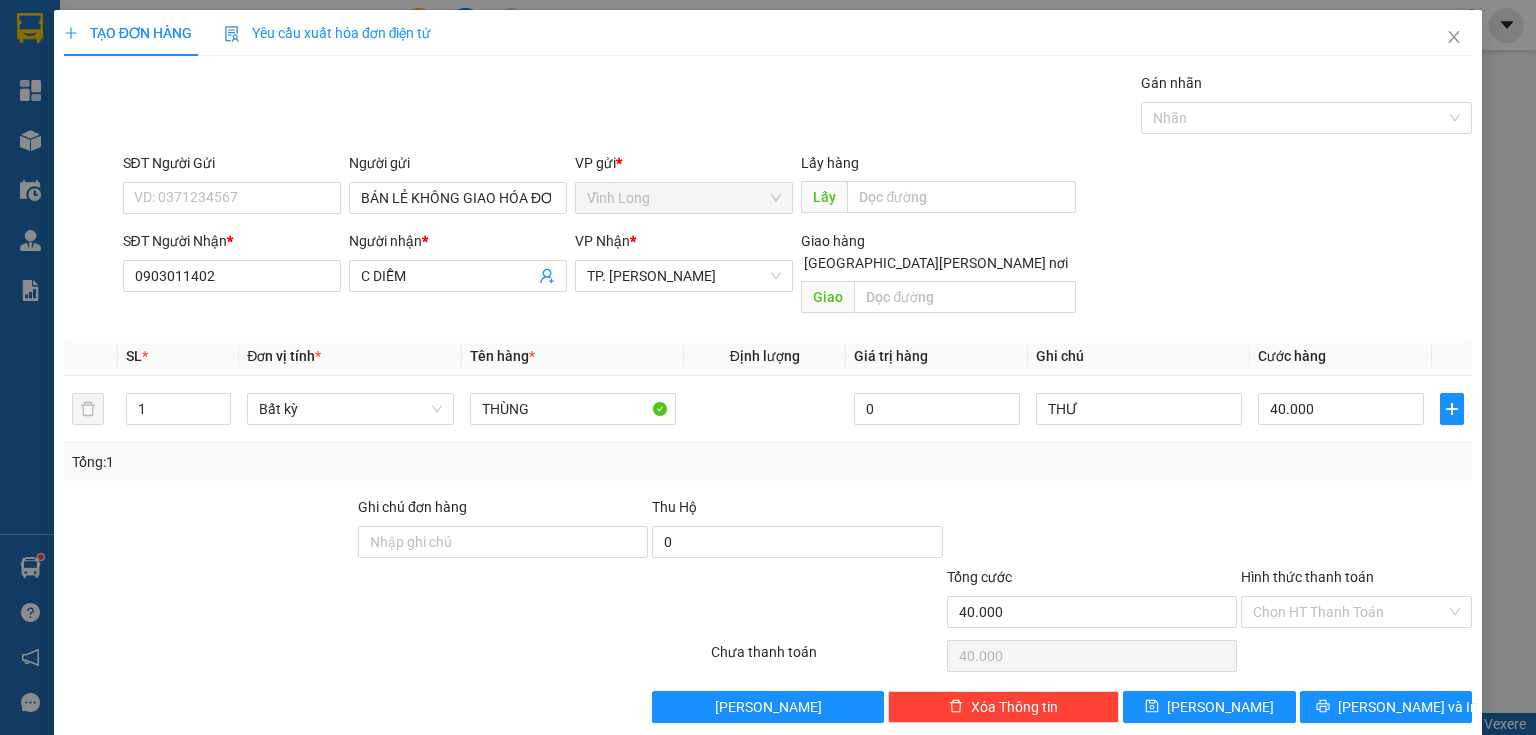 click at bounding box center [1356, 531] 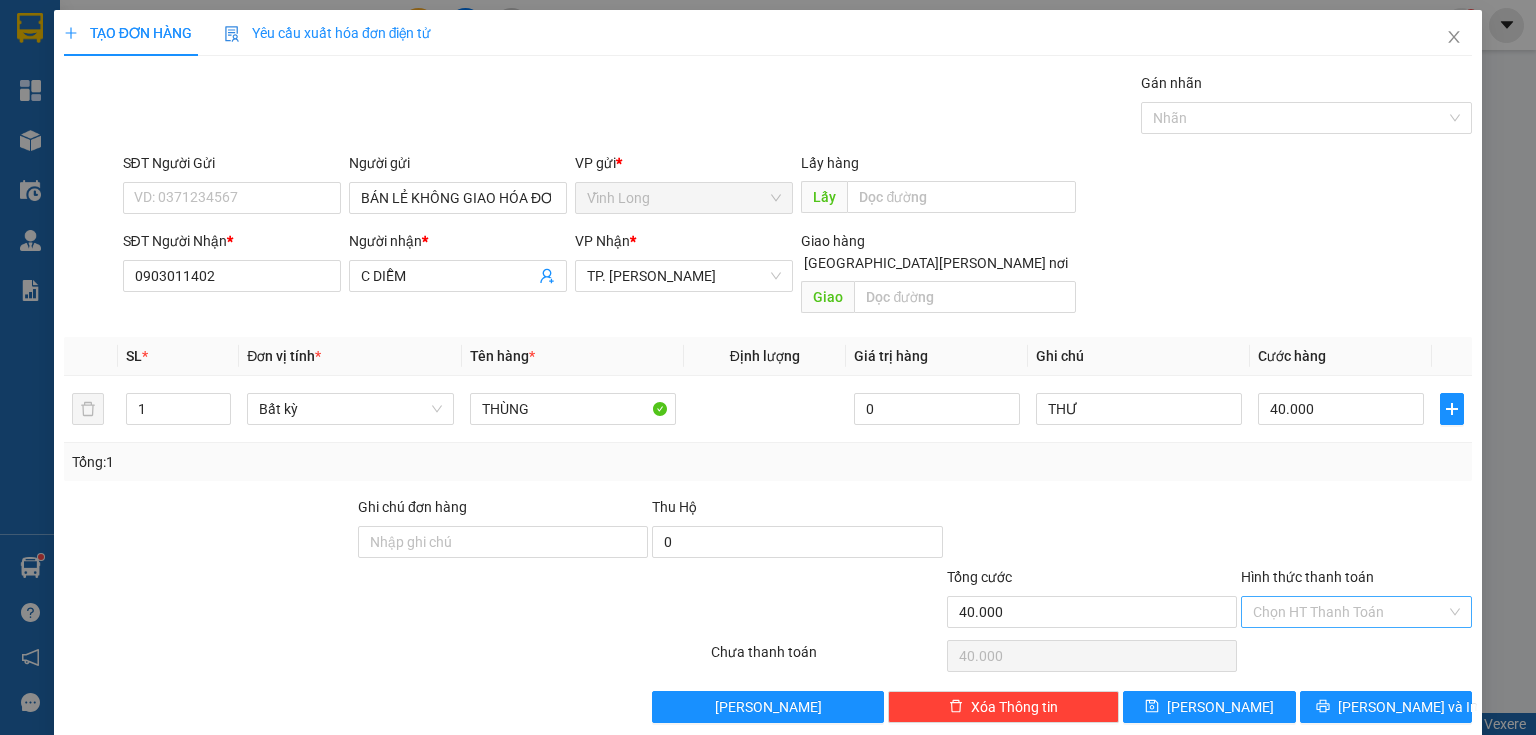 click on "Hình thức thanh toán" at bounding box center (1349, 612) 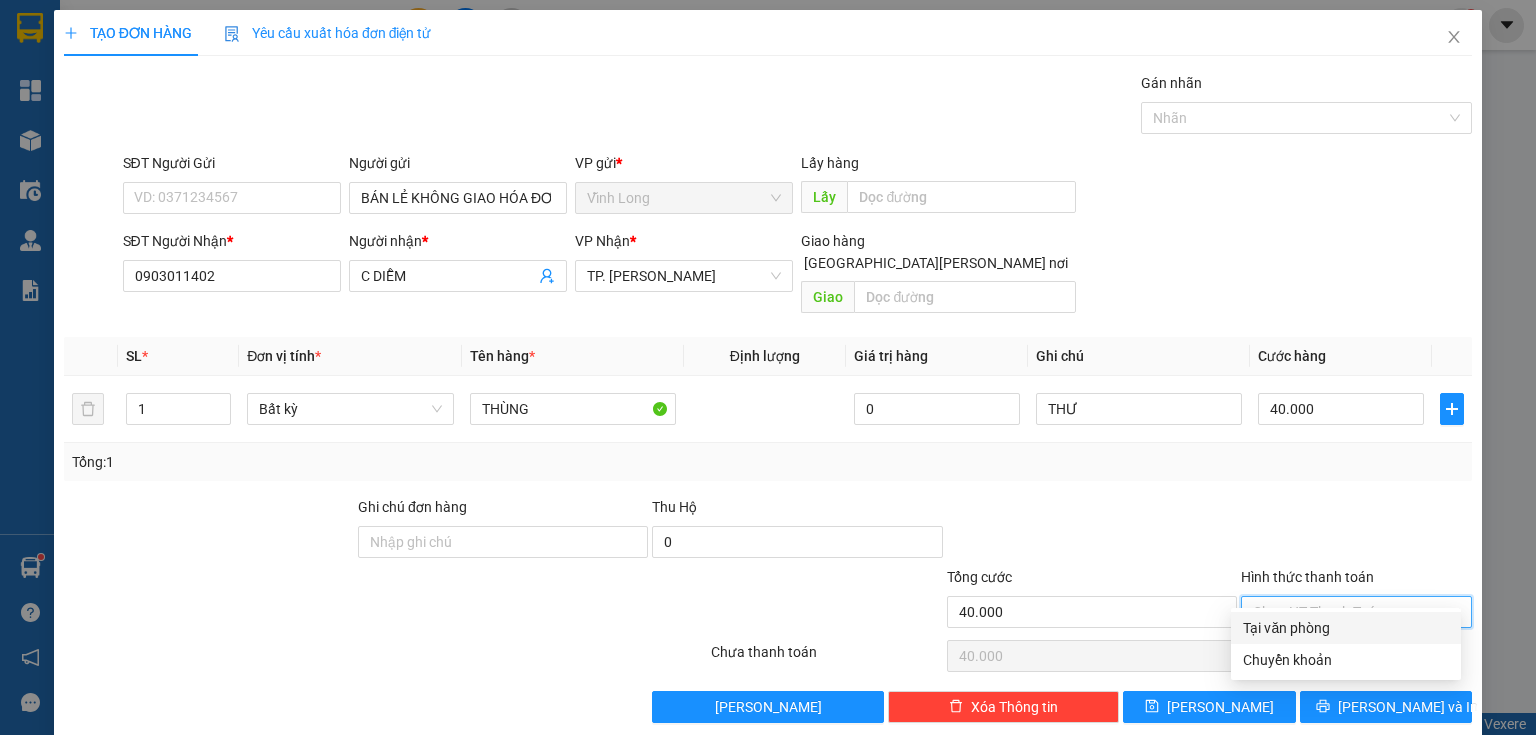 click on "Tại văn phòng" at bounding box center (1346, 628) 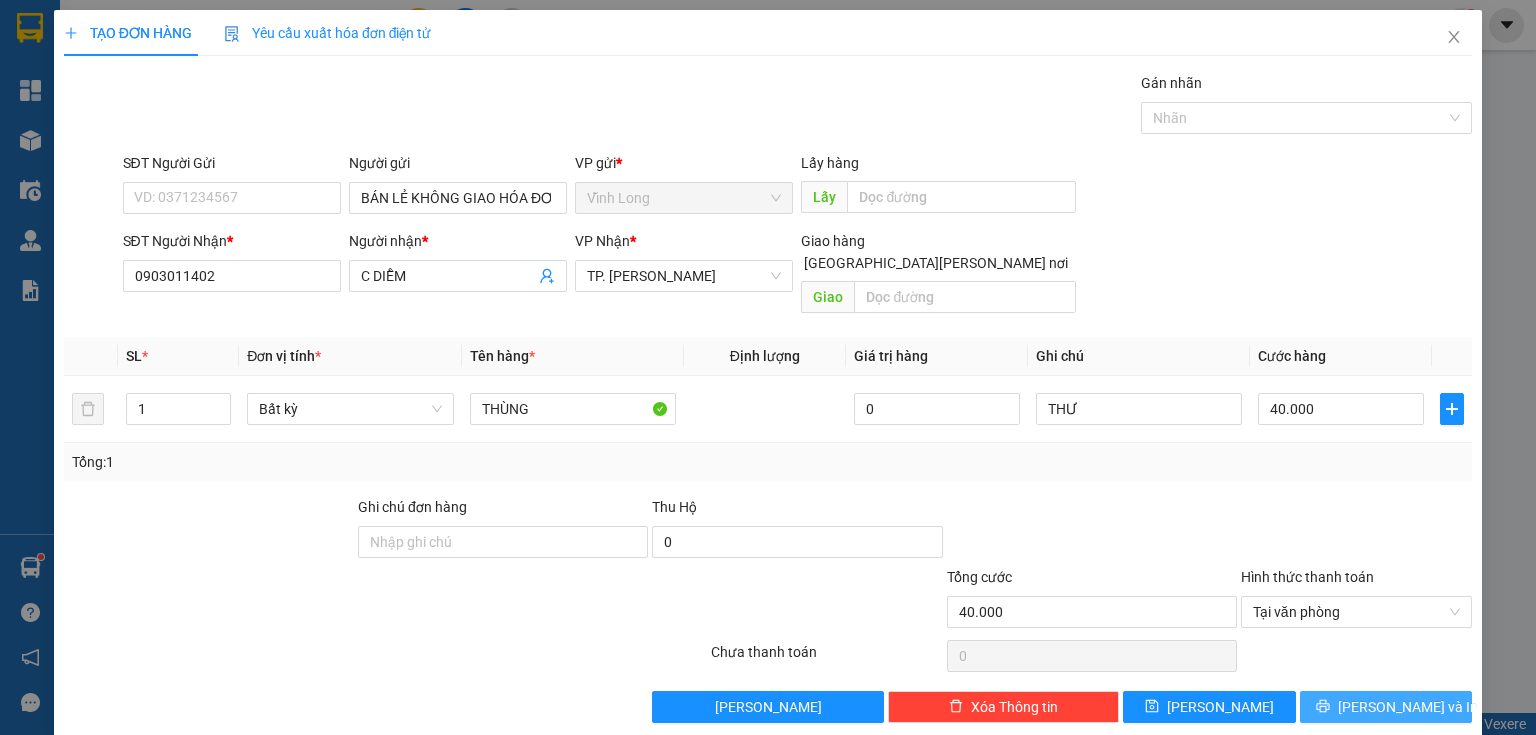 click on "[PERSON_NAME] và In" at bounding box center (1408, 707) 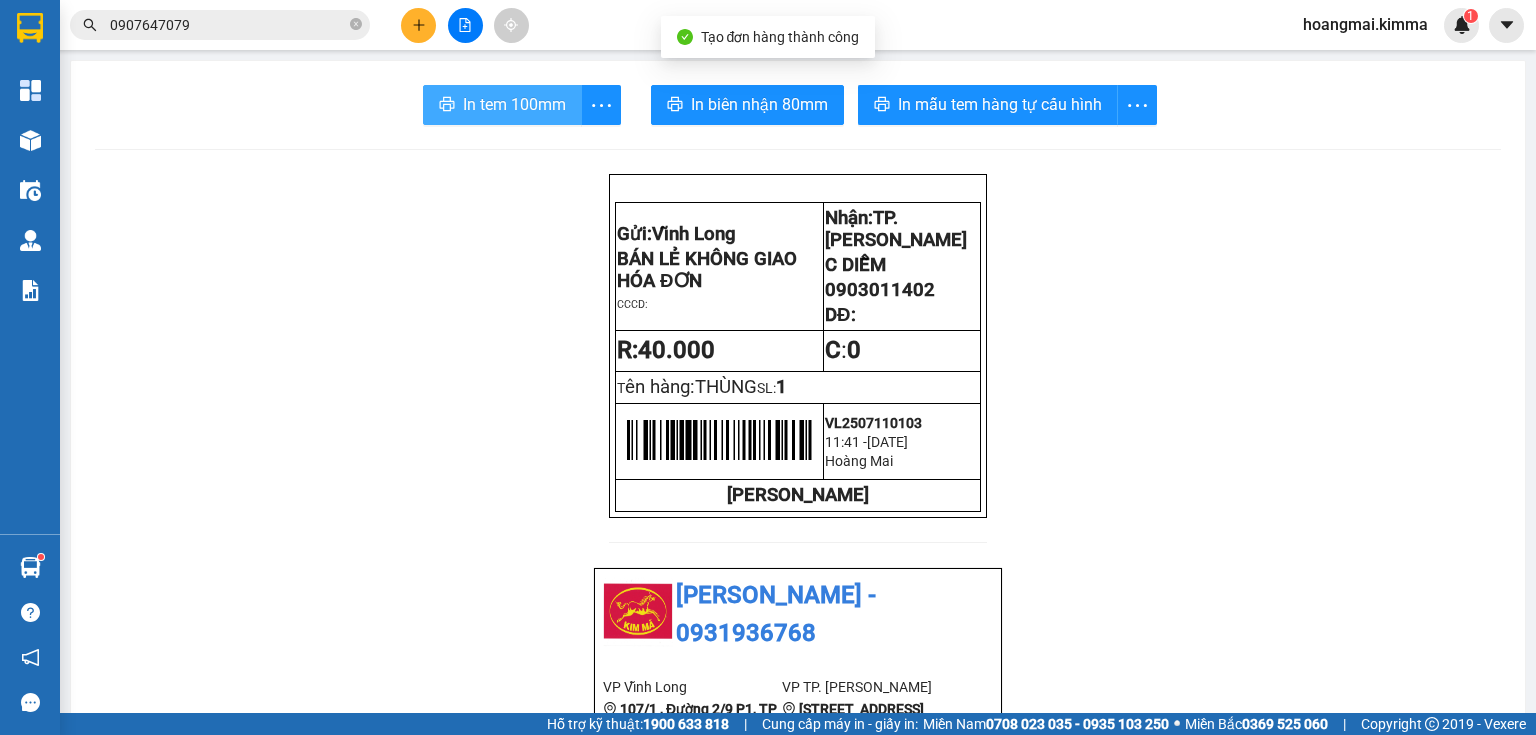 click on "In tem 100mm" at bounding box center (502, 105) 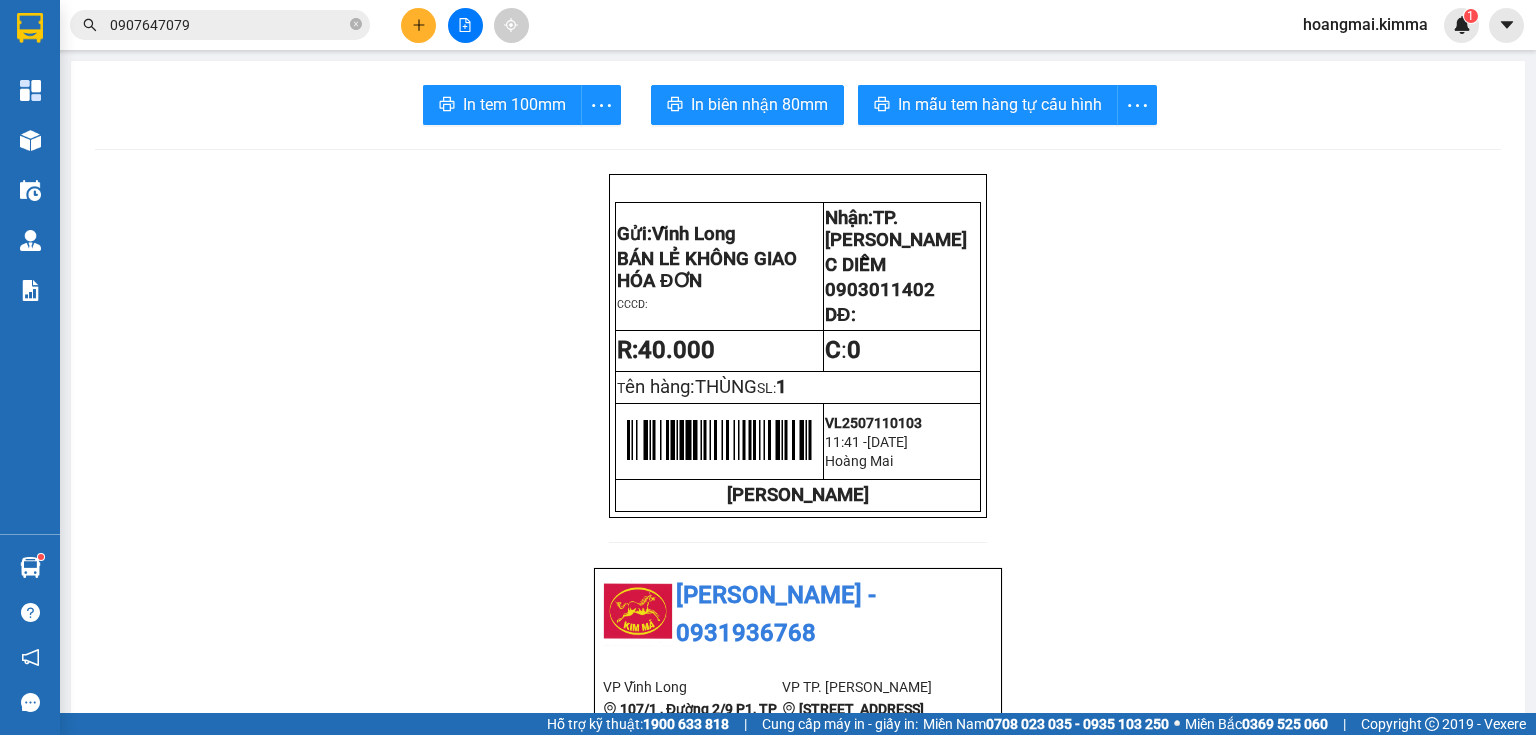 click 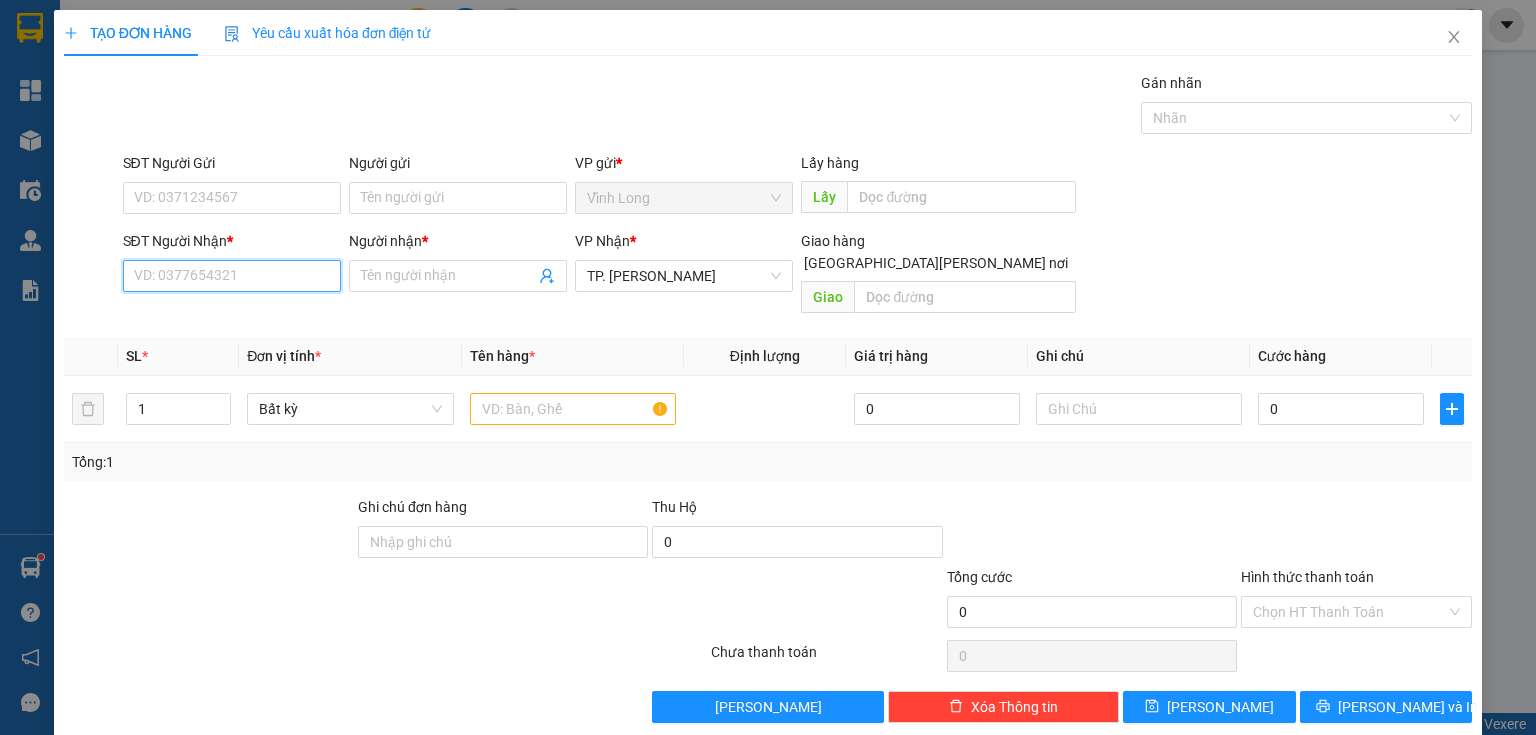 click on "SĐT Người Nhận  *" at bounding box center [232, 276] 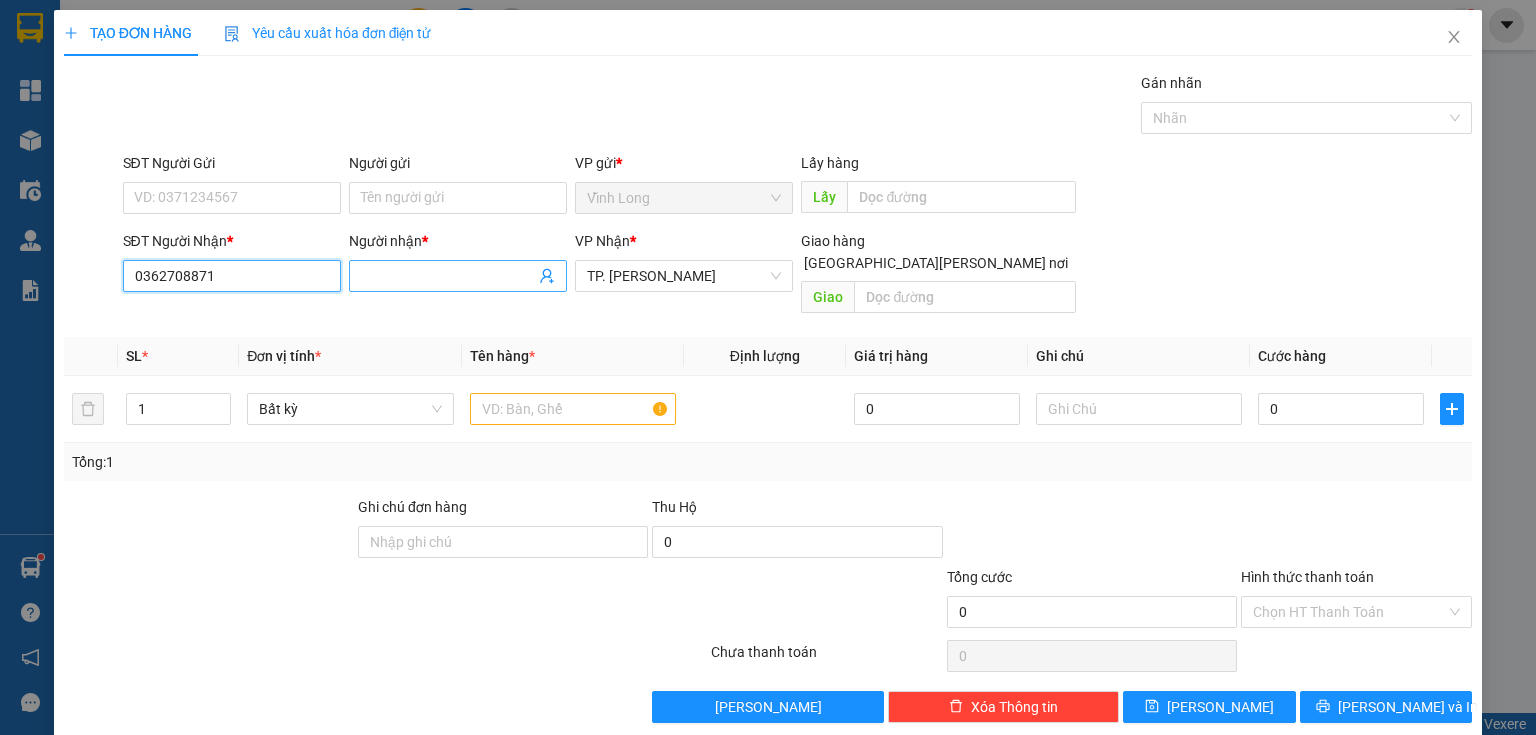 type on "0362708871" 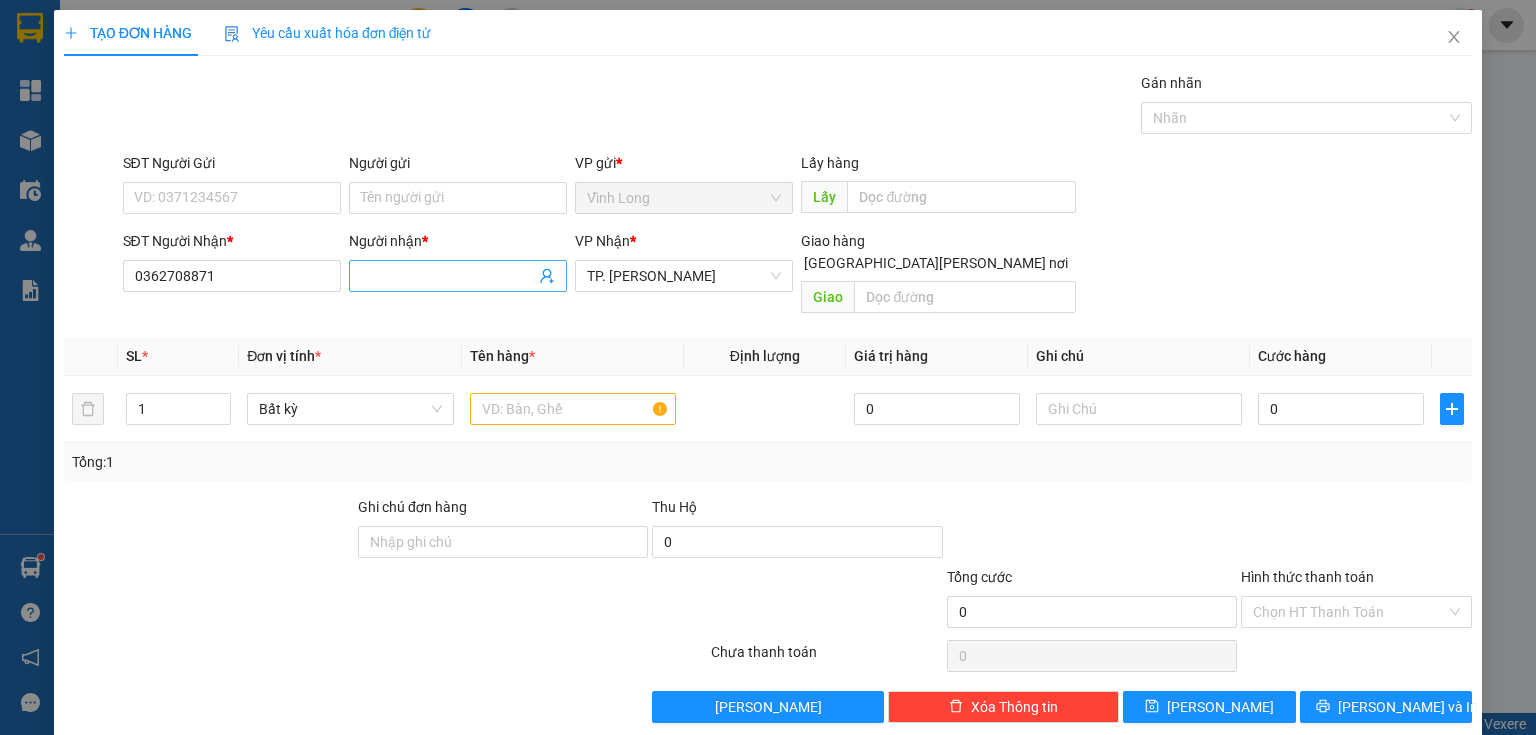 click on "Người nhận  *" at bounding box center [448, 276] 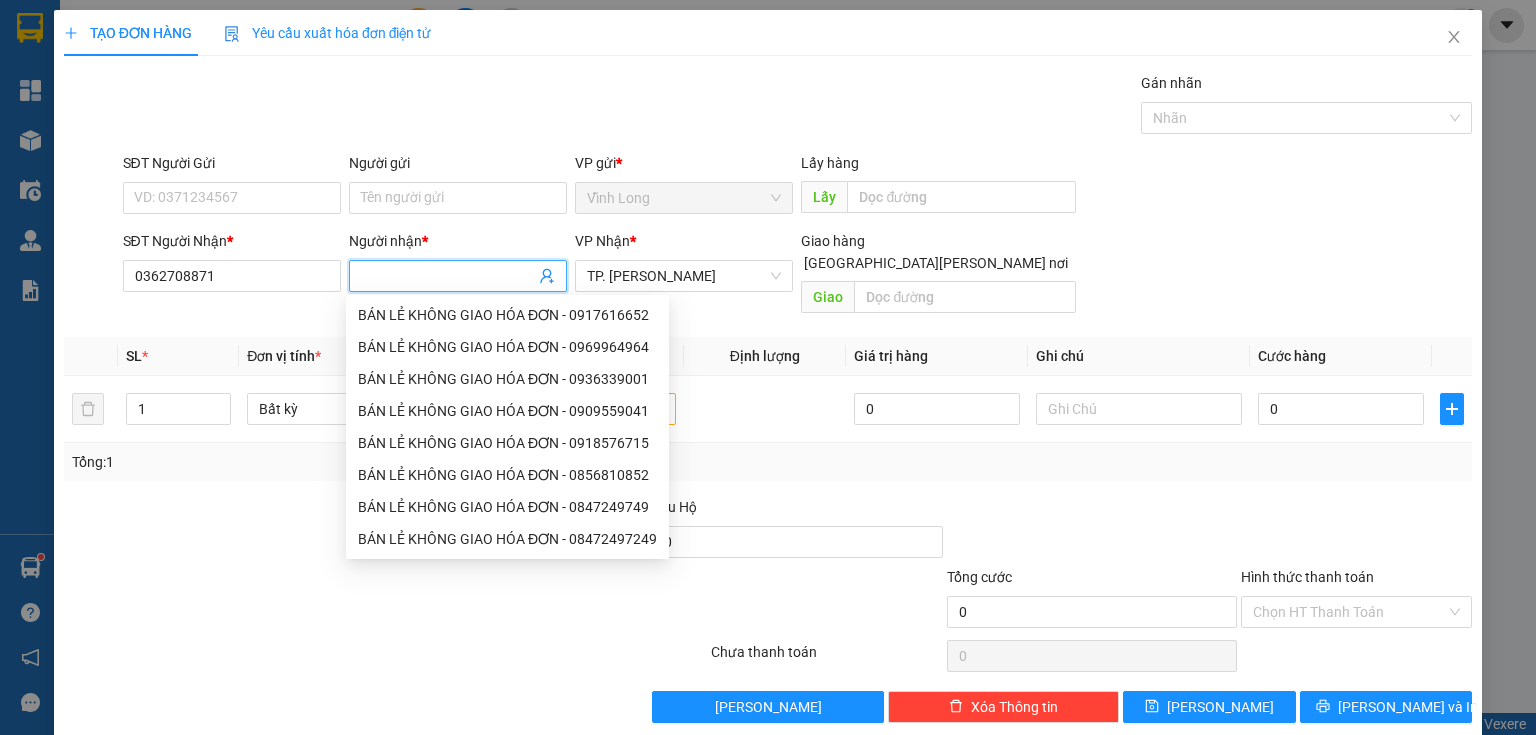 type on "L" 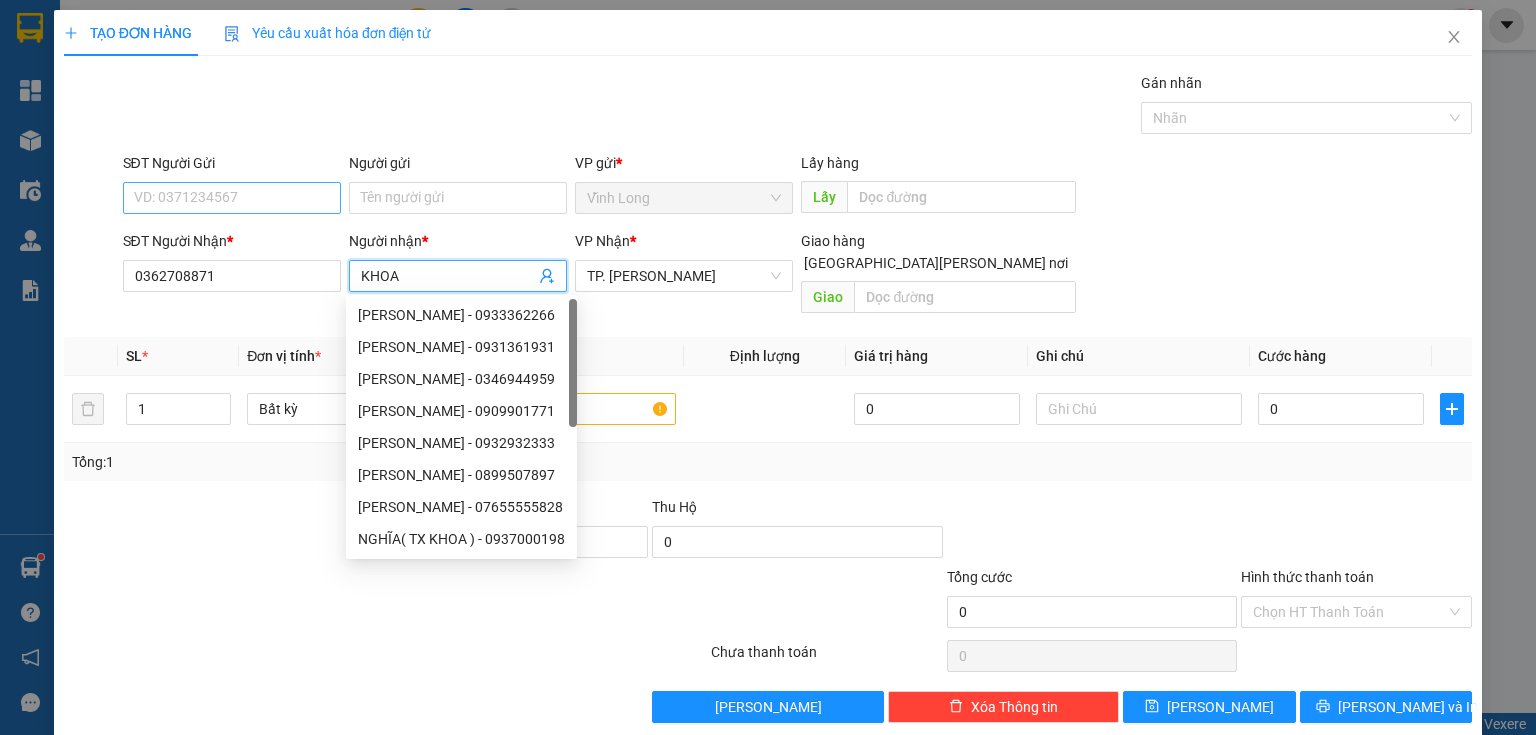 type on "KHOA" 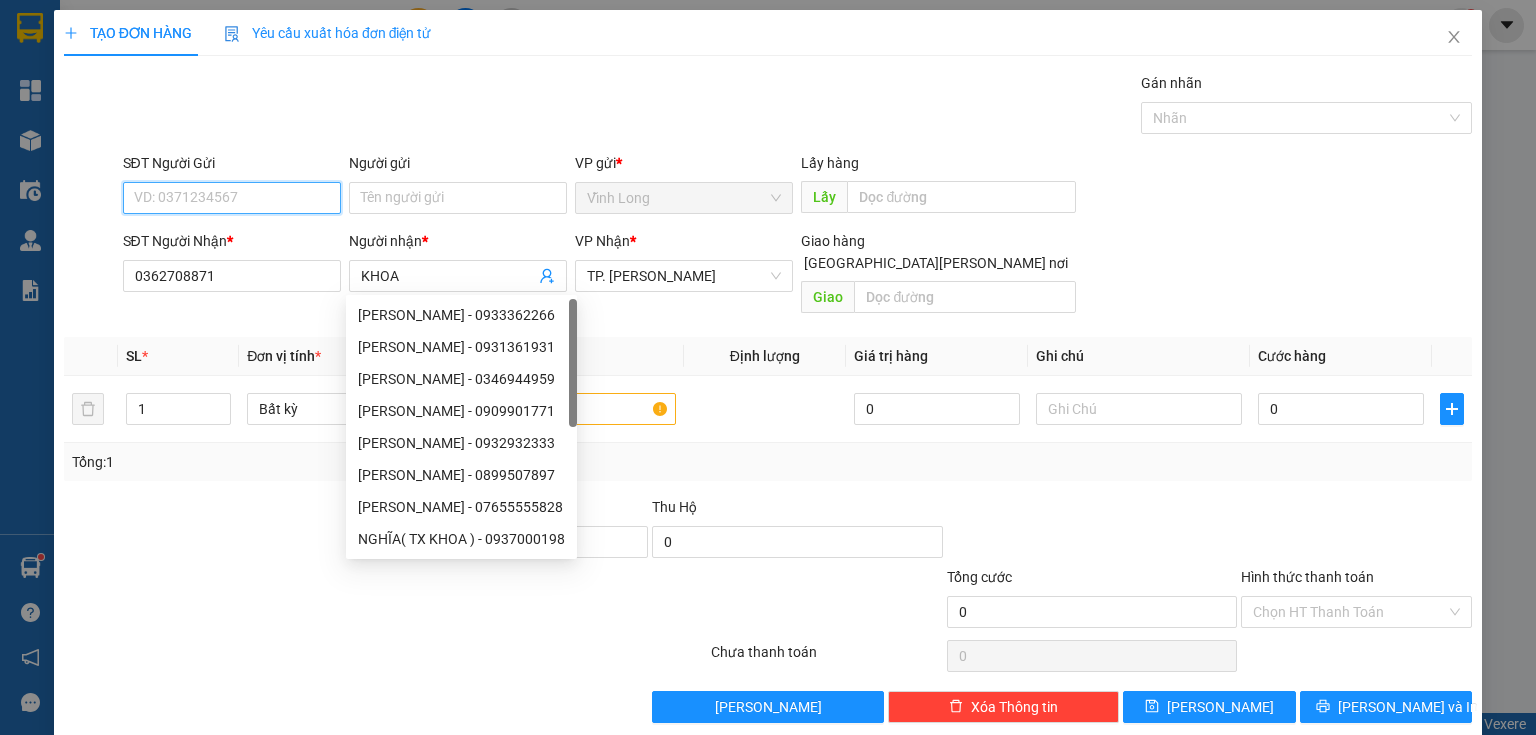 click on "SĐT Người Gửi" at bounding box center [232, 198] 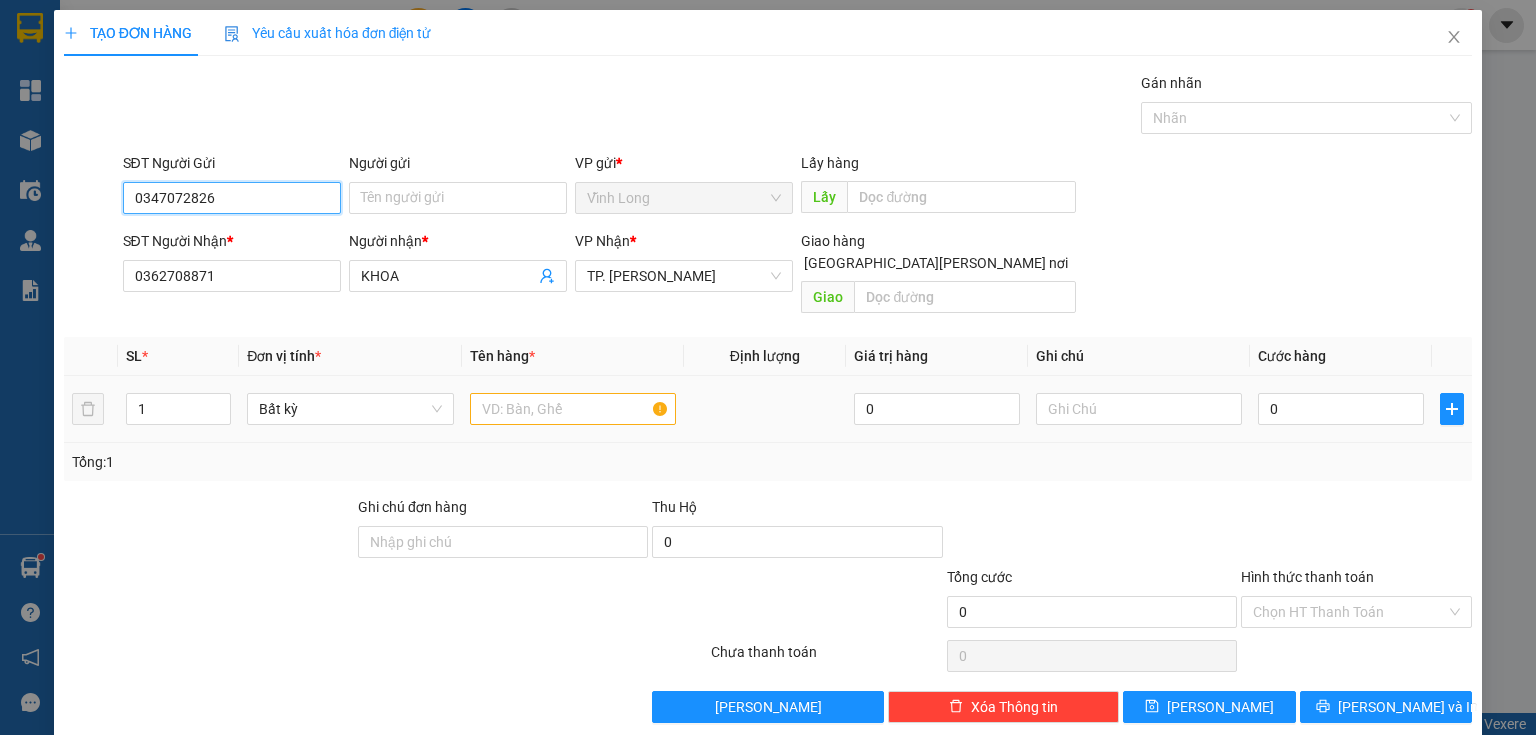 type on "0347072826" 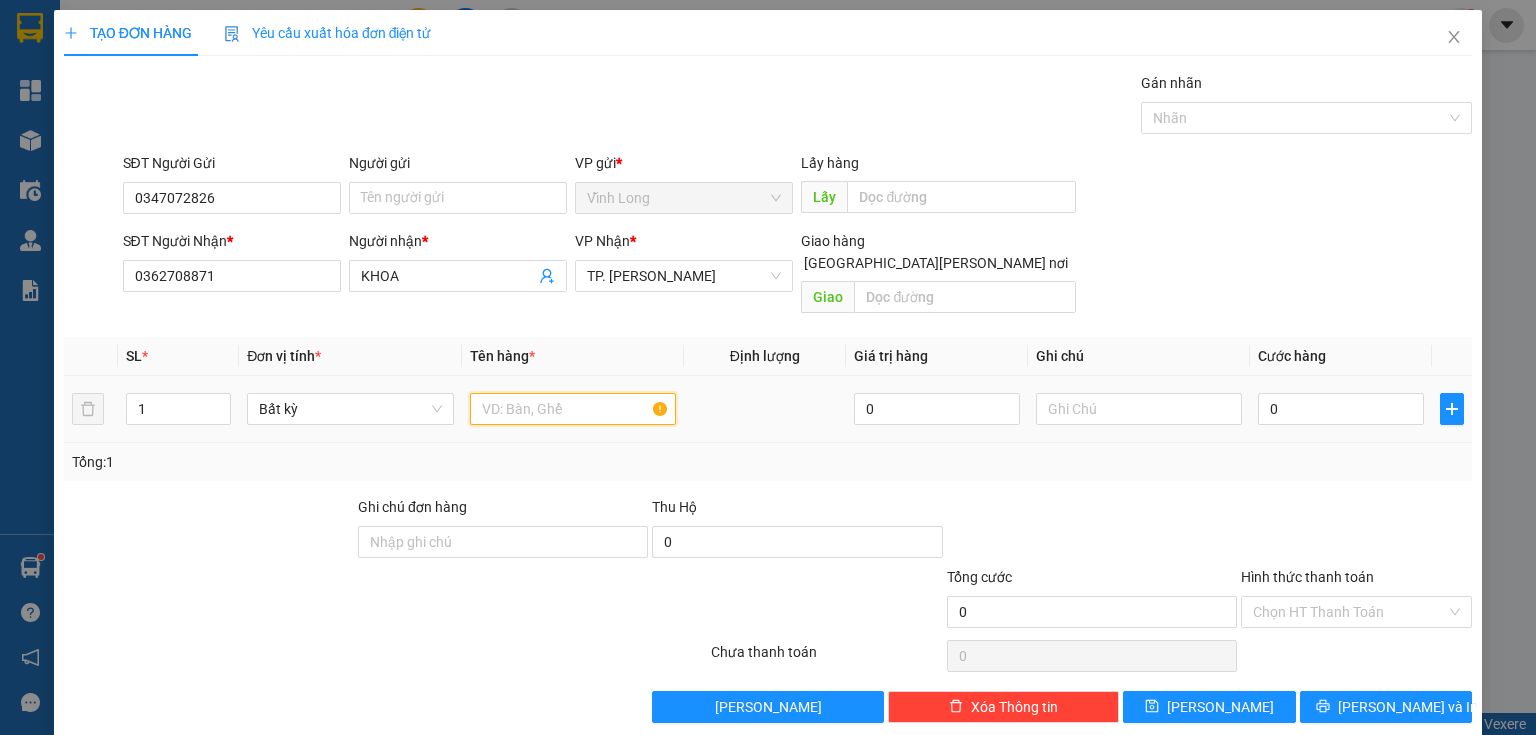 click at bounding box center [573, 409] 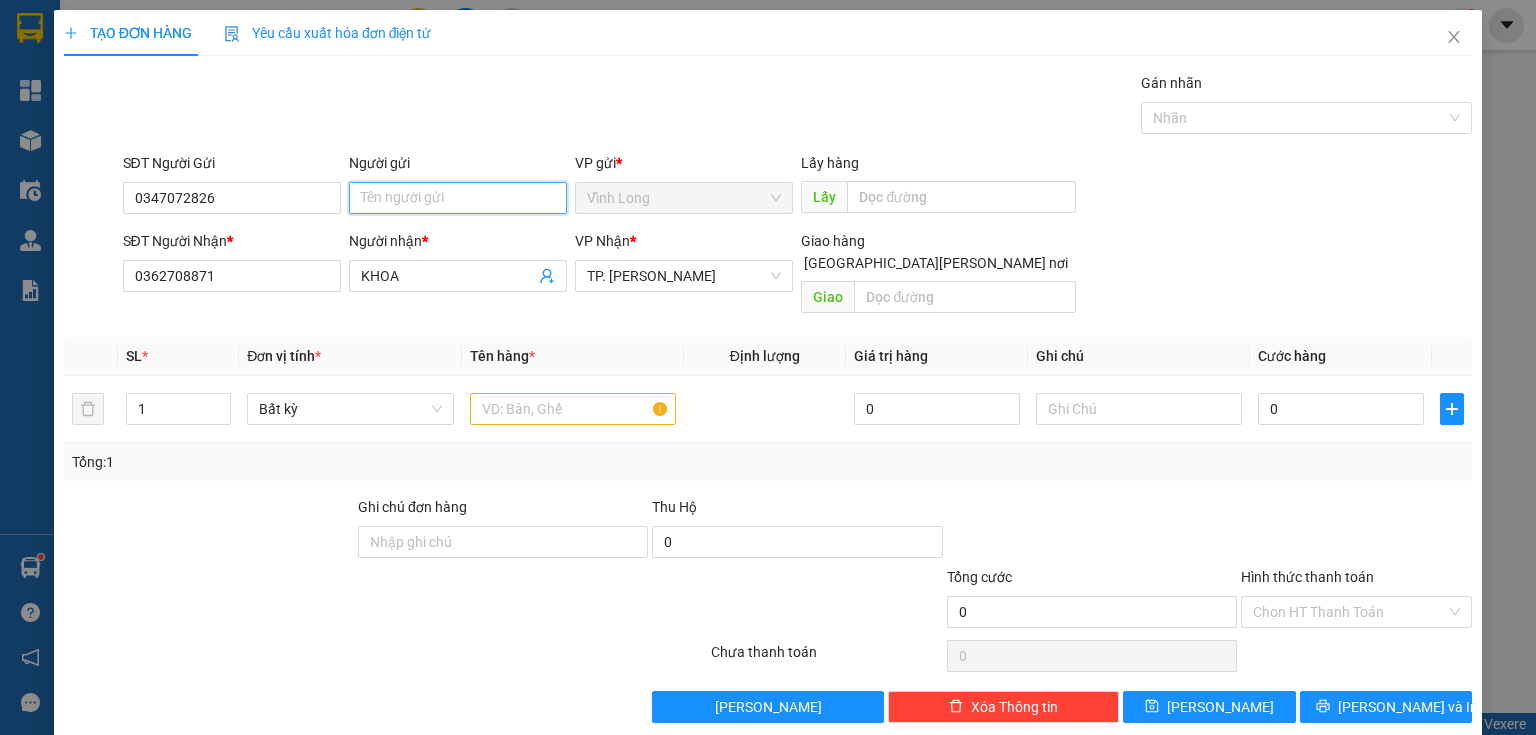click on "Người gửi" at bounding box center [458, 198] 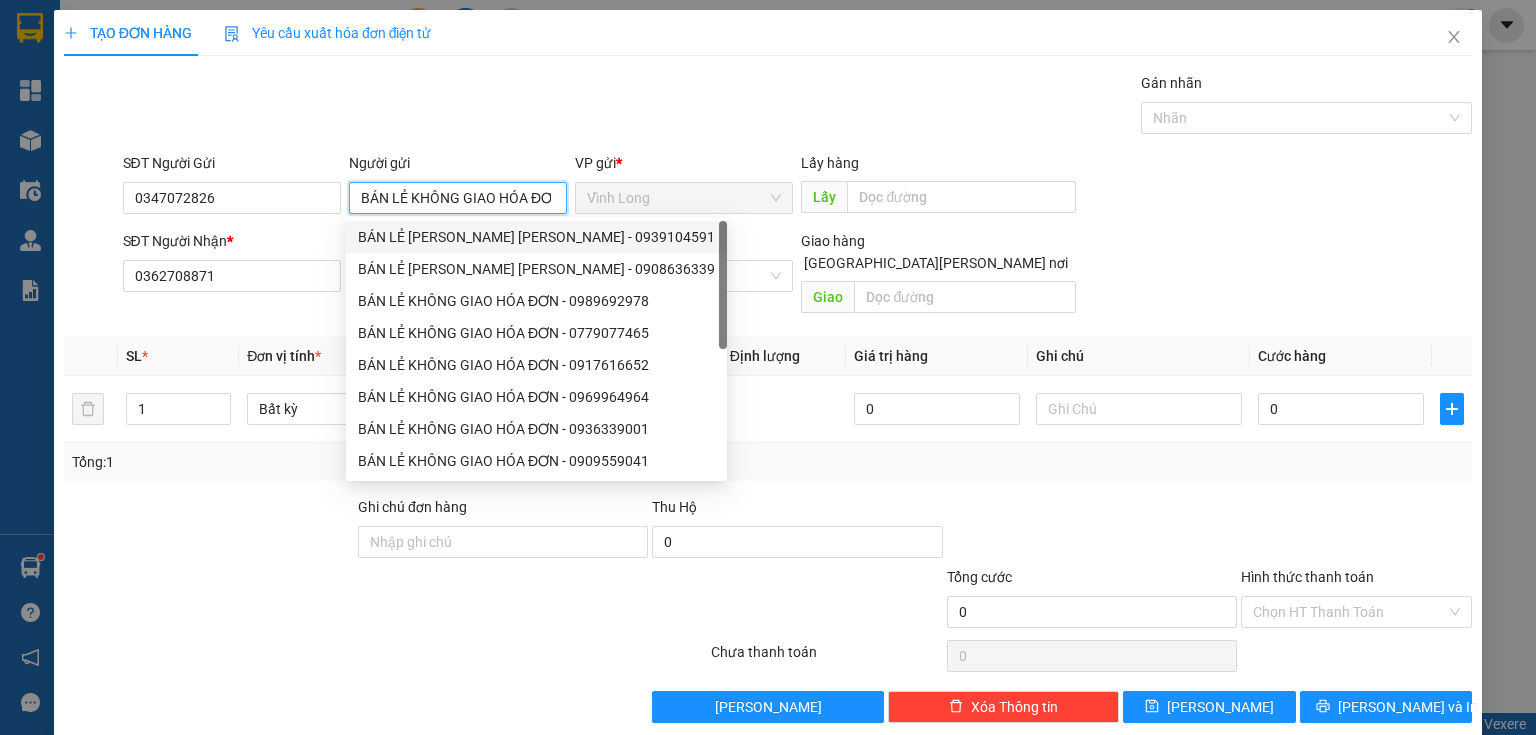 type on "BÁN LẺ KHÔNG GIAO HÓA ĐƠN" 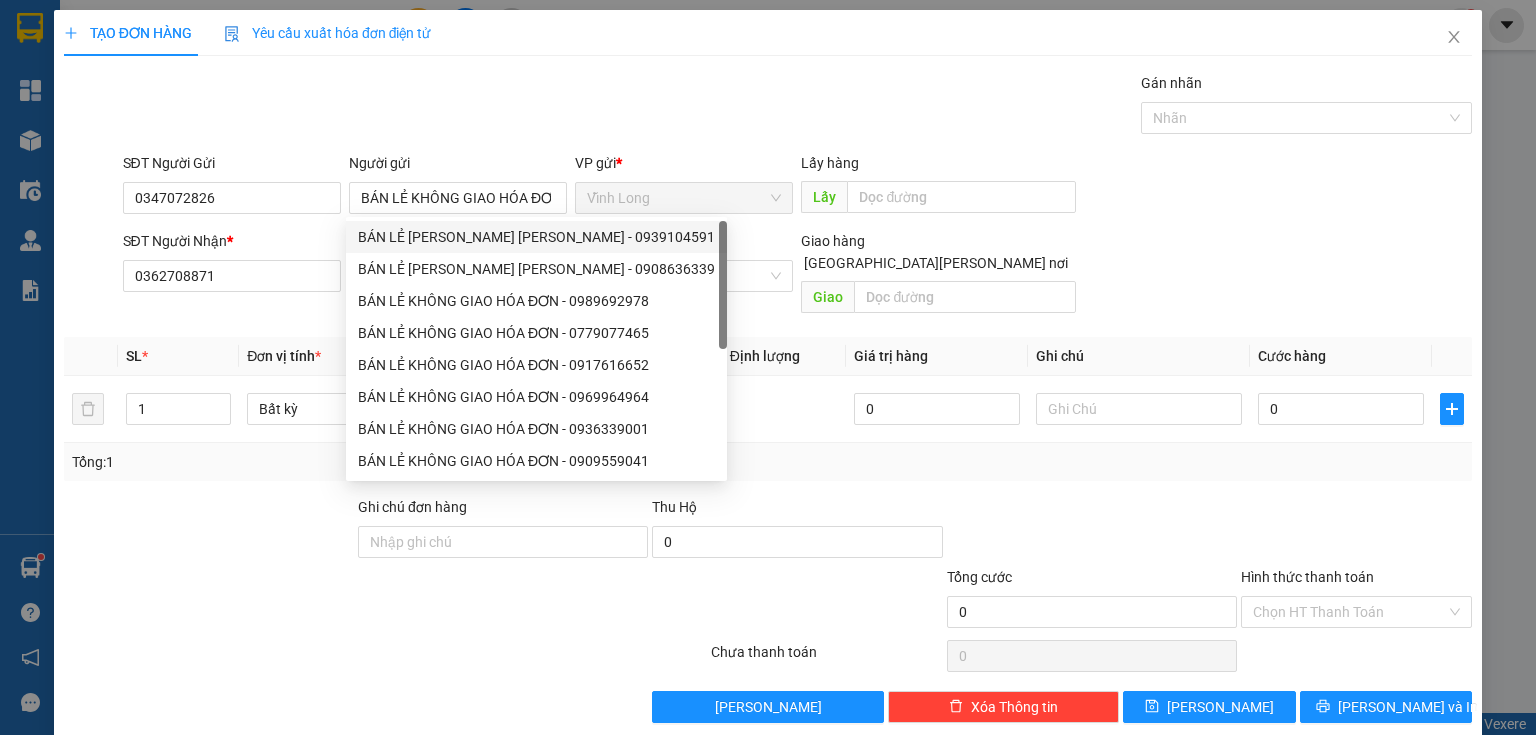 click on "Transit Pickup Surcharge Ids Transit Deliver Surcharge Ids Transit Deliver Surcharge Transit Deliver Surcharge Gói vận chuyển  * [PERSON_NAME] Gán [PERSON_NAME] SĐT Người Gửi 0347072826 Người gửi BÁN LẺ [PERSON_NAME] [PERSON_NAME] VP gửi  * [PERSON_NAME] Long Lấy hàng Lấy SĐT Người [PERSON_NAME]  * 0362708871 Người [PERSON_NAME]  * [PERSON_NAME] [PERSON_NAME]  * TP. [PERSON_NAME] hàng [PERSON_NAME] nơi [PERSON_NAME]  * Đơn vị tính  * Tên hàng  * Định [PERSON_NAME] trị hàng Ghi [PERSON_NAME] hàng                   1 Bất kỳ 0 0 Tổng:  1 Ghi [PERSON_NAME] hàng Thu Hộ 0 [PERSON_NAME] 0 [PERSON_NAME] [PERSON_NAME] HT [PERSON_NAME] Số [PERSON_NAME] thu trước 0 Chưa [PERSON_NAME] 0 [PERSON_NAME] [PERSON_NAME] nháp Xóa Thông tin [PERSON_NAME] và In" at bounding box center (768, 397) 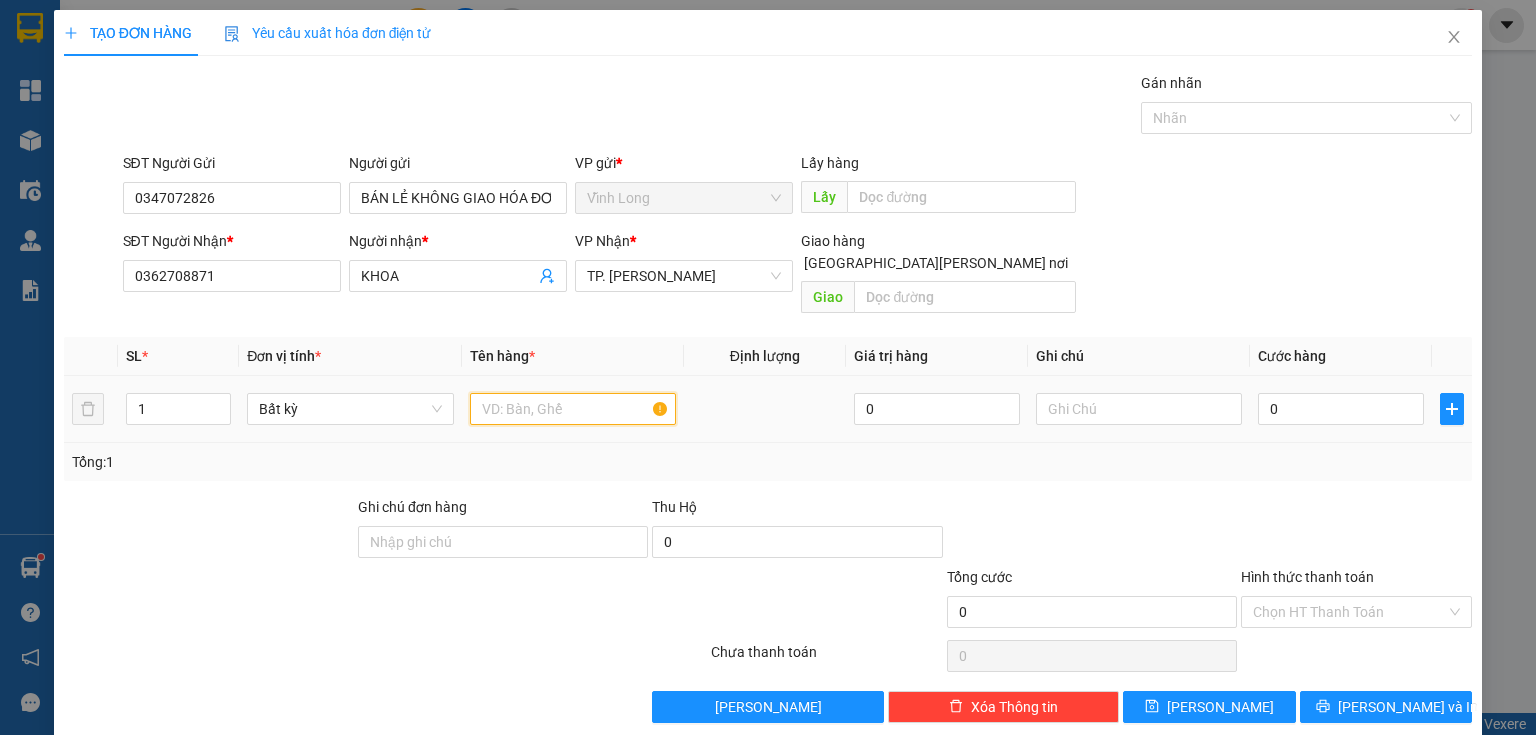 click at bounding box center [573, 409] 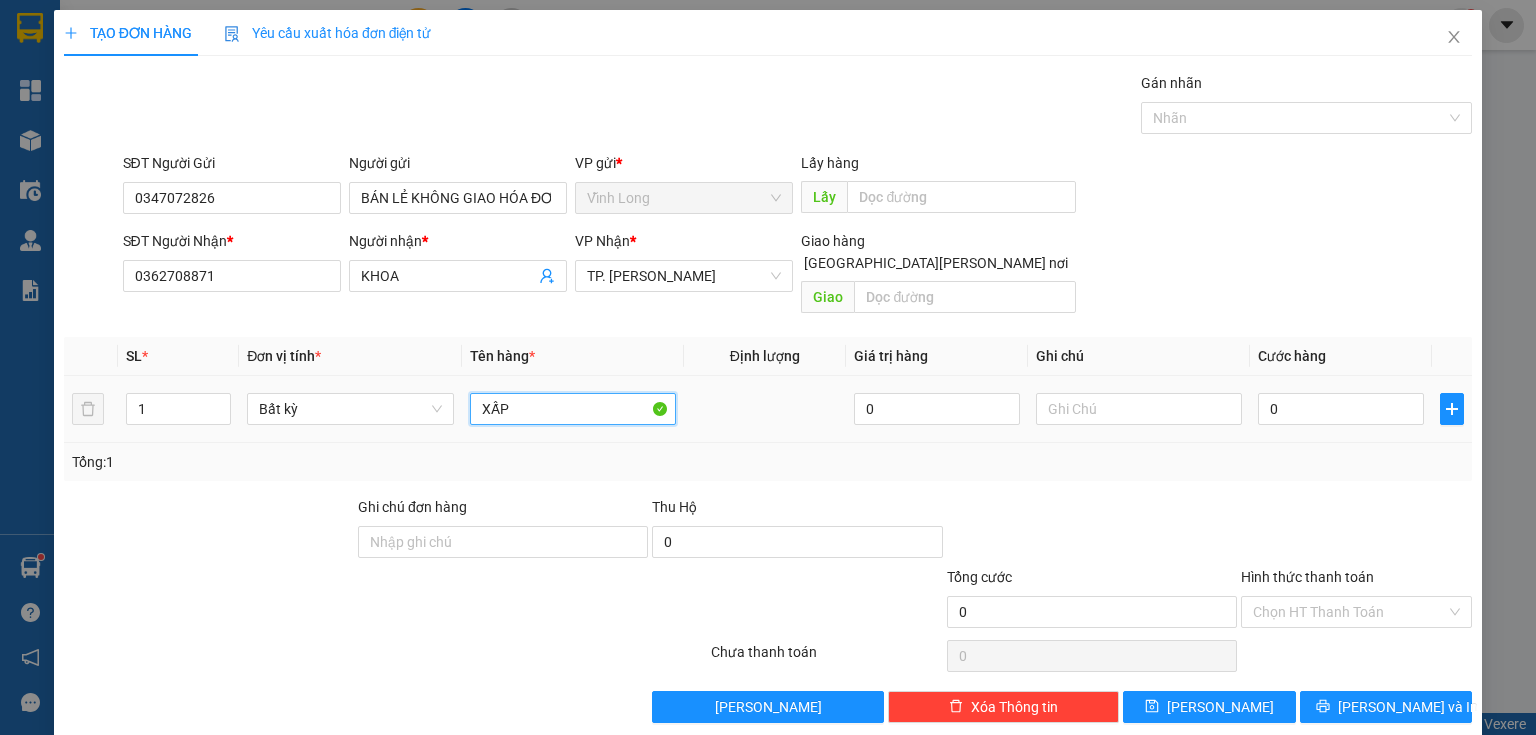 type on "XẤP" 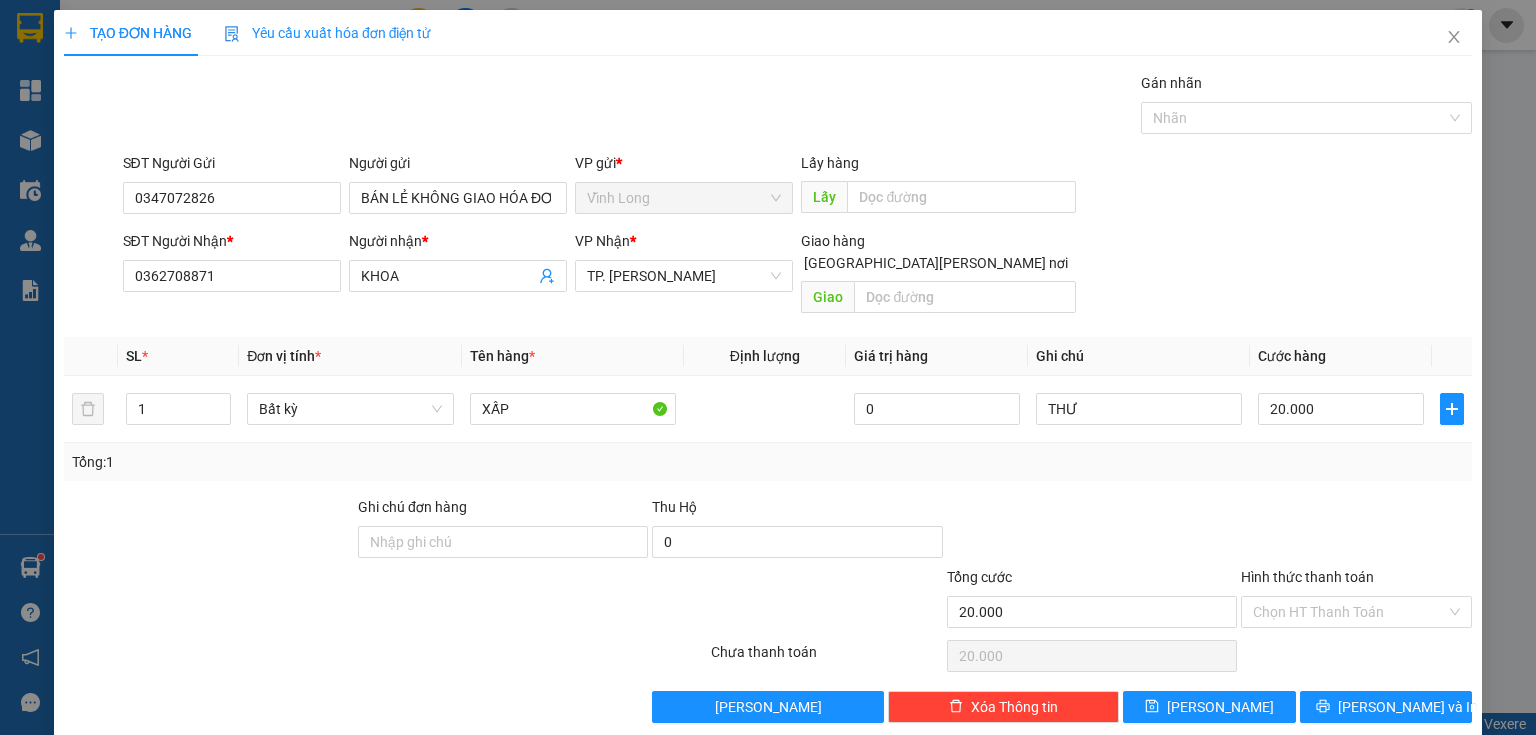click at bounding box center (1356, 531) 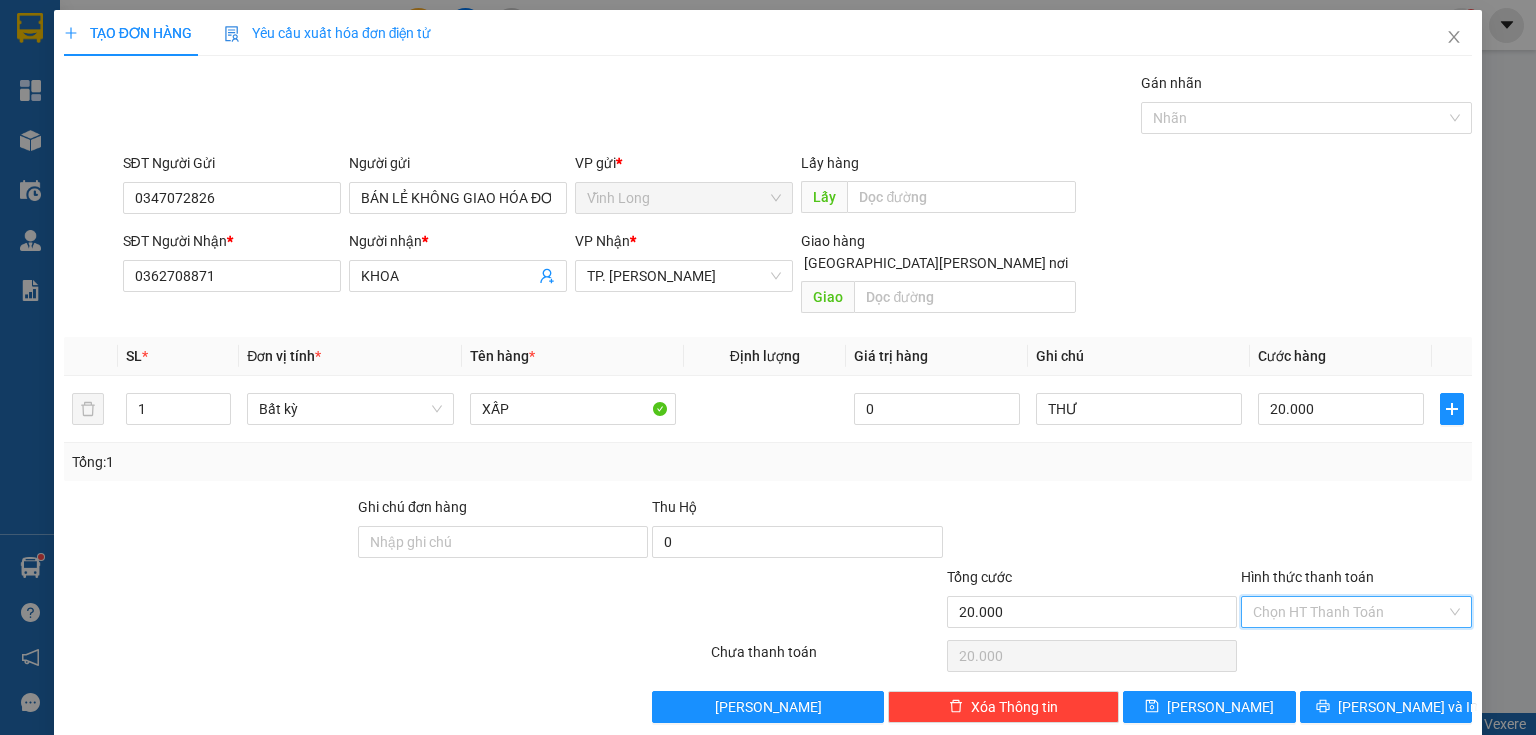 click on "Hình thức thanh toán" at bounding box center [1349, 612] 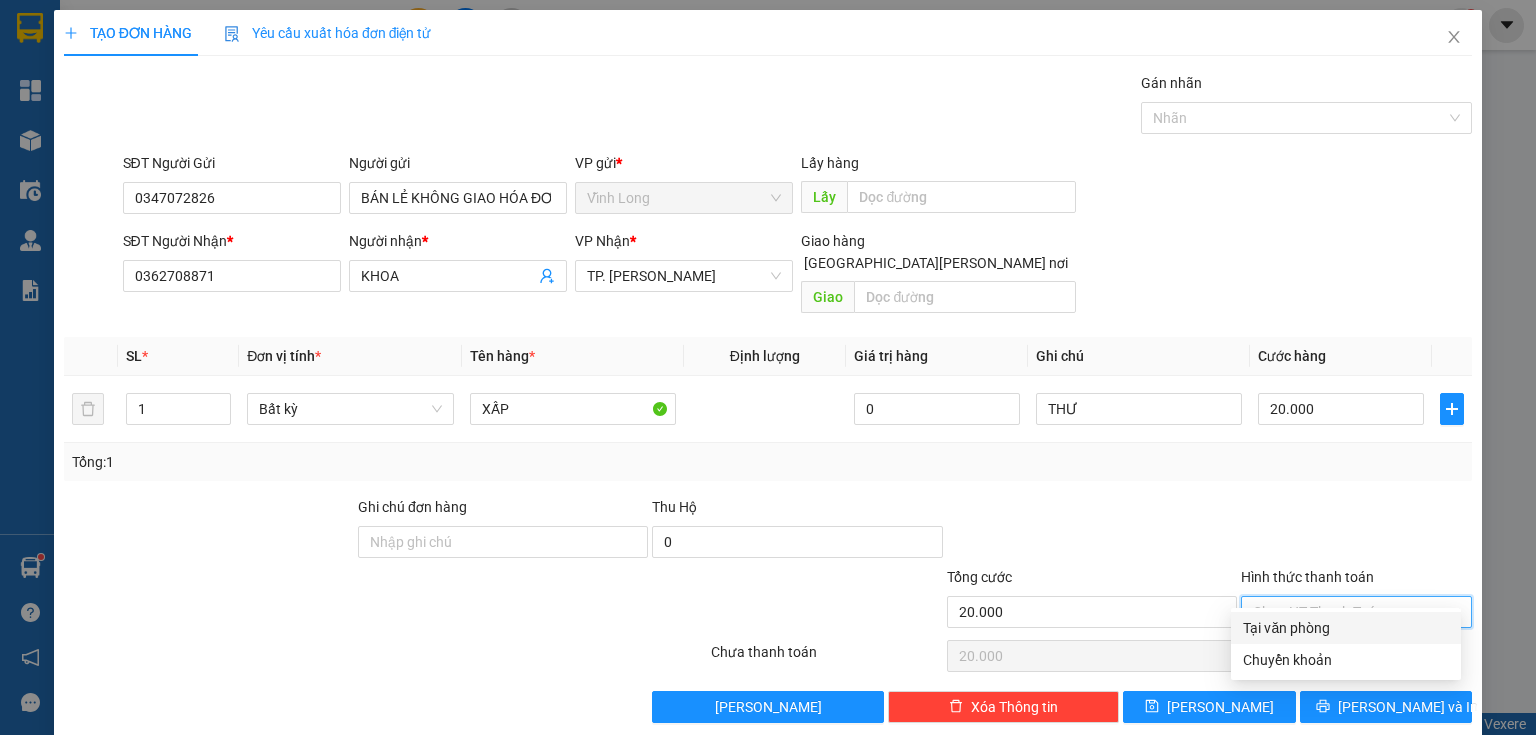 click on "Tại văn phòng" at bounding box center [1346, 628] 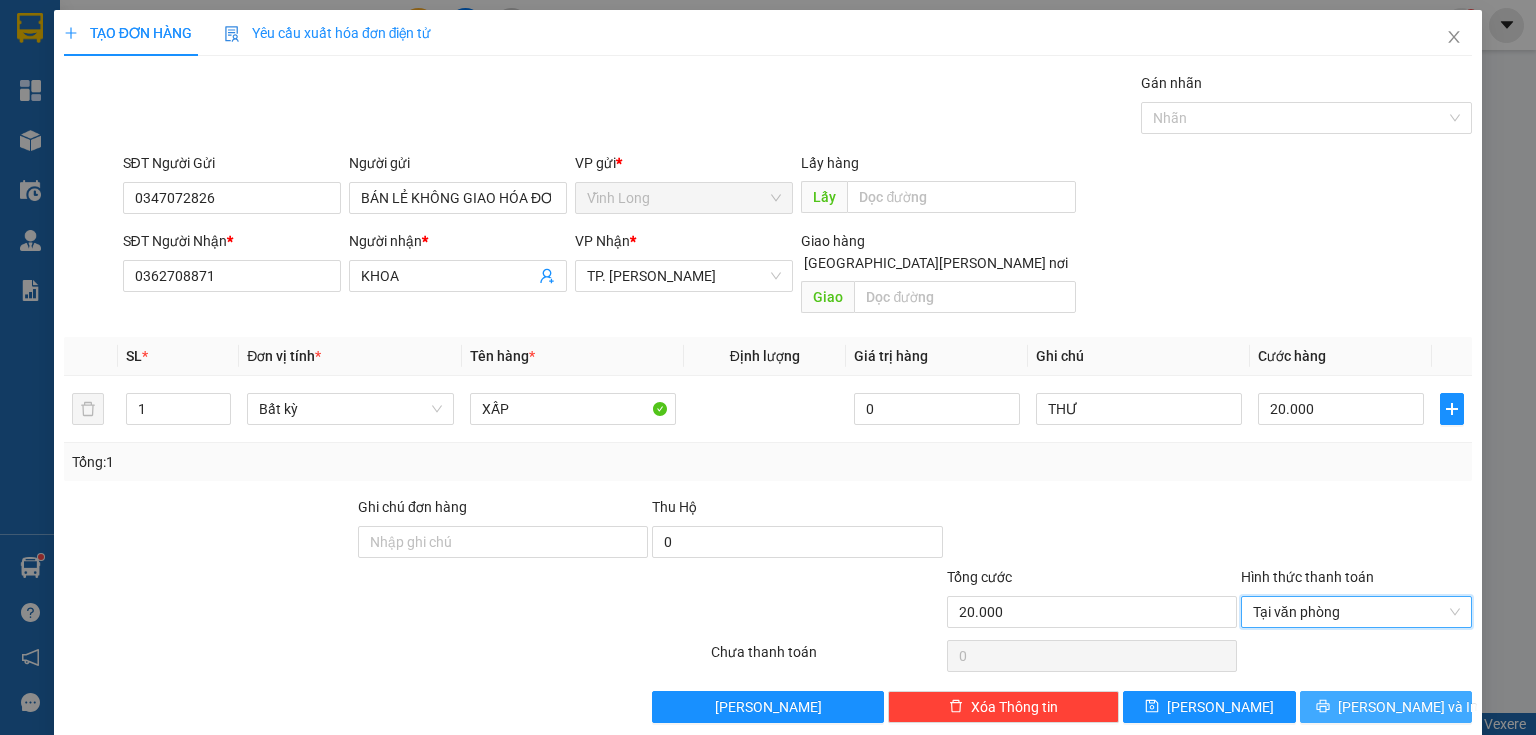 click on "[PERSON_NAME] và In" at bounding box center [1408, 707] 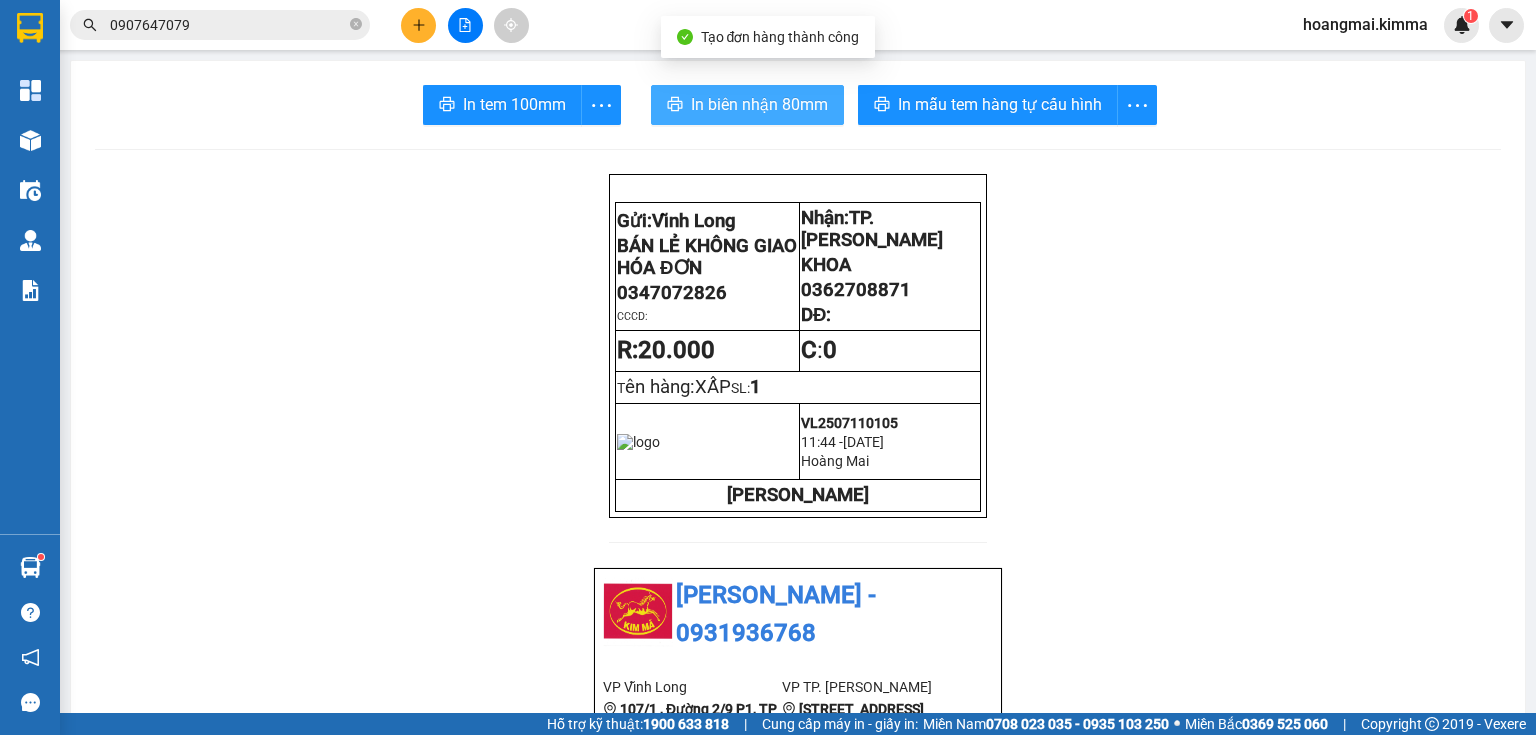 click on "In biên nhận 80mm" at bounding box center (759, 104) 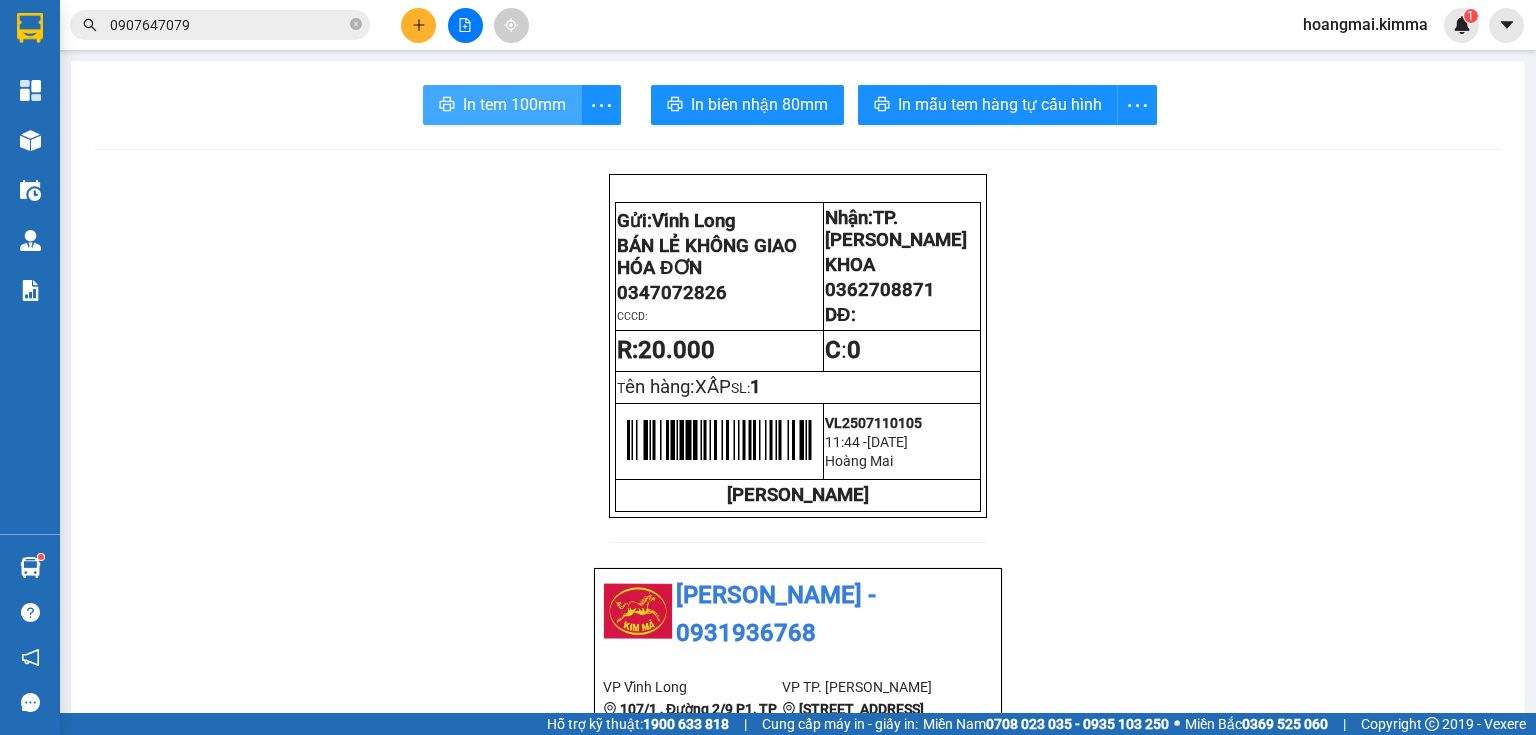 click on "In tem 100mm" at bounding box center [502, 105] 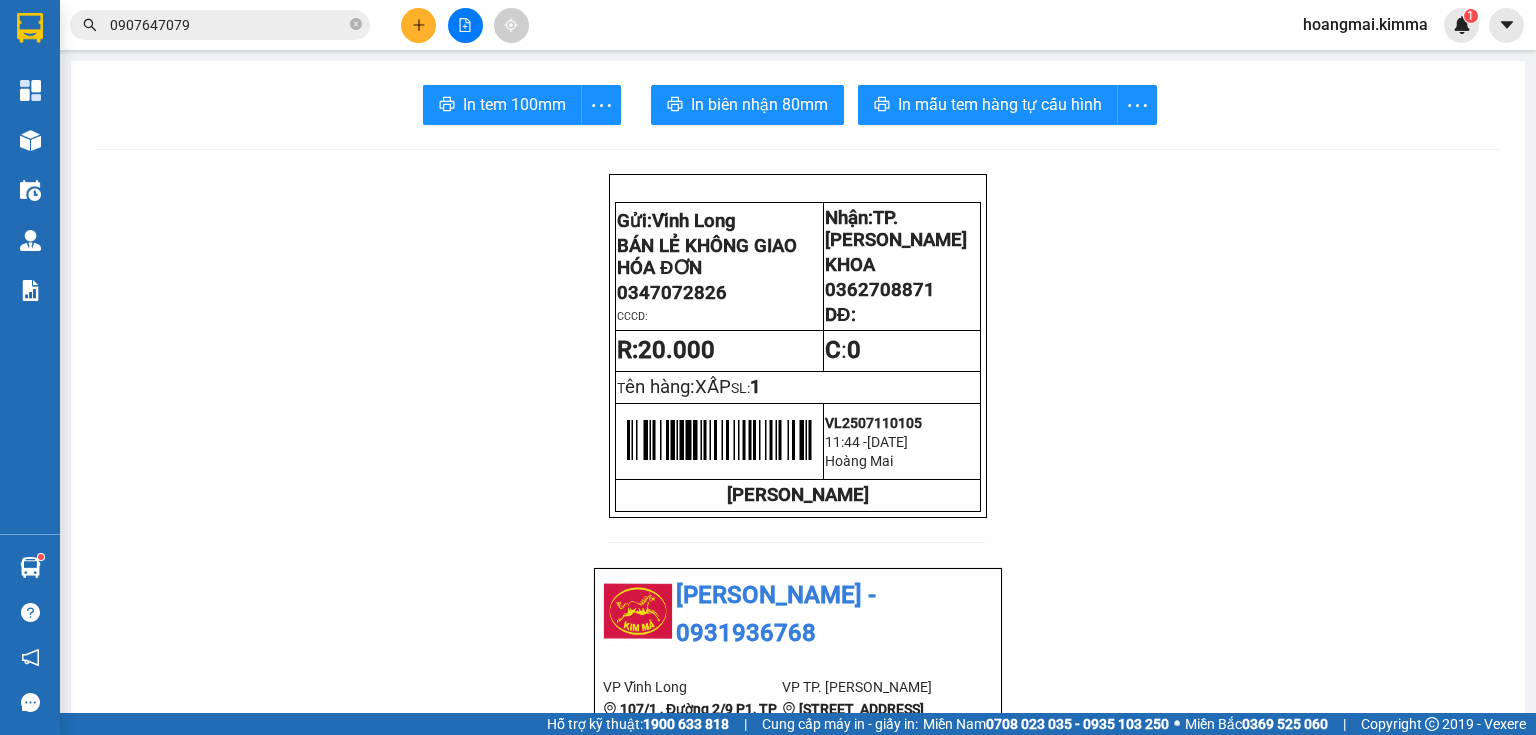 click at bounding box center (465, 25) 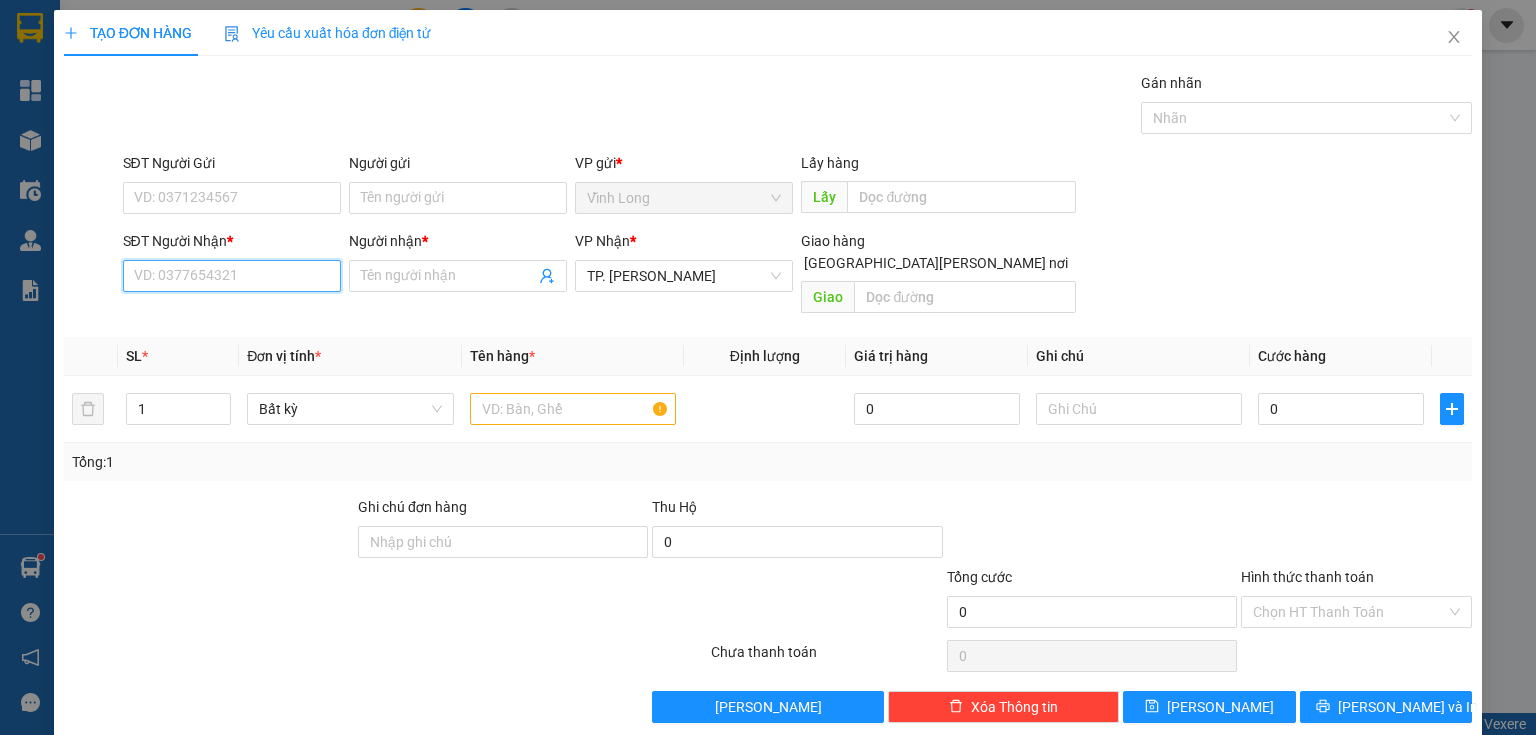 click on "SĐT Người Nhận  *" at bounding box center (232, 276) 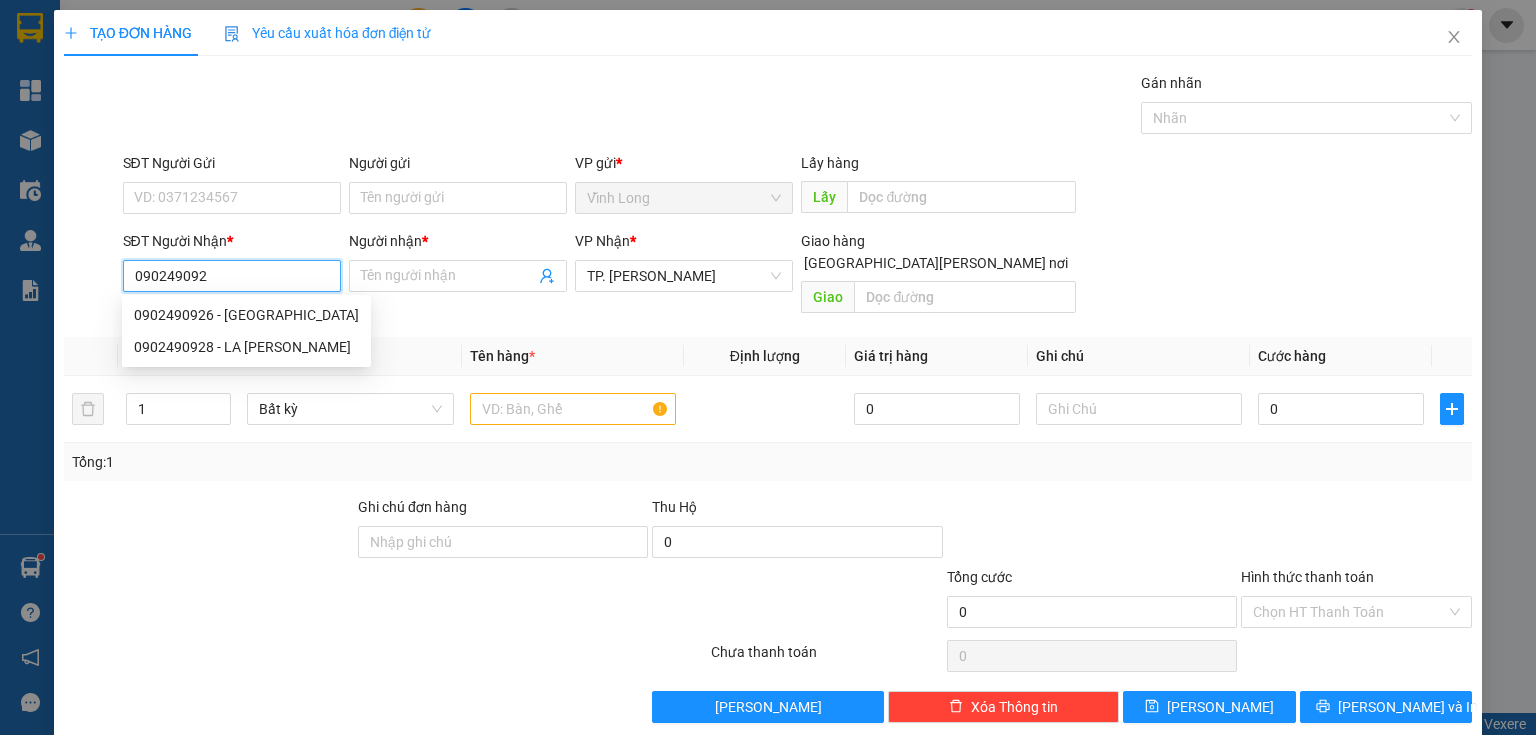 type on "0902490928" 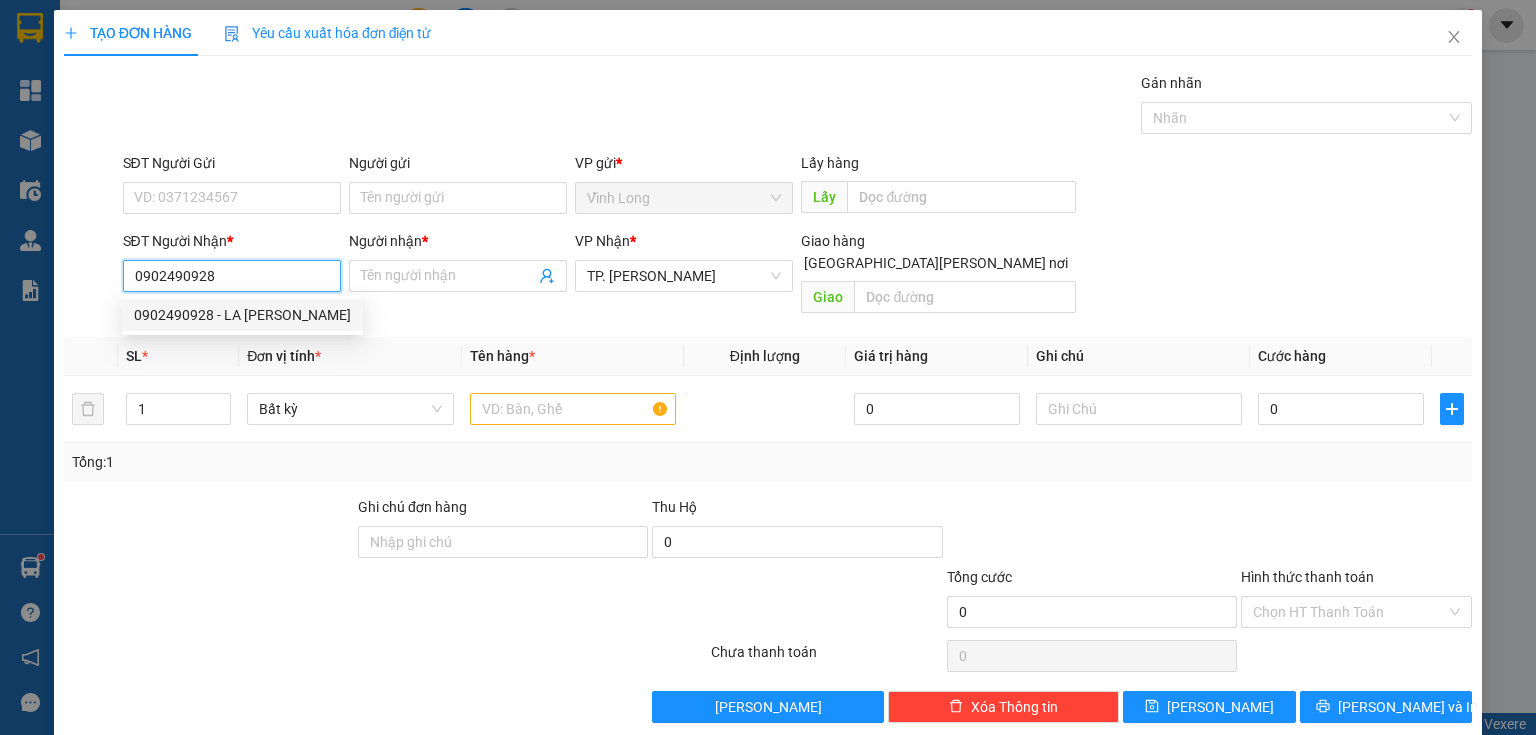 click on "0902490928 - LA [PERSON_NAME]" at bounding box center (242, 315) 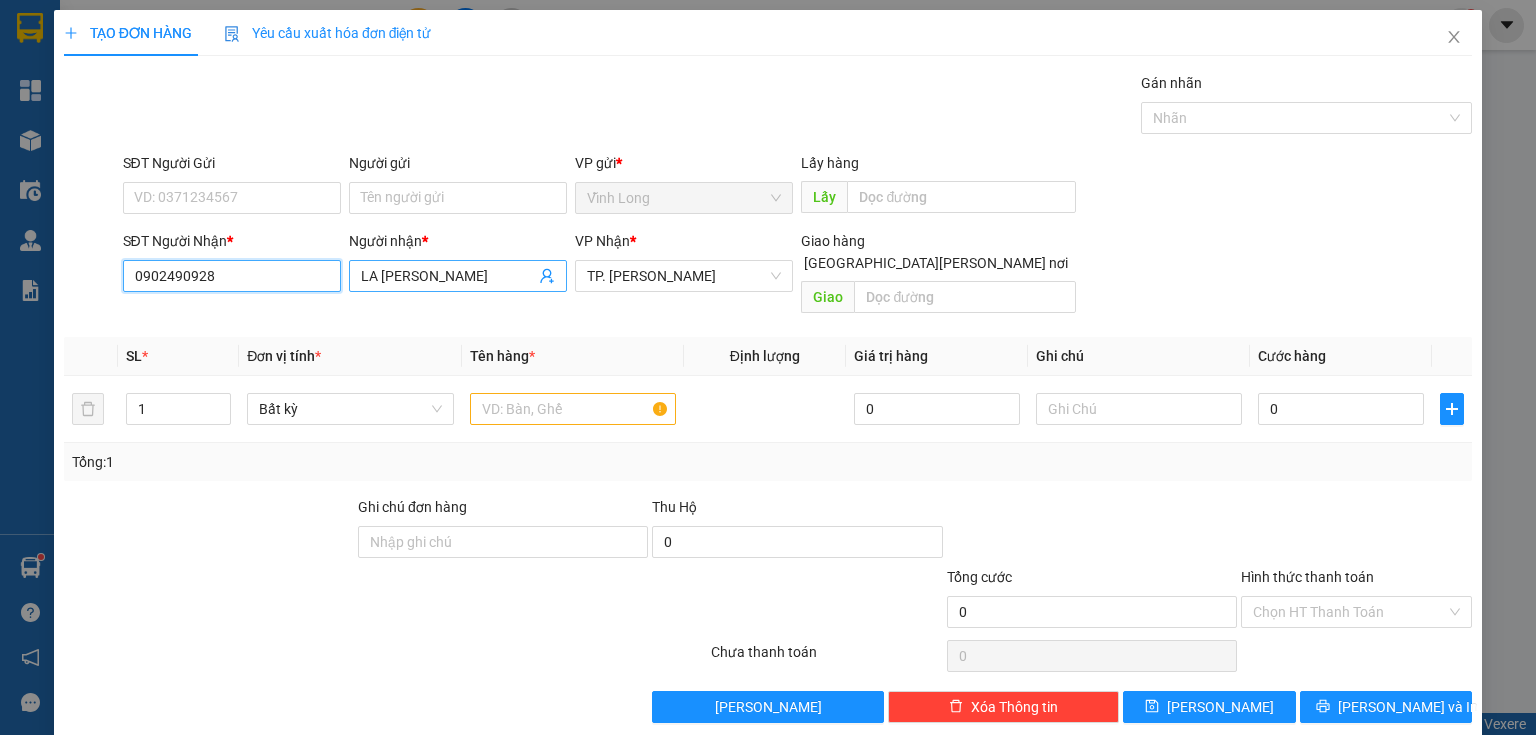 type on "0902490928" 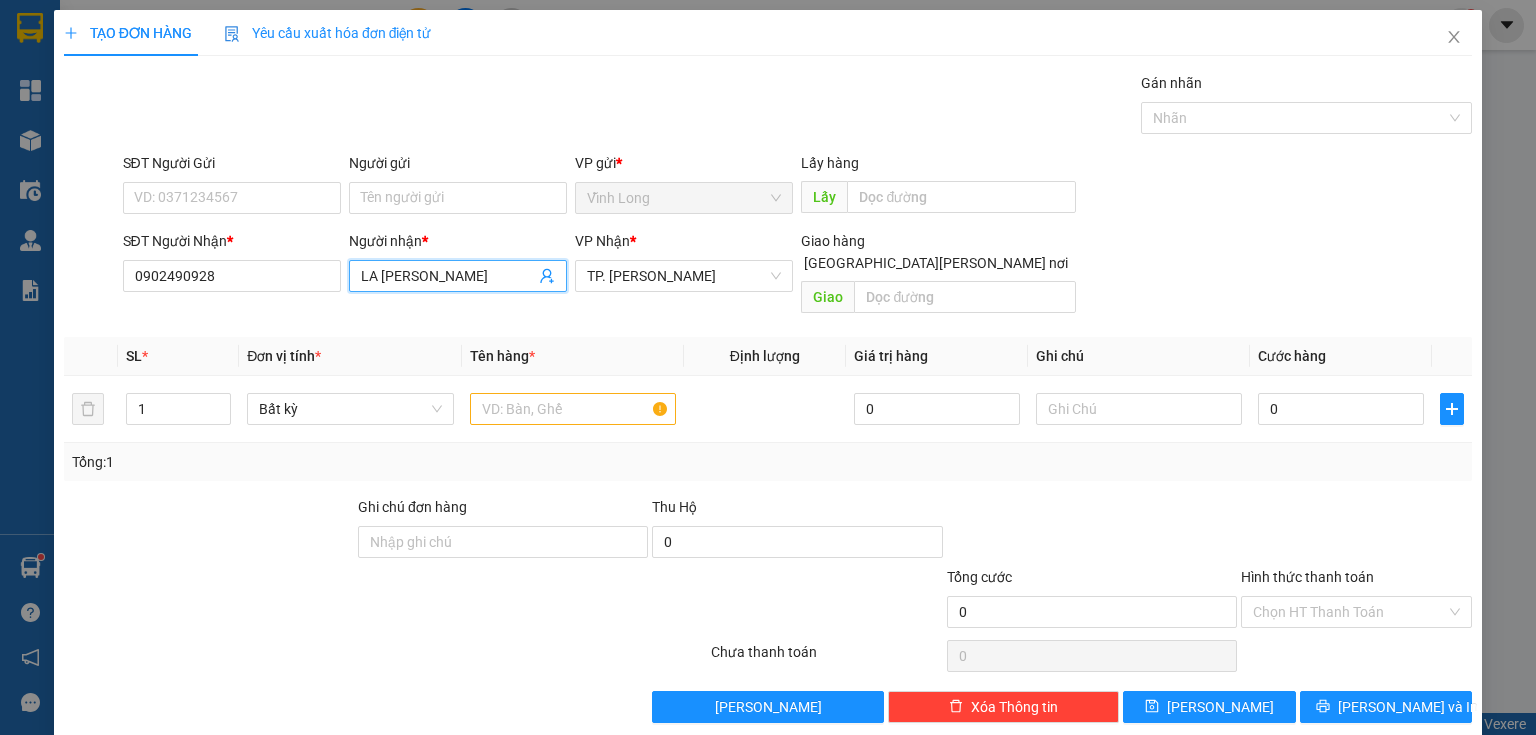 drag, startPoint x: 507, startPoint y: 277, endPoint x: 111, endPoint y: 291, distance: 396.2474 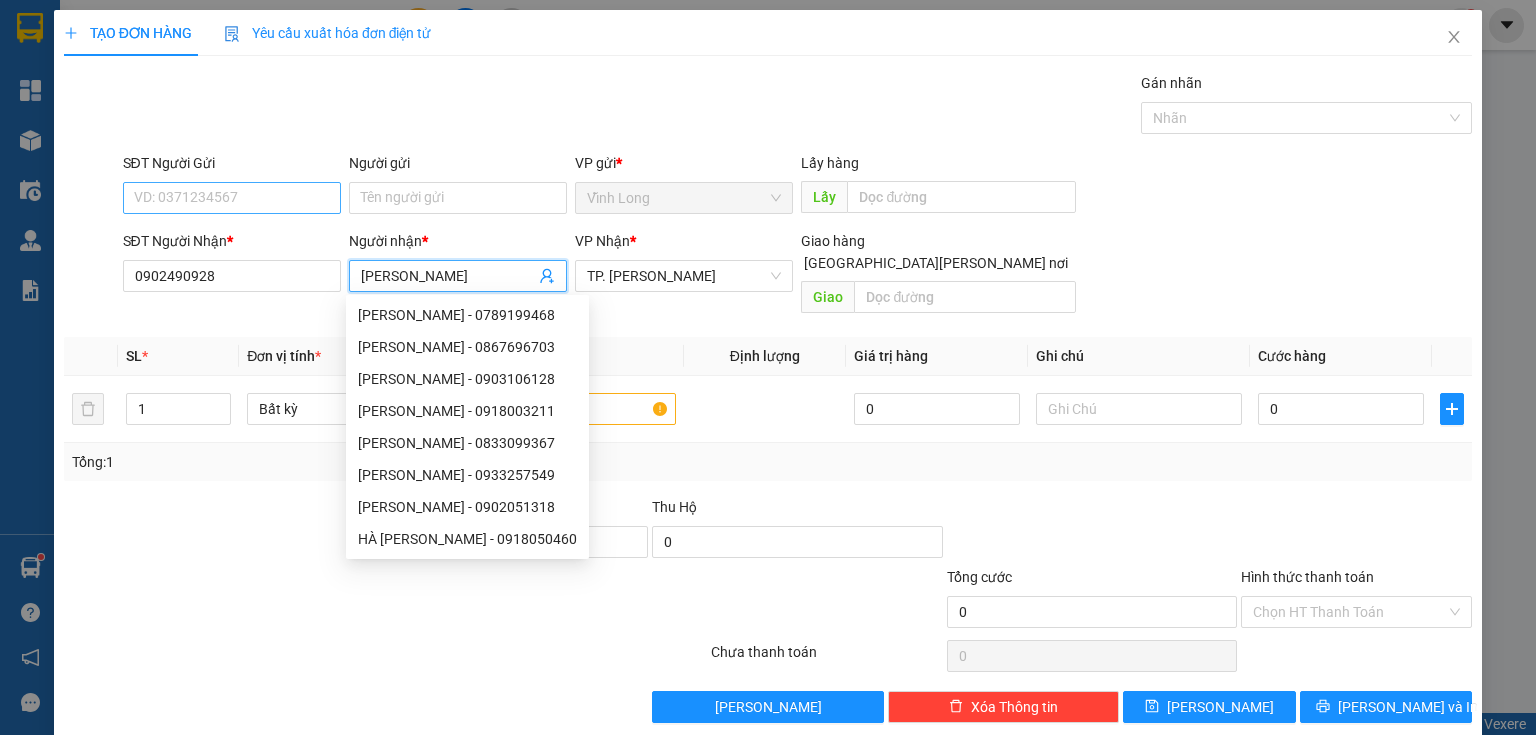 type on "[PERSON_NAME]" 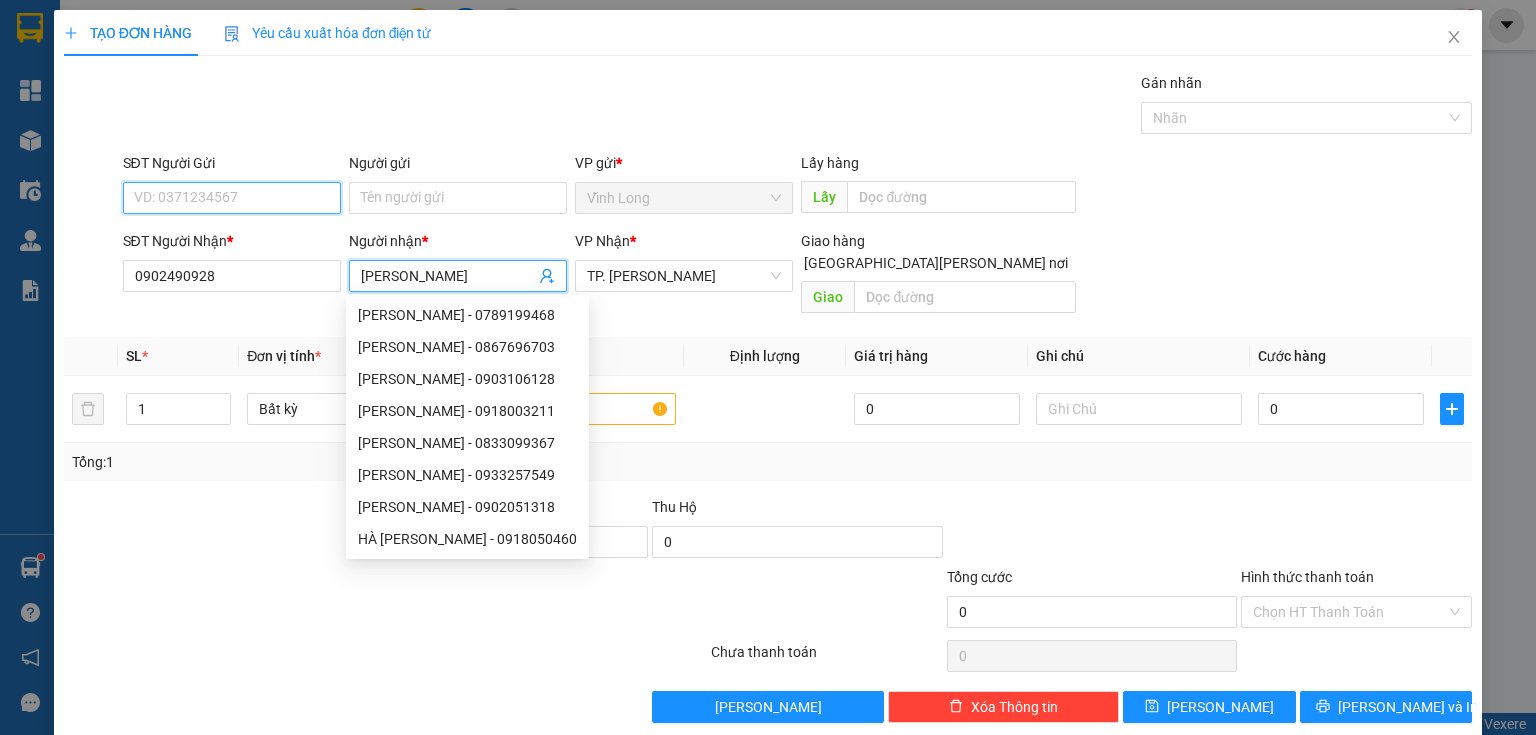 click on "SĐT Người Gửi" at bounding box center [232, 198] 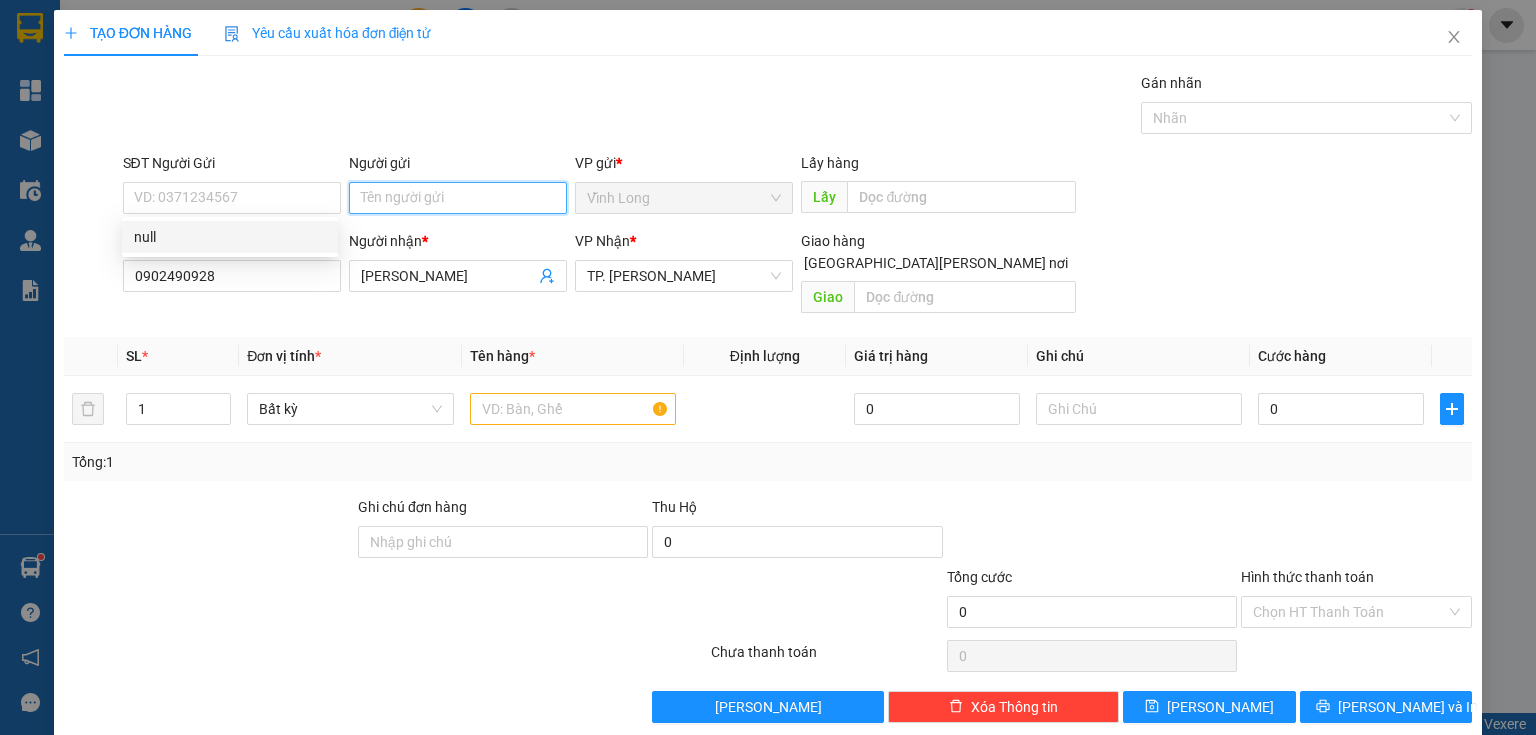 click on "Người gửi" at bounding box center [458, 198] 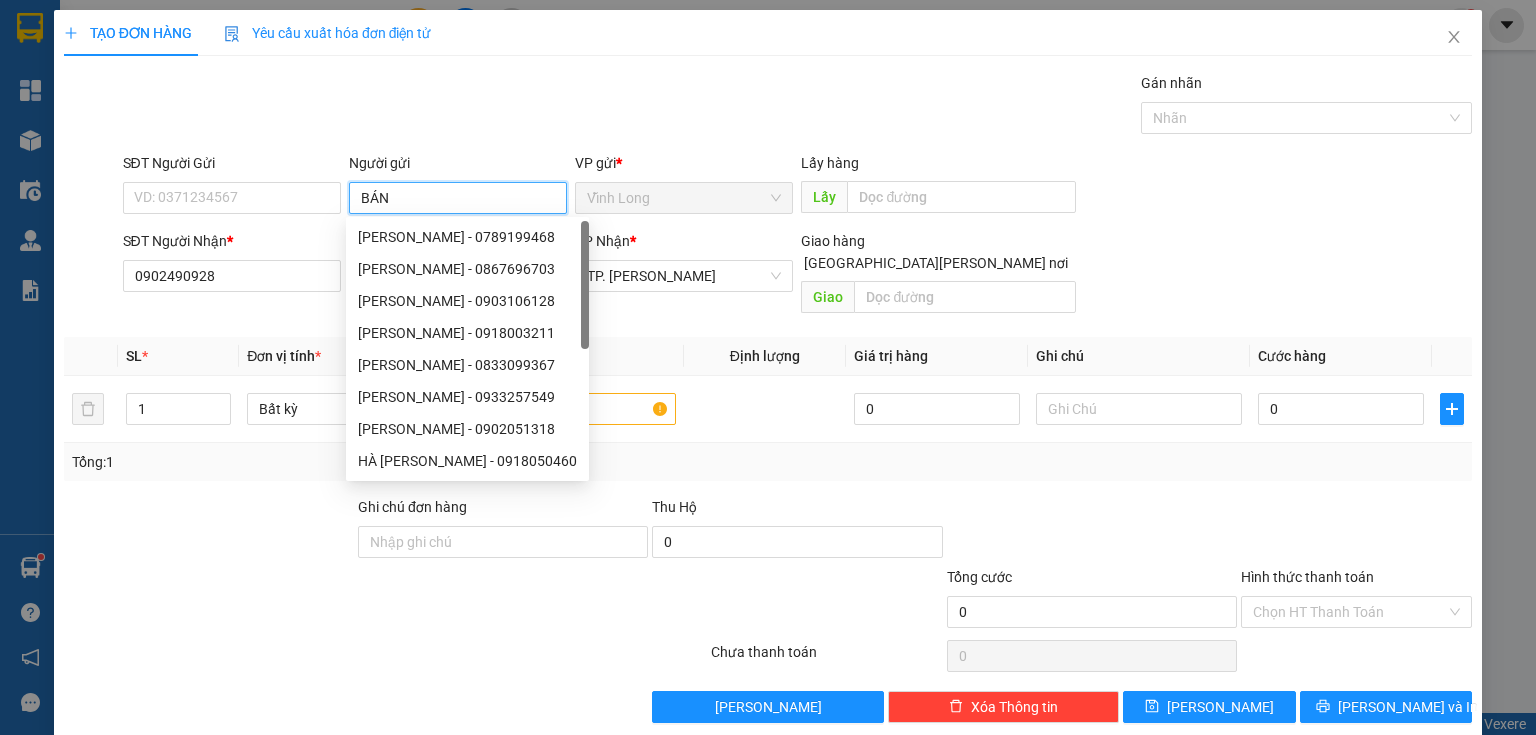type on "BÁN" 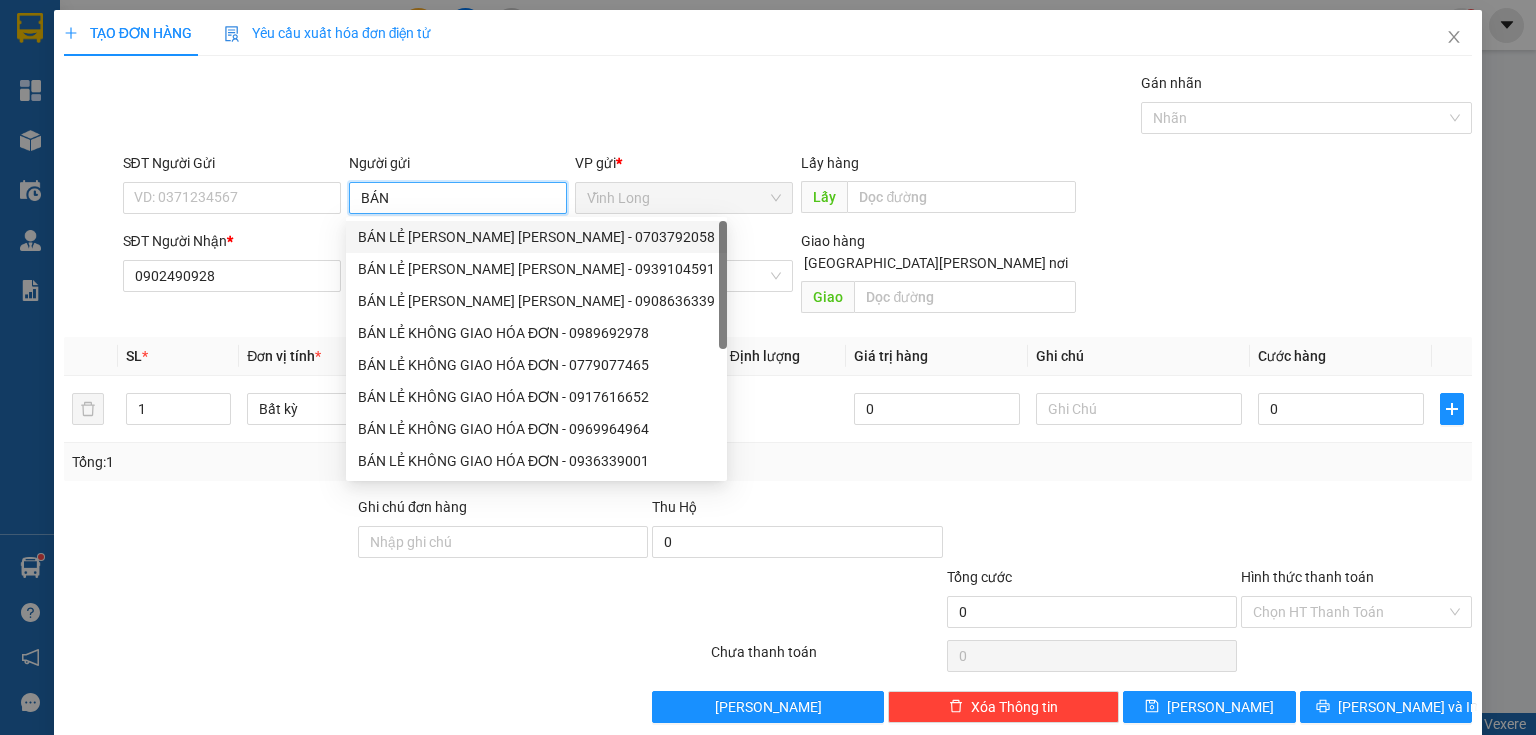 click on "BÁN LẺ [PERSON_NAME] [PERSON_NAME] - 0703792058" at bounding box center [536, 237] 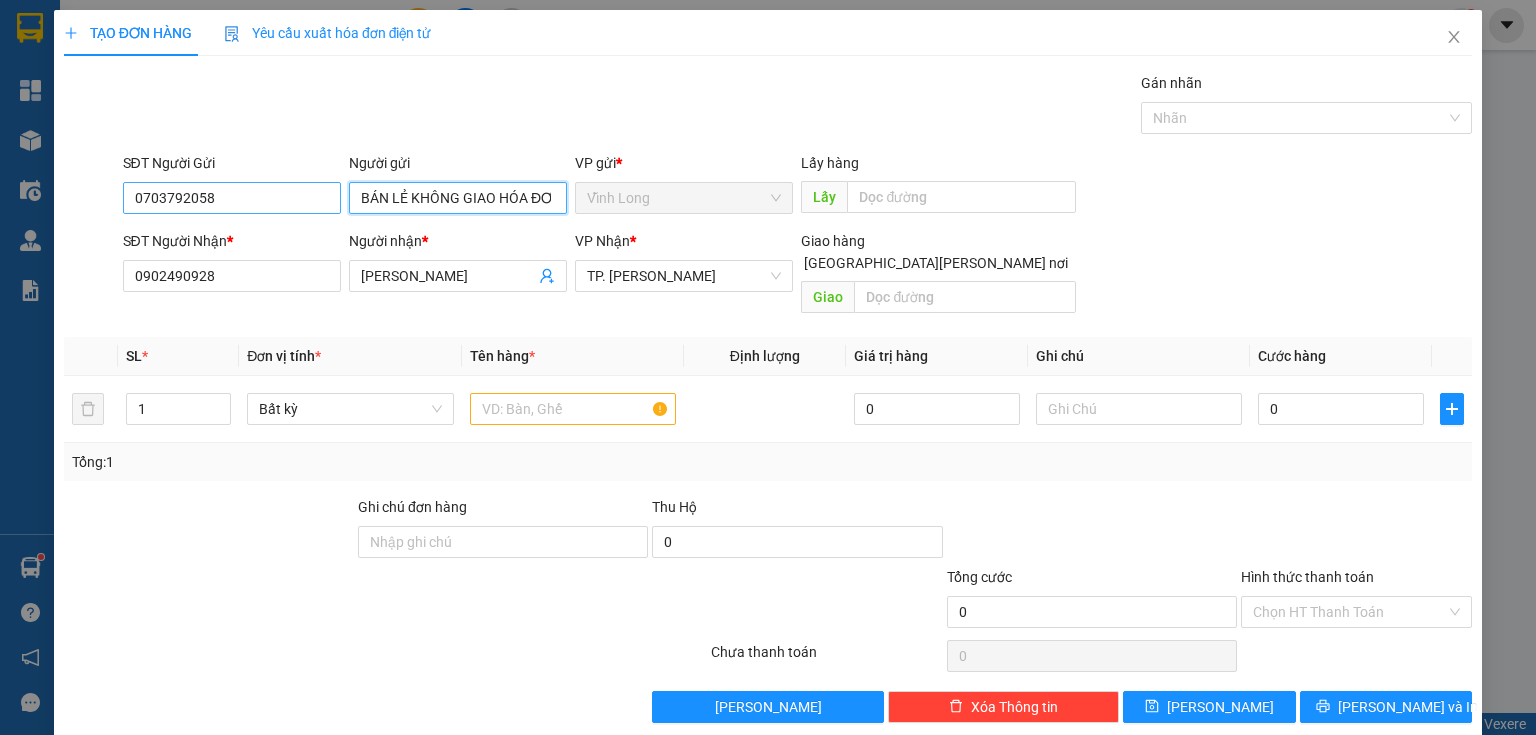 type on "BÁN LẺ KHÔNG GIAO HÓA ĐƠN" 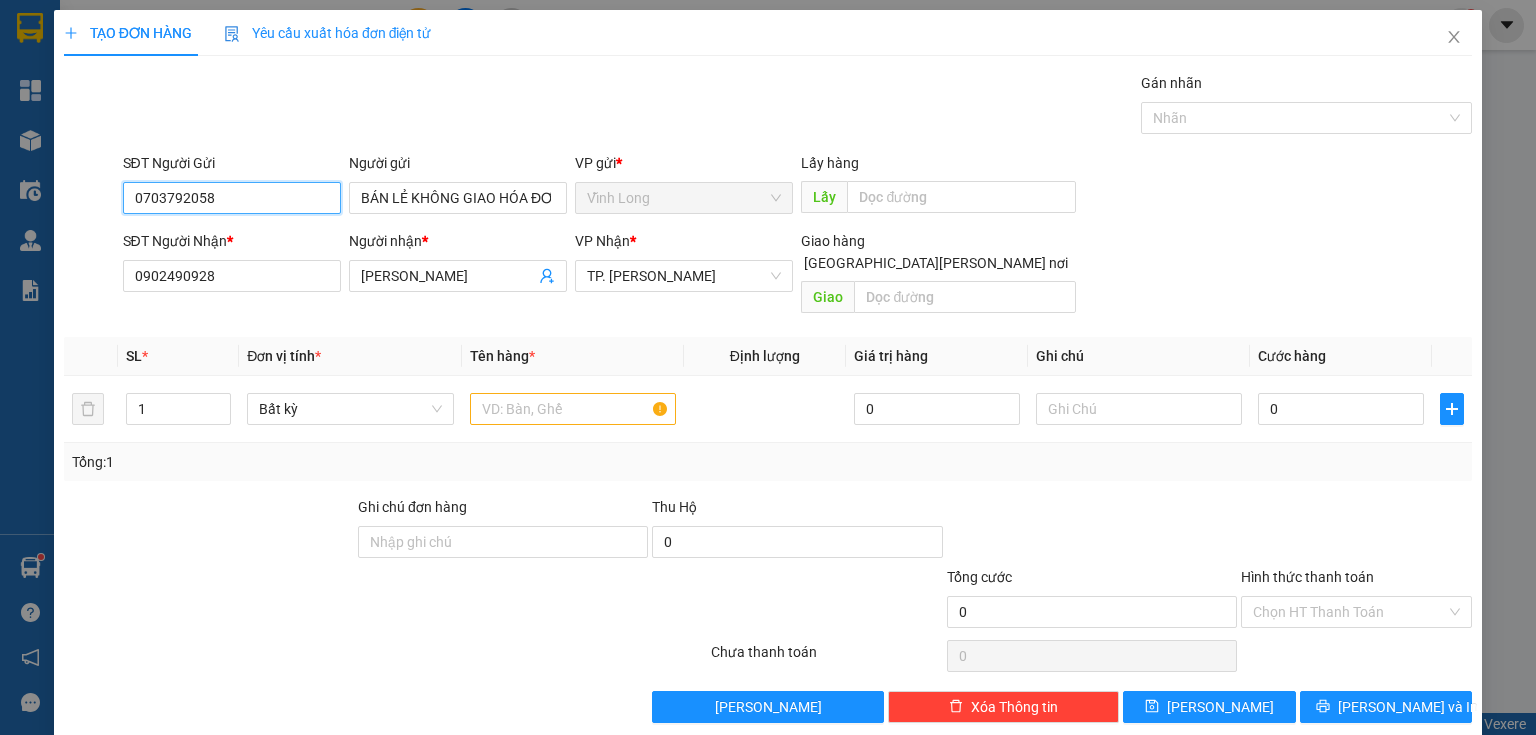 drag, startPoint x: 250, startPoint y: 195, endPoint x: 398, endPoint y: 165, distance: 151.00993 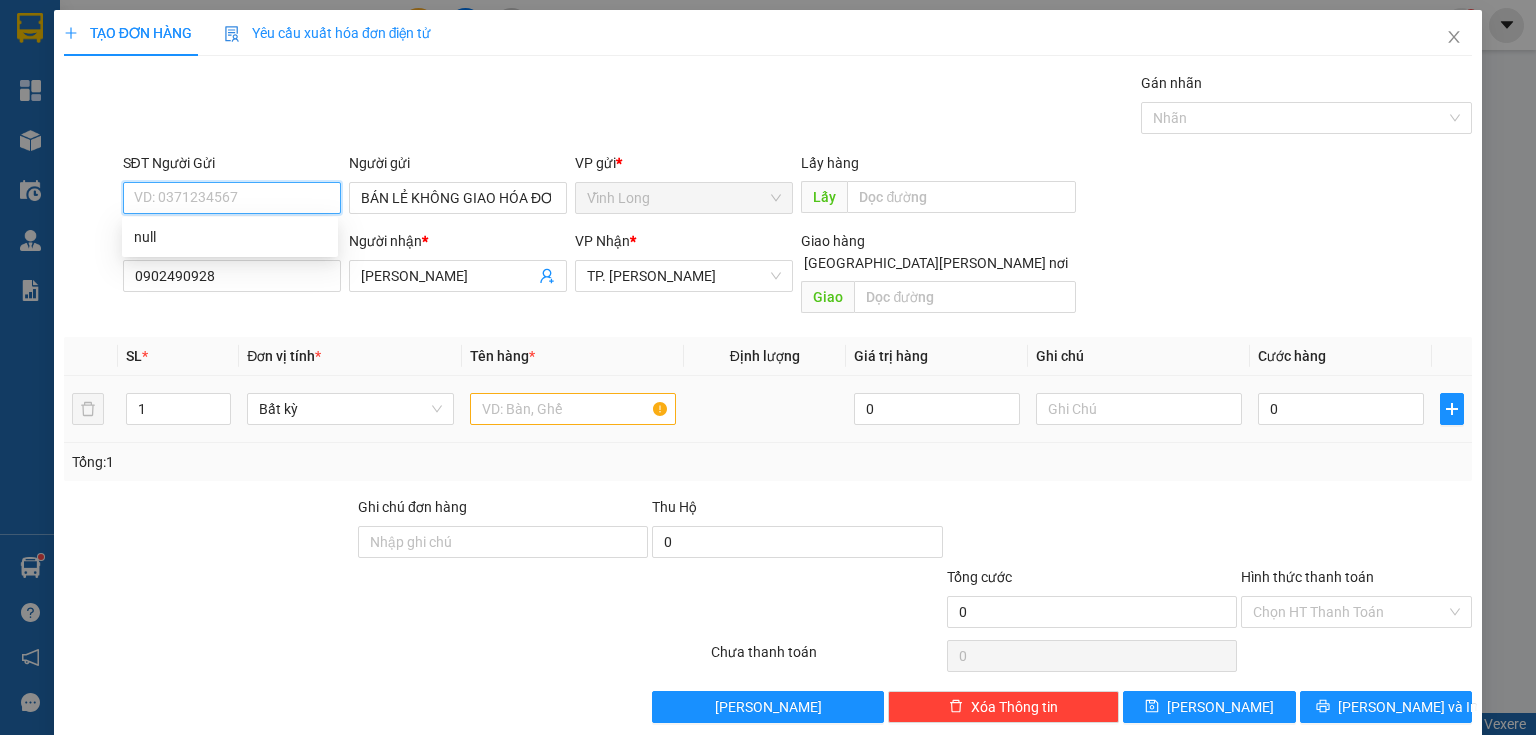 type 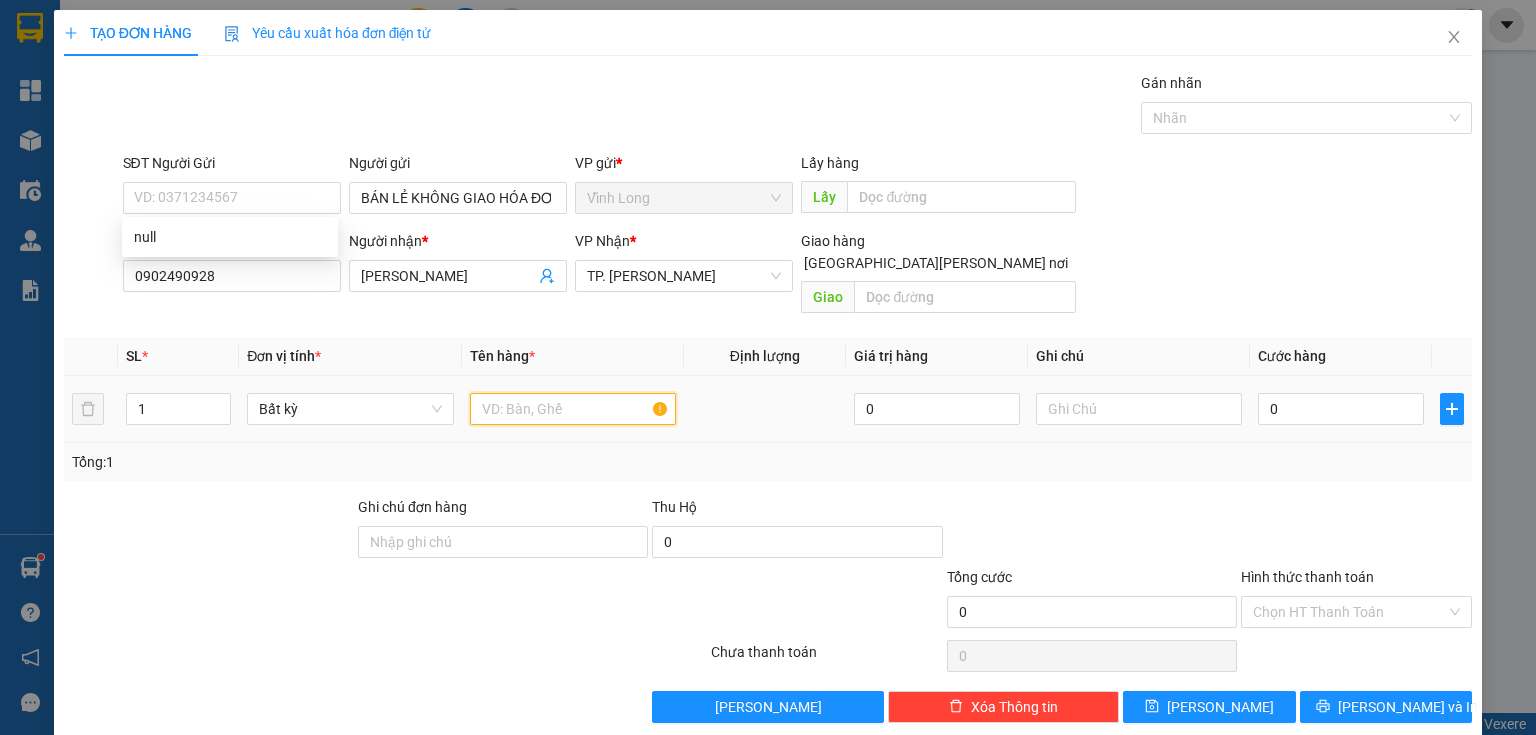 click at bounding box center (573, 409) 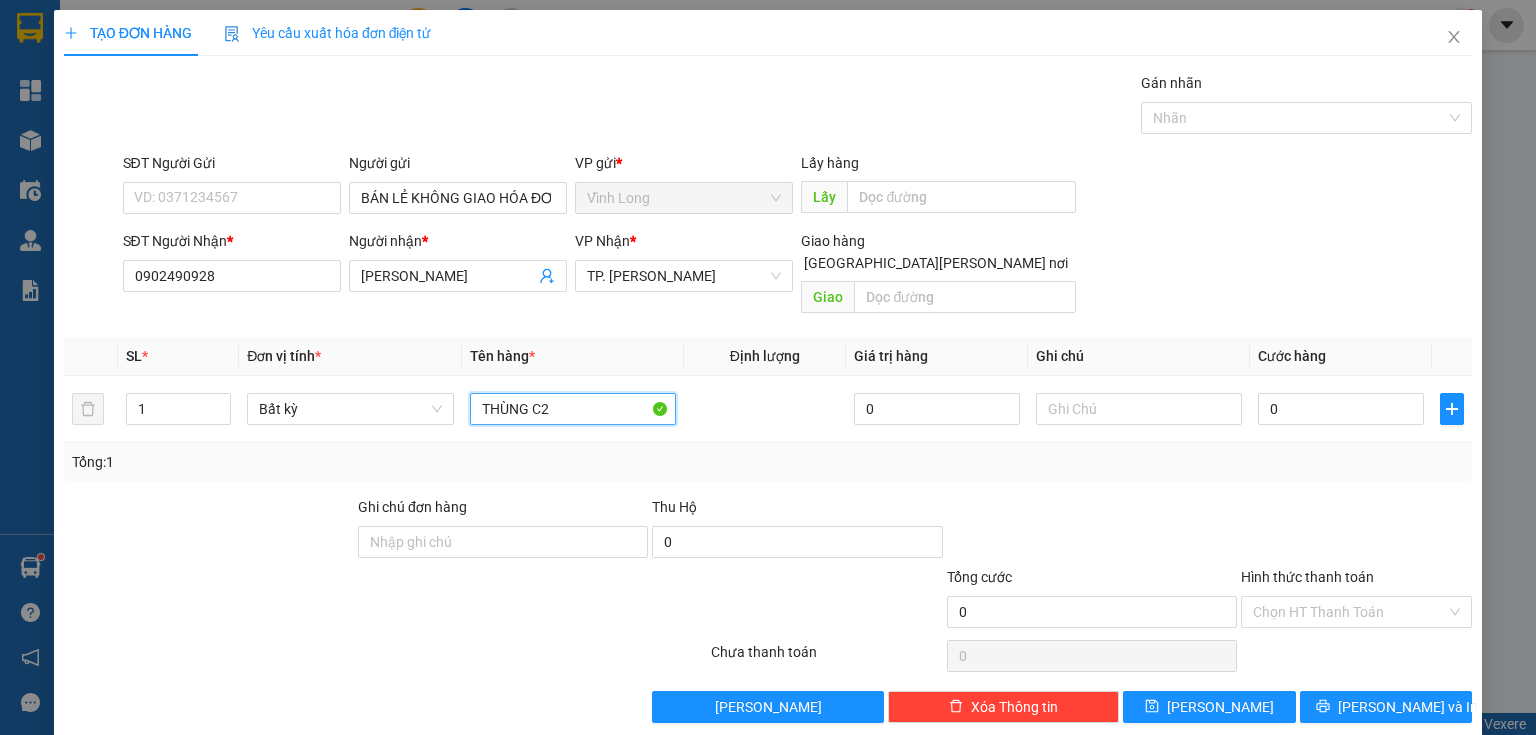 type on "THÙNG C2" 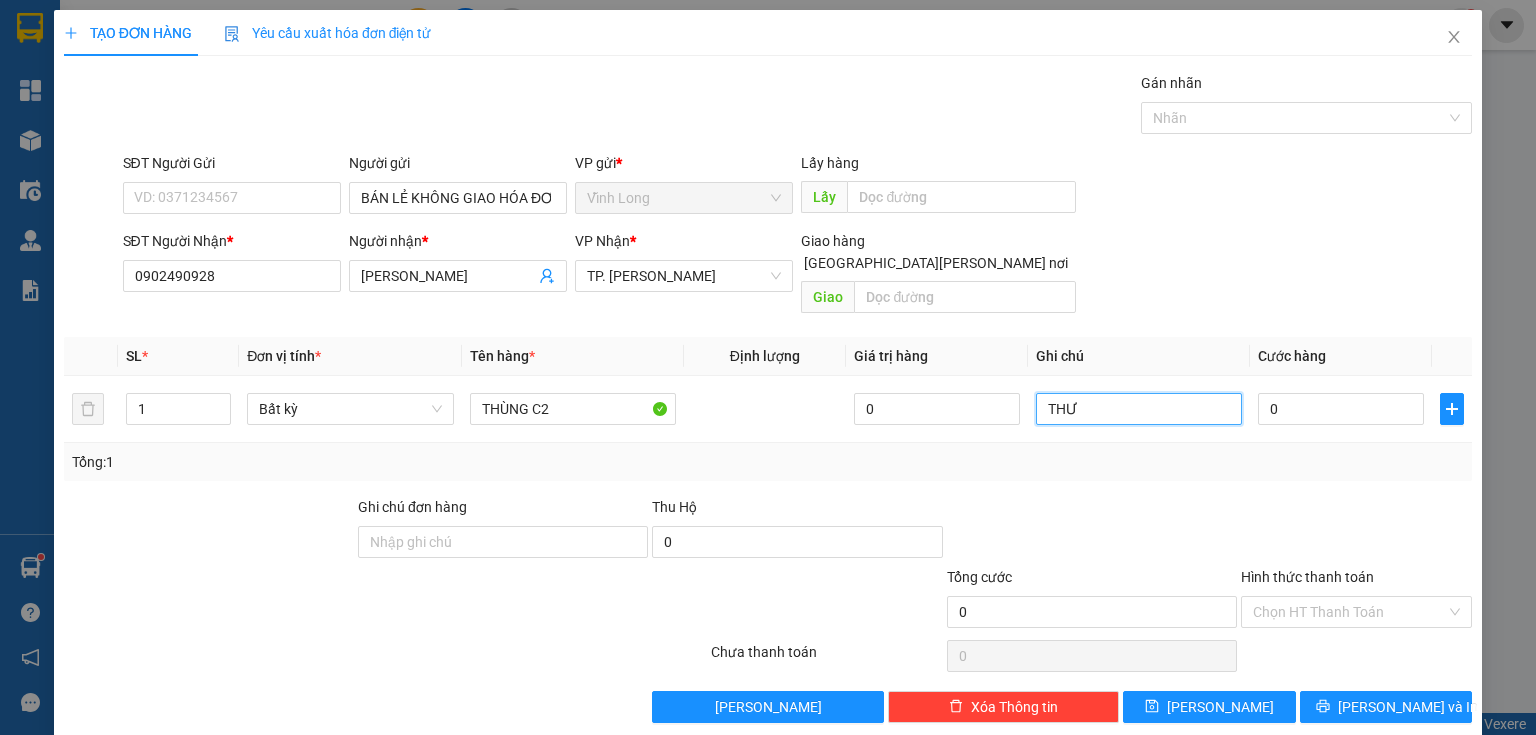 type on "THƯ" 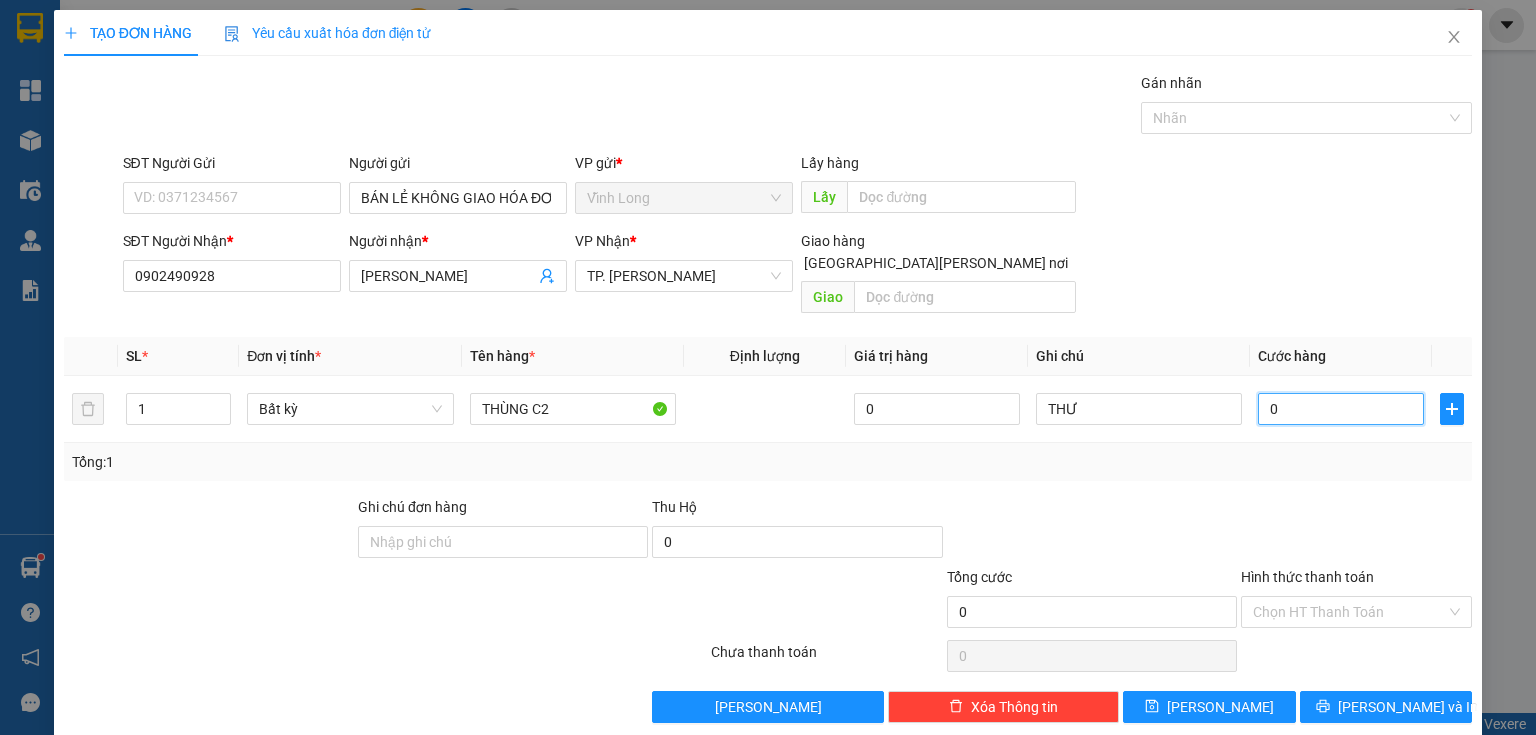 type on "3" 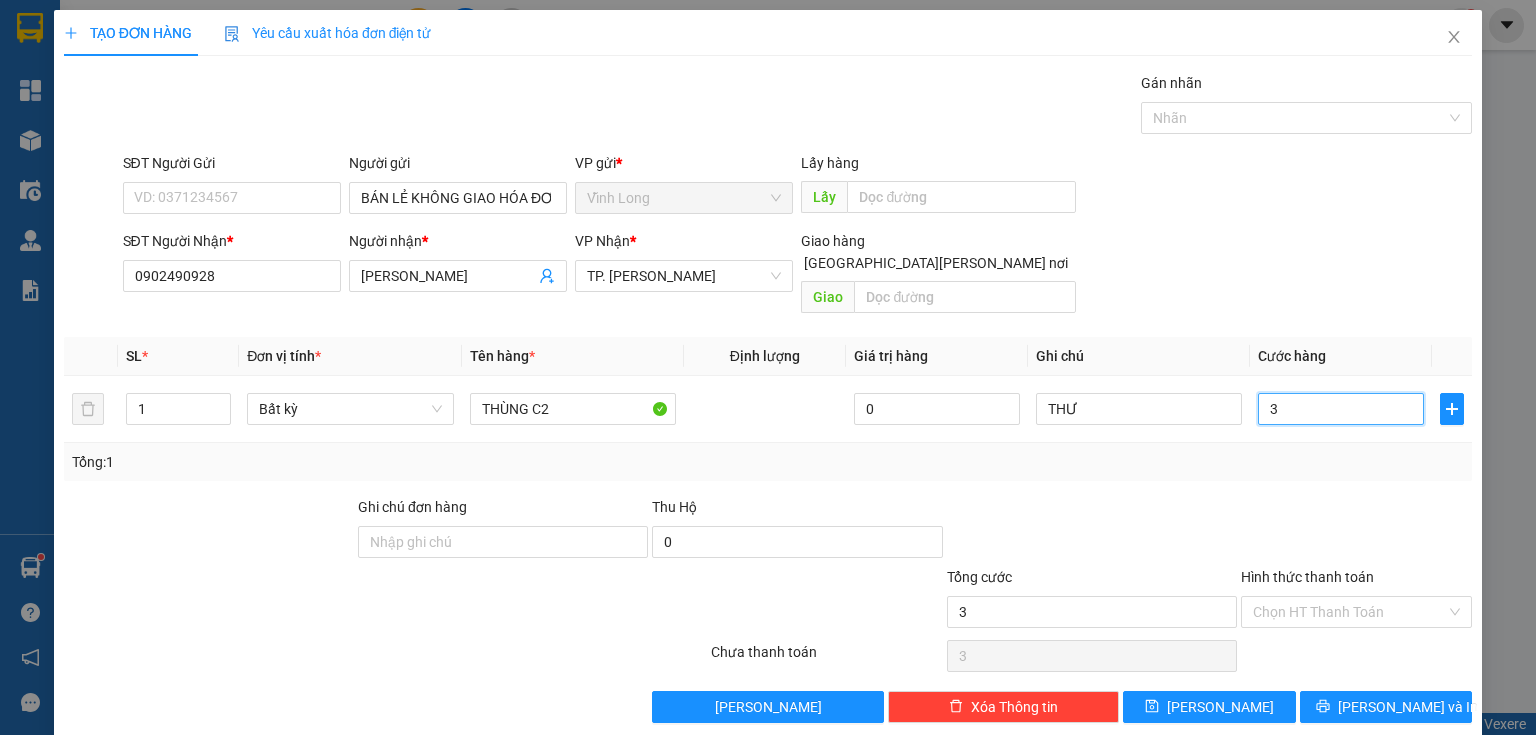 type on "30" 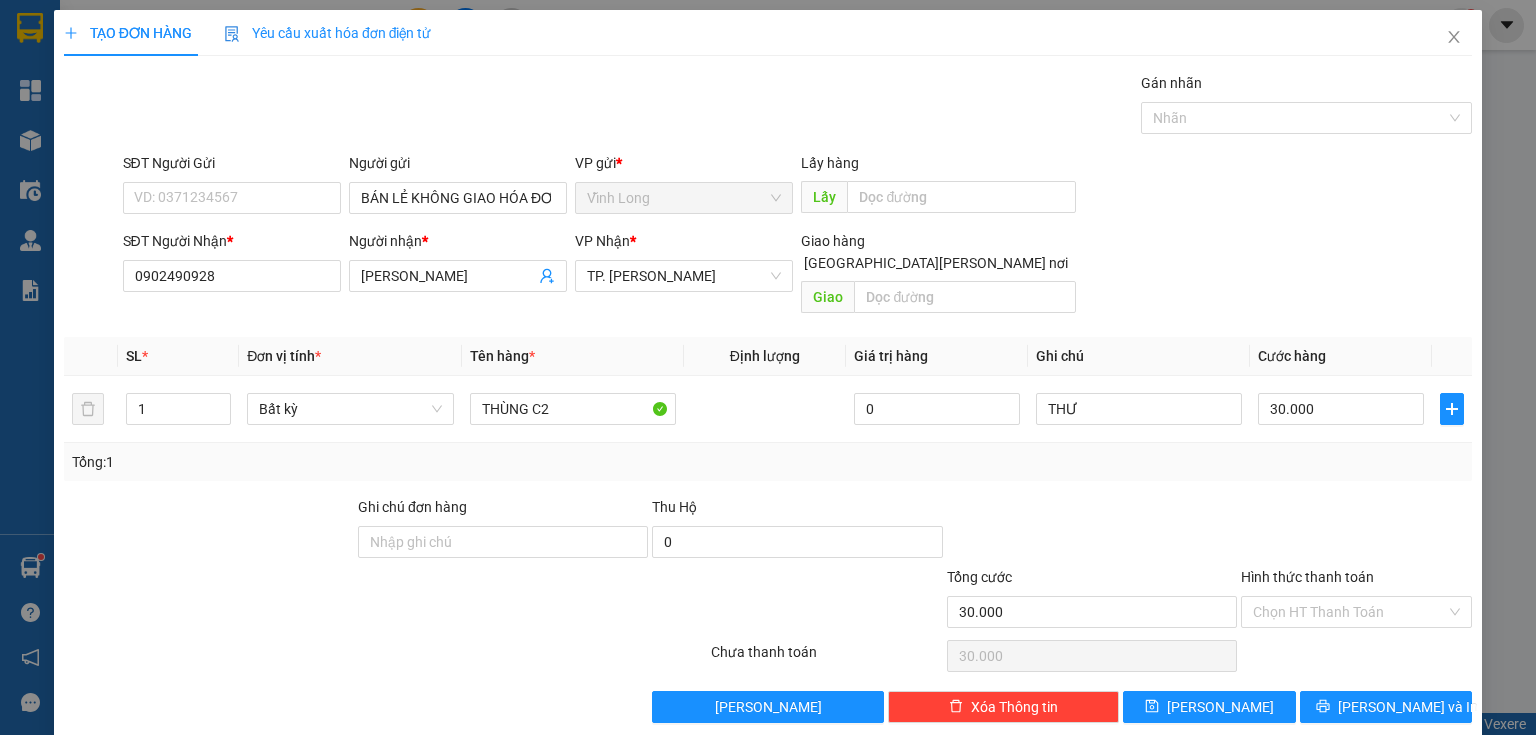 click on "Tổng:  1" at bounding box center (768, 462) 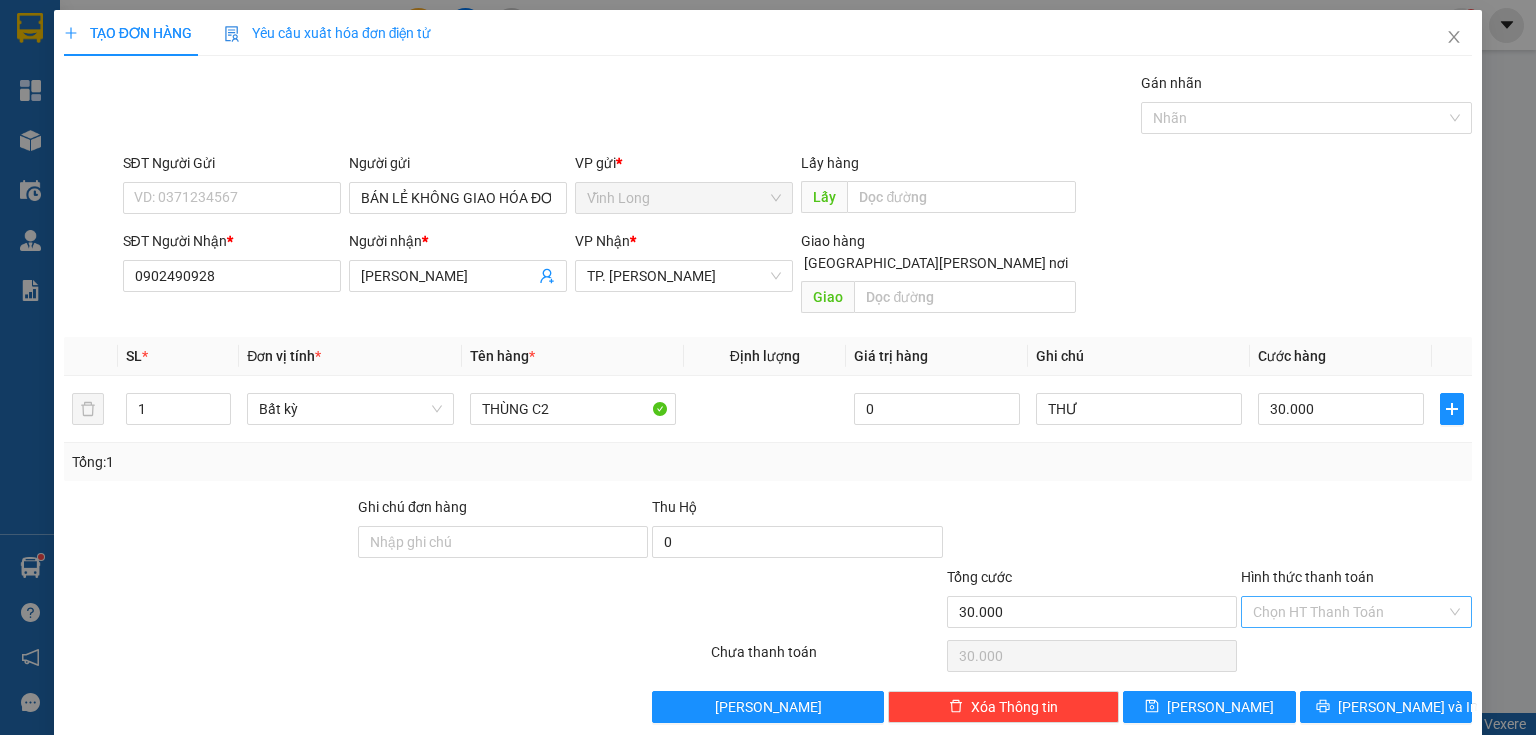 click on "Hình thức thanh toán" at bounding box center (1349, 612) 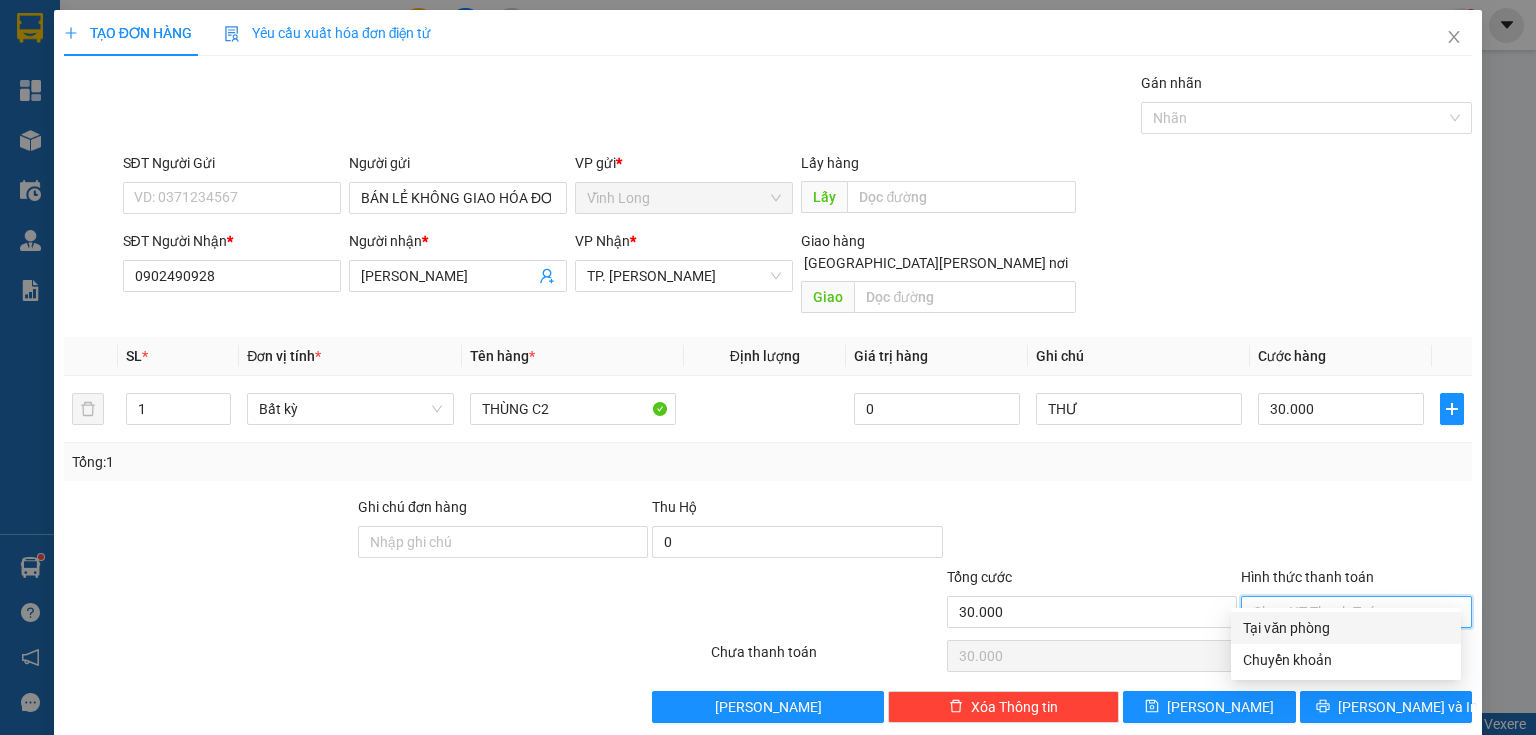 click on "Tại văn phòng" at bounding box center (1346, 628) 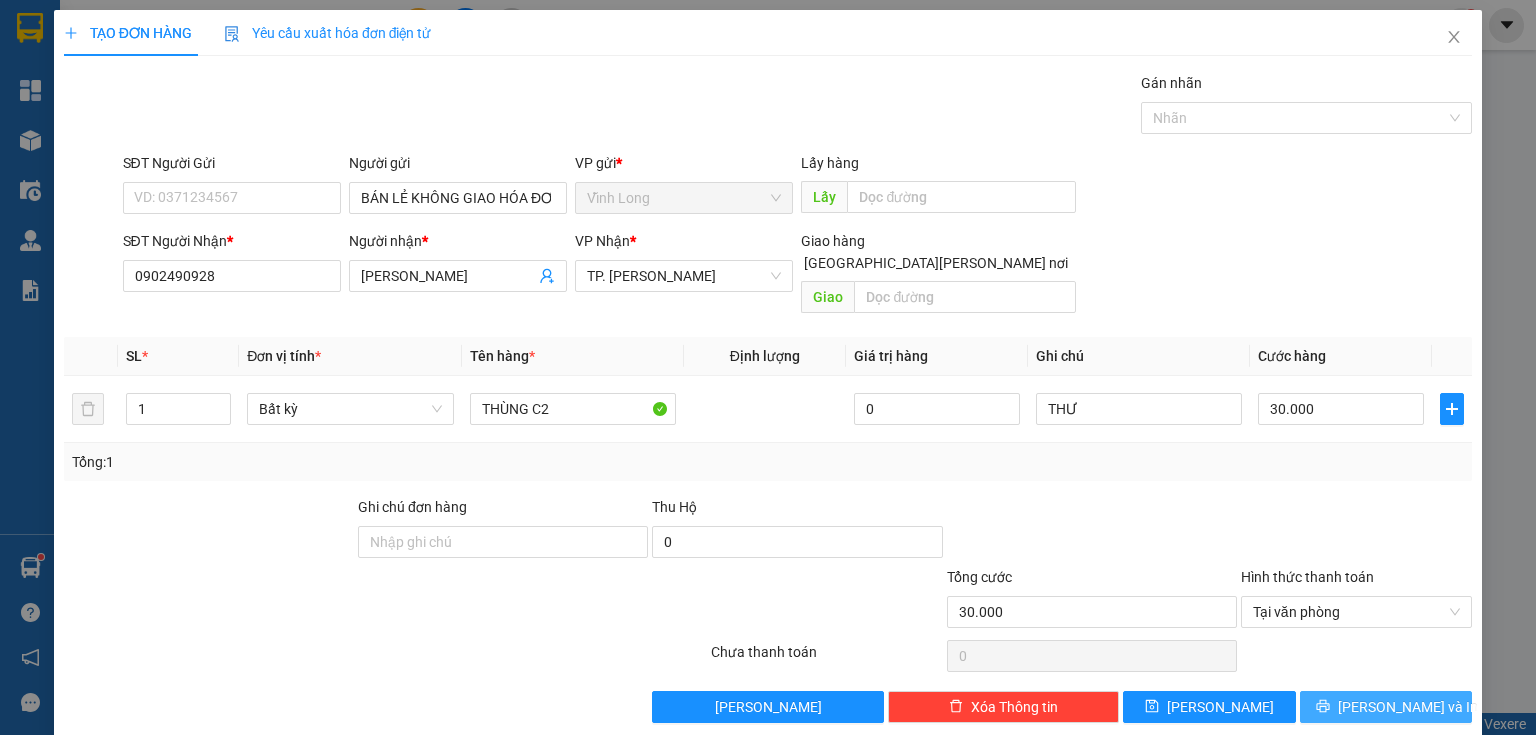 click on "[PERSON_NAME] và In" at bounding box center (1386, 707) 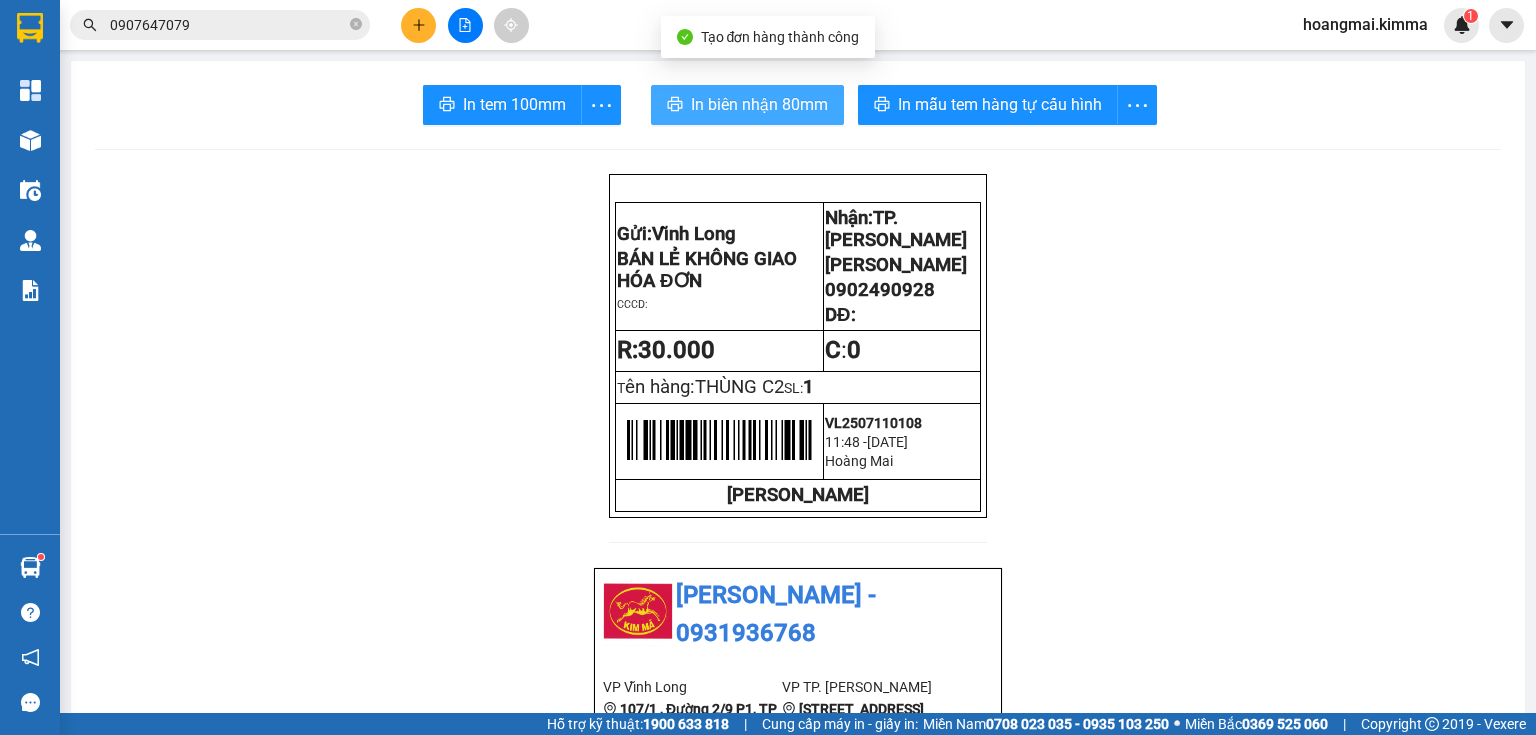 click on "In biên nhận 80mm" at bounding box center (759, 104) 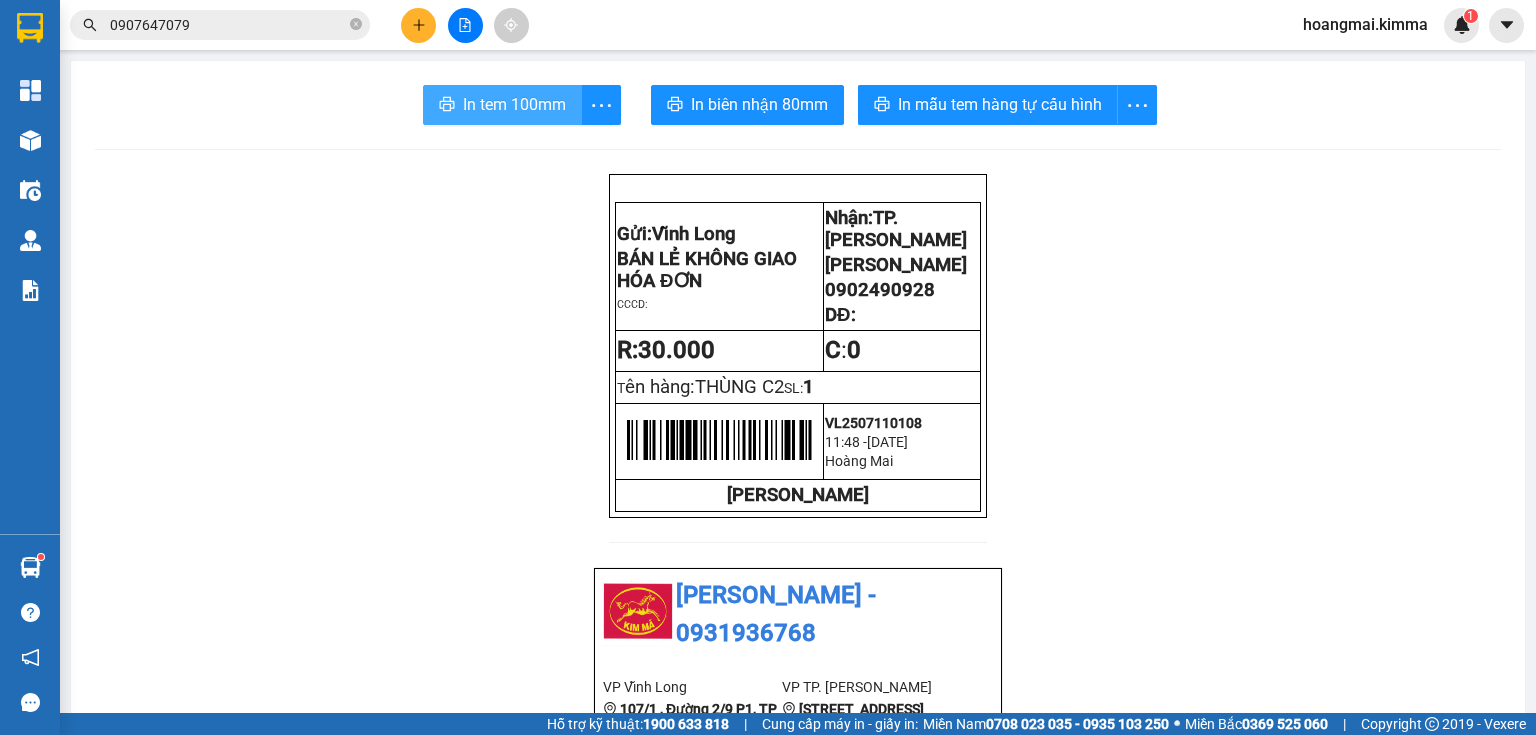 click on "In tem 100mm" at bounding box center [514, 104] 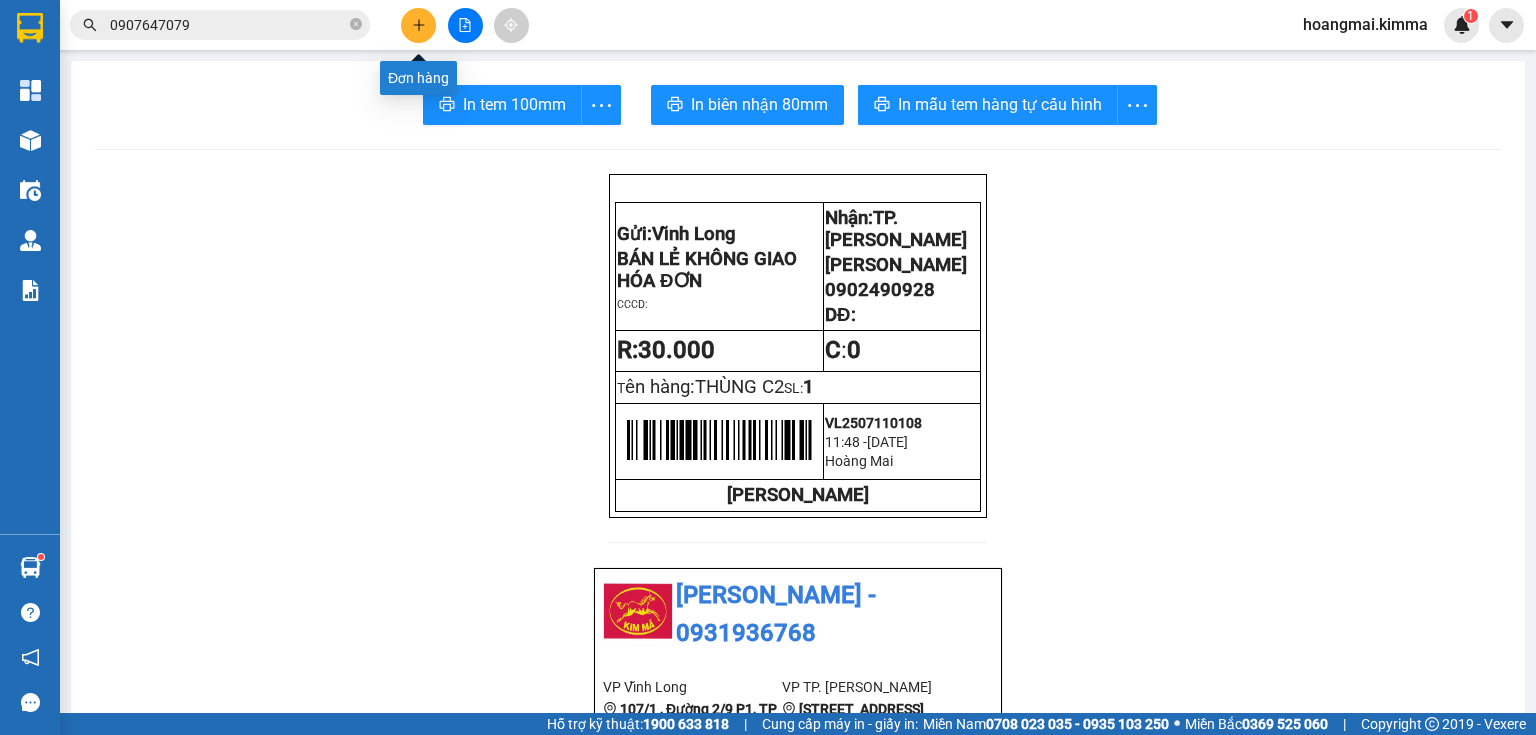 click 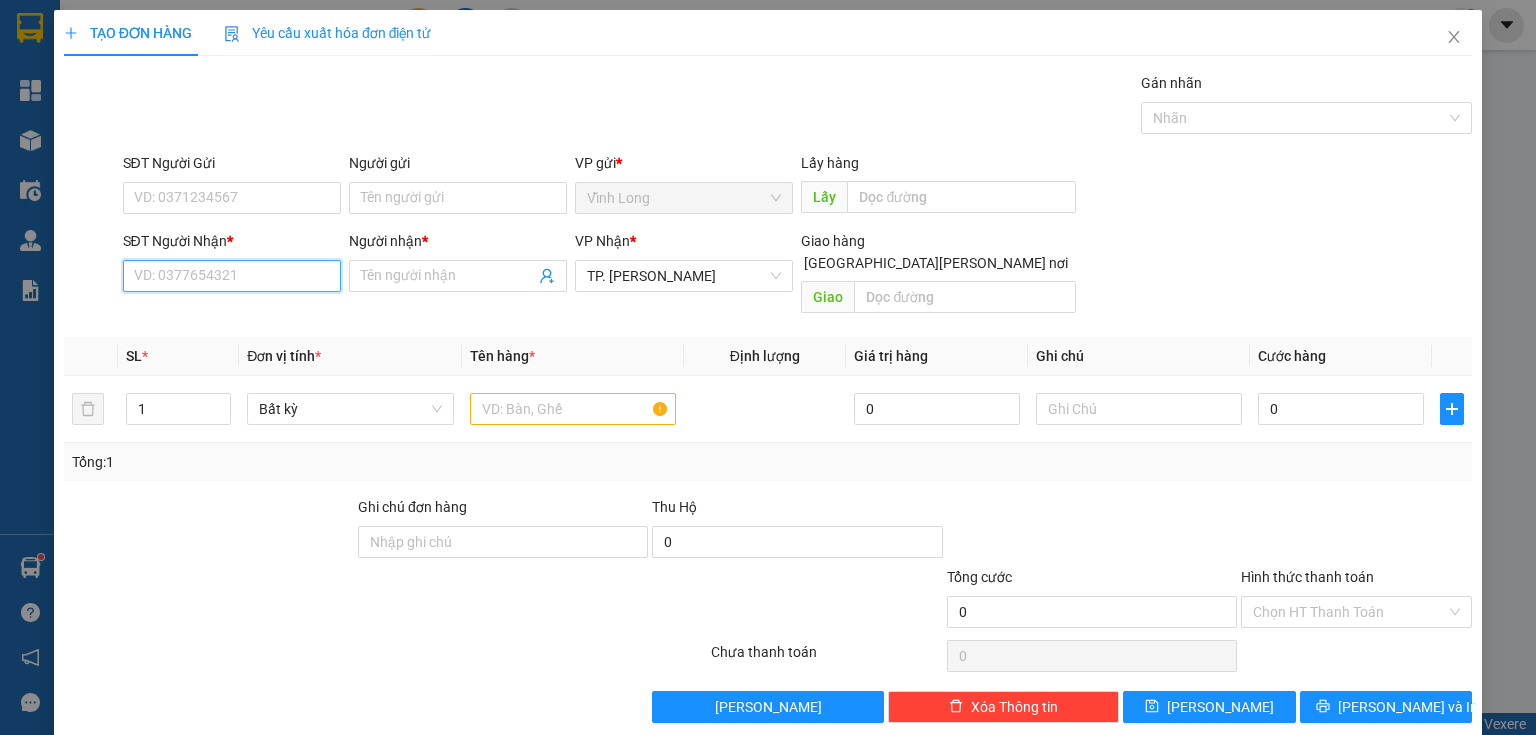click on "SĐT Người Nhận  *" at bounding box center (232, 276) 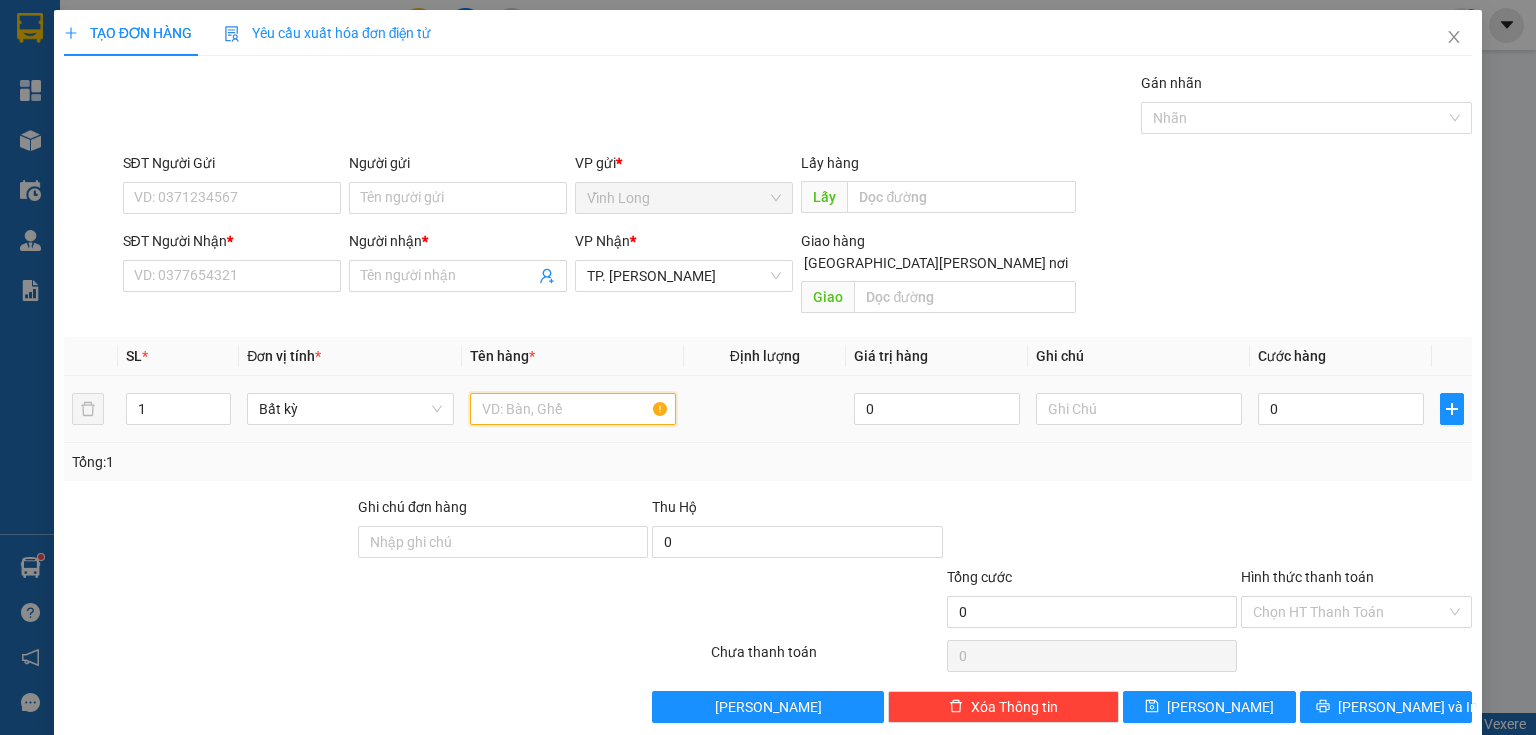 click at bounding box center [573, 409] 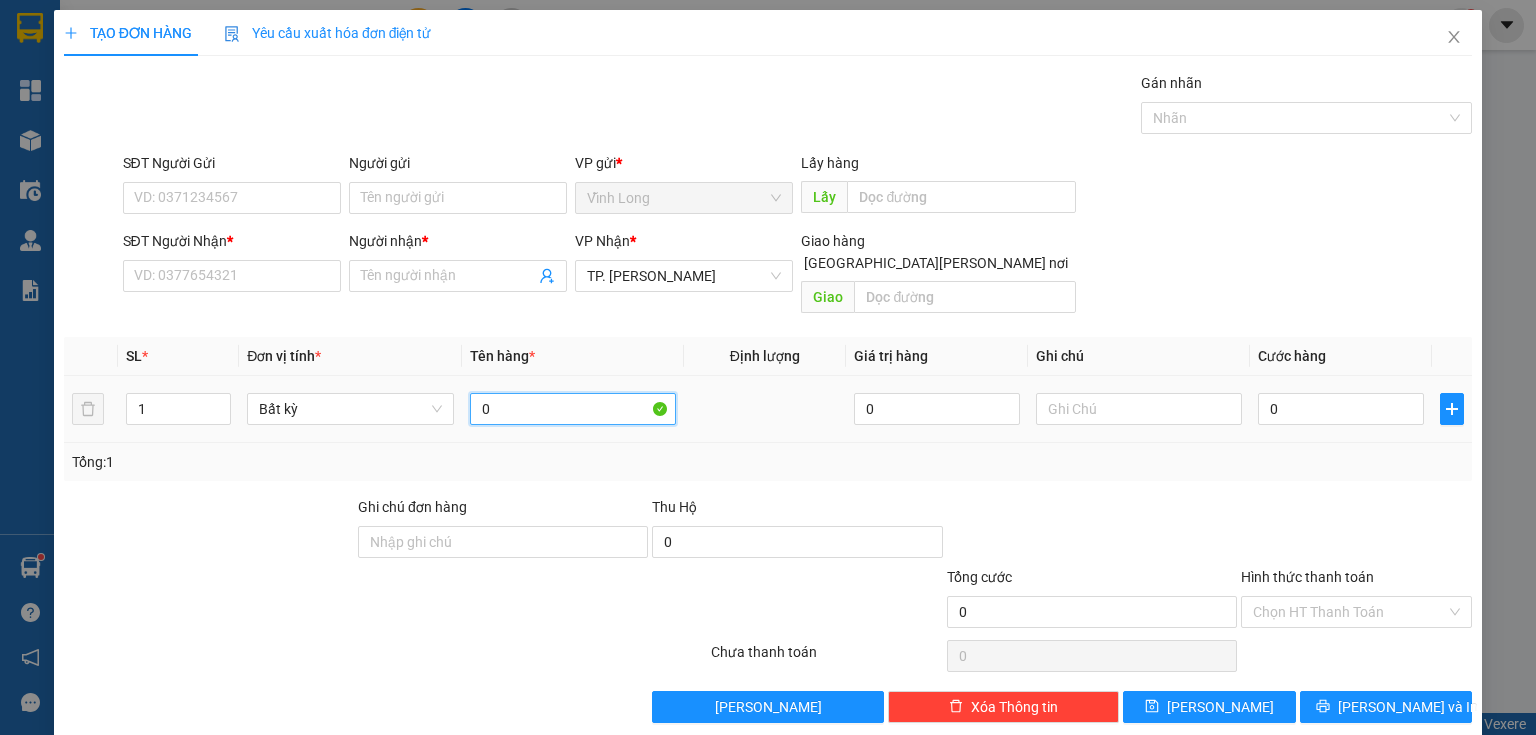 type 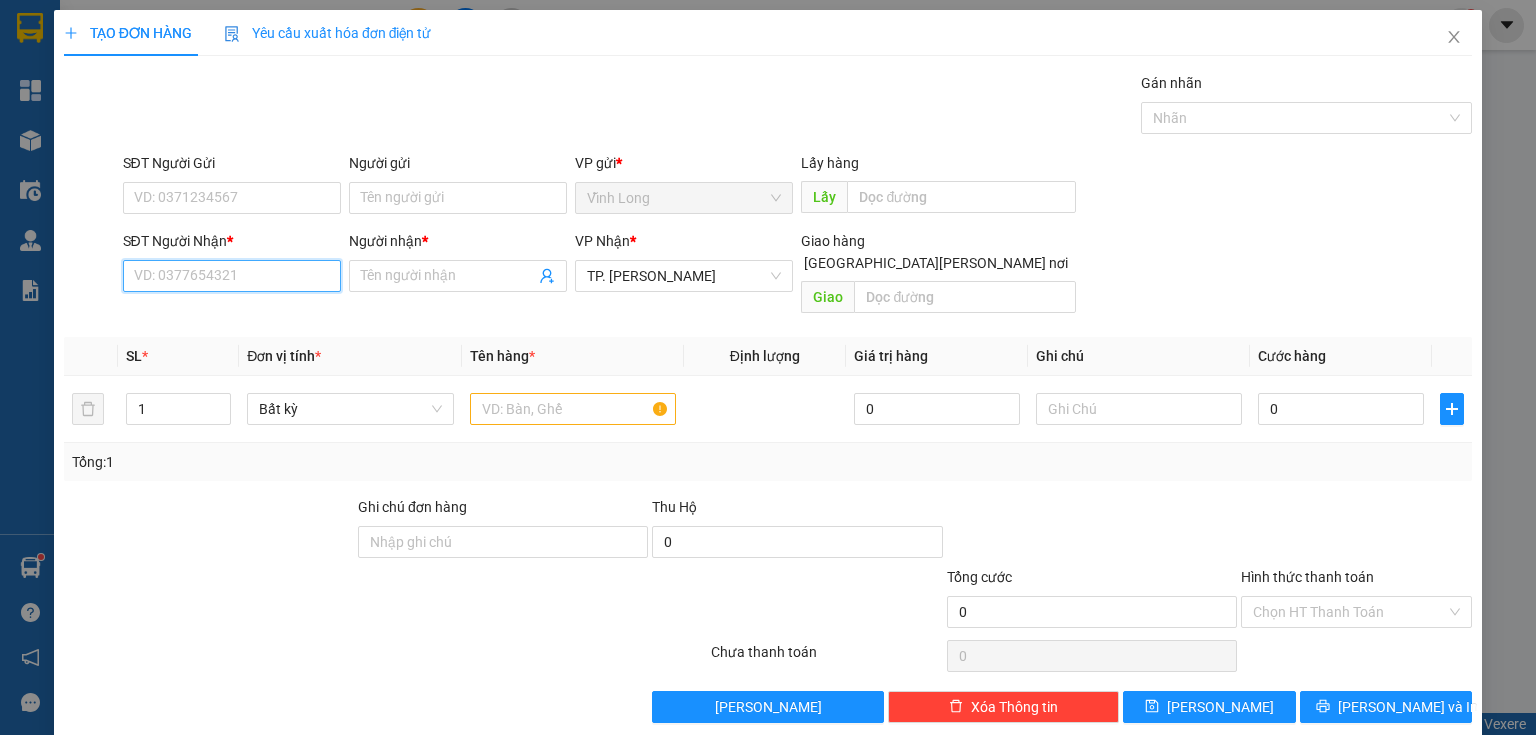 click on "SĐT Người Nhận  *" at bounding box center [232, 276] 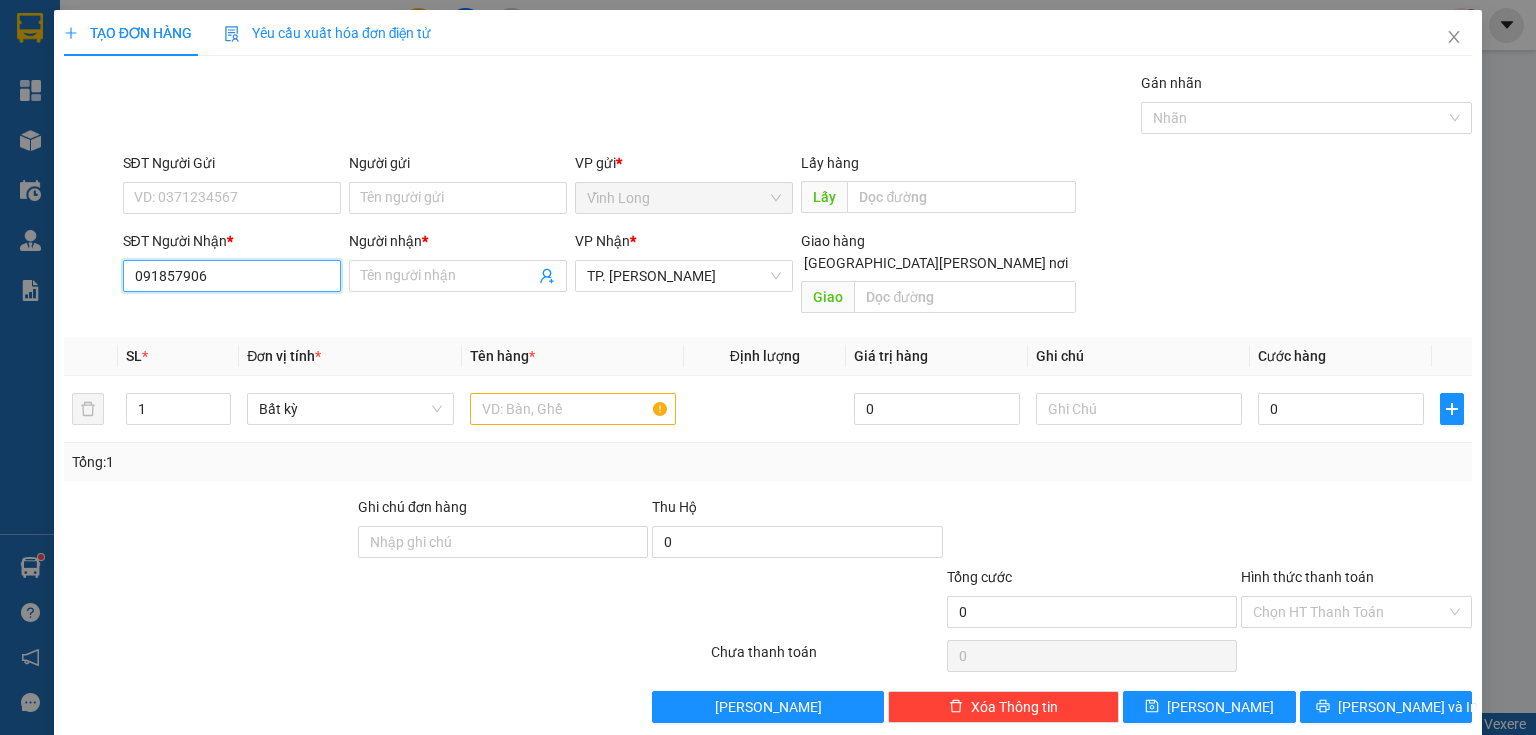 type on "0918579067" 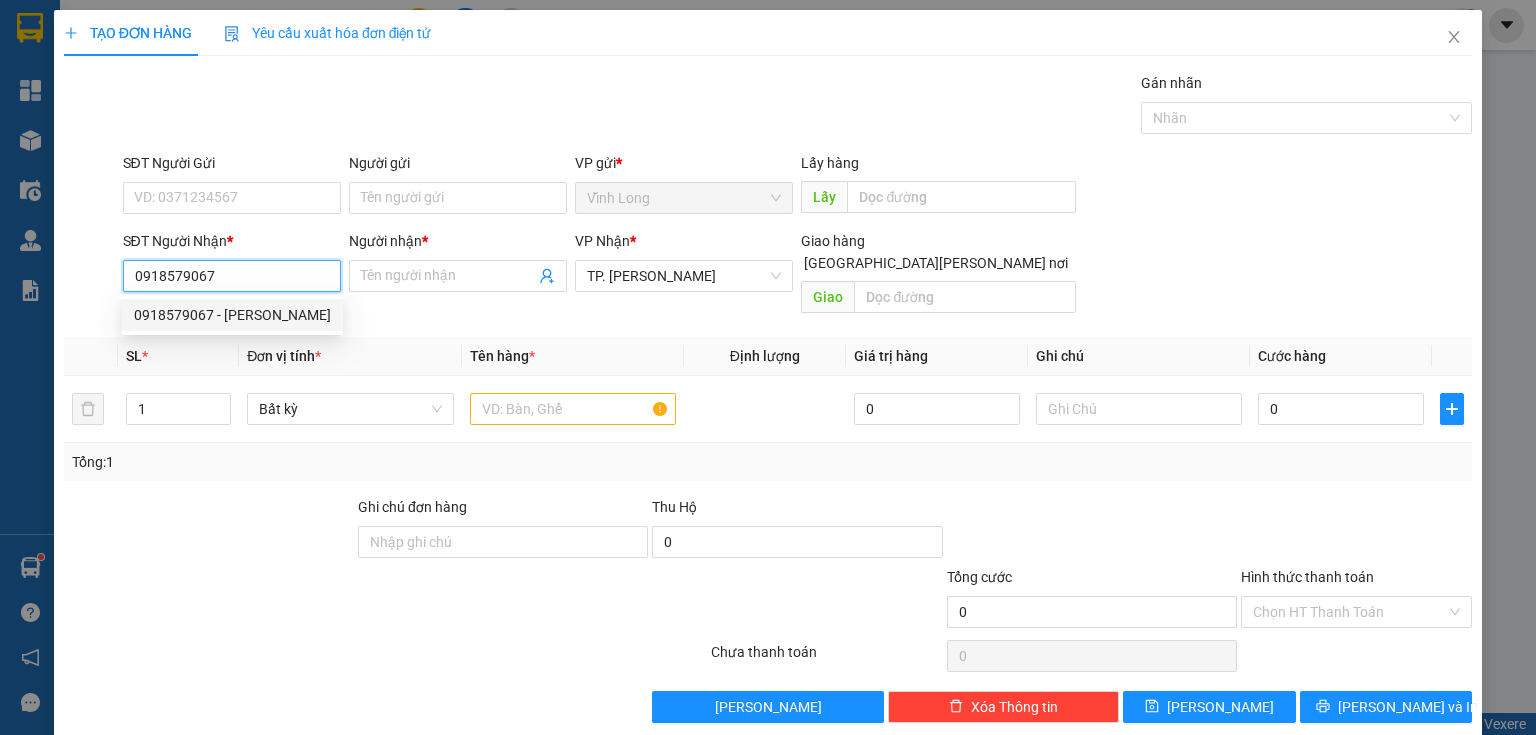 click on "0918579067 - [PERSON_NAME]" at bounding box center [232, 315] 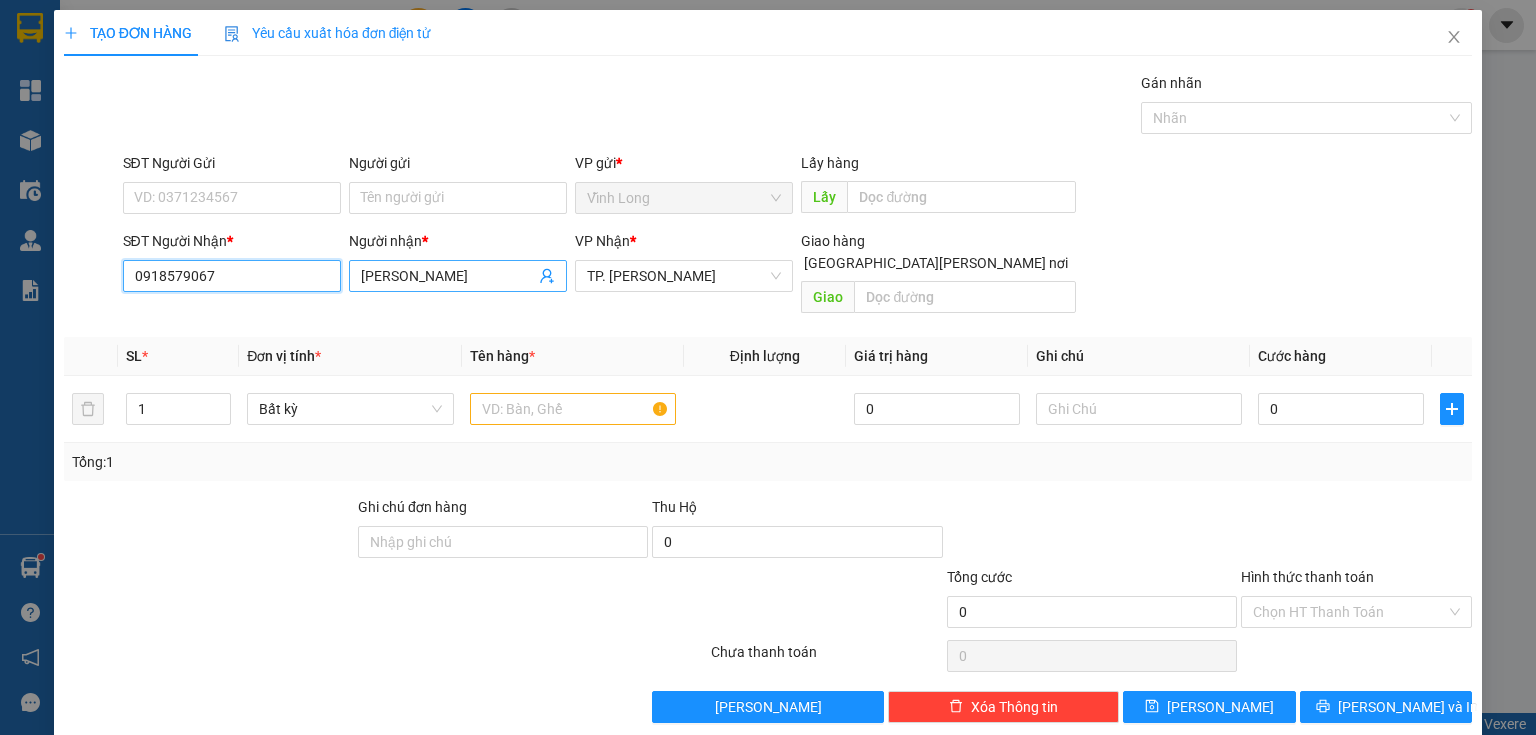 type on "0918579067" 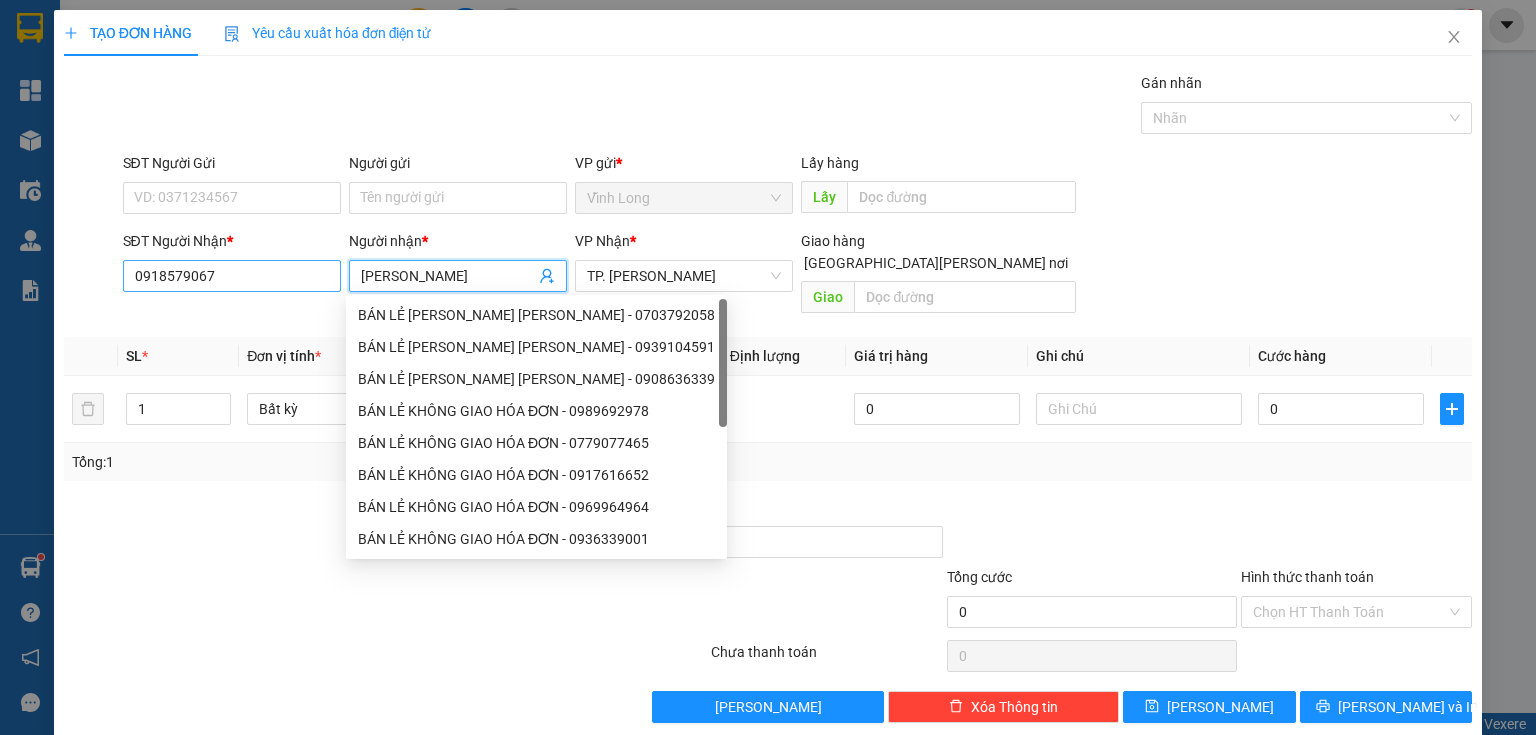 drag, startPoint x: 442, startPoint y: 273, endPoint x: 328, endPoint y: 282, distance: 114.35471 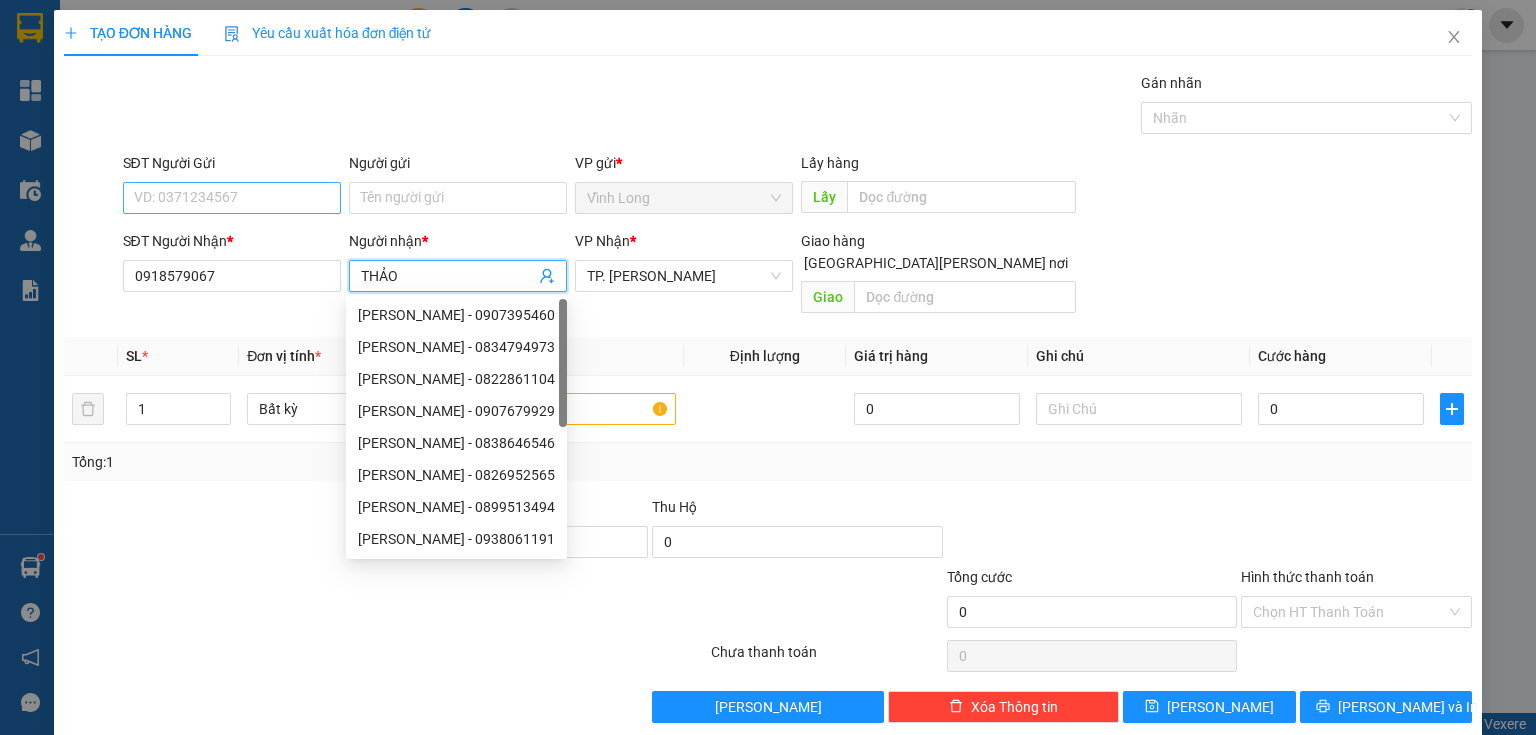 type on "THẢO" 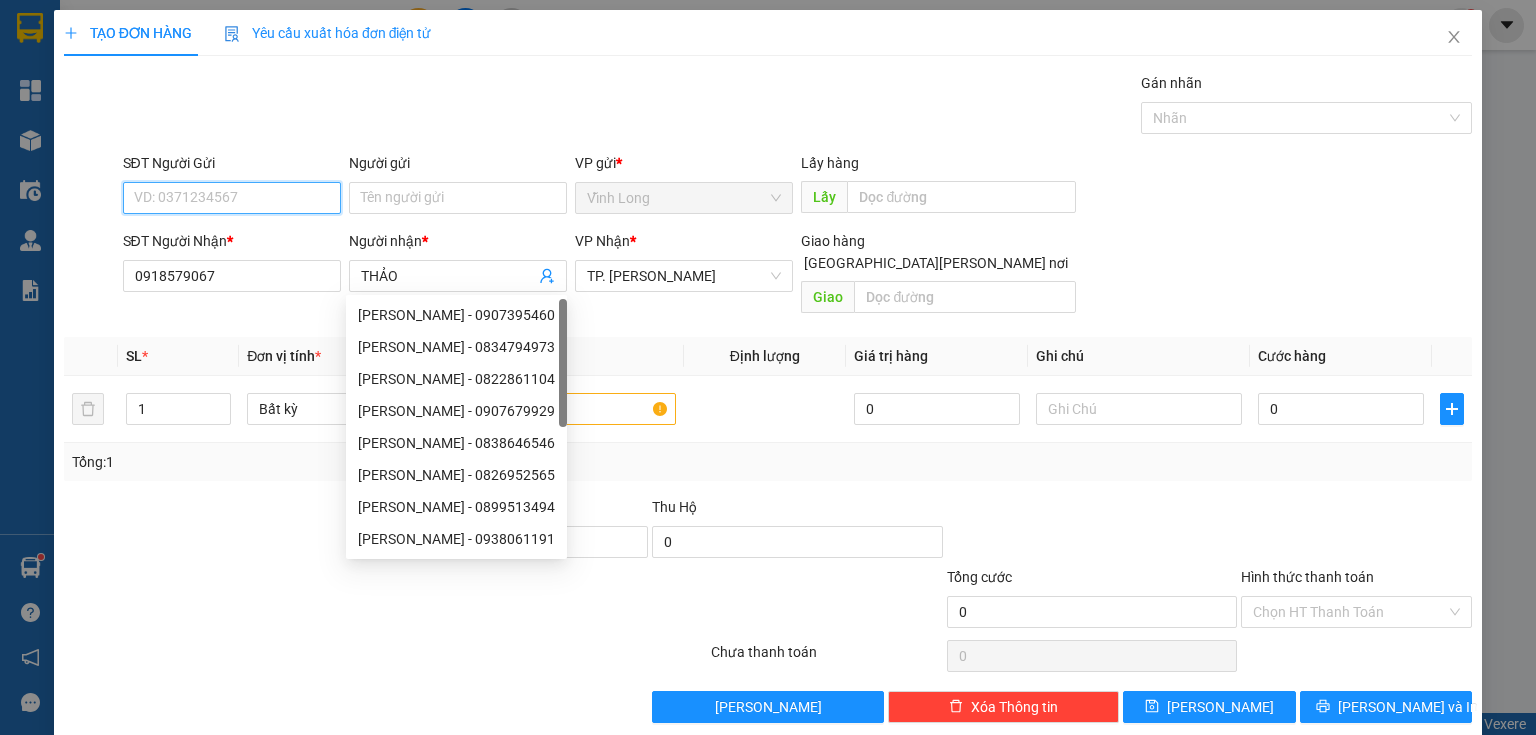 click on "SĐT Người Gửi" at bounding box center (232, 198) 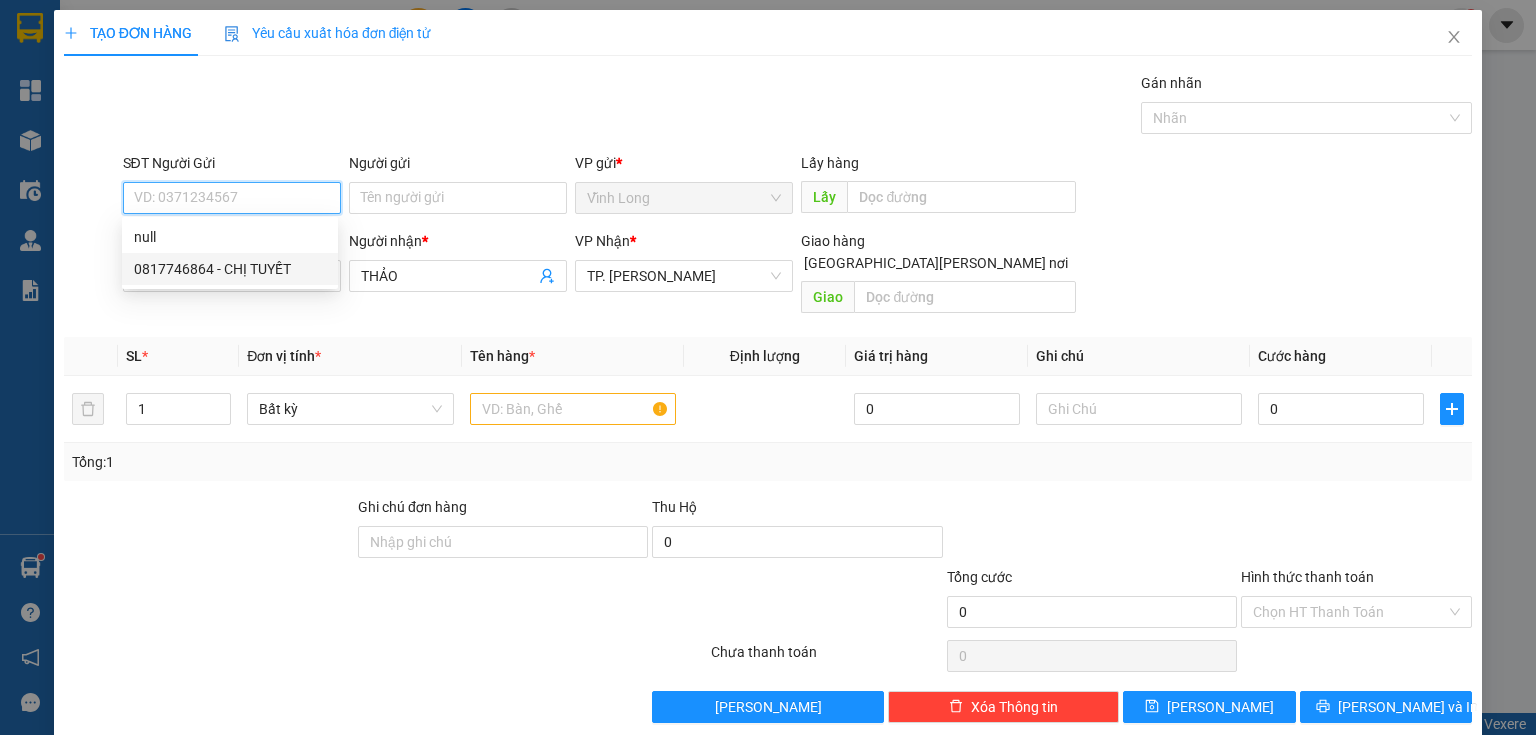 click on "0817746864 - CHỊ TUYẾT" at bounding box center [230, 269] 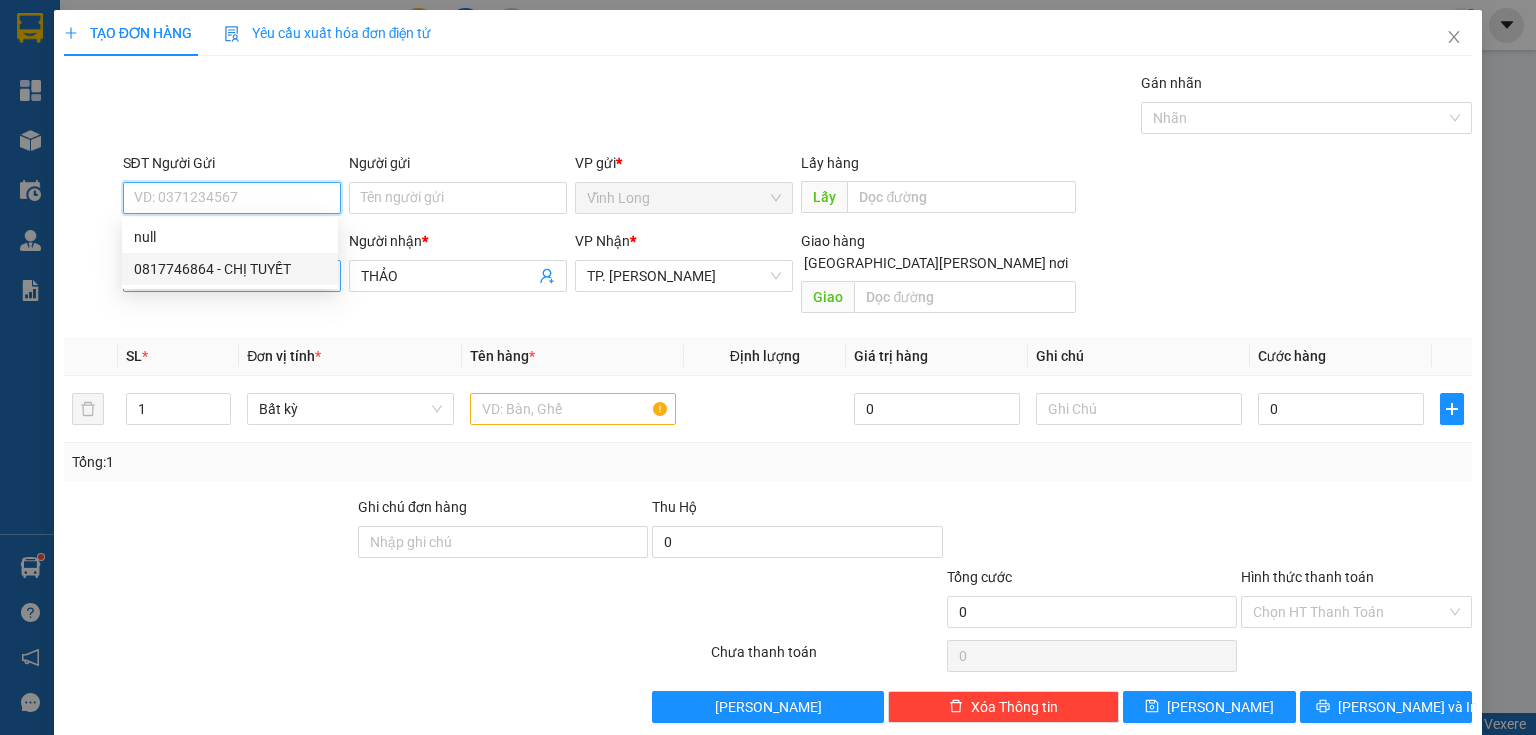 type on "0817746864" 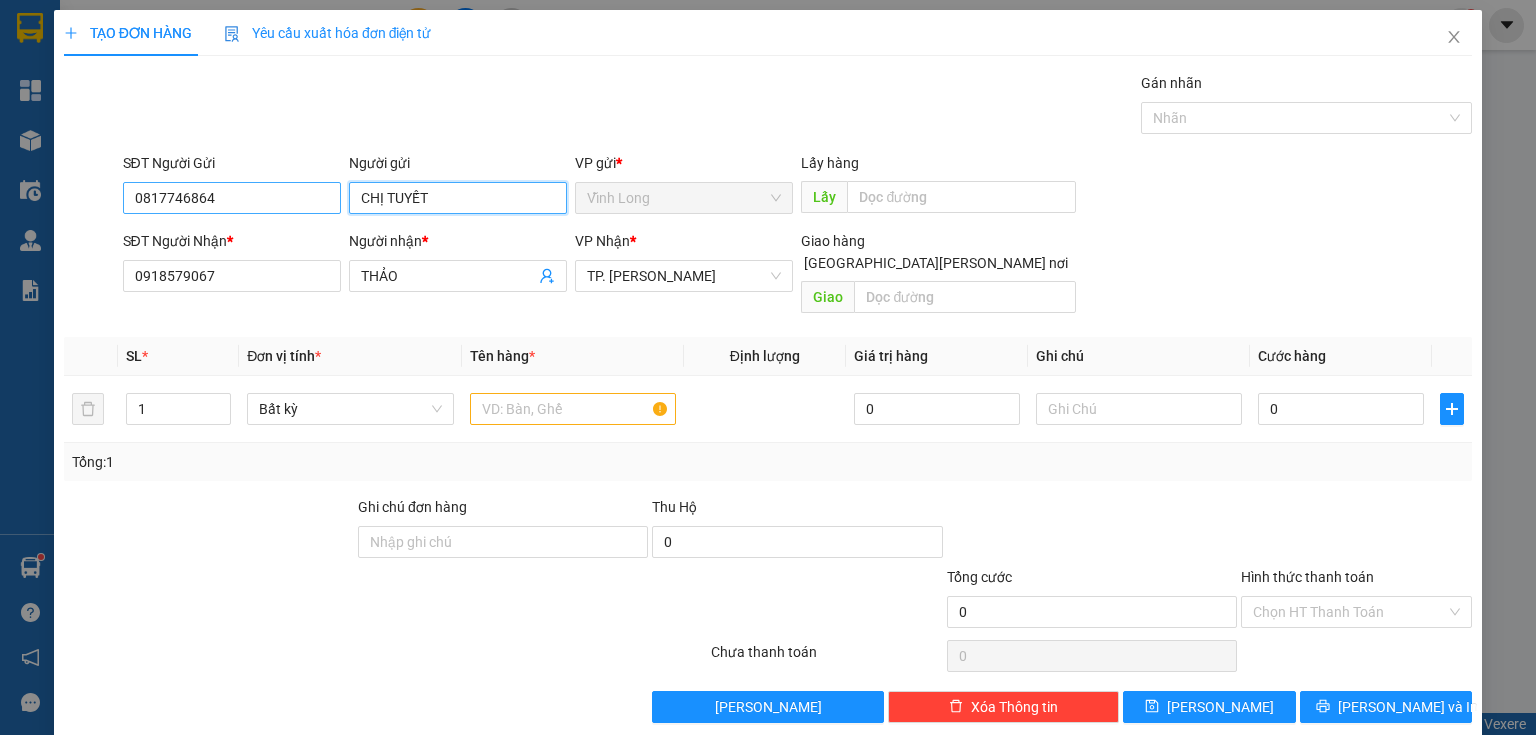 drag, startPoint x: 458, startPoint y: 196, endPoint x: 178, endPoint y: 199, distance: 280.01608 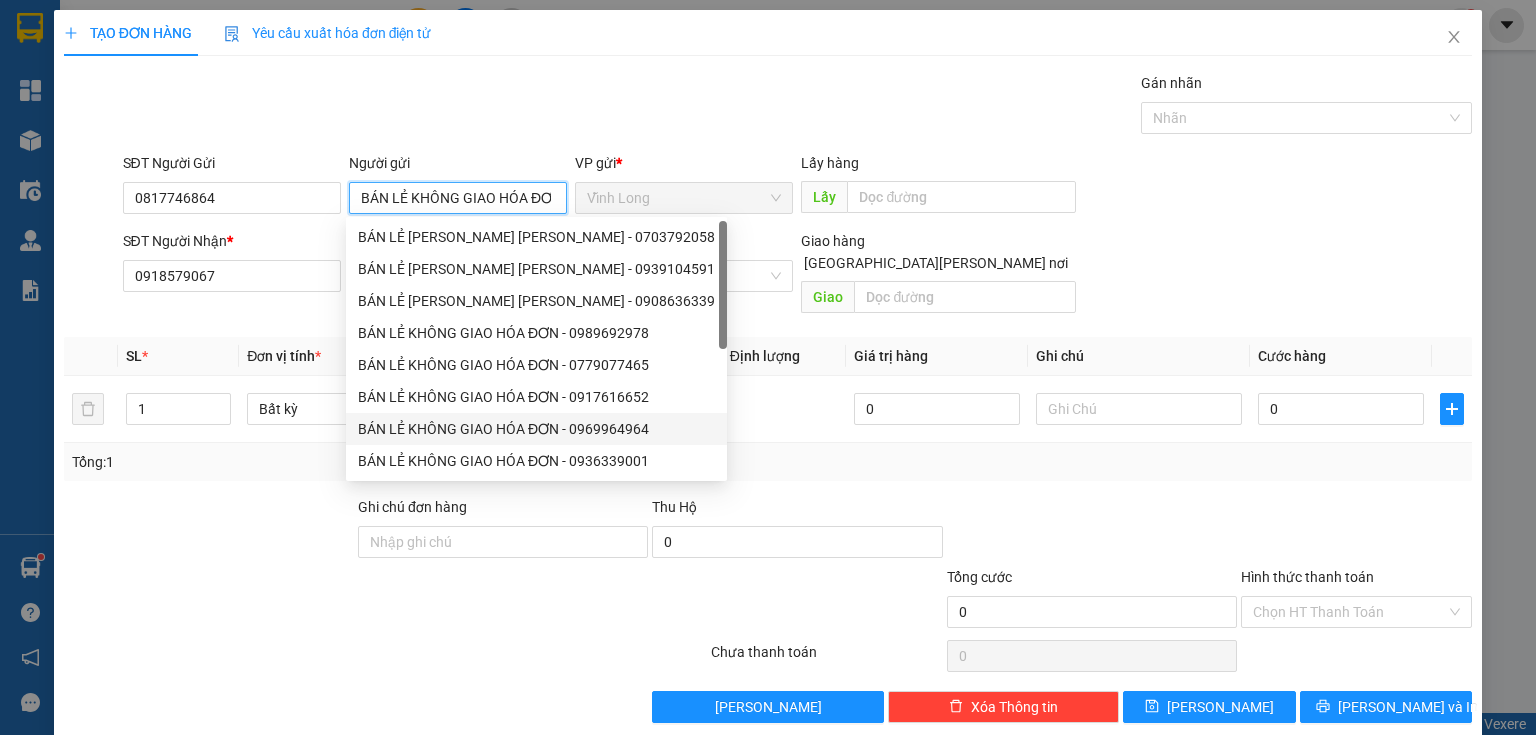 type on "BÁN LẺ KHÔNG GIAO HÓA ĐƠN" 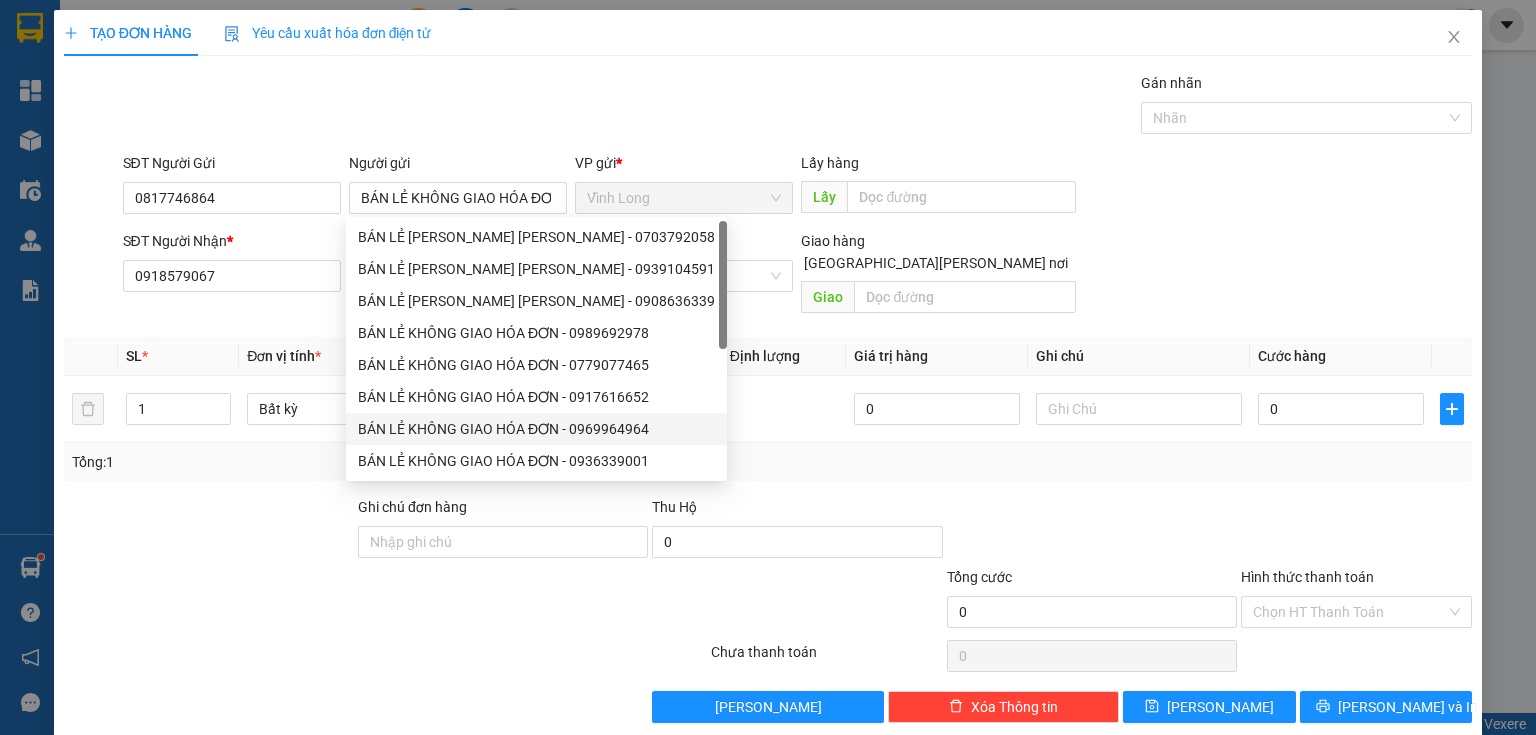 click at bounding box center [1092, 531] 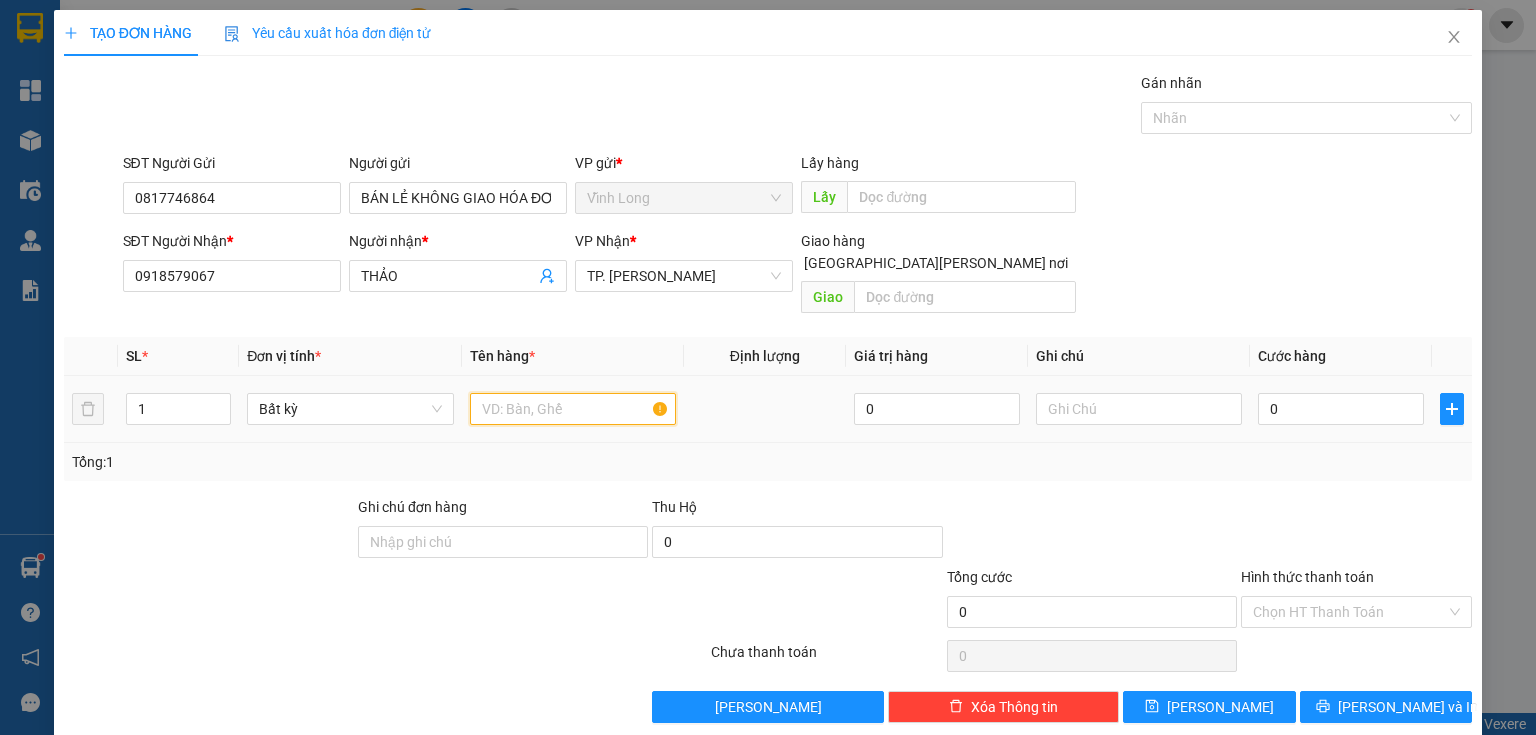 click at bounding box center (573, 409) 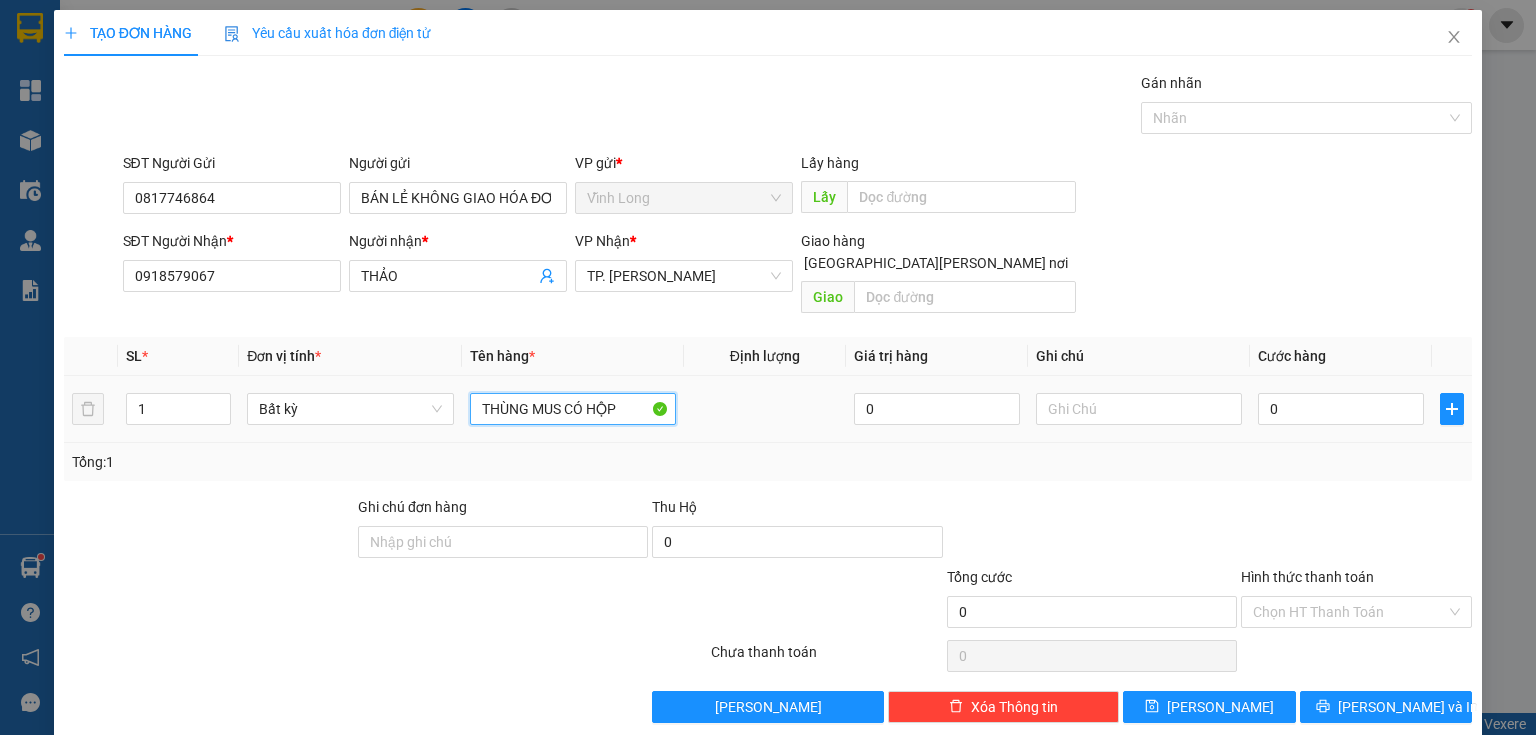 type on "THÙNG MUS CÓ HỘP" 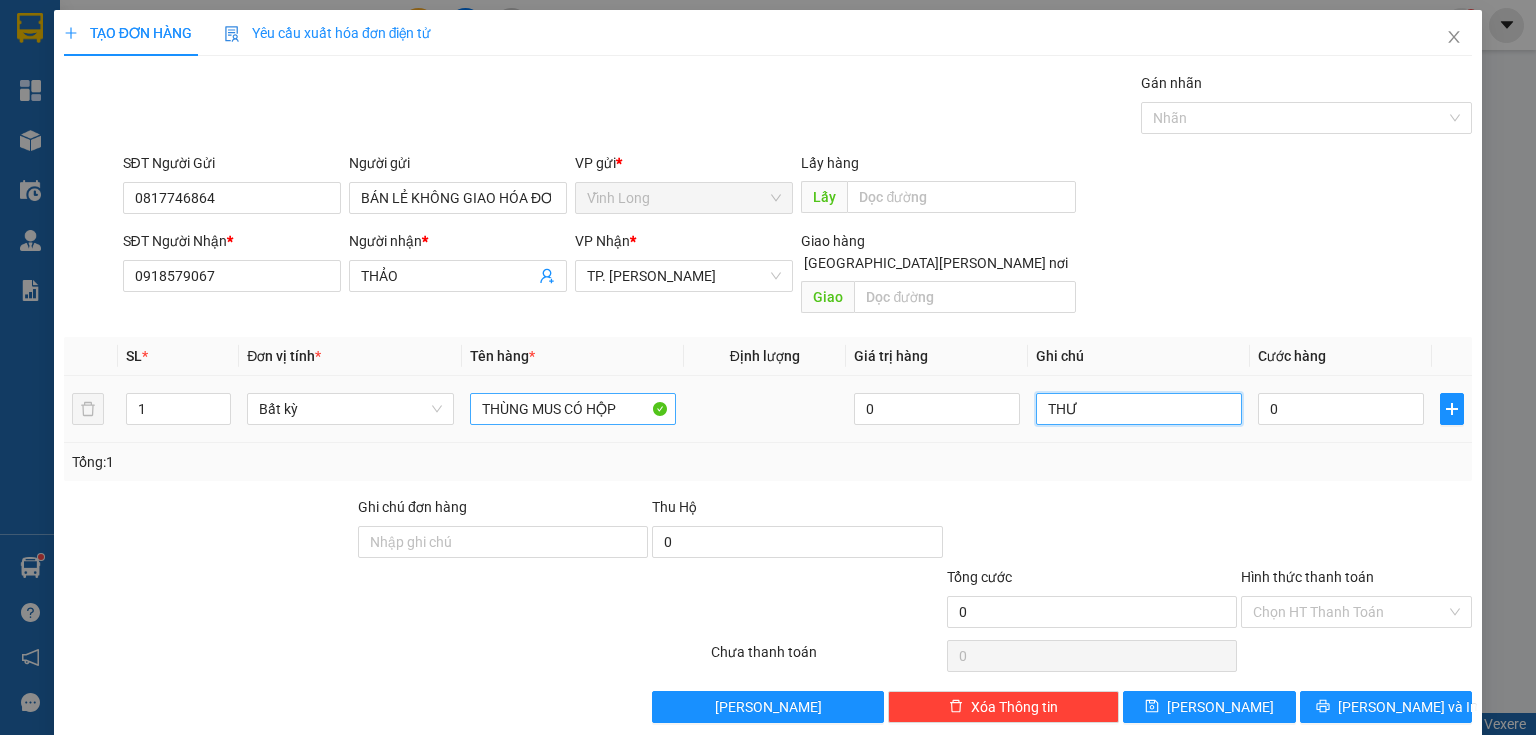 type on "THƯ" 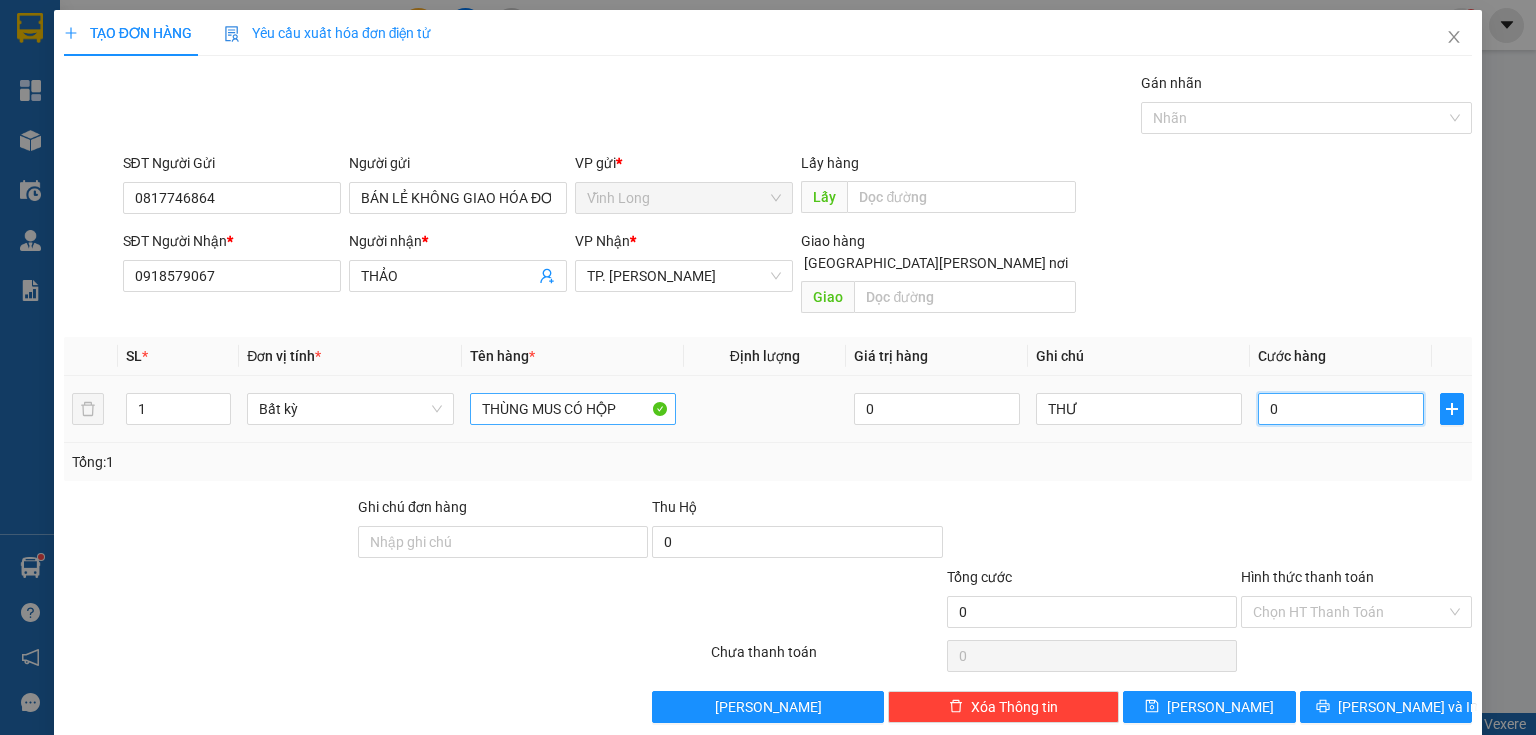 type on "4" 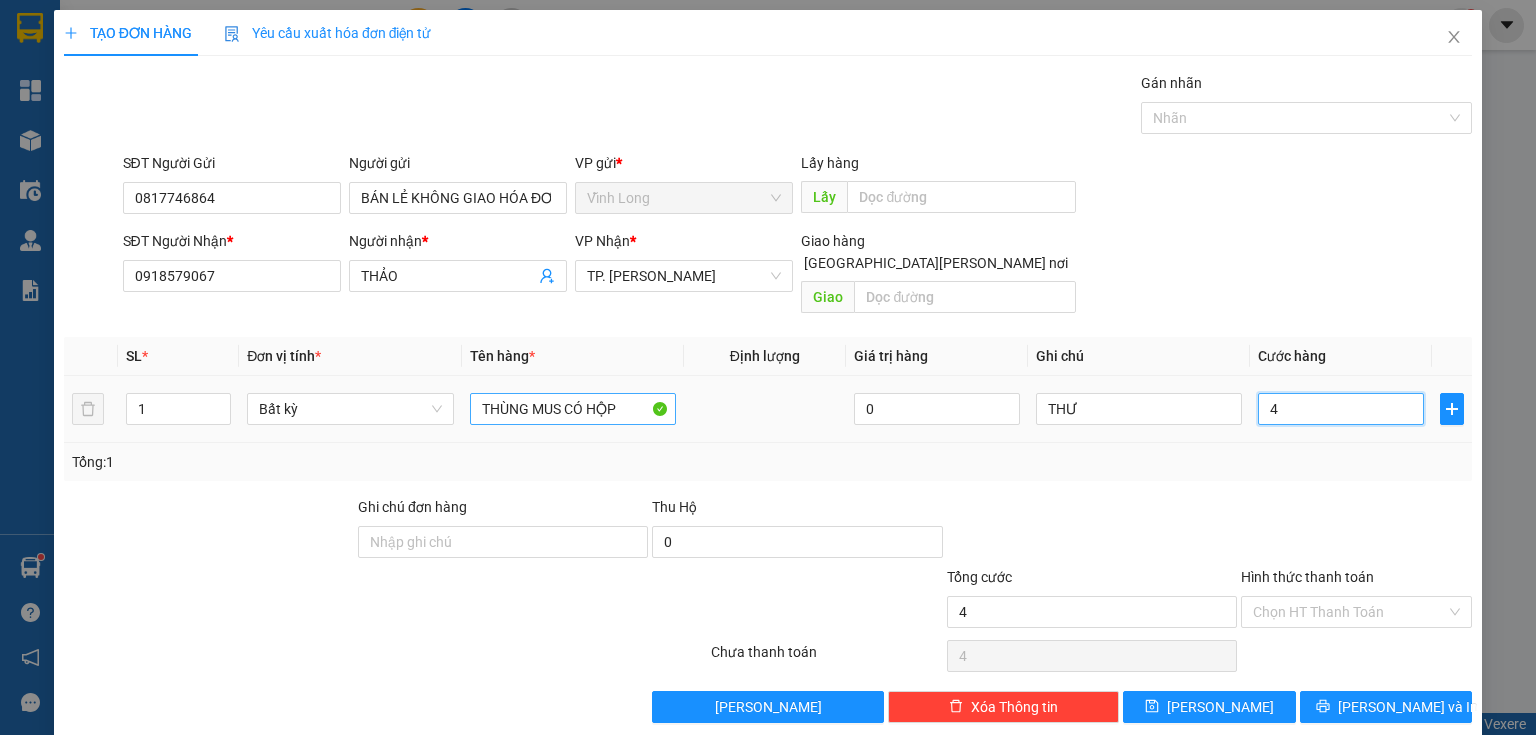 type on "40" 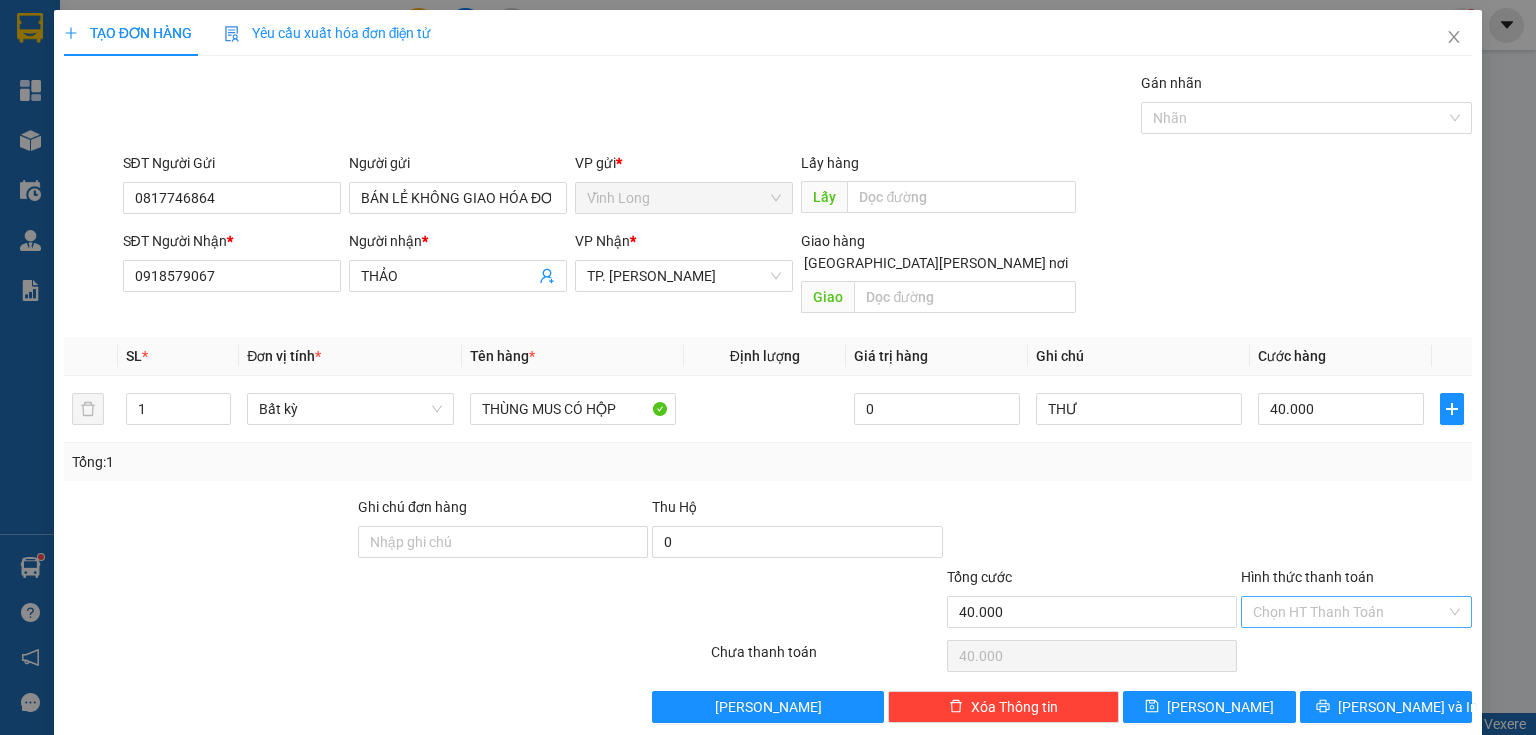 drag, startPoint x: 1328, startPoint y: 592, endPoint x: 1320, endPoint y: 599, distance: 10.630146 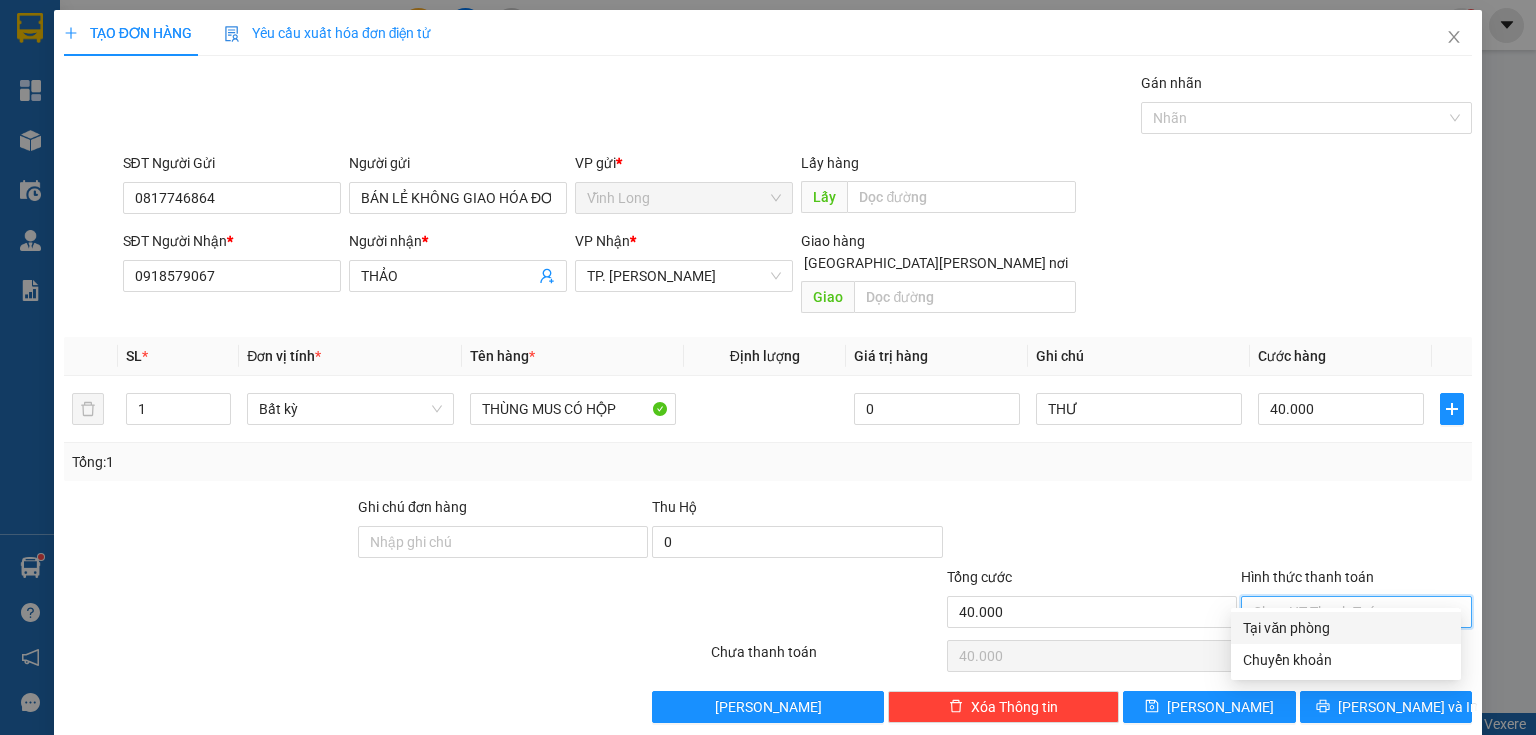 click on "Tại văn phòng" at bounding box center (1346, 628) 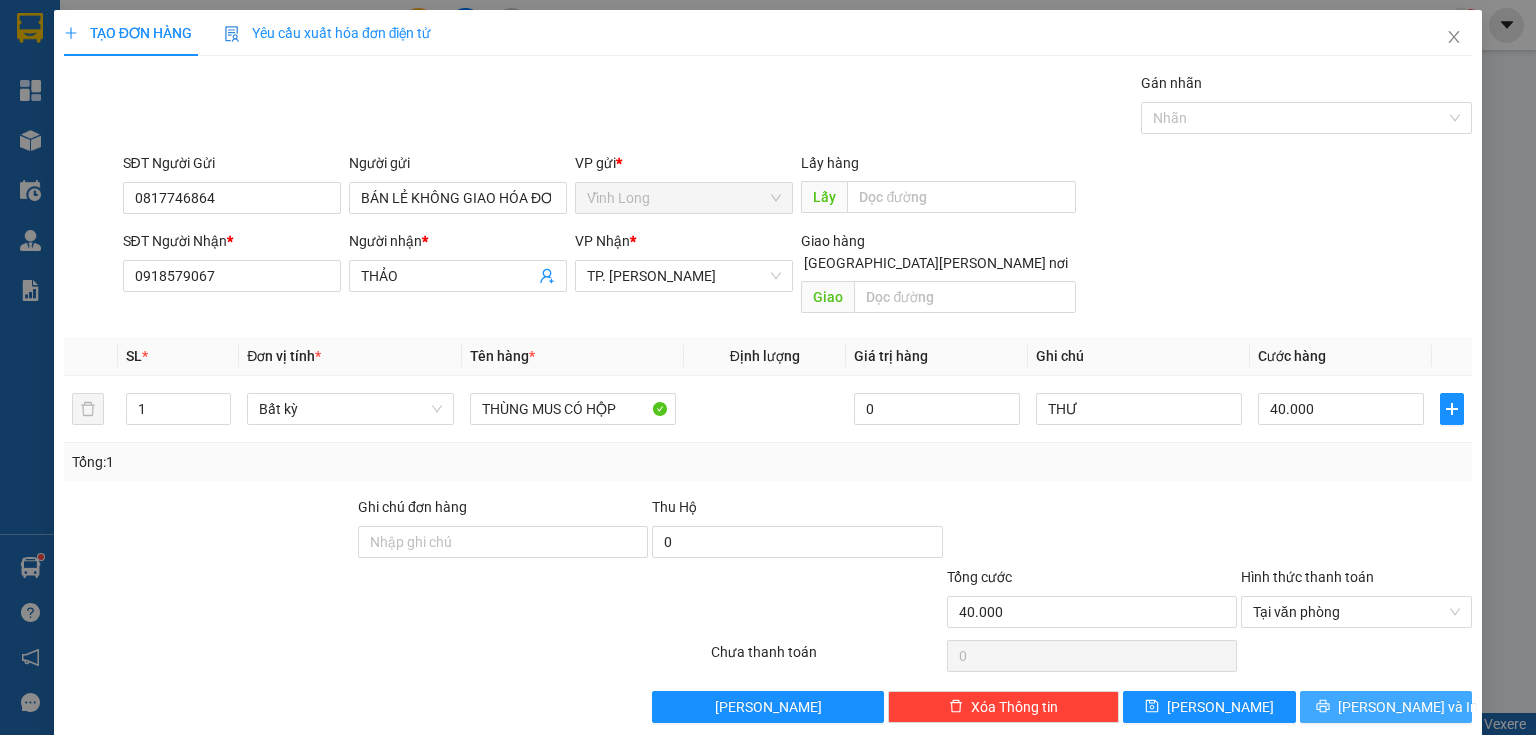 click on "[PERSON_NAME] và In" at bounding box center [1386, 707] 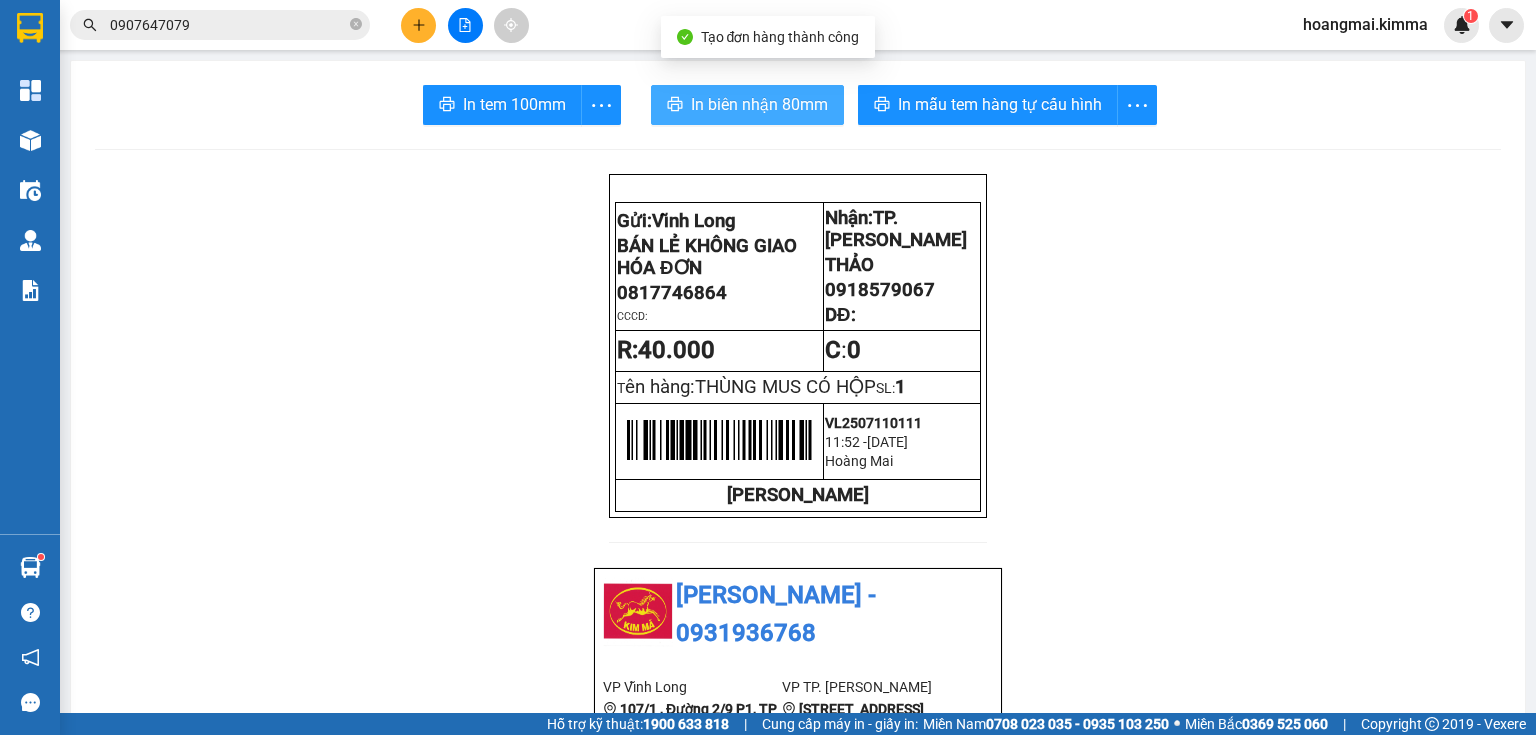 click on "In biên nhận 80mm" at bounding box center [759, 104] 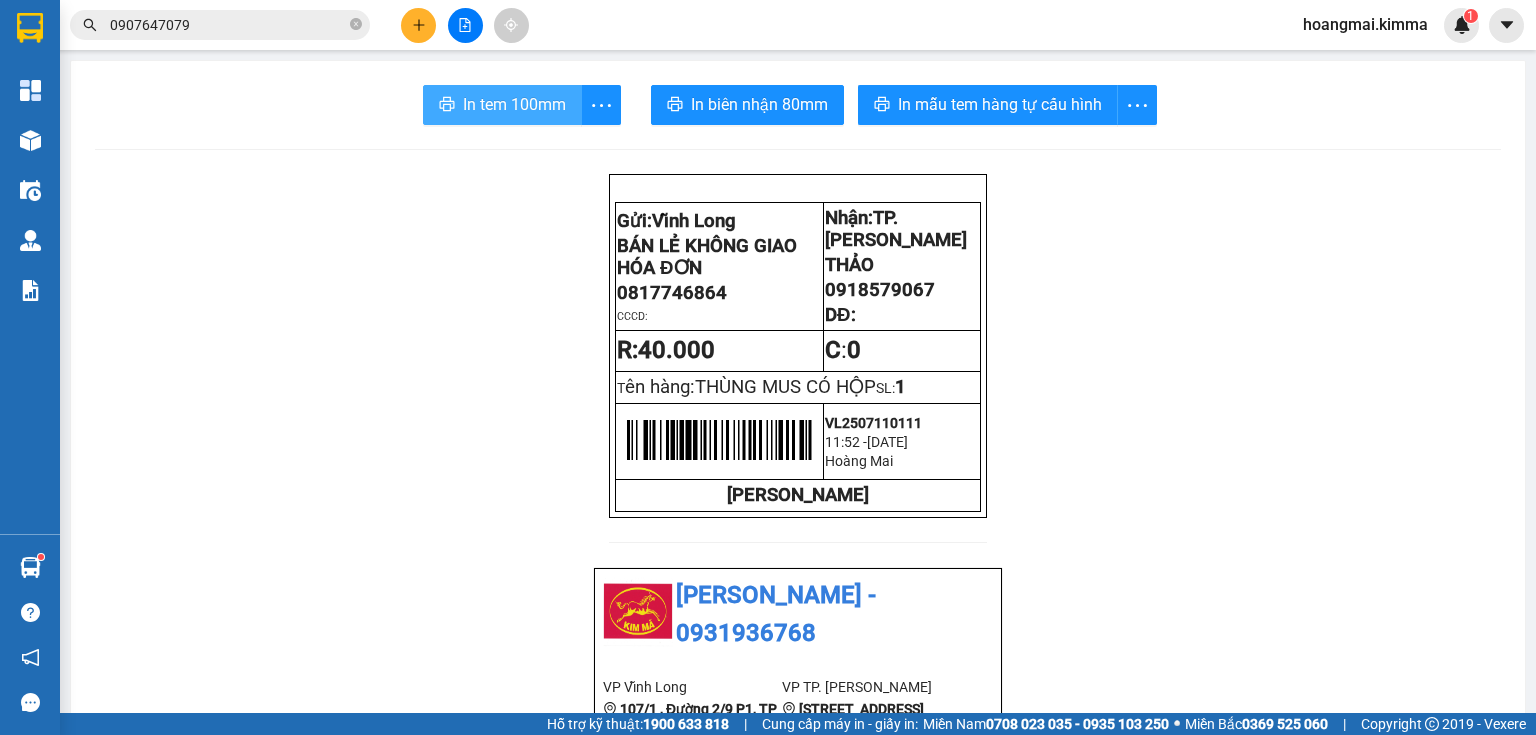 click on "In tem 100mm" at bounding box center [514, 104] 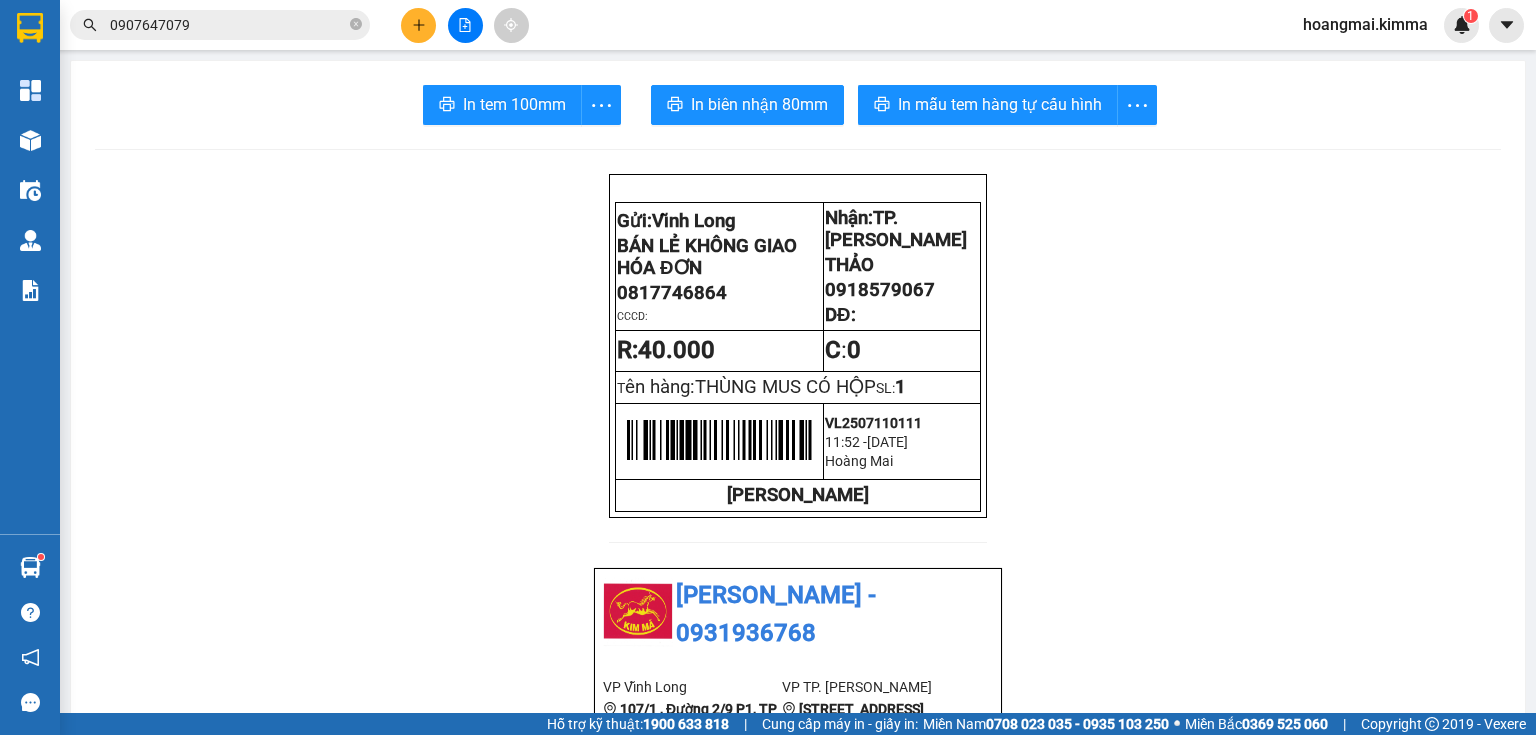 click 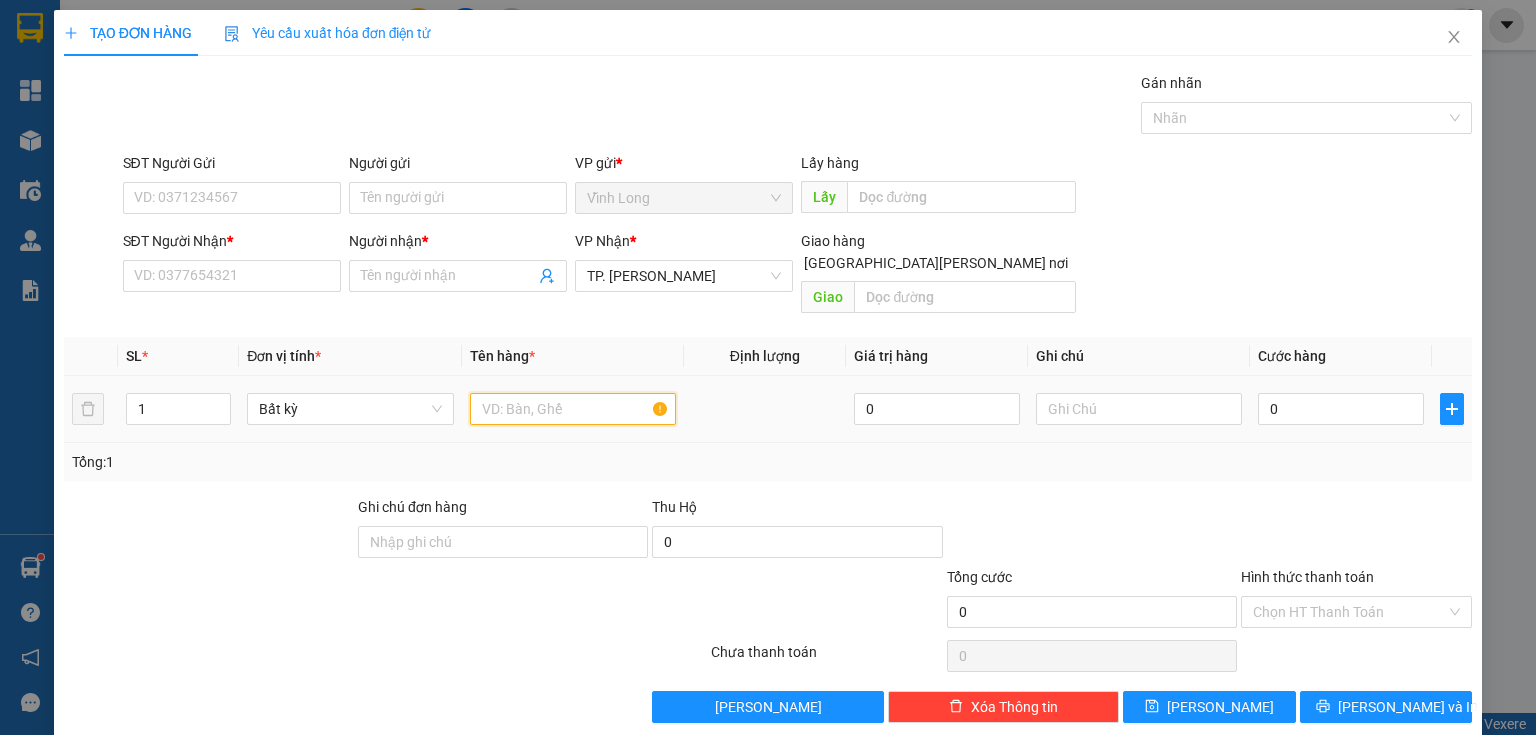 click at bounding box center [573, 409] 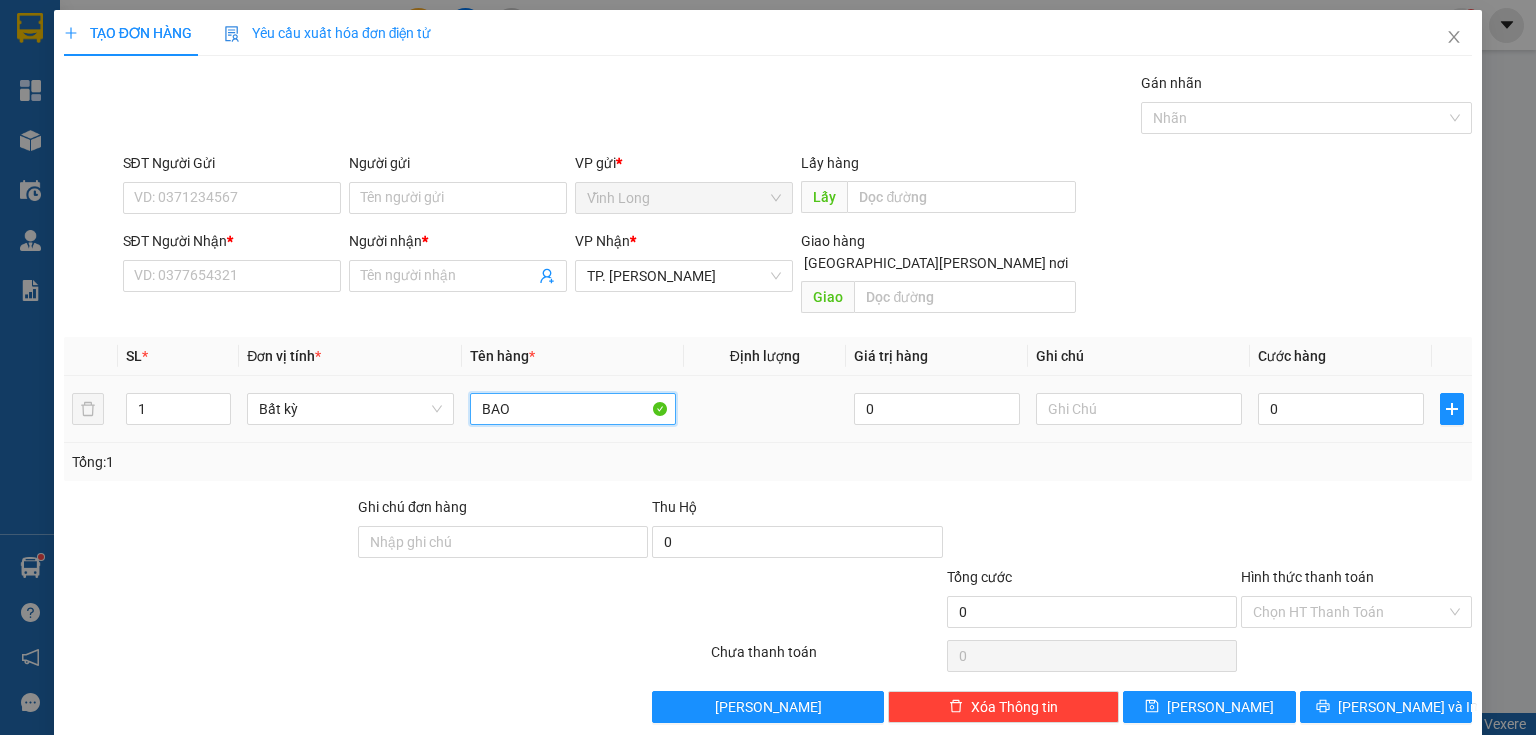 type on "BAO" 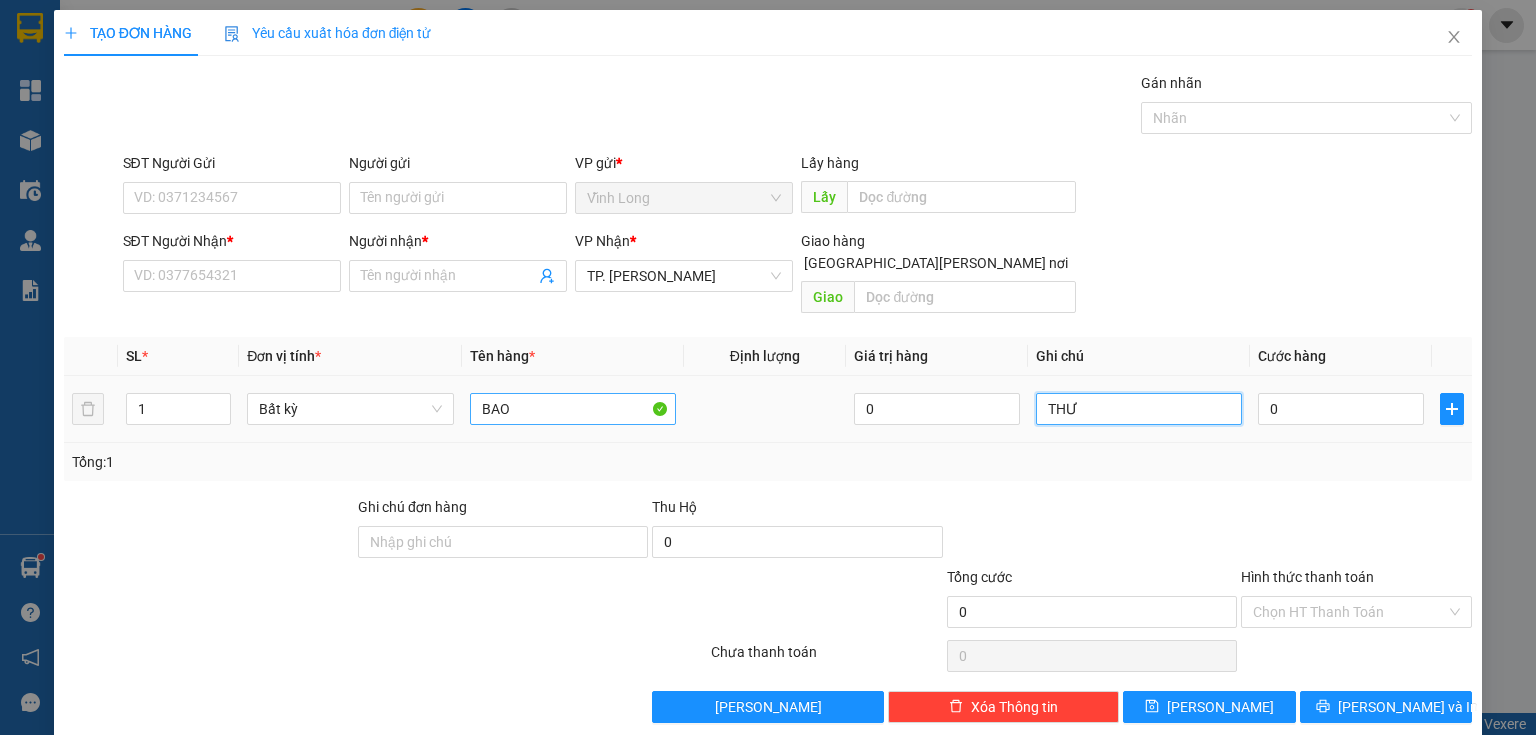 type on "THƯ" 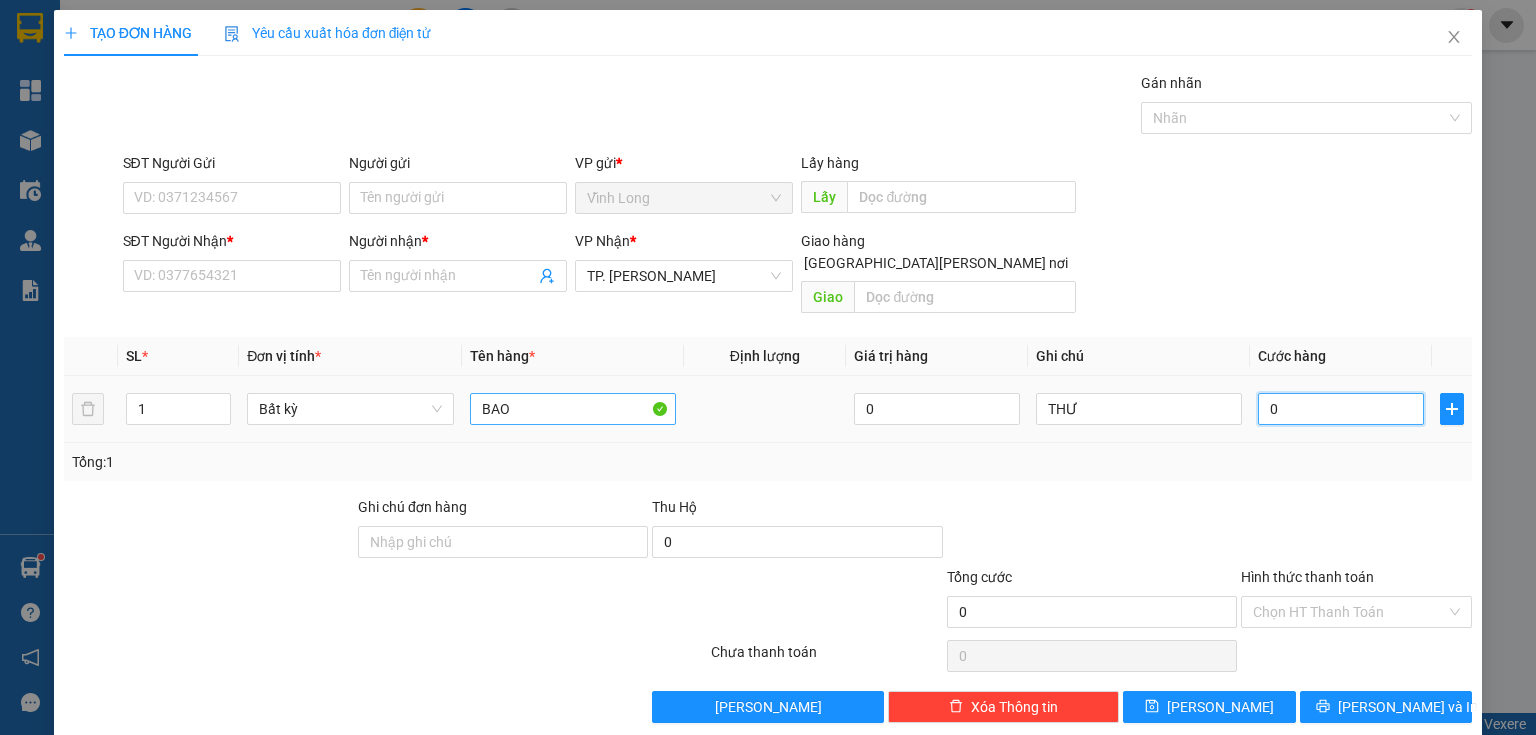 type on "3" 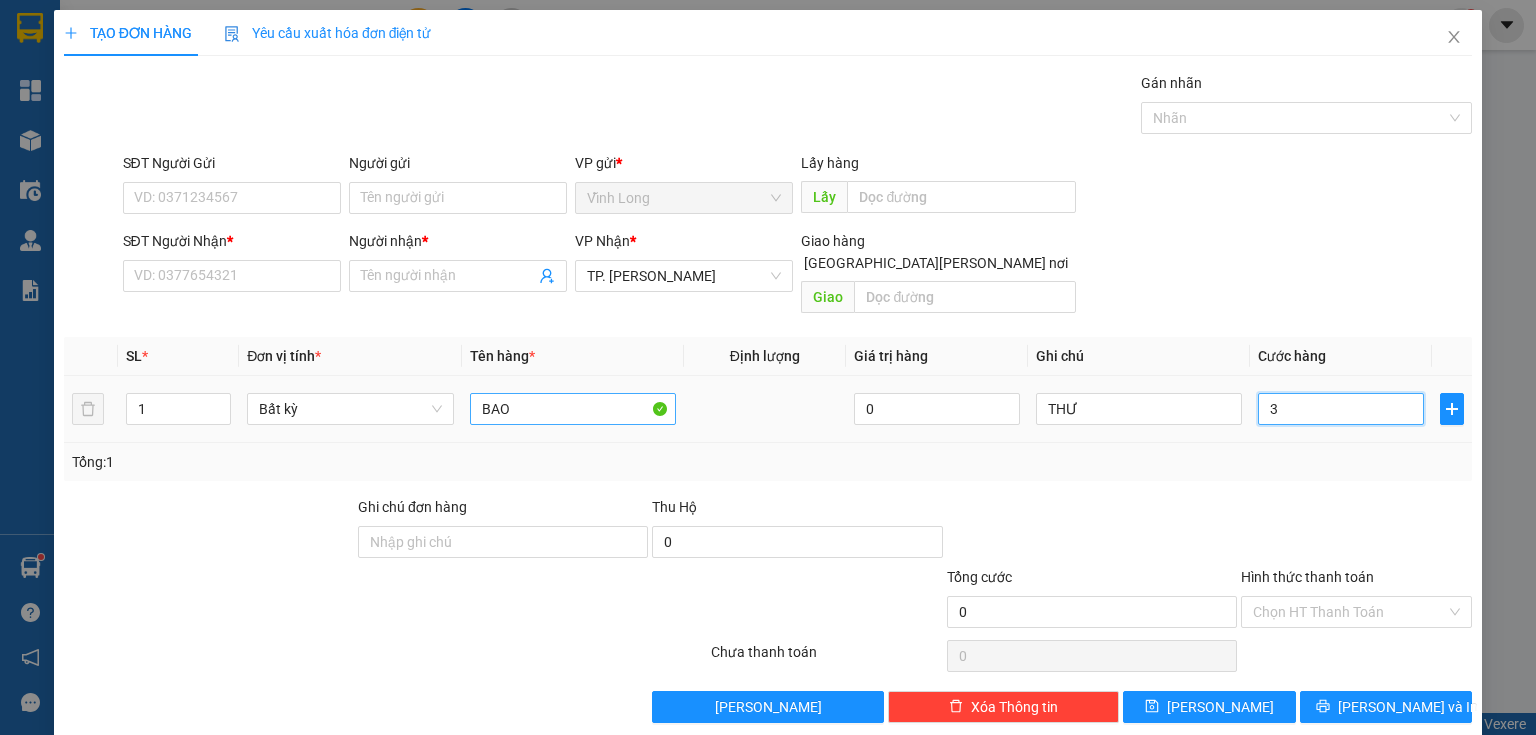 type on "3" 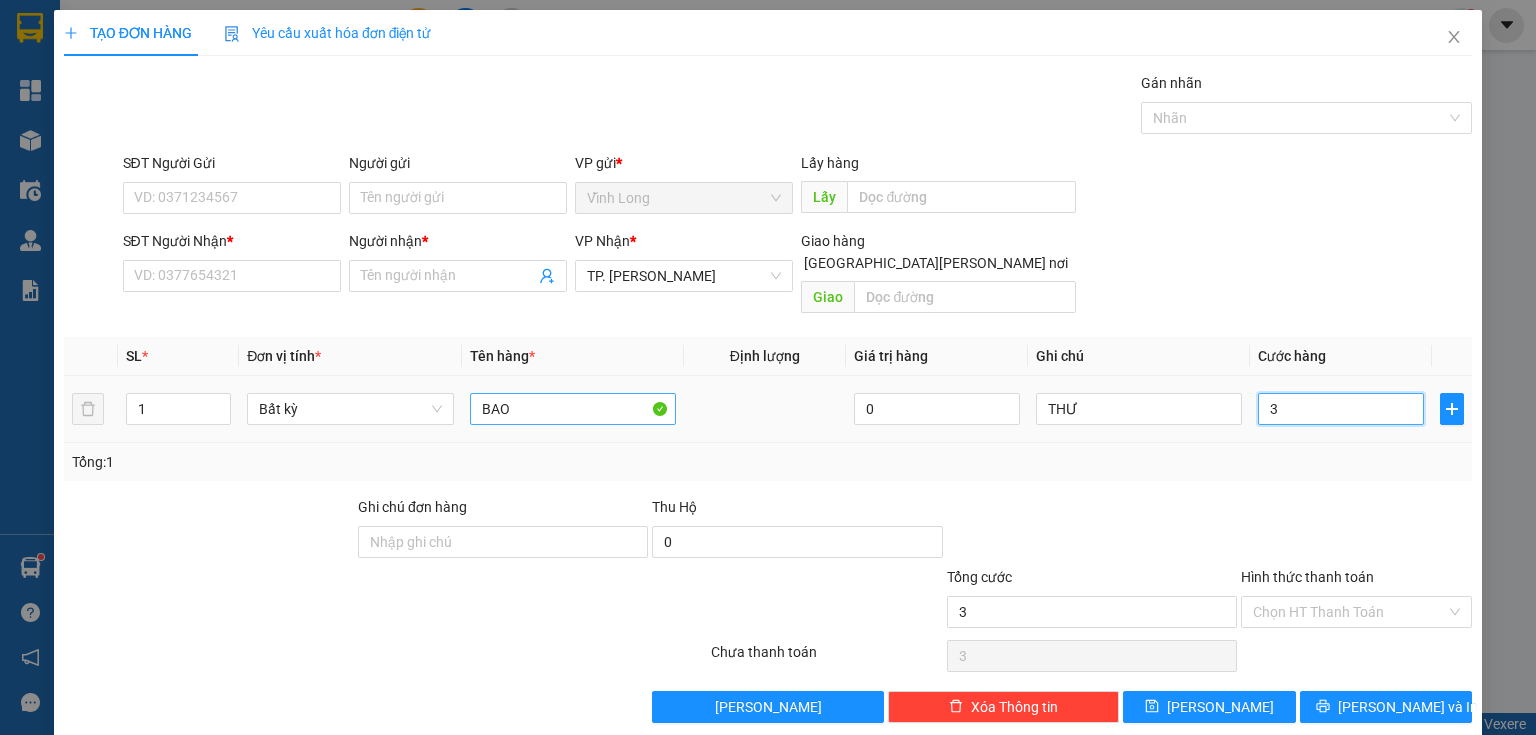 type on "30" 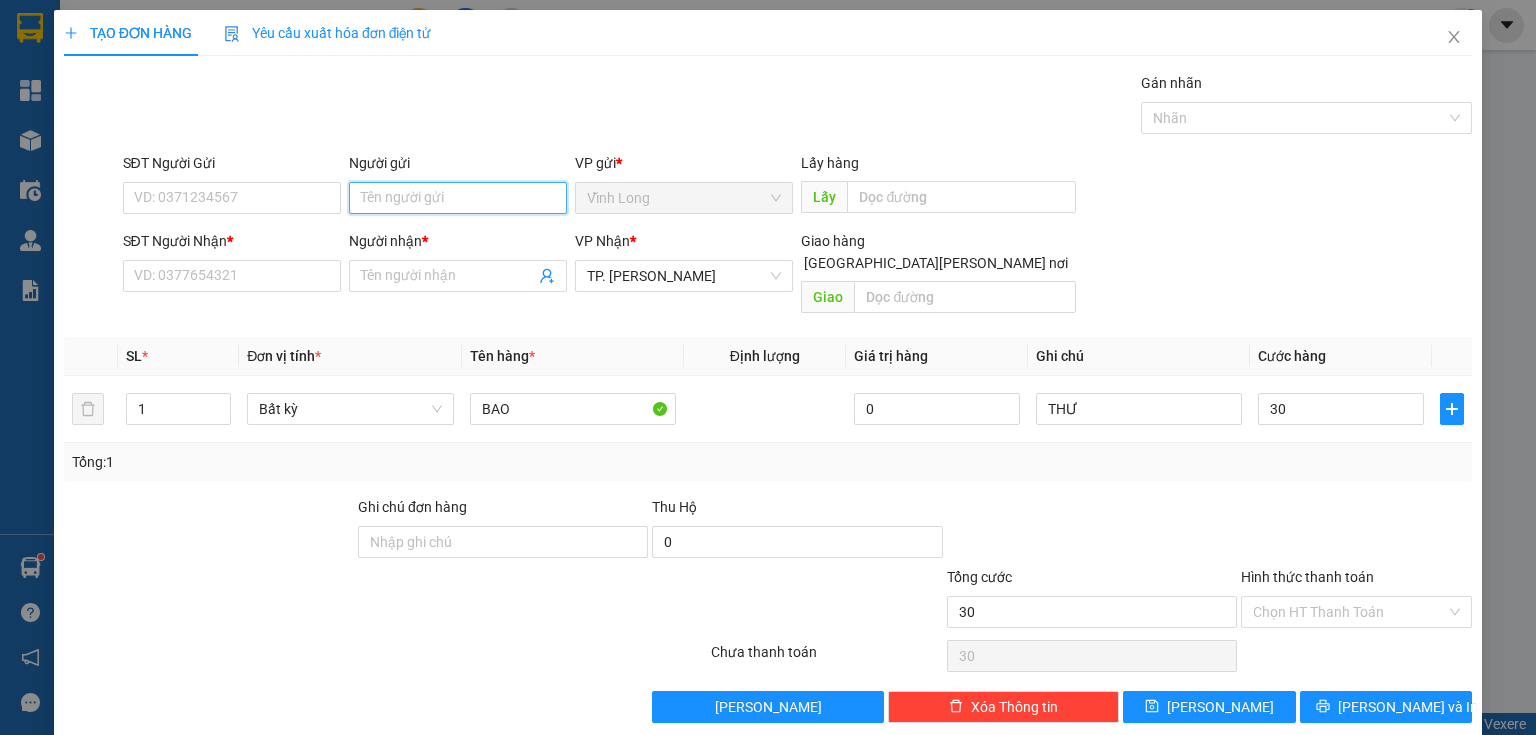 type on "30.000" 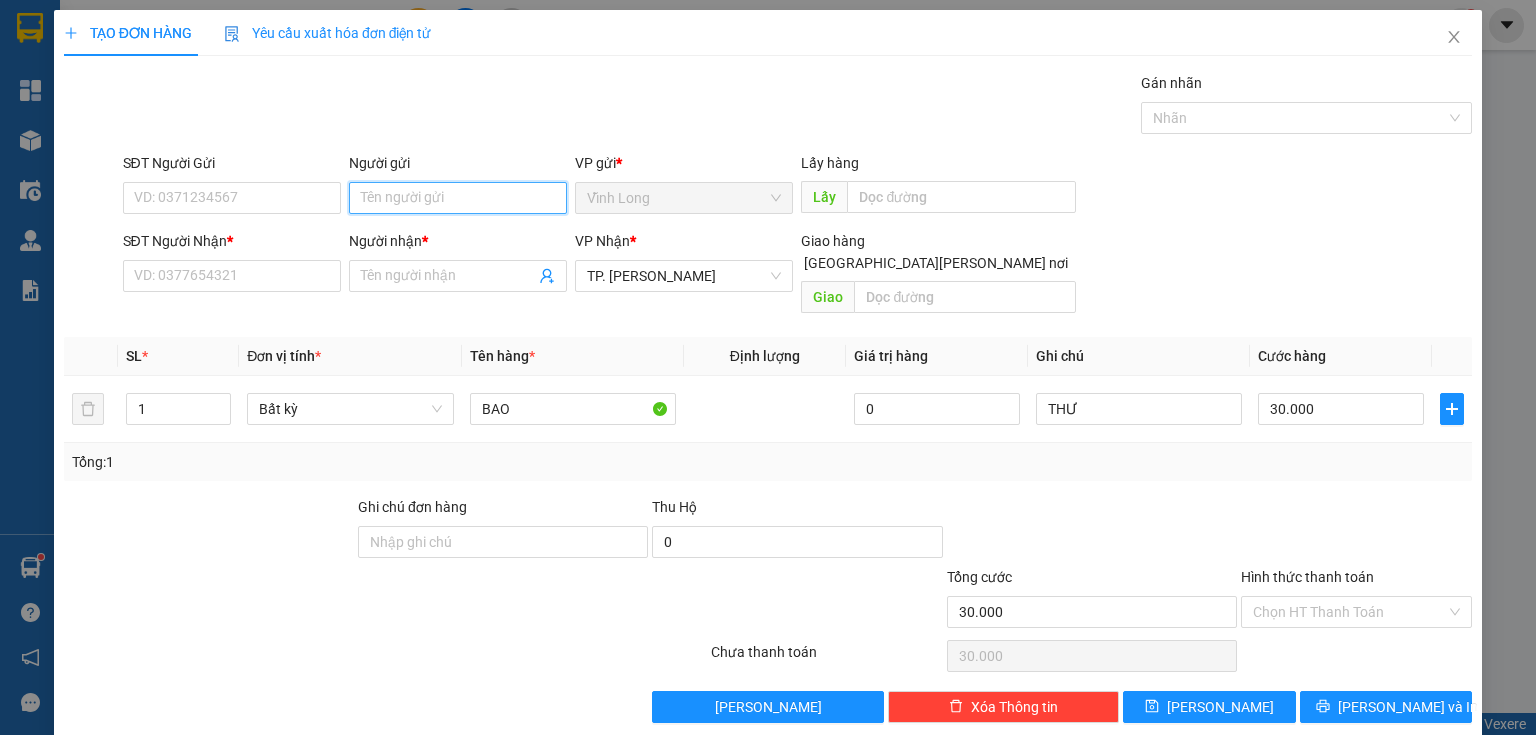 click on "Người gửi" at bounding box center [458, 198] 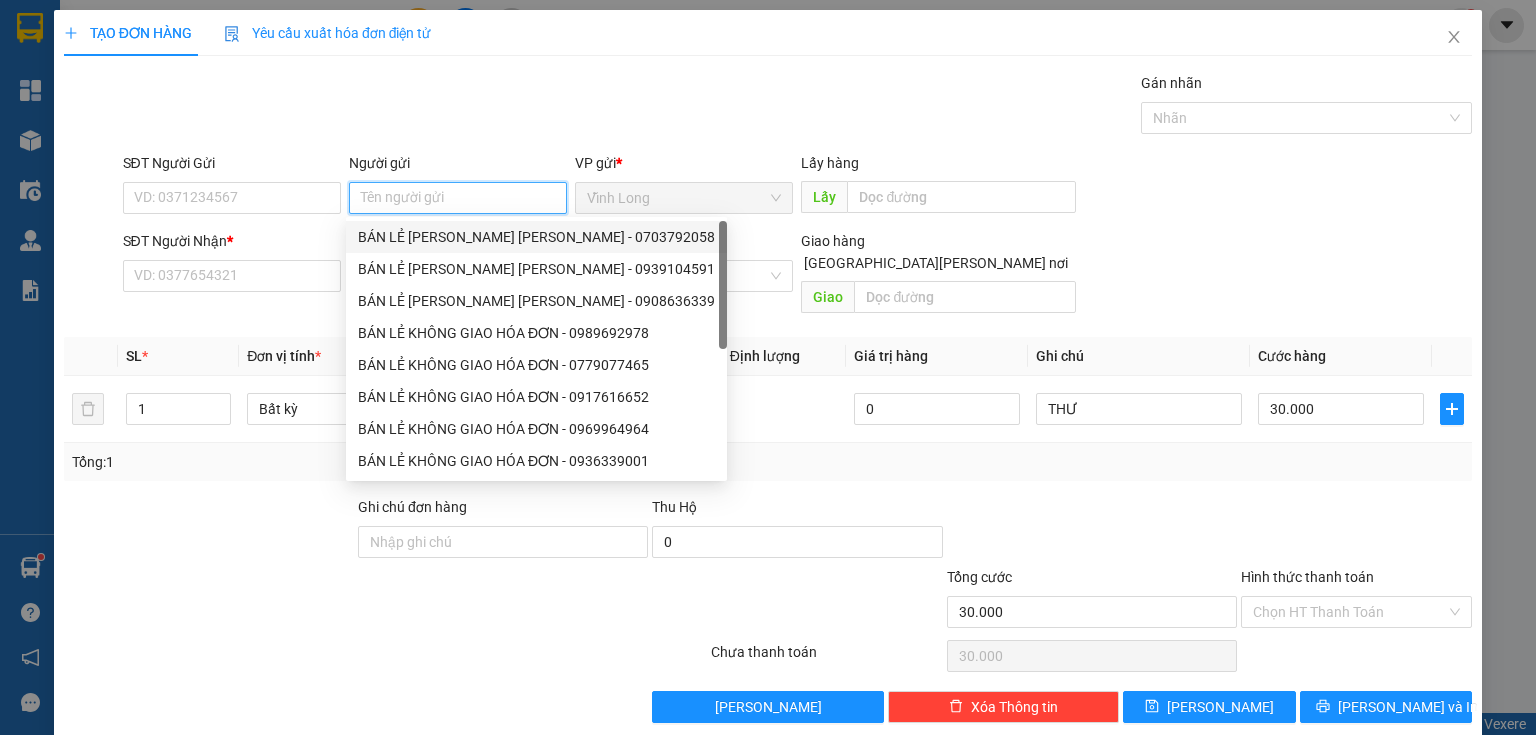 click on "BÁN LẺ [PERSON_NAME] [PERSON_NAME] - 0703792058" at bounding box center (536, 237) 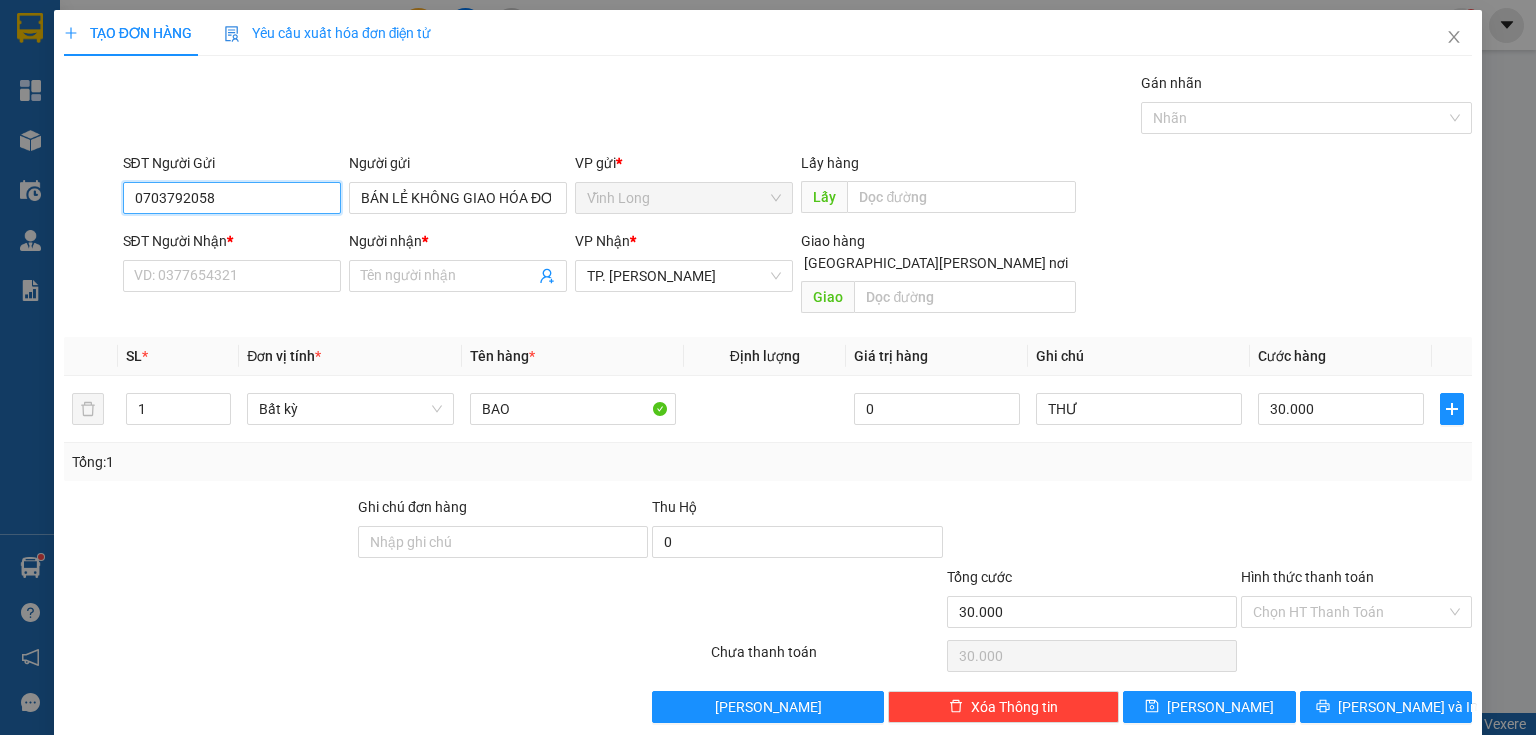 drag, startPoint x: 271, startPoint y: 204, endPoint x: 109, endPoint y: 196, distance: 162.19742 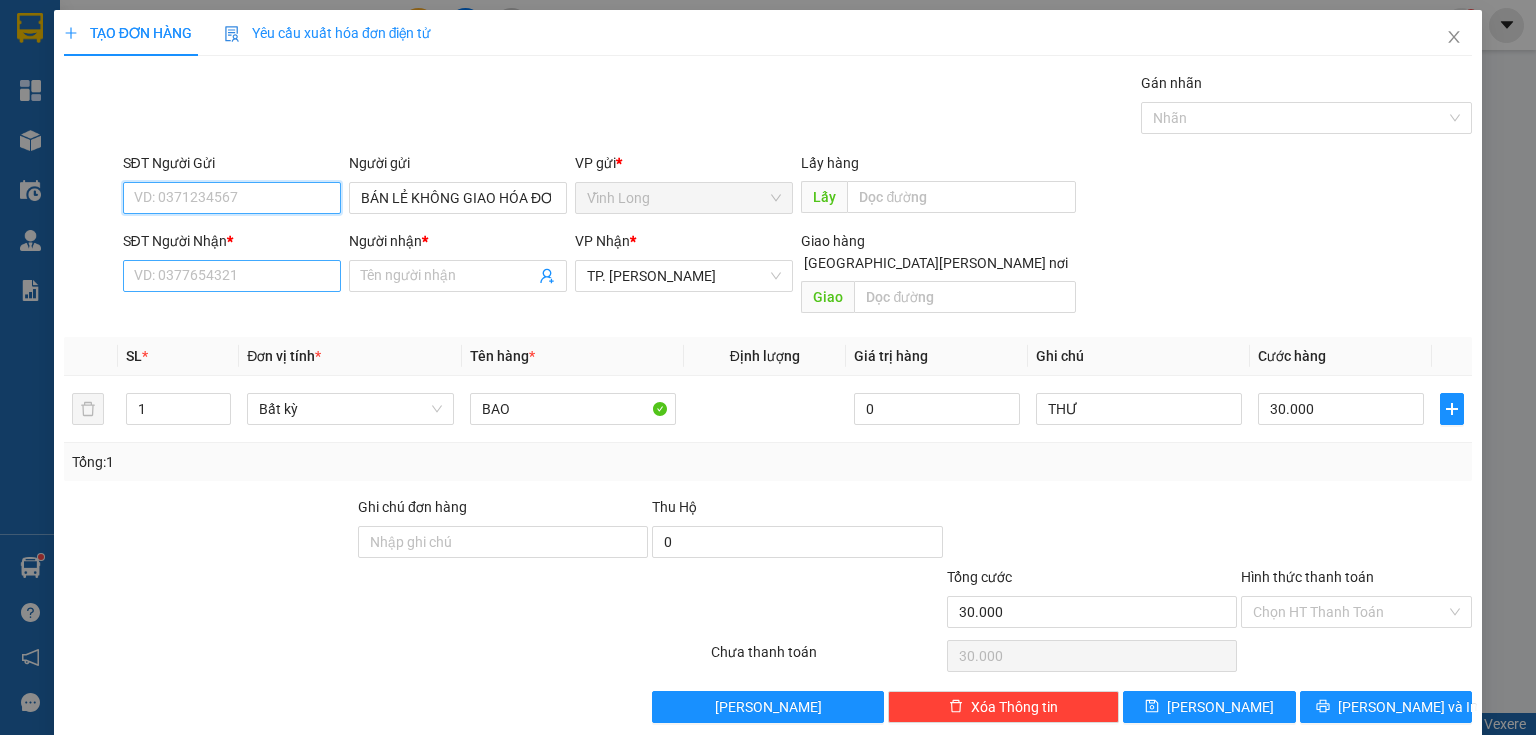 type 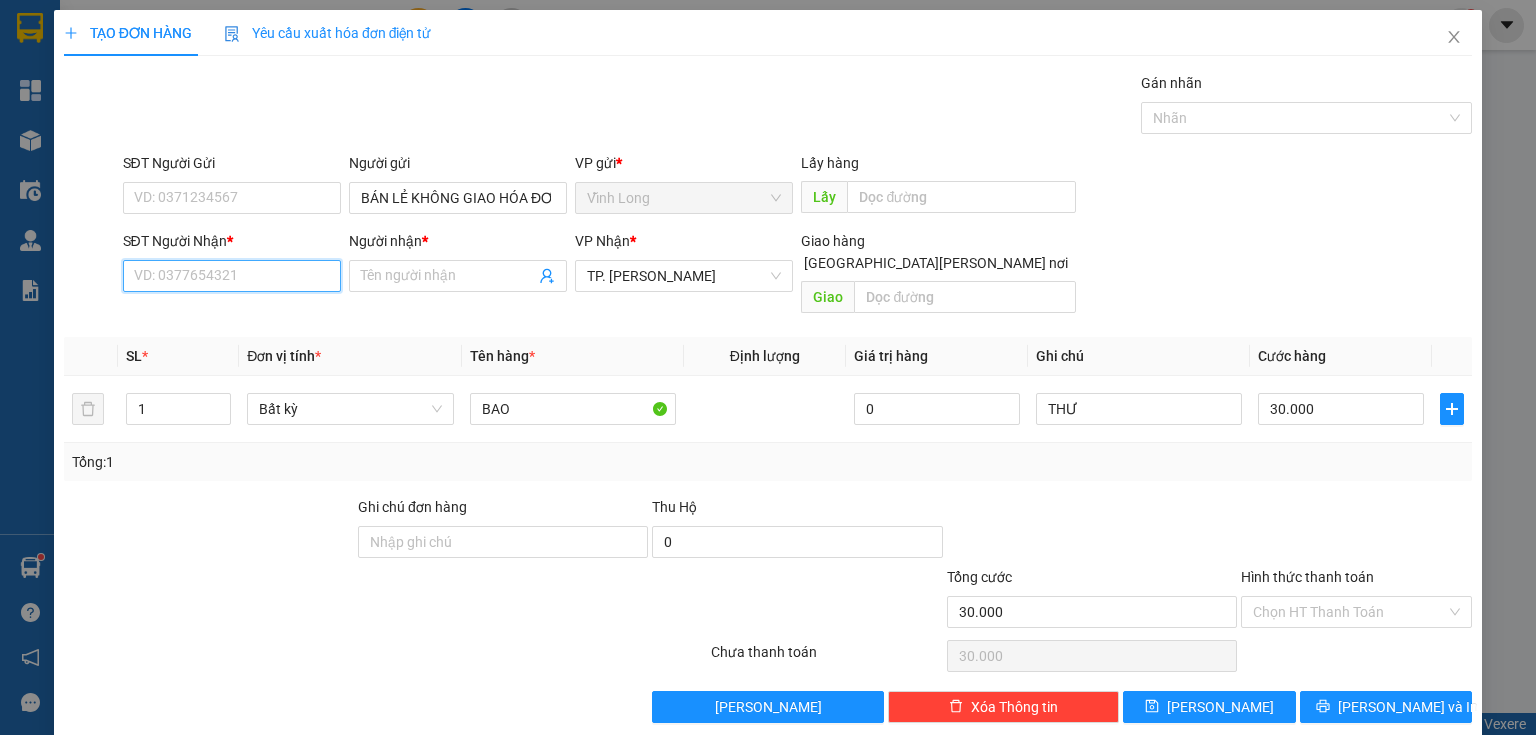 click on "SĐT Người Nhận  *" at bounding box center [232, 276] 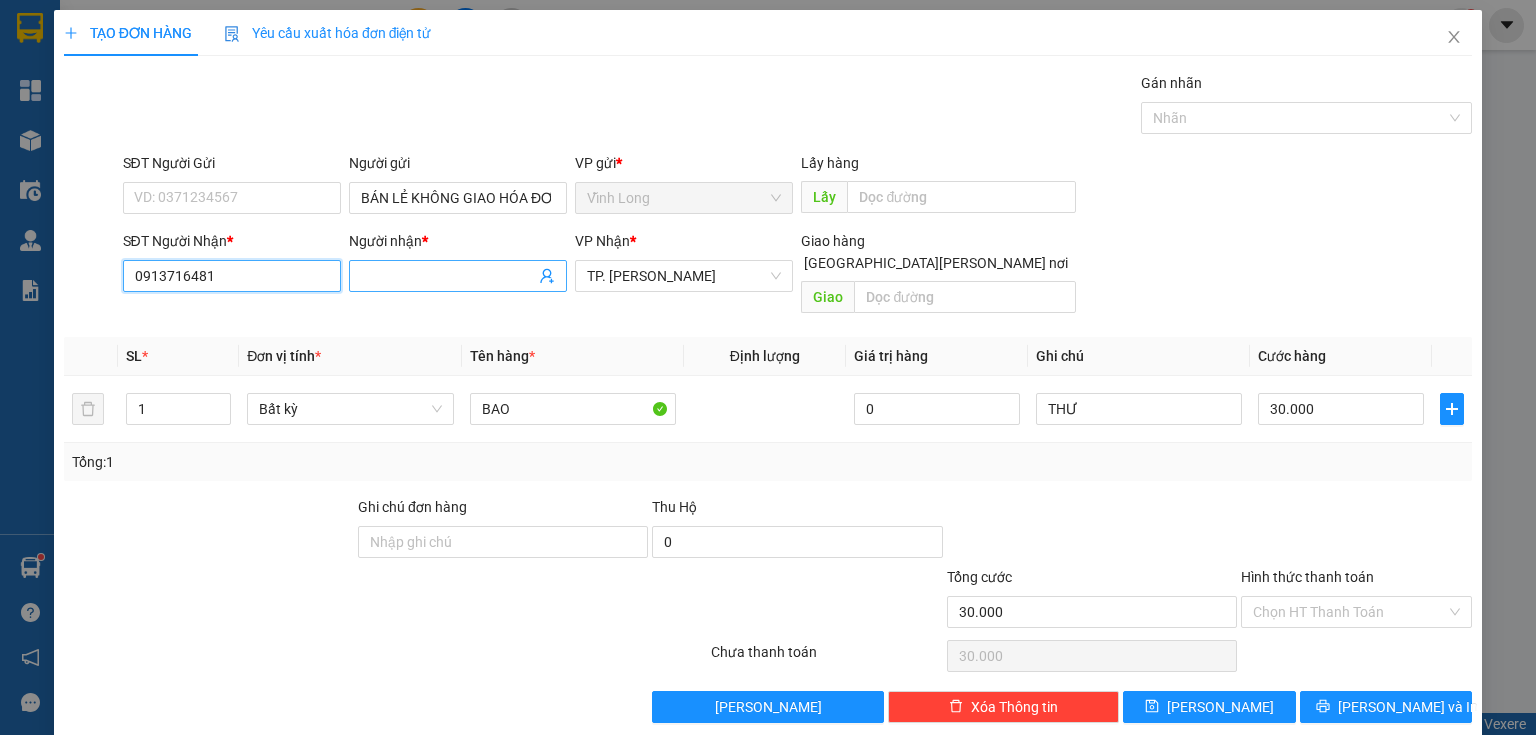 type on "0913716481" 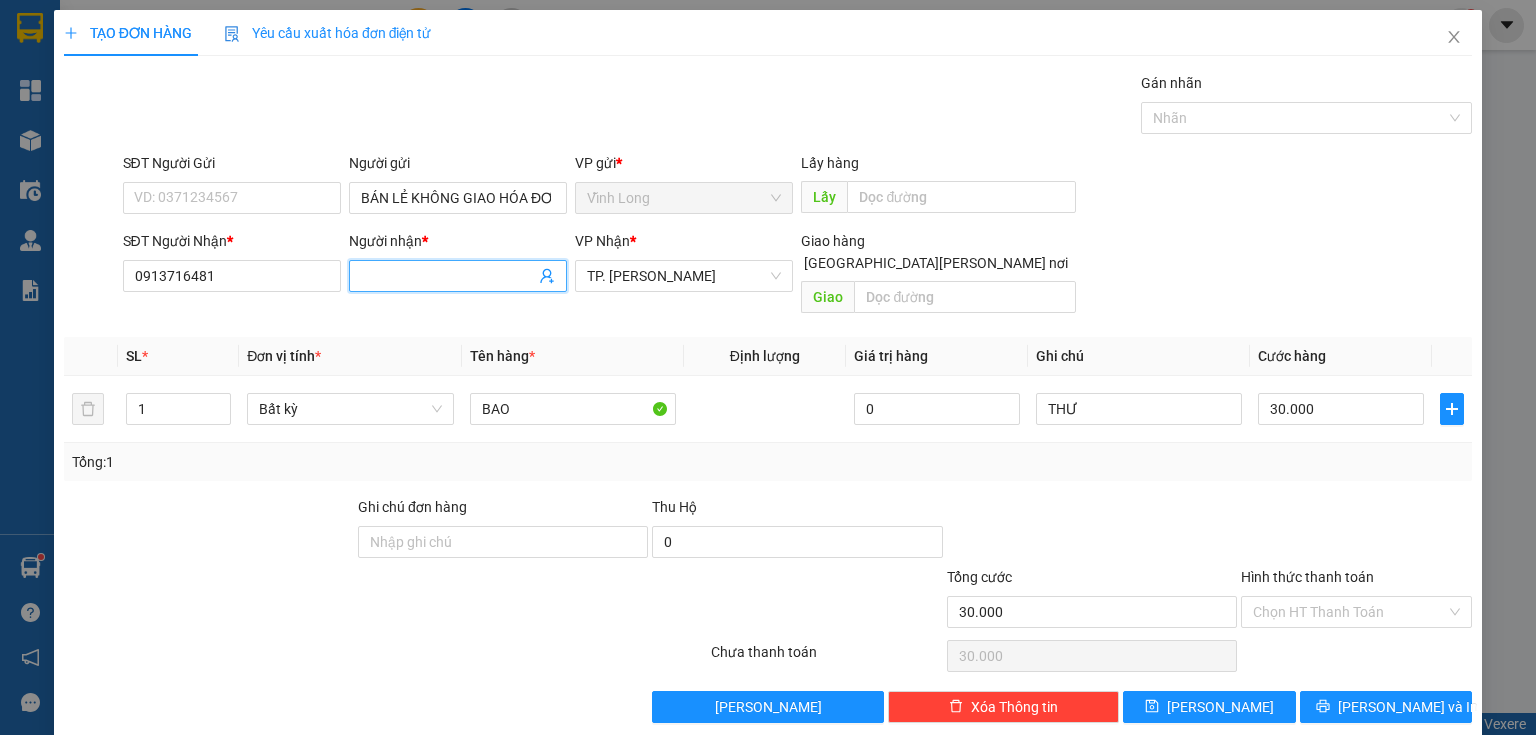 click on "Người nhận  *" at bounding box center (448, 276) 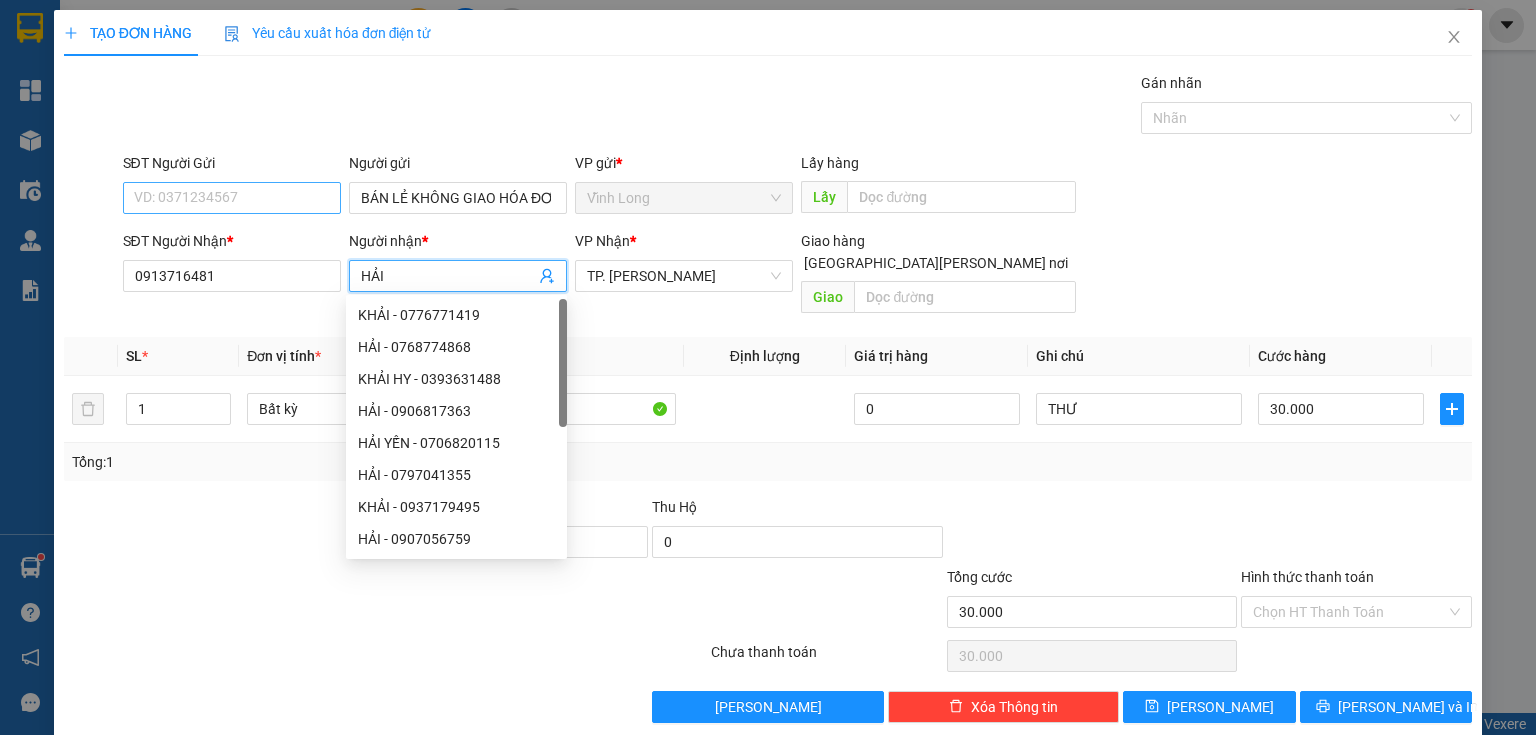 type on "HẢI" 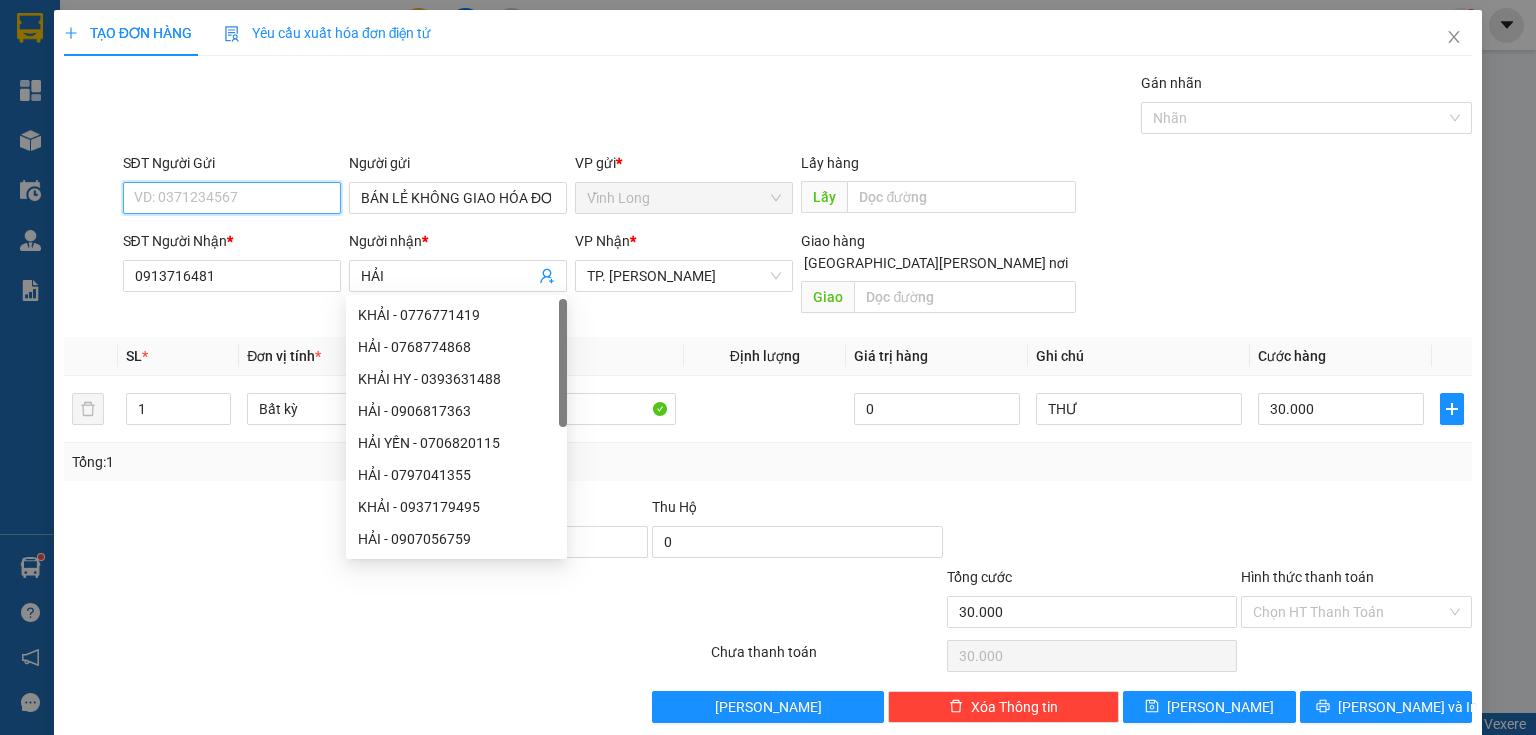 click on "SĐT Người Gửi" at bounding box center (232, 198) 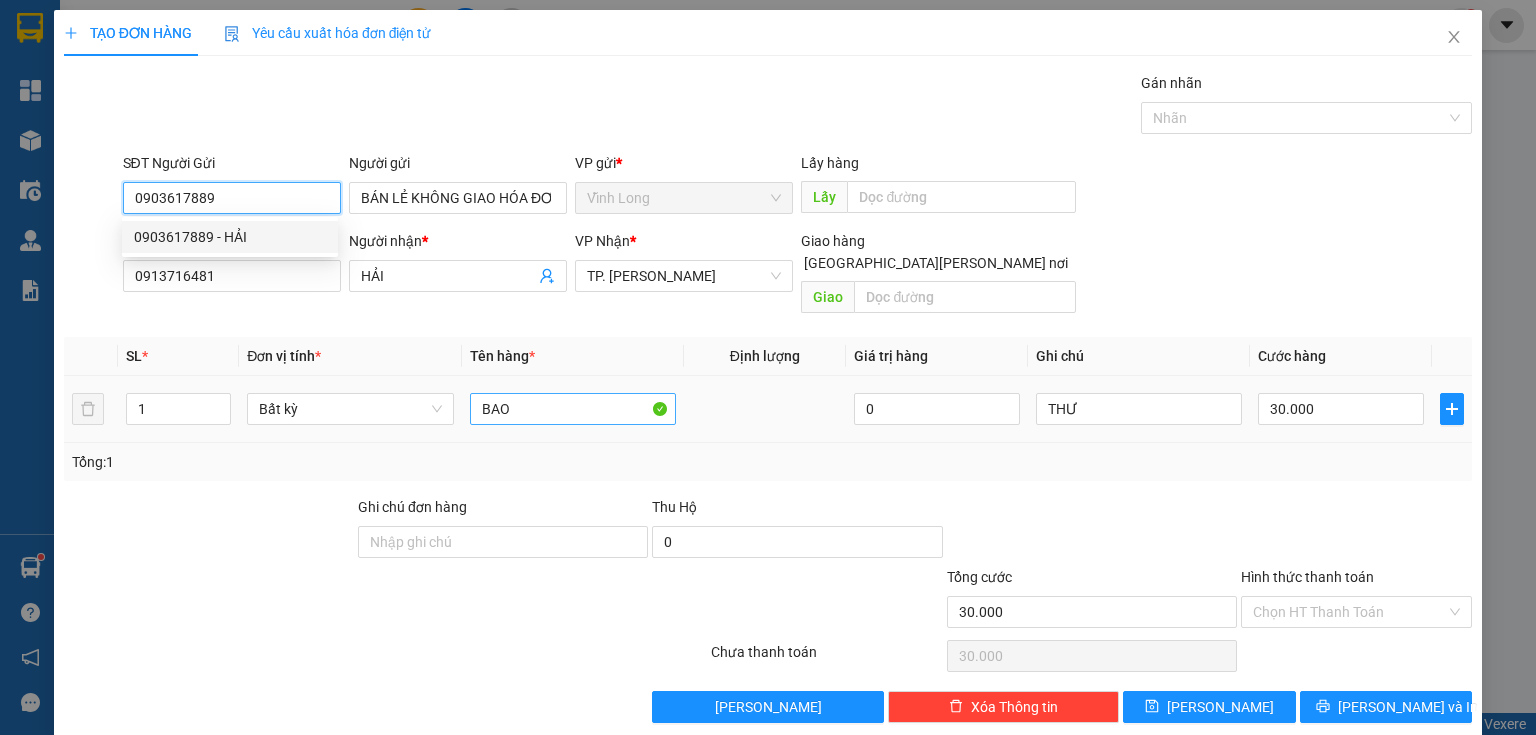 type on "0903617889" 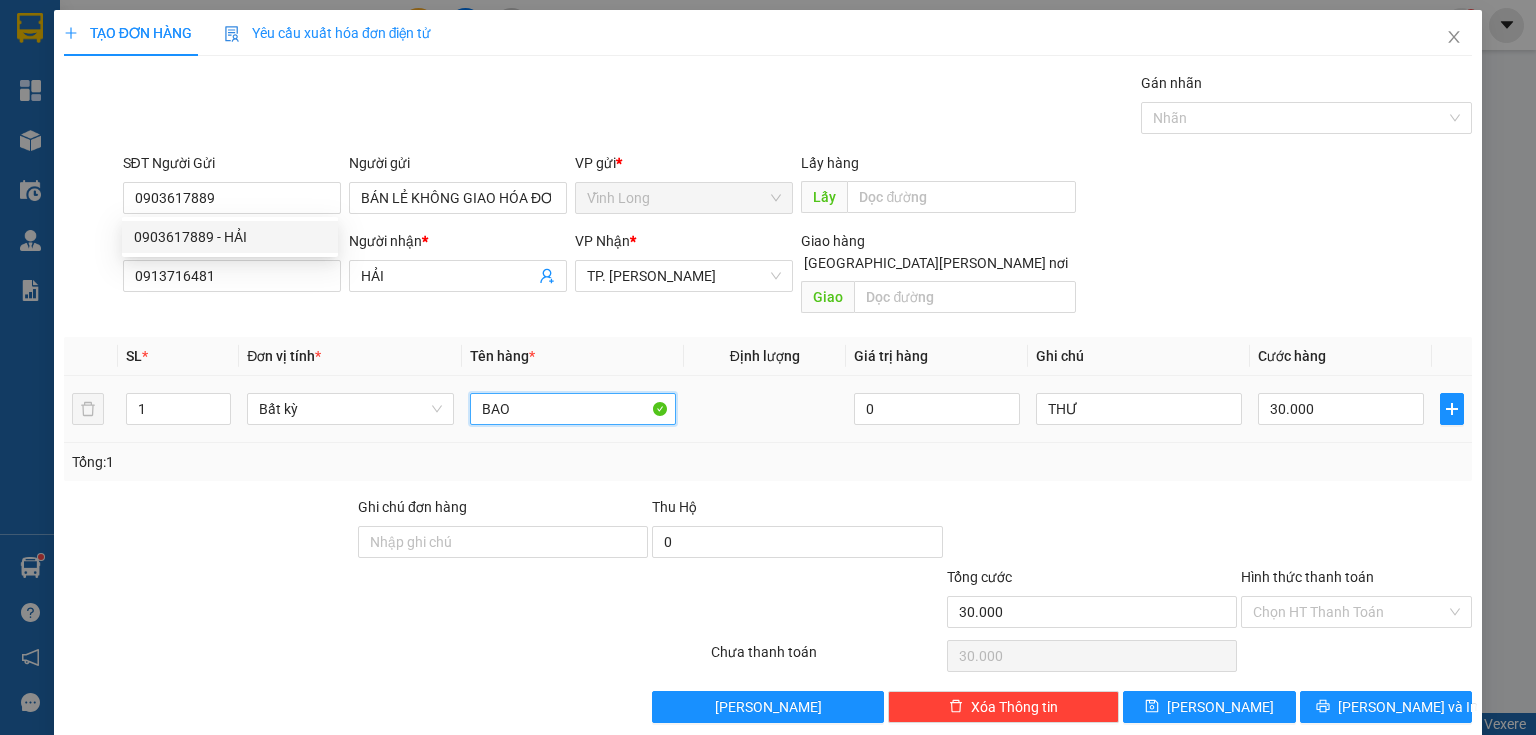 click on "BAO" at bounding box center [573, 409] 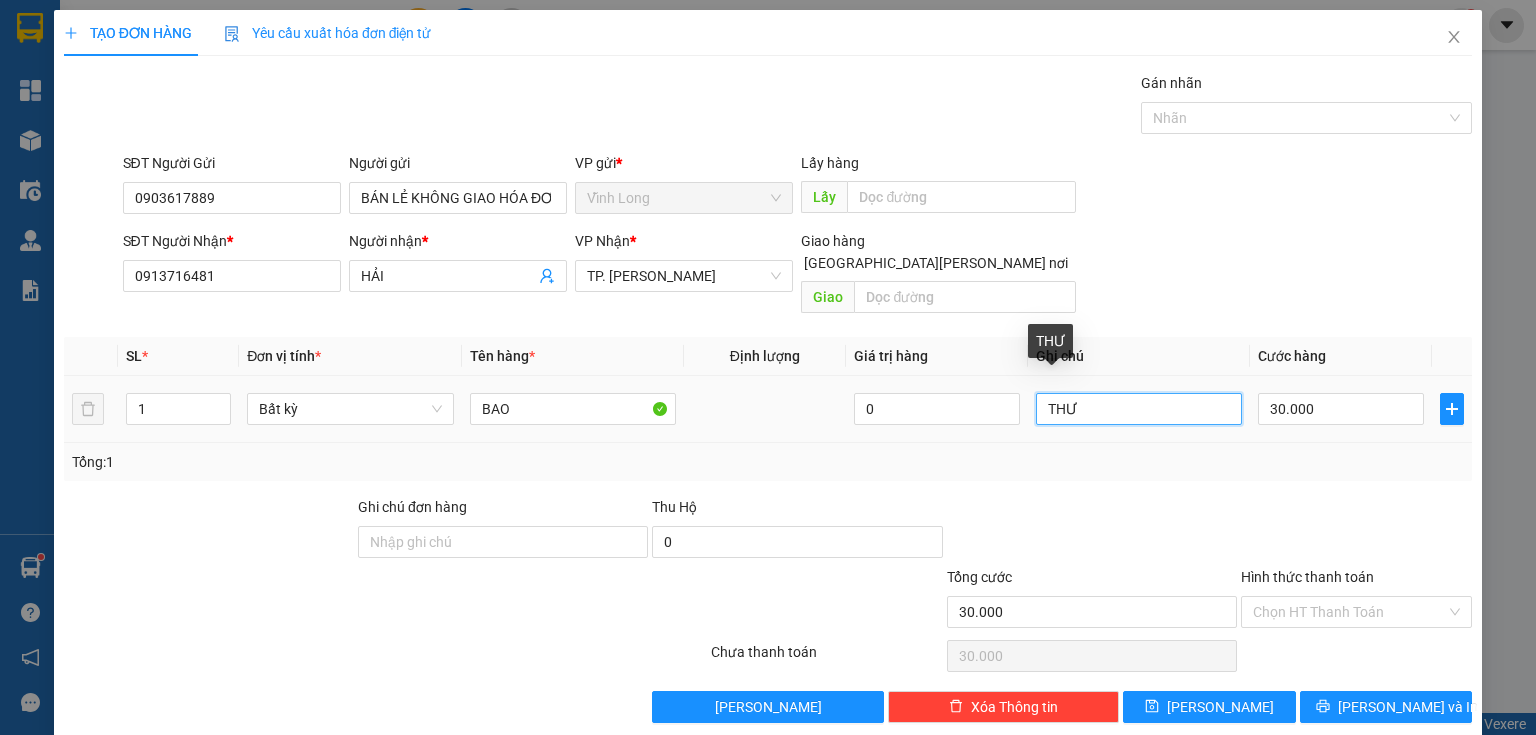 click on "THƯ" at bounding box center (1139, 409) 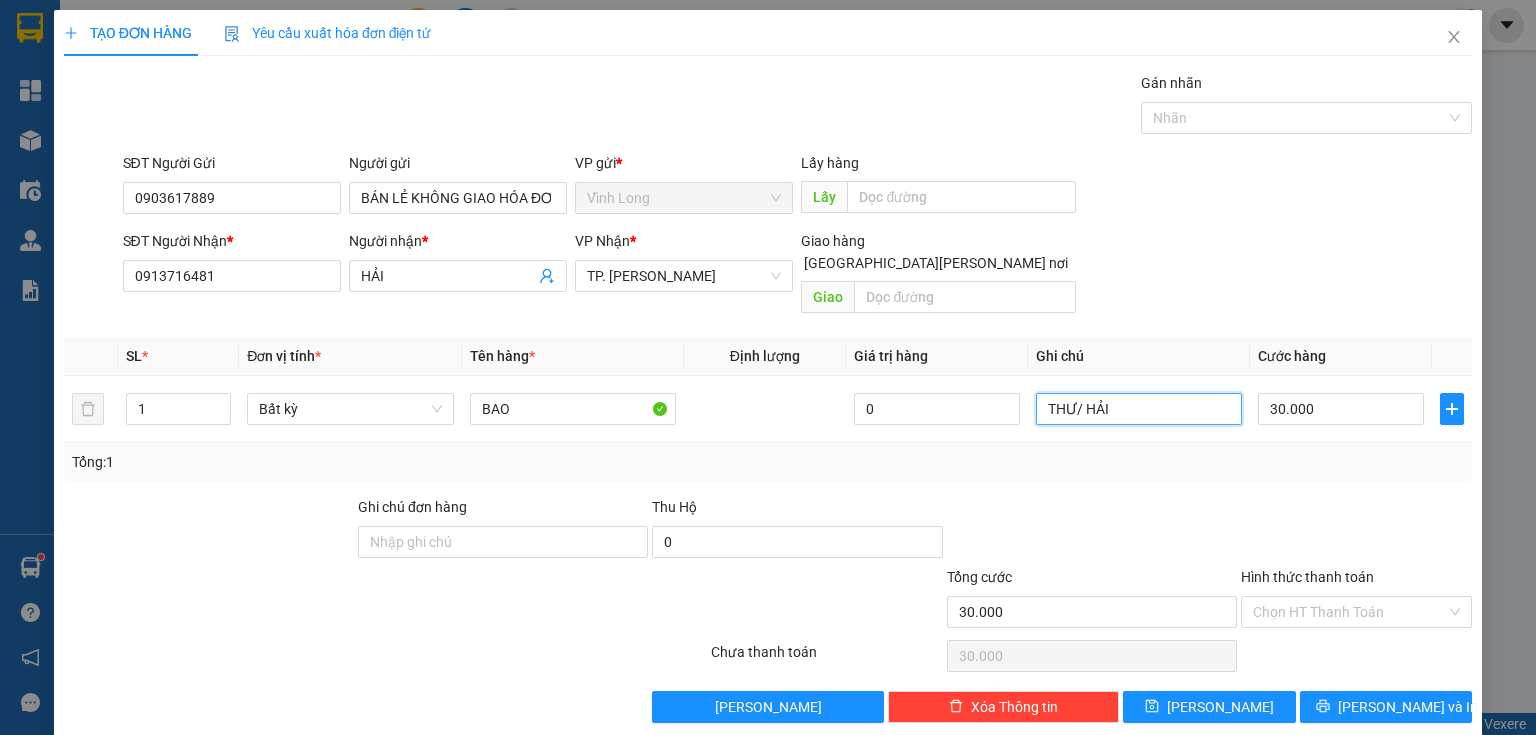 type on "THƯ/ HẢI" 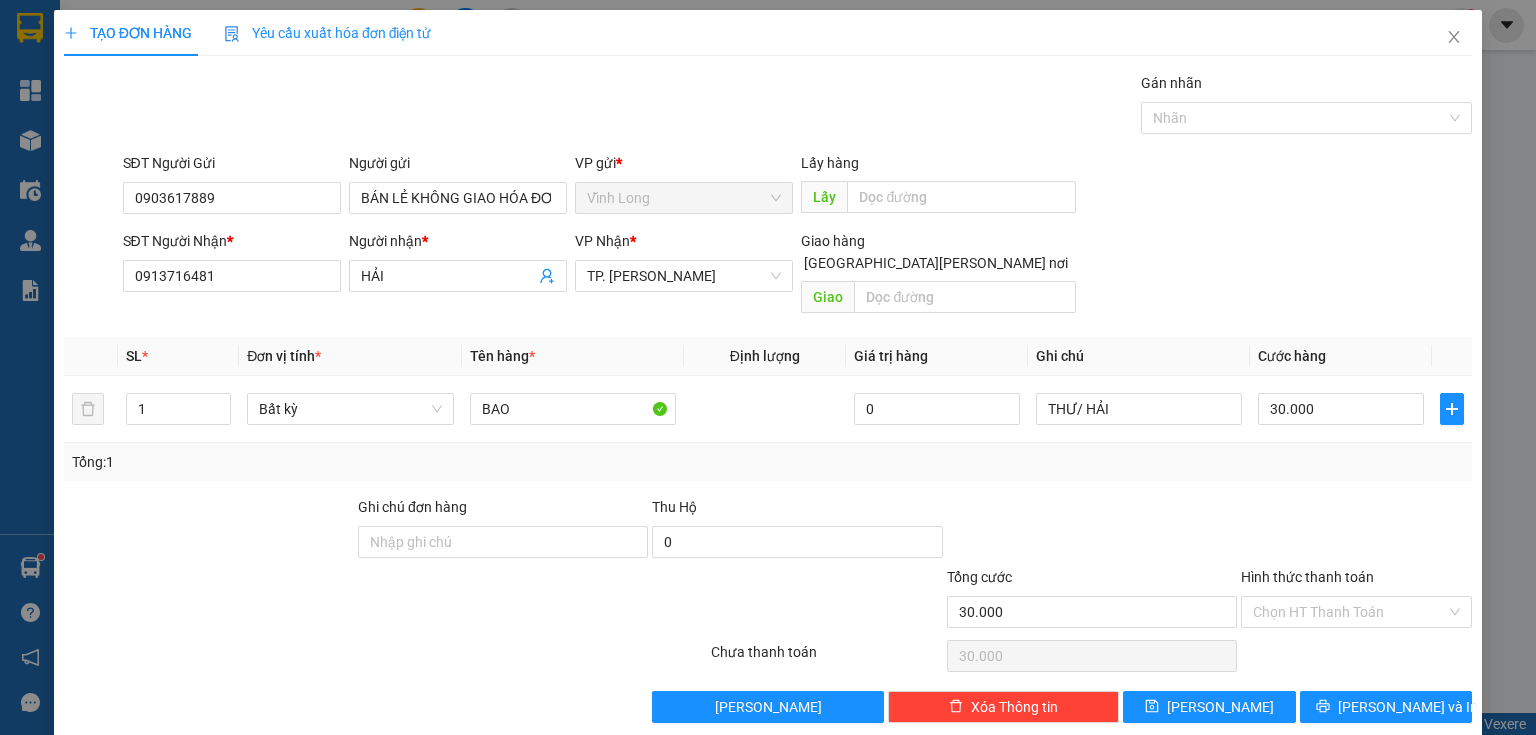 click at bounding box center (1356, 531) 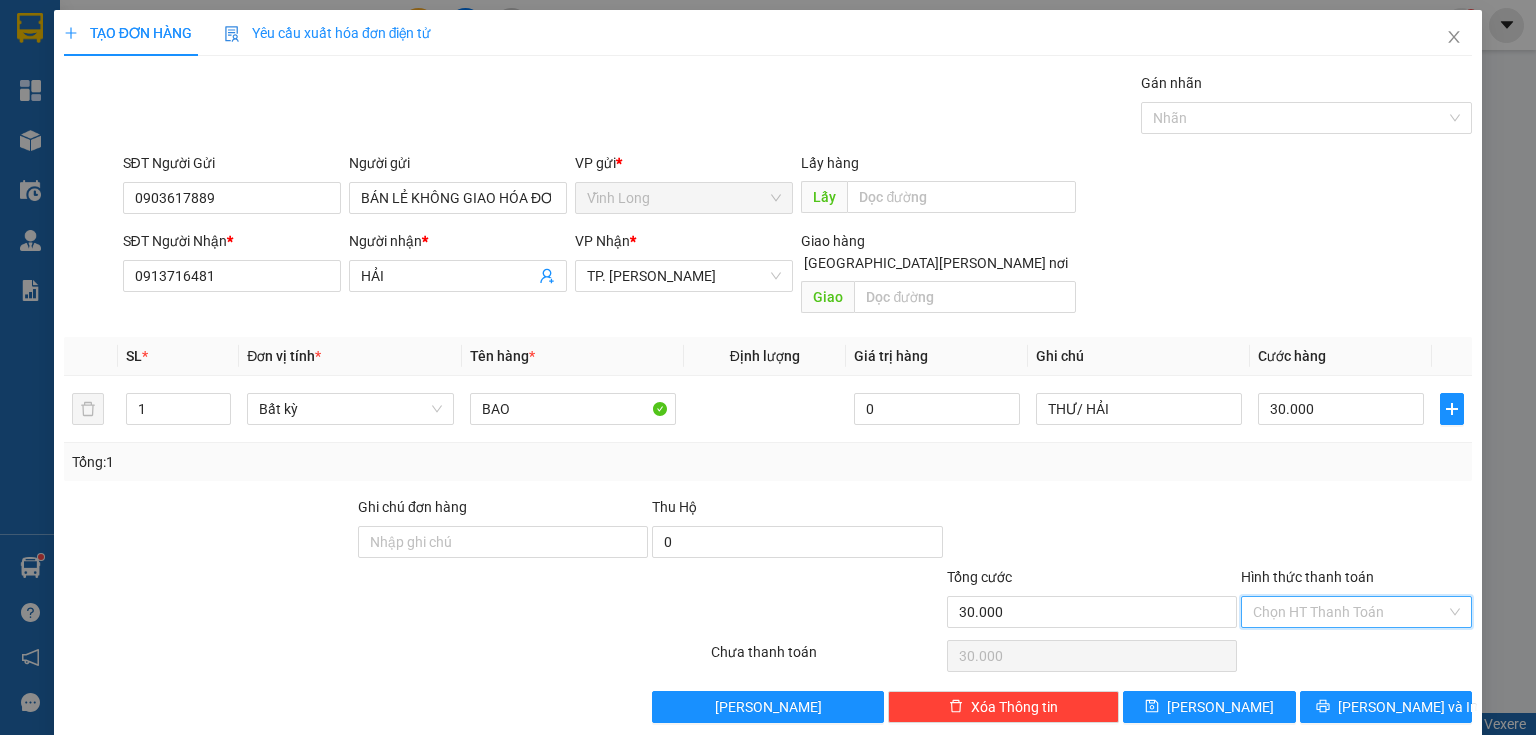 click on "Hình thức thanh toán" at bounding box center (1349, 612) 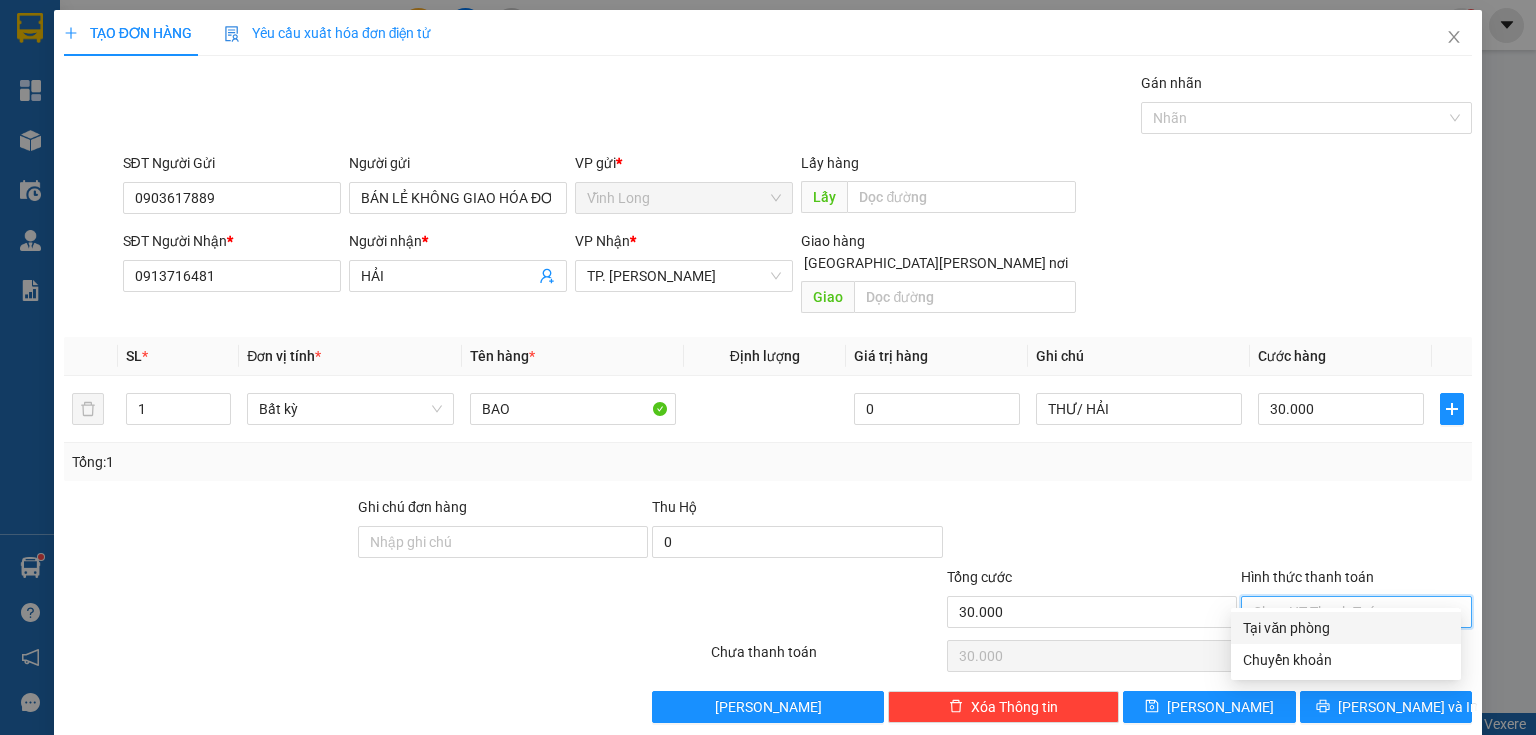 click on "Tại văn phòng" at bounding box center (1346, 628) 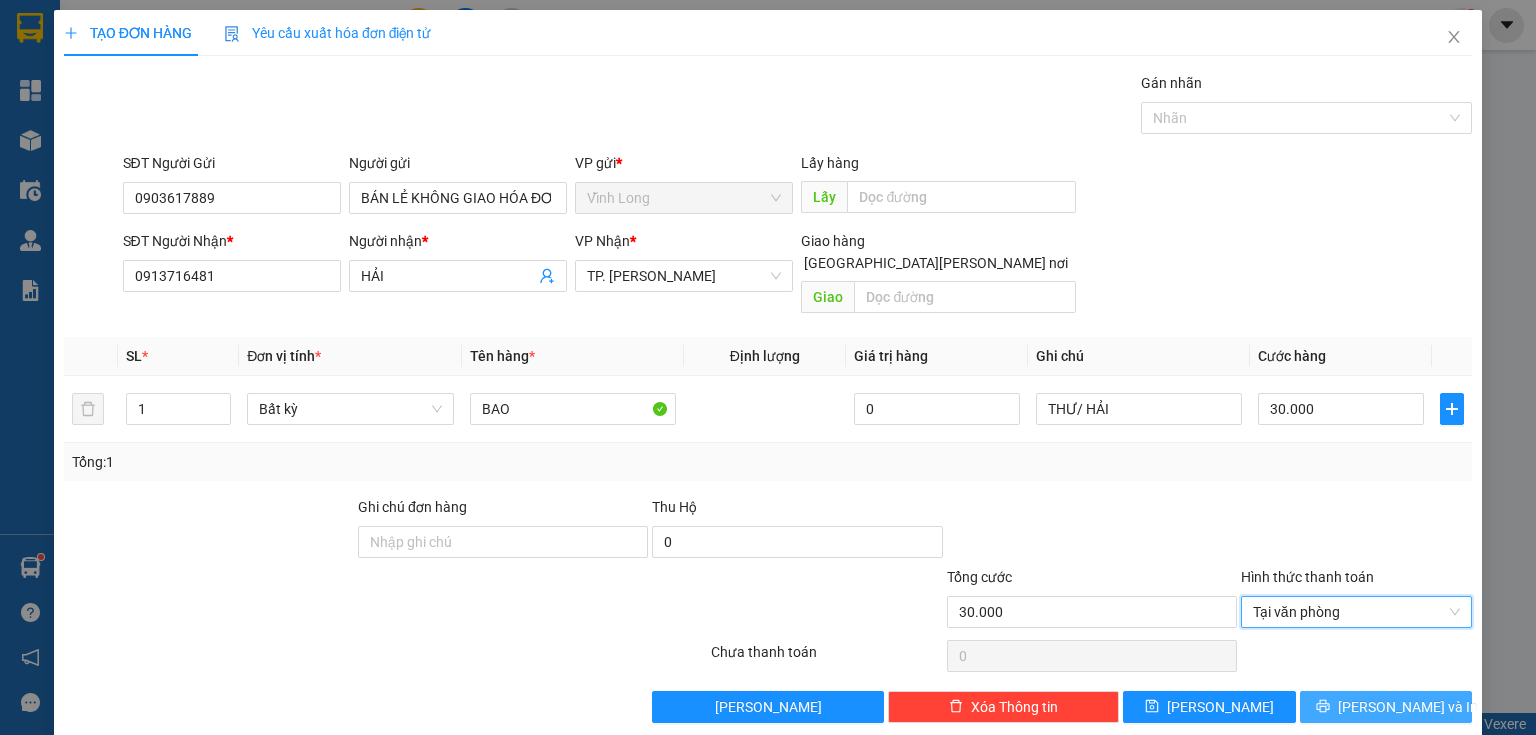 click on "[PERSON_NAME] và In" at bounding box center (1408, 707) 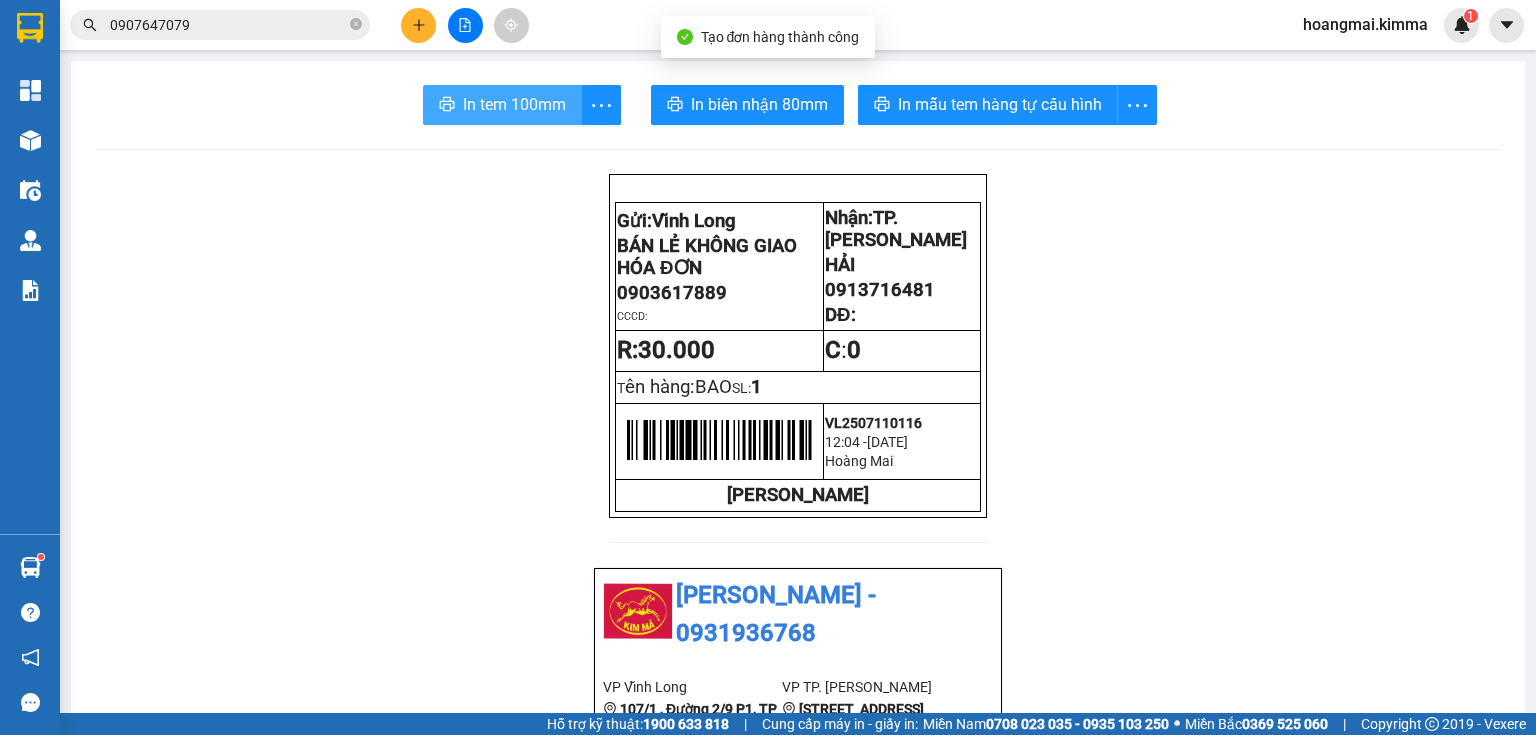 click on "In tem 100mm" at bounding box center (514, 104) 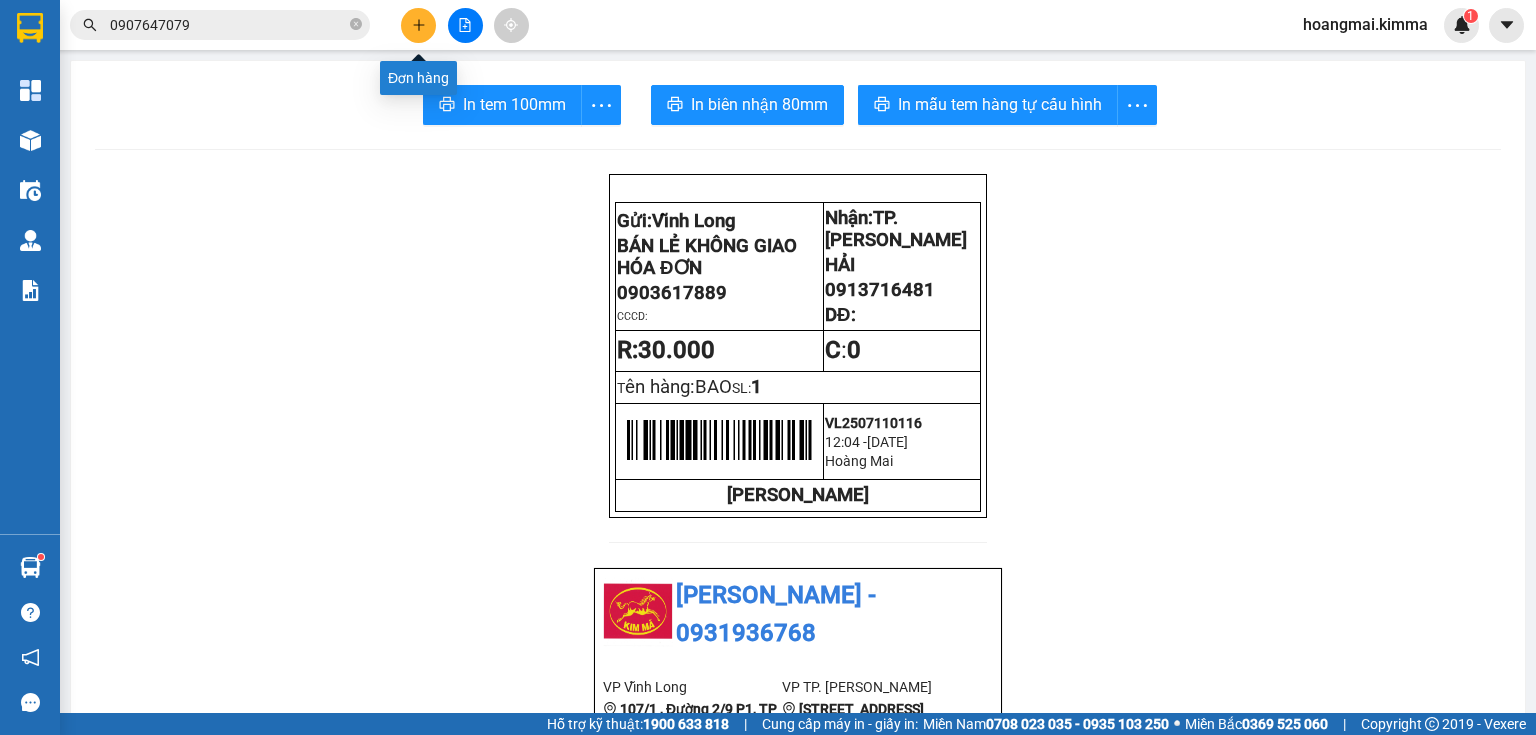 click 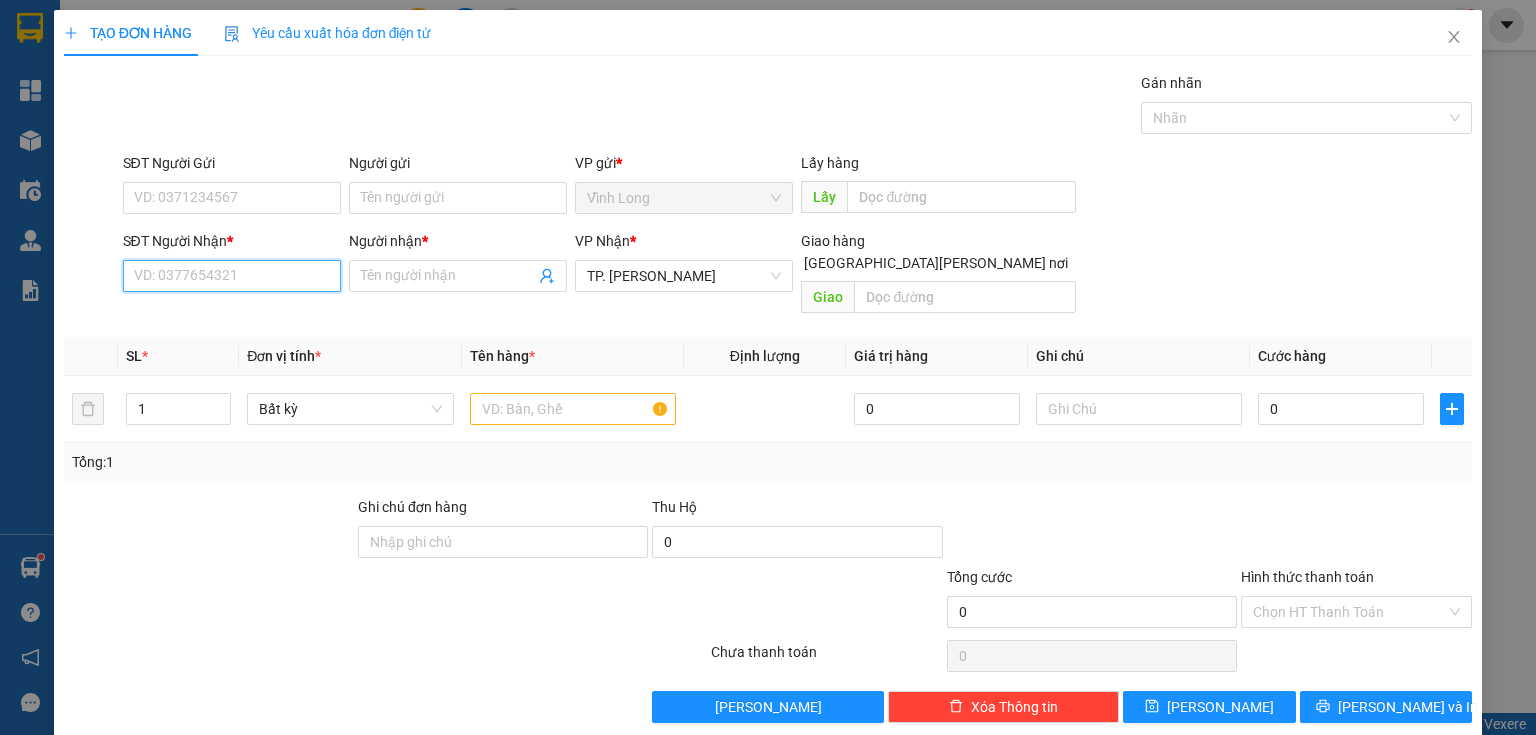 click on "SĐT Người Nhận  *" at bounding box center [232, 276] 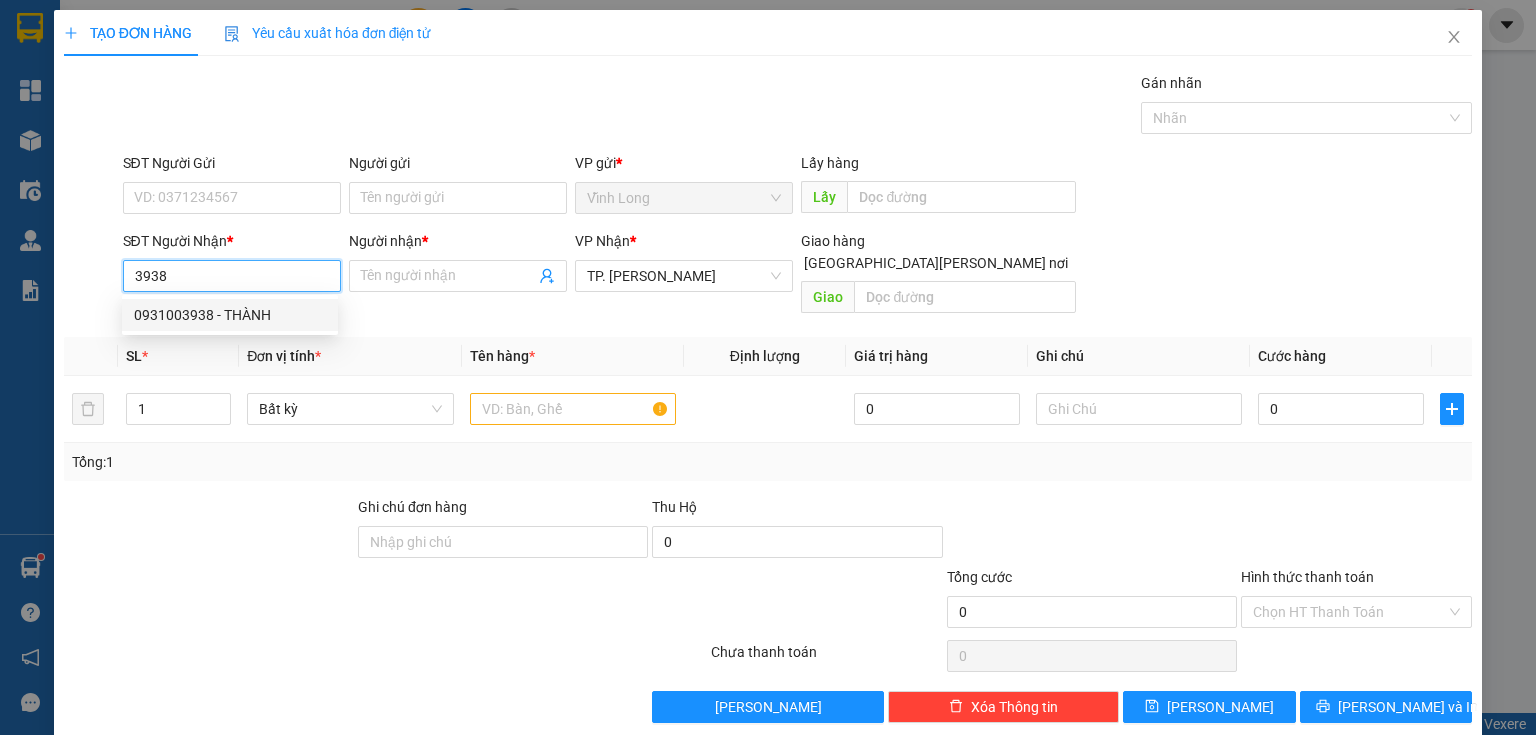 click on "0931003938 - THÀNH" at bounding box center [230, 315] 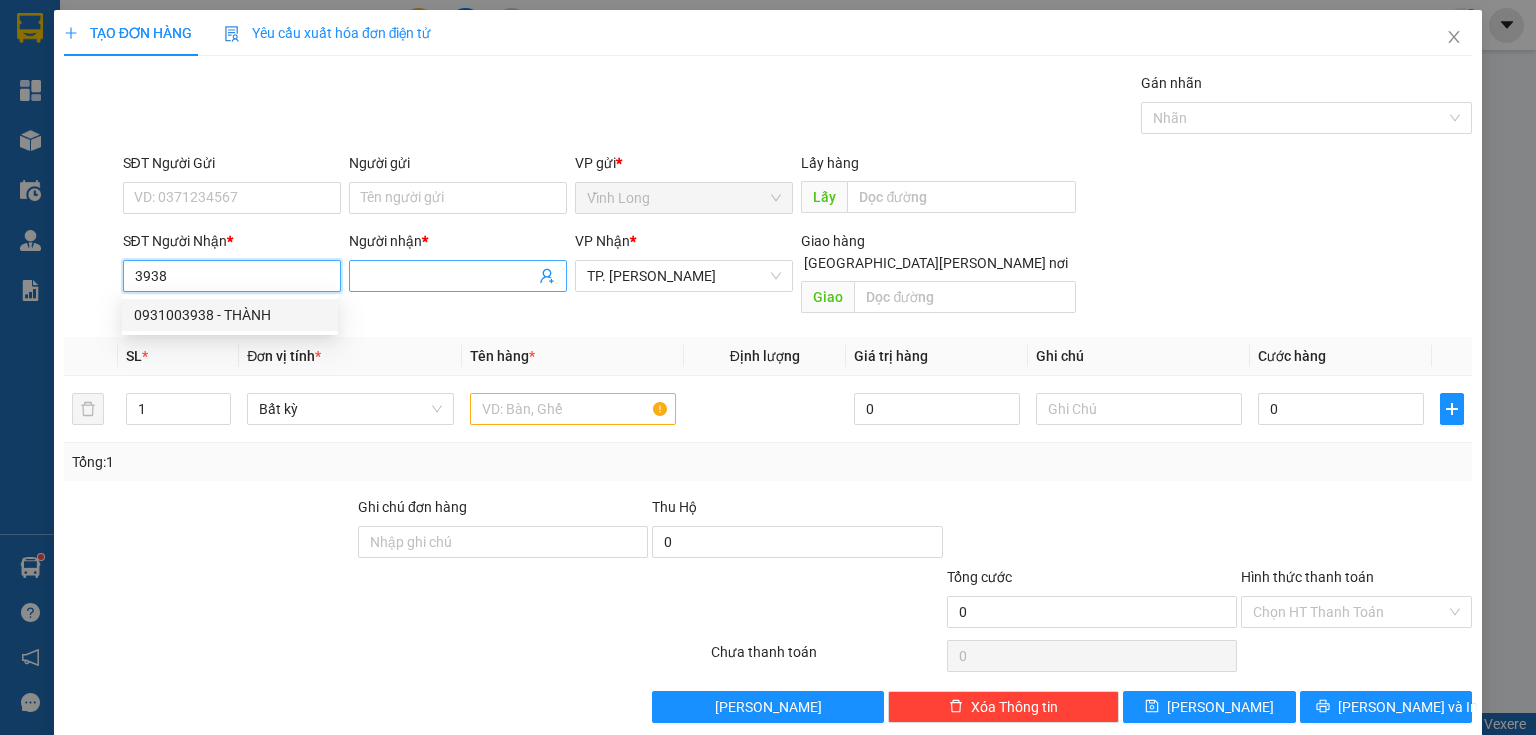 type on "0931003938" 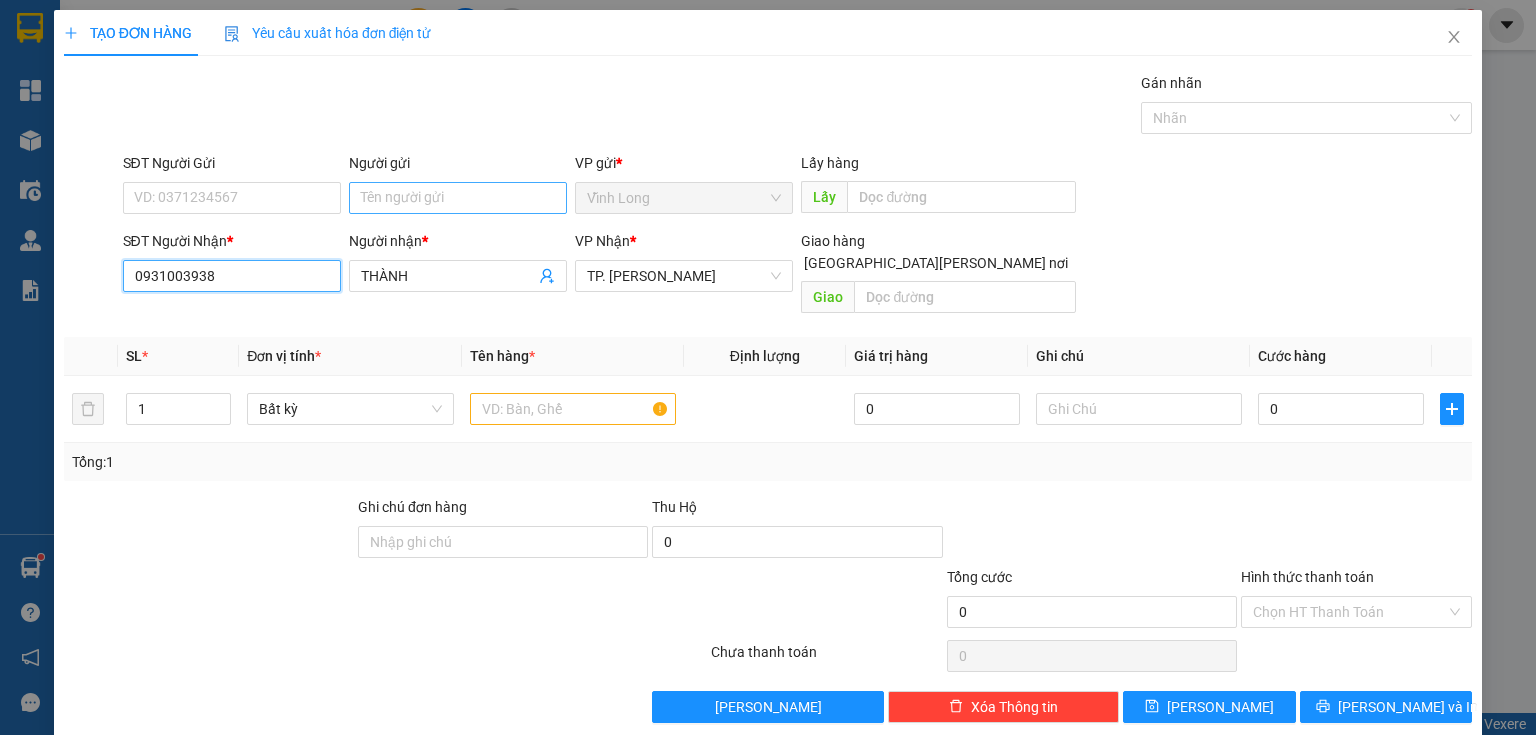 type on "0931003938" 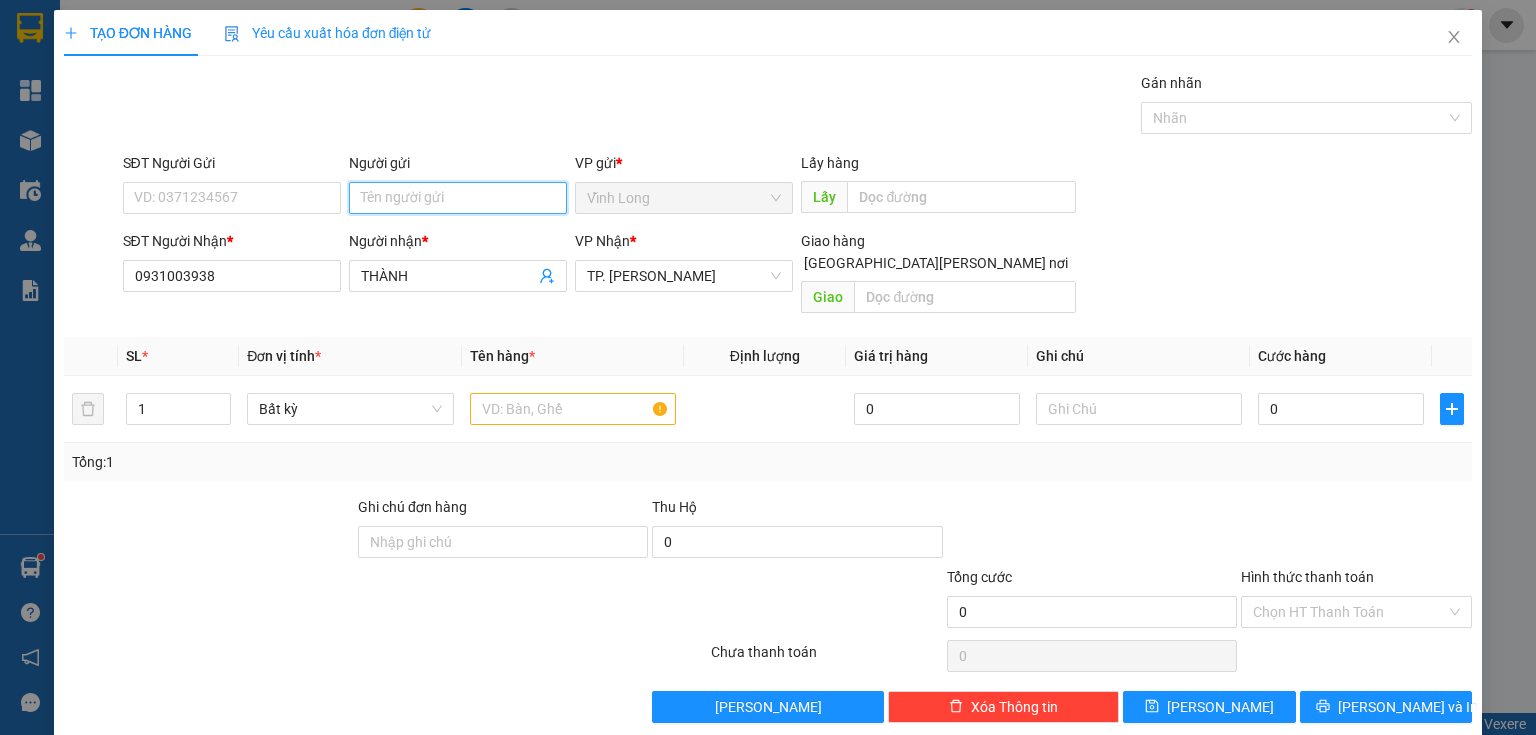 click on "Người gửi" at bounding box center (458, 198) 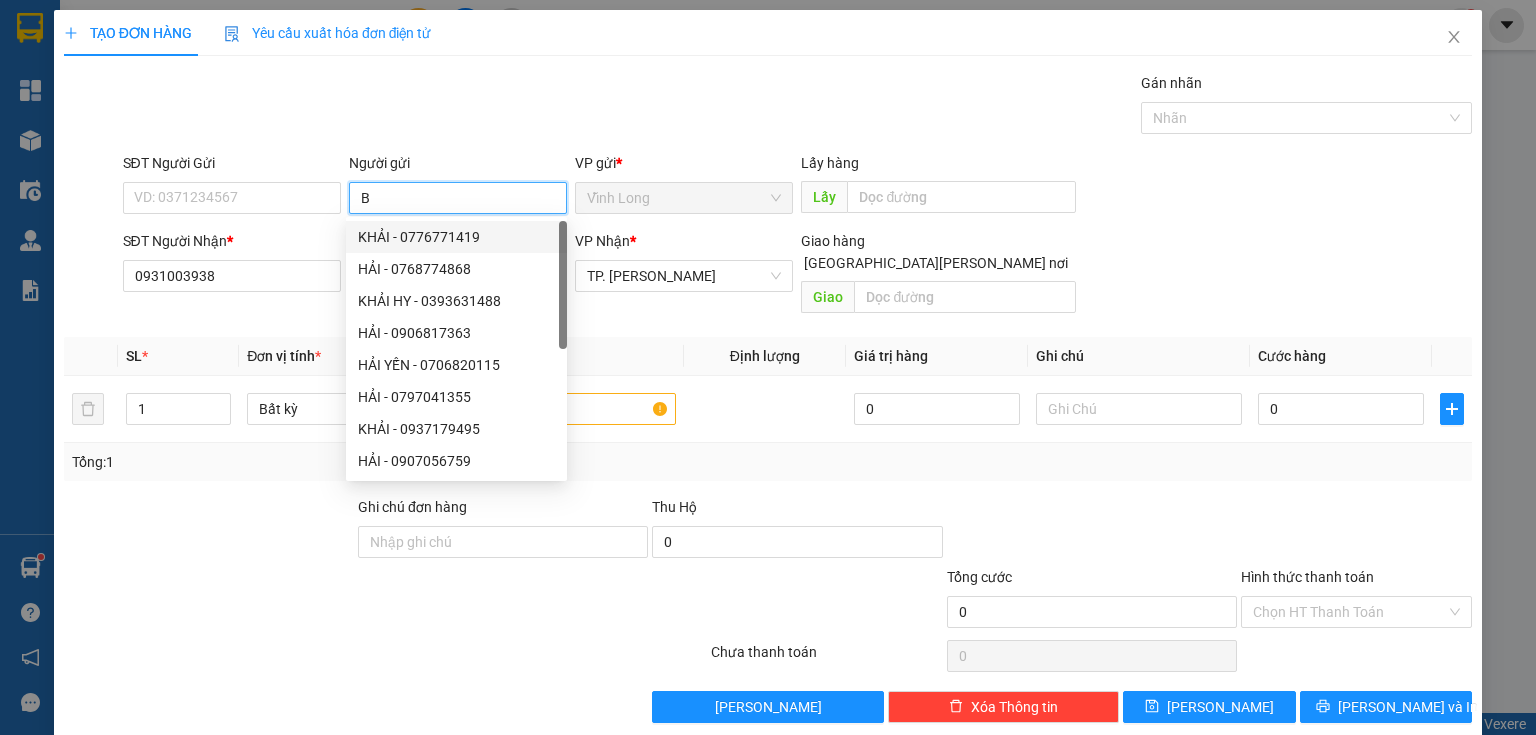 type on "BA" 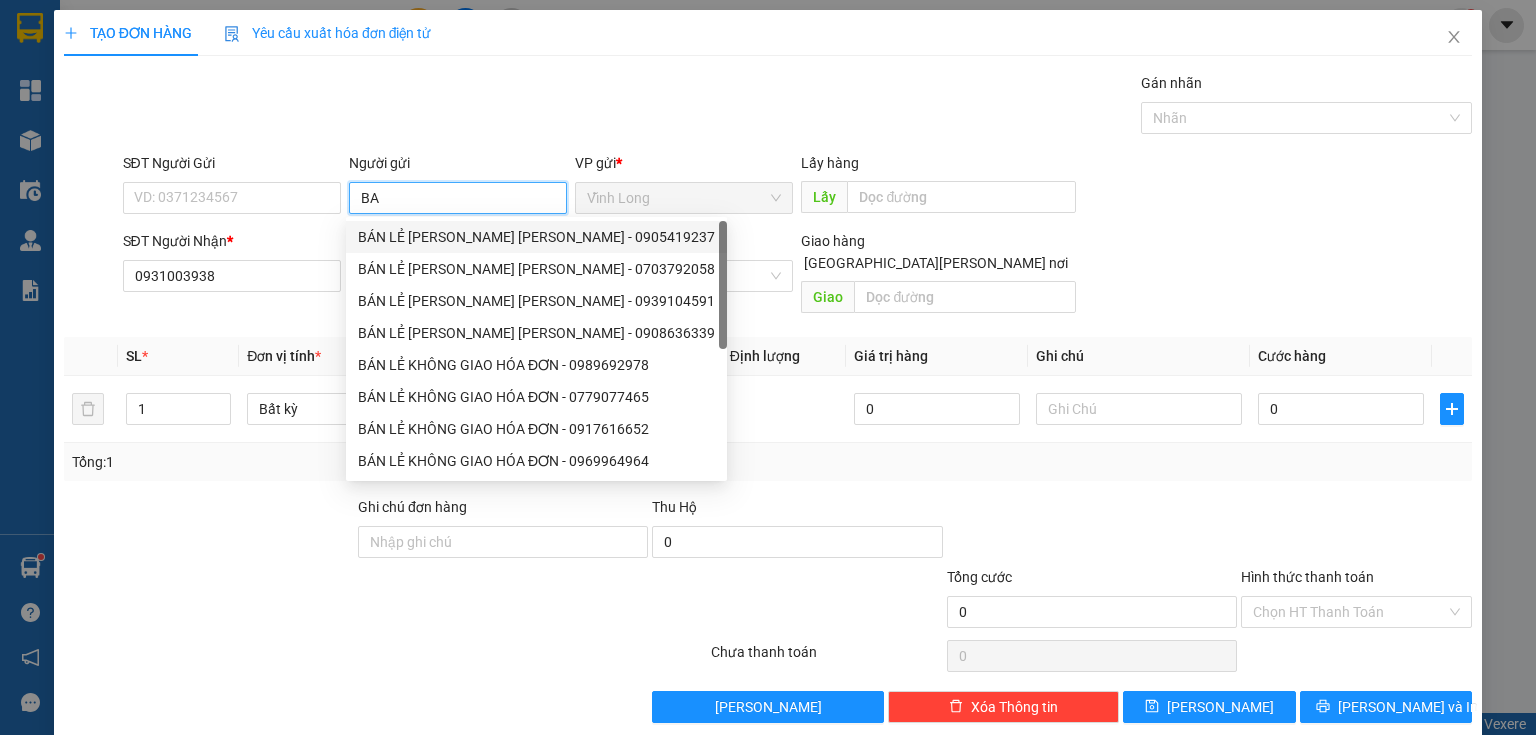 click on "BÁN LẺ [PERSON_NAME] [PERSON_NAME] - 0905419237" at bounding box center [536, 237] 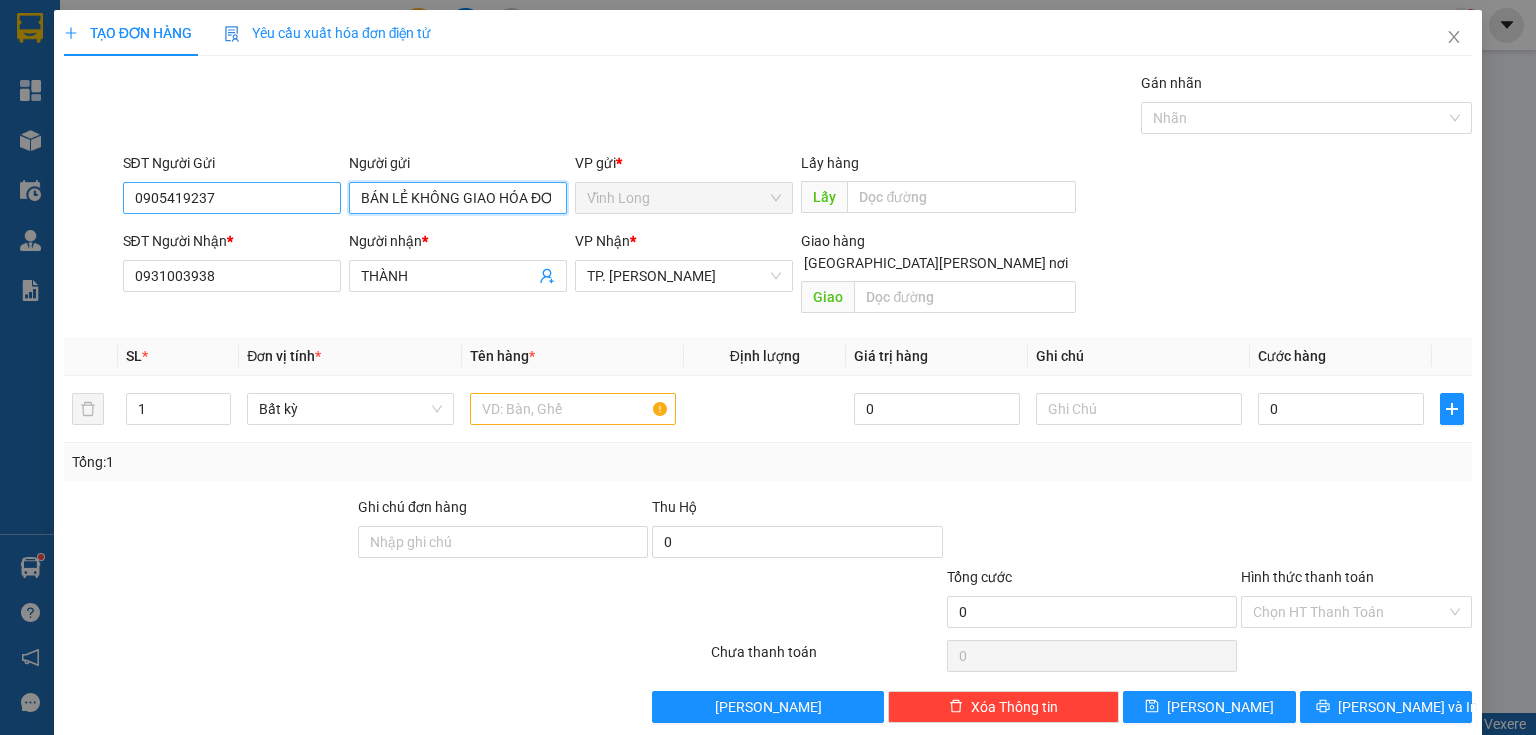 type on "BÁN LẺ KHÔNG GIAO HÓA ĐƠN" 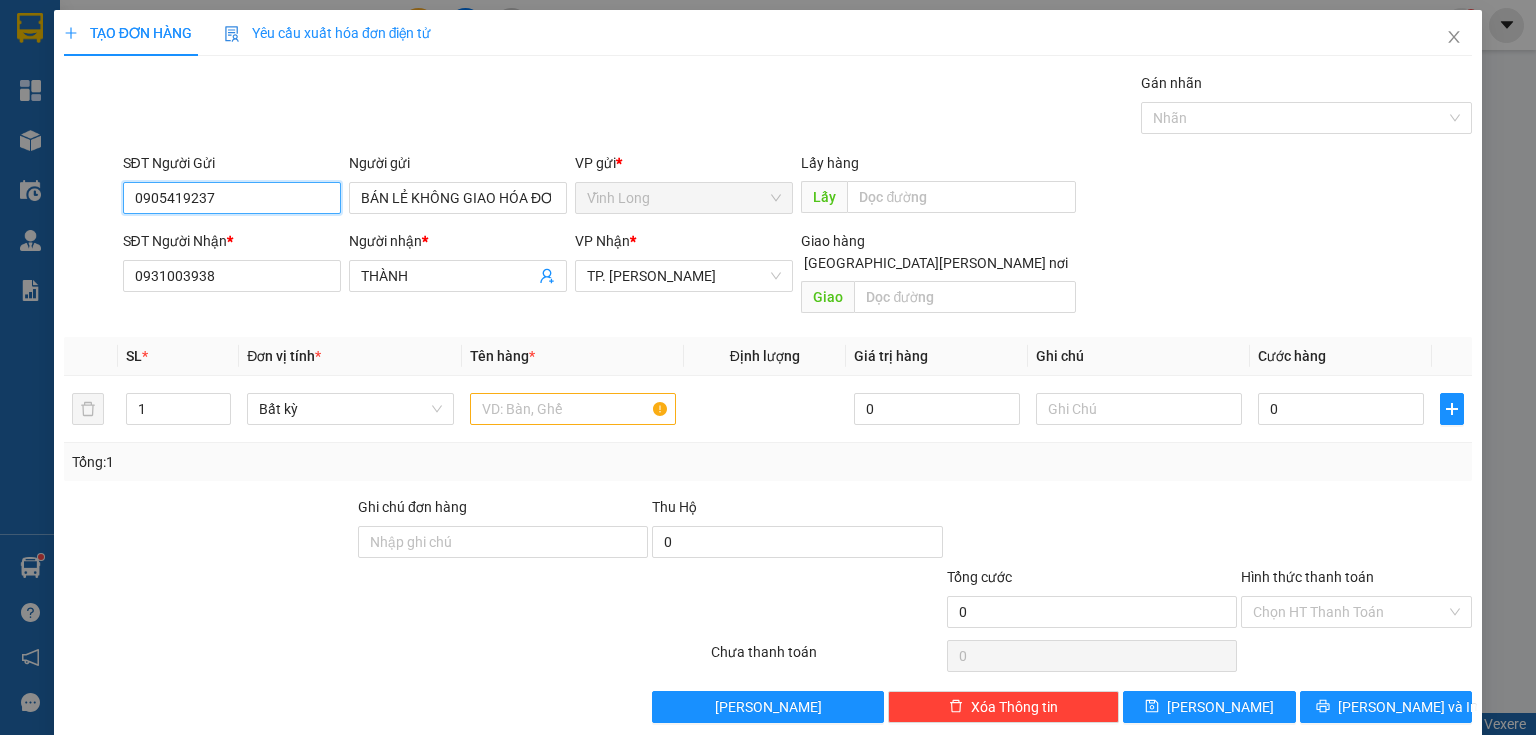 drag, startPoint x: 269, startPoint y: 195, endPoint x: 115, endPoint y: 186, distance: 154.26276 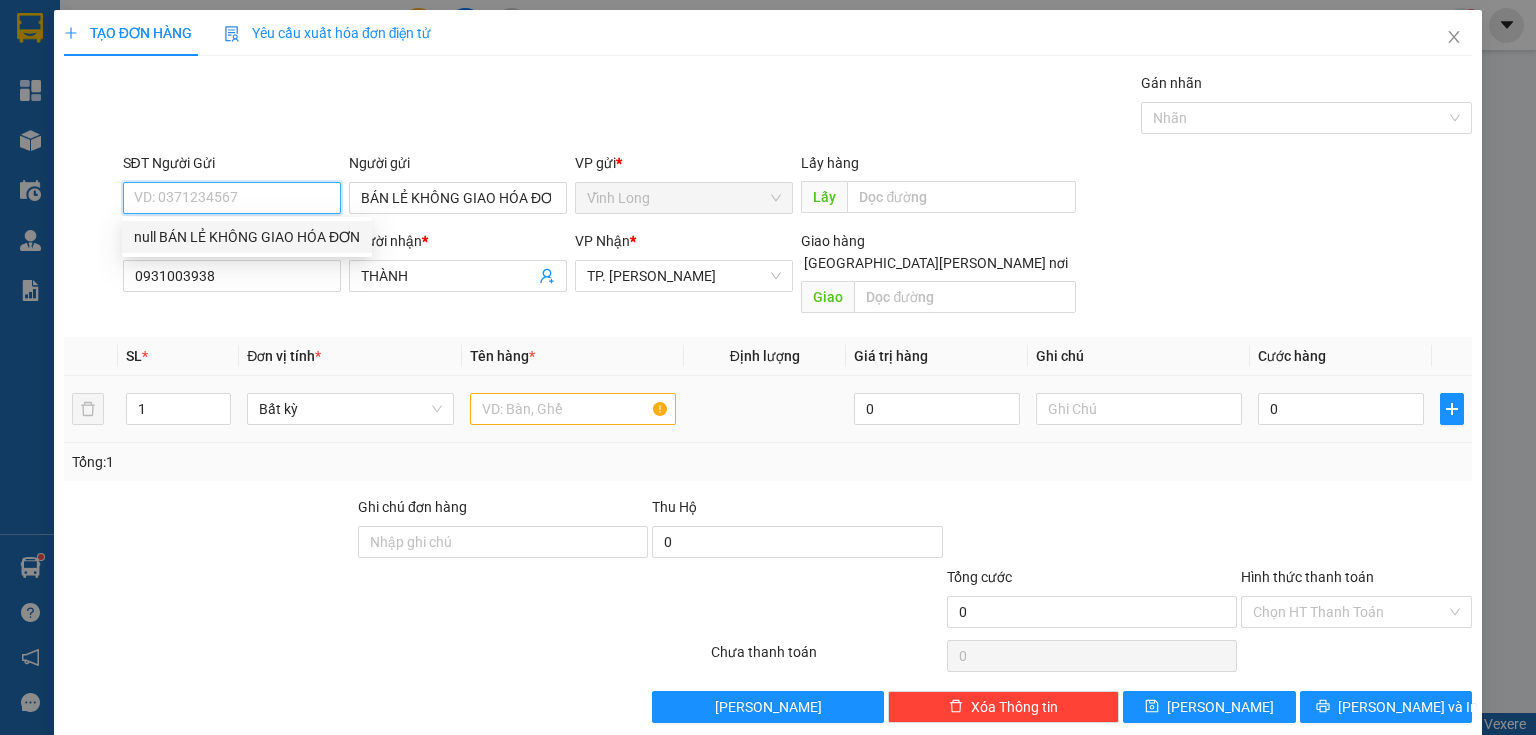 type 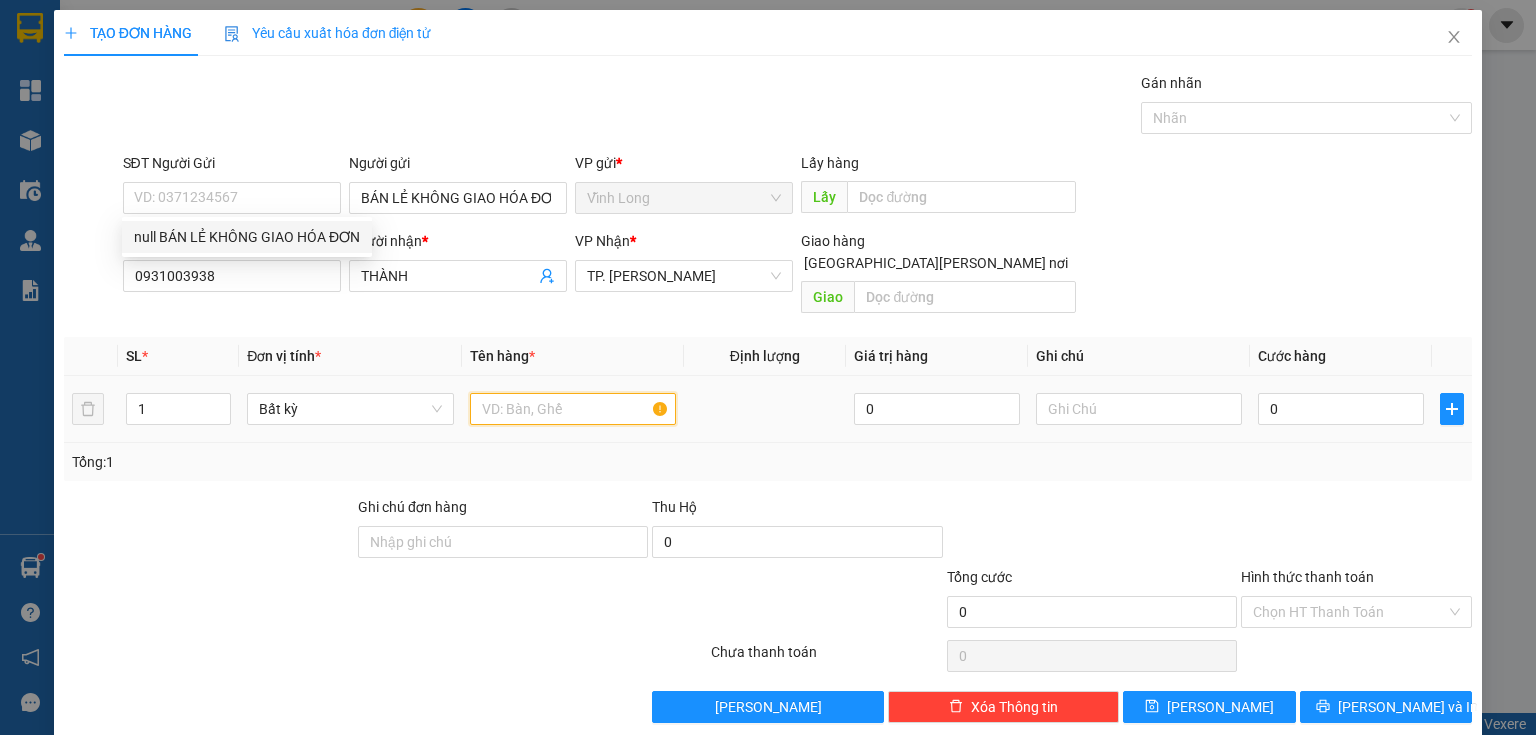 click at bounding box center [573, 409] 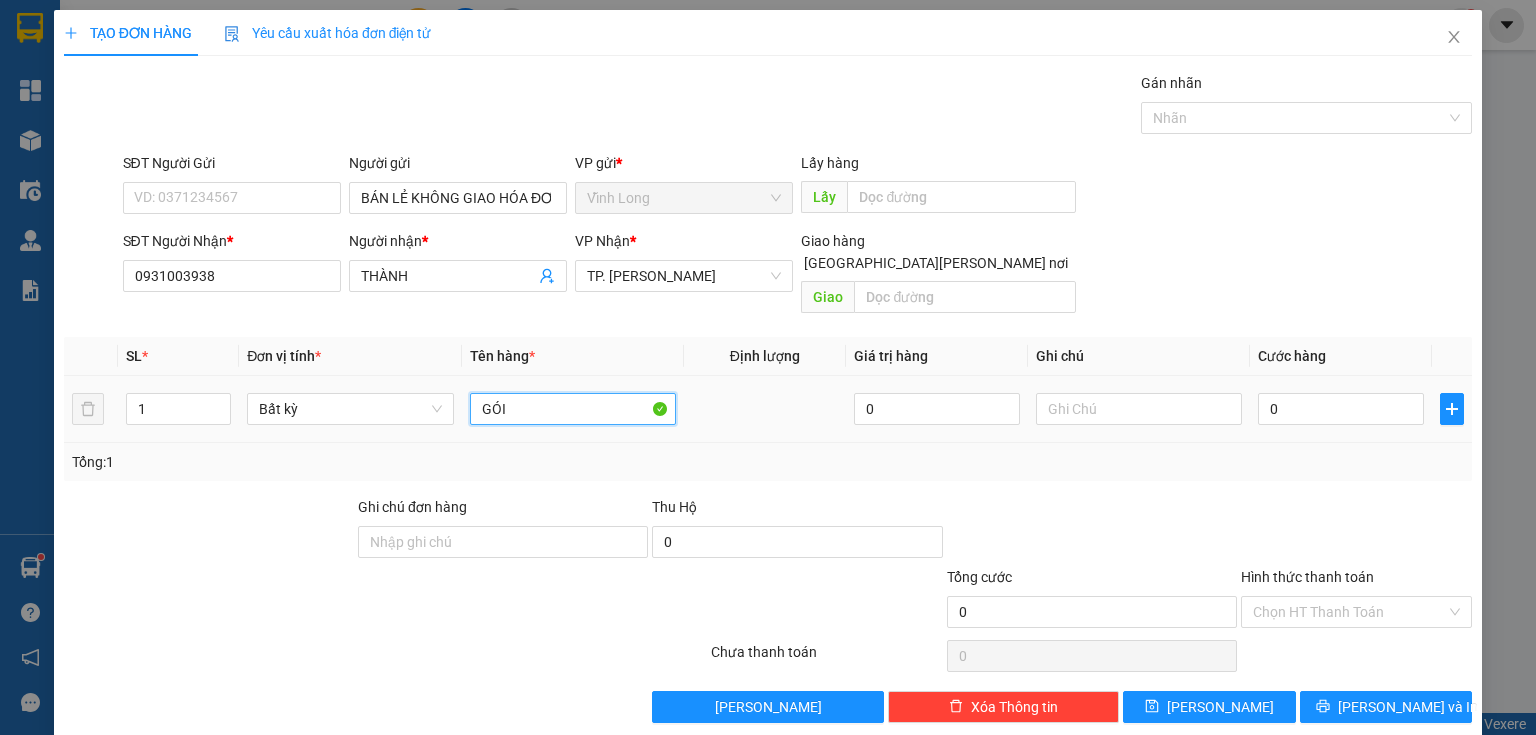 type on "GÓI" 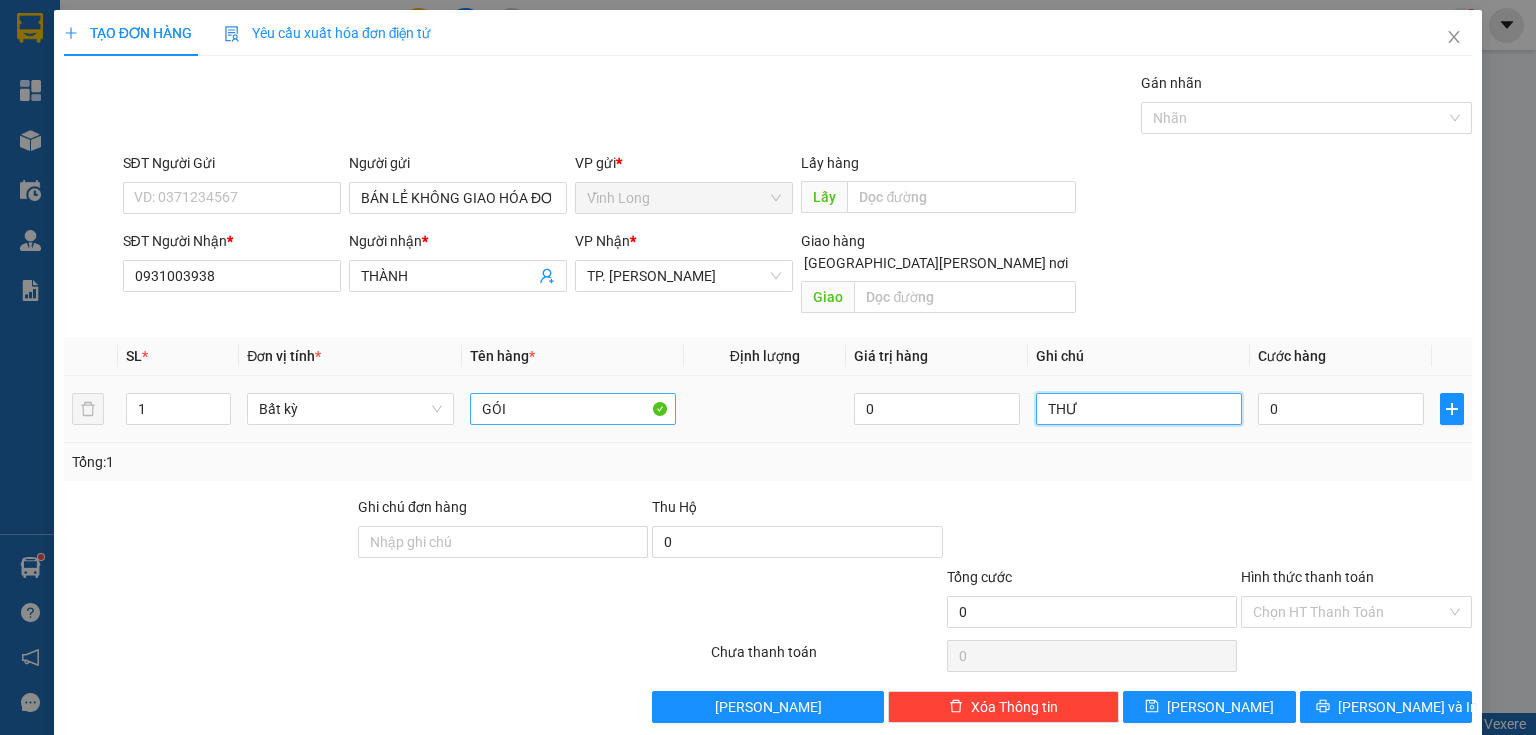 type on "THƯ" 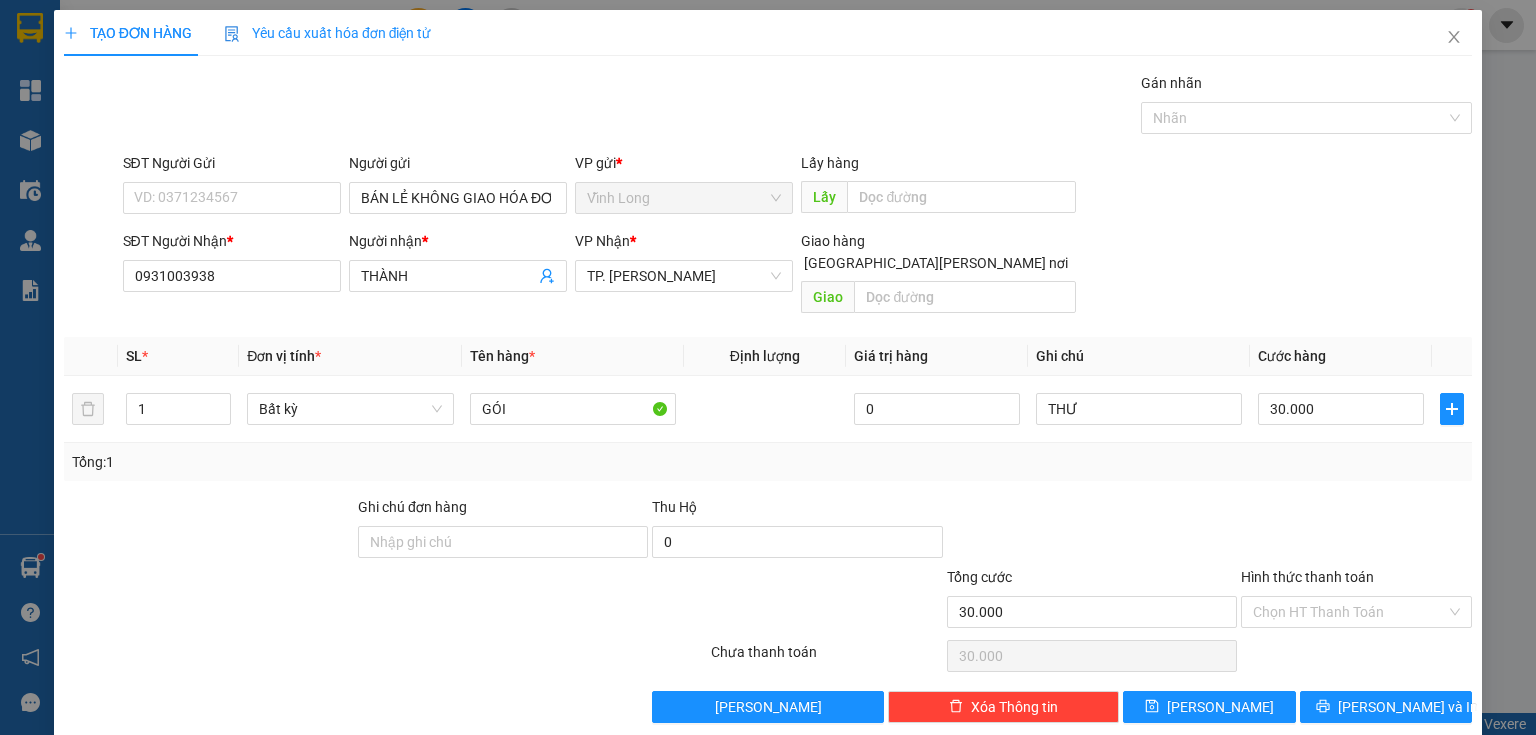 drag, startPoint x: 1312, startPoint y: 486, endPoint x: 1287, endPoint y: 588, distance: 105.01904 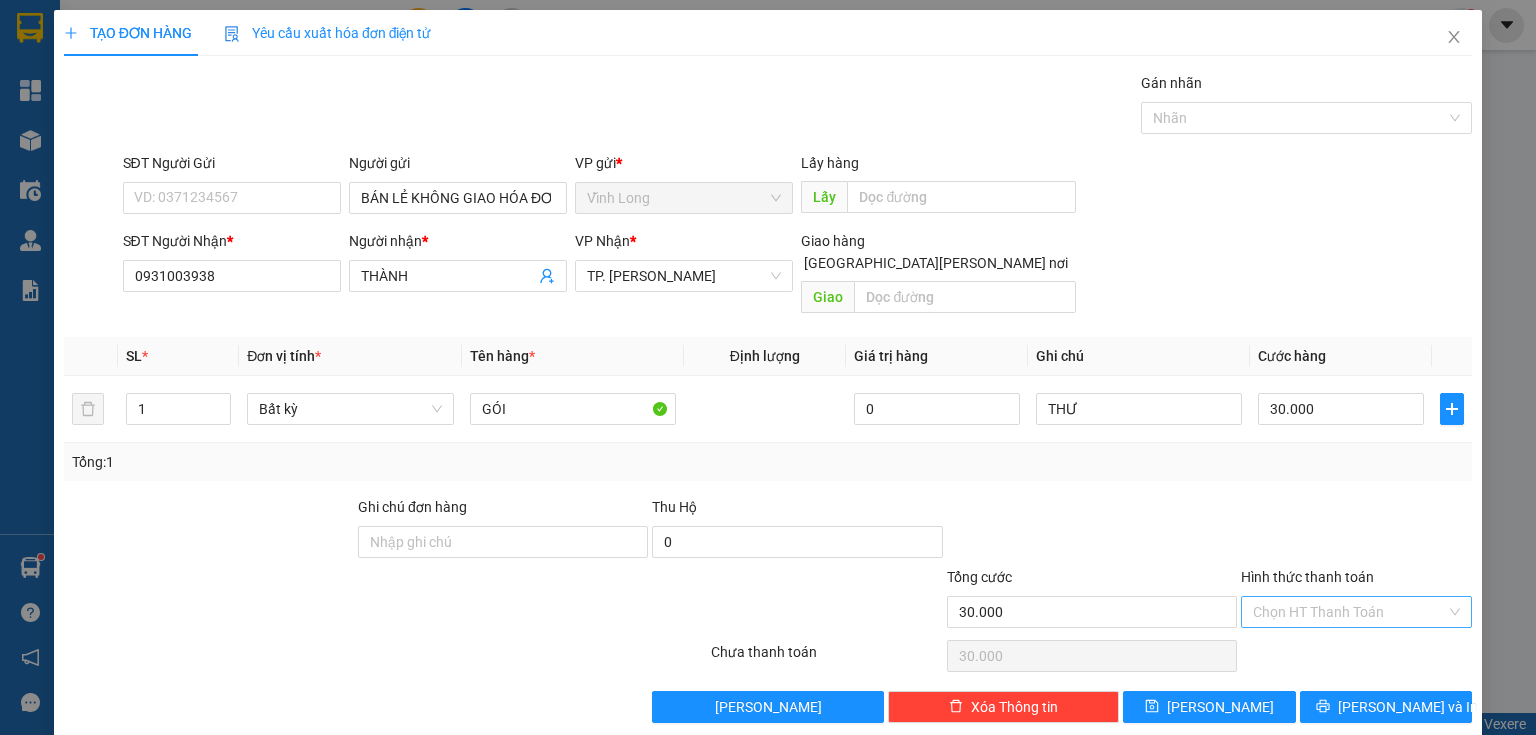 click on "Hình thức thanh toán" at bounding box center [1349, 612] 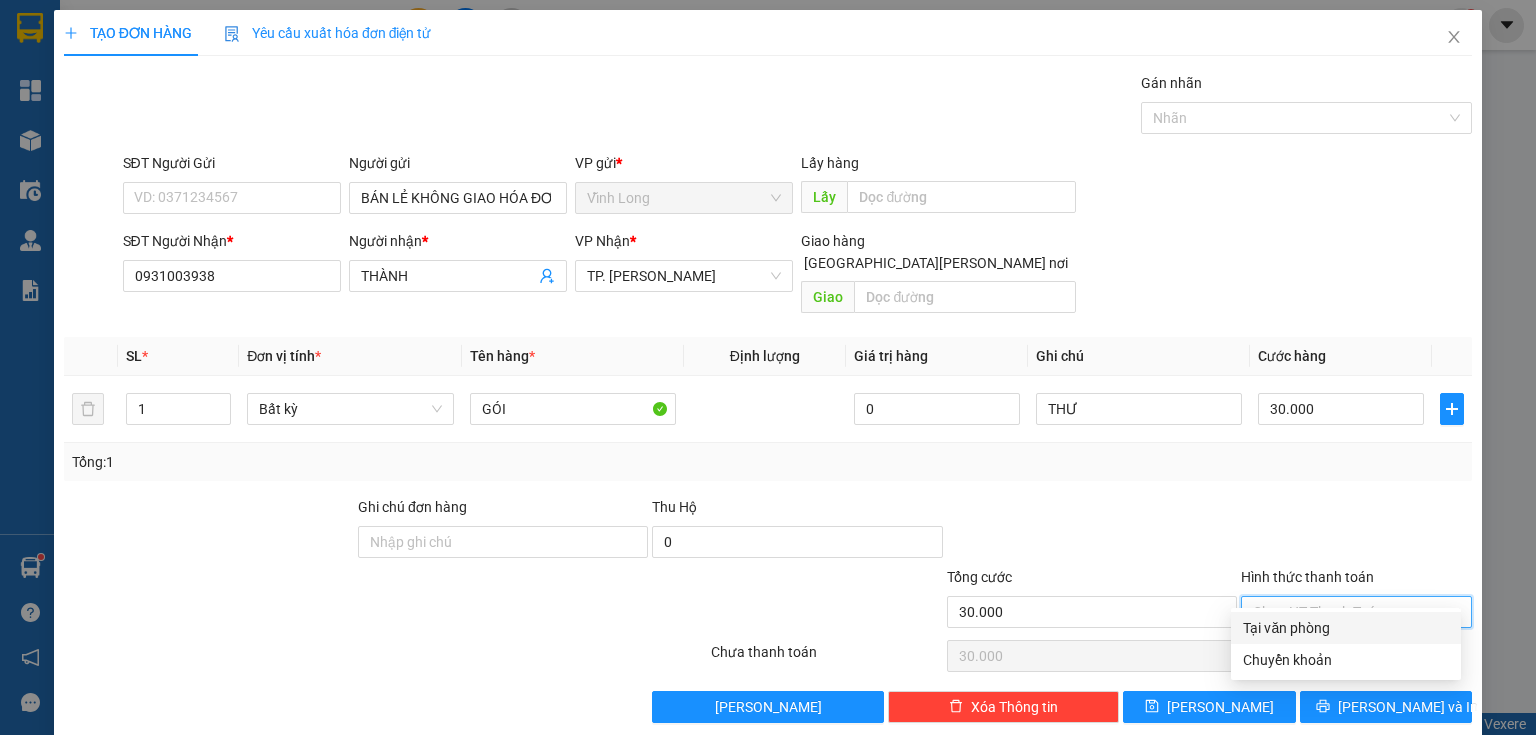 click on "Tại văn phòng" at bounding box center [1346, 628] 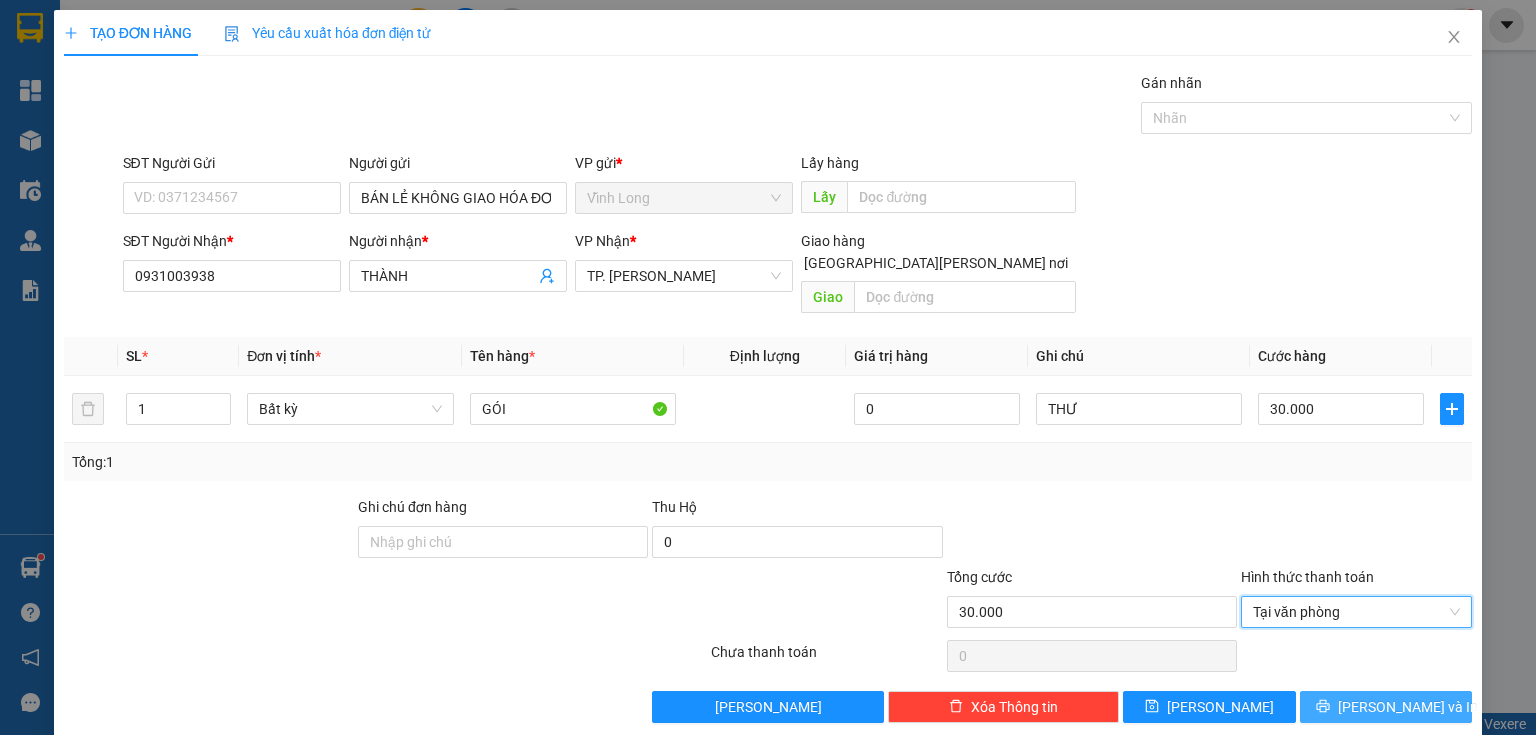 click on "[PERSON_NAME] và In" at bounding box center [1408, 707] 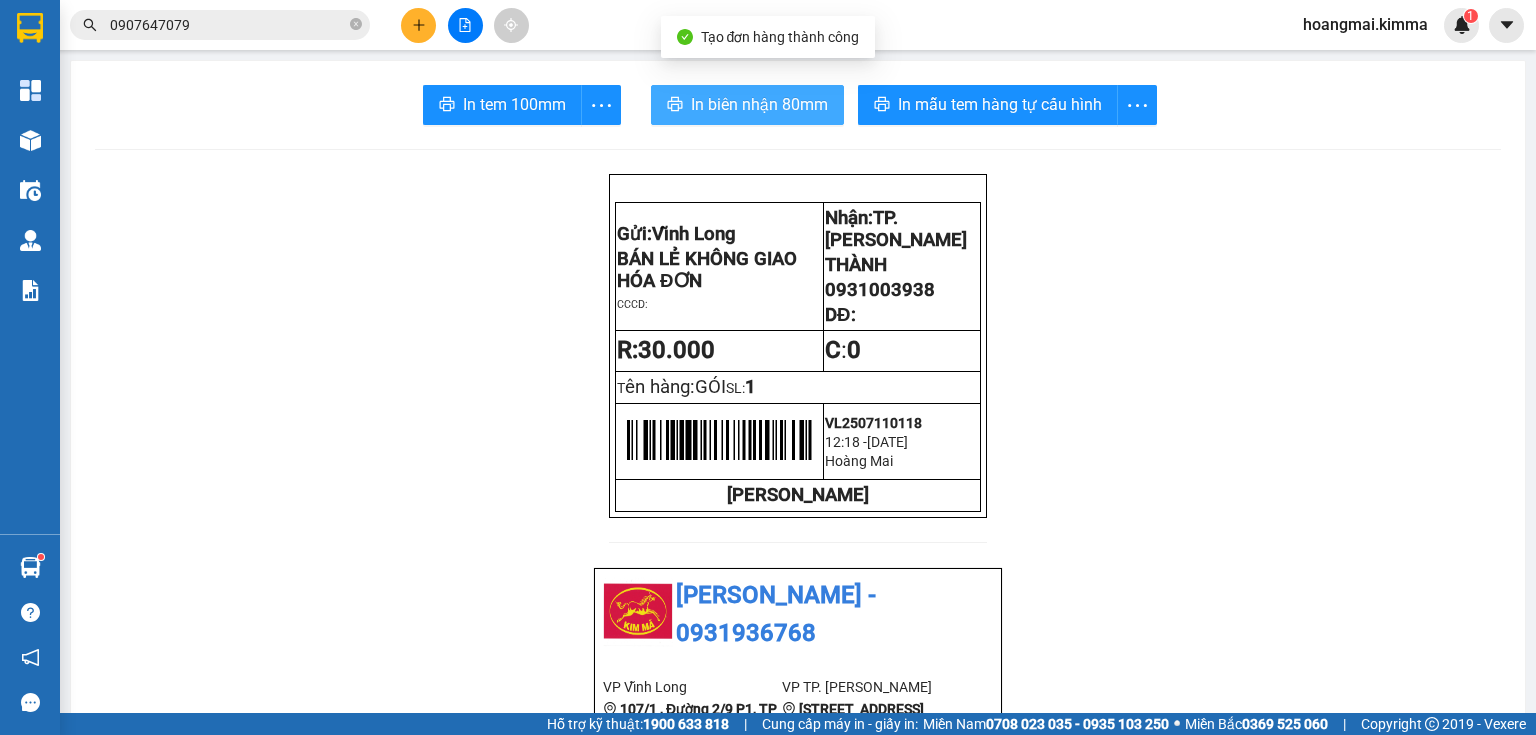 click on "In biên nhận 80mm" at bounding box center [759, 104] 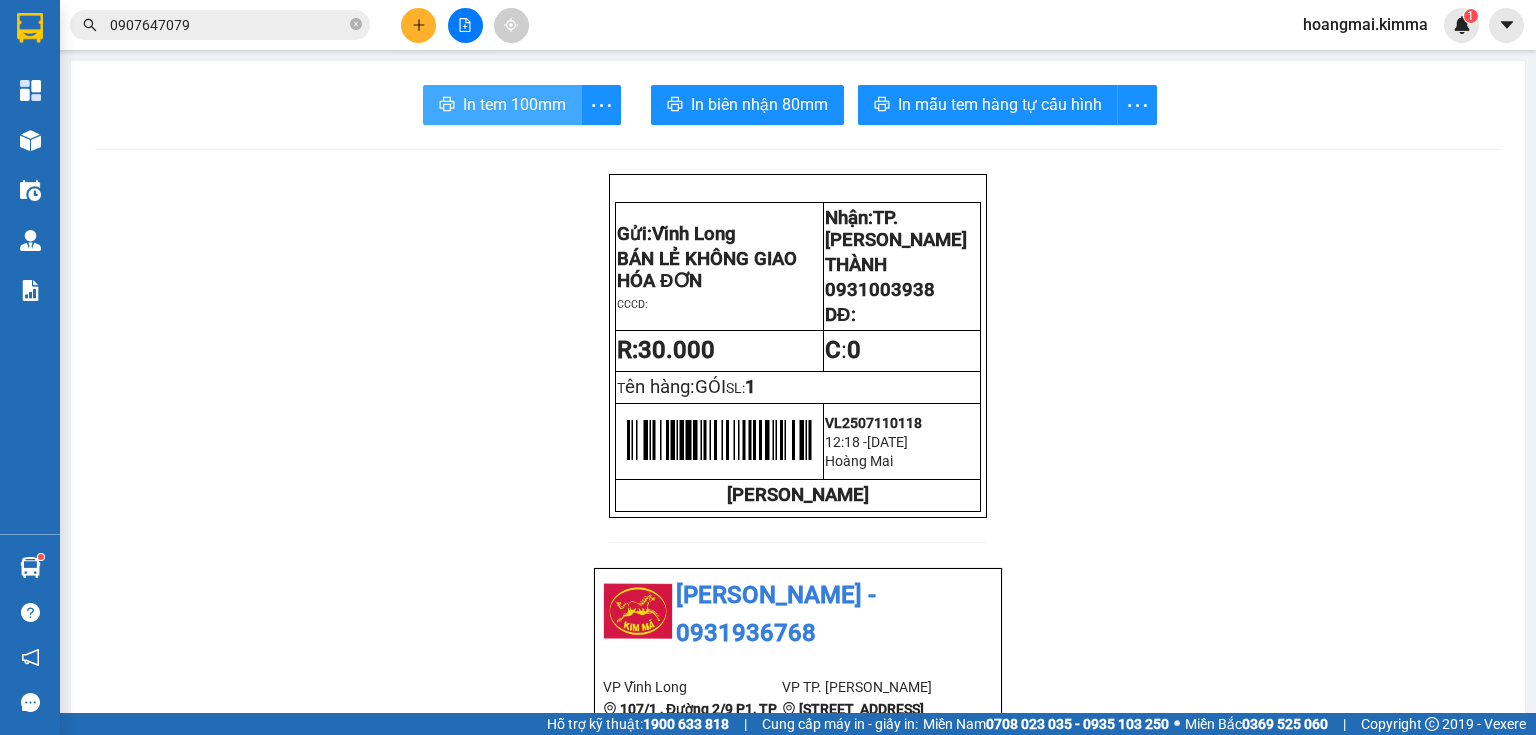 click on "In tem 100mm" at bounding box center [514, 104] 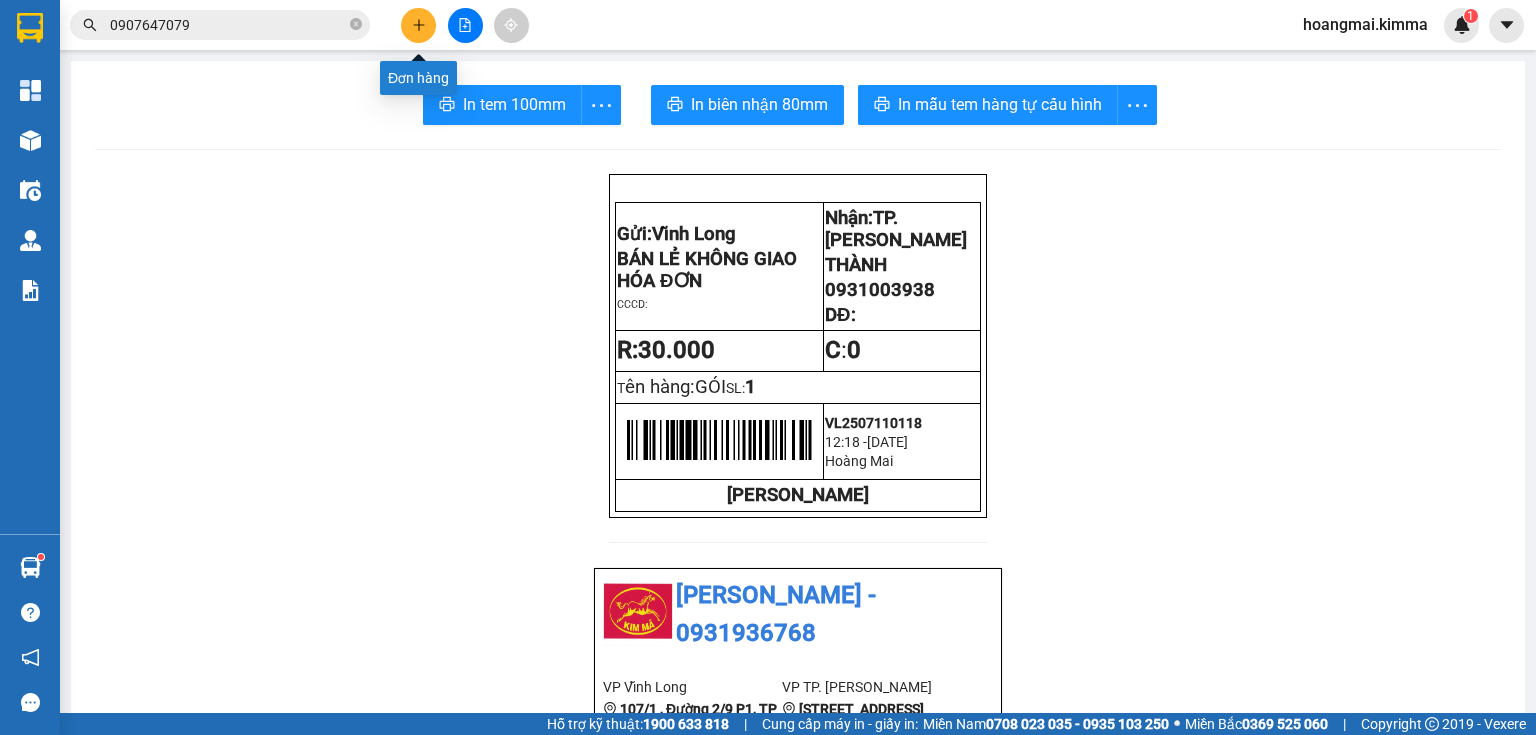 click 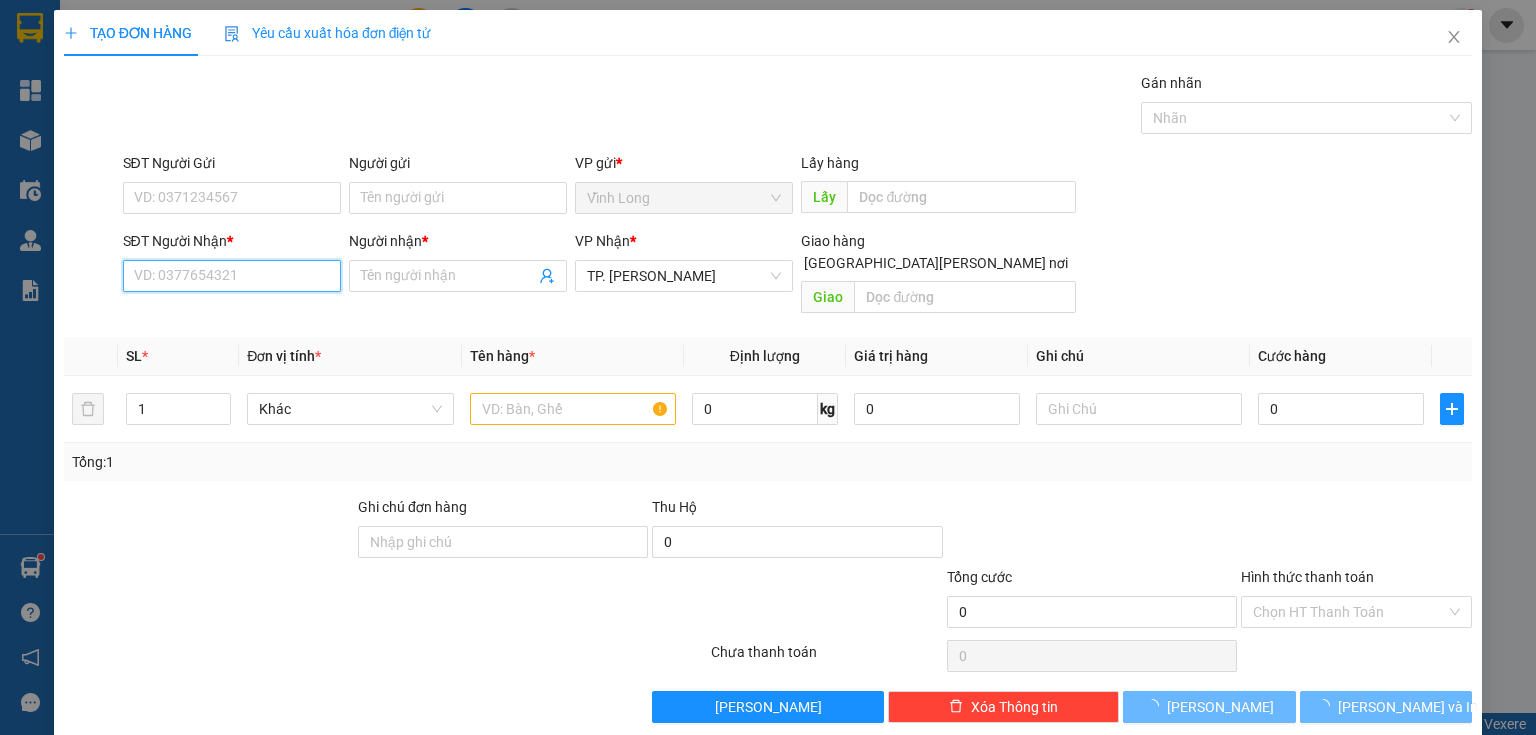 click on "SĐT Người Nhận  *" at bounding box center (232, 276) 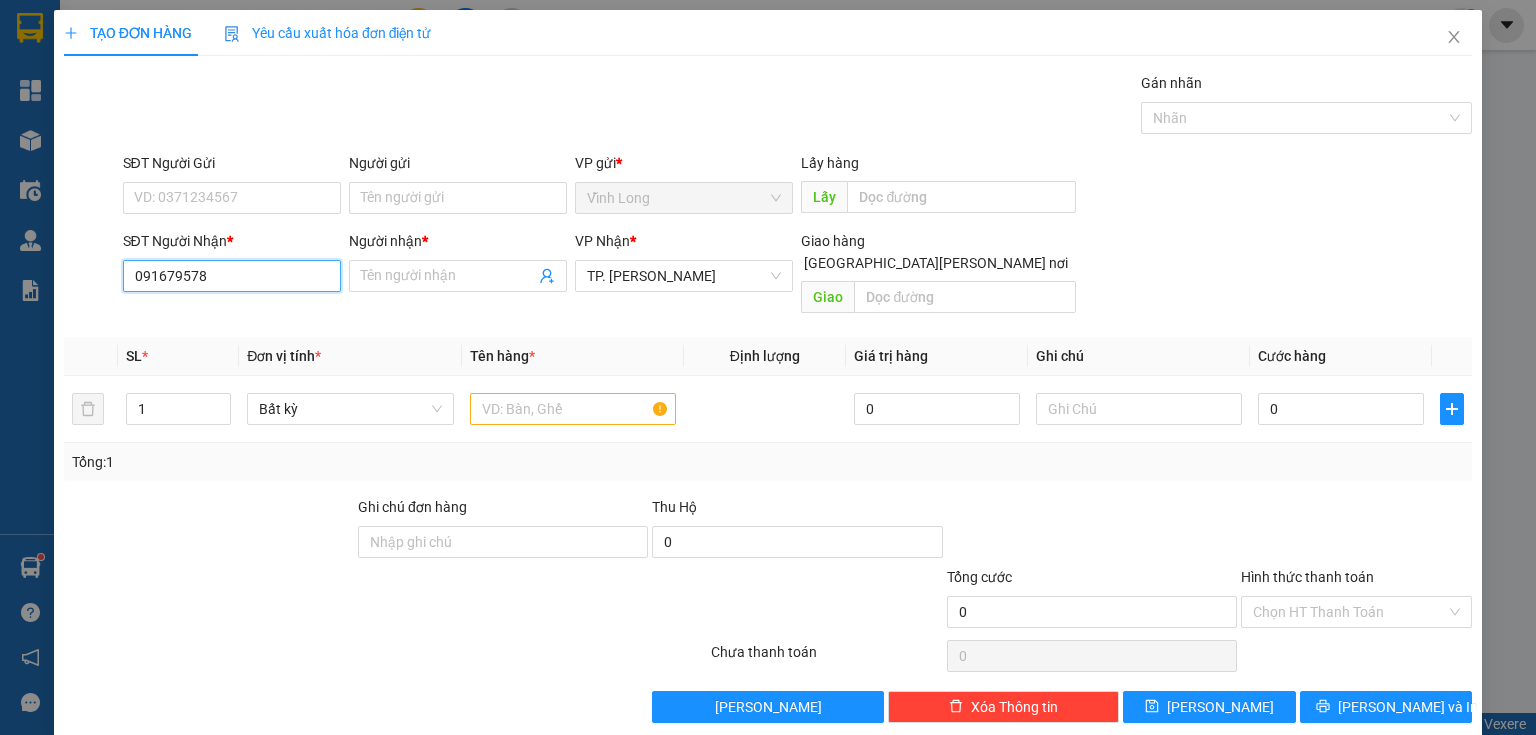 type on "0916795784" 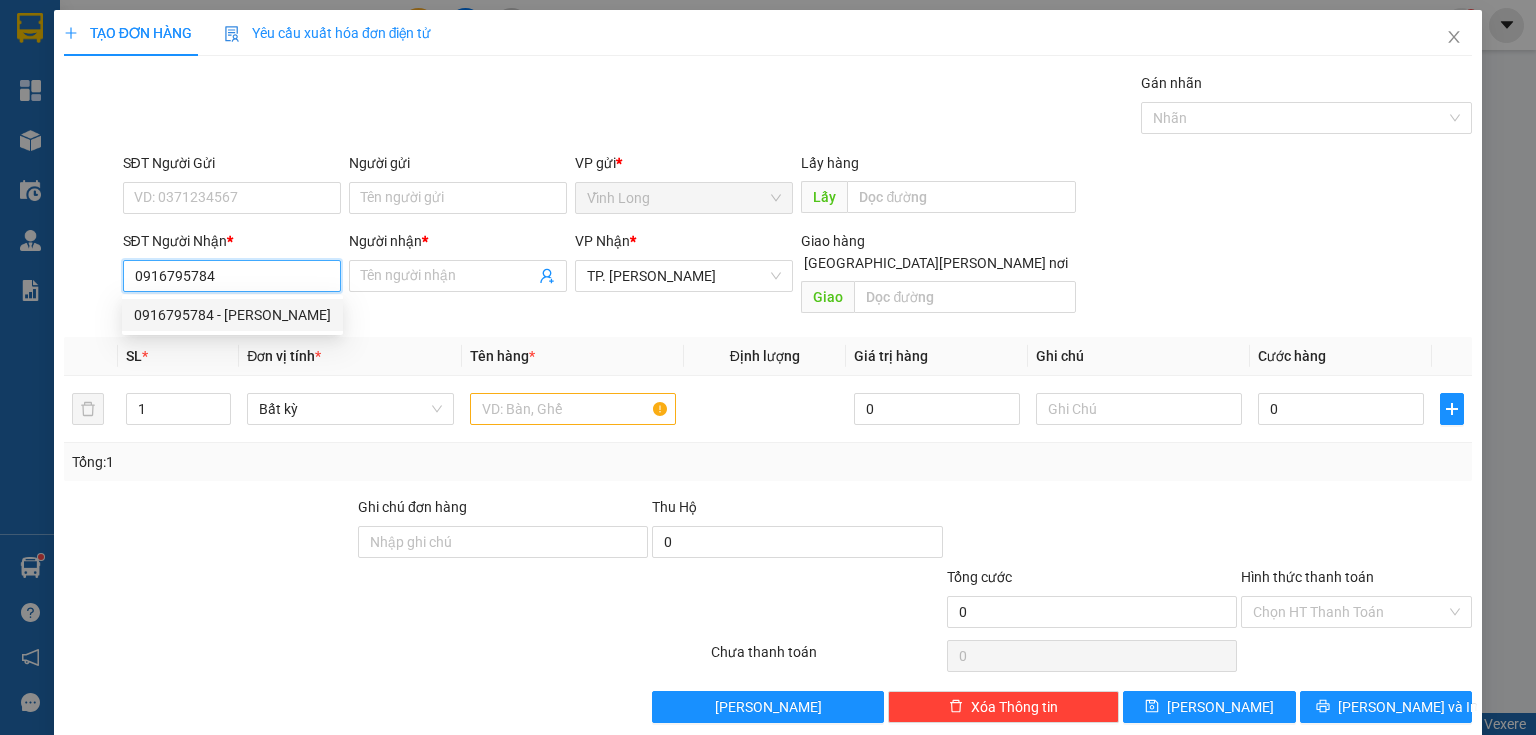 click on "0916795784 - [PERSON_NAME]" at bounding box center (232, 315) 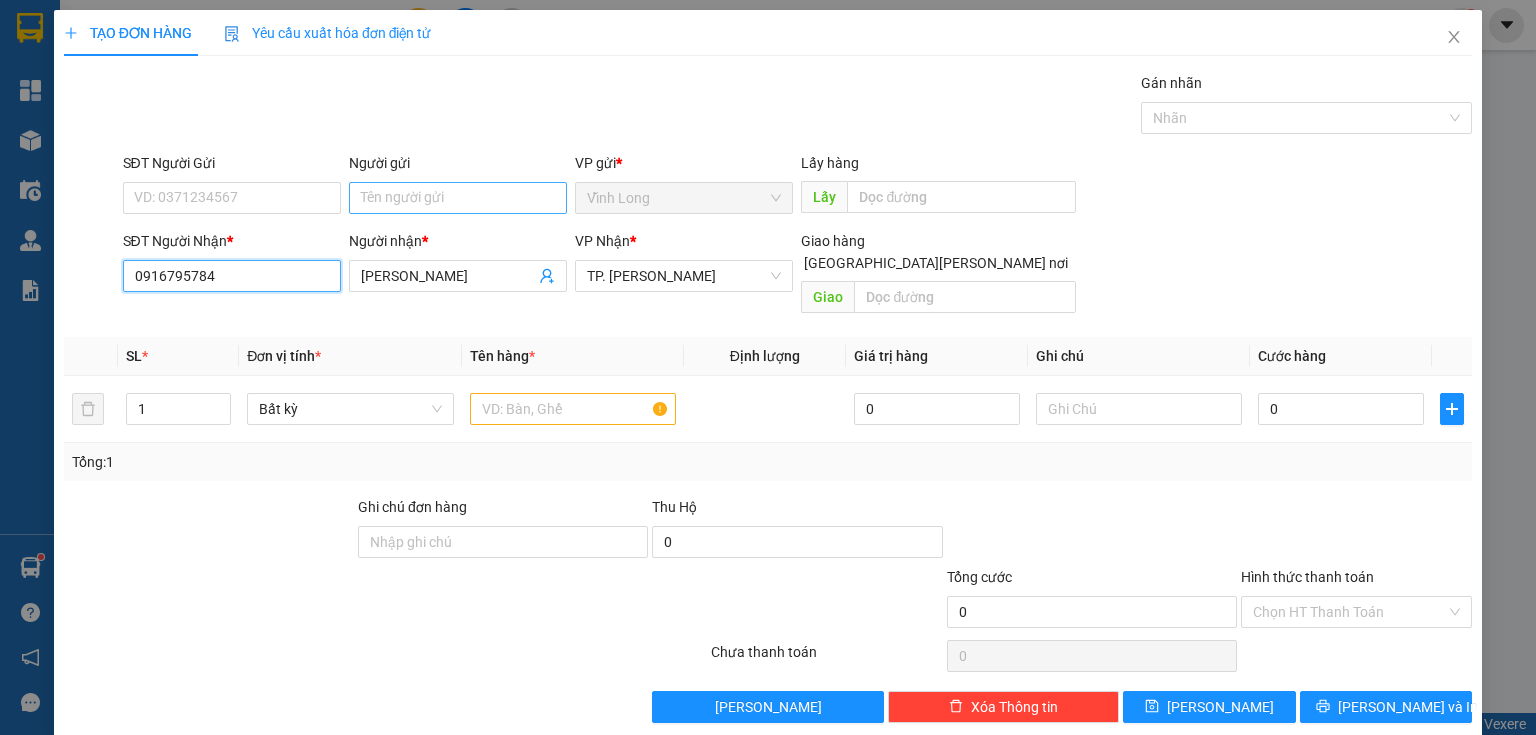 type on "0916795784" 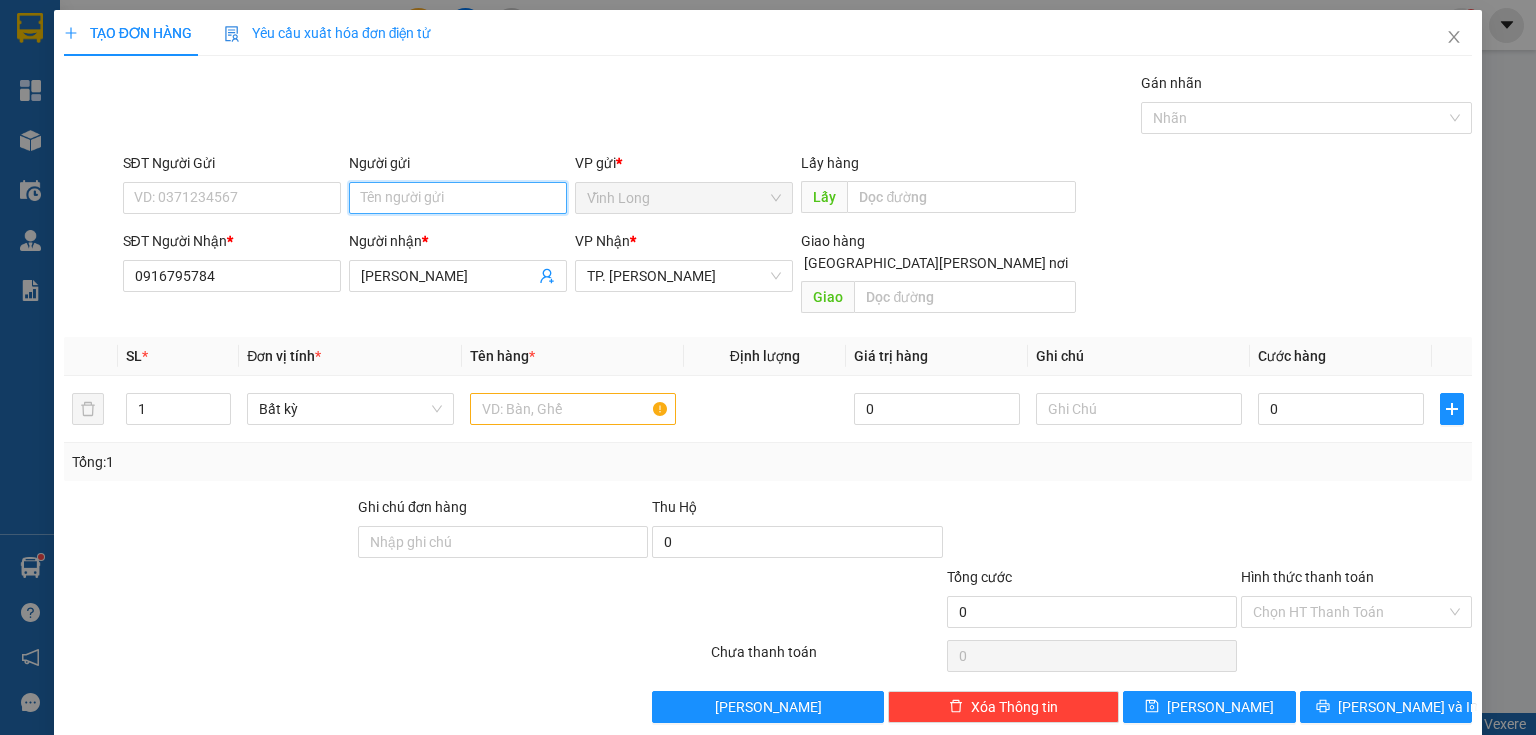 click on "Người gửi" at bounding box center (458, 198) 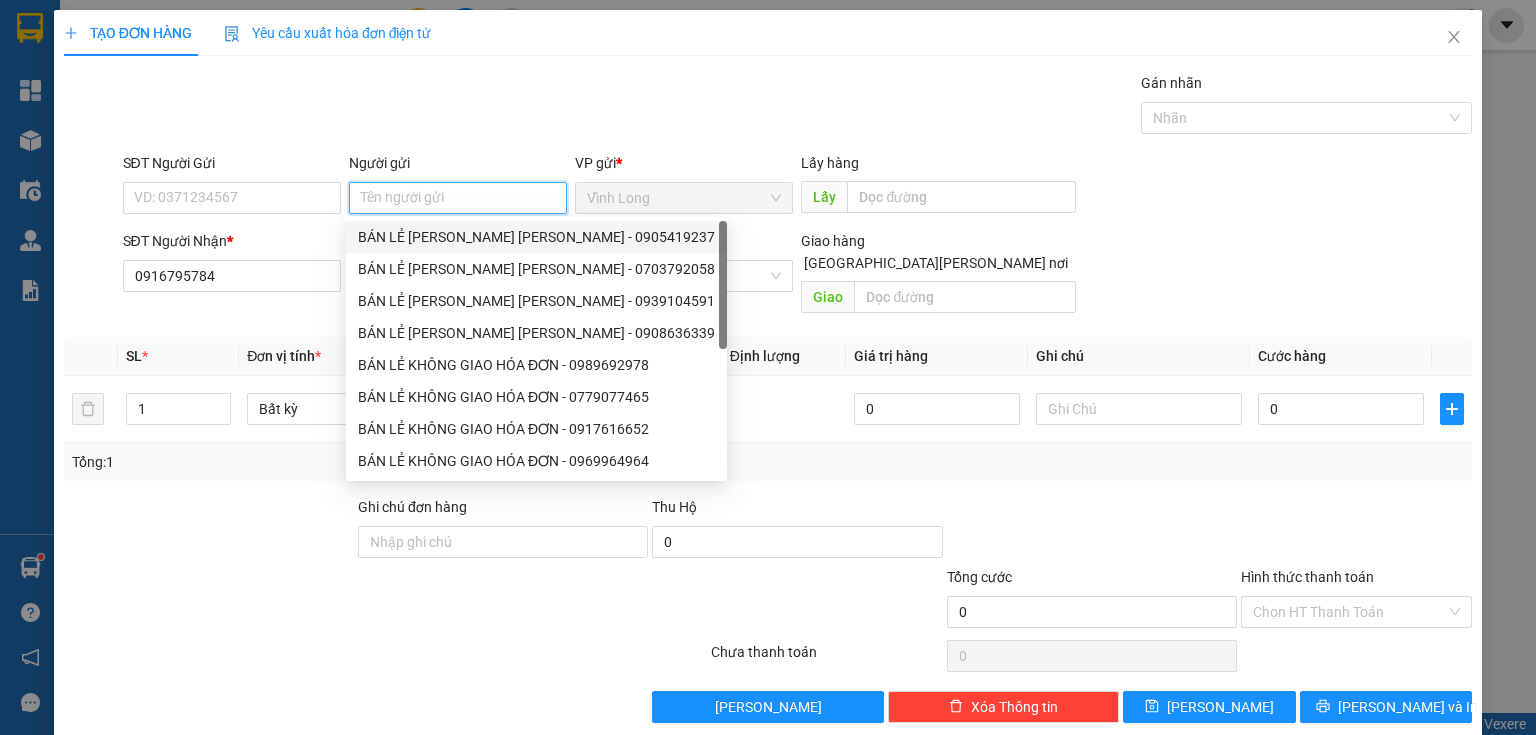 drag, startPoint x: 404, startPoint y: 231, endPoint x: 272, endPoint y: 228, distance: 132.03409 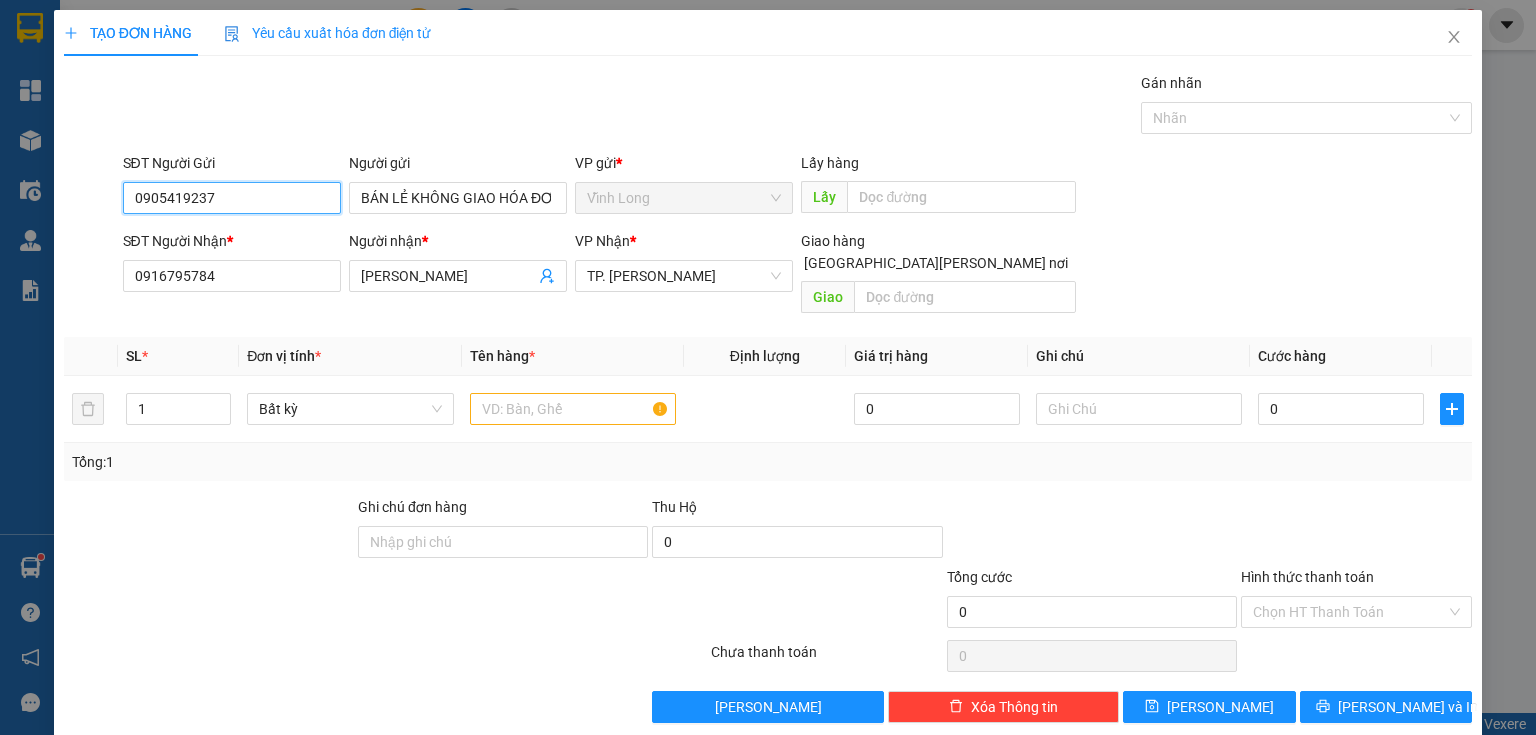 drag, startPoint x: 263, startPoint y: 200, endPoint x: 4, endPoint y: 189, distance: 259.2335 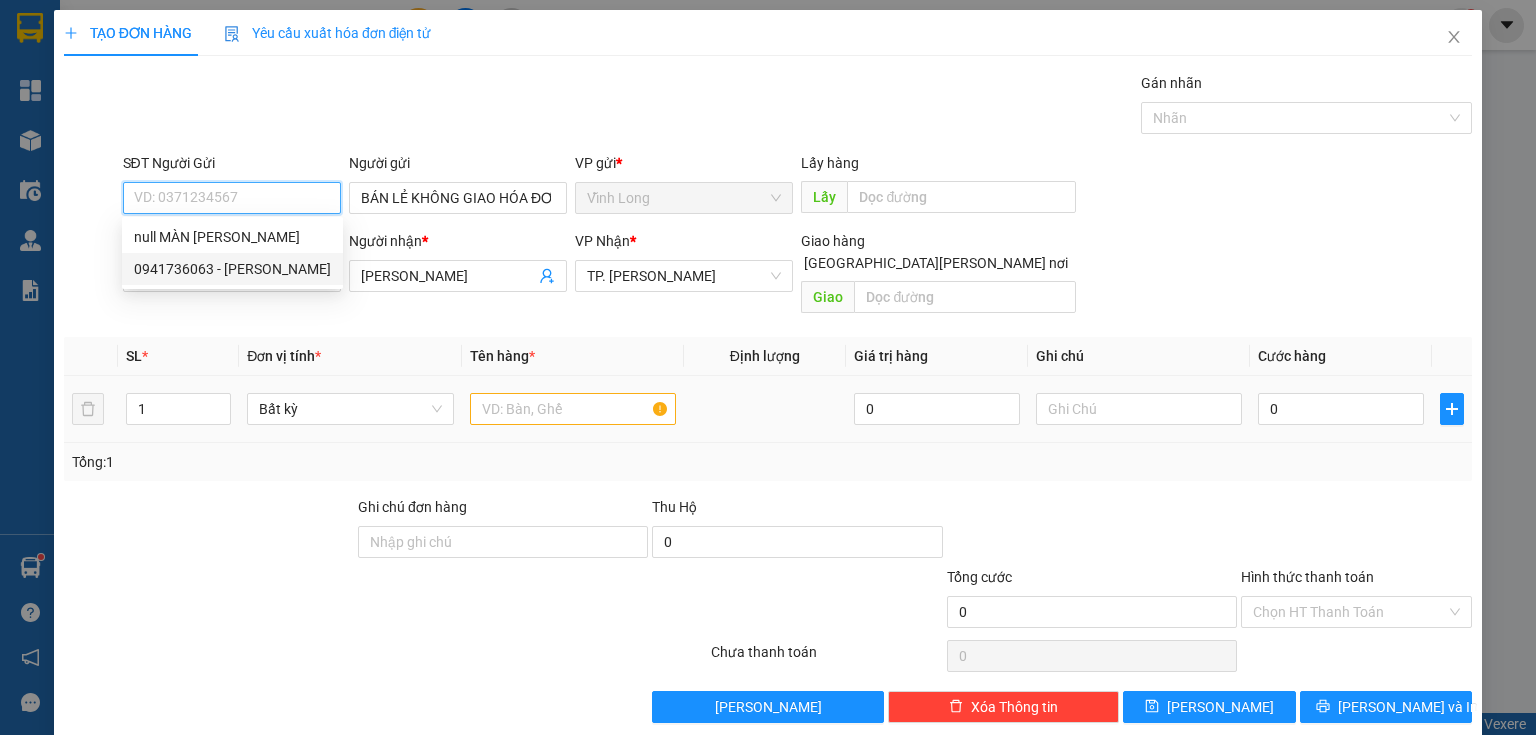 type 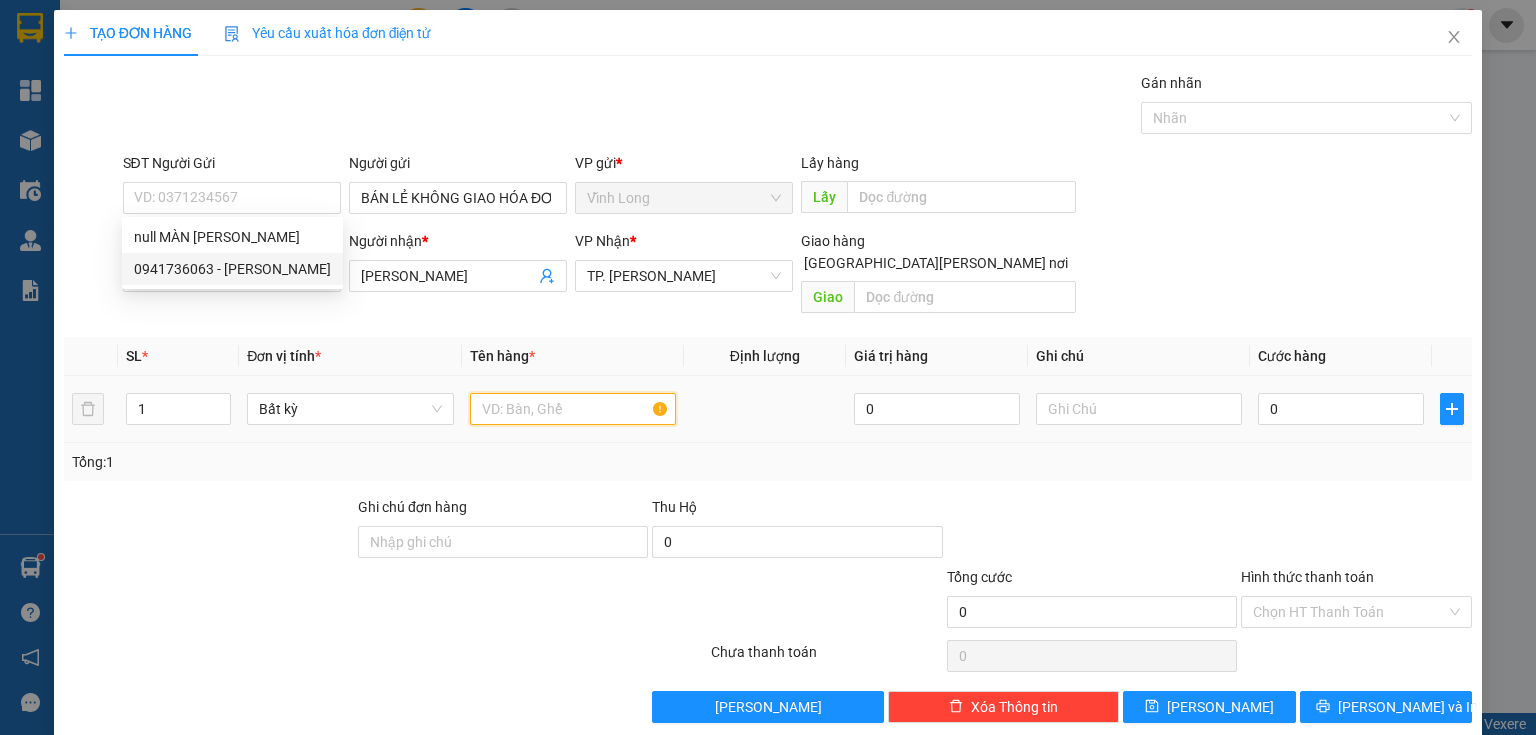 click at bounding box center [573, 409] 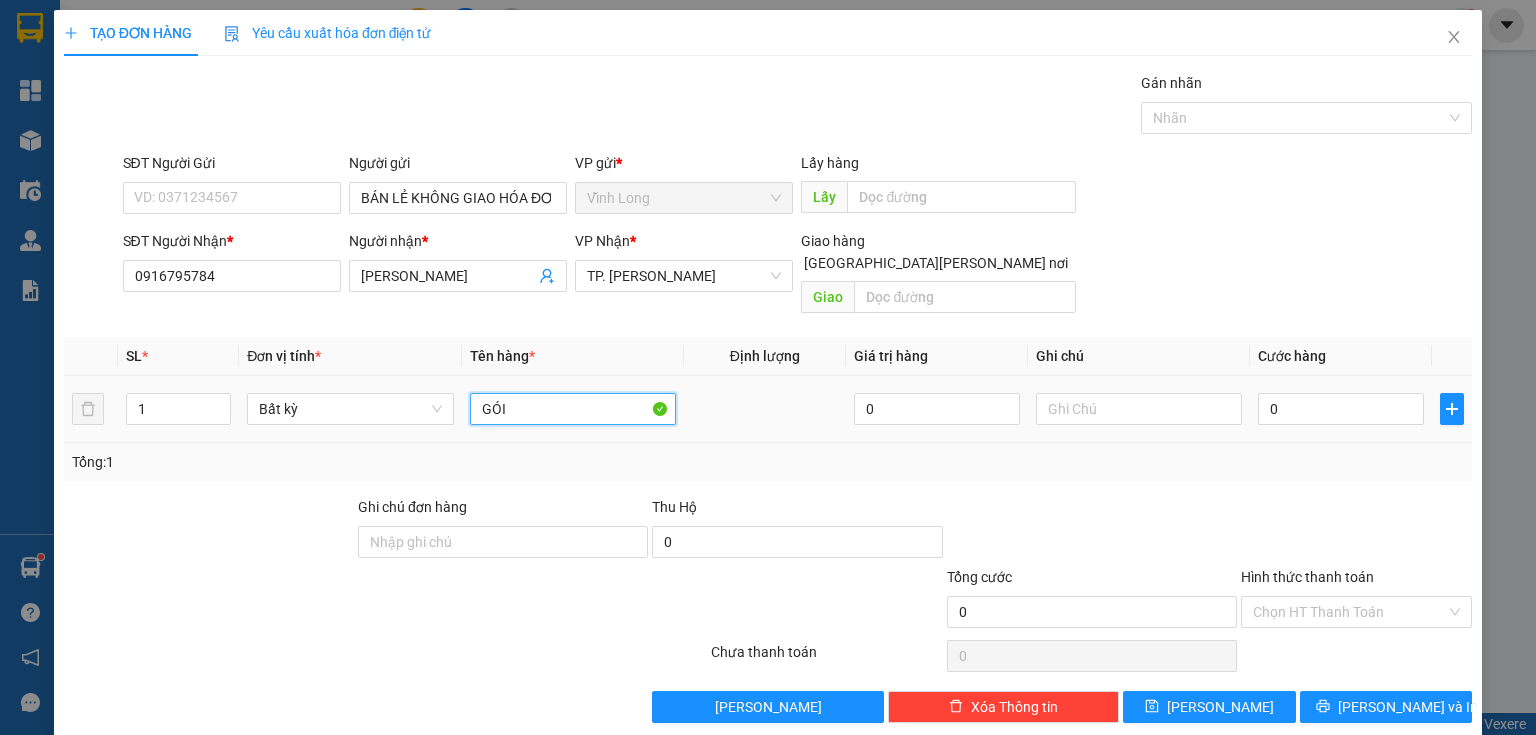 type on "GÓI" 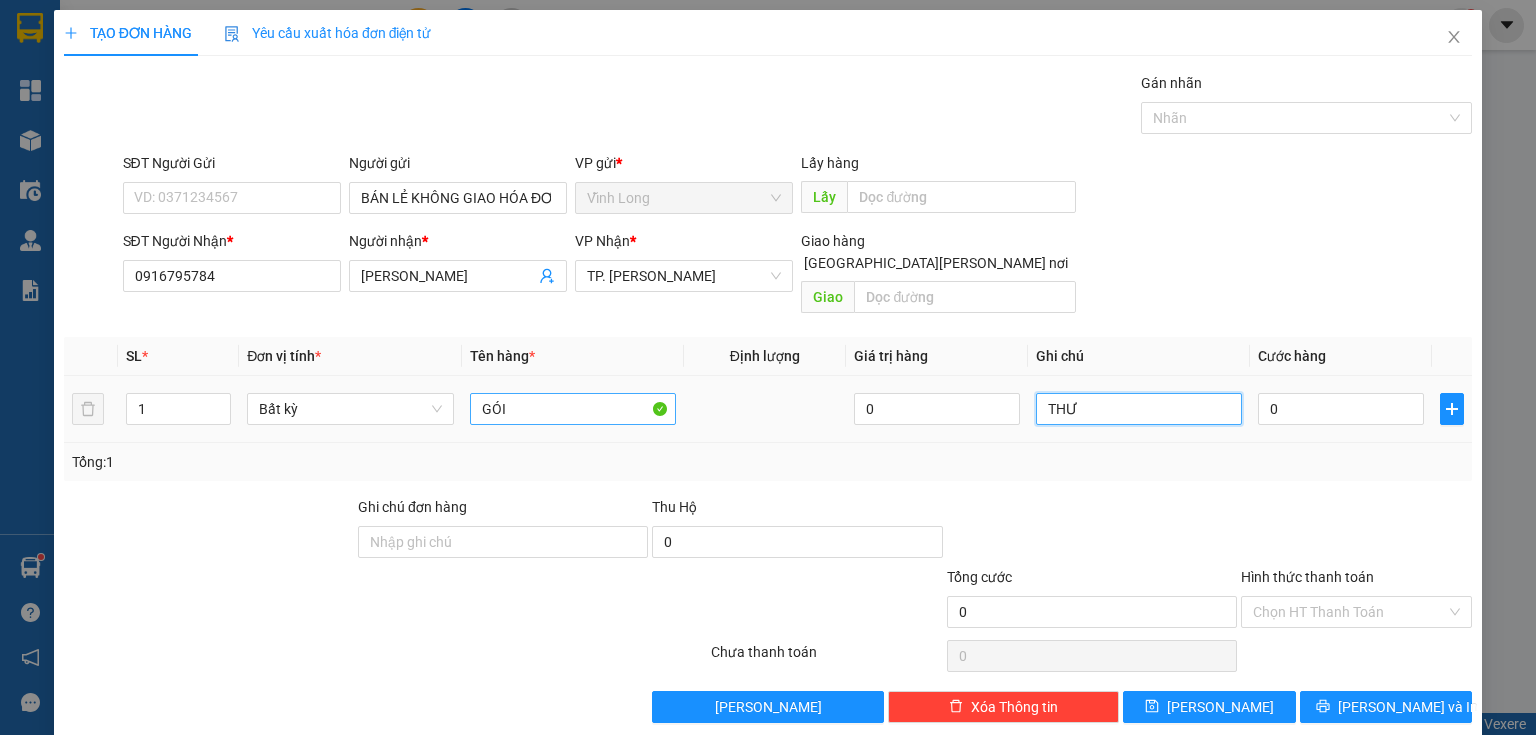type on "THƯ" 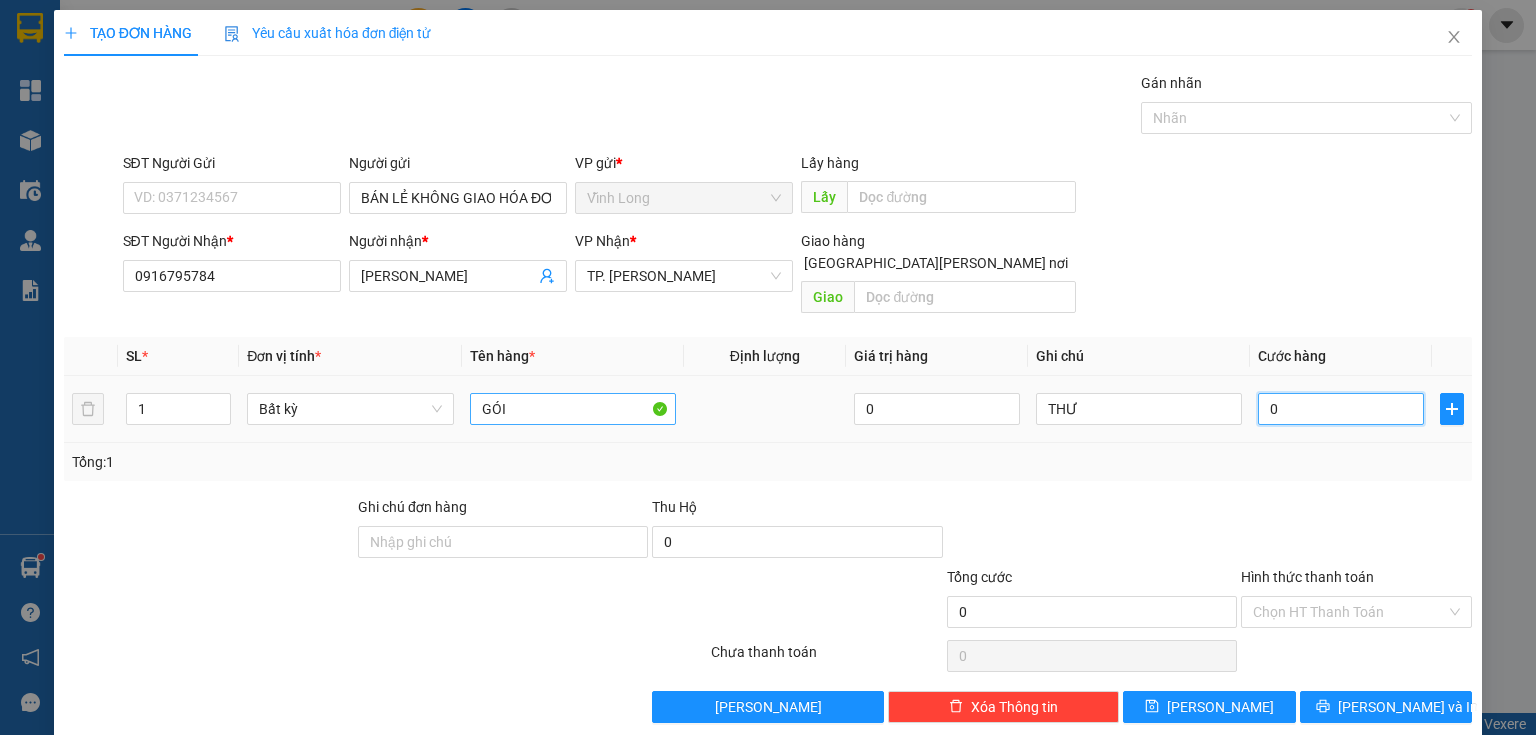 type on "2" 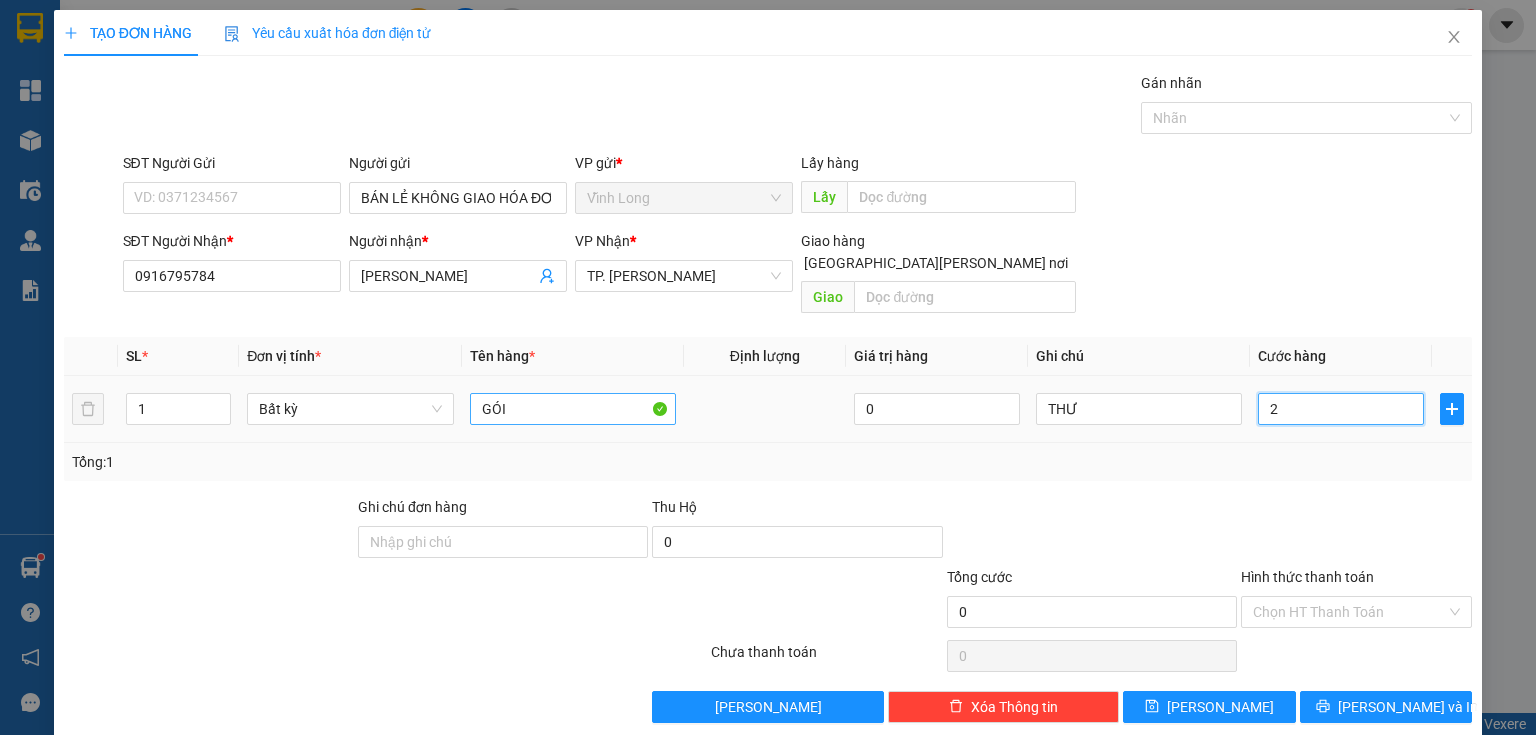 type on "2" 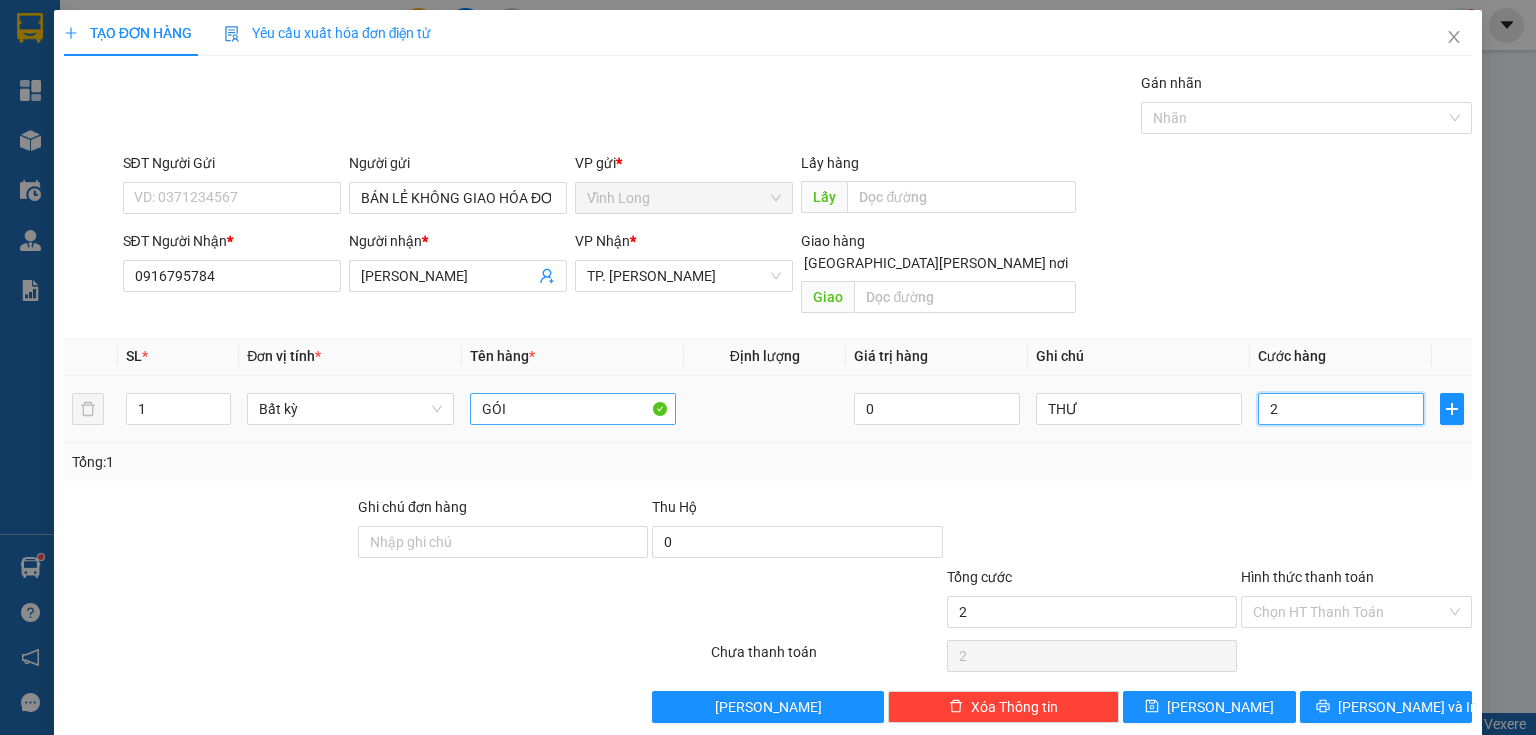 type on "20" 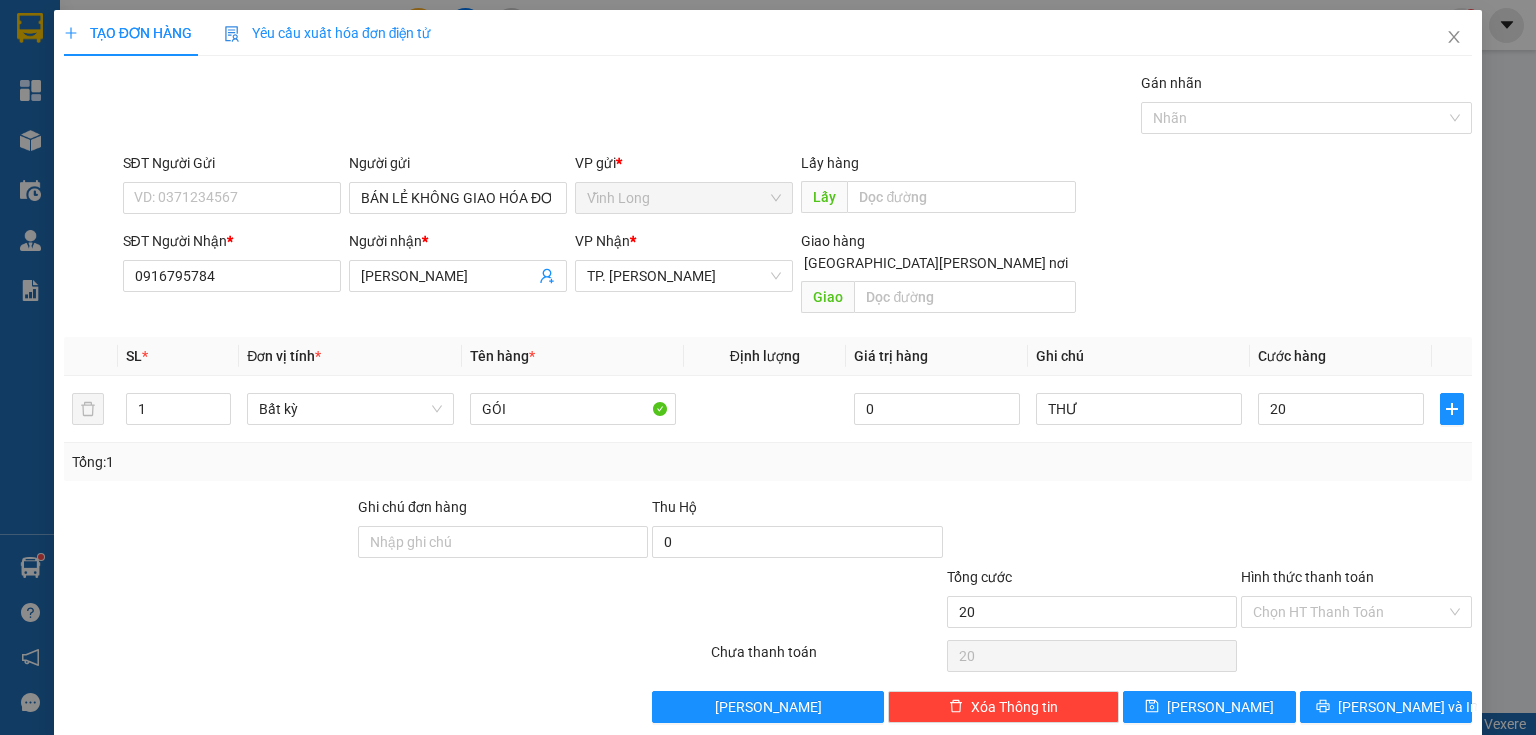 type on "20.000" 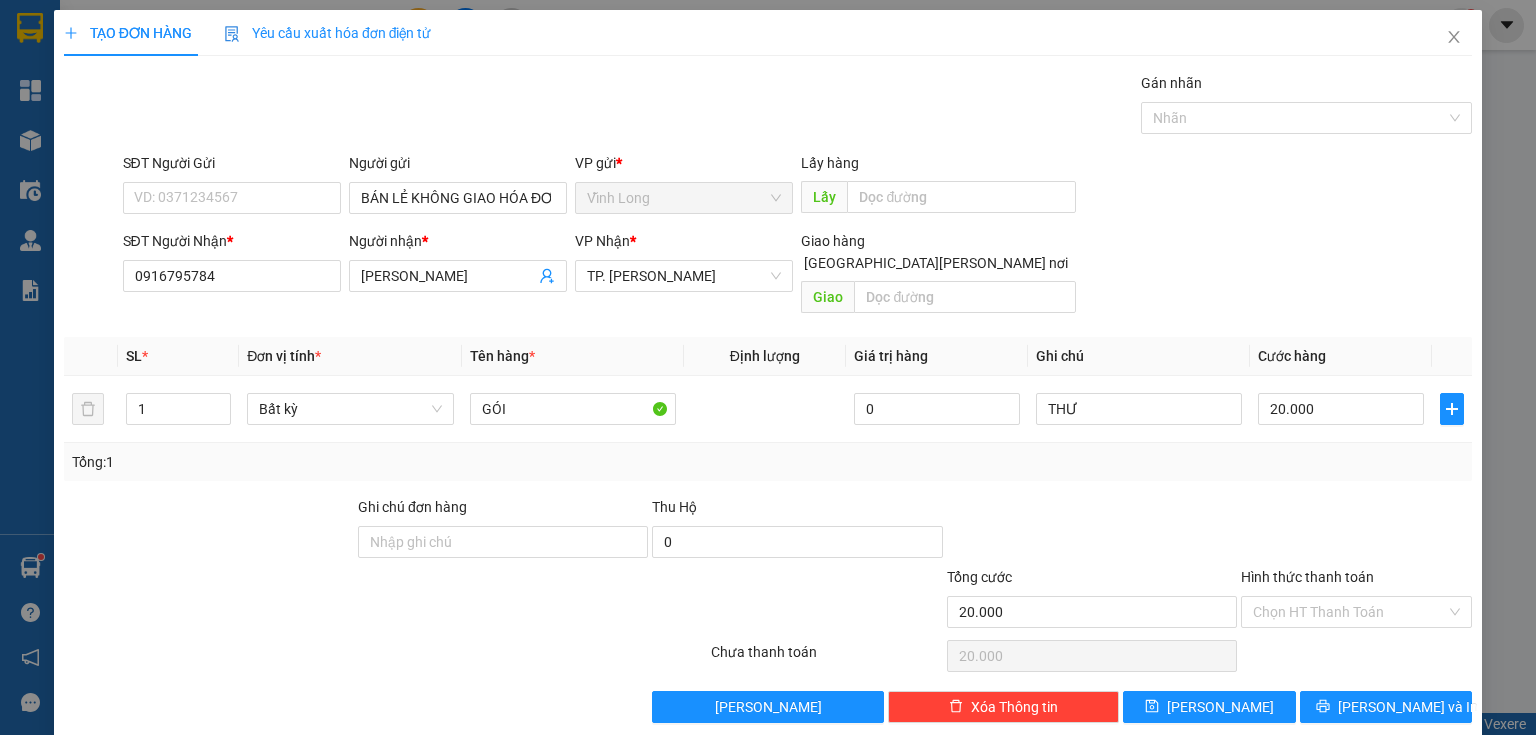 click at bounding box center (1356, 531) 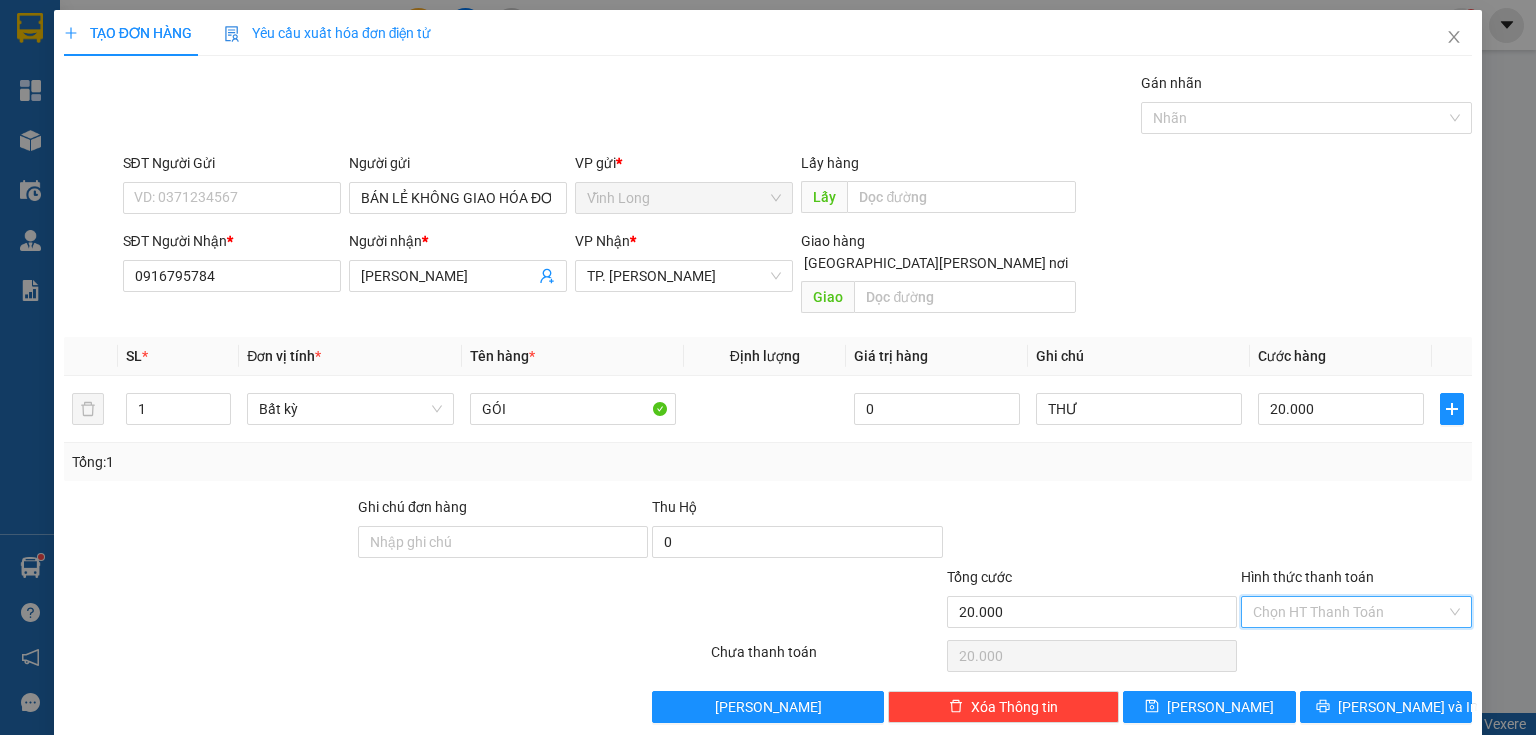 click on "Hình thức thanh toán" at bounding box center (1349, 612) 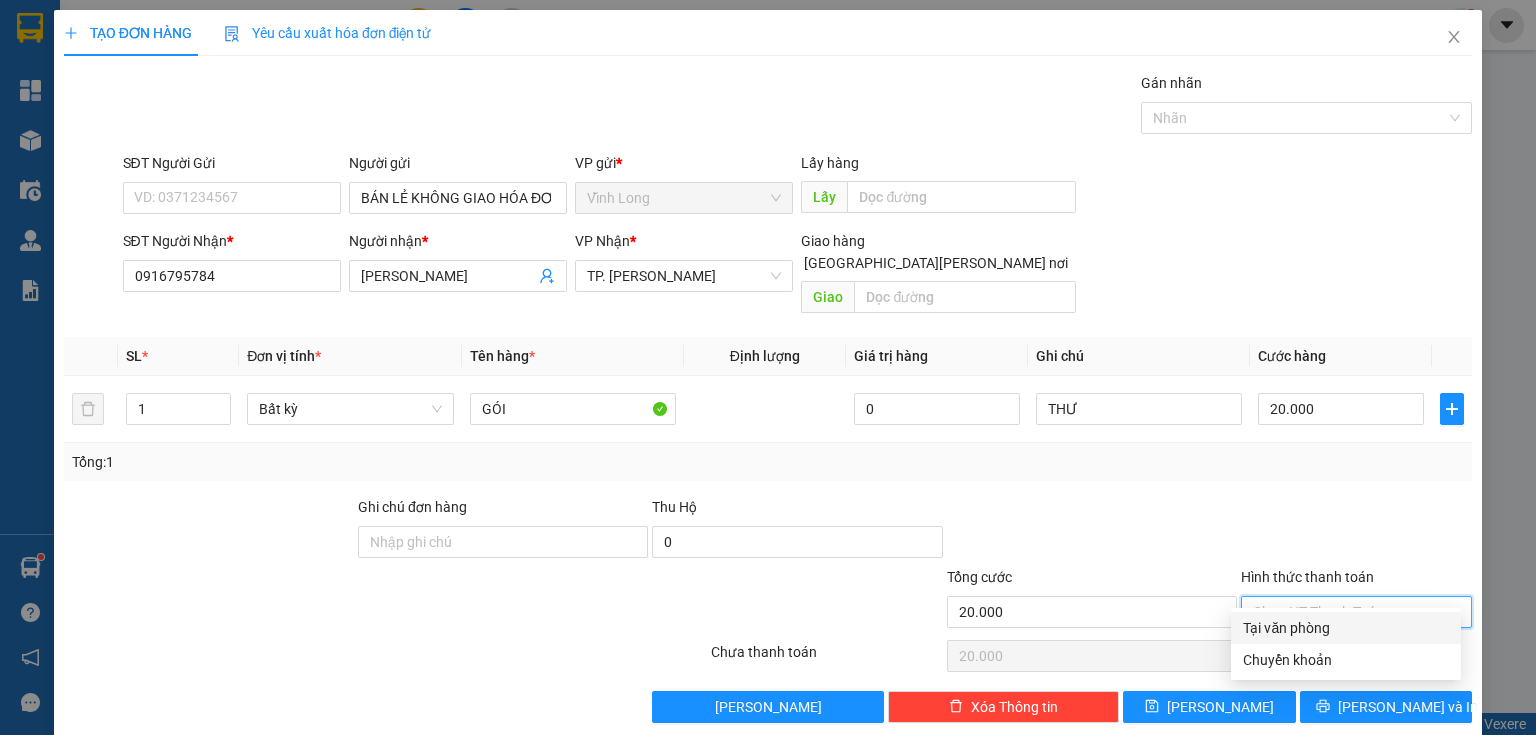 click on "Tại văn phòng" at bounding box center [1346, 628] 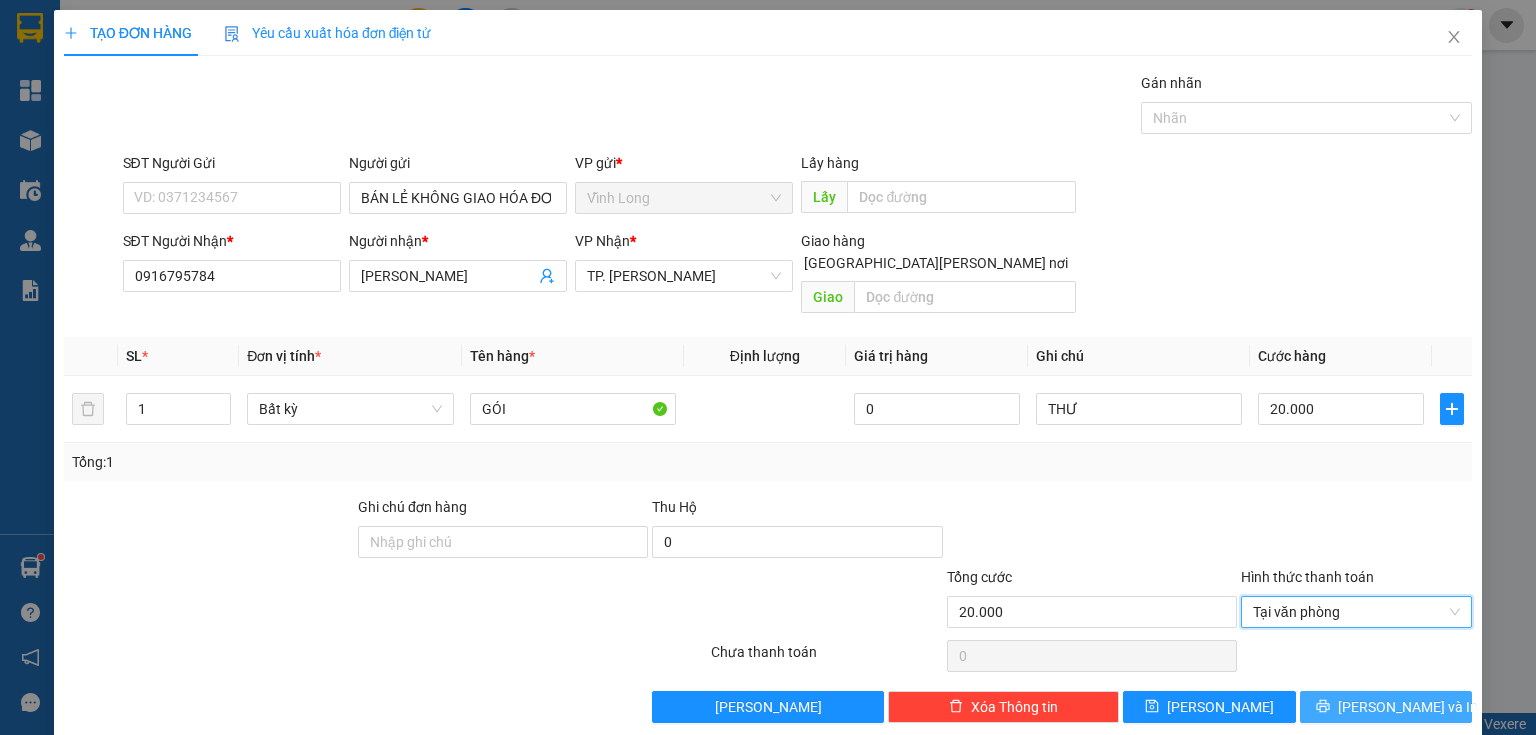 click on "[PERSON_NAME] và In" at bounding box center (1408, 707) 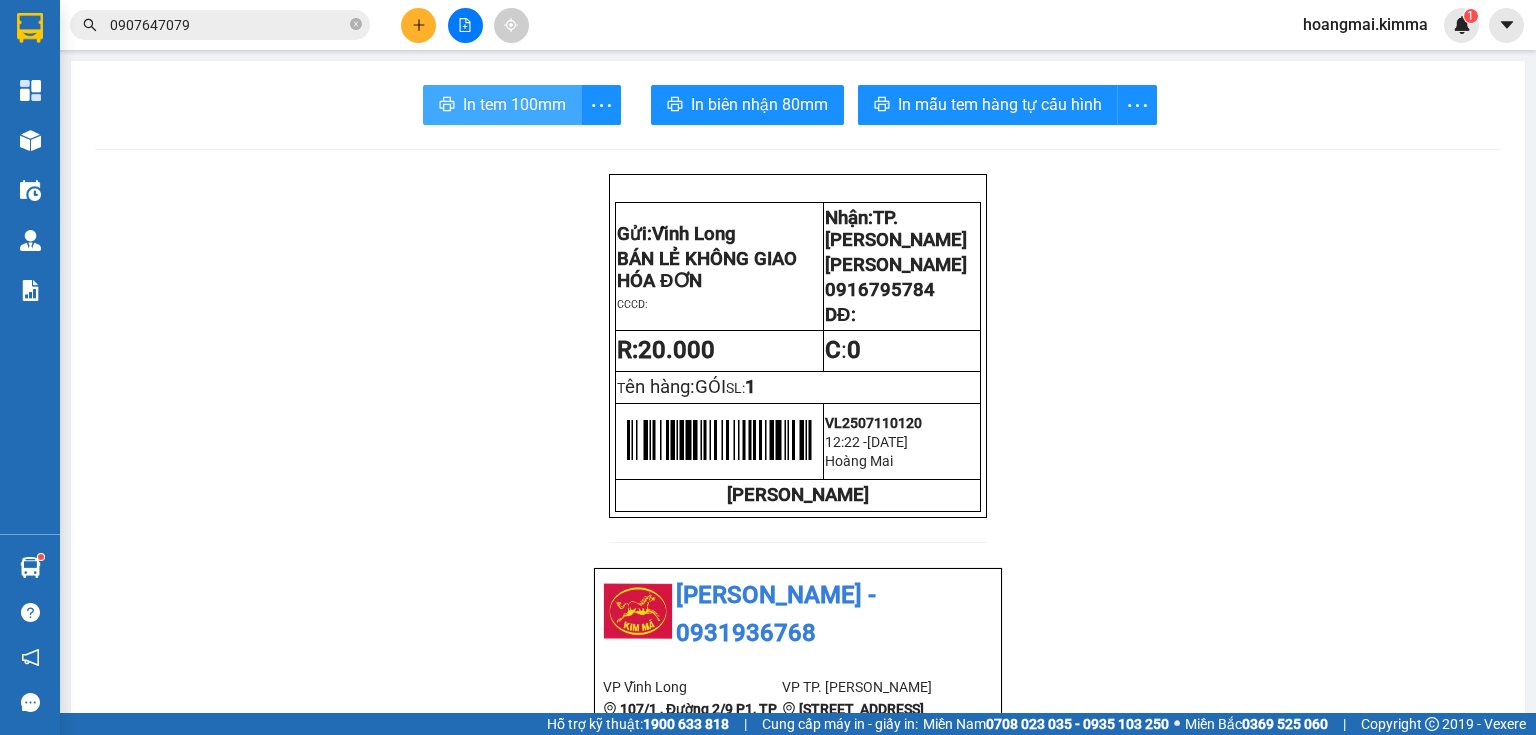 click on "In tem 100mm" at bounding box center [514, 104] 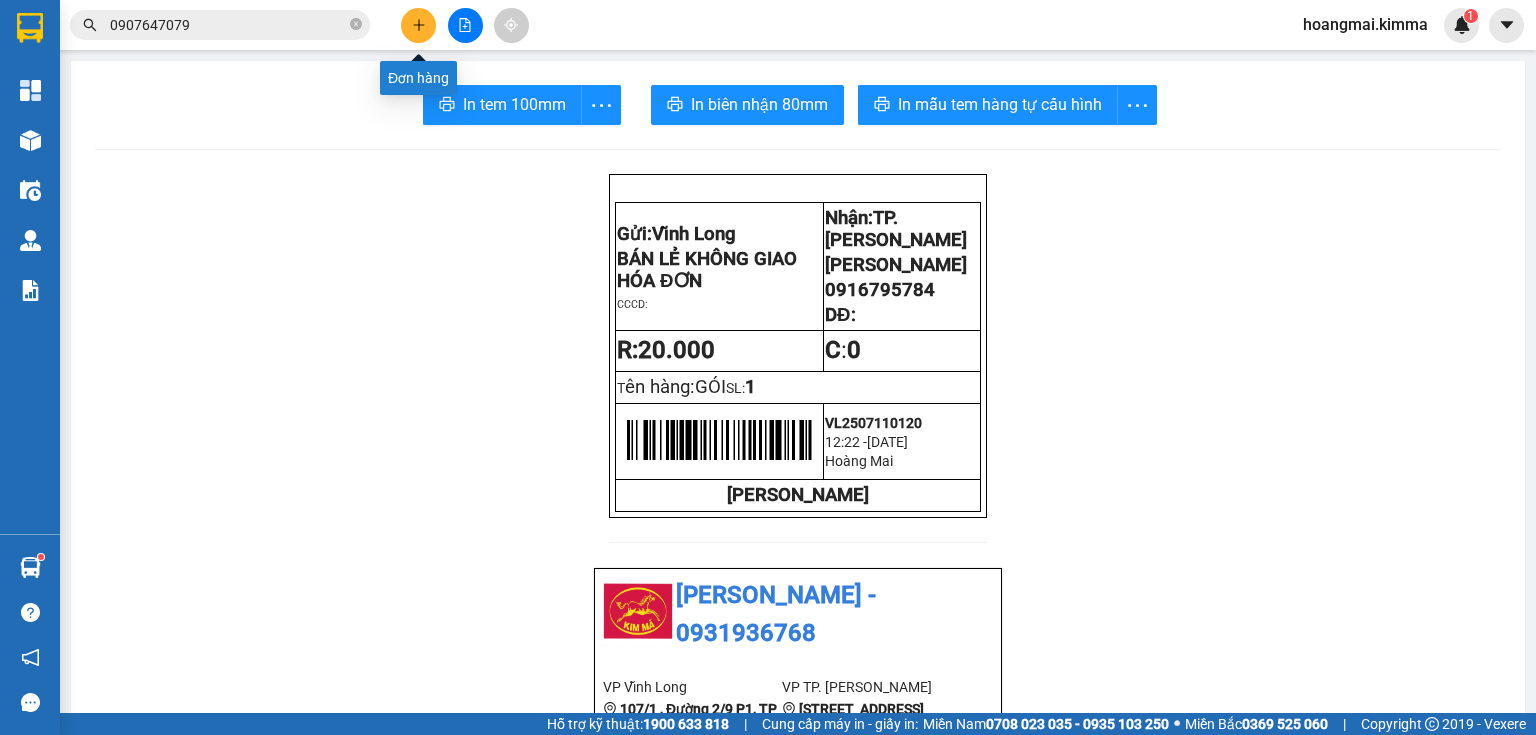 click 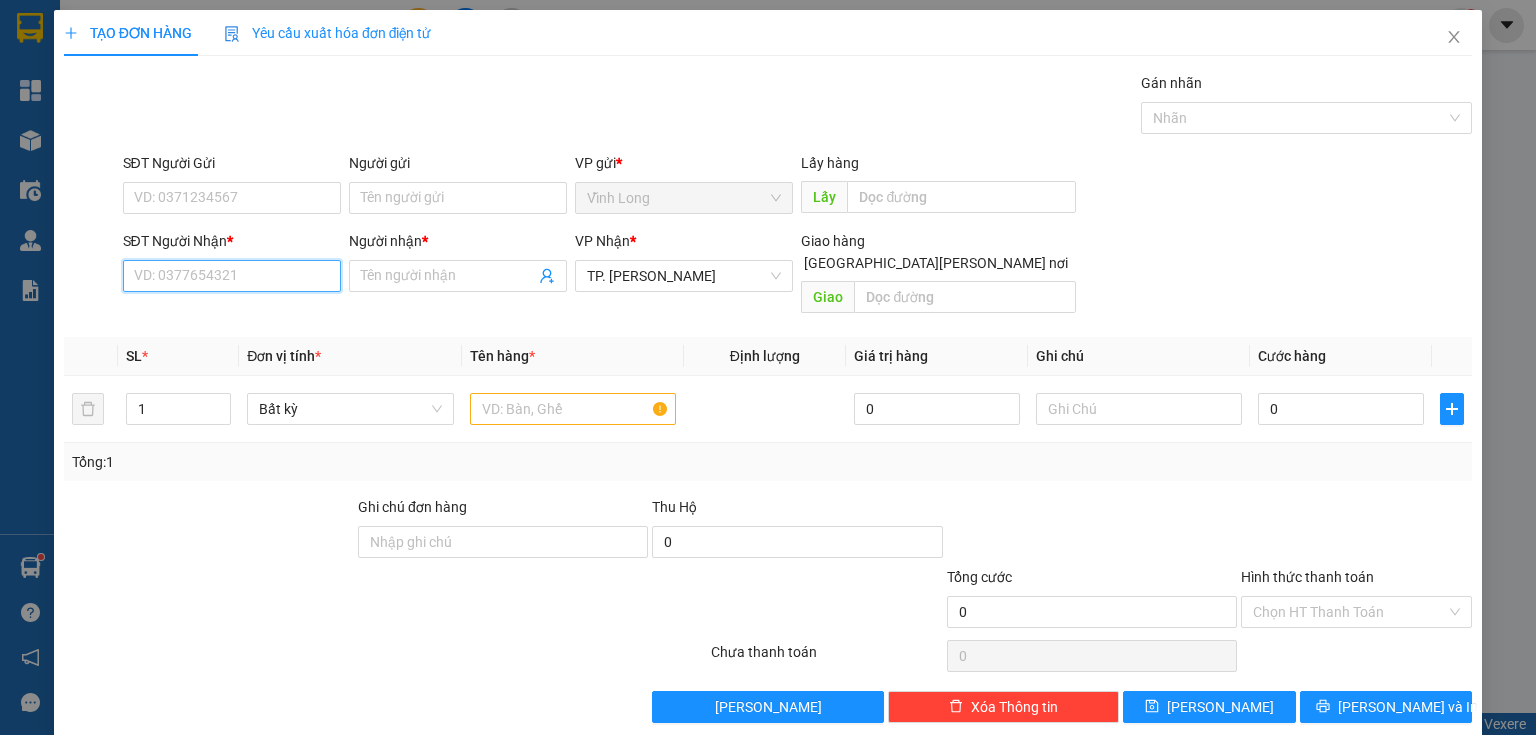 click on "SĐT Người Nhận  *" at bounding box center [232, 276] 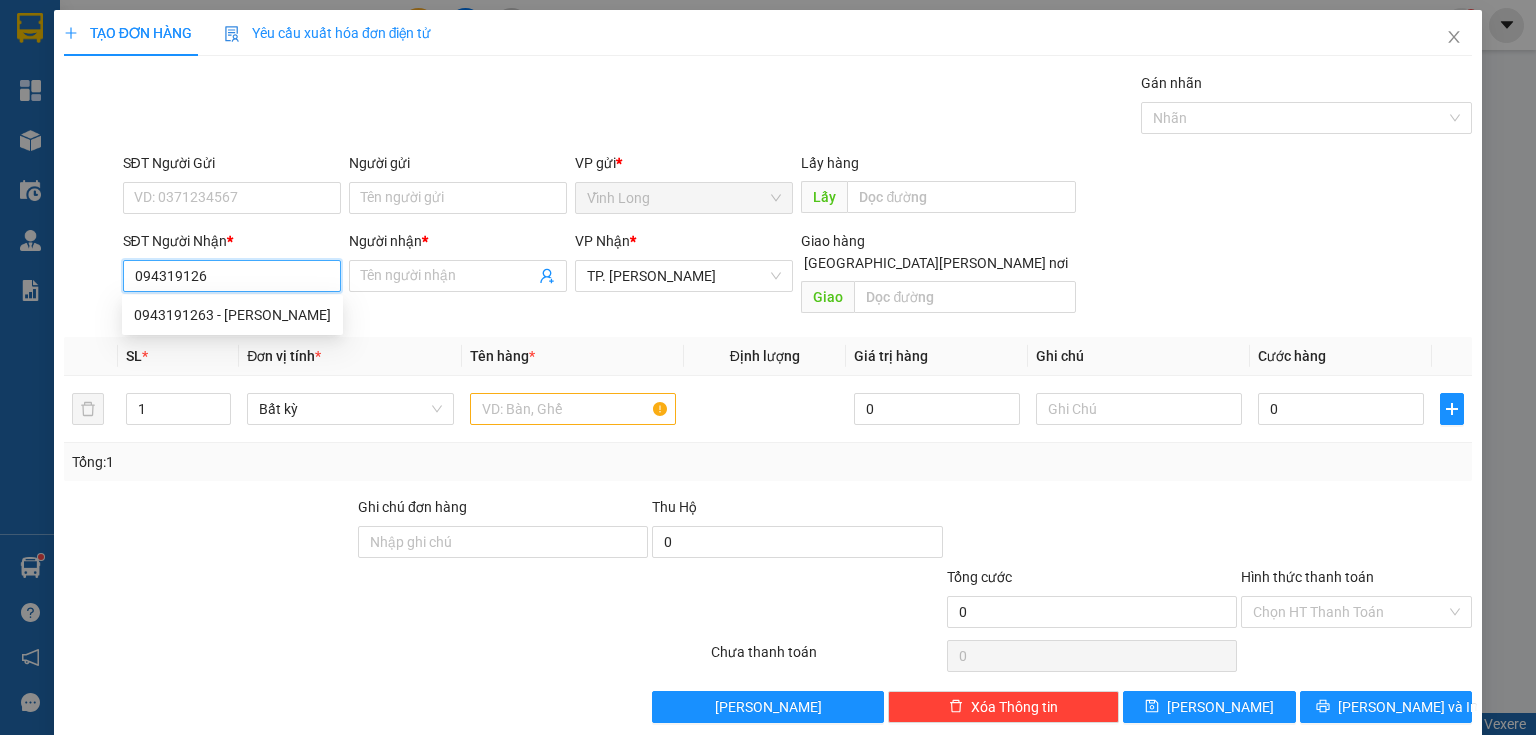 type on "0943191263" 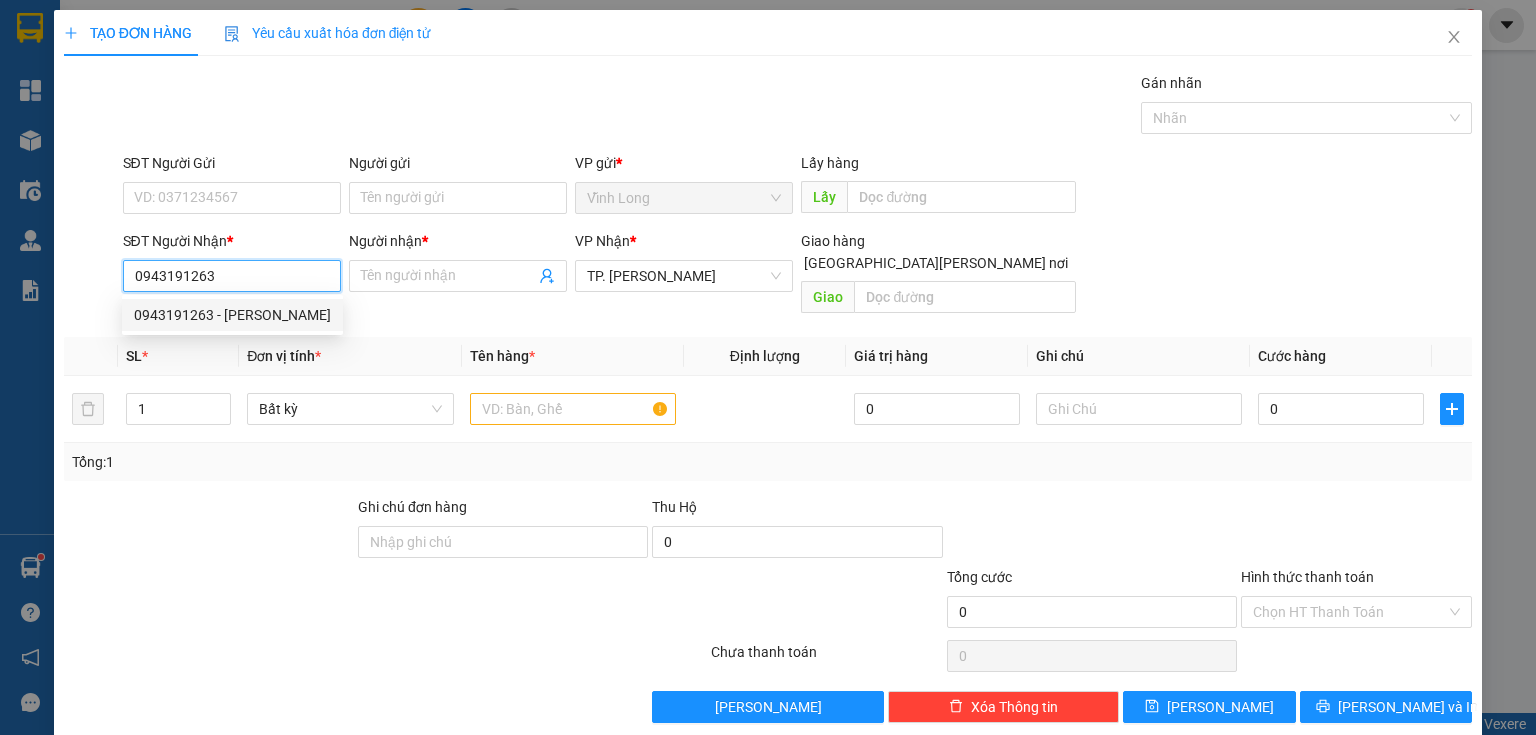 click on "0943191263 - [PERSON_NAME]" at bounding box center (232, 315) 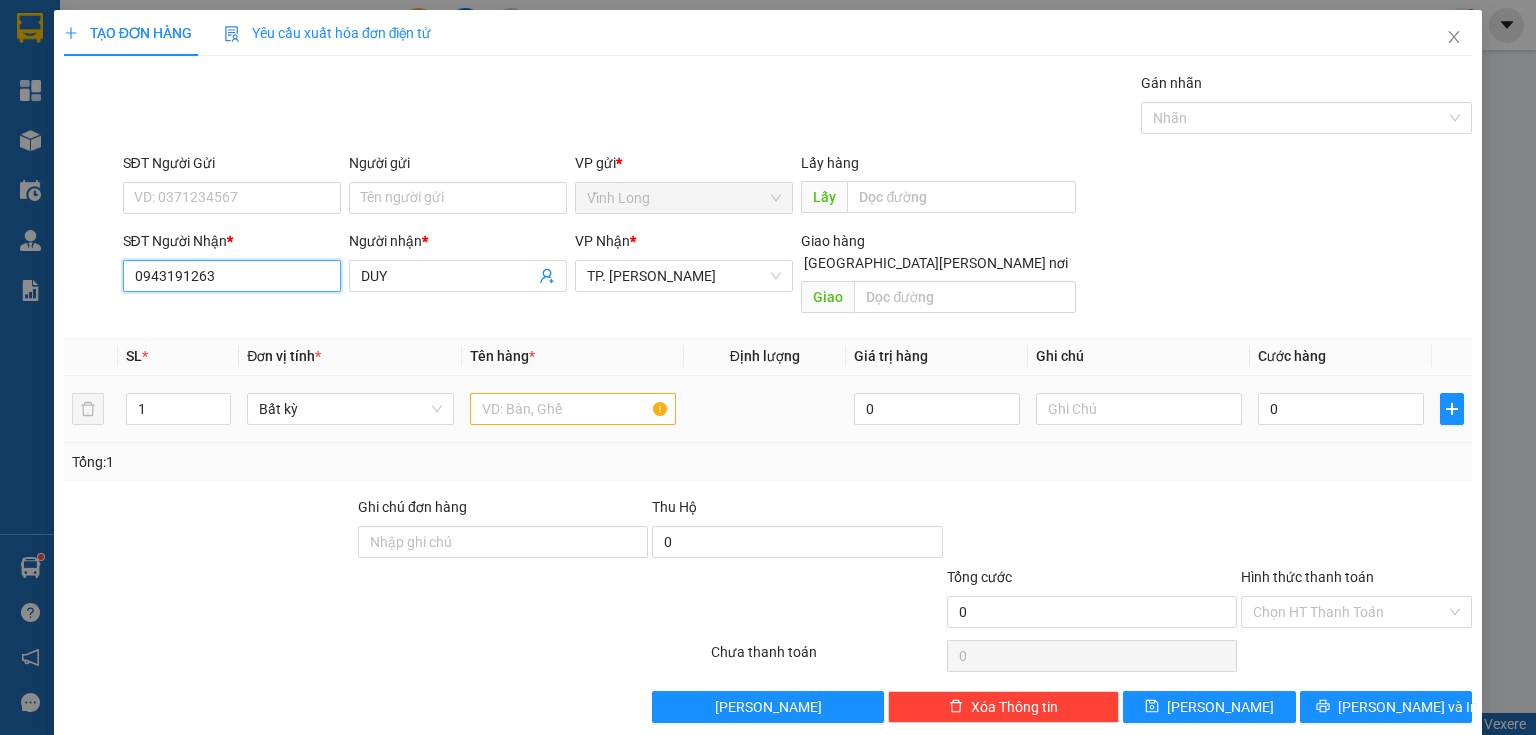 type on "0943191263" 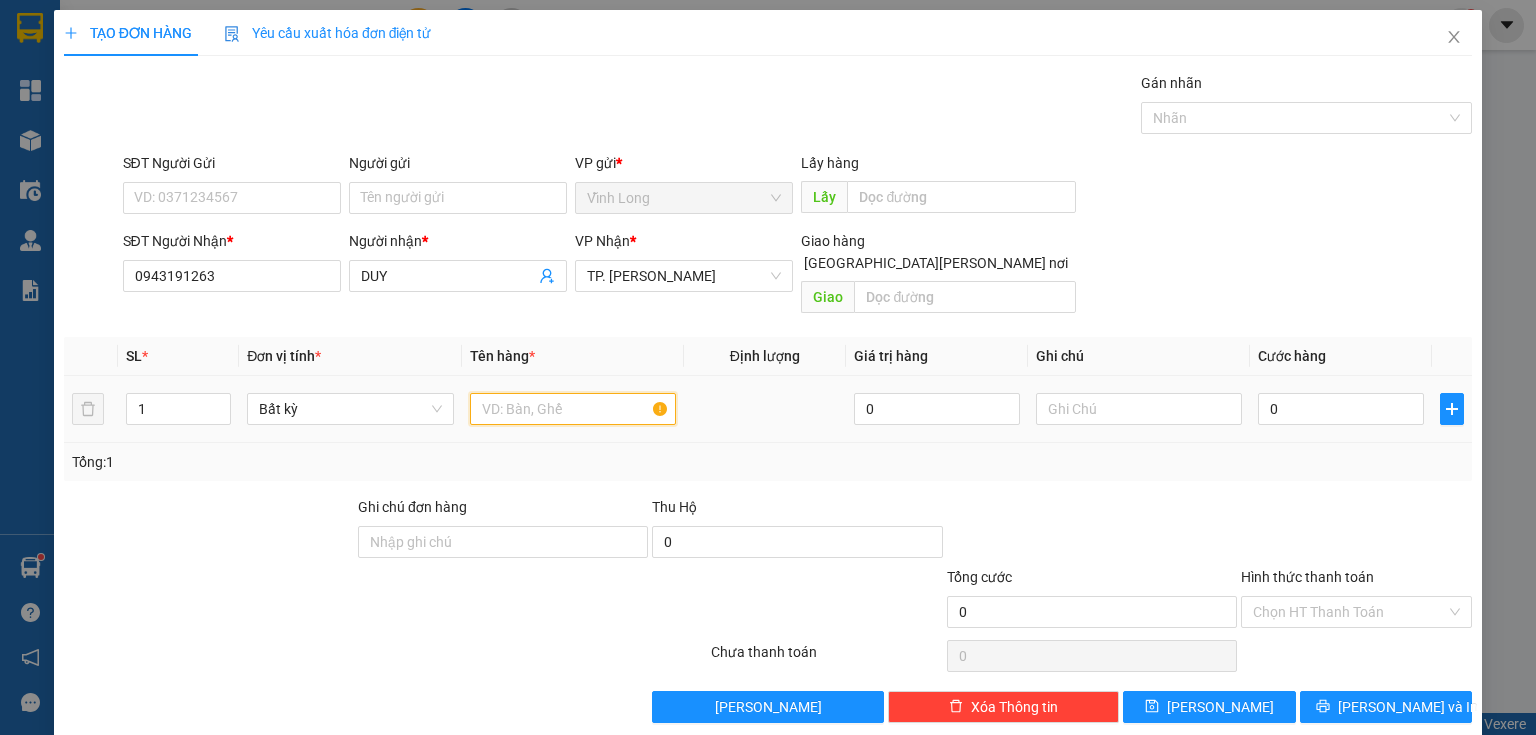 click at bounding box center [573, 409] 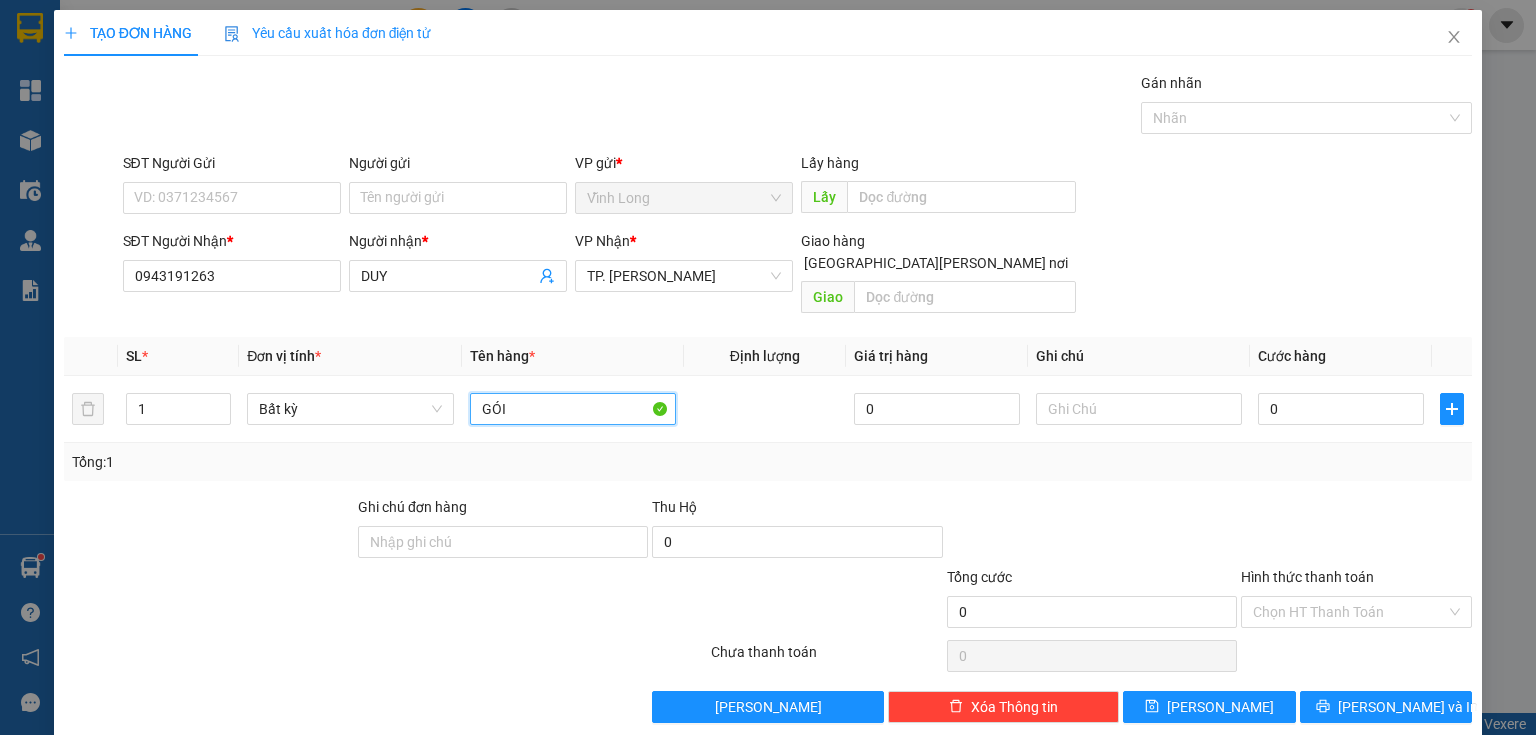 type on "GÓI" 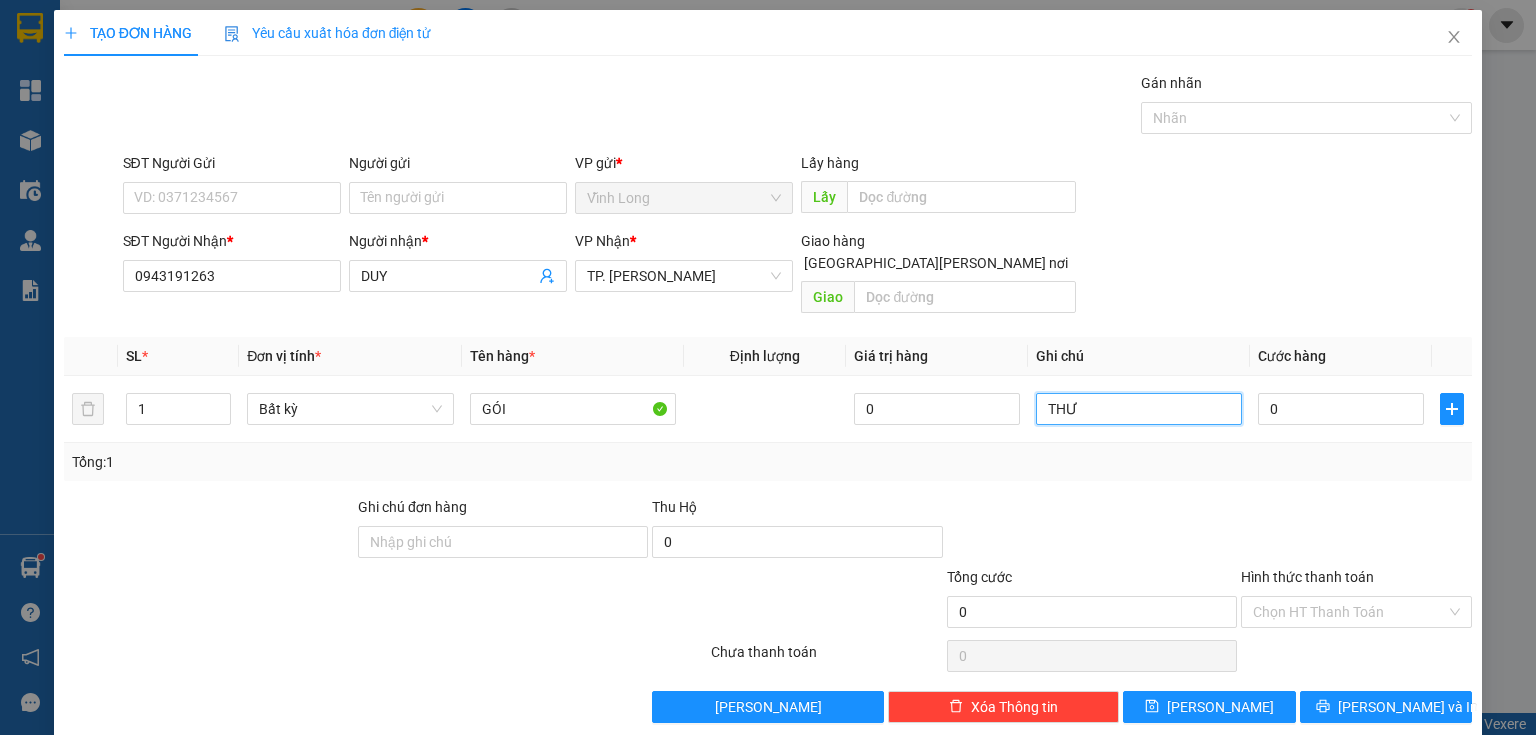 type on "THƯ" 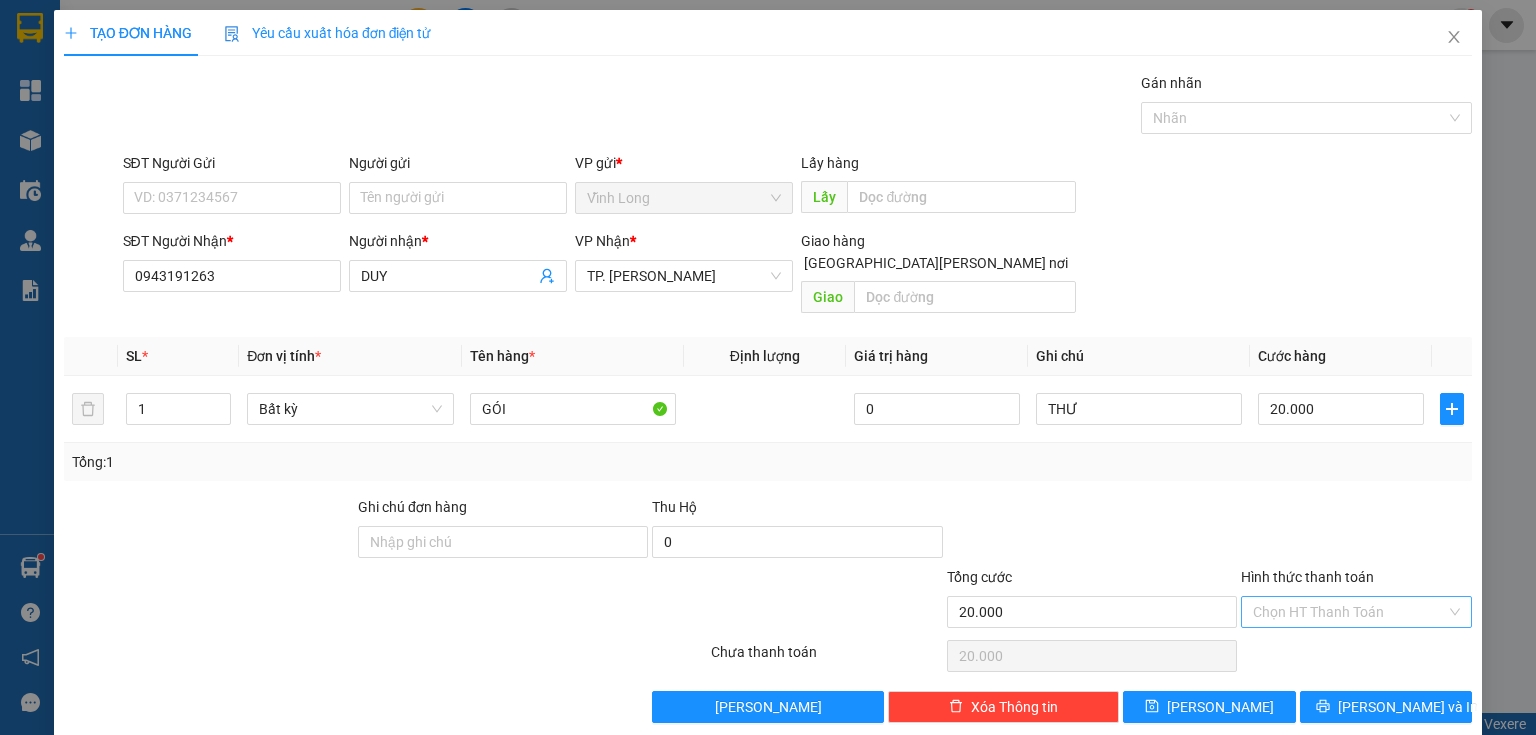 click on "Hình thức thanh toán" at bounding box center [1349, 612] 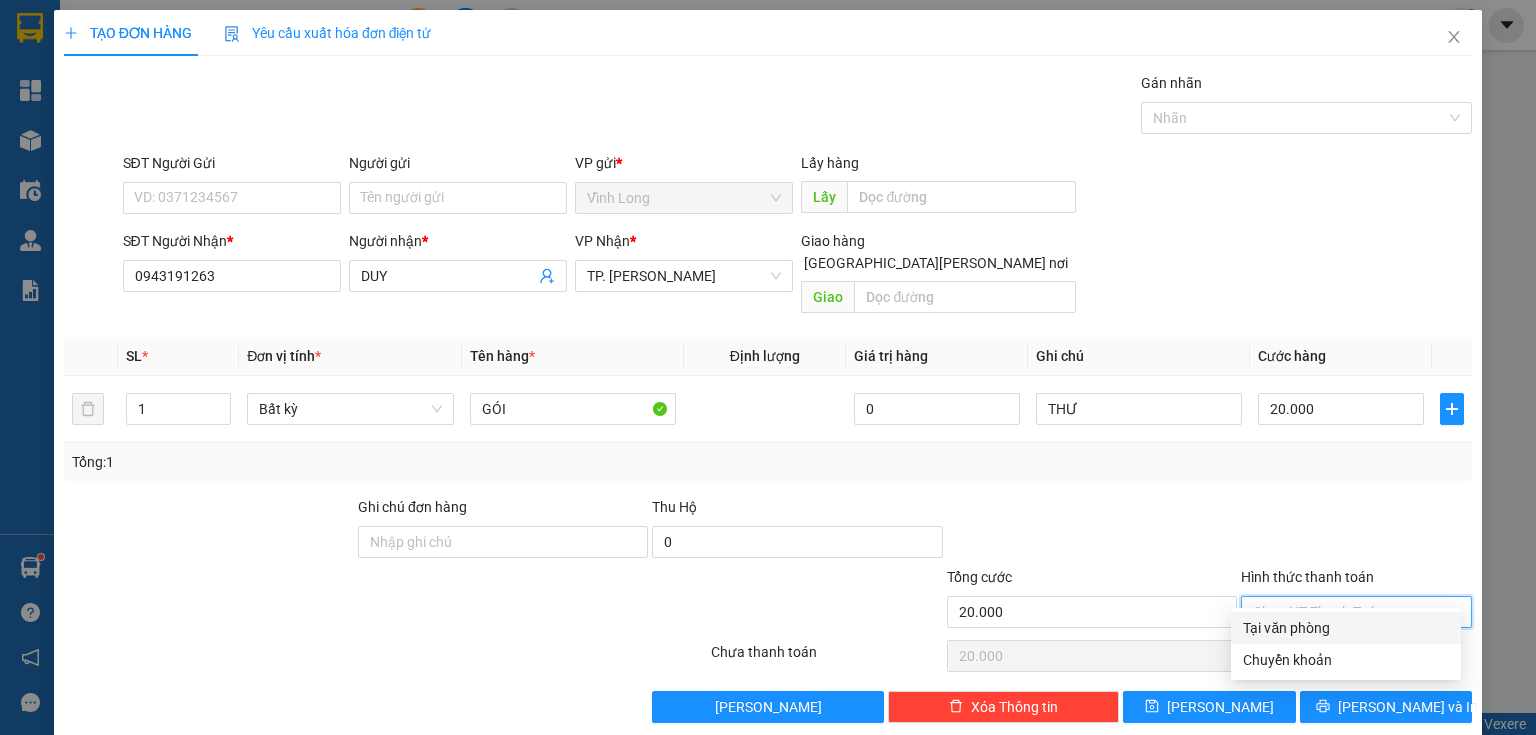 click on "Tại văn phòng" at bounding box center [1346, 628] 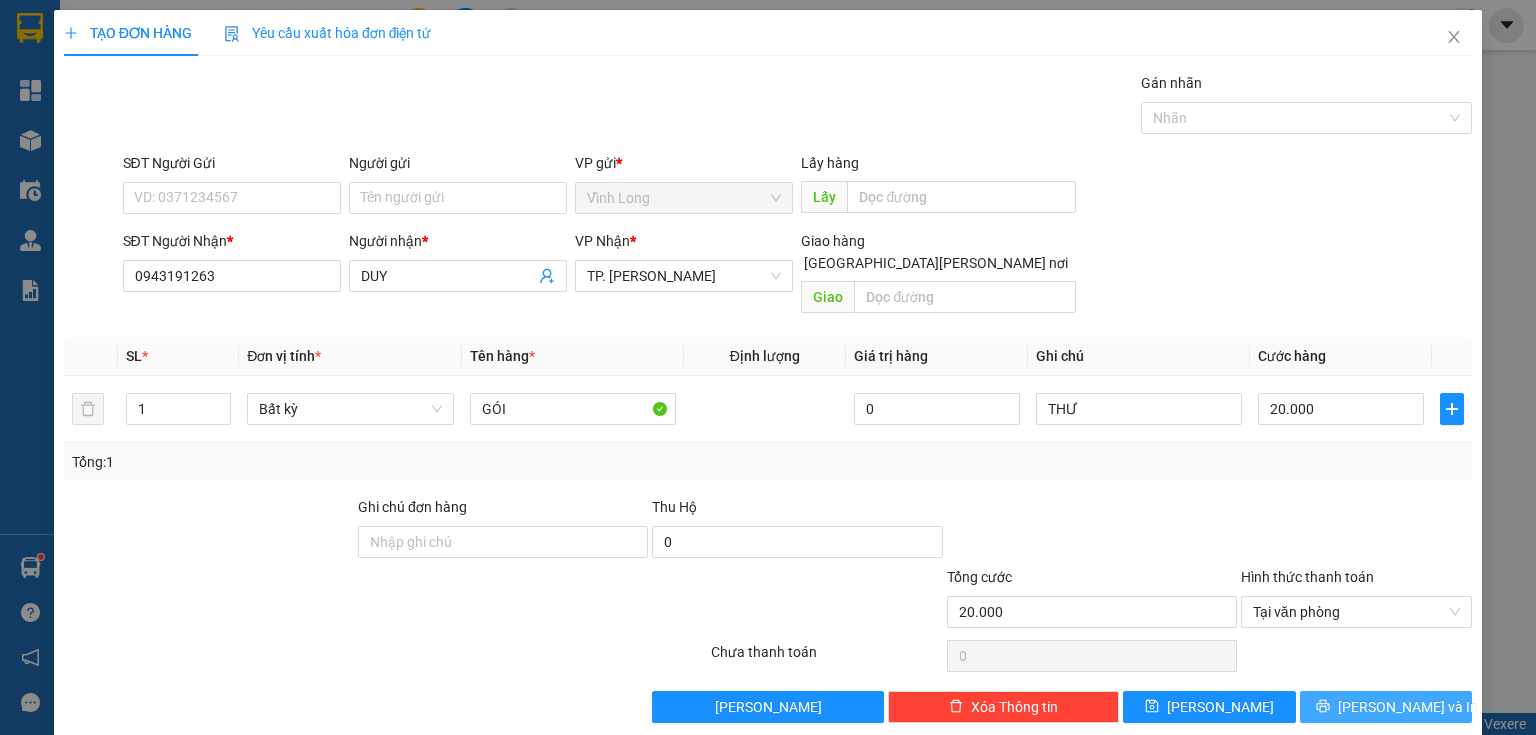 click on "[PERSON_NAME] và In" at bounding box center [1408, 707] 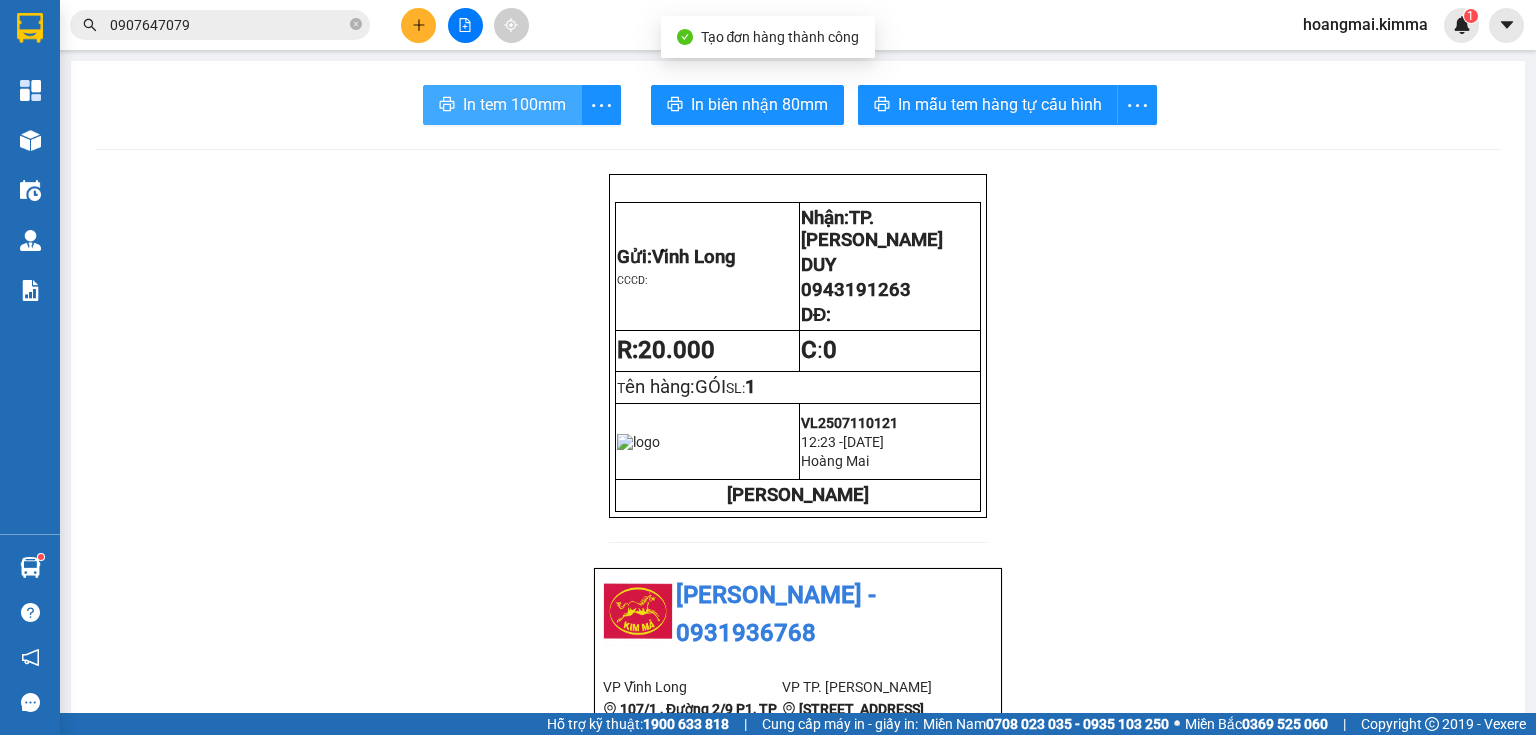 click on "In tem 100mm" at bounding box center [514, 104] 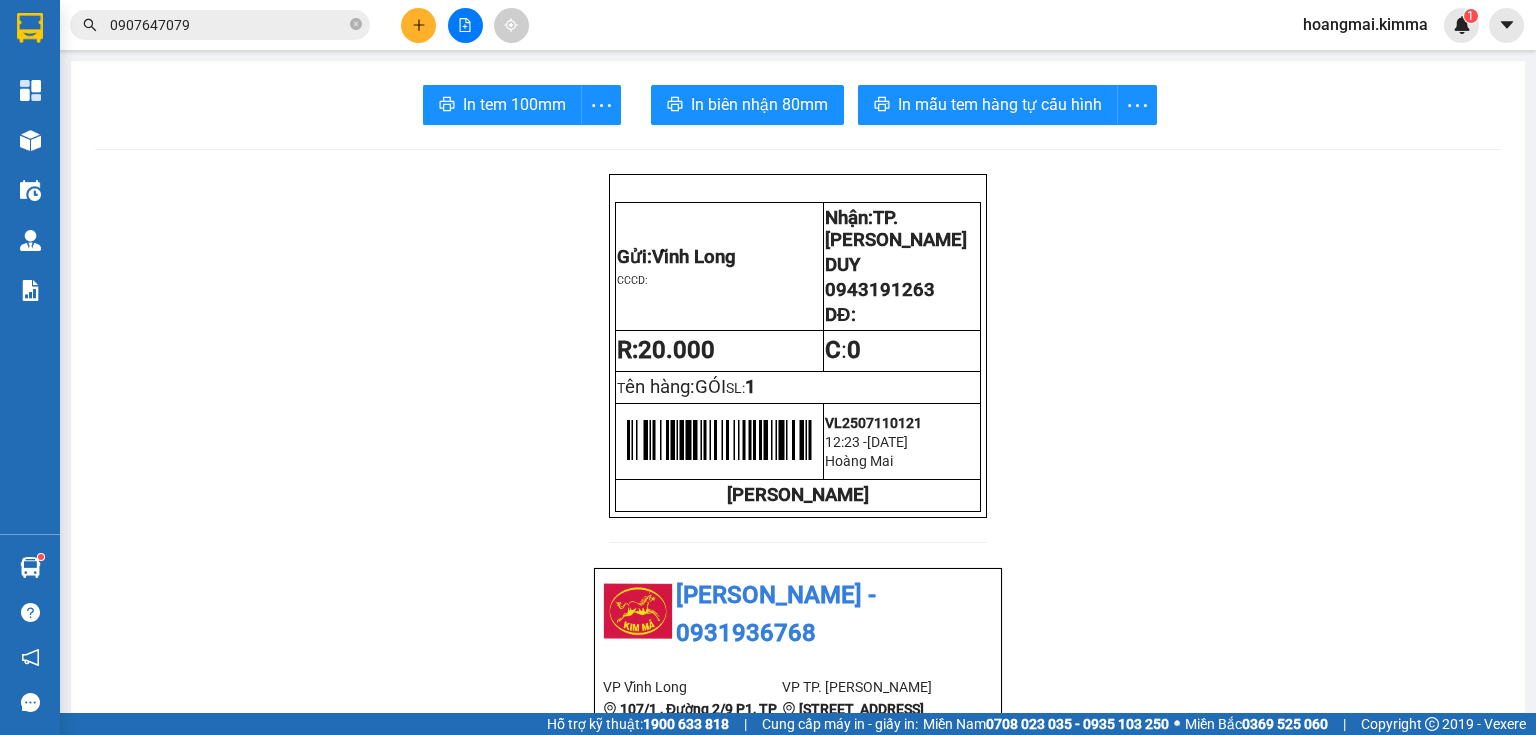 click on "0907647079" at bounding box center [228, 25] 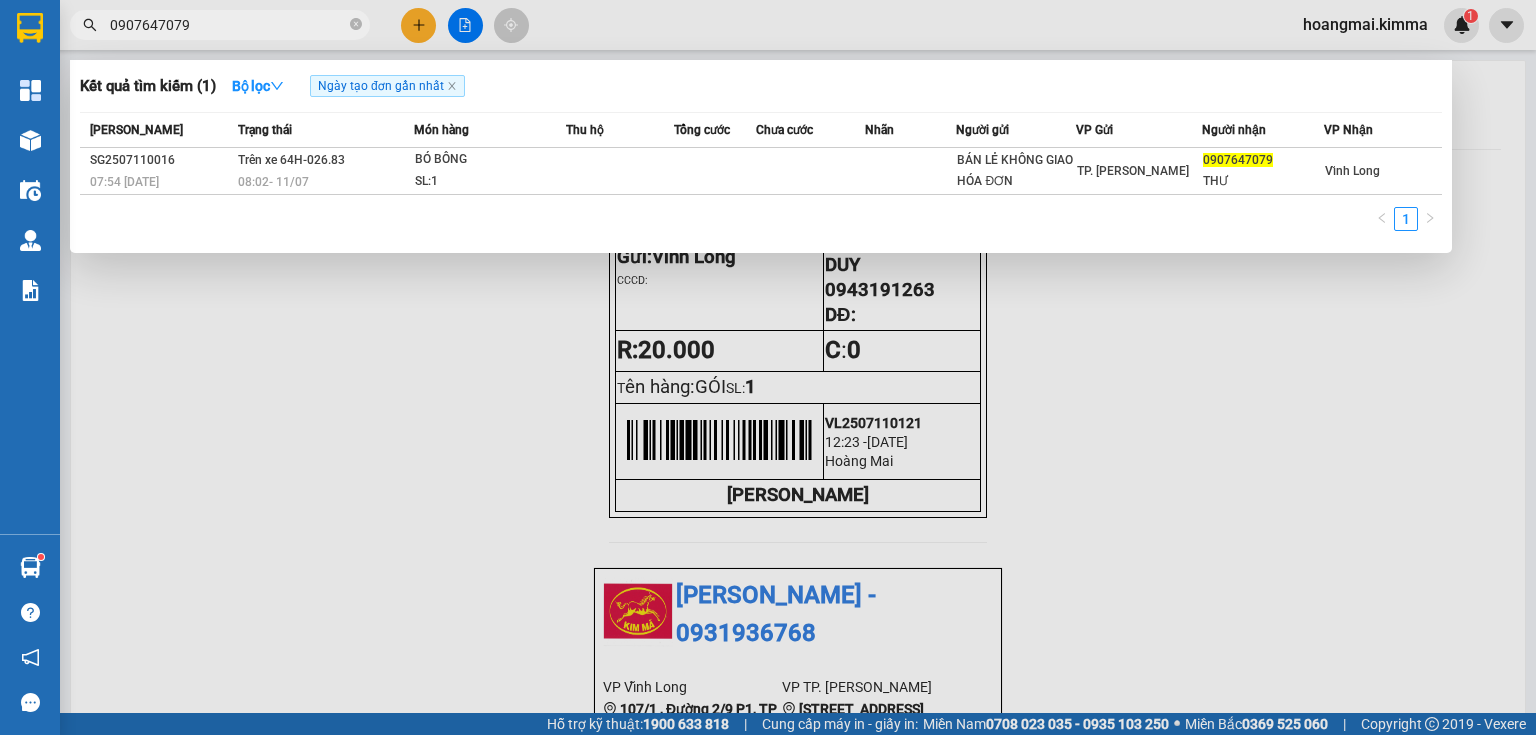 click on "0907647079" at bounding box center [228, 25] 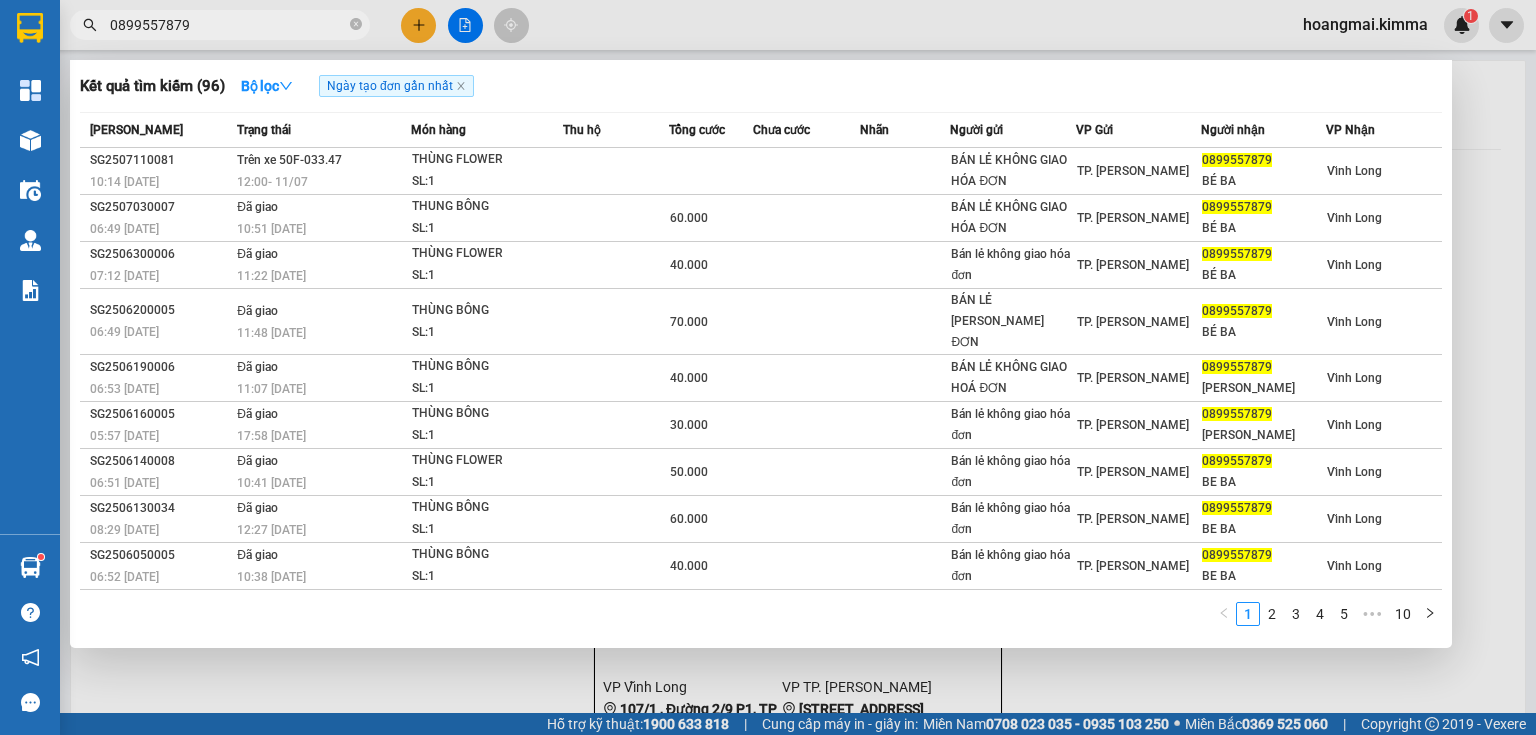 type on "0899557879" 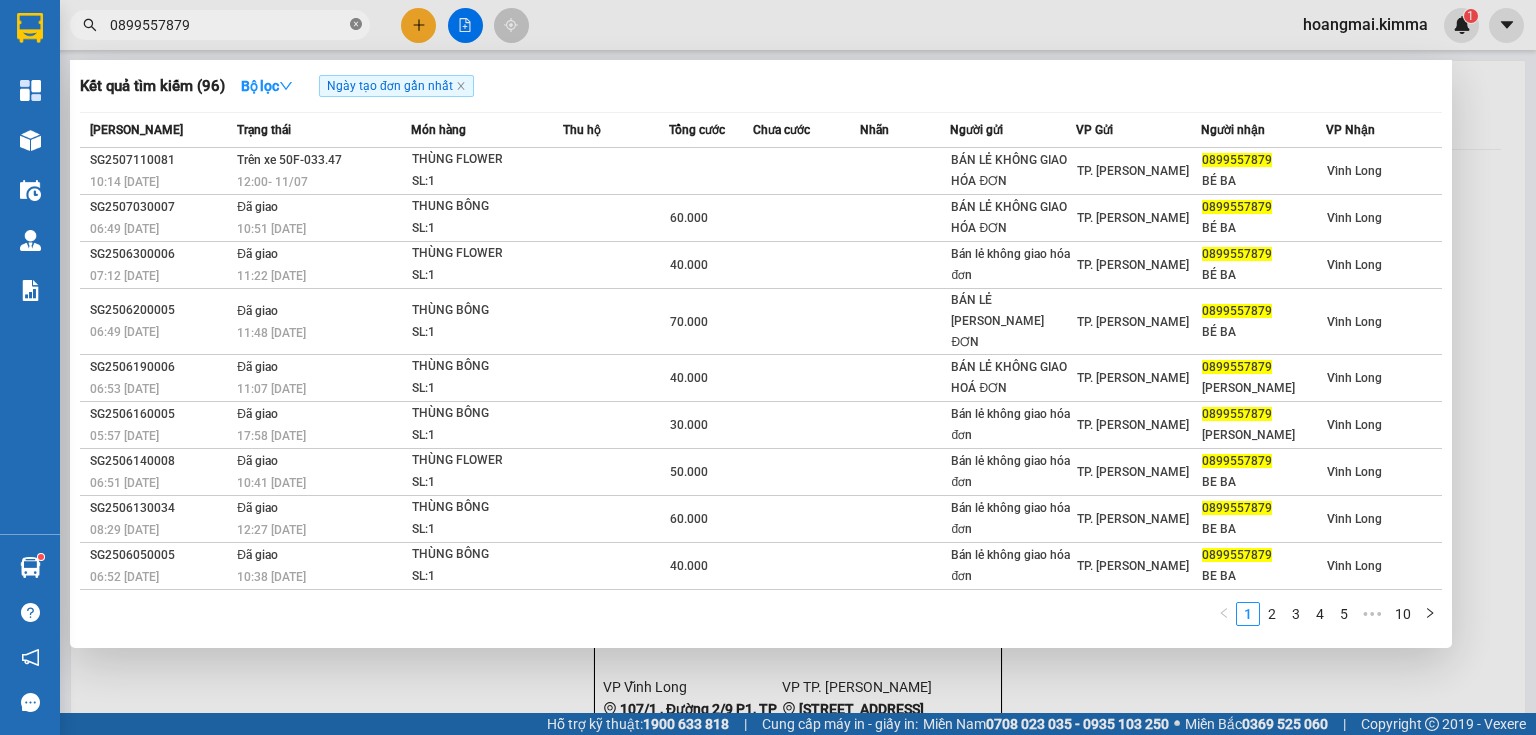click 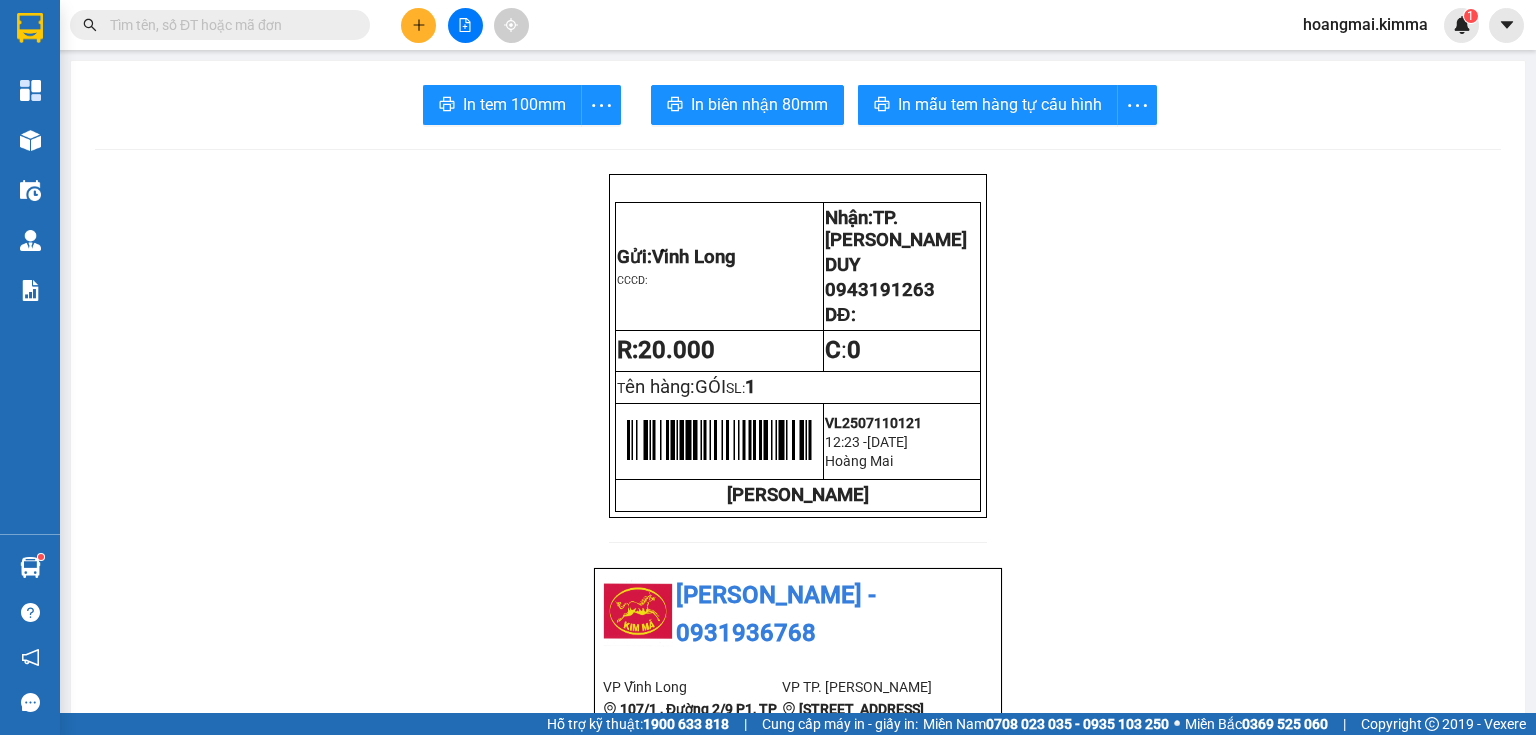 click 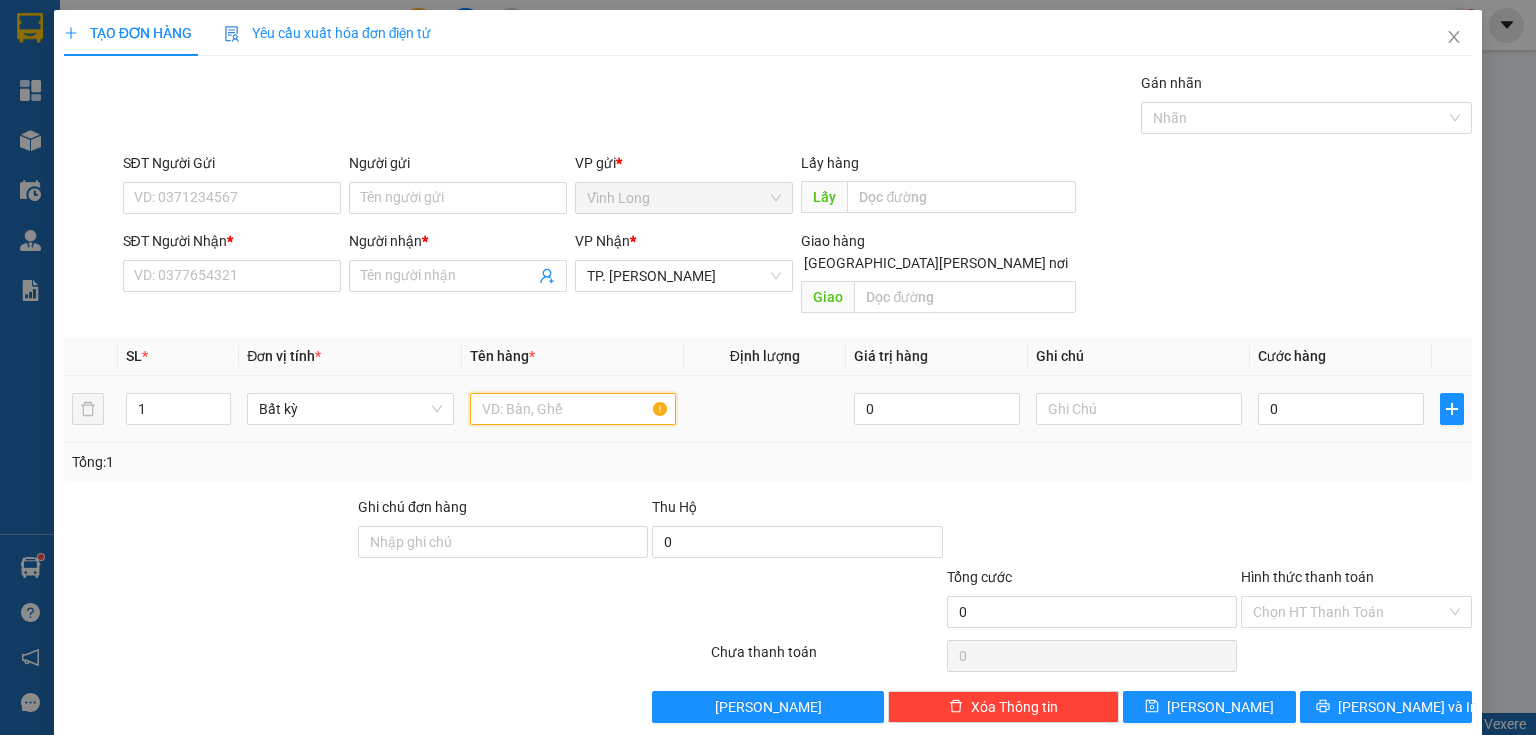 click at bounding box center (573, 409) 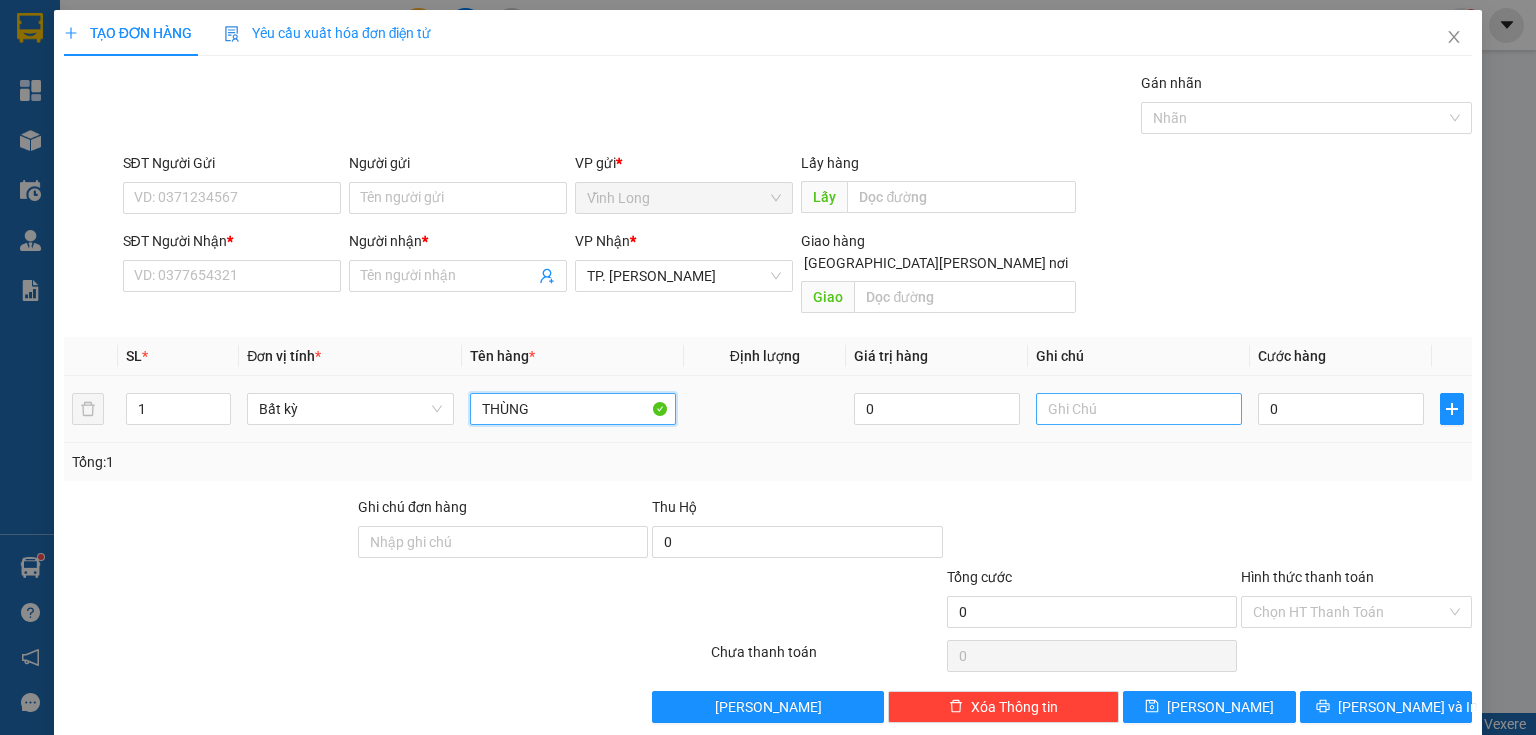 type on "THÙNG" 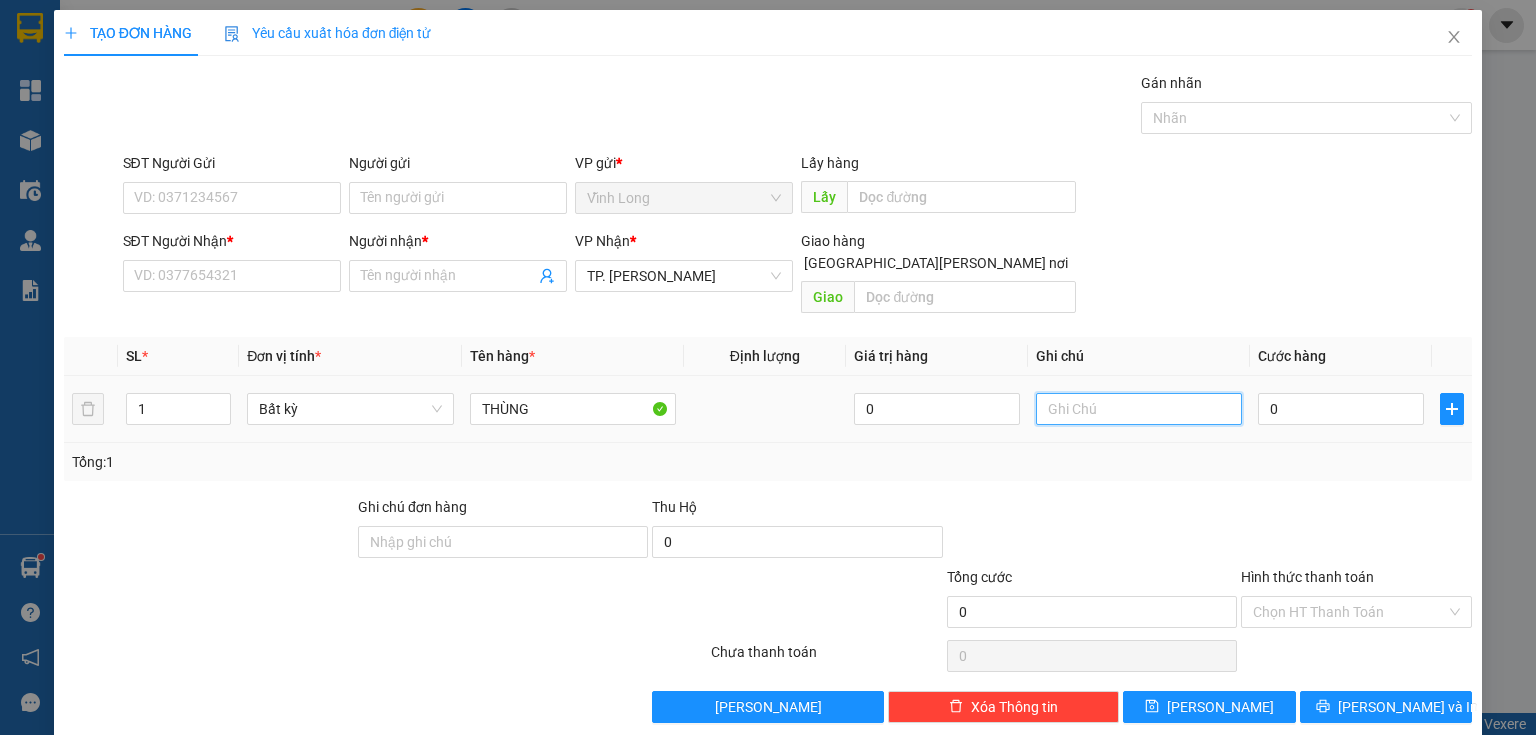 click at bounding box center [1139, 409] 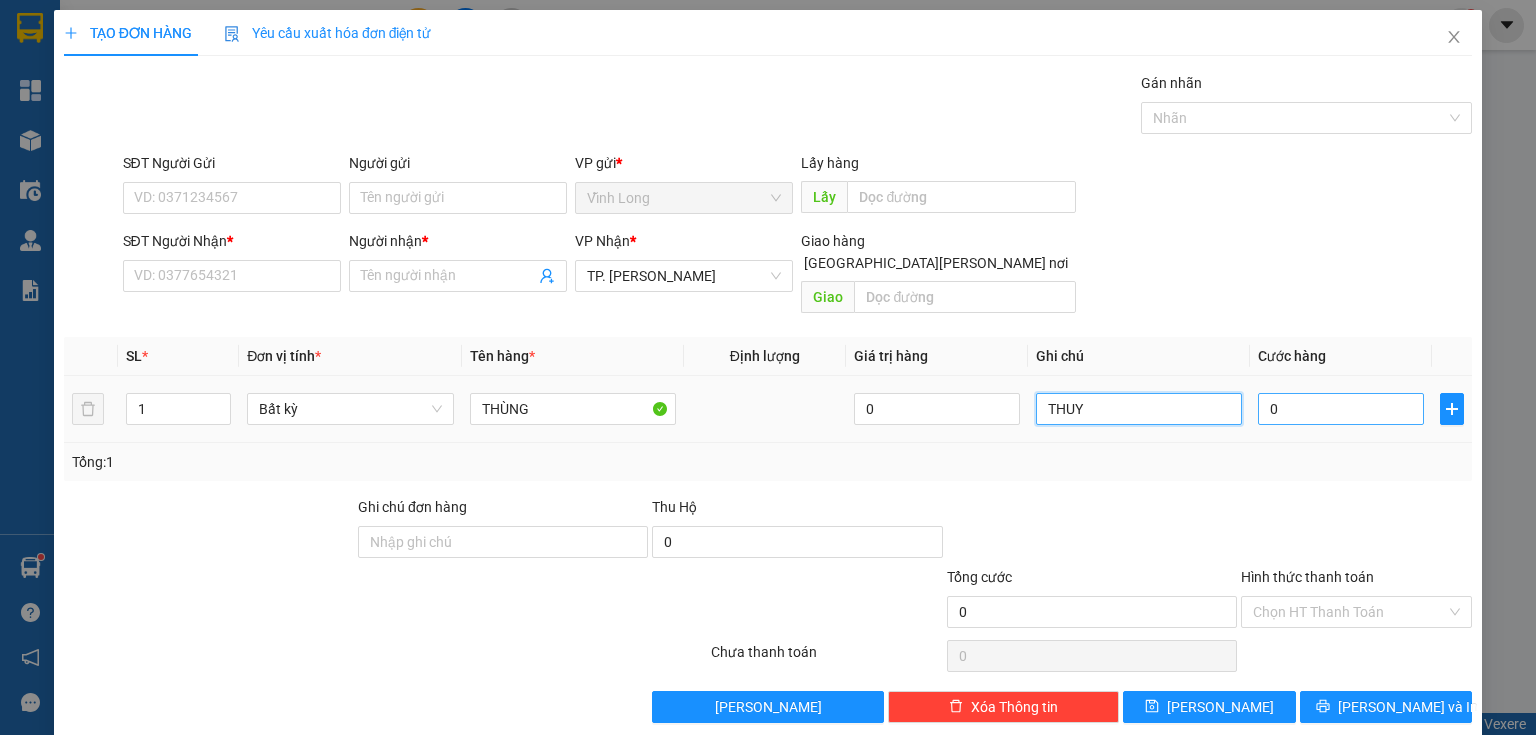 type on "THUY" 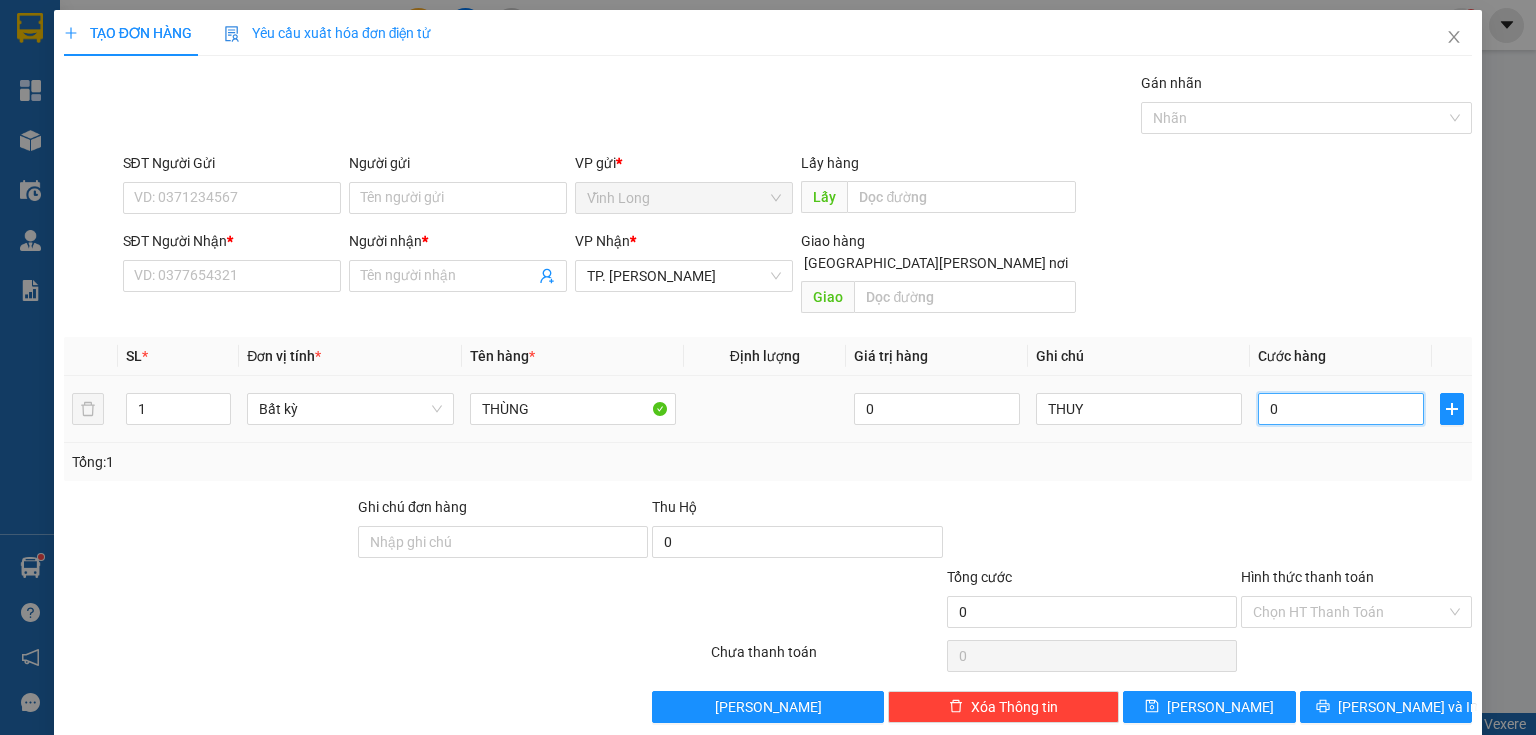 click on "0" at bounding box center (1341, 409) 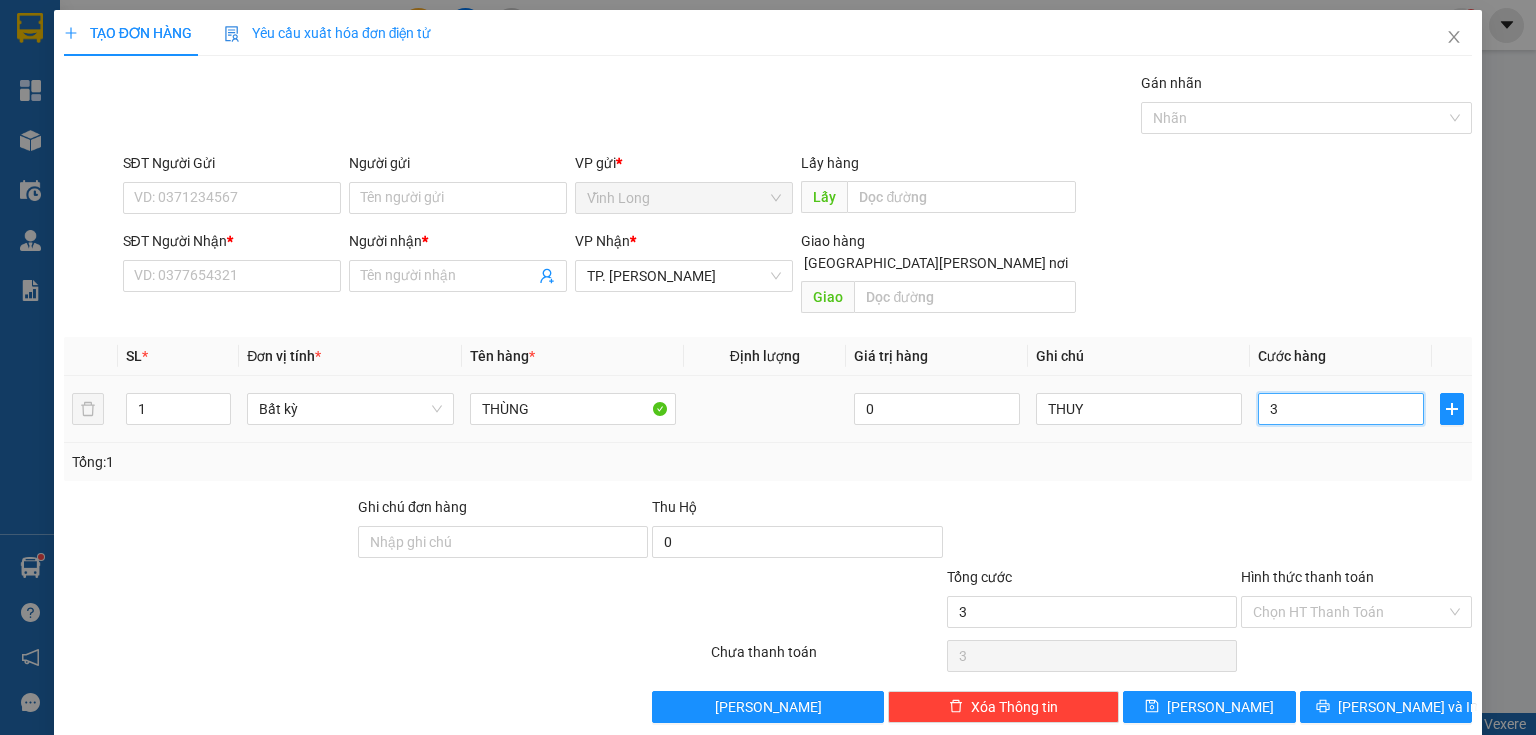 type on "30" 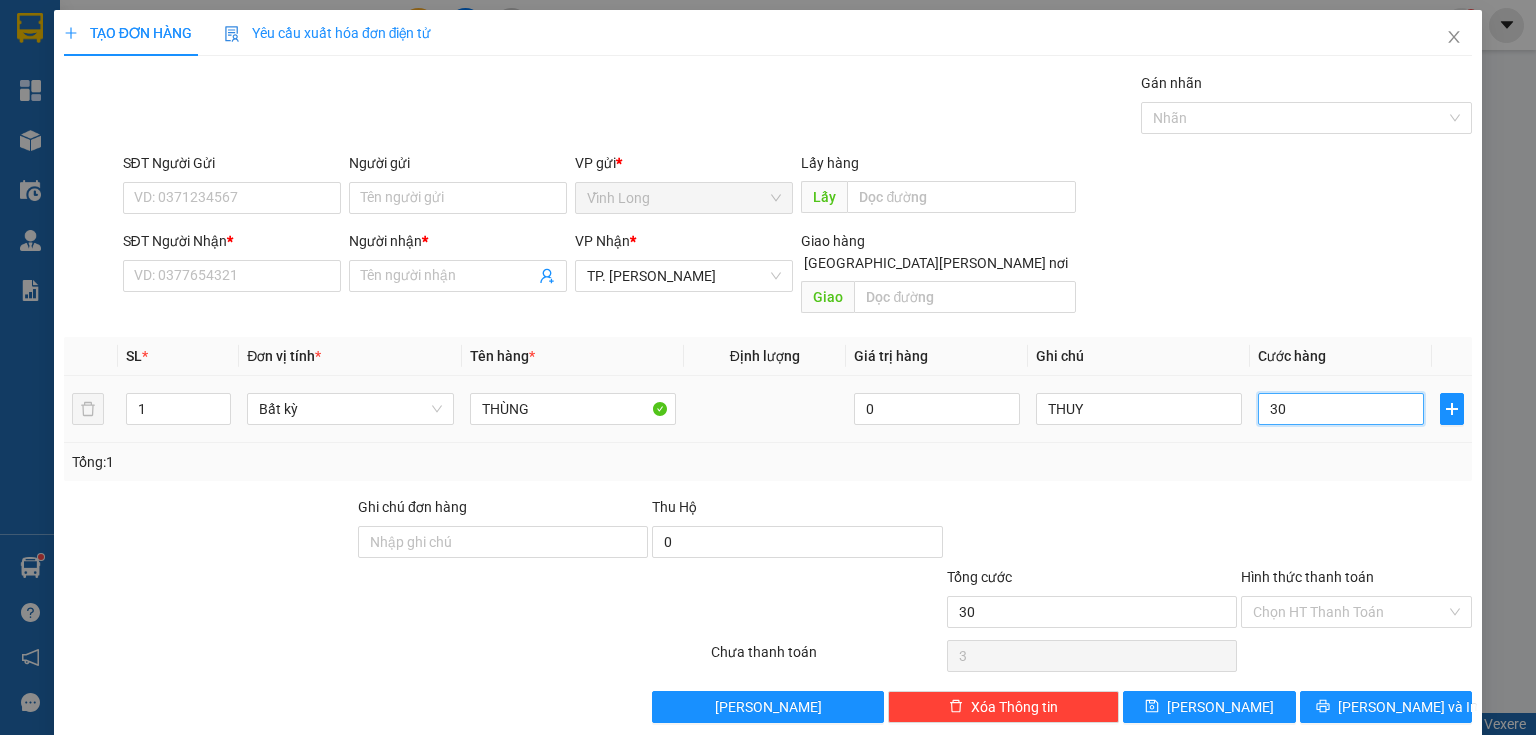 type on "30" 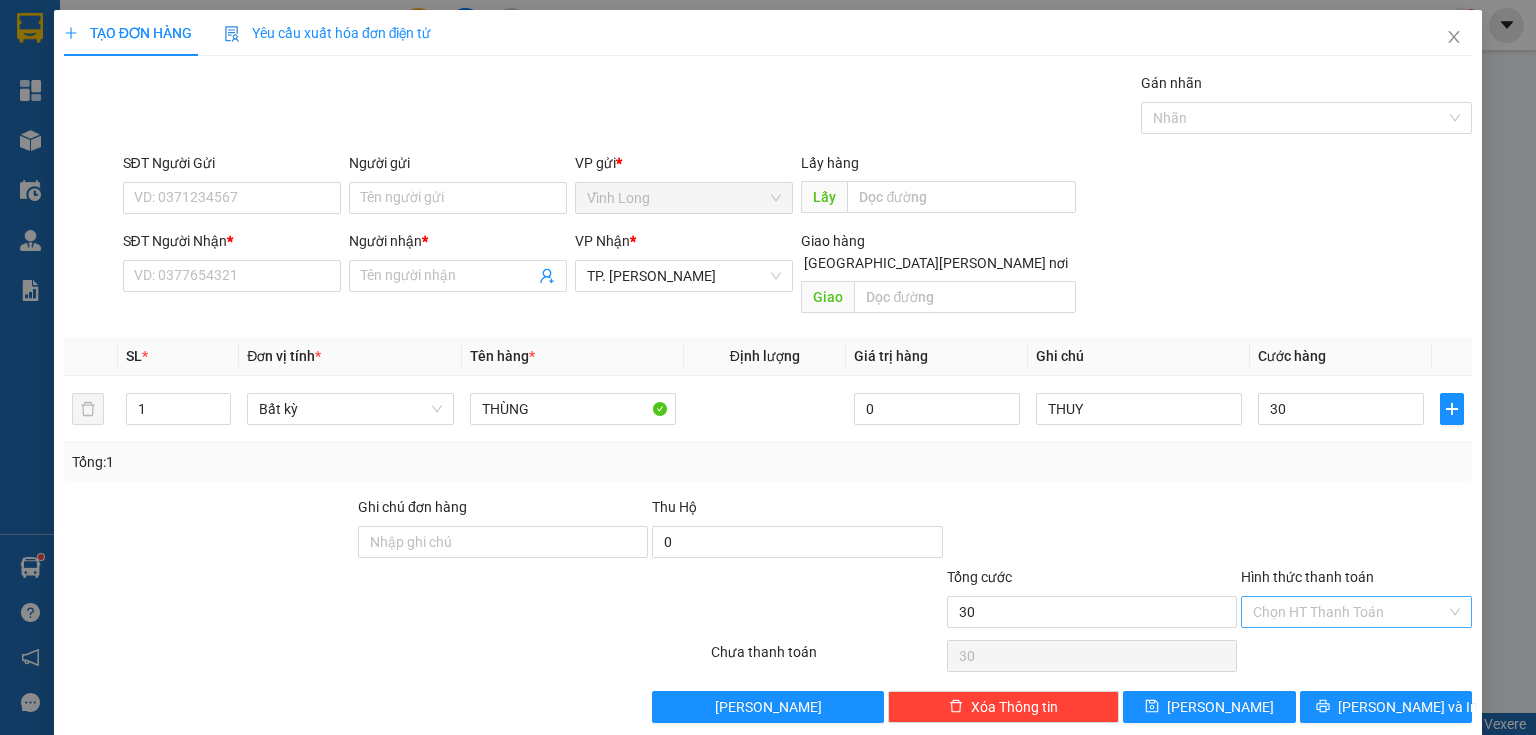 type on "30.000" 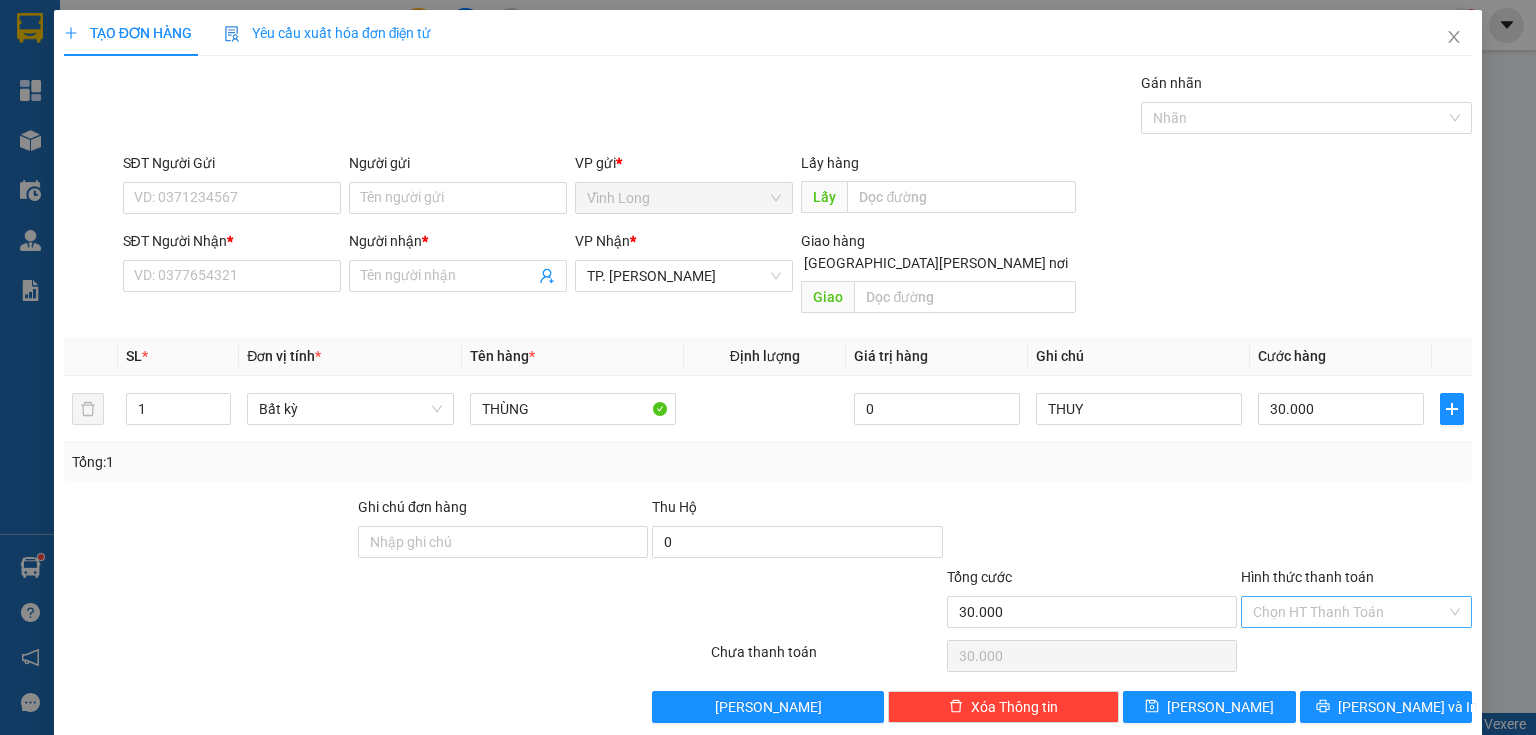 click on "Hình thức thanh toán" at bounding box center [1349, 612] 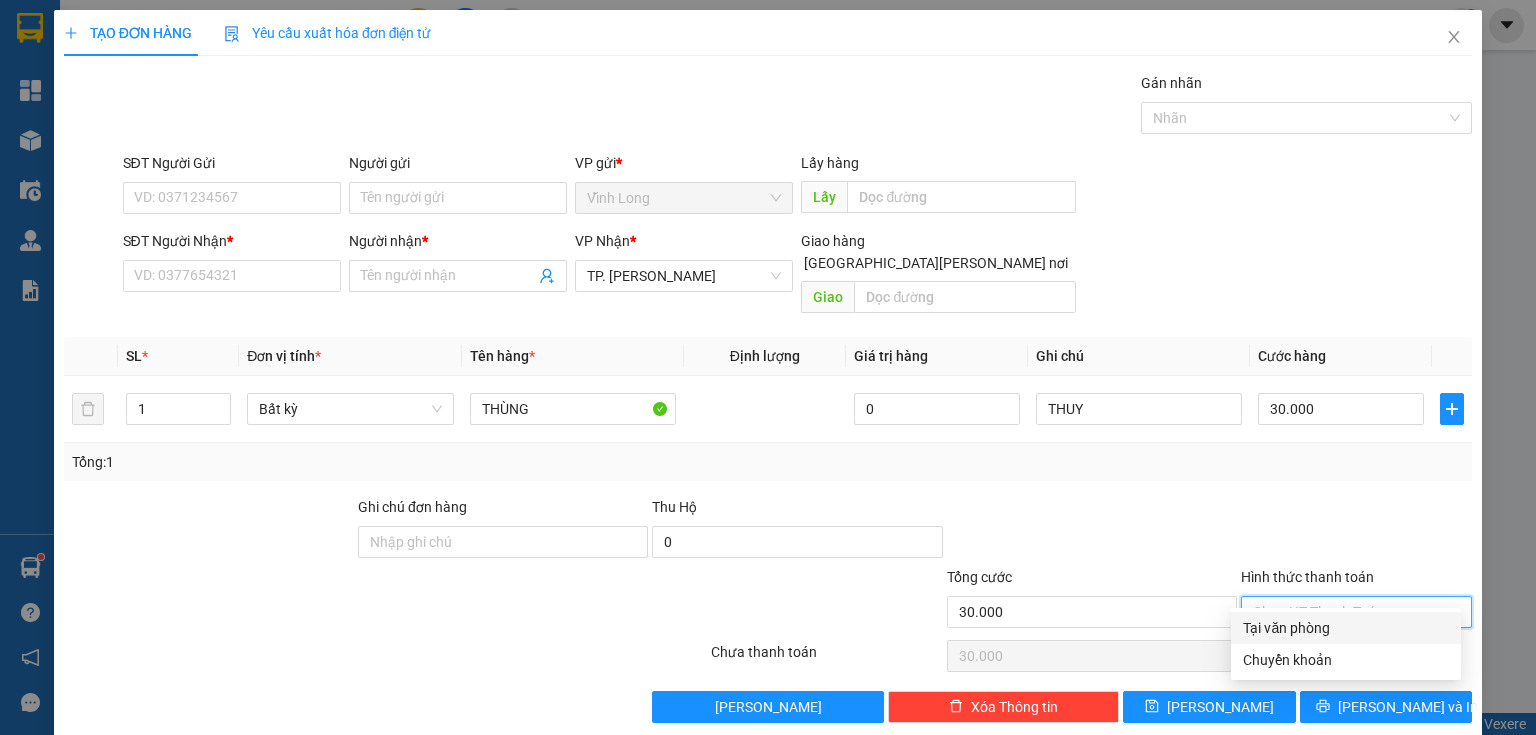 click on "Tại văn phòng" at bounding box center [1346, 628] 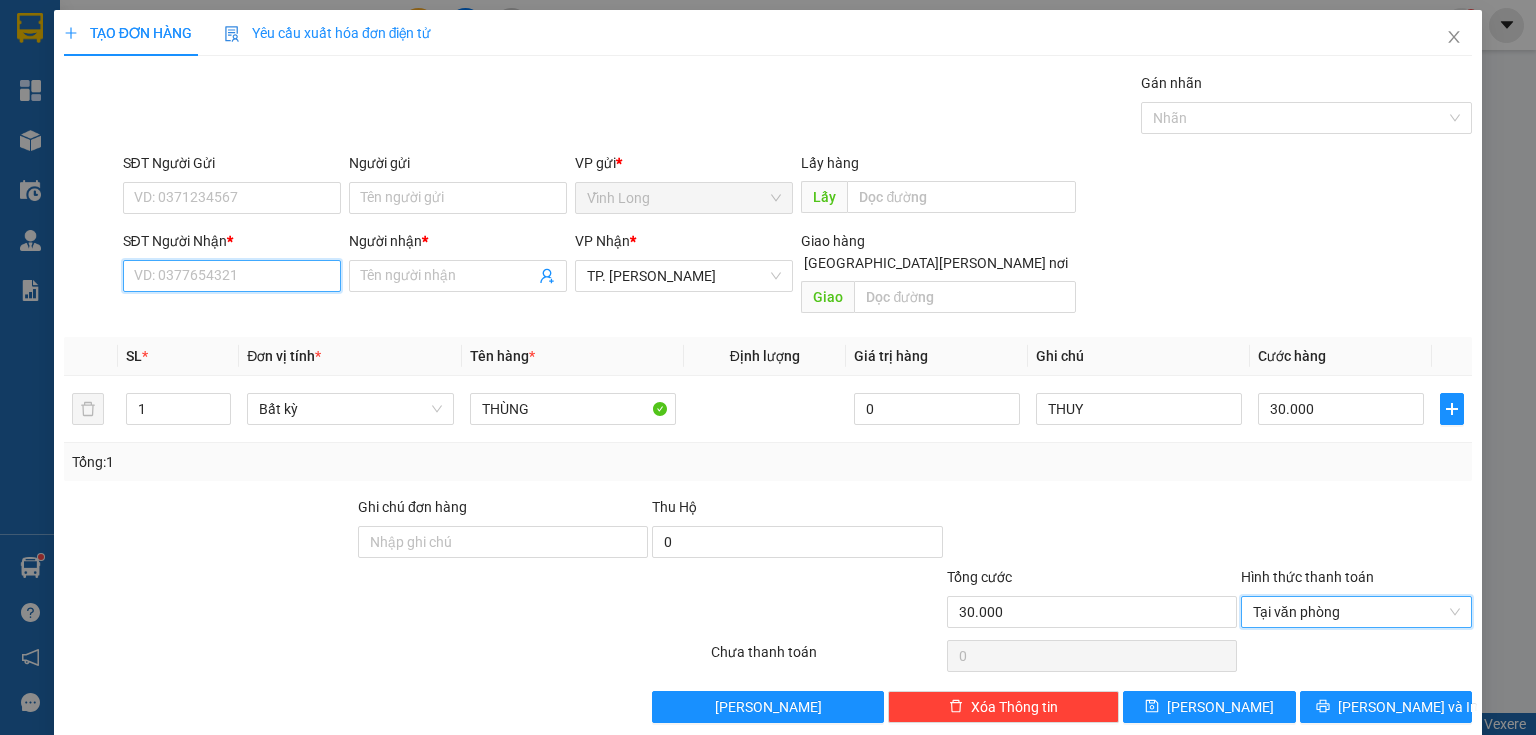 click on "SĐT Người Nhận  *" at bounding box center (232, 276) 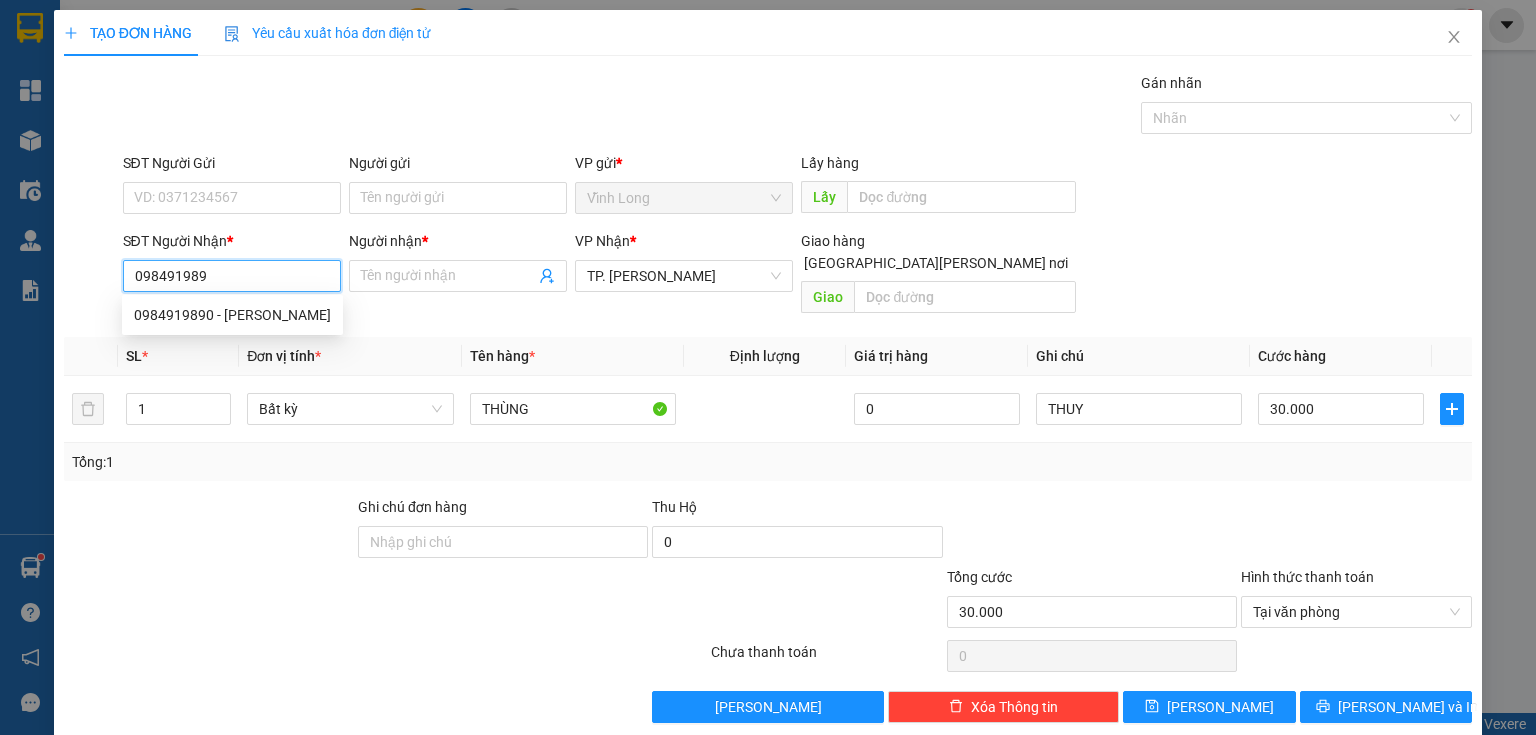 type on "0984919890" 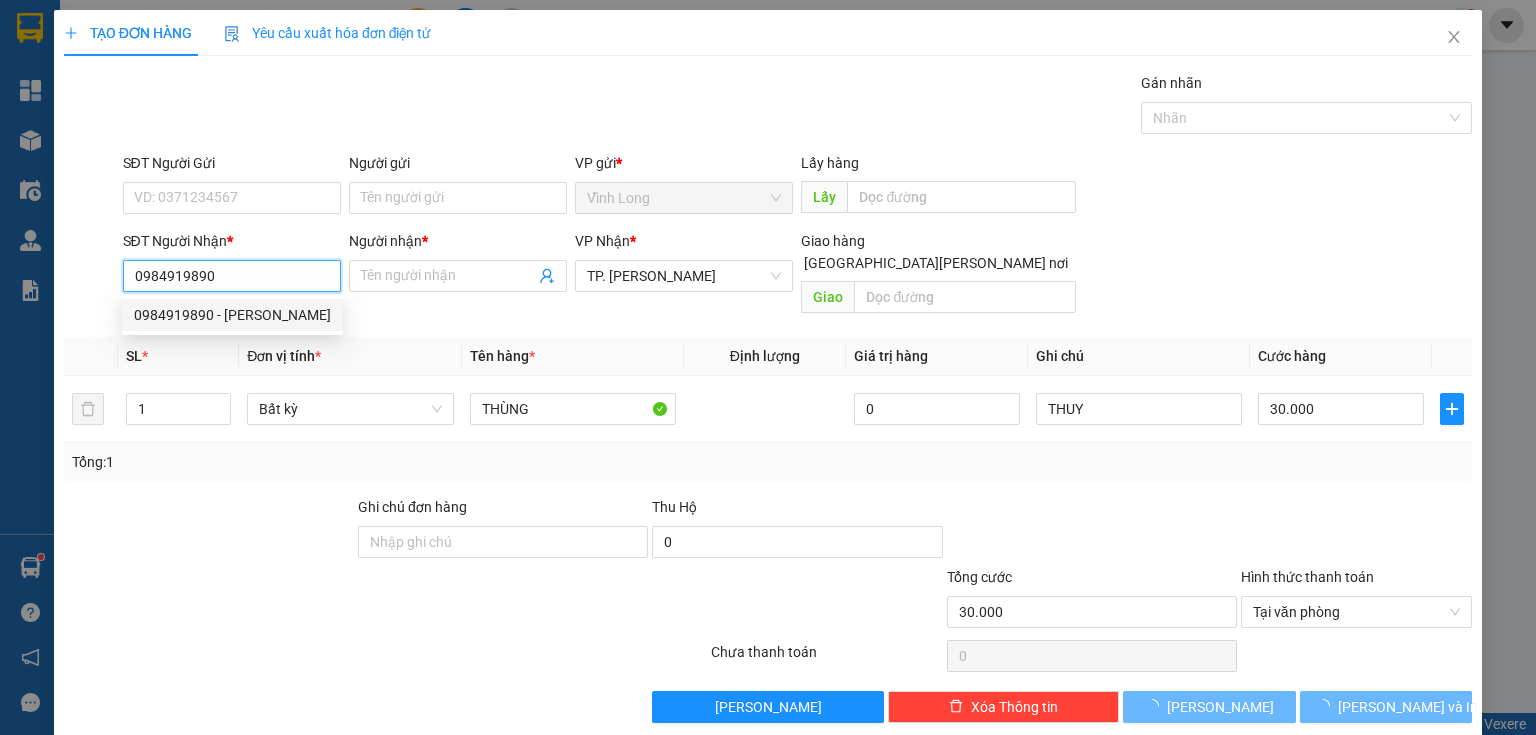 click on "0984919890 - [PERSON_NAME]" at bounding box center [232, 315] 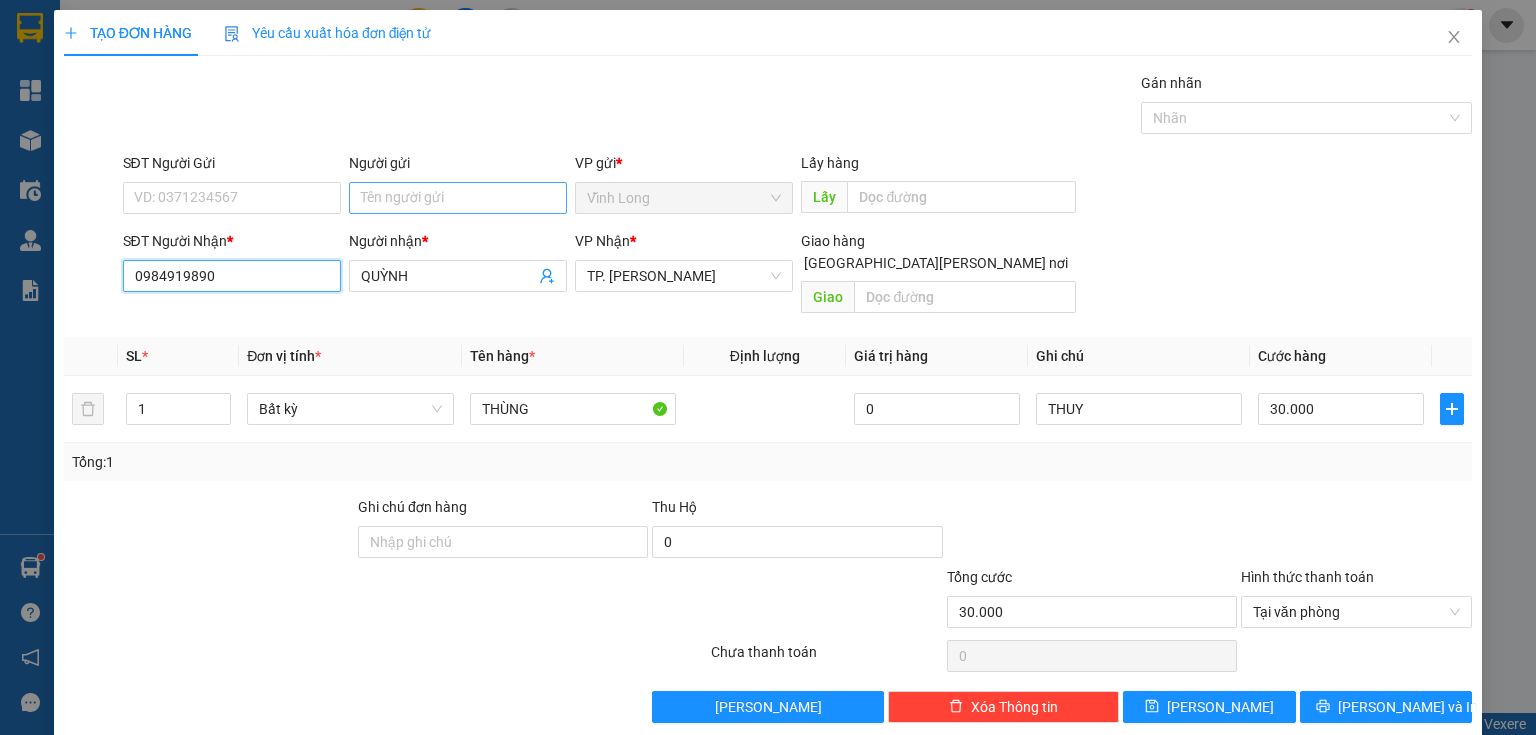 type on "0984919890" 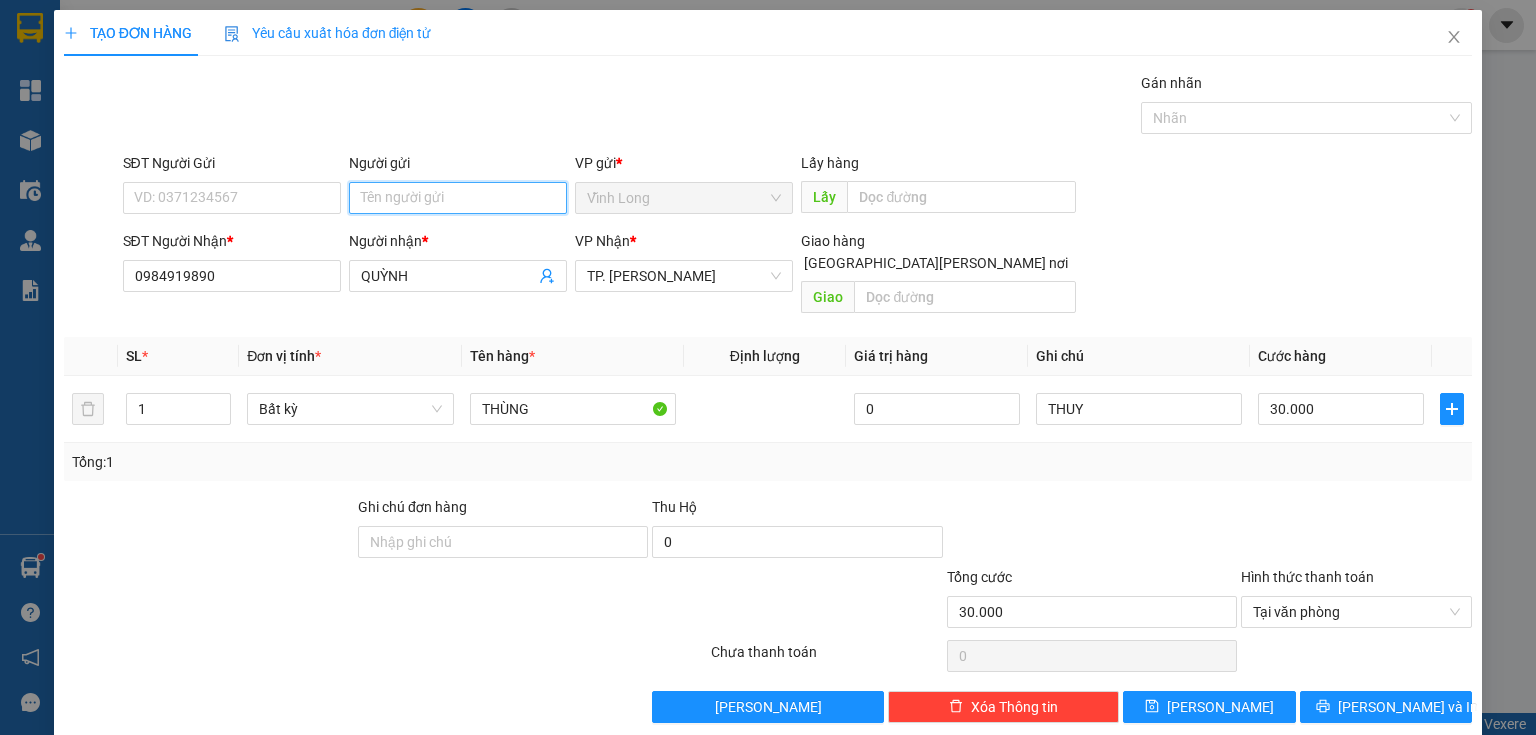 click on "Người gửi" at bounding box center (458, 198) 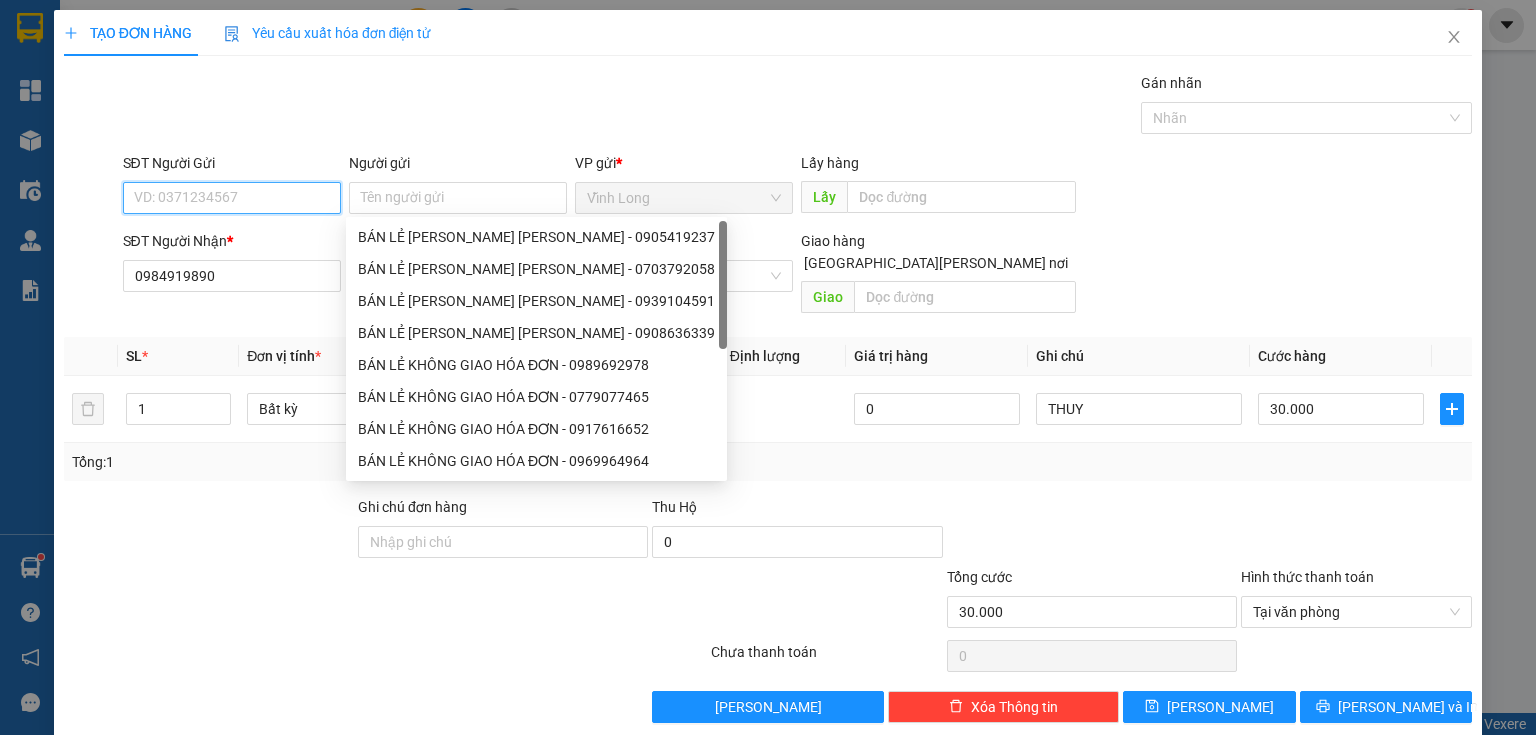 click on "SĐT Người Gửi" at bounding box center [232, 198] 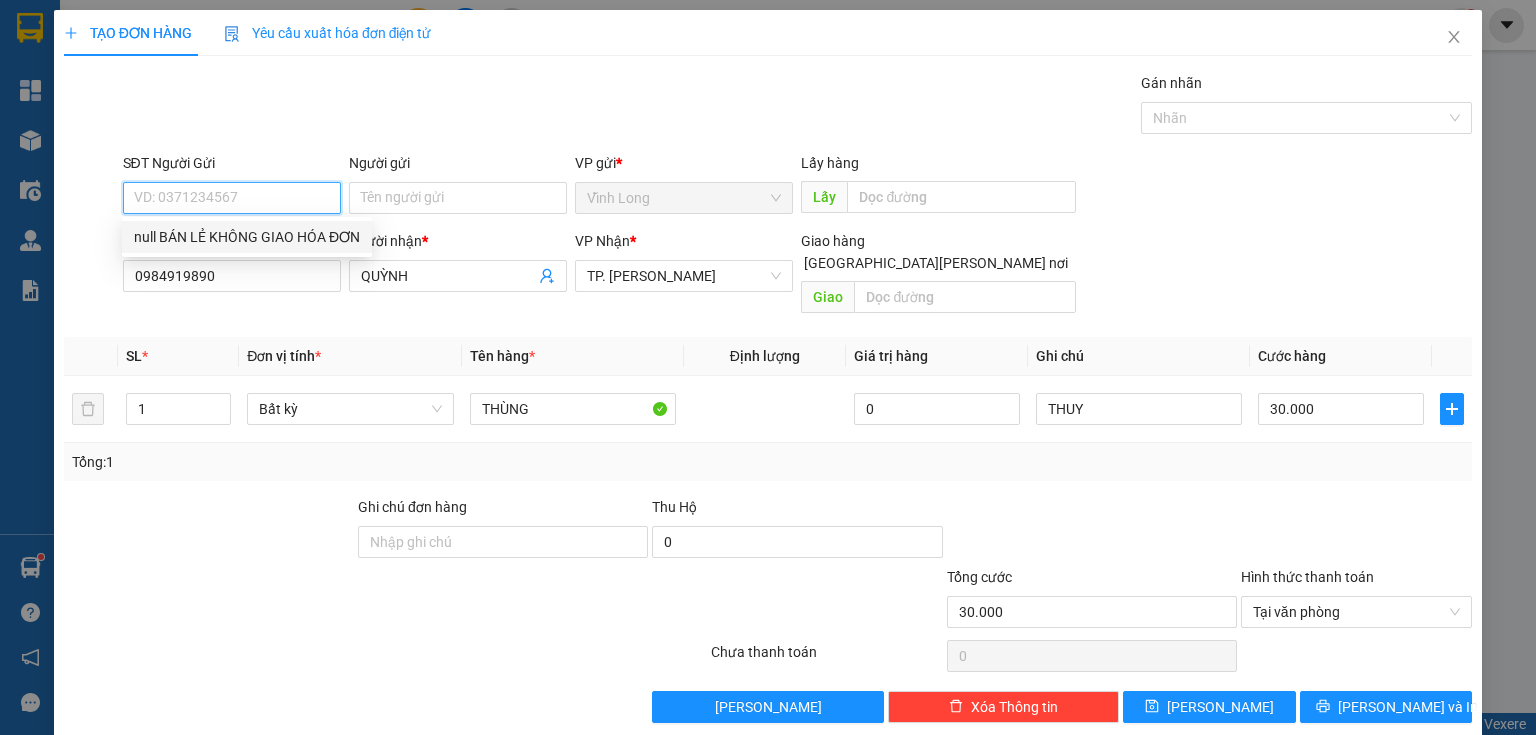click on "null  BÁN LẺ KHÔNG GIAO HÓA ĐƠN" at bounding box center (247, 237) 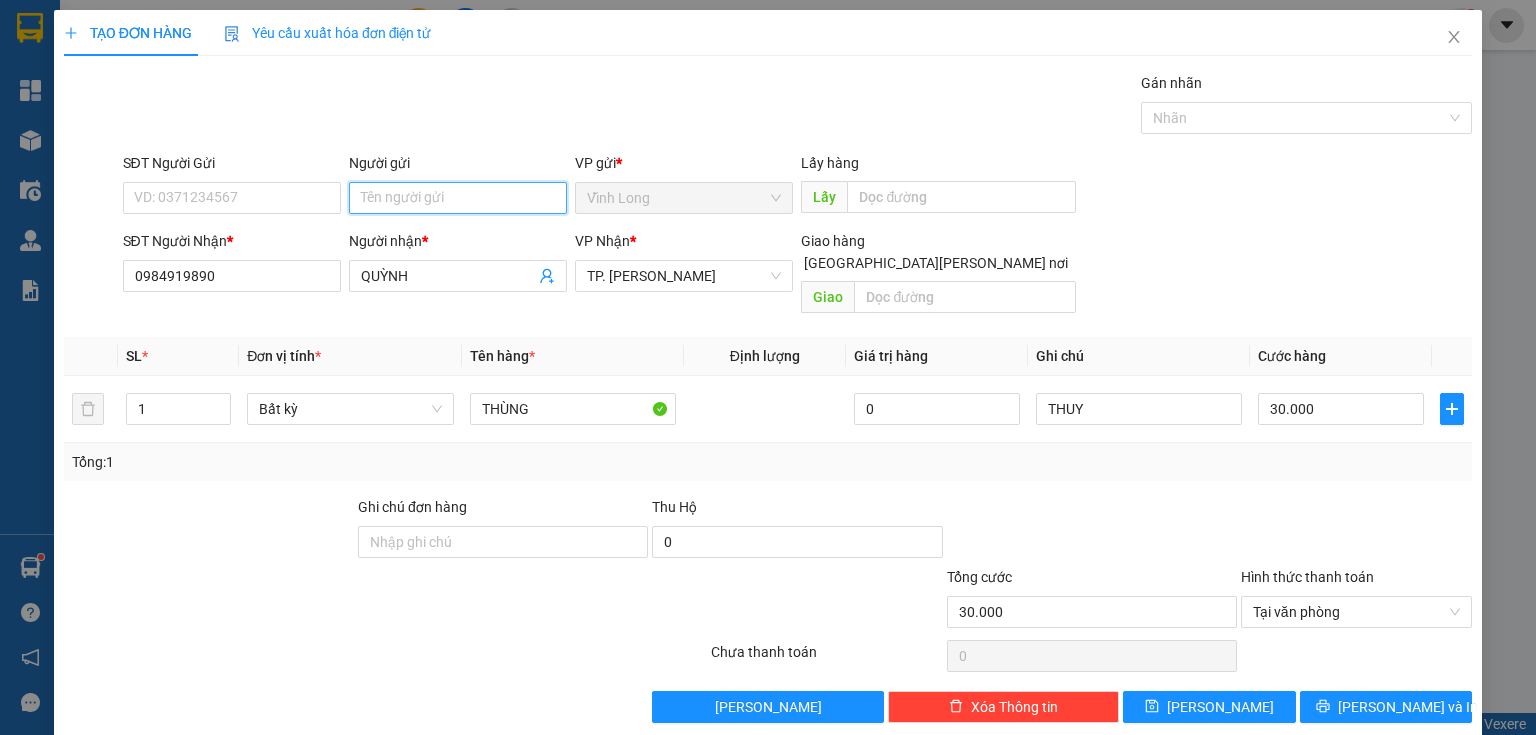 click on "Người gửi" at bounding box center [458, 198] 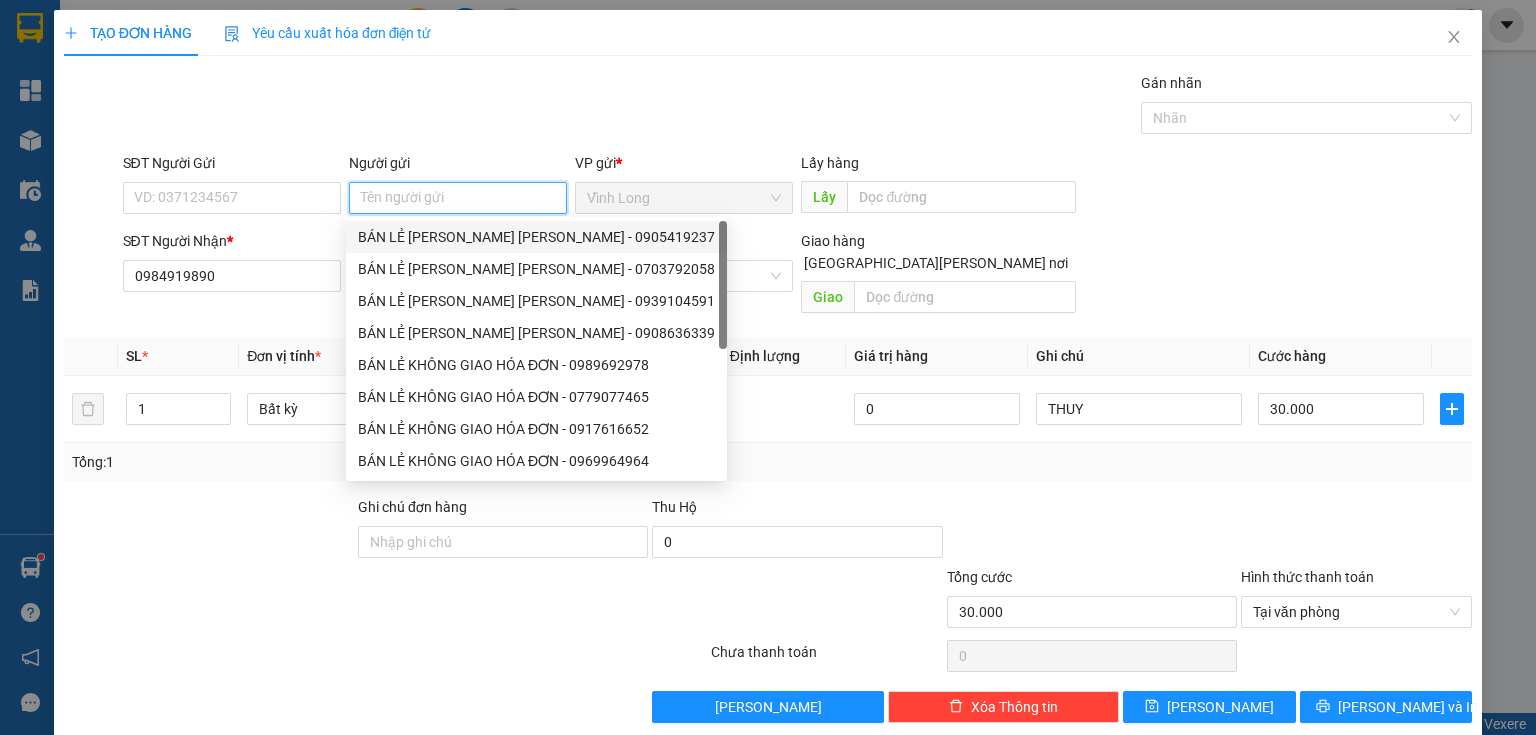 click on "BÁN LẺ [PERSON_NAME] [PERSON_NAME] - 0905419237" at bounding box center [536, 237] 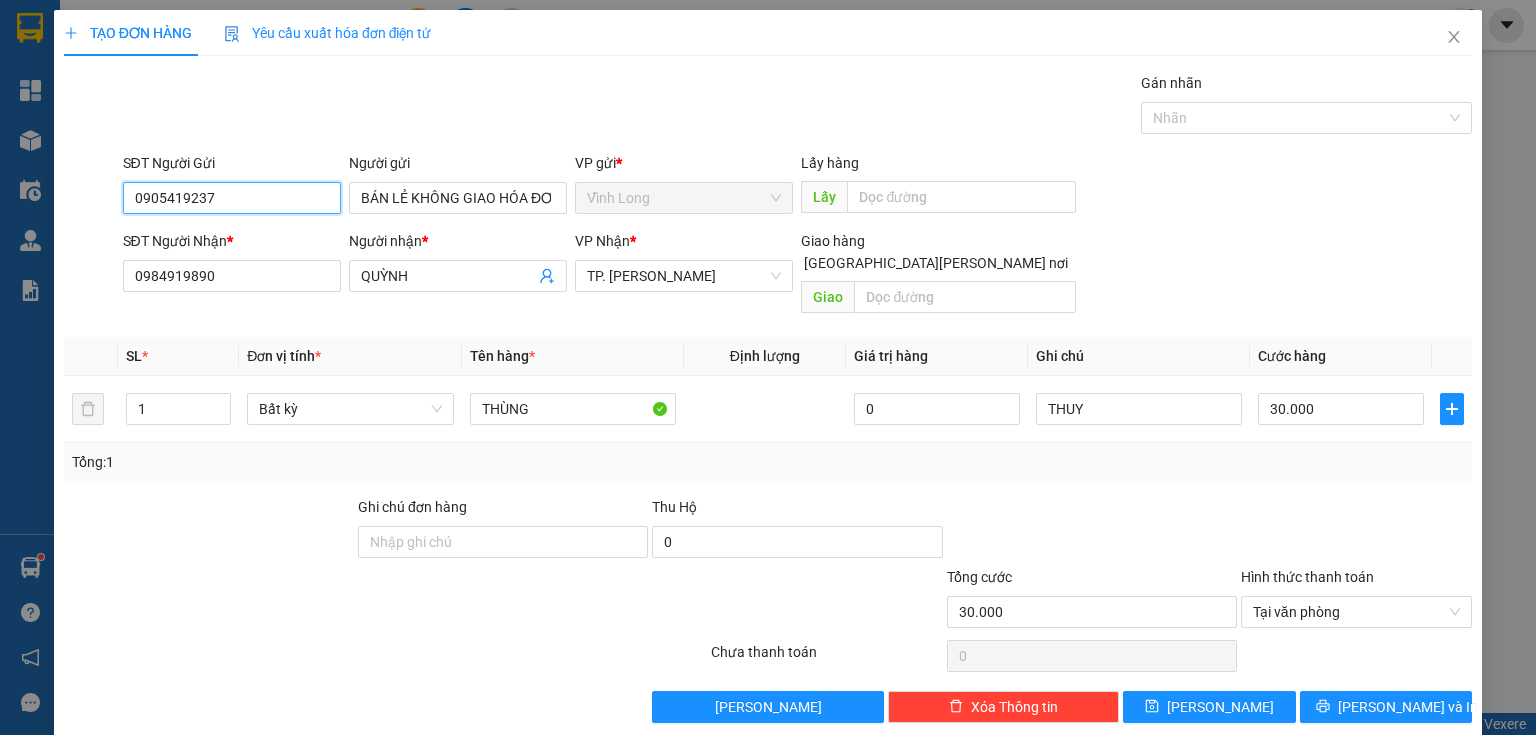 drag, startPoint x: 235, startPoint y: 198, endPoint x: 0, endPoint y: 241, distance: 238.90166 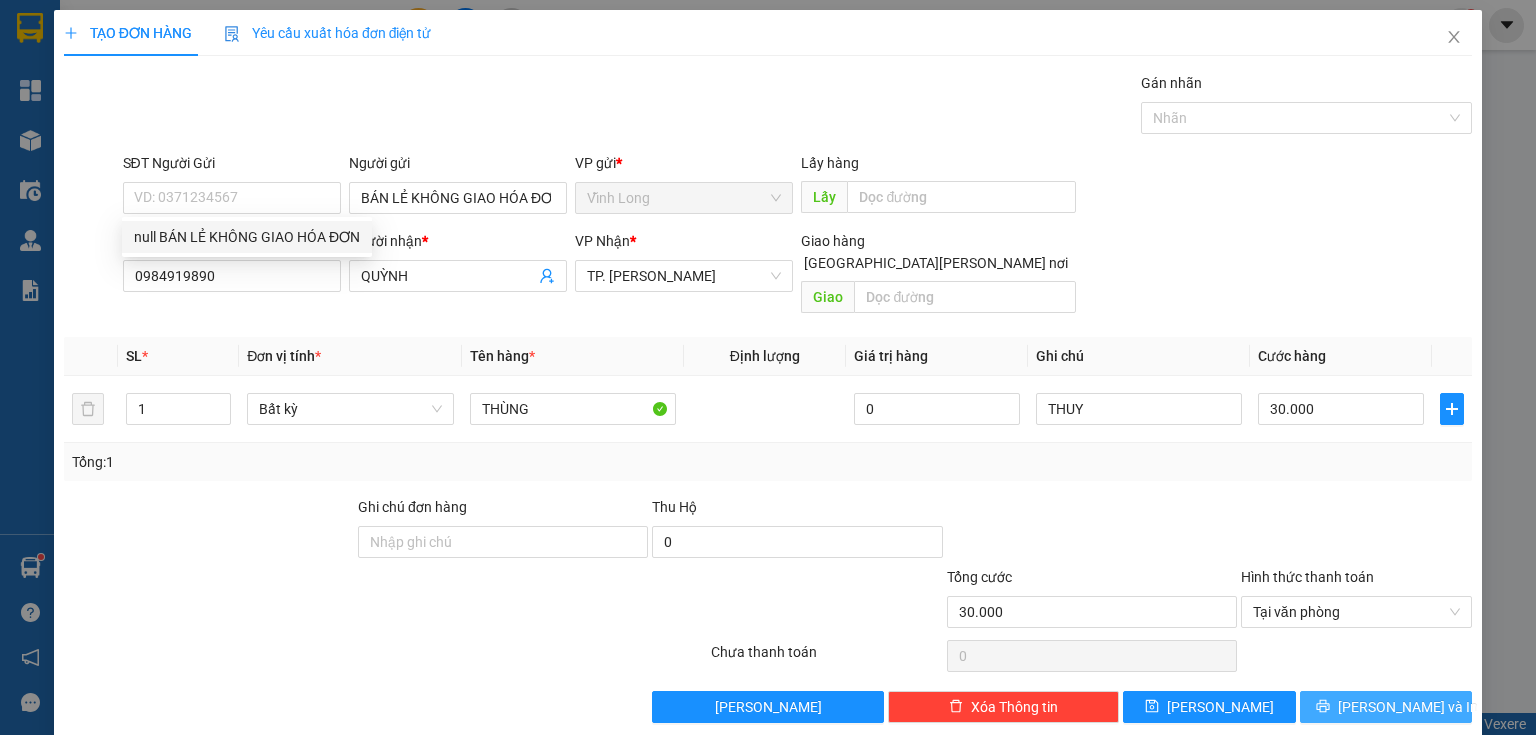 click on "[PERSON_NAME] và In" at bounding box center [1386, 707] 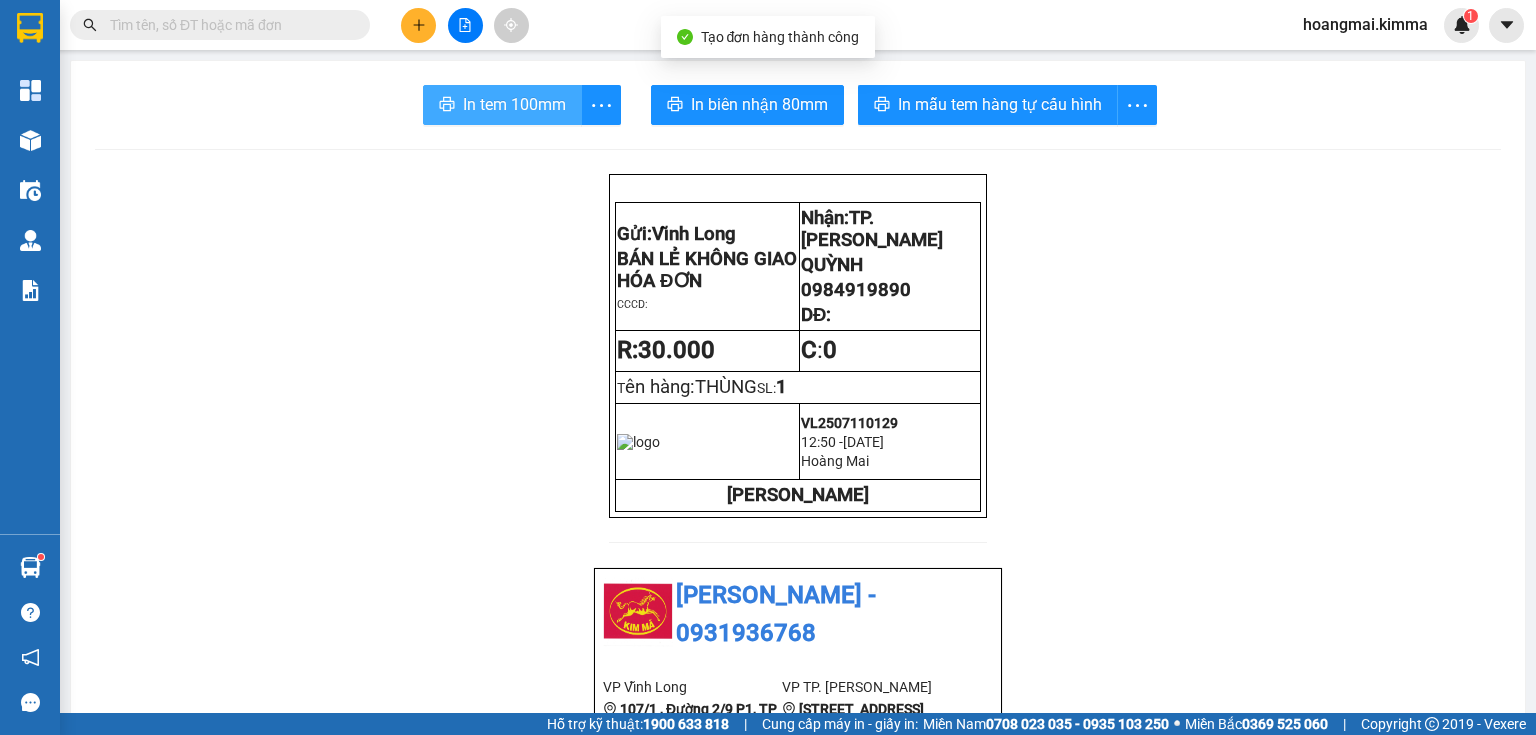 click on "In tem 100mm" at bounding box center (514, 104) 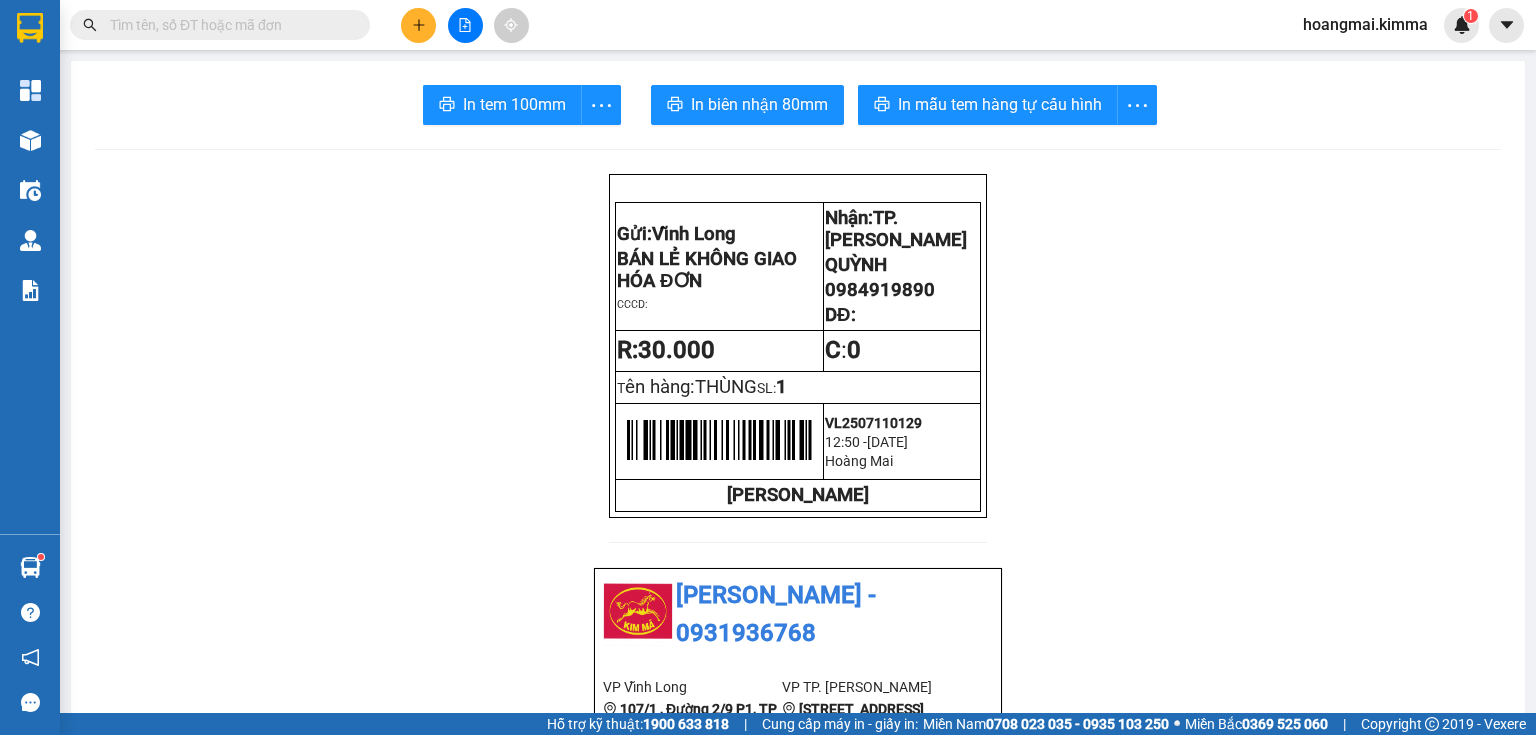 click at bounding box center [418, 25] 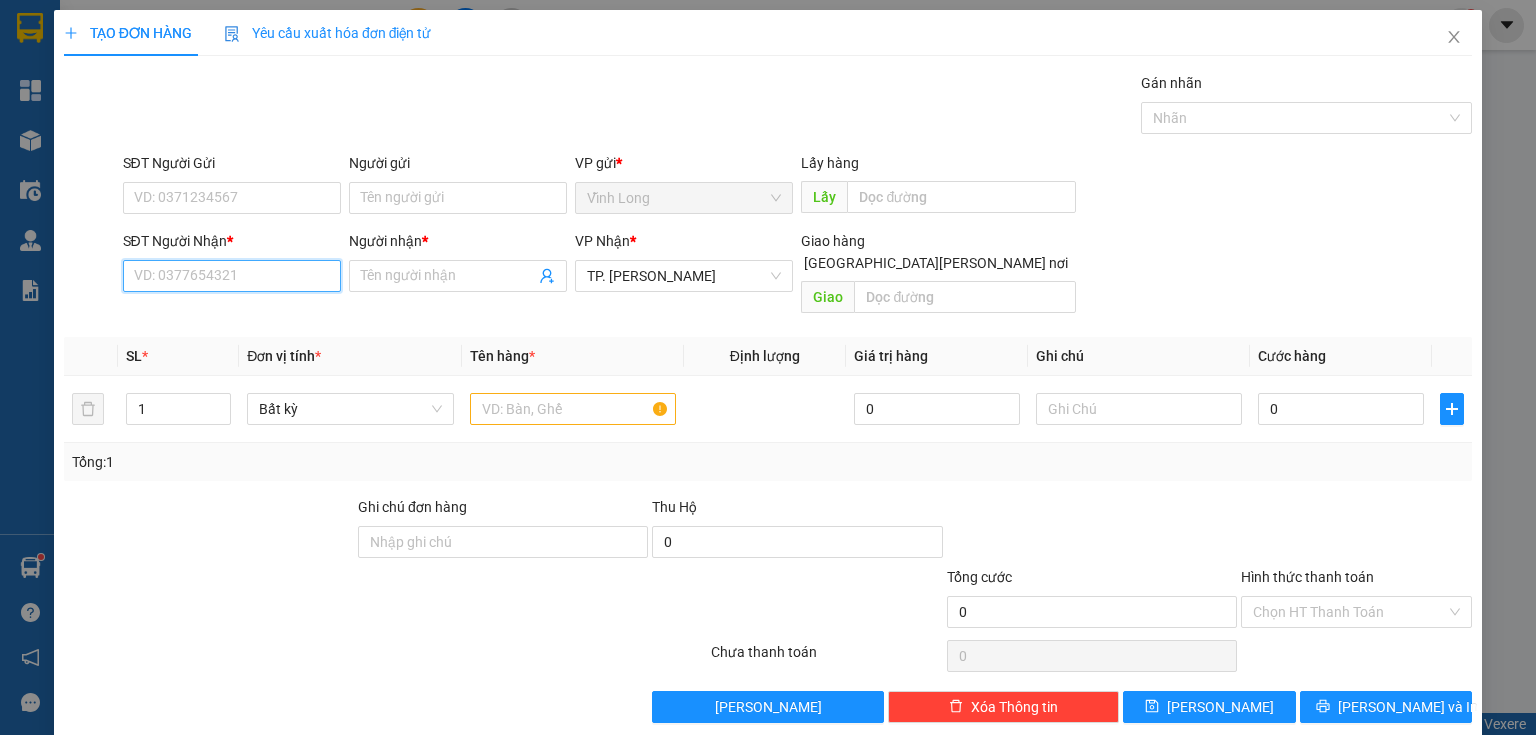 click on "SĐT Người Nhận  *" at bounding box center [232, 276] 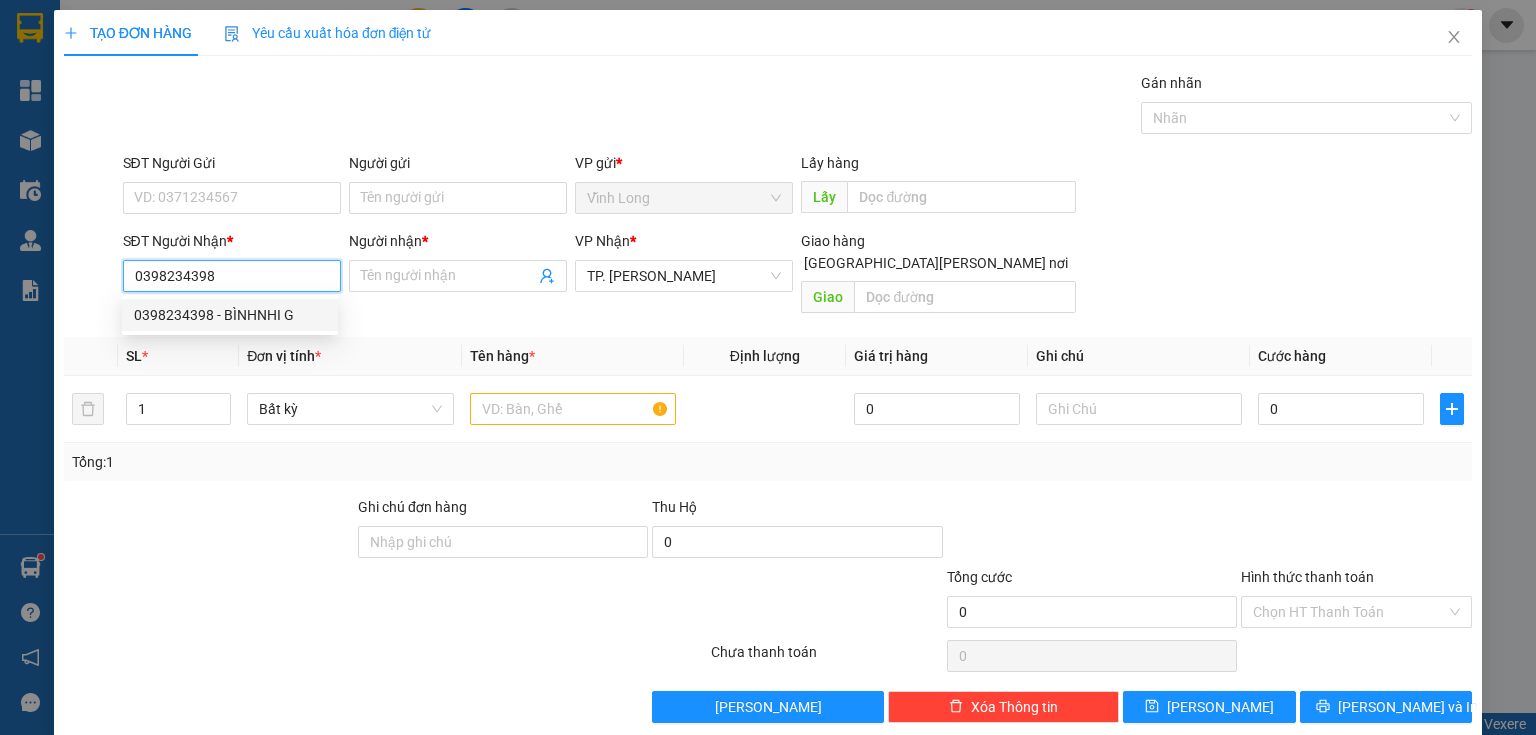 click on "0398234398 - BÌNHNHI G" at bounding box center [230, 315] 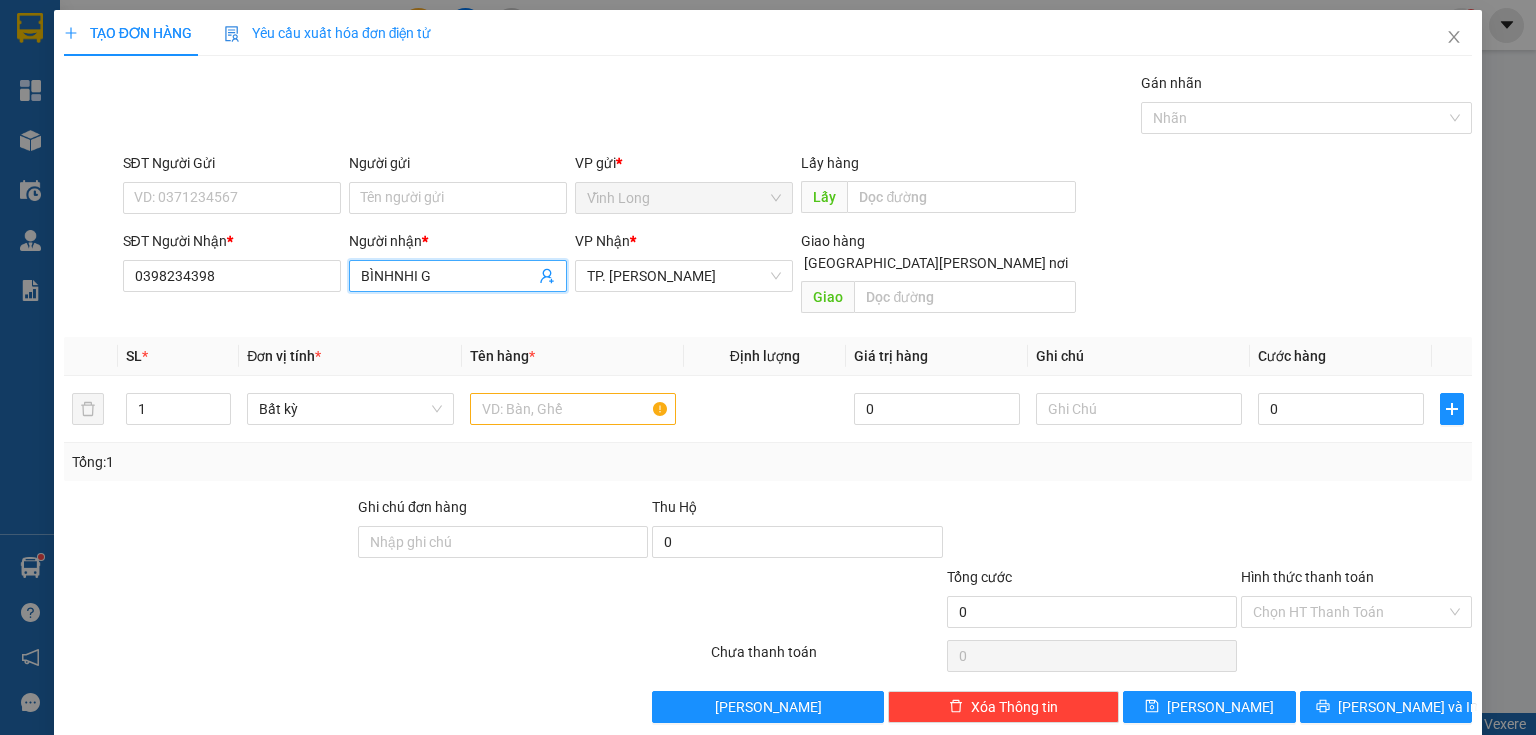 click on "Kết quả [PERSON_NAME] ( 96 )  Bộ lọc  Ngày tạo [PERSON_NAME] nhất Mã ĐH Trạng thái Món hàng Thu hộ Tổng [PERSON_NAME] [PERSON_NAME] Người gửi VP Gửi Người [PERSON_NAME] [PERSON_NAME] SG2507110081 10:14 [DATE] Trên xe   50F-033.47 12:00  [DATE] THÙNG FLOWER SL:  1 BÁN LẺ [PERSON_NAME] [PERSON_NAME] TP. [PERSON_NAME] 0899557879 [GEOGRAPHIC_DATA][PERSON_NAME] Long SG2507030007 06:49 [DATE] Đã giao   10:51 [DATE] THUNG BÔNG SL:  1 60.000 BÁN LẺ [PERSON_NAME] [PERSON_NAME] TP. [PERSON_NAME] 0899557879 [GEOGRAPHIC_DATA][PERSON_NAME] Long SG2506300006 07:12 [DATE] Đã giao   11:22 [DATE] THÙNG FLOWER SL:  1 40.000 Bán lẻ [PERSON_NAME] [PERSON_NAME]  TP. [PERSON_NAME] 0899557879 [GEOGRAPHIC_DATA][PERSON_NAME] Long SG2506200005 06:49 [DATE] Đã giao   11:48 [DATE] THÙNG BÔNG SL:  1 70.000 BÁN LẺ [PERSON_NAME] ĐƠN  TP. [PERSON_NAME] 0899557879 [GEOGRAPHIC_DATA][PERSON_NAME] Long SG2506190006 06:53 [DATE] Đã giao   11:07 [DATE] THÙNG BÔNG SL:  1 40.000 BÁN LẺ [PERSON_NAME] [PERSON_NAME] TP. [PERSON_NAME] 0899557879 [PERSON_NAME][GEOGRAPHIC_DATA][PERSON_NAME]" at bounding box center [768, 367] 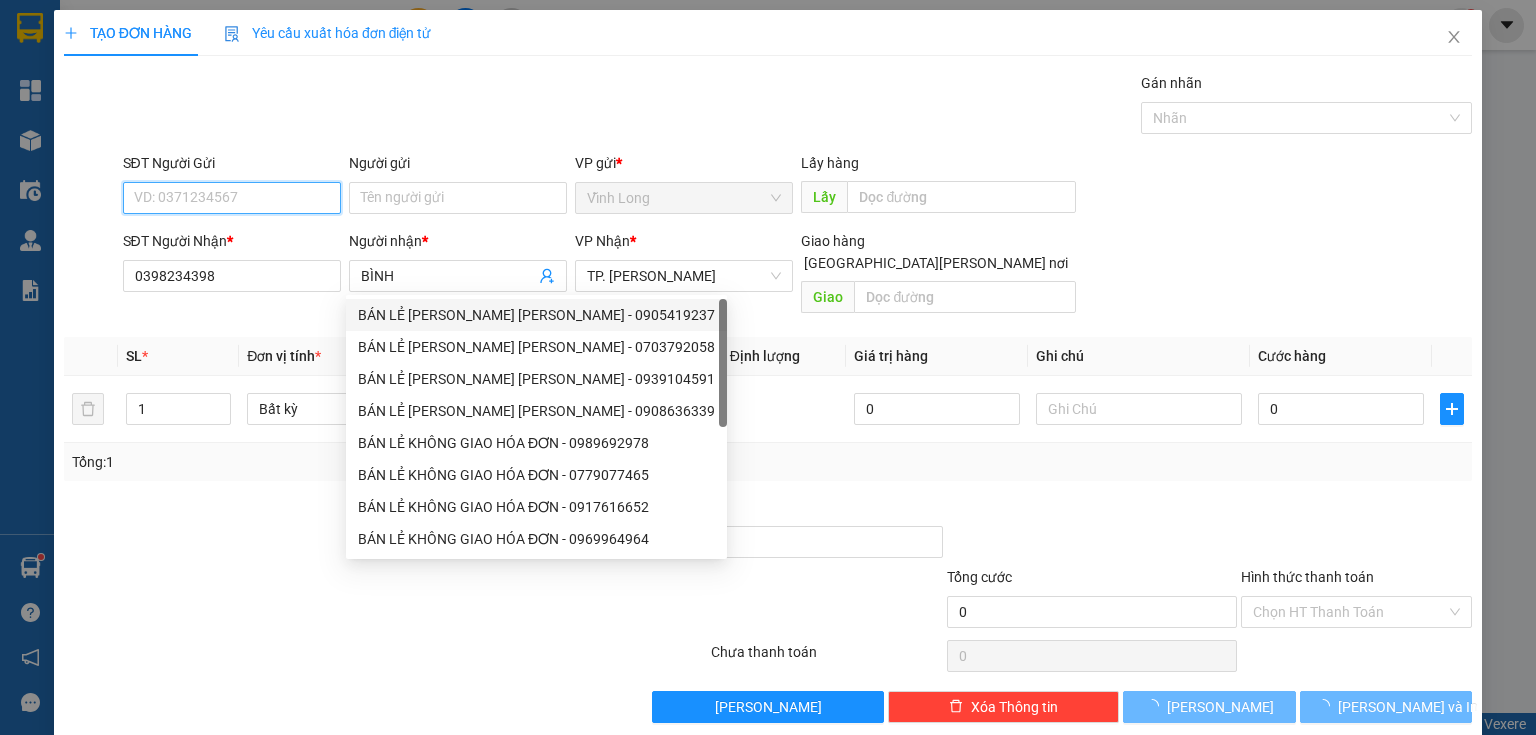 click on "SĐT Người Gửi" at bounding box center [232, 198] 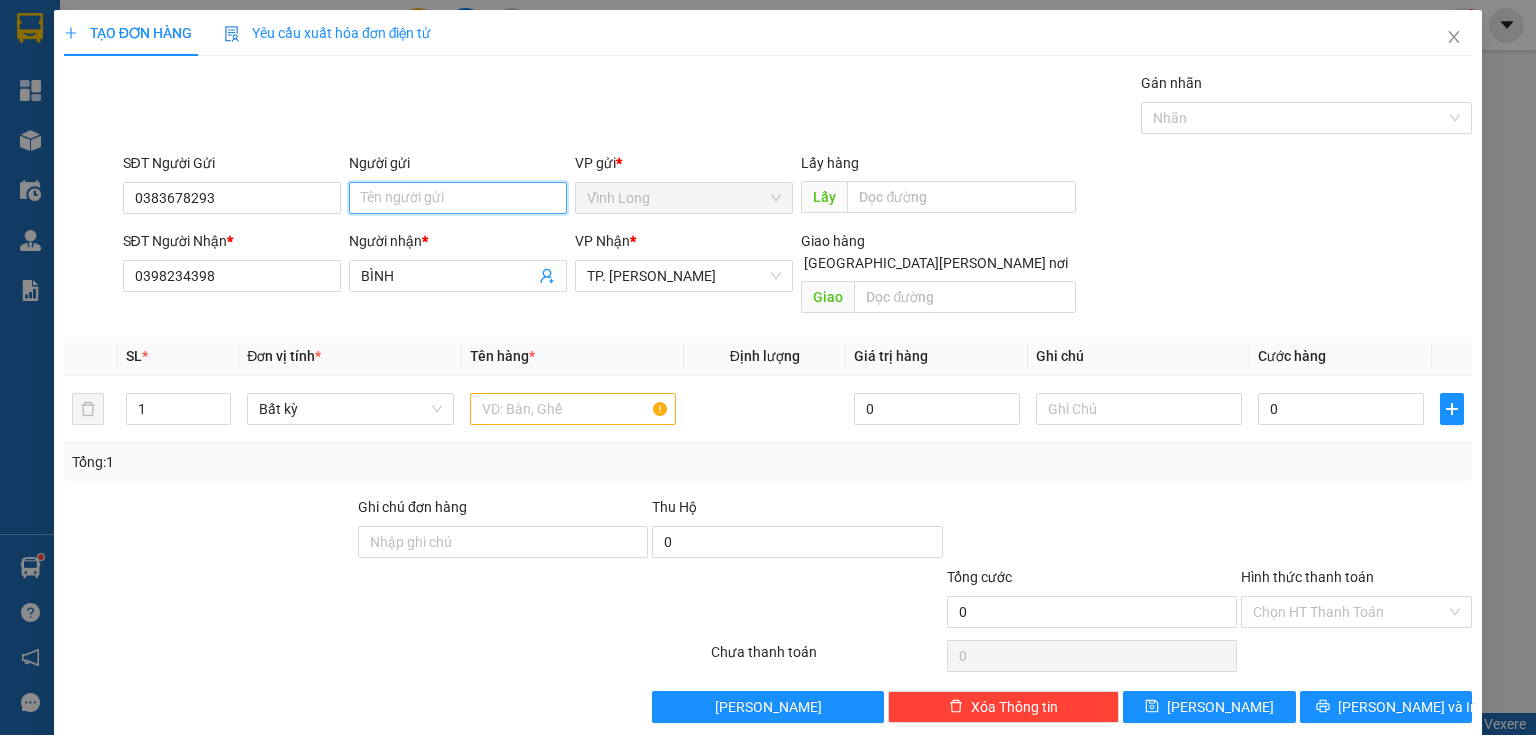 click on "Người gửi" at bounding box center [458, 198] 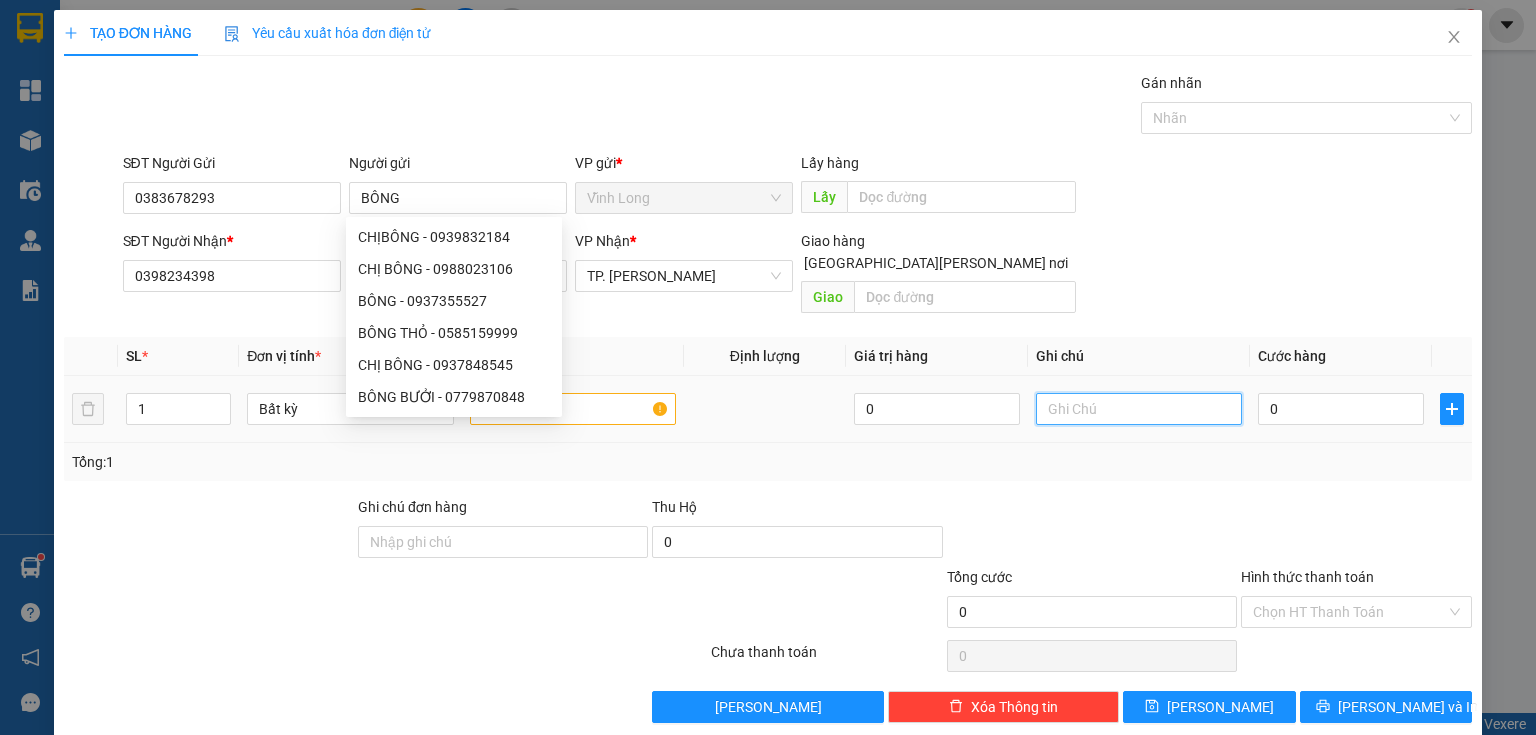 click at bounding box center (1139, 409) 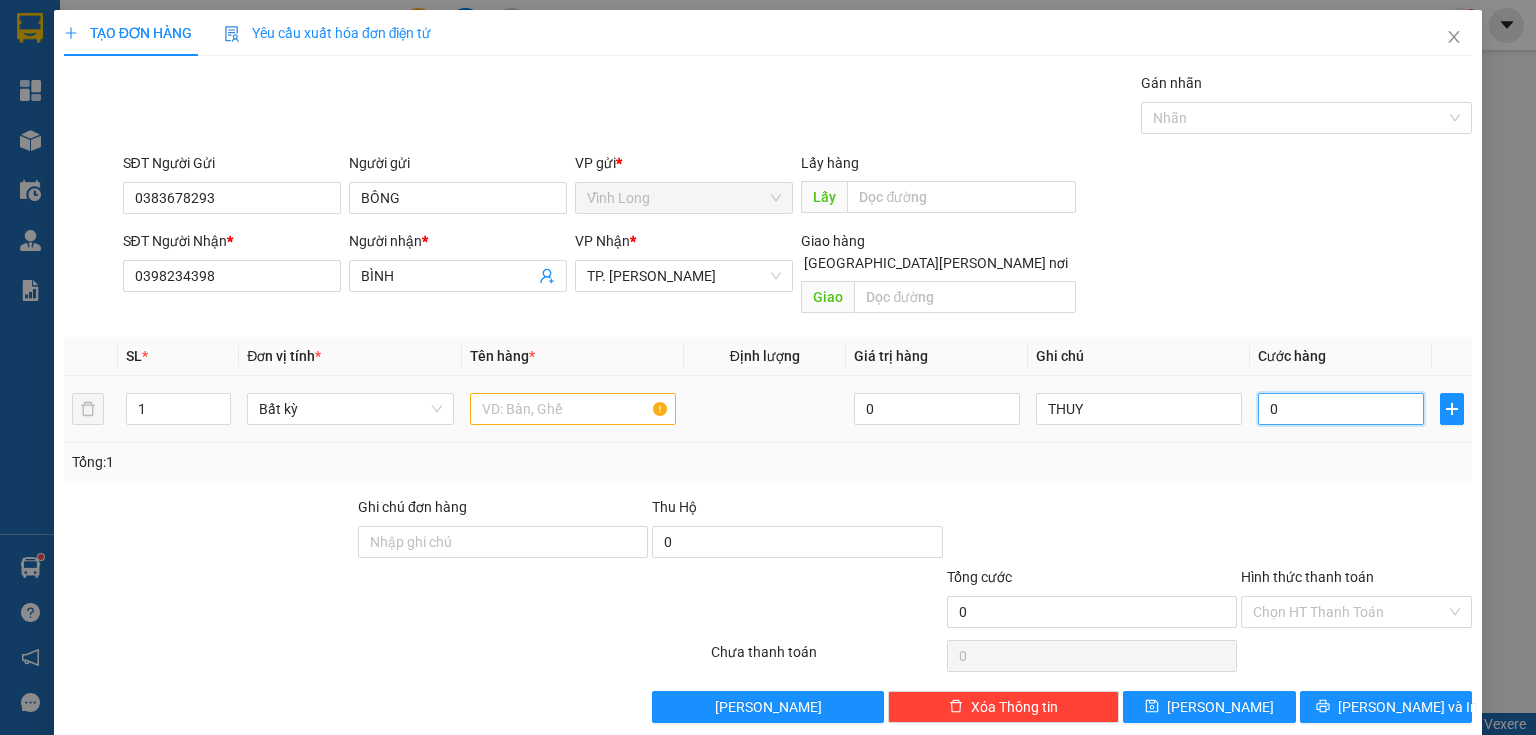 click on "0" at bounding box center (1341, 409) 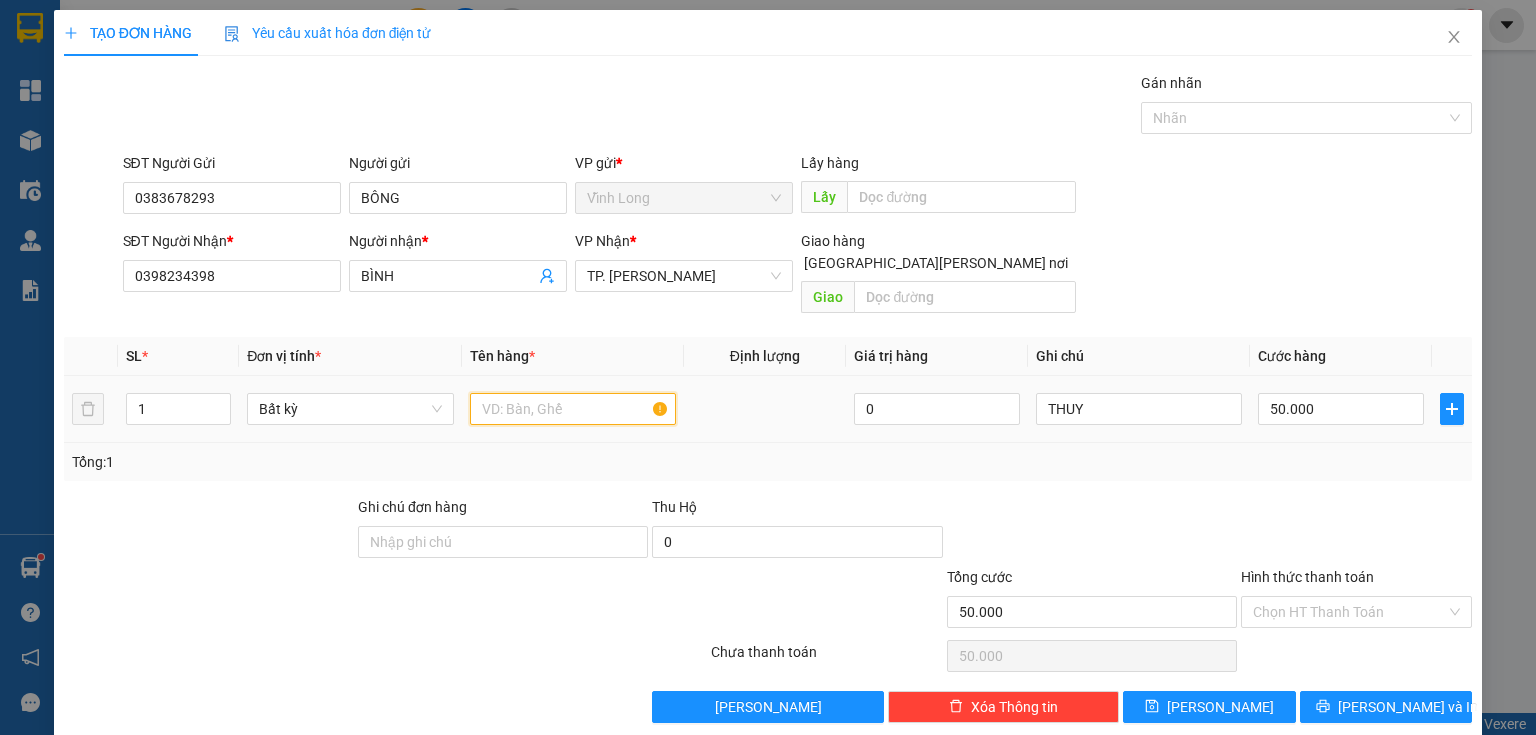 click at bounding box center [573, 409] 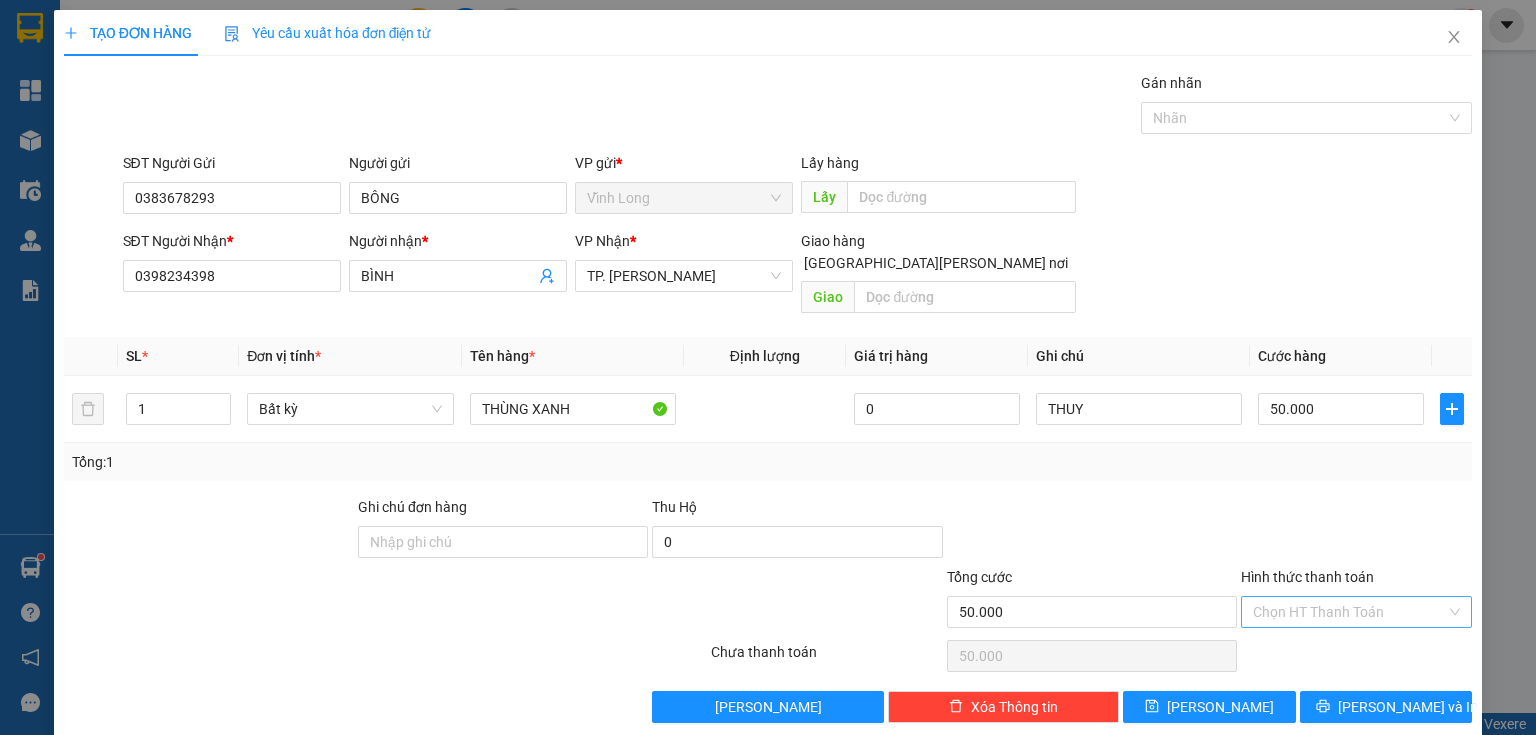 click on "Hình thức thanh toán" at bounding box center (1349, 612) 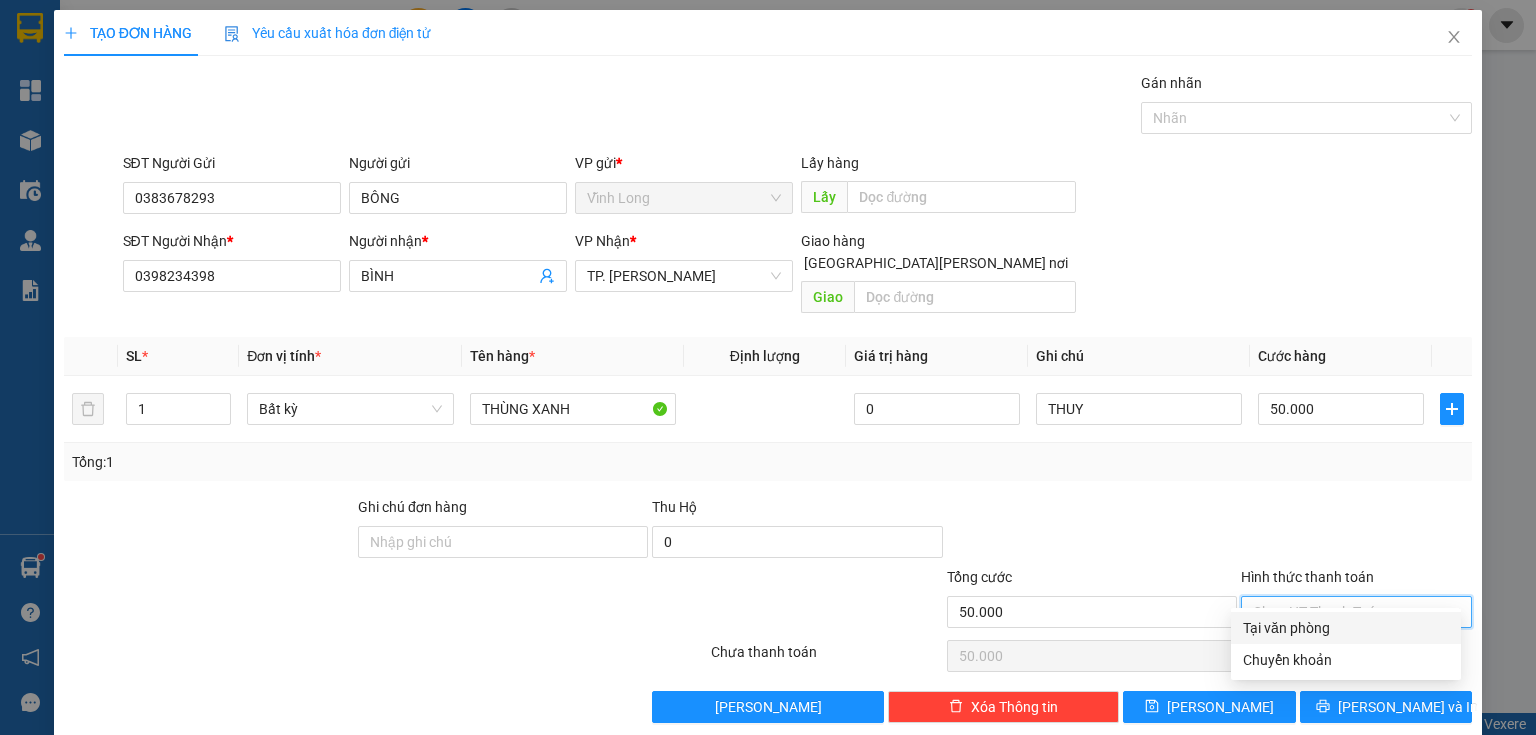 click on "Tại văn phòng" at bounding box center (1346, 628) 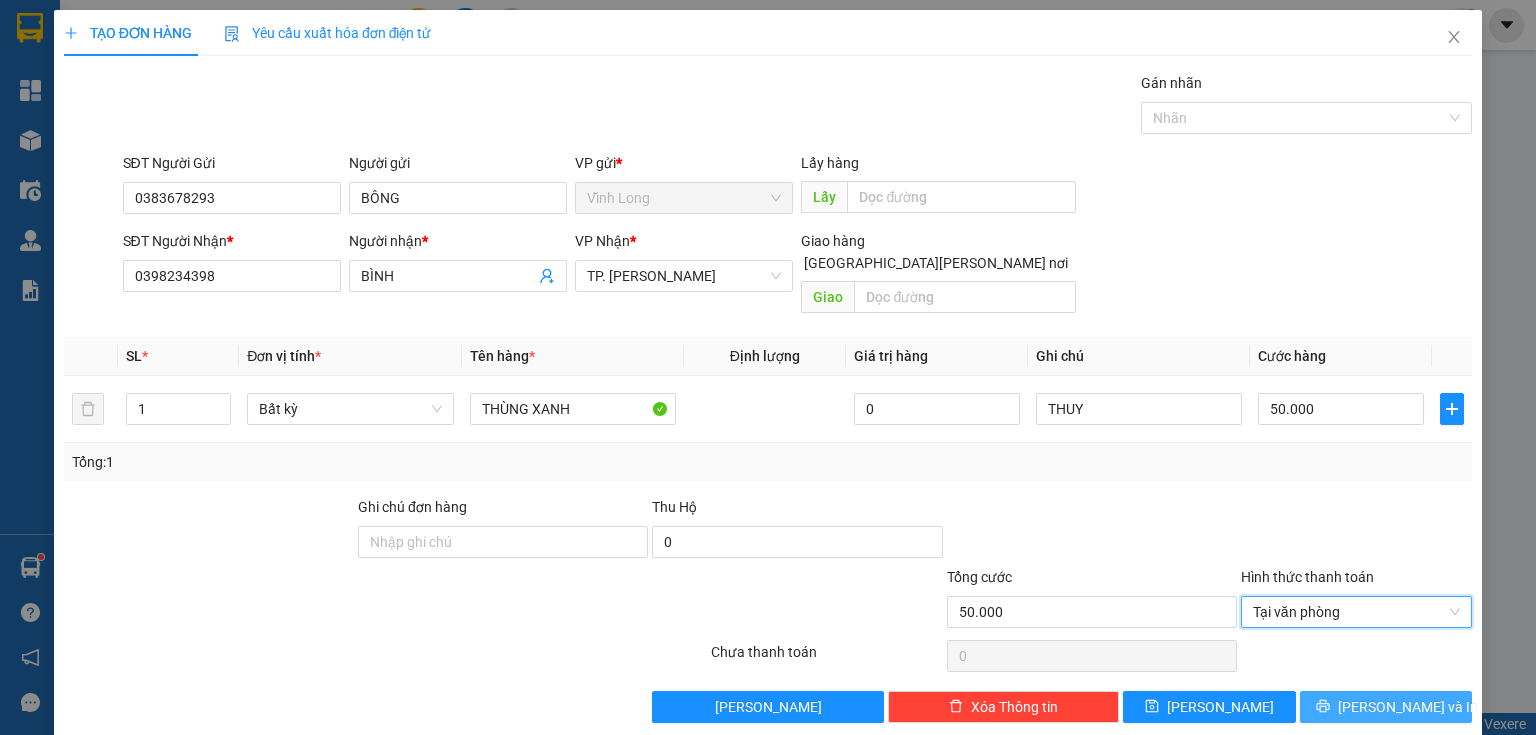 click on "[PERSON_NAME] và In" at bounding box center [1408, 707] 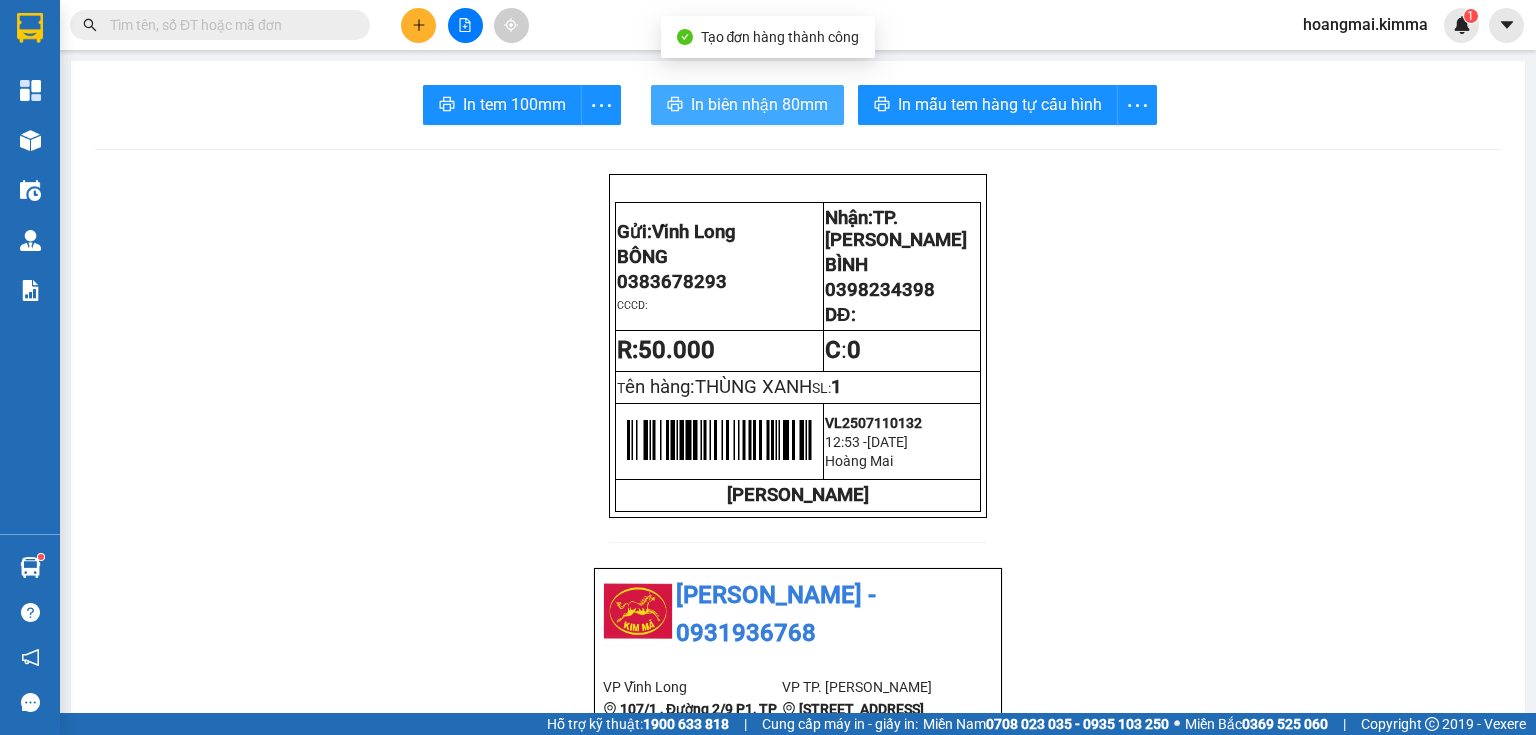 click on "In biên nhận 80mm" at bounding box center (759, 104) 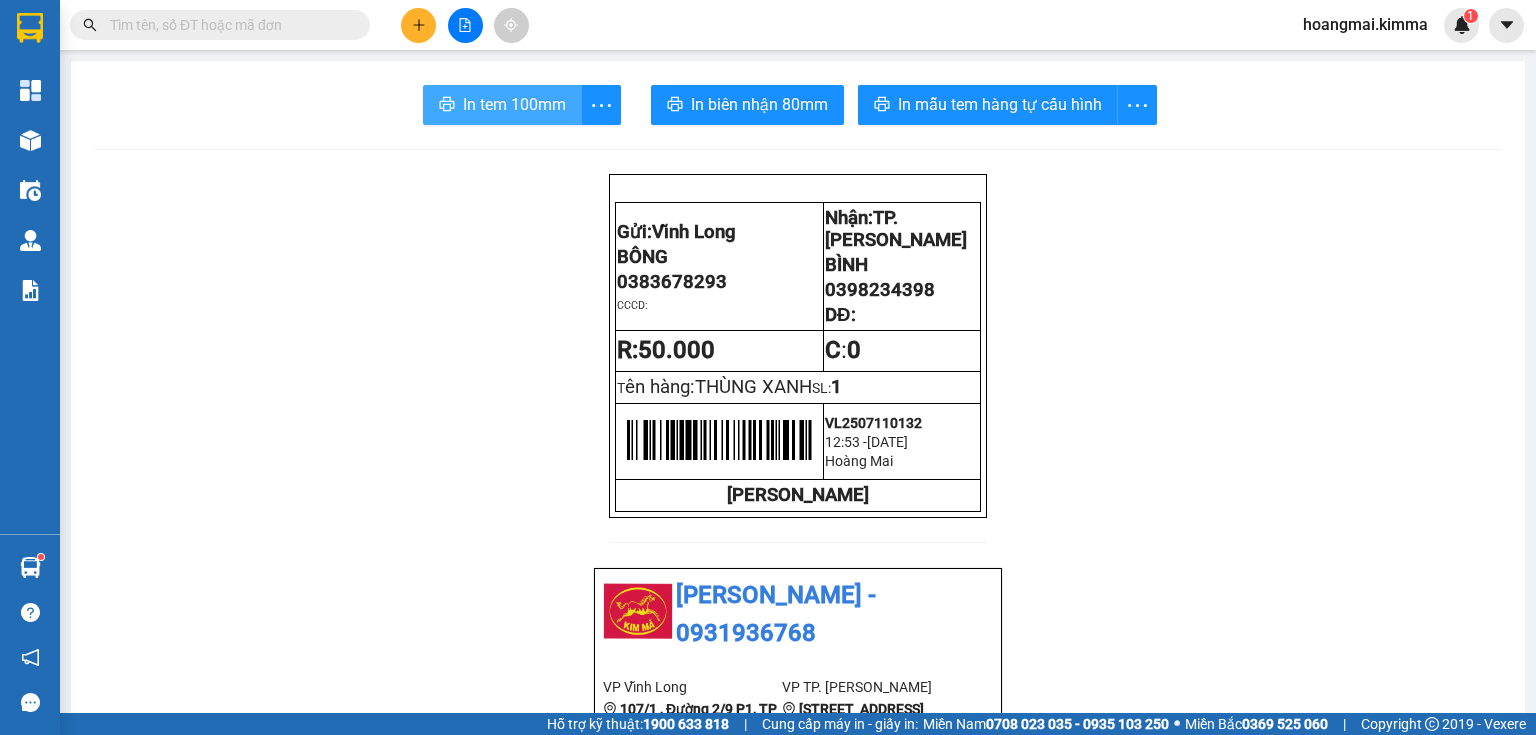 click on "In tem 100mm" at bounding box center (514, 104) 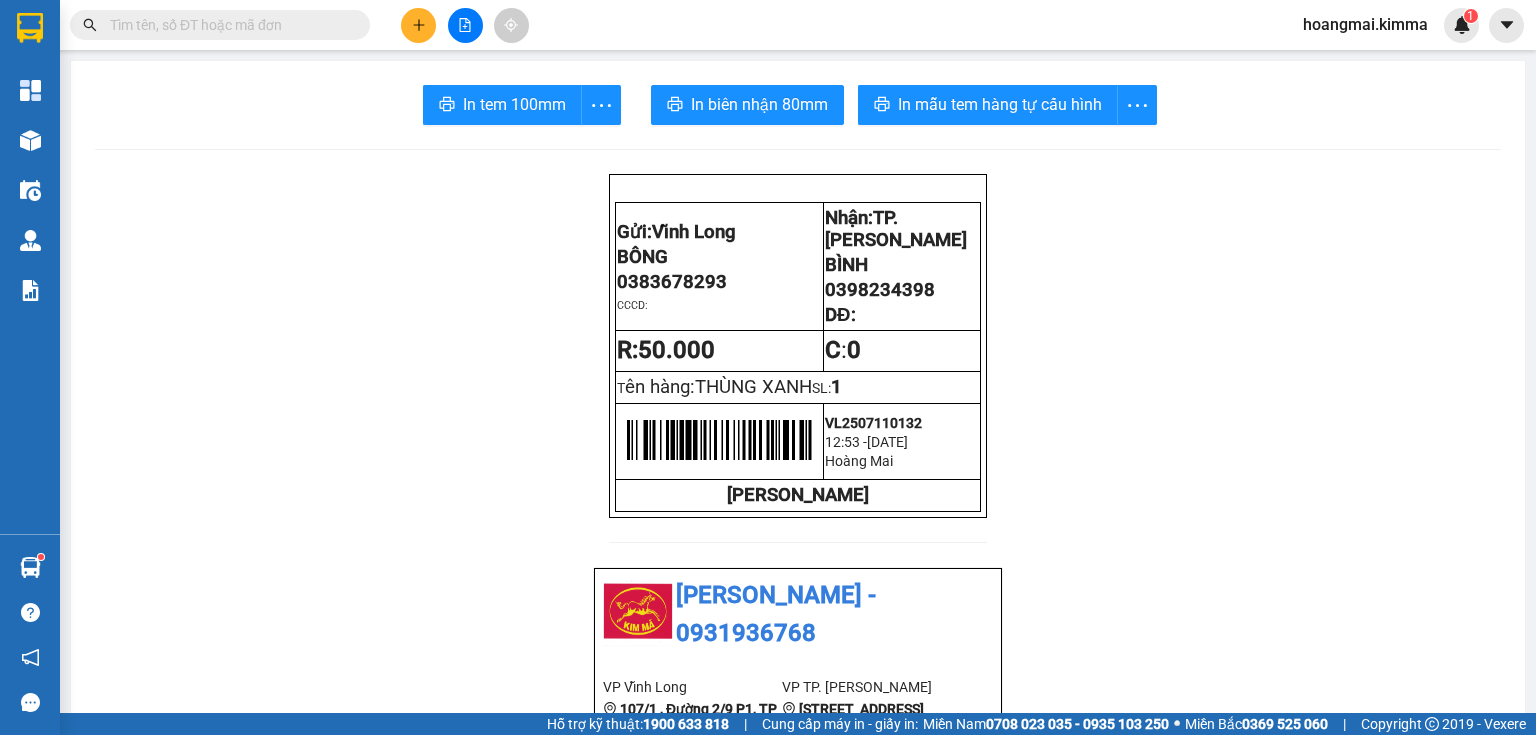 click at bounding box center (228, 25) 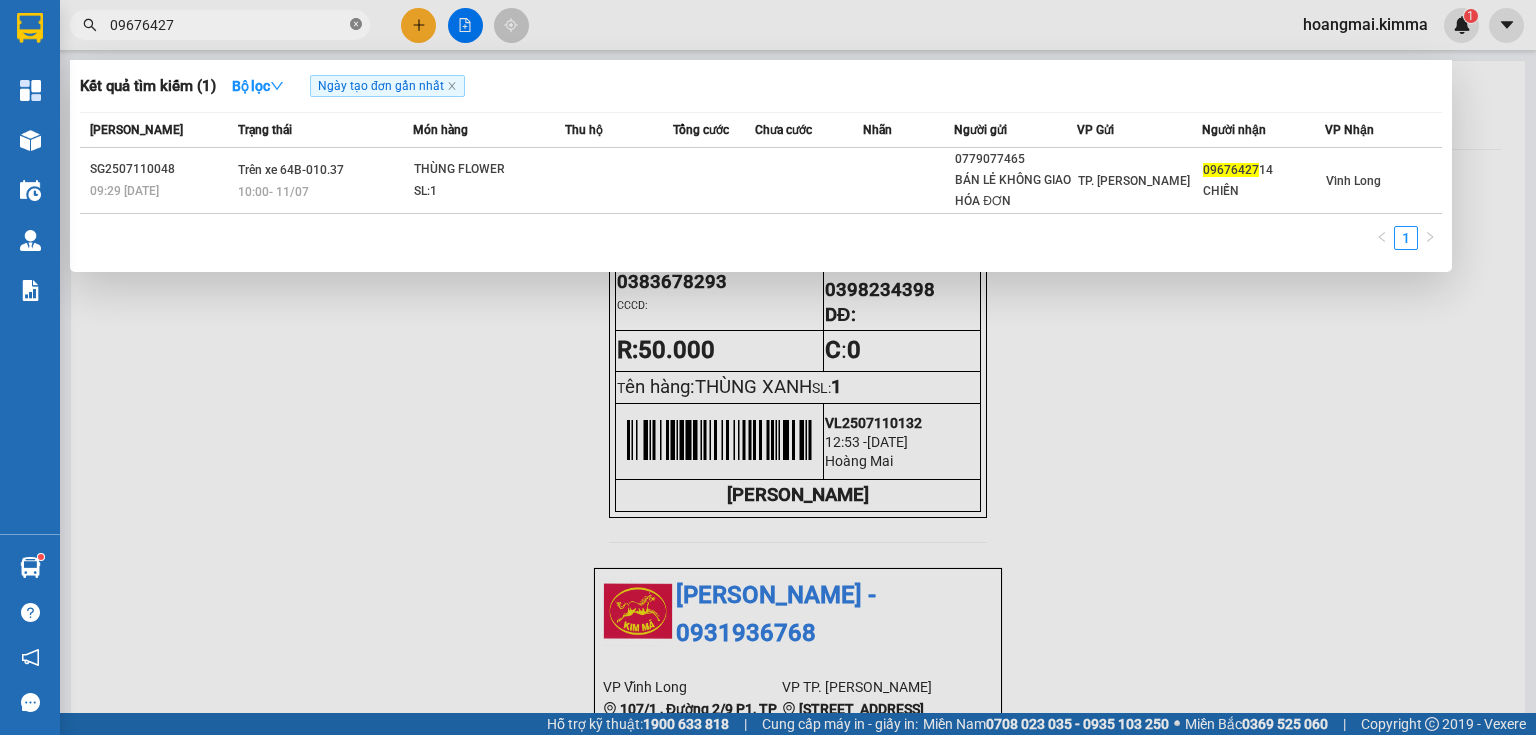 click 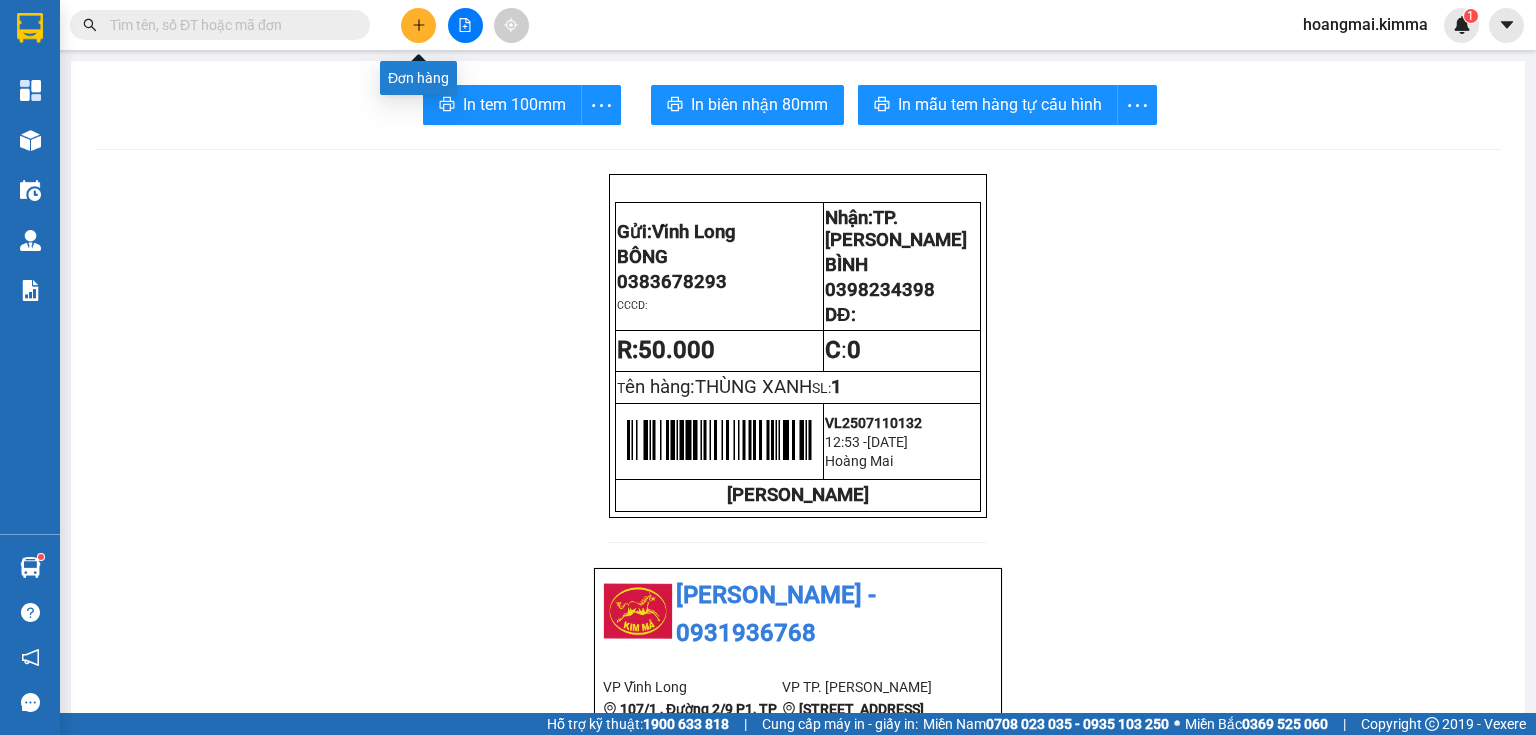 click at bounding box center [418, 25] 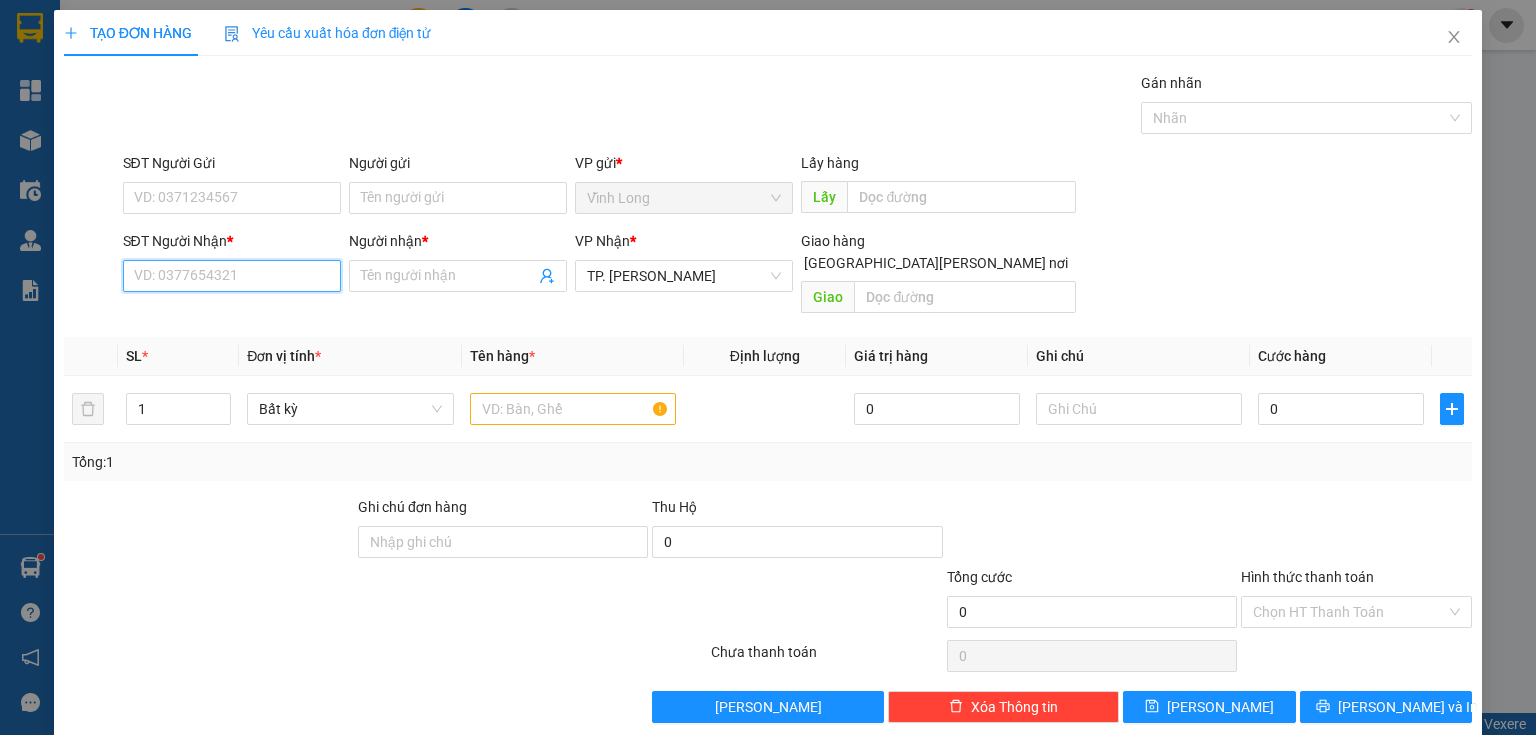 click on "SĐT Người Nhận  *" at bounding box center [232, 276] 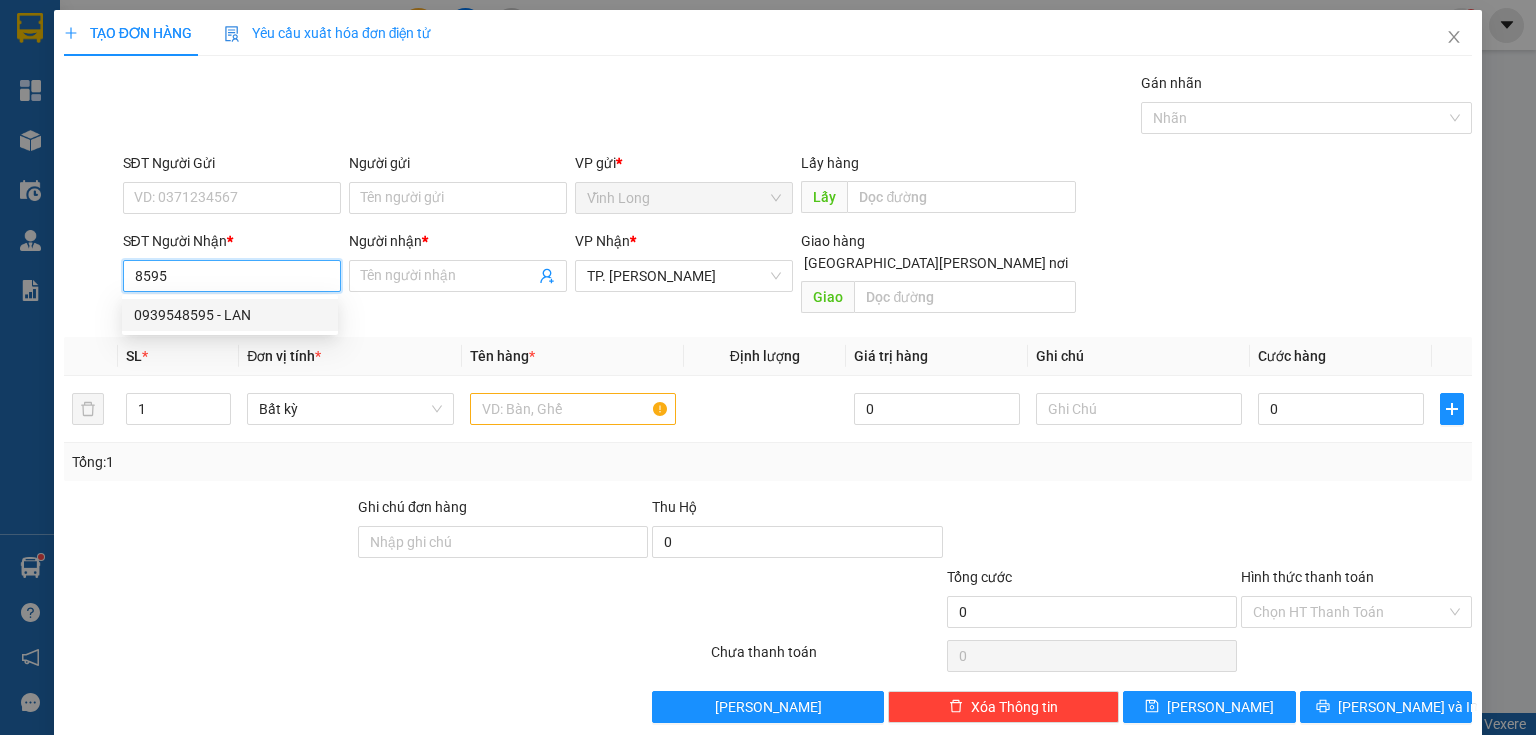 click on "0939548595 - LAN" at bounding box center [230, 315] 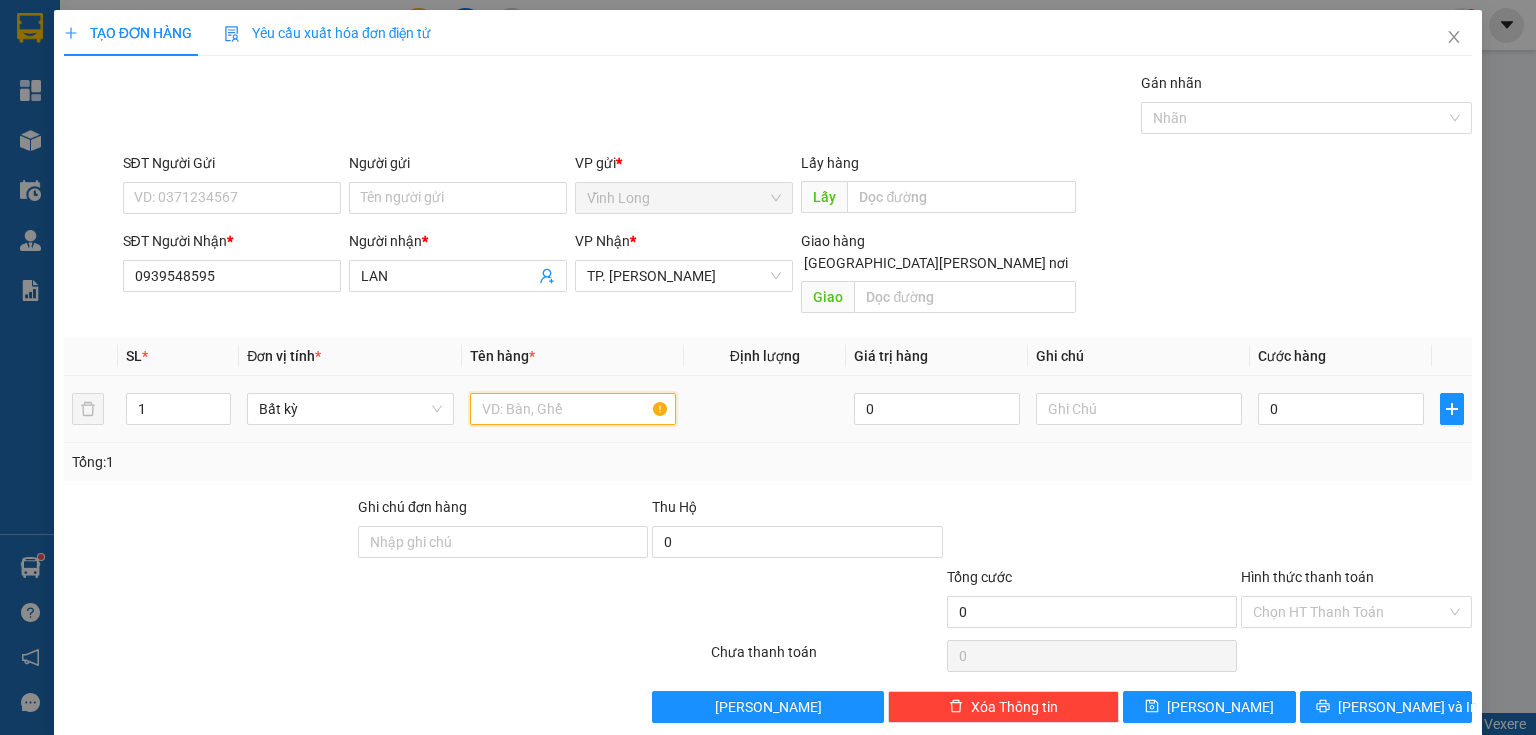 click at bounding box center [573, 409] 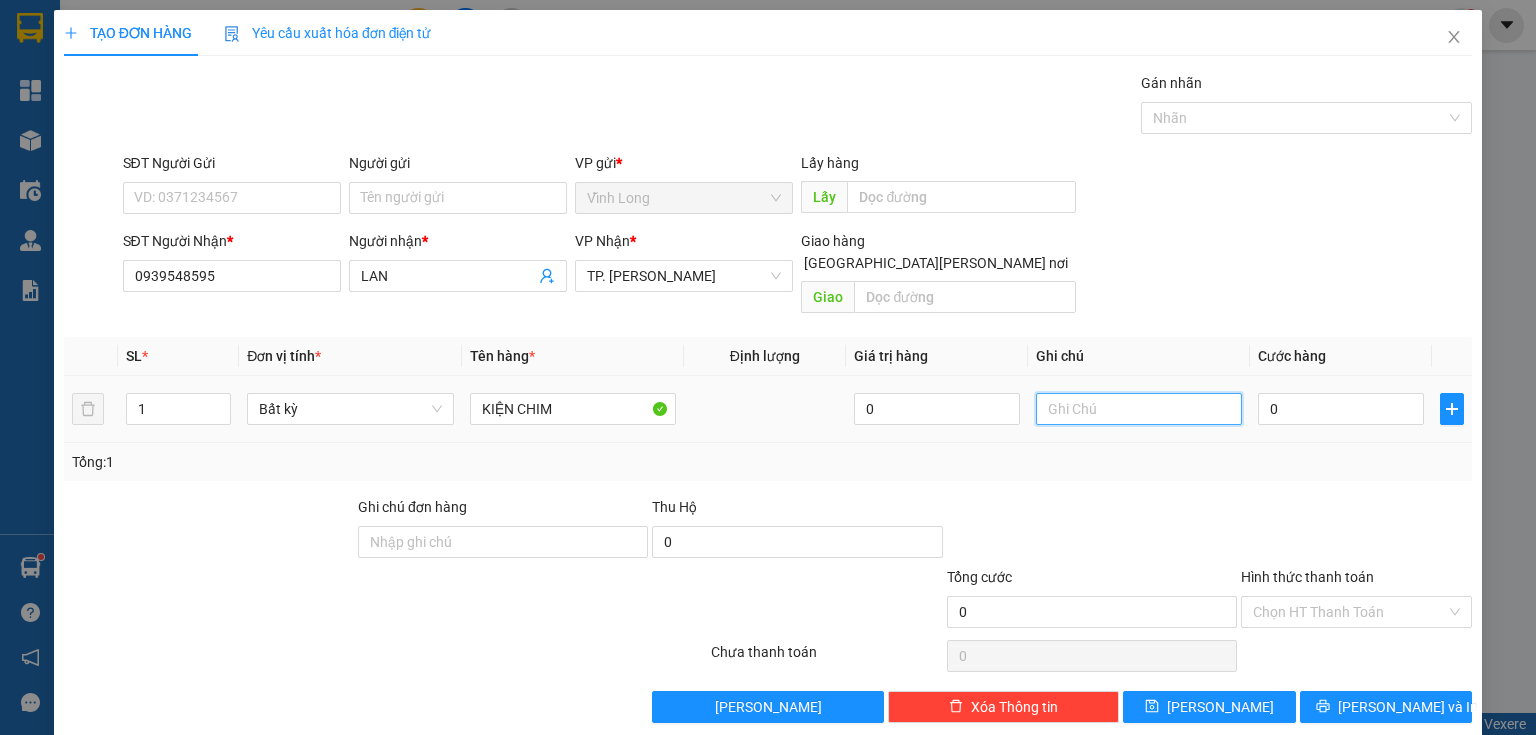 click at bounding box center [1139, 409] 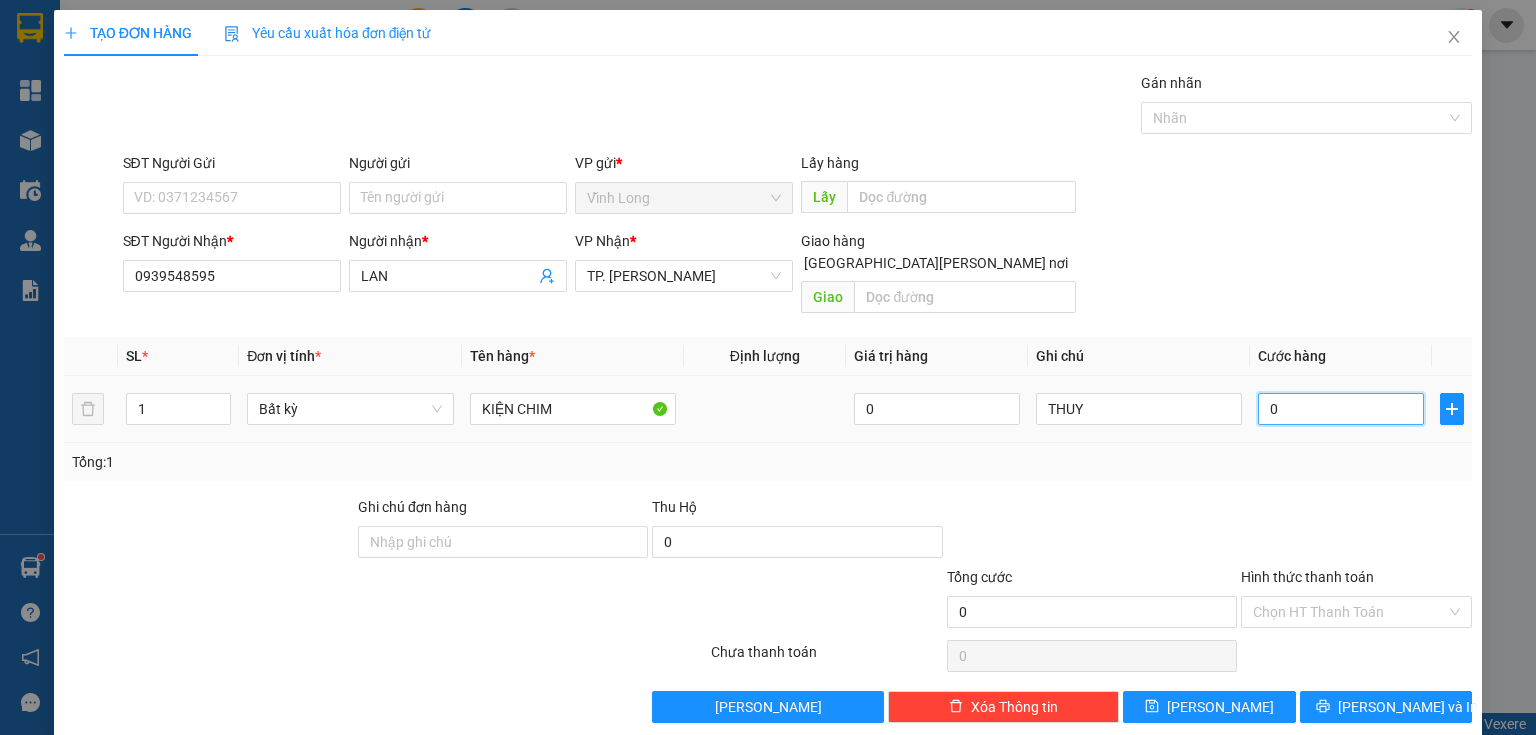click on "0" at bounding box center [1341, 409] 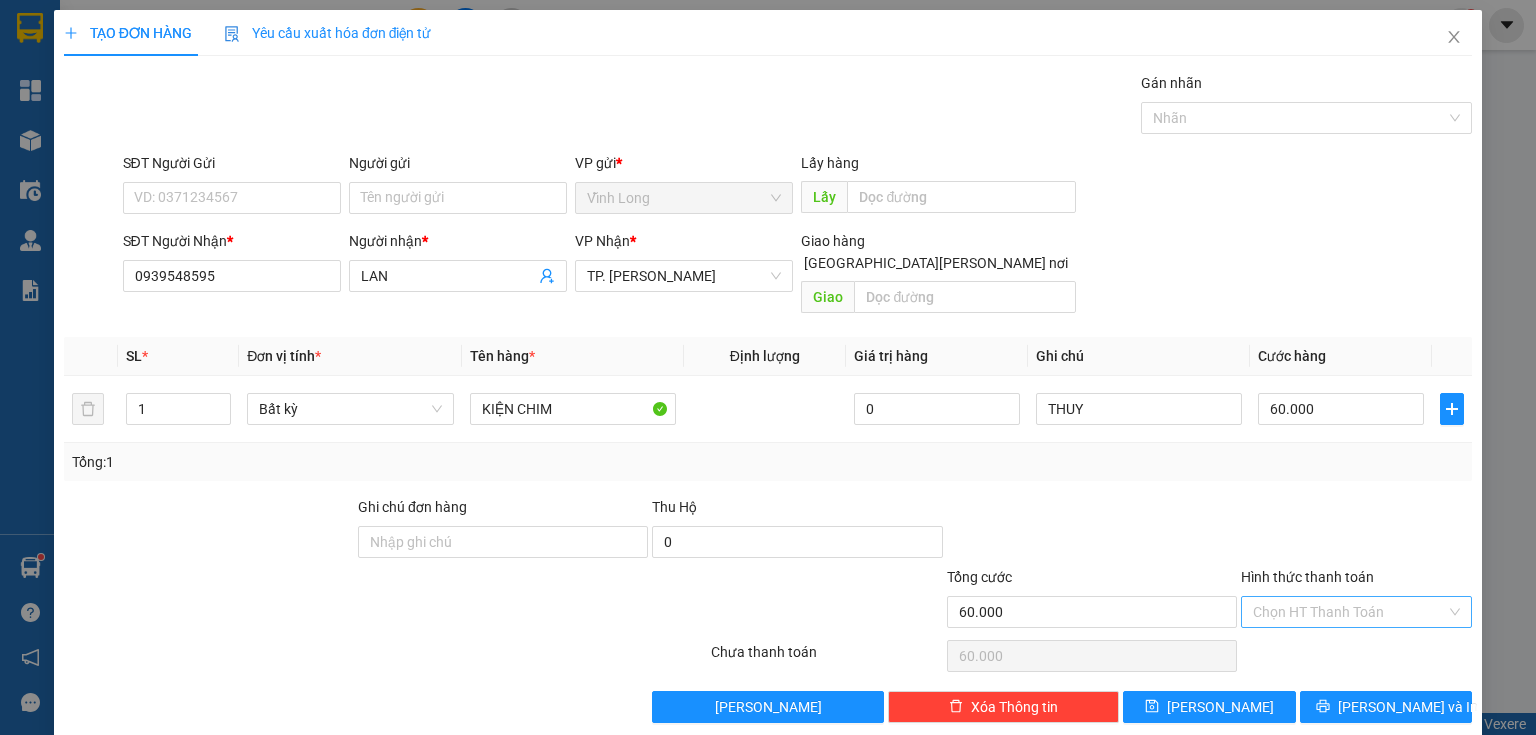 click on "Hình thức thanh toán" at bounding box center (1349, 612) 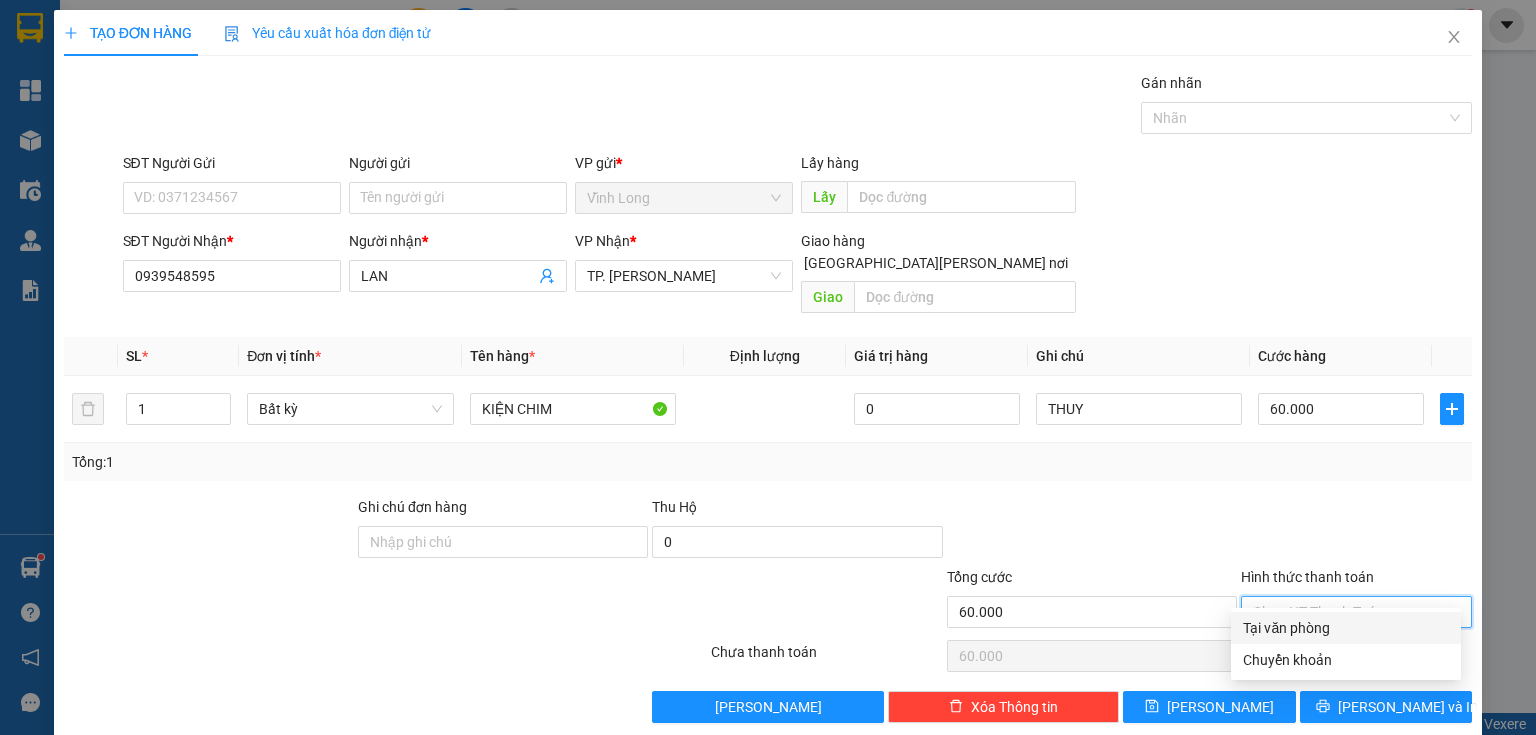 click on "Tại văn phòng" at bounding box center [1346, 628] 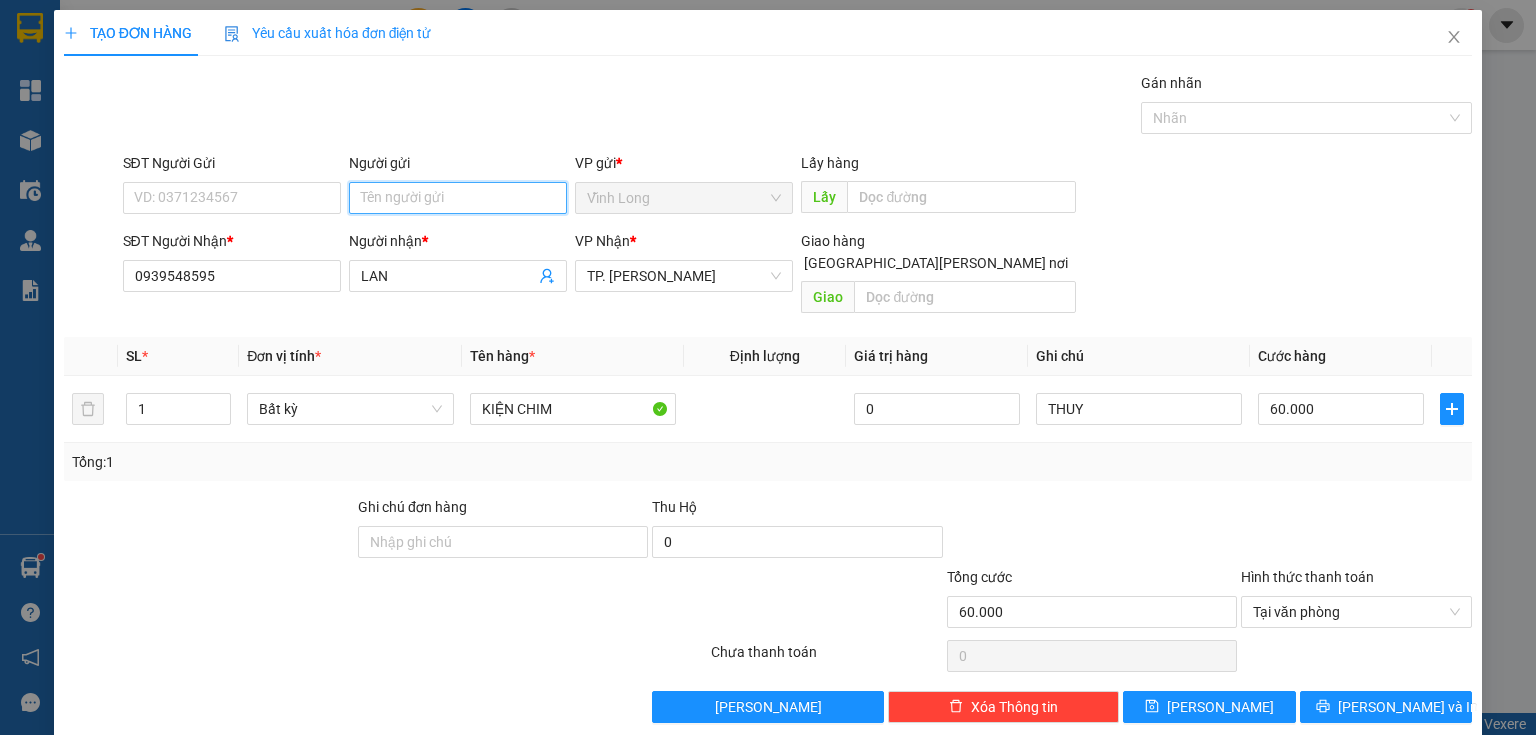 click on "Người gửi" at bounding box center [458, 198] 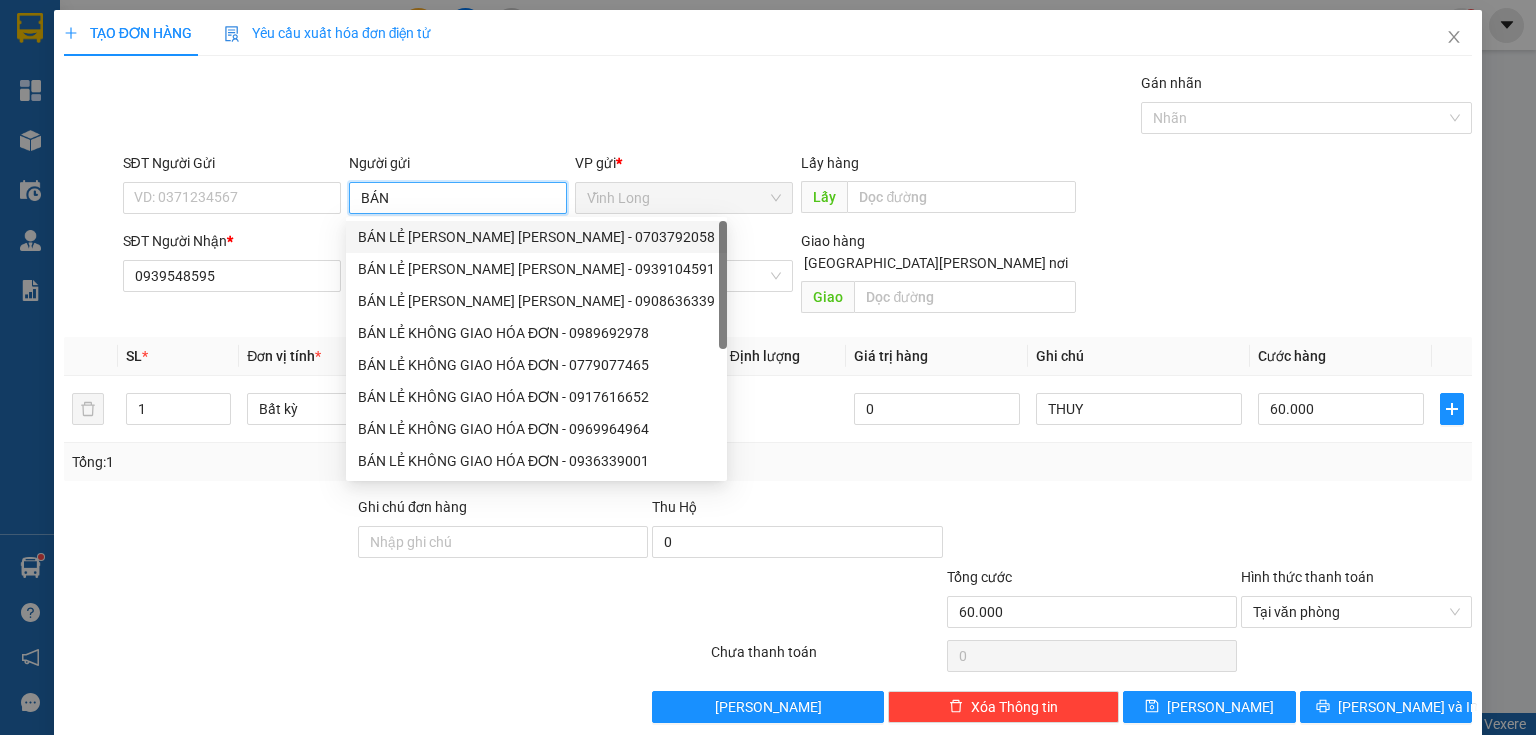 click on "BÁN LẺ [PERSON_NAME] [PERSON_NAME] - 0703792058" at bounding box center (536, 237) 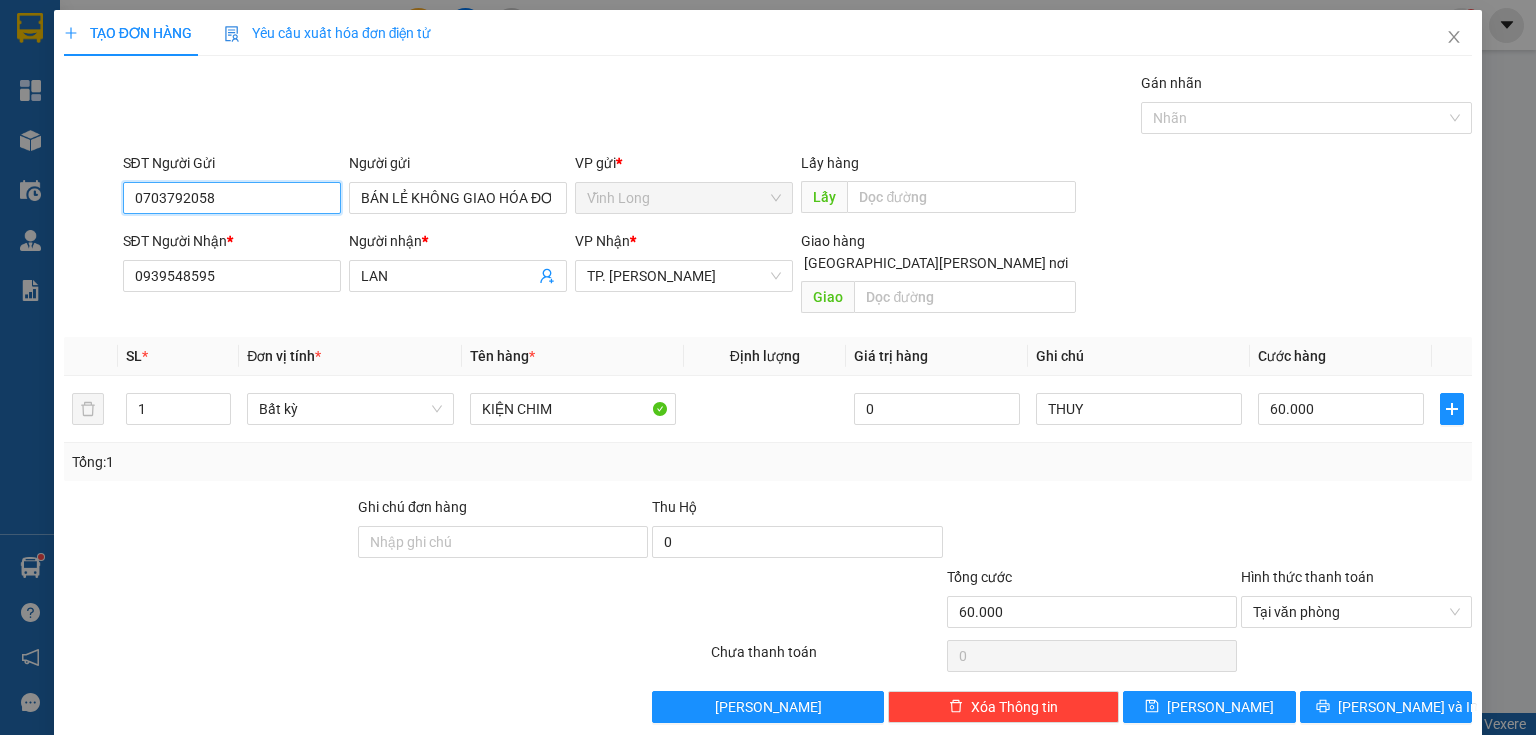 drag, startPoint x: 242, startPoint y: 197, endPoint x: 21, endPoint y: 202, distance: 221.05655 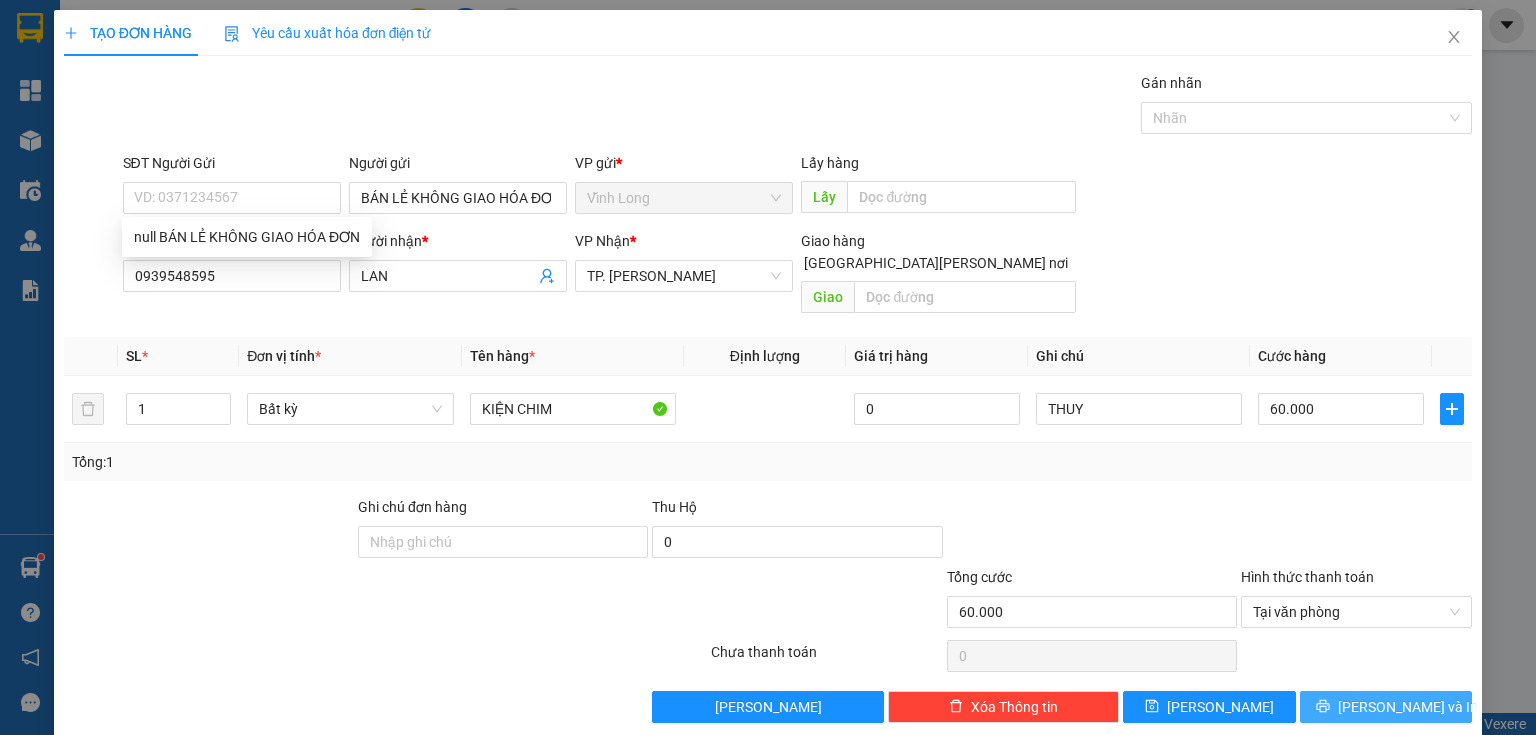 click on "[PERSON_NAME] và In" at bounding box center (1408, 707) 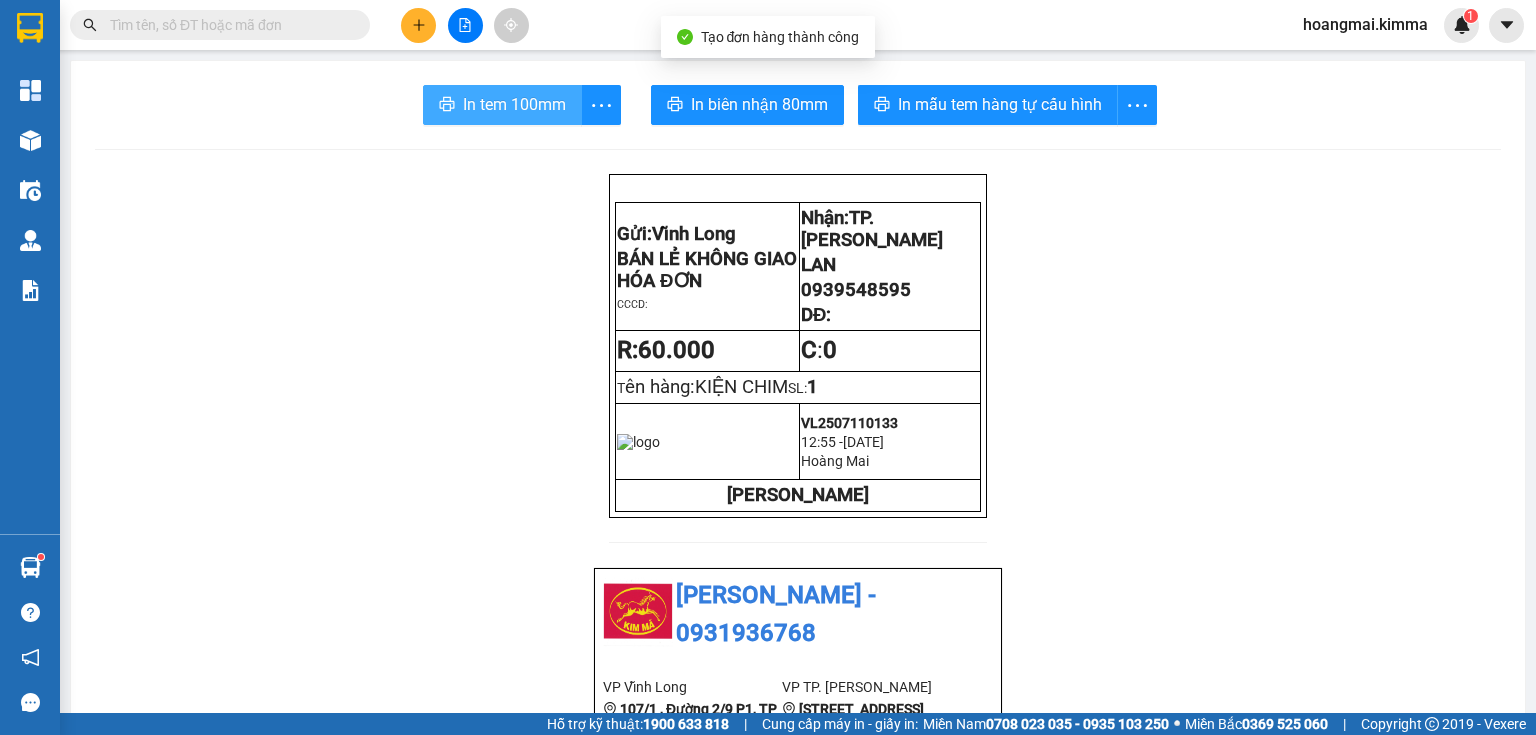 click on "In tem 100mm" at bounding box center [514, 104] 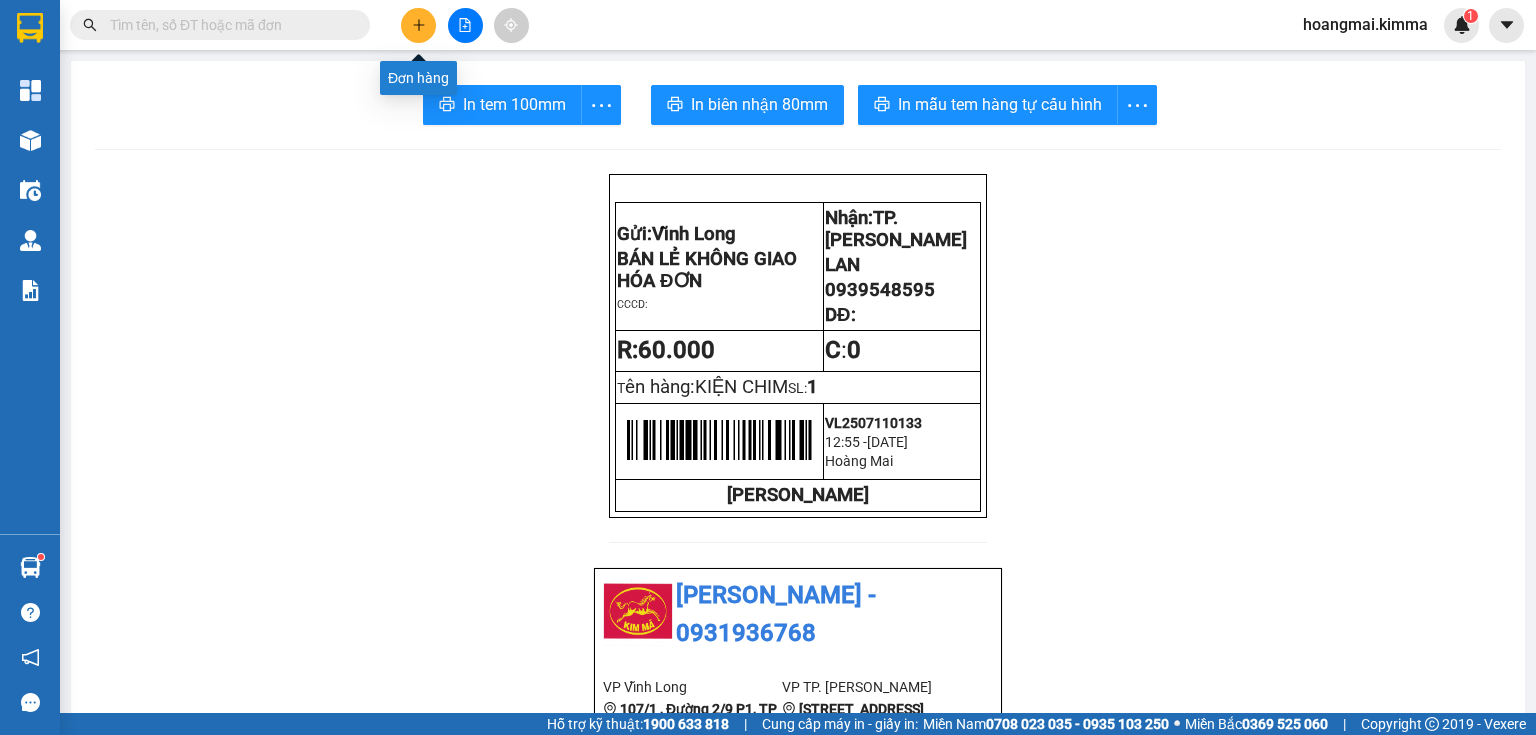 click 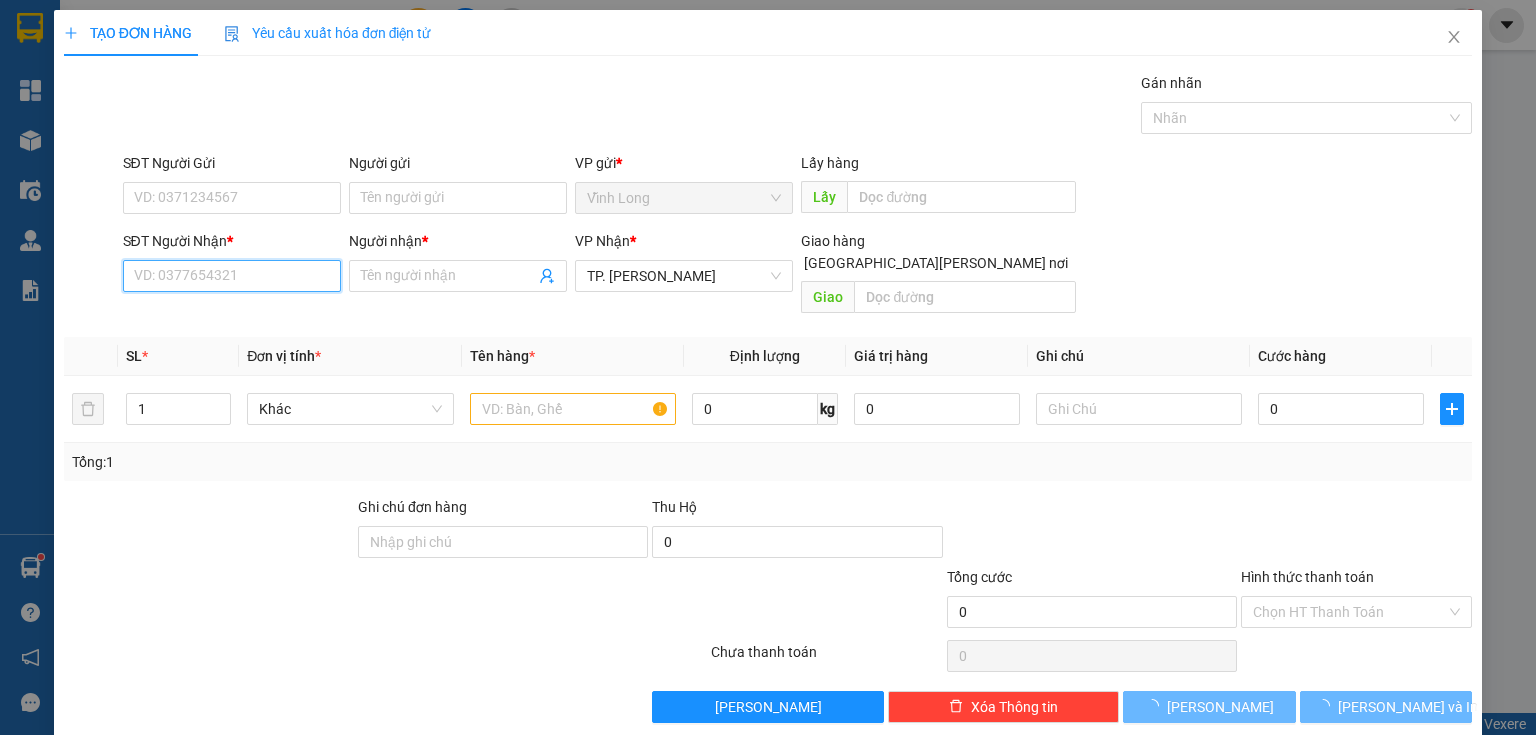 click on "SĐT Người Nhận  *" at bounding box center (232, 276) 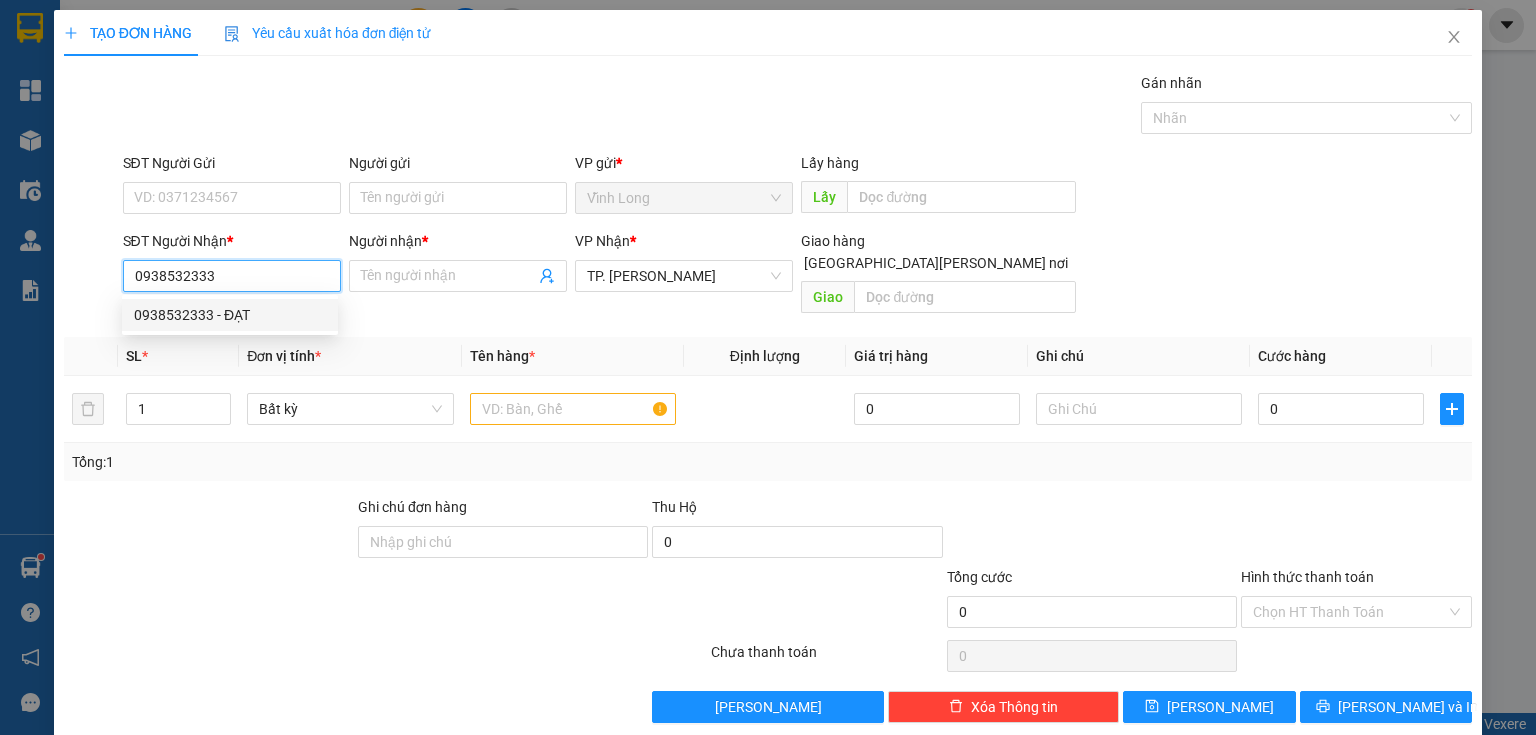 drag, startPoint x: 247, startPoint y: 314, endPoint x: 329, endPoint y: 220, distance: 124.73973 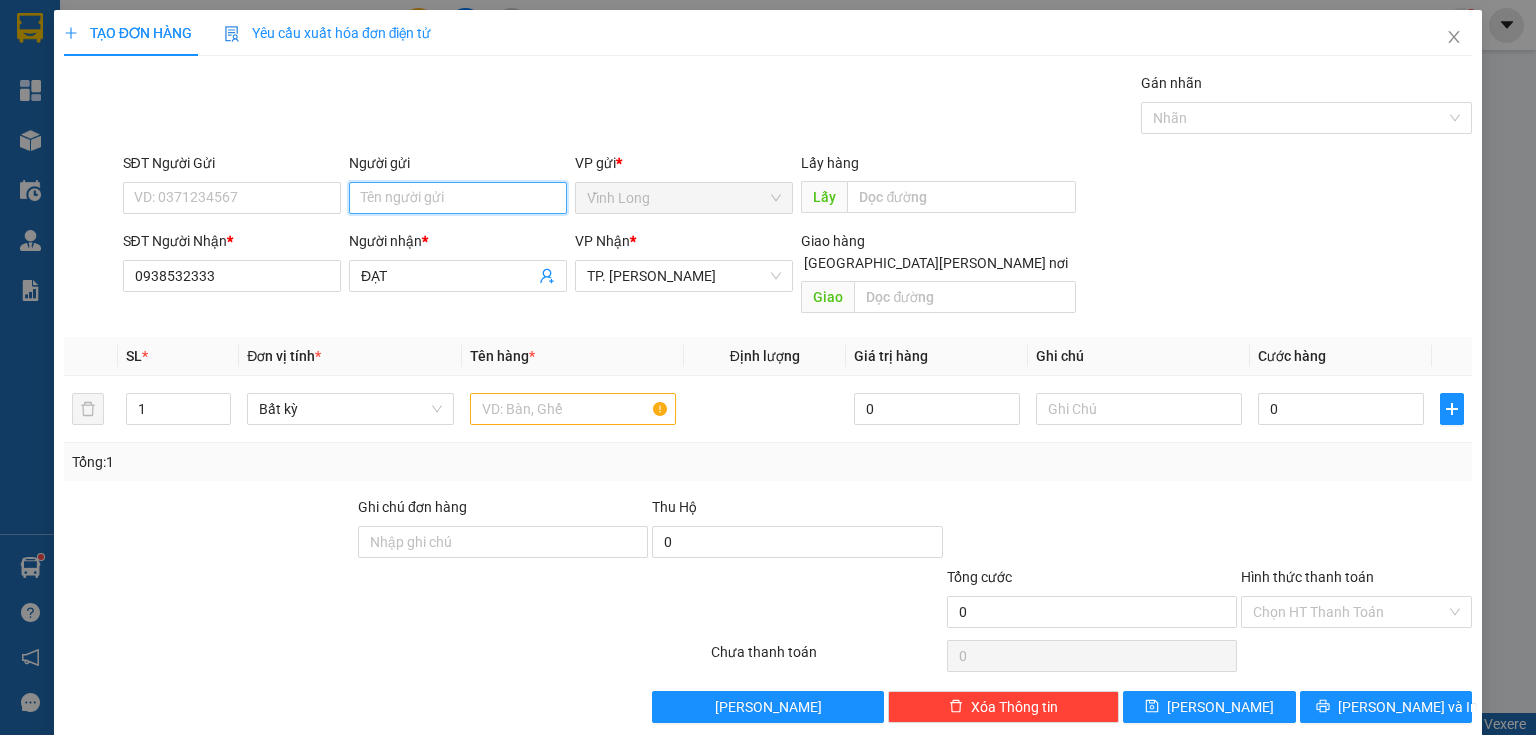 click on "Người gửi" at bounding box center (458, 198) 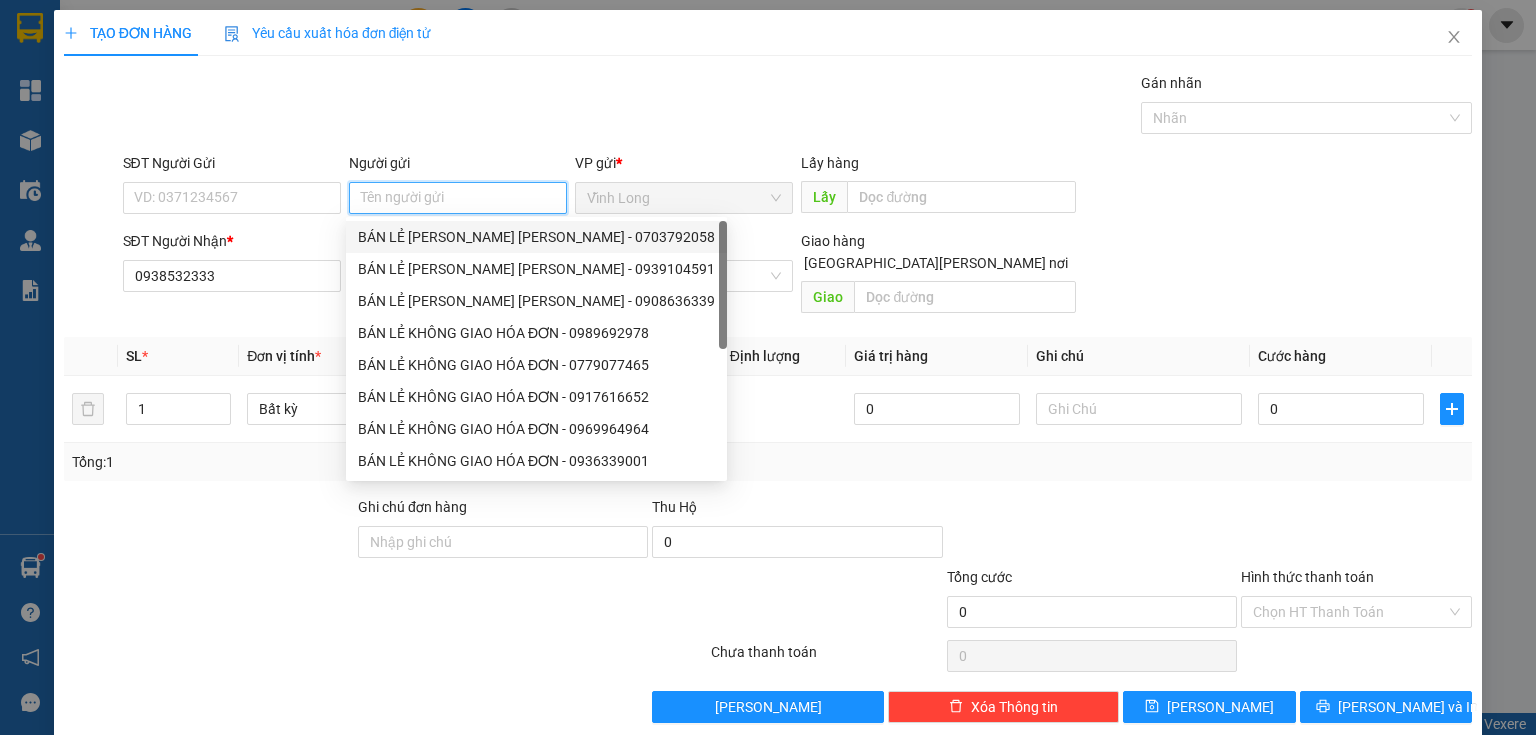 click on "BÁN LẺ [PERSON_NAME] [PERSON_NAME] - 0703792058" at bounding box center [536, 237] 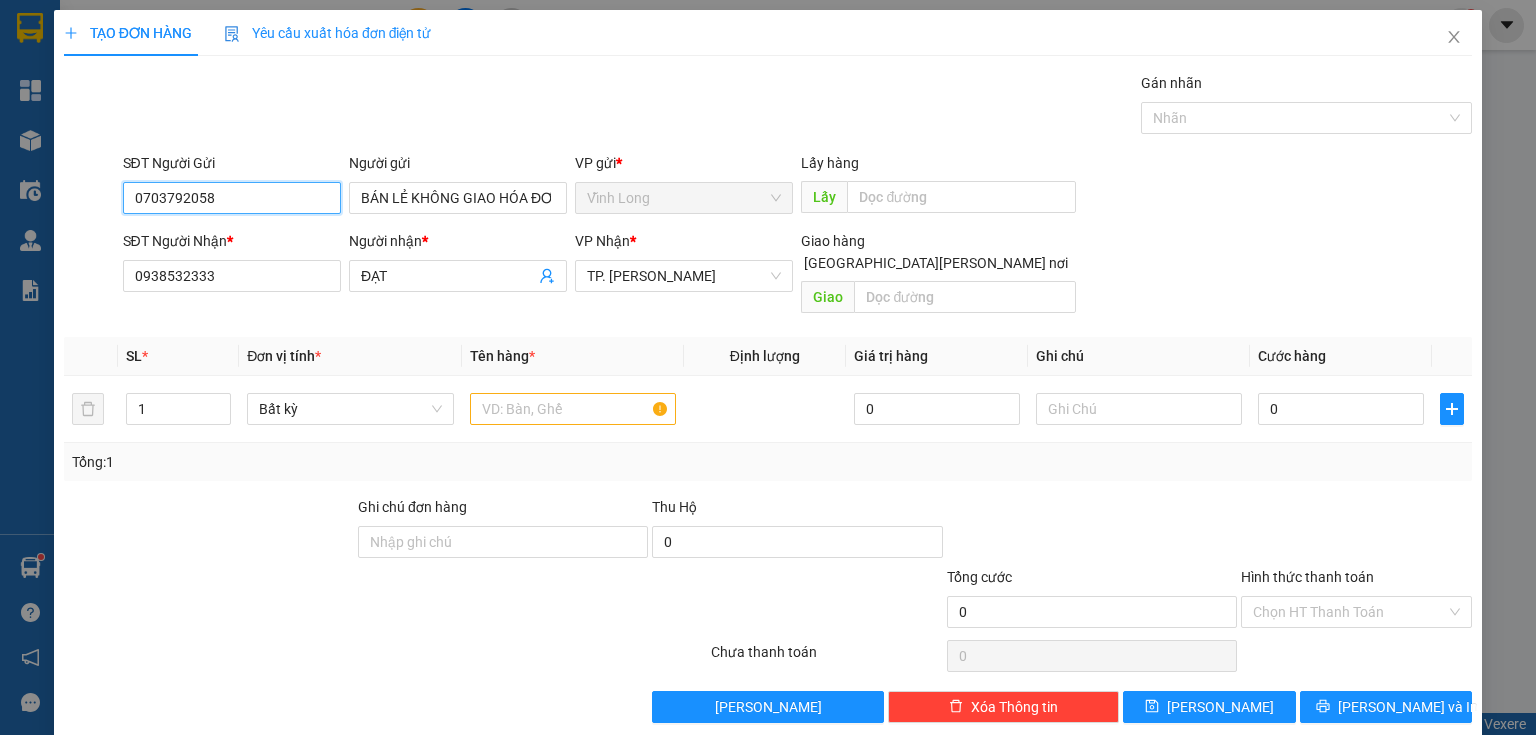drag, startPoint x: 273, startPoint y: 204, endPoint x: 0, endPoint y: 280, distance: 283.38138 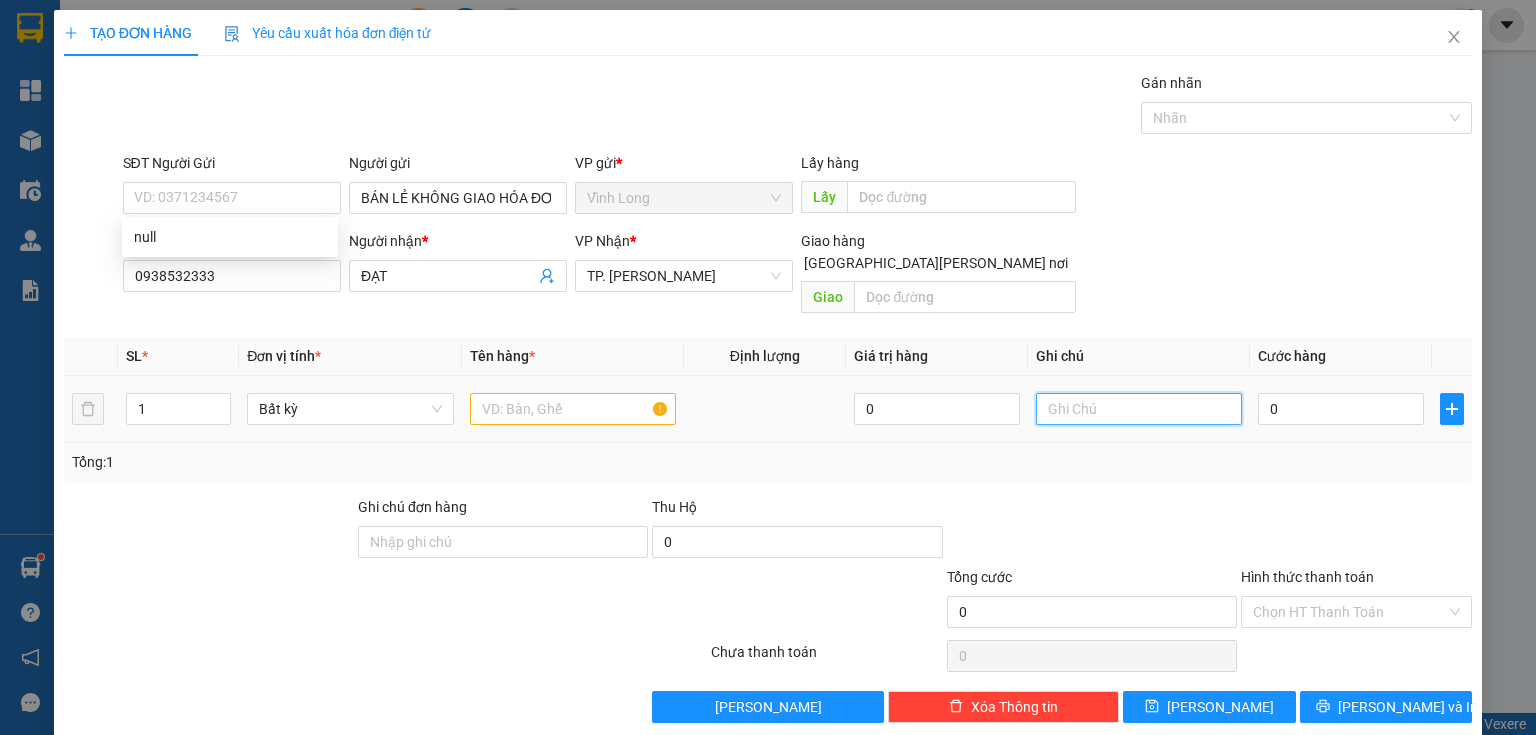 click at bounding box center [1139, 409] 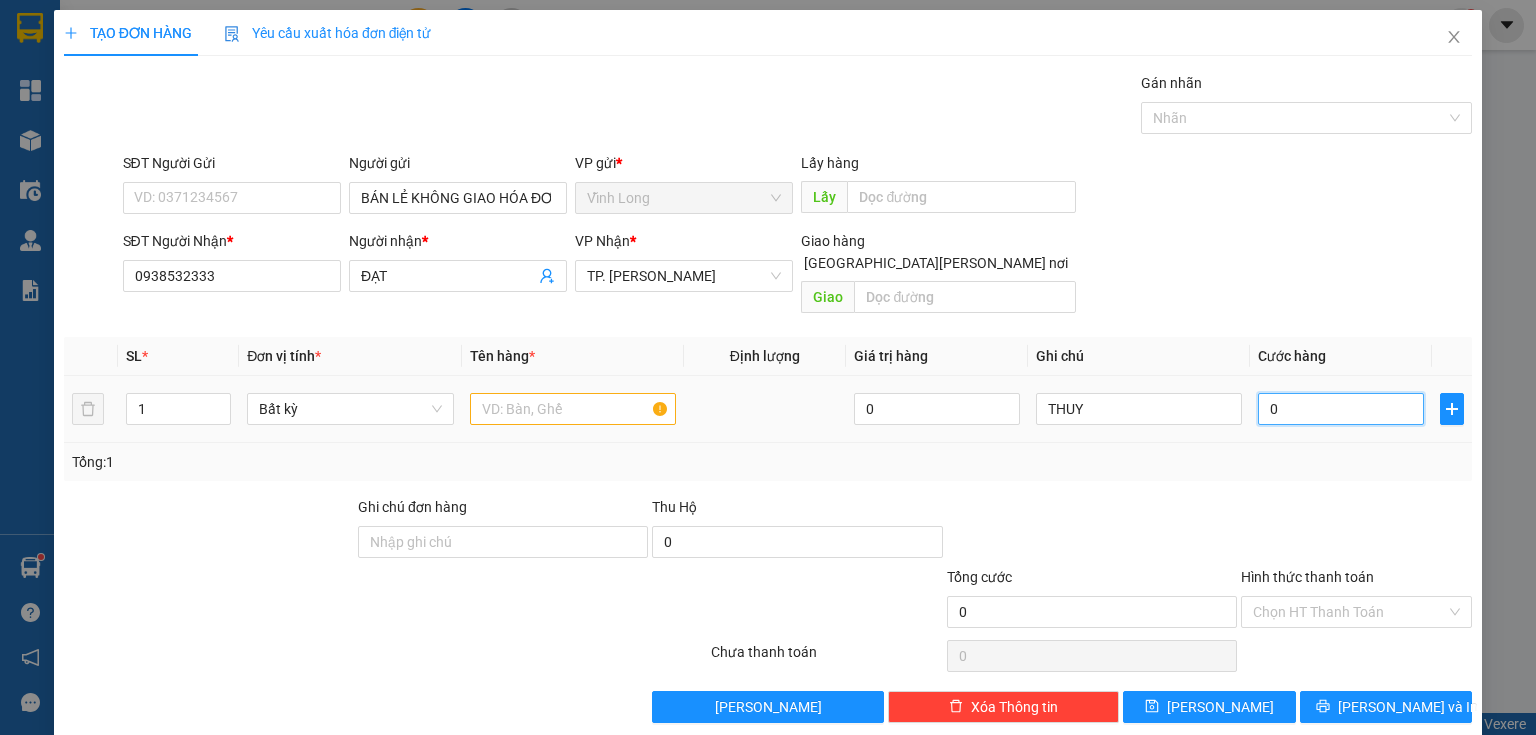 click on "0" at bounding box center (1341, 409) 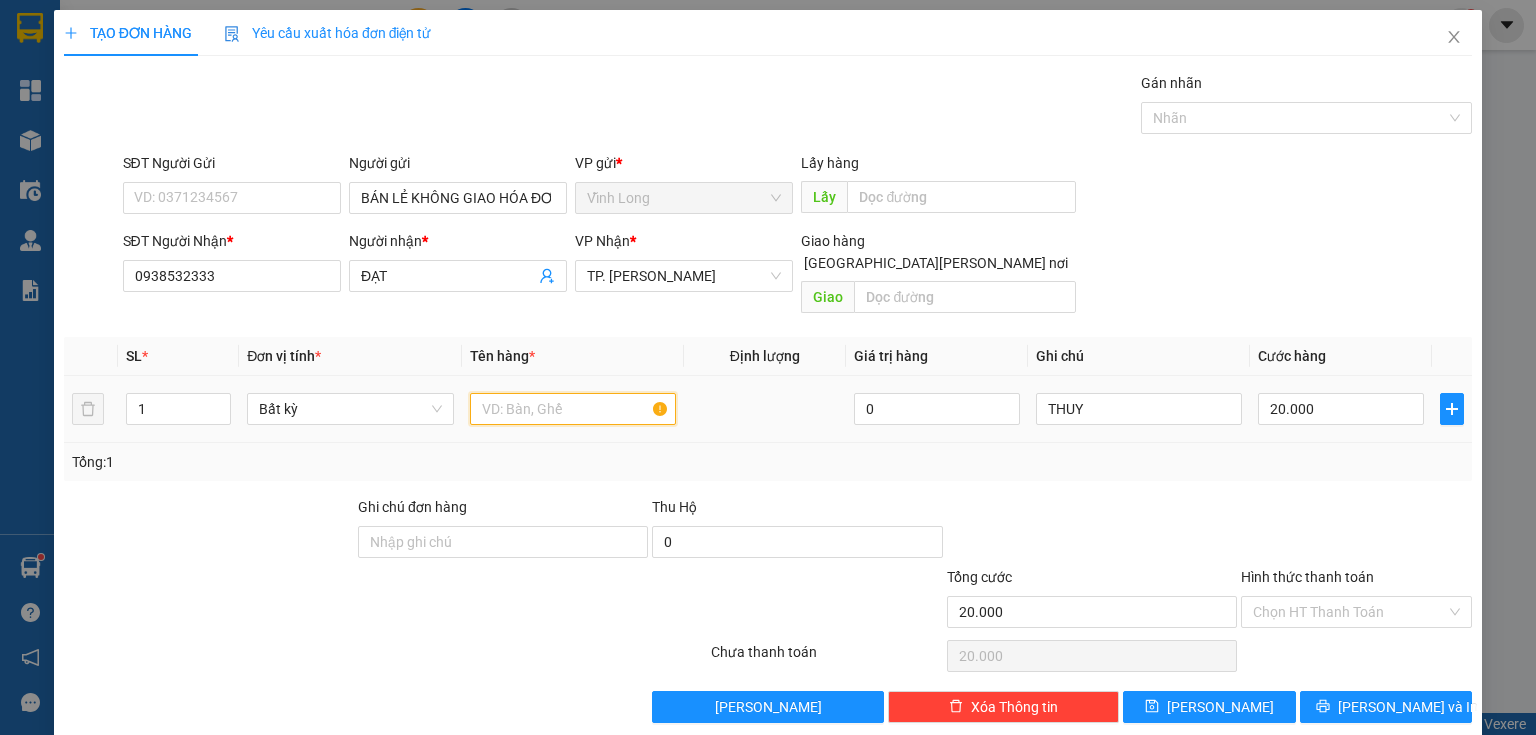 click at bounding box center (573, 409) 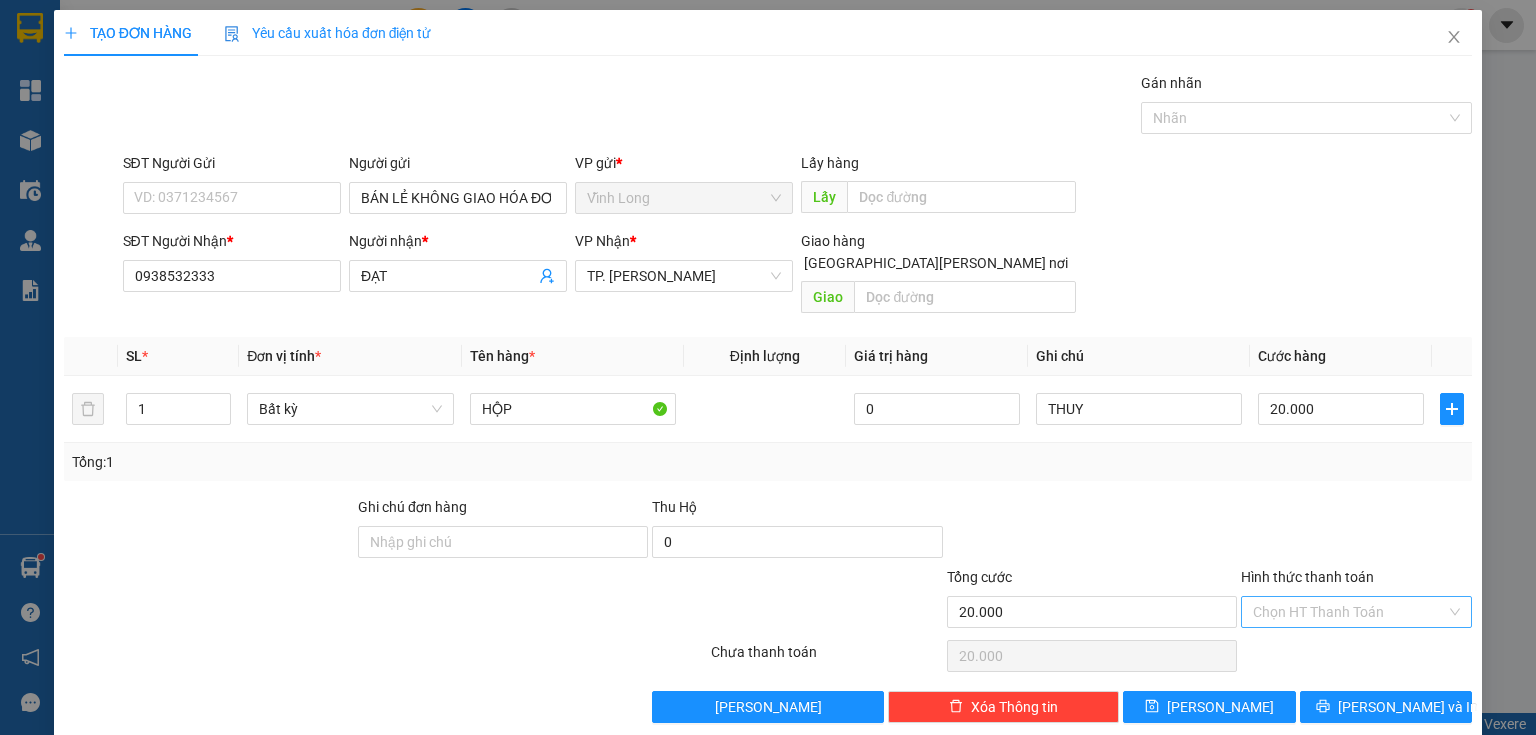 click on "Hình thức thanh toán" at bounding box center [1349, 612] 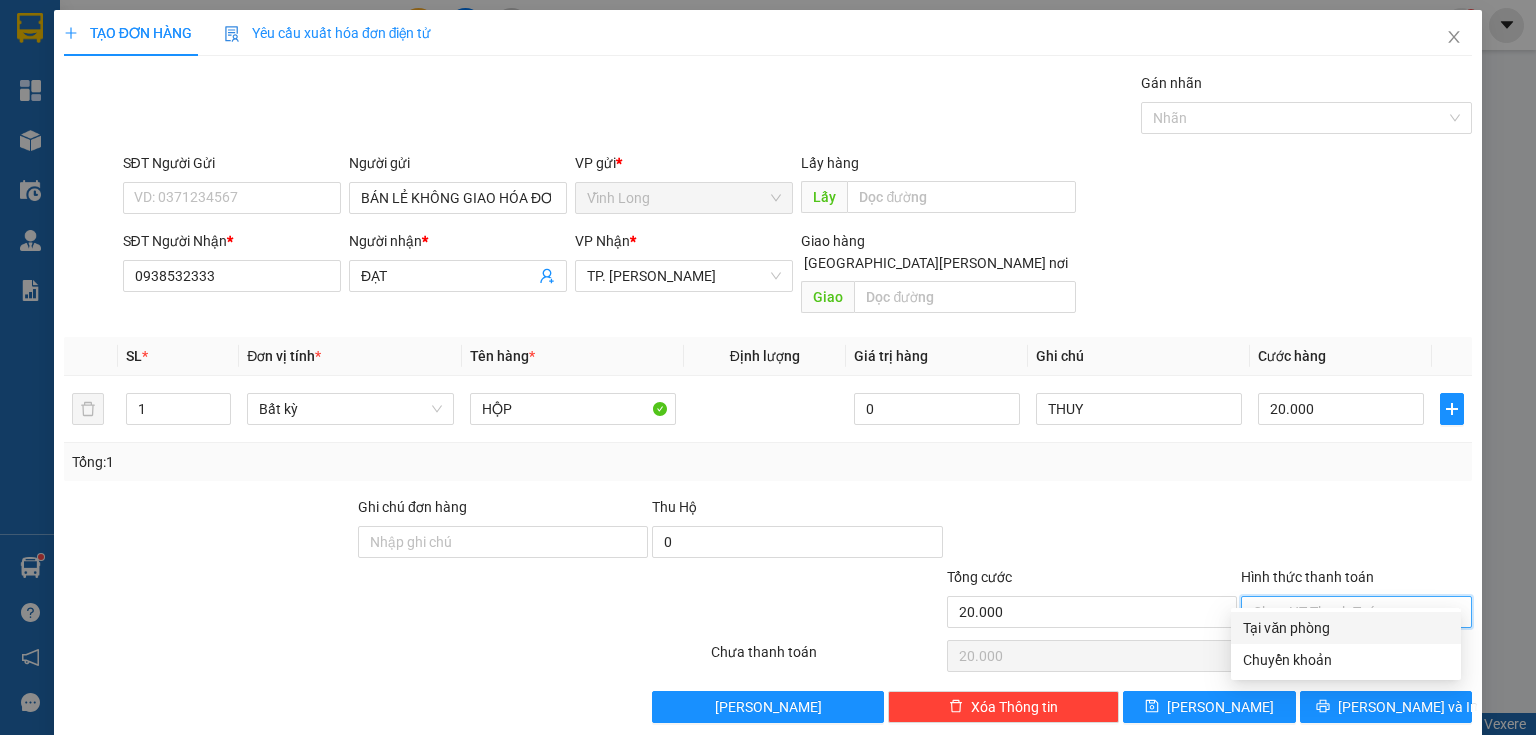 click on "Tại văn phòng" at bounding box center [1346, 628] 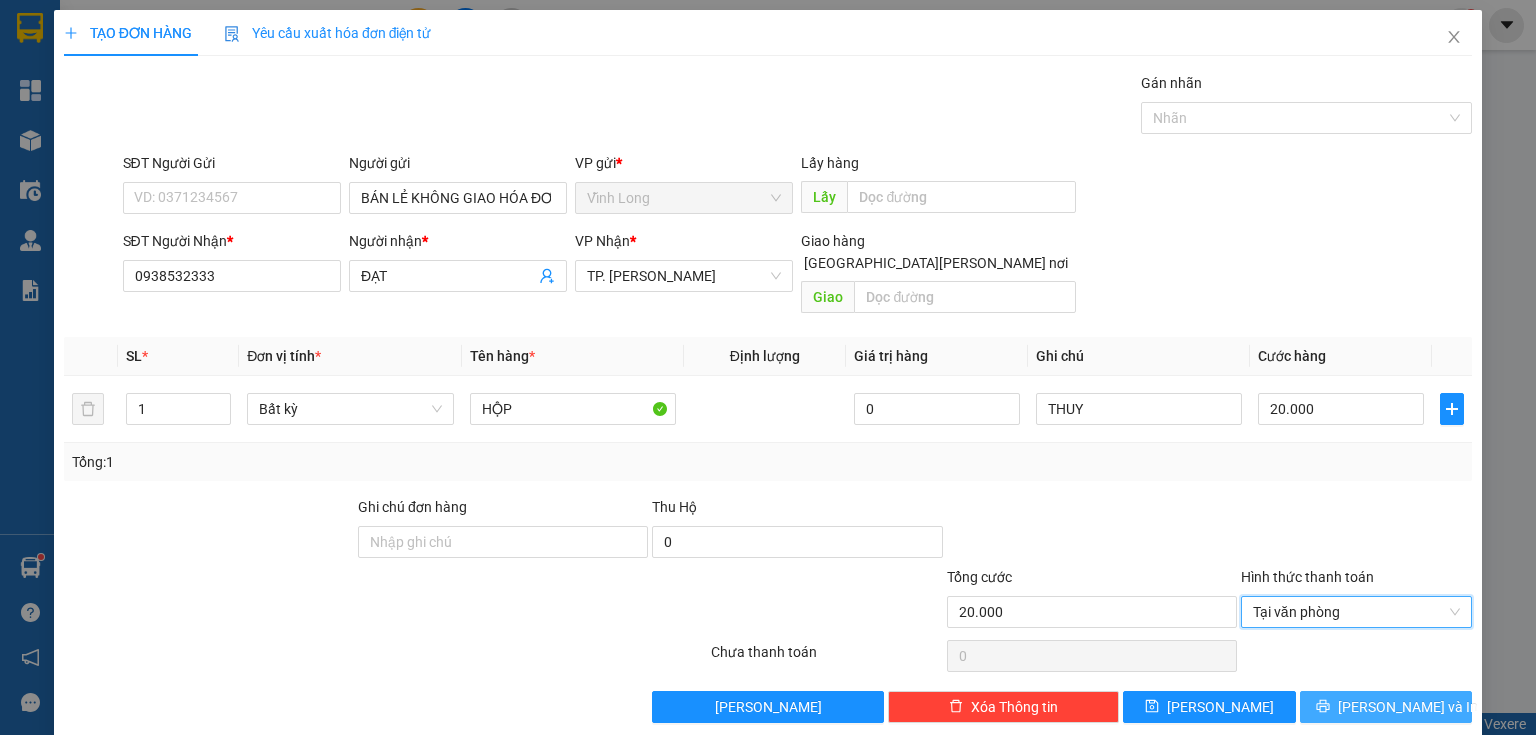 click on "[PERSON_NAME] và In" at bounding box center (1386, 707) 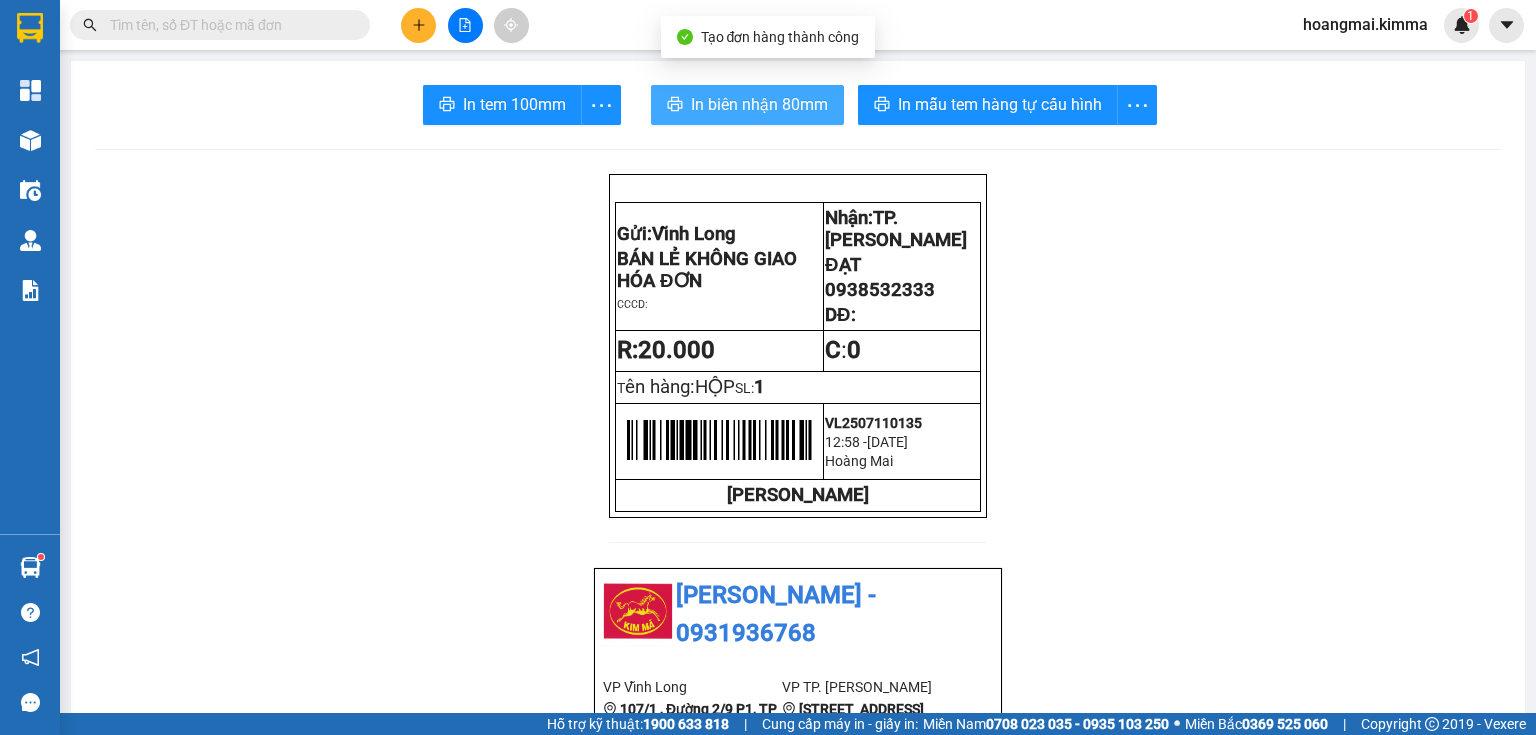 click on "In biên nhận 80mm" at bounding box center [747, 105] 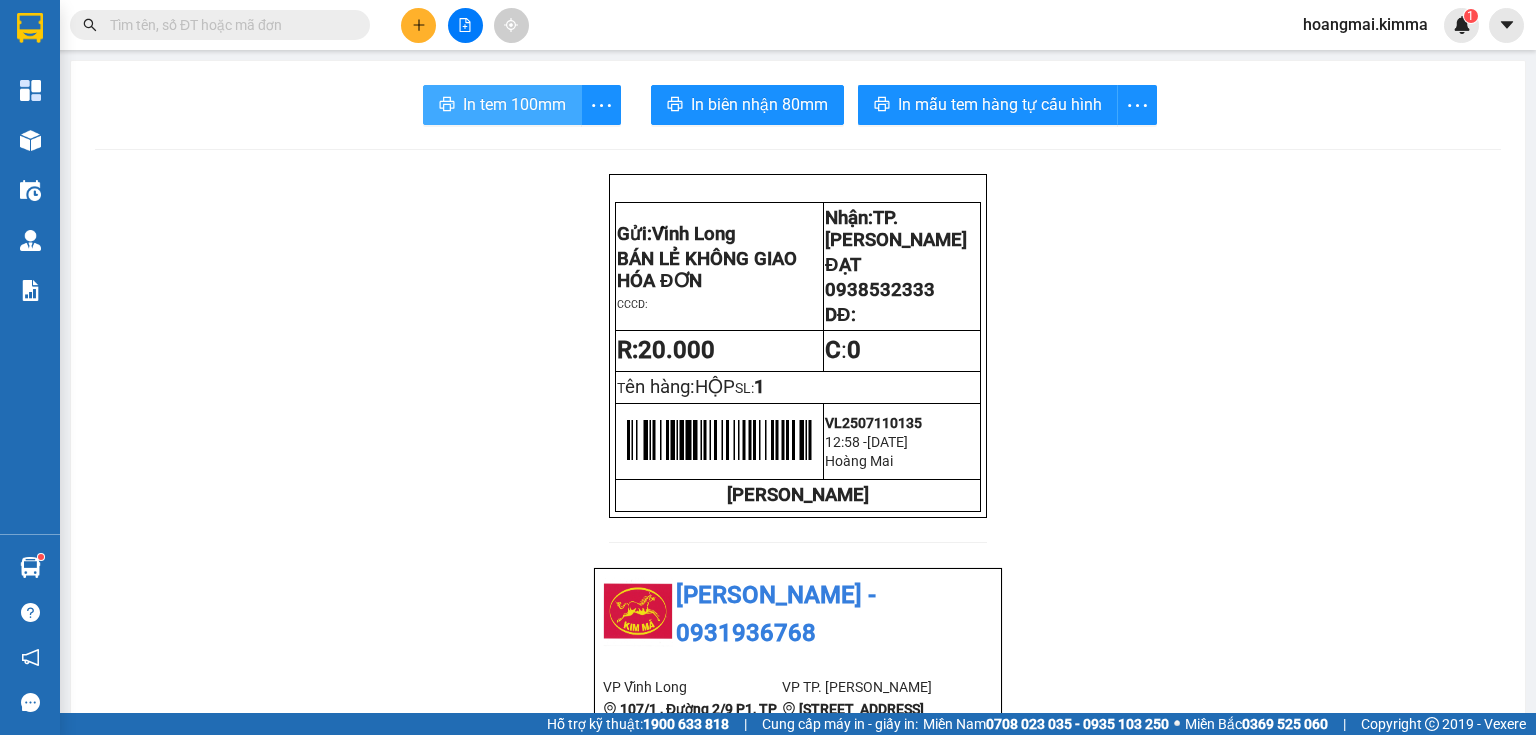click on "In tem 100mm" at bounding box center (514, 104) 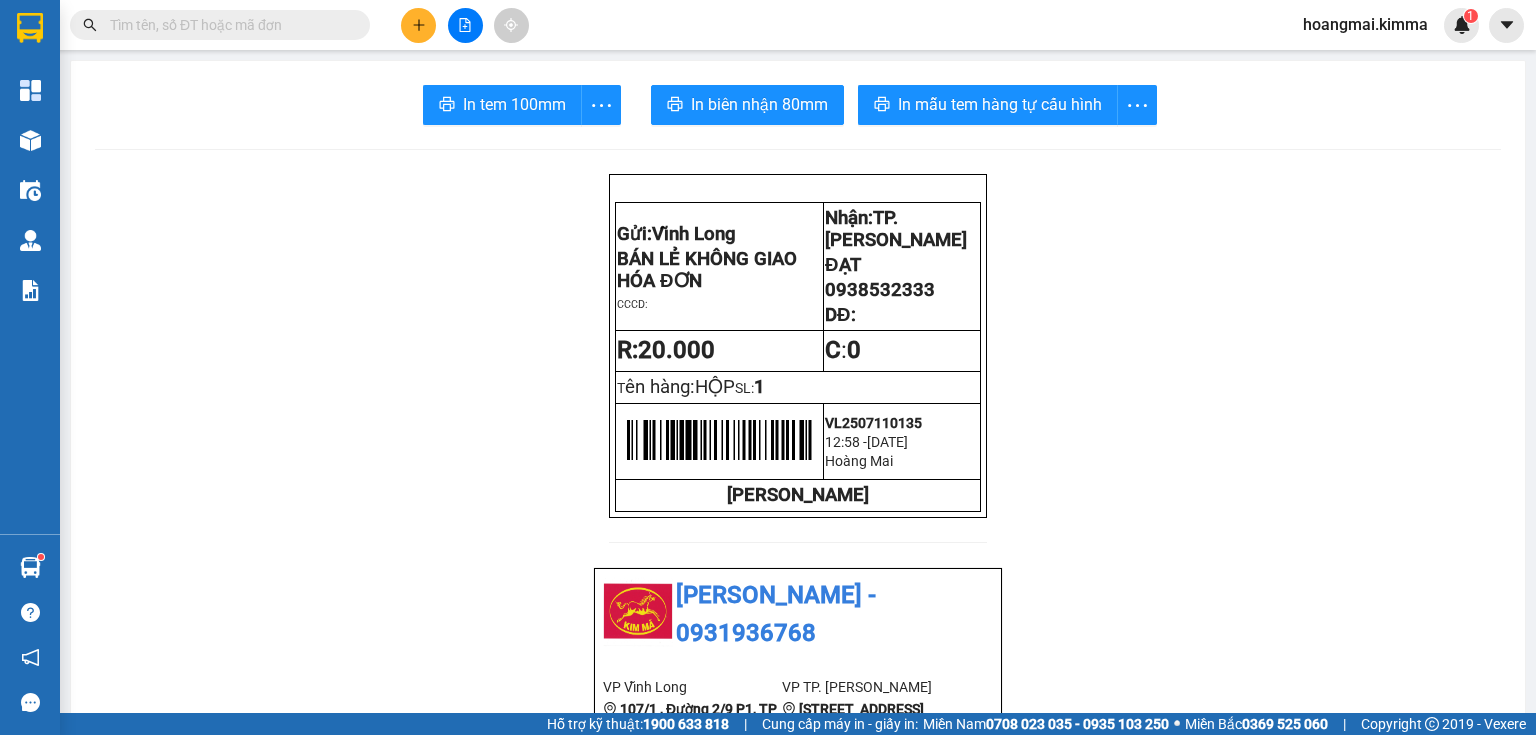 click at bounding box center (418, 25) 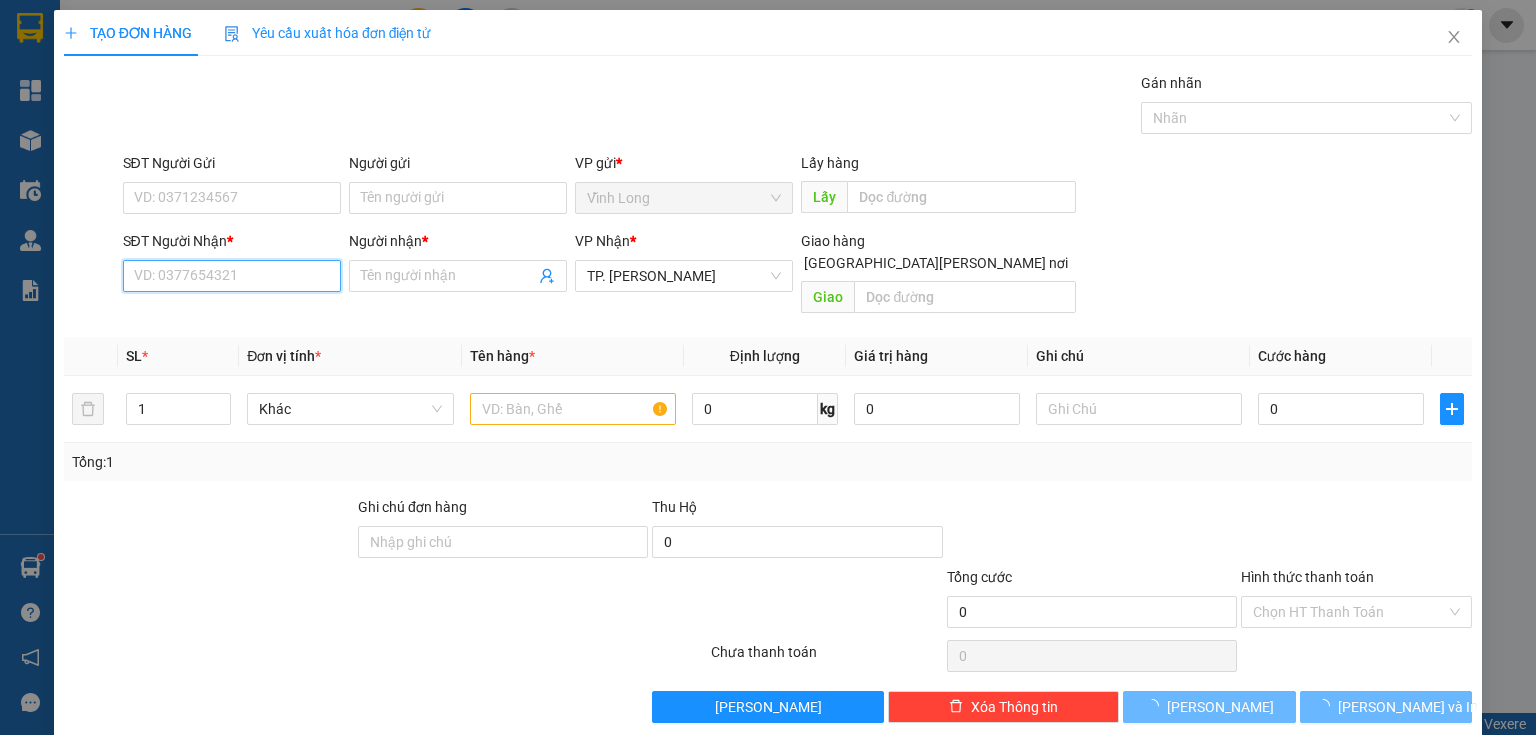 click on "SĐT Người Nhận  *" at bounding box center (232, 276) 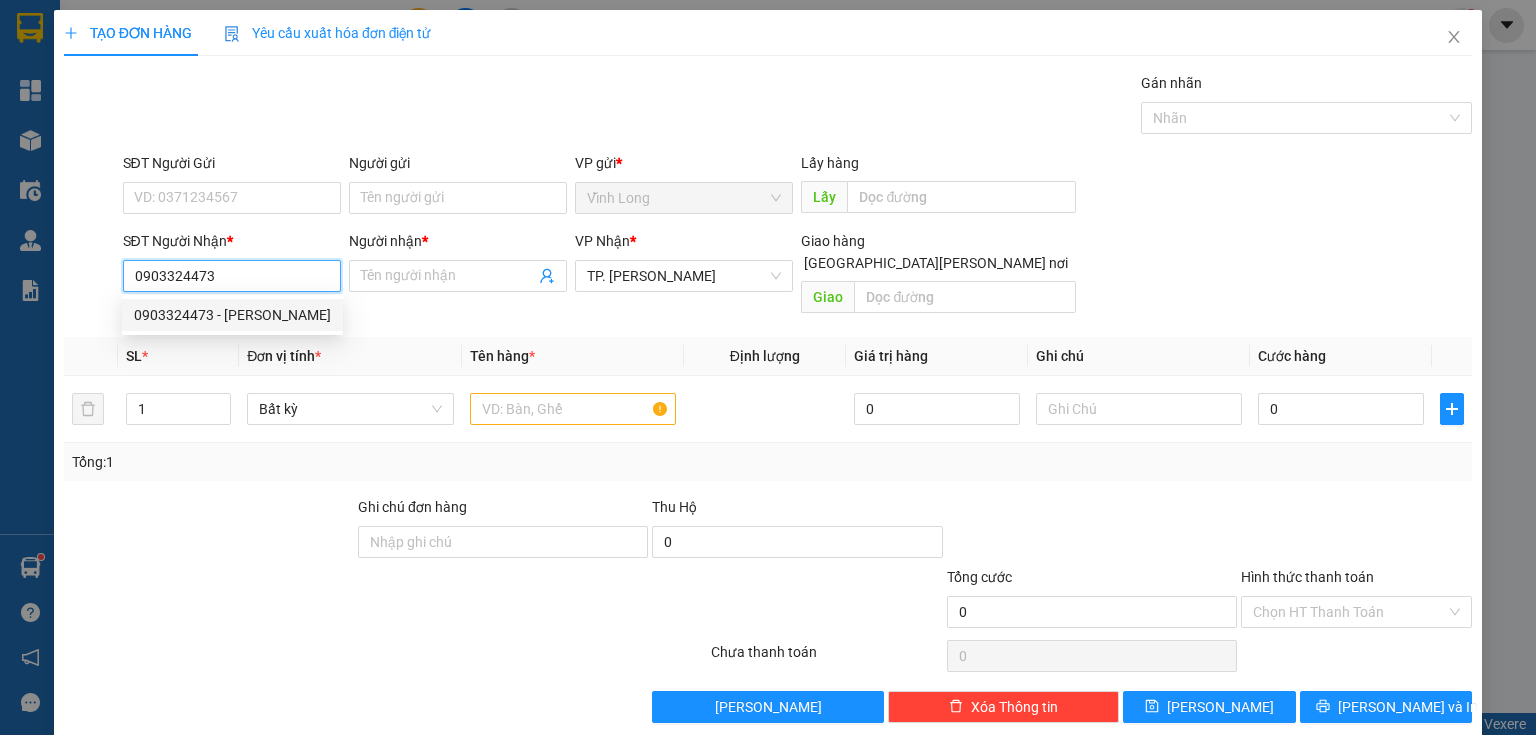 click on "0903324473 - [PERSON_NAME]" at bounding box center [232, 315] 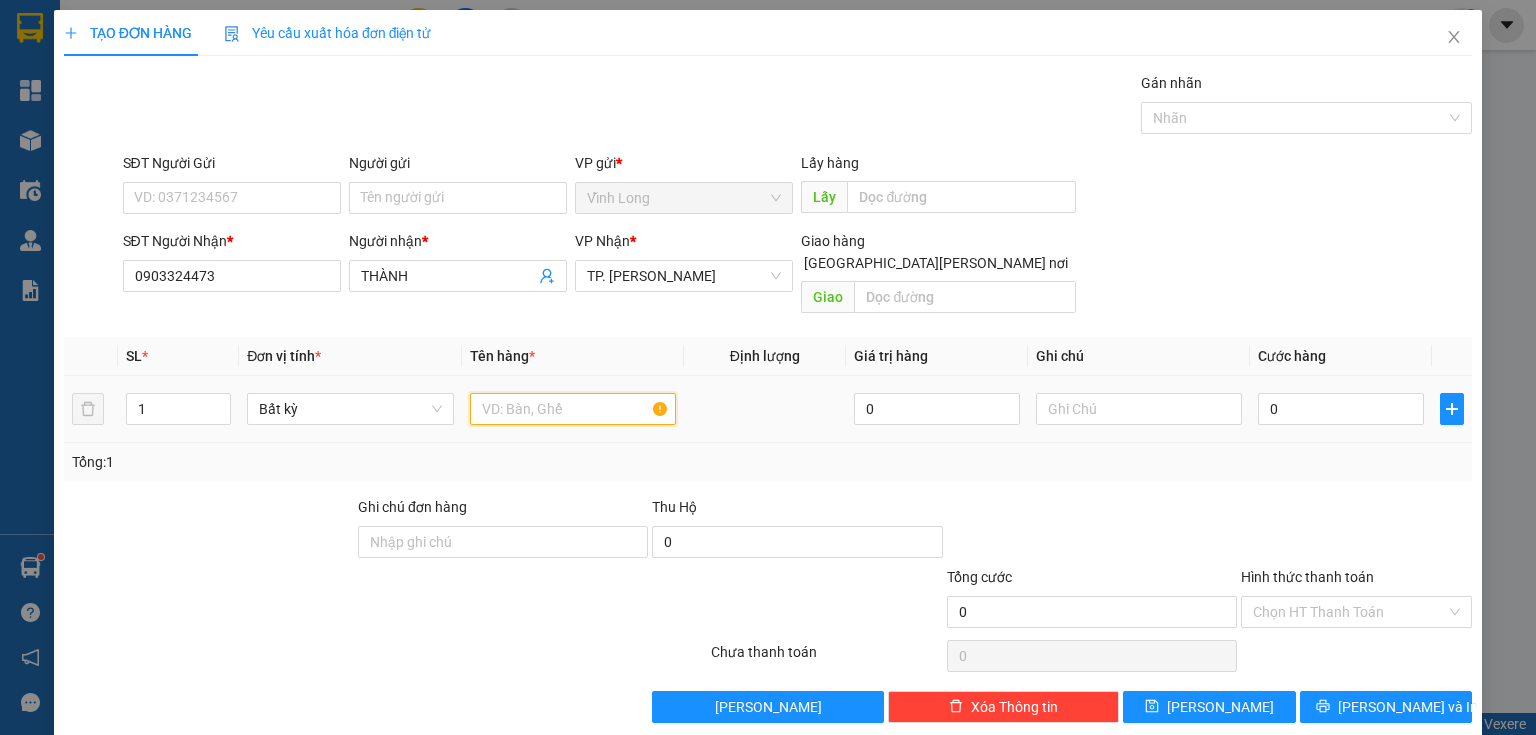 click at bounding box center (573, 409) 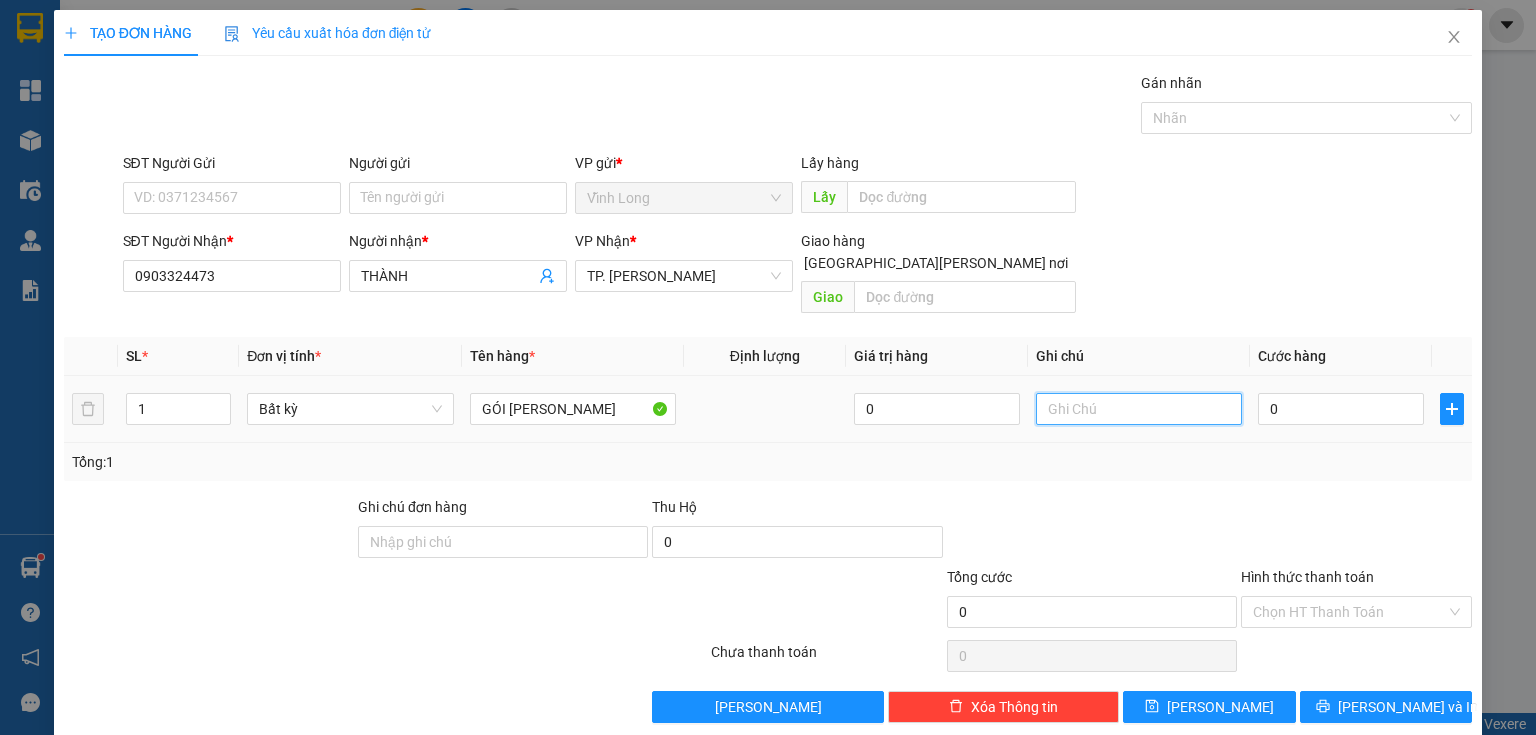 click at bounding box center [1139, 409] 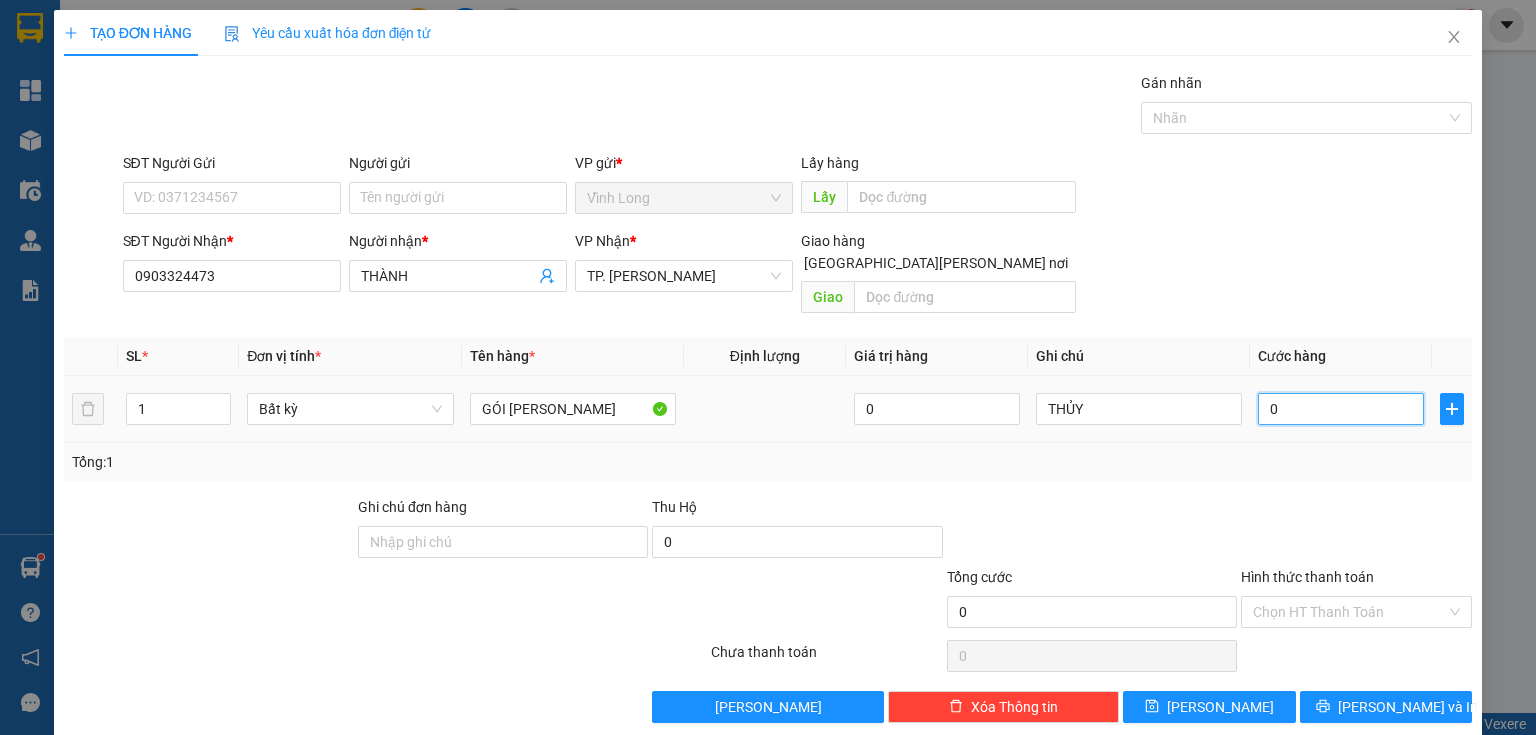 click on "0" at bounding box center [1341, 409] 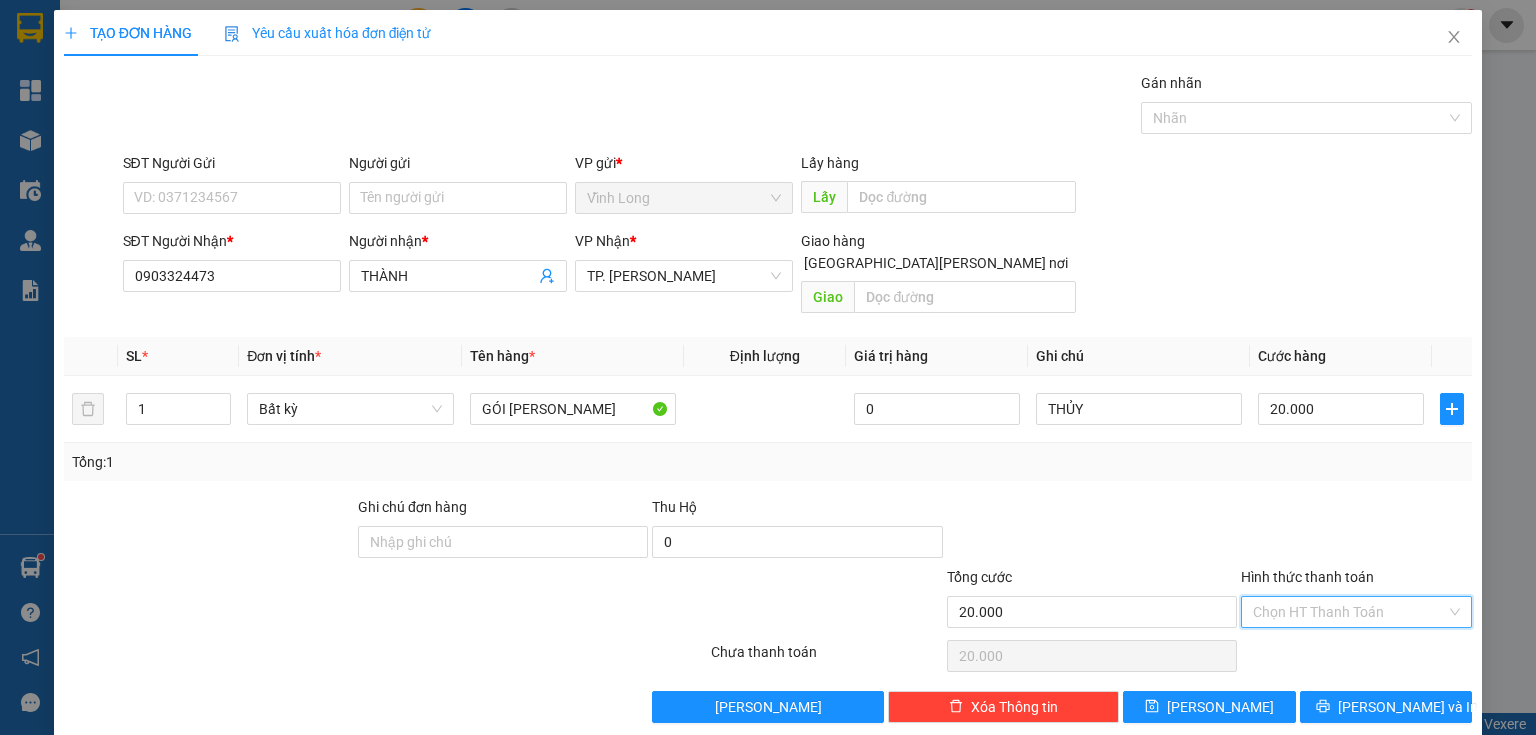 click on "Hình thức thanh toán" at bounding box center [1349, 612] 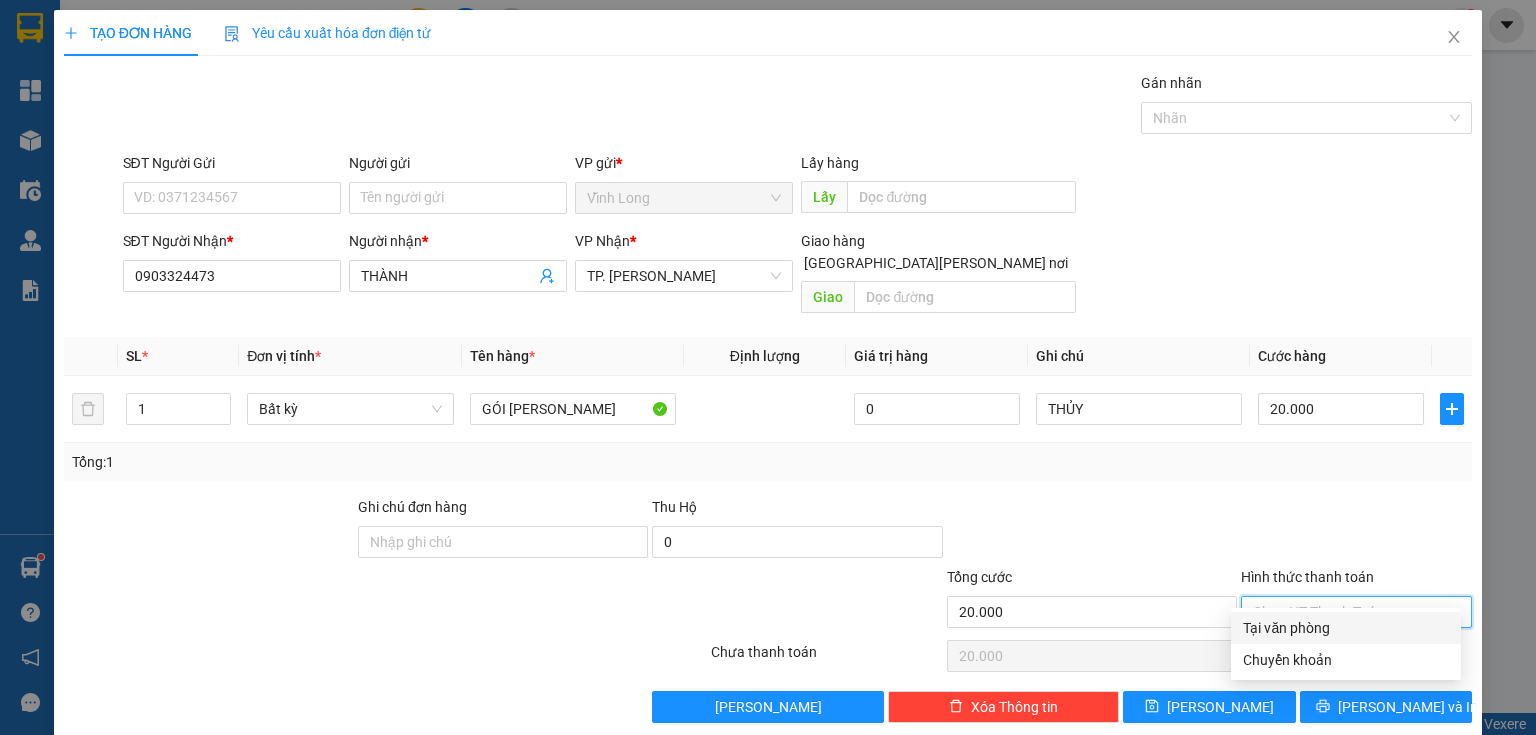 click on "Tại văn phòng" at bounding box center [1346, 628] 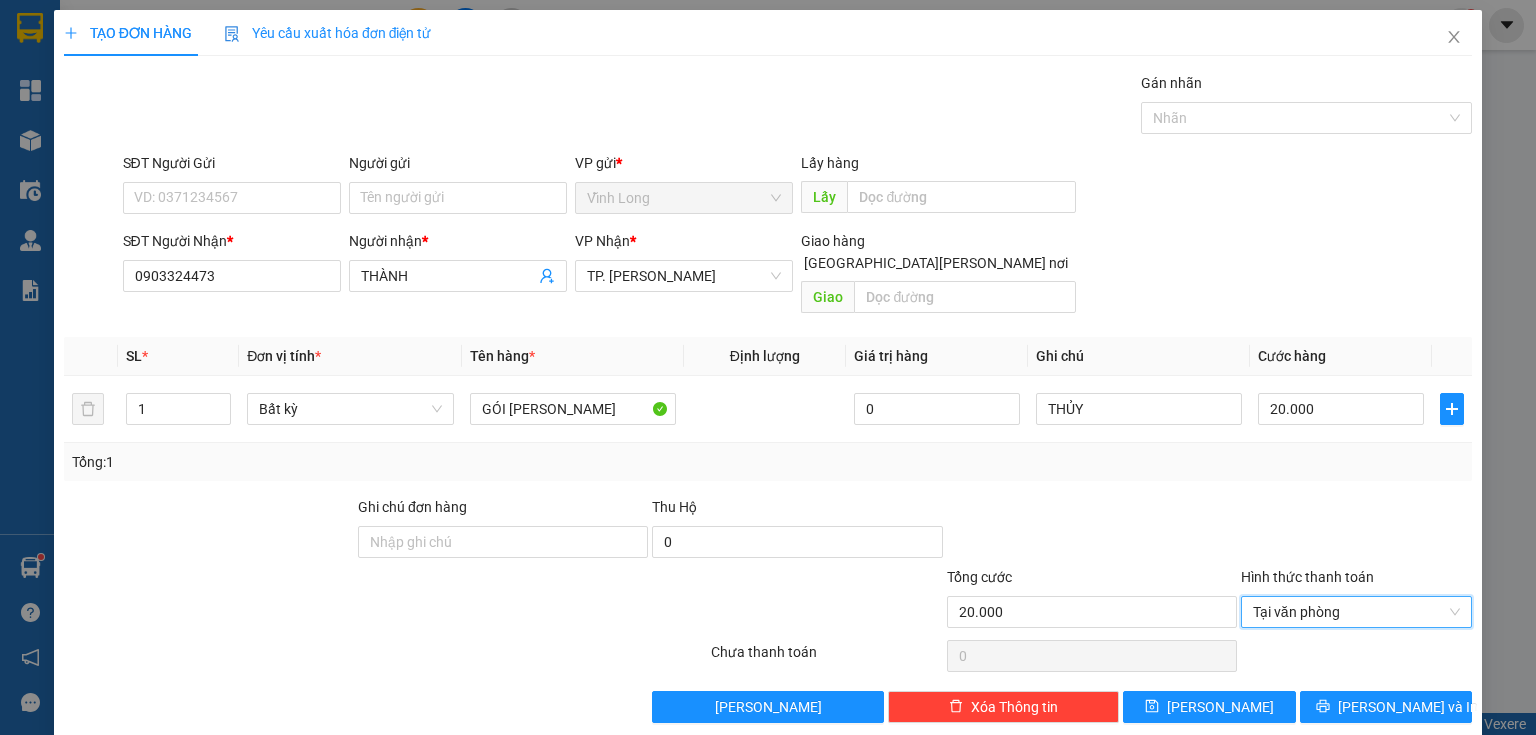 click on "Người gửi" at bounding box center (458, 167) 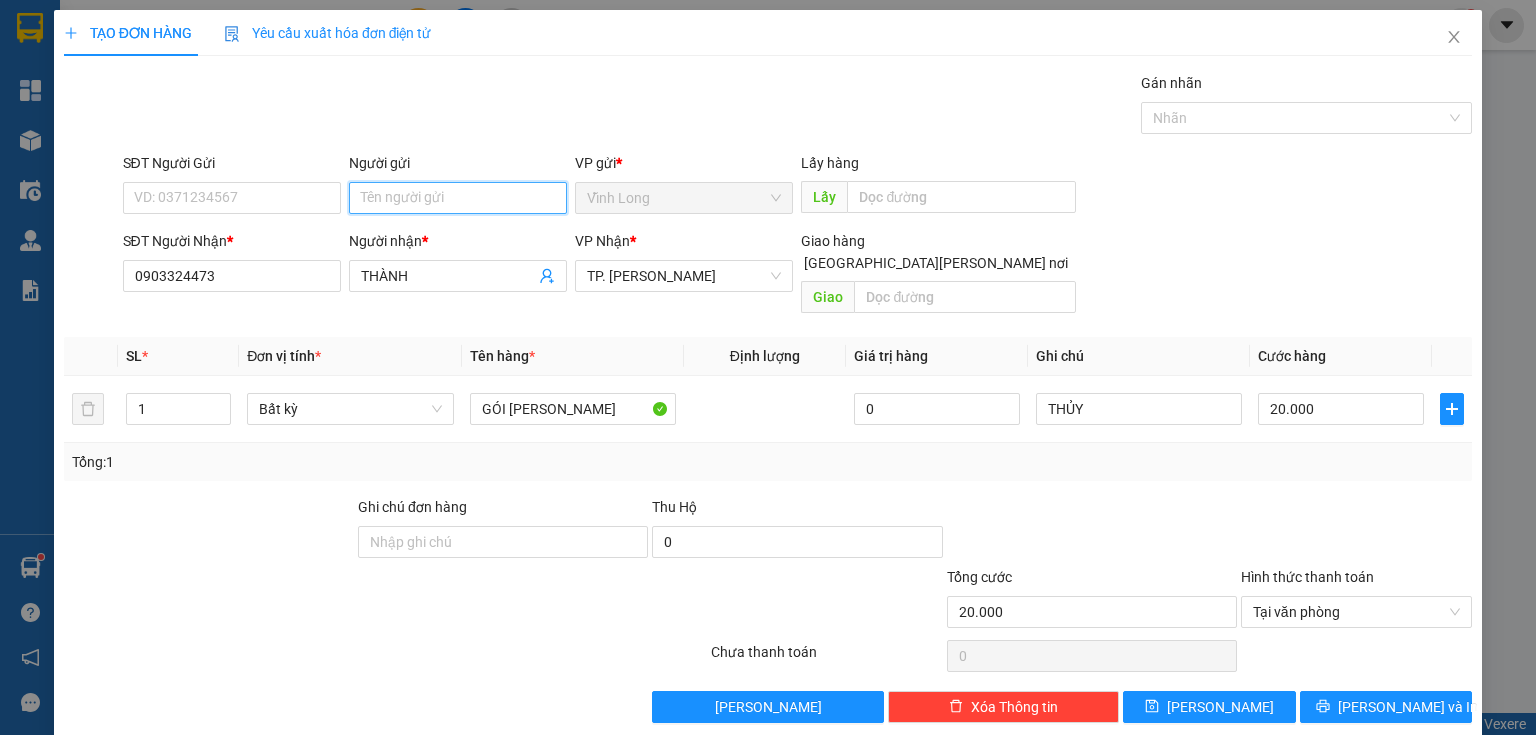 click on "Người gửi" at bounding box center (458, 198) 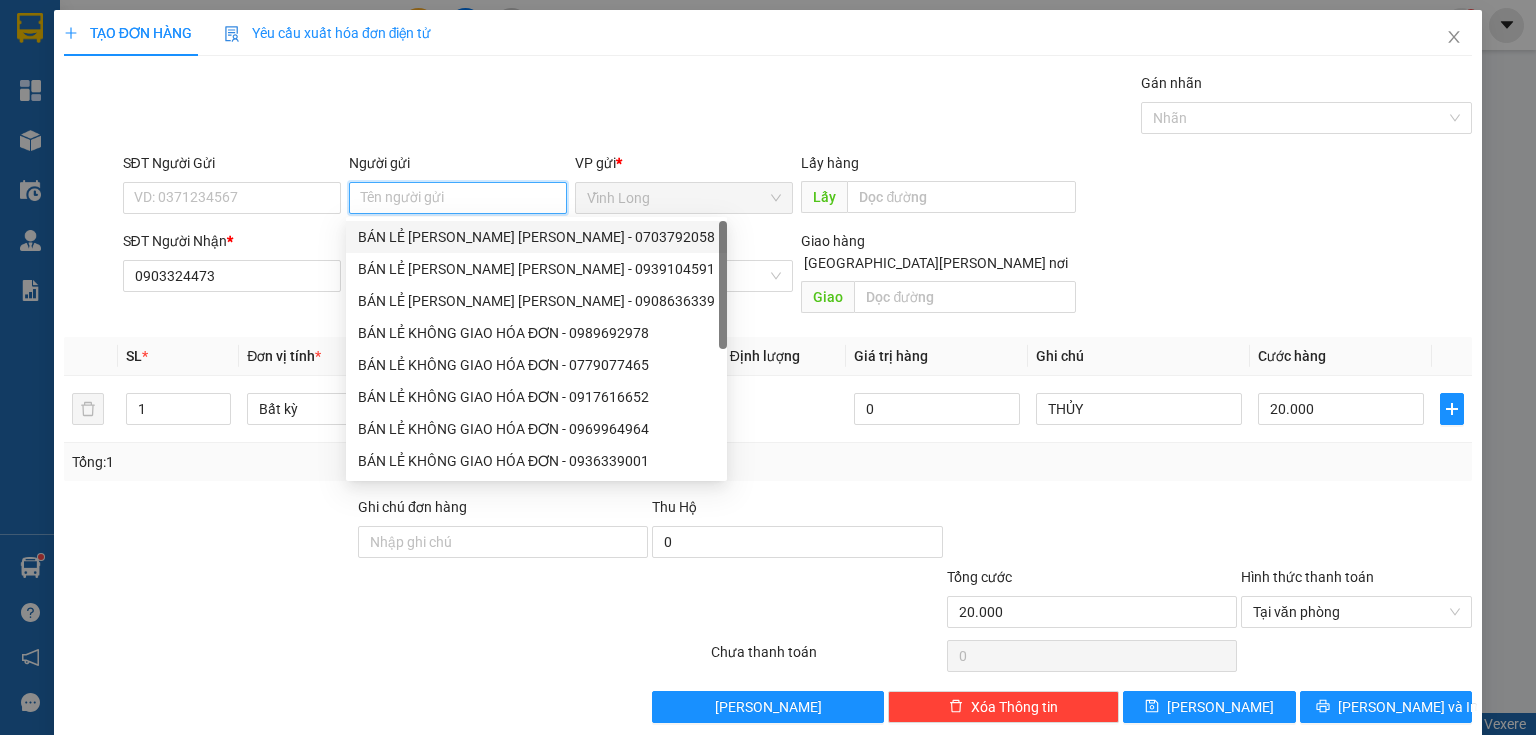 click on "BÁN LẺ [PERSON_NAME] [PERSON_NAME] - 0703792058" at bounding box center (536, 237) 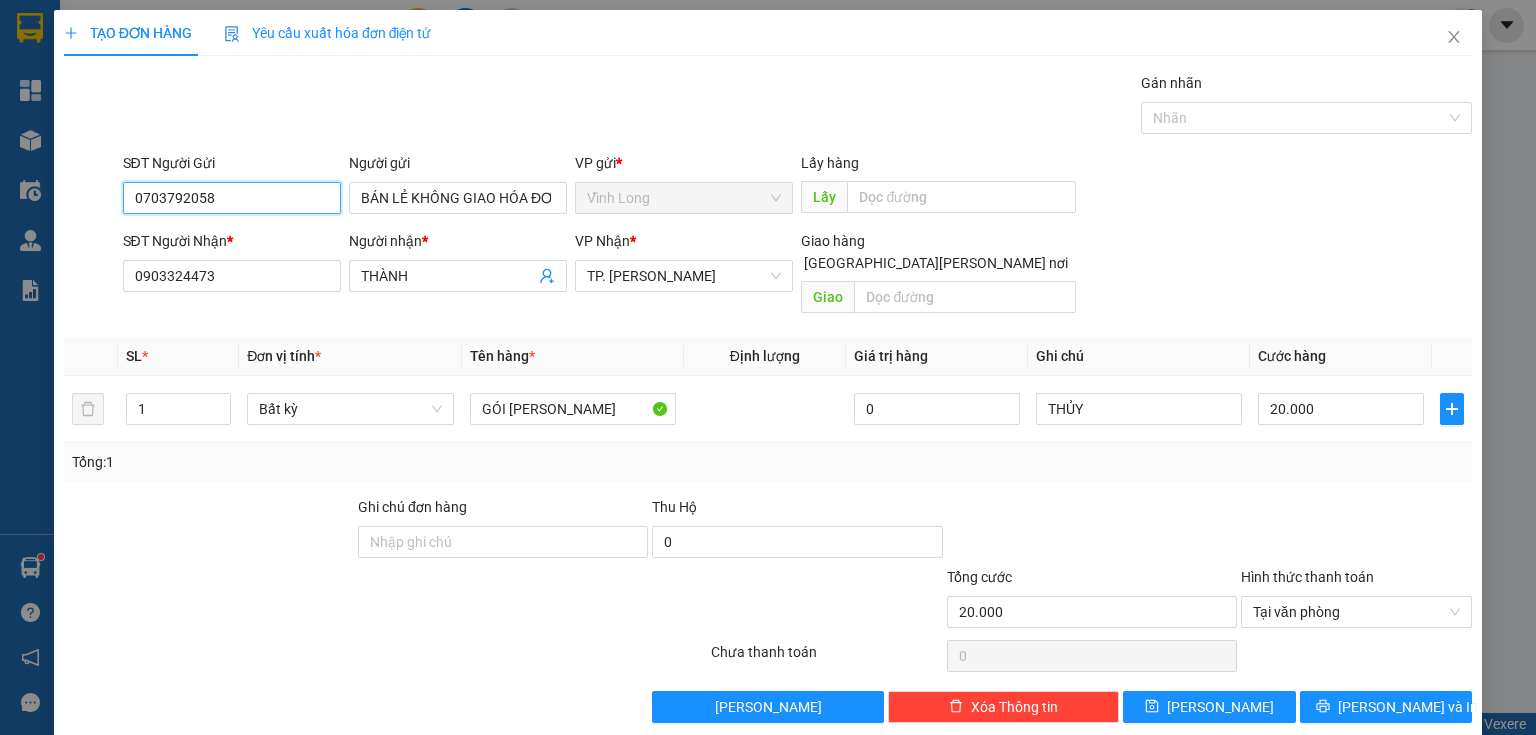drag, startPoint x: 226, startPoint y: 199, endPoint x: 0, endPoint y: 122, distance: 238.7572 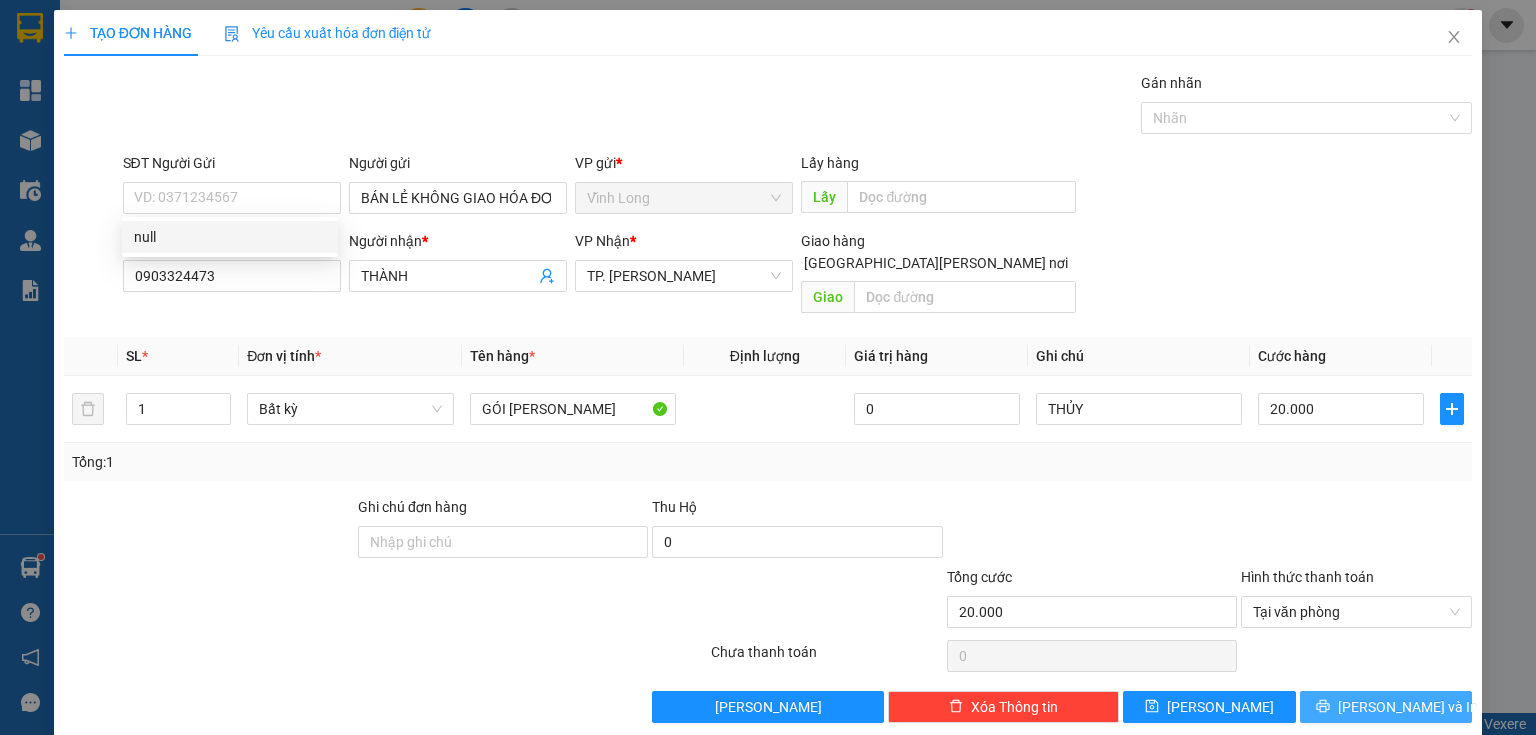 click on "[PERSON_NAME] và In" at bounding box center [1386, 707] 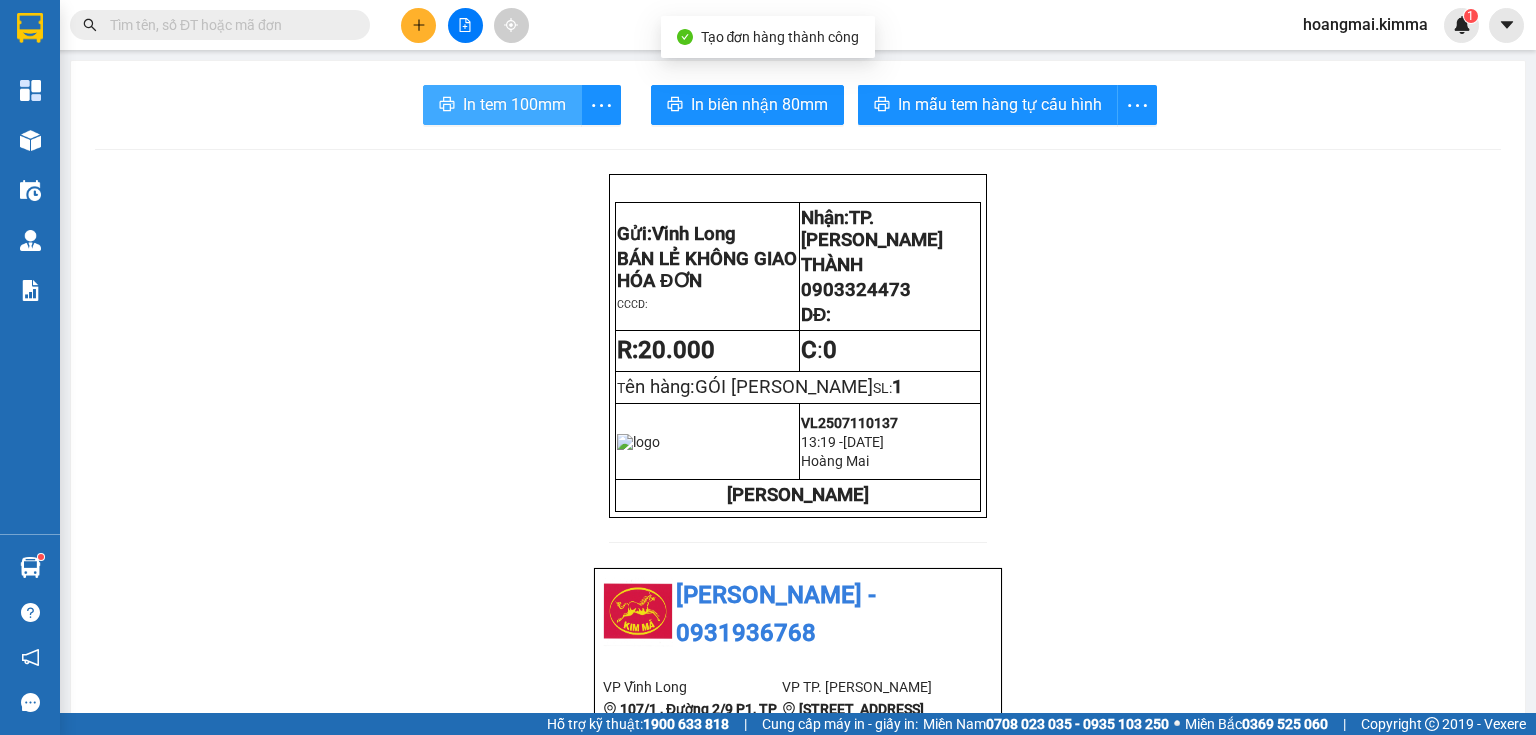 click on "In tem 100mm" at bounding box center (514, 104) 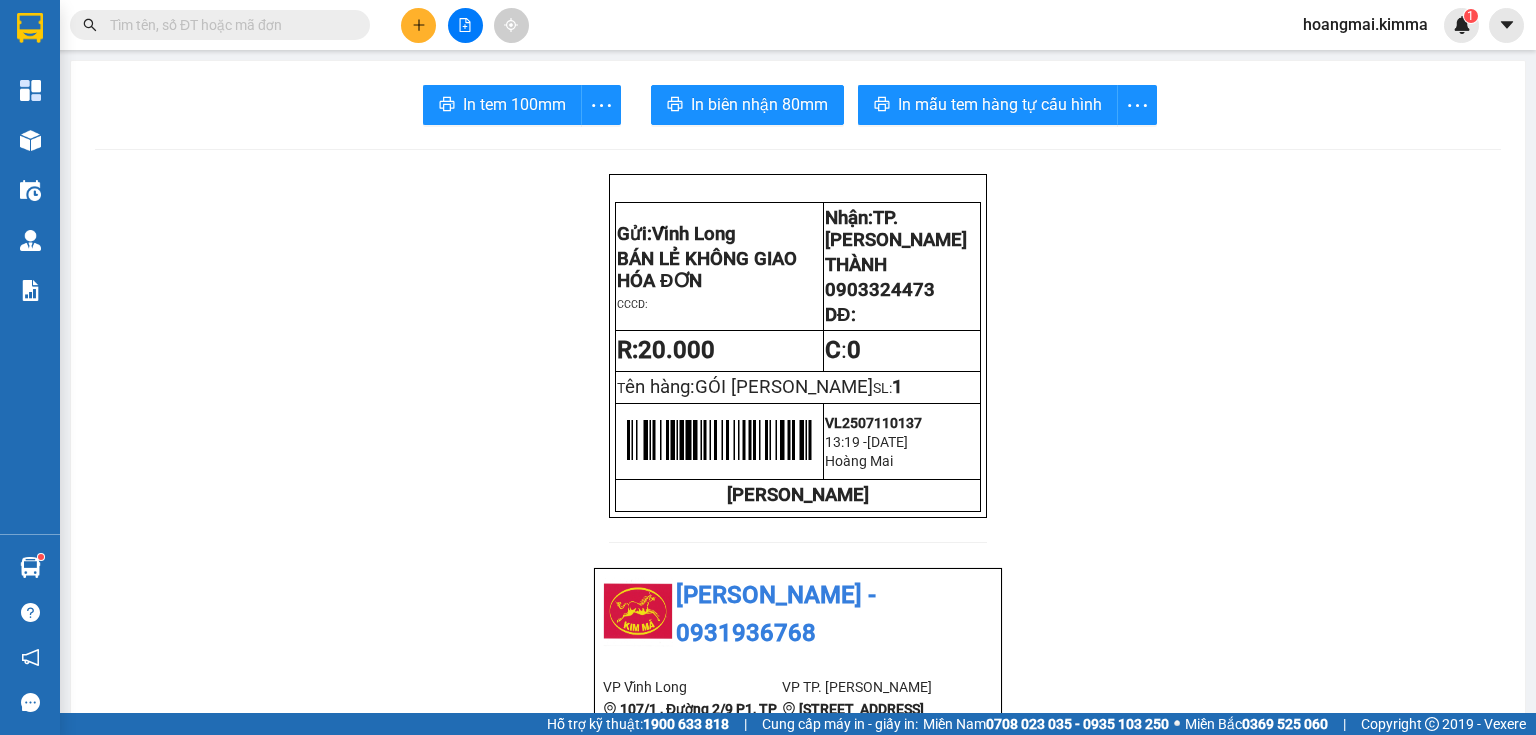 click at bounding box center (228, 25) 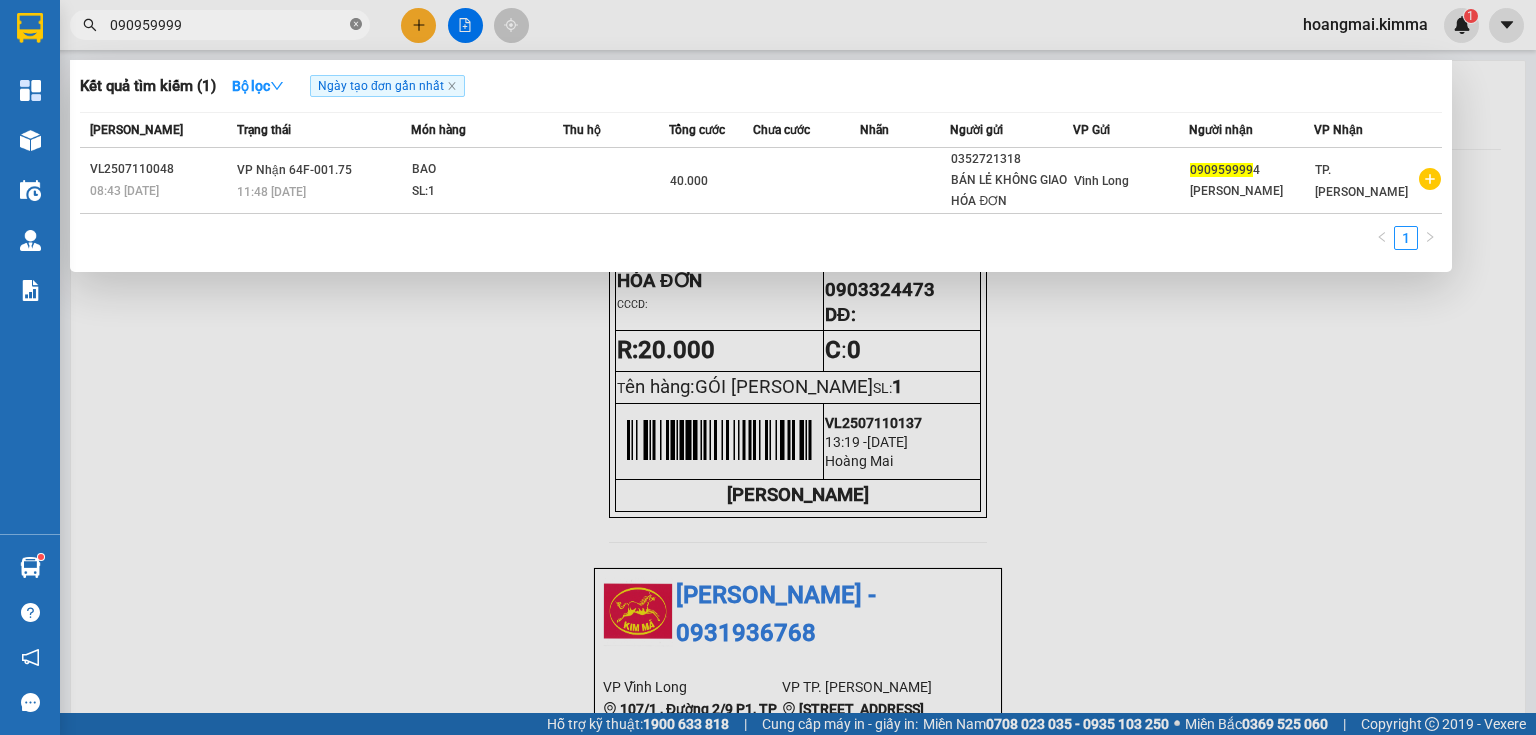 click 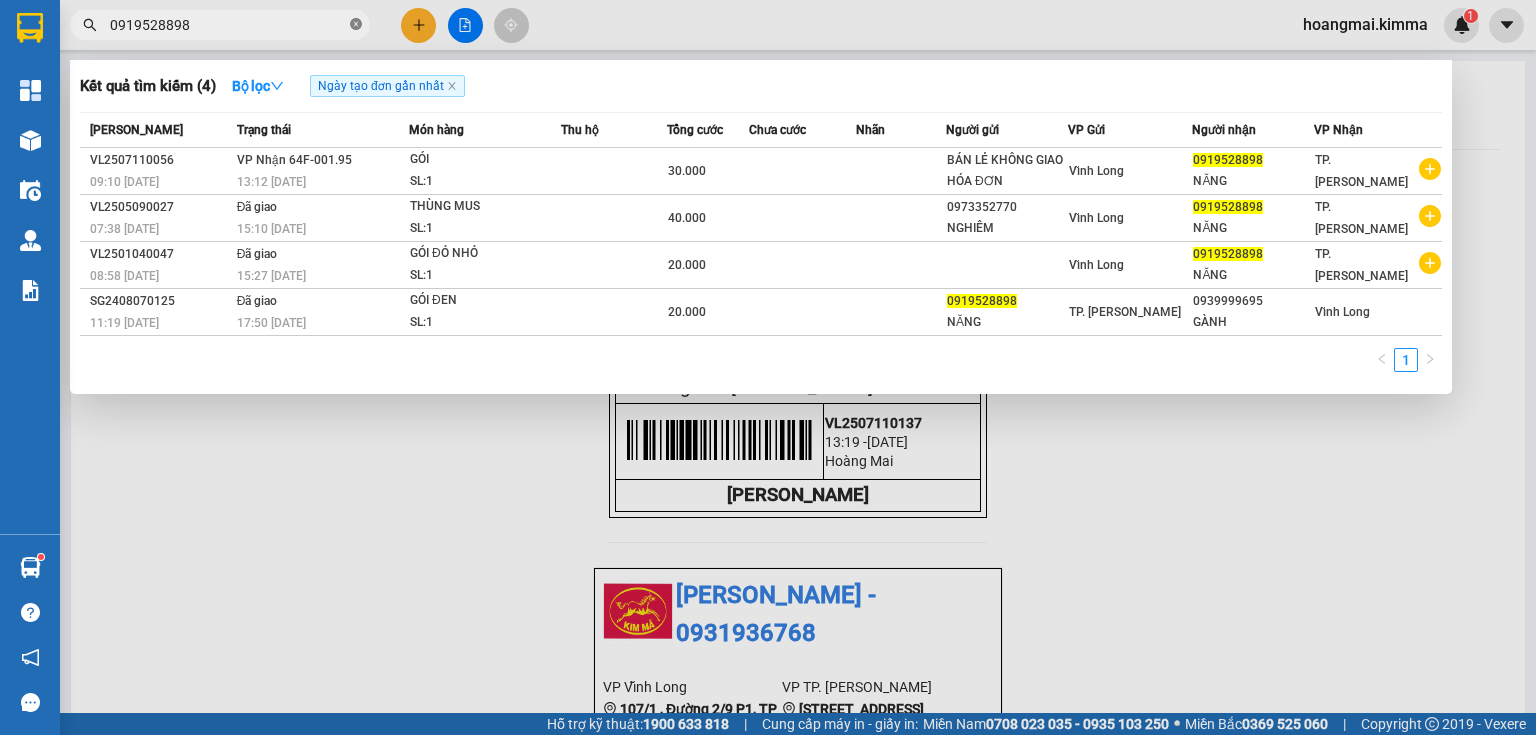 click 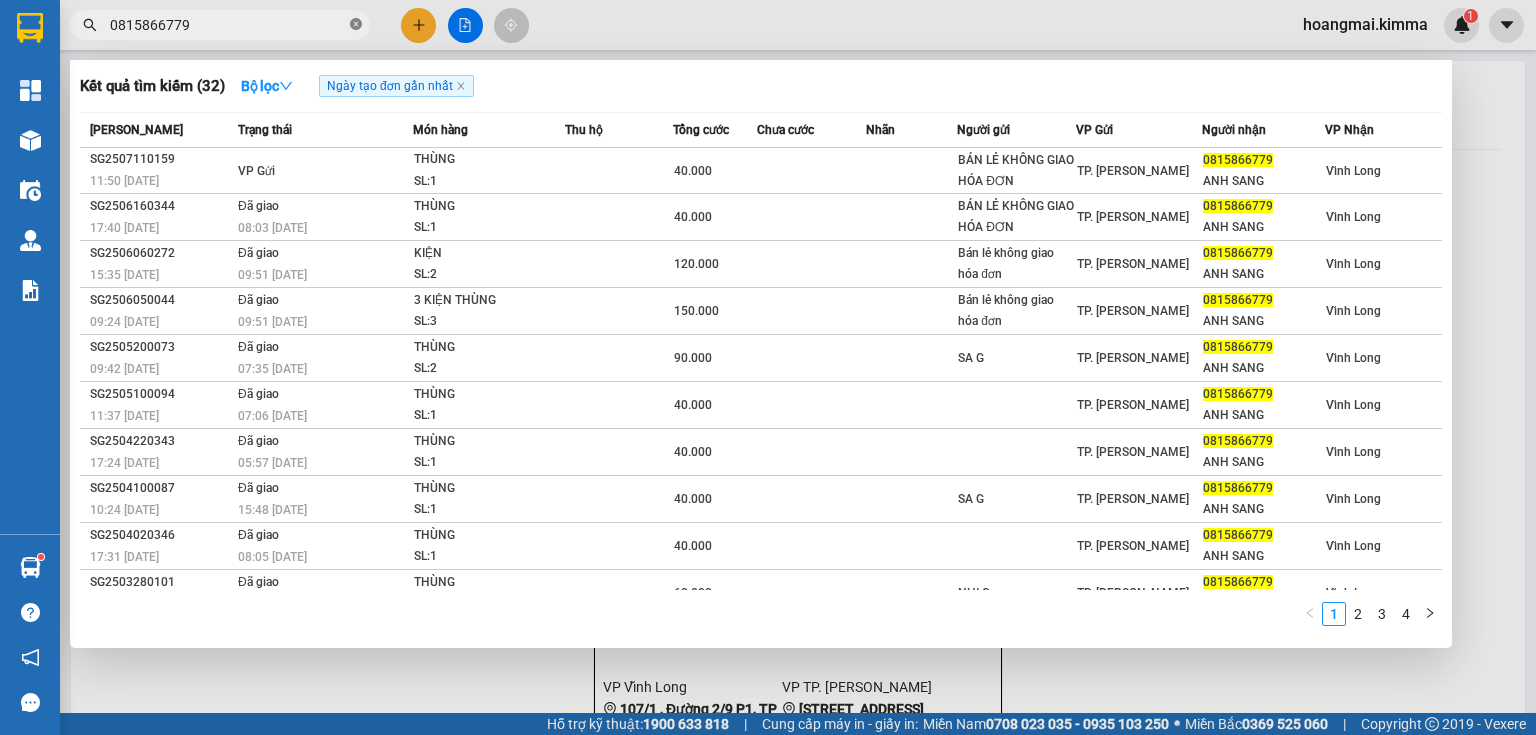 click 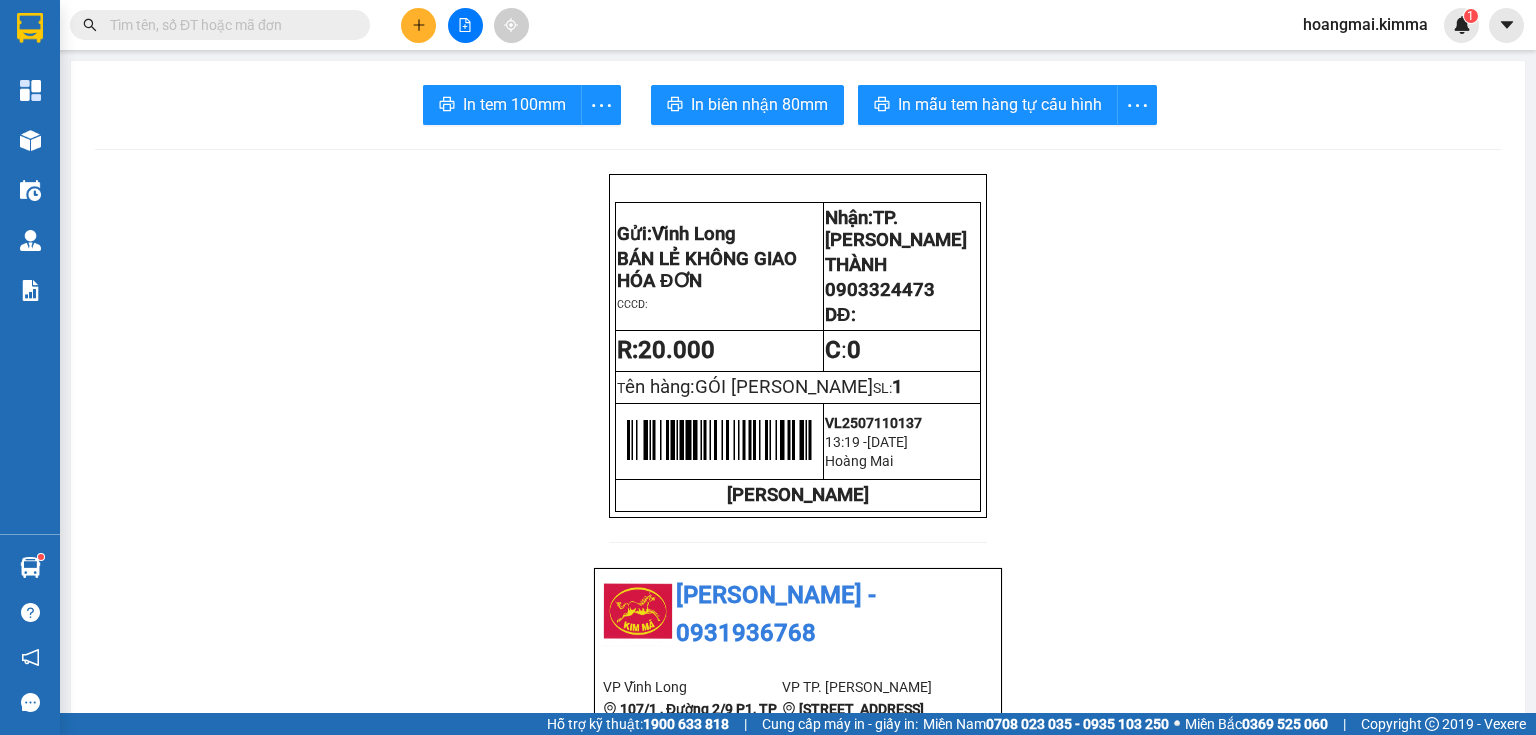 click at bounding box center [418, 25] 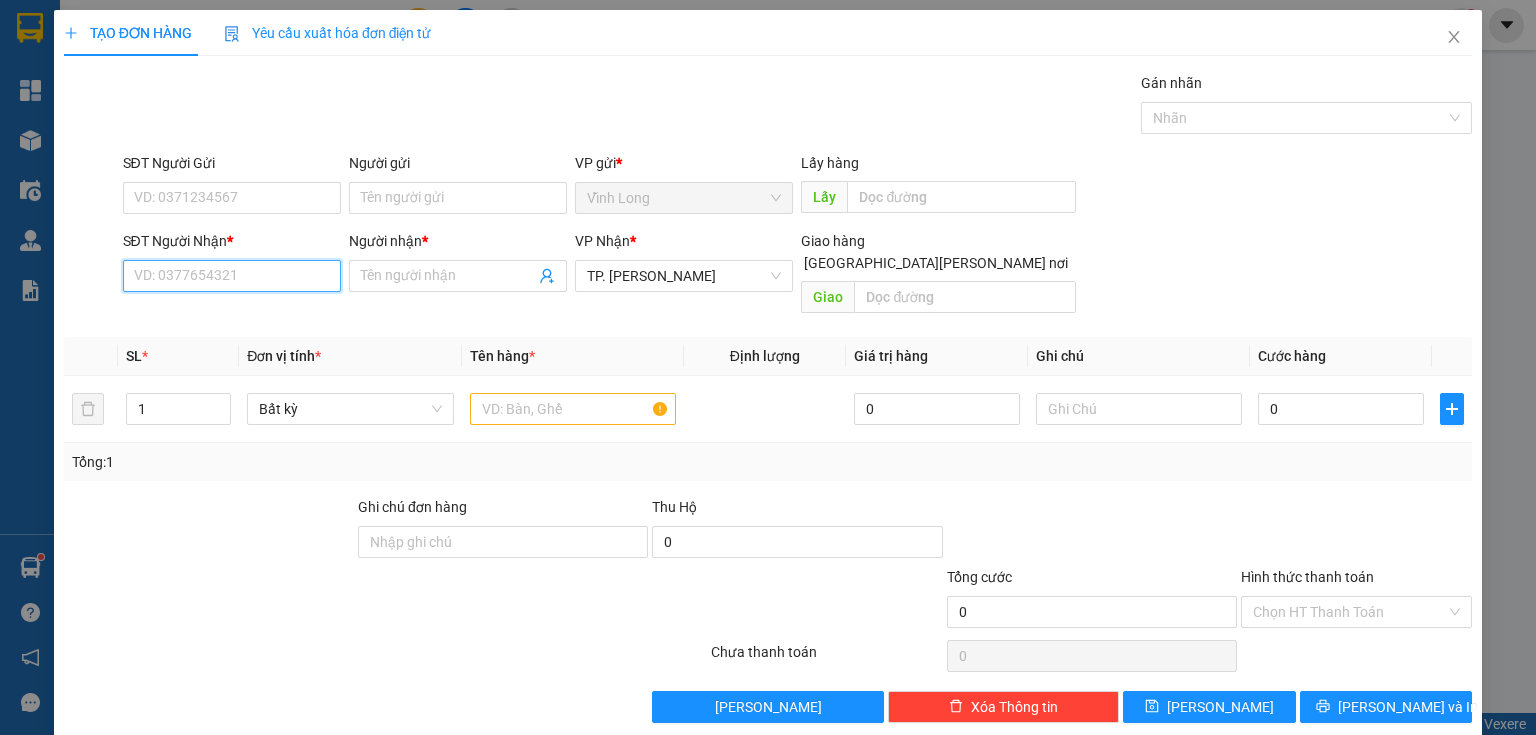 click on "SĐT Người Nhận  *" at bounding box center [232, 276] 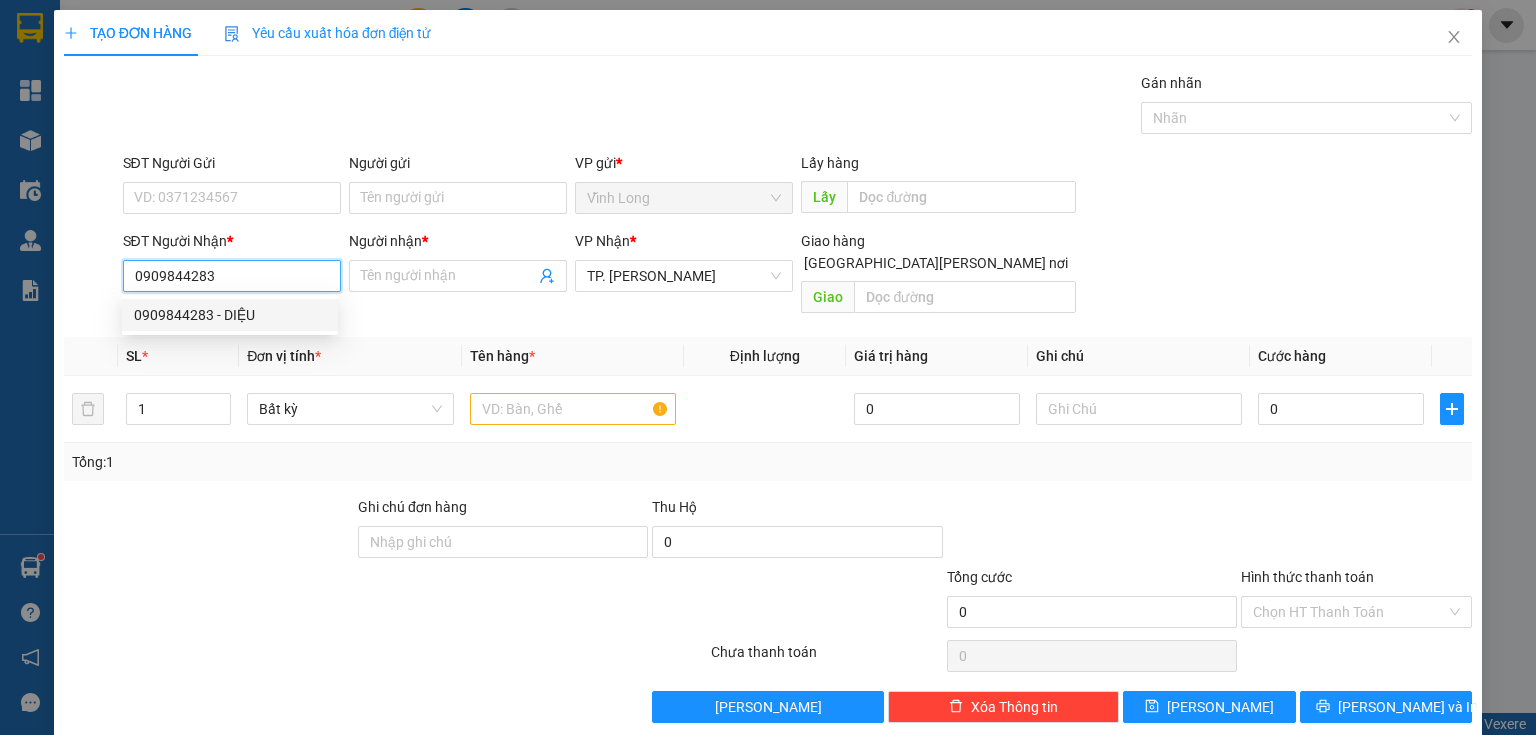click on "0909844283 - DIỆU" at bounding box center [230, 315] 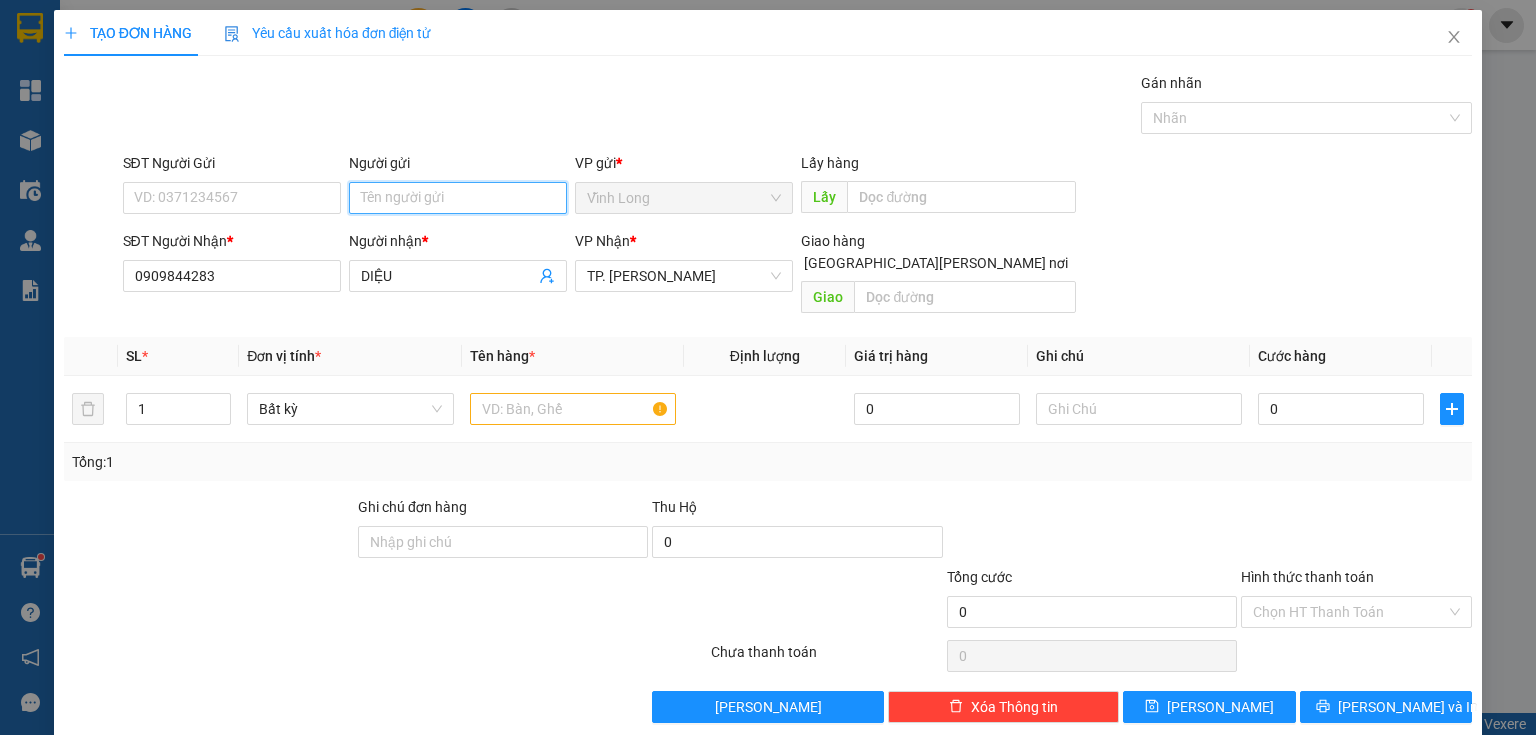click on "Người gửi" at bounding box center (458, 198) 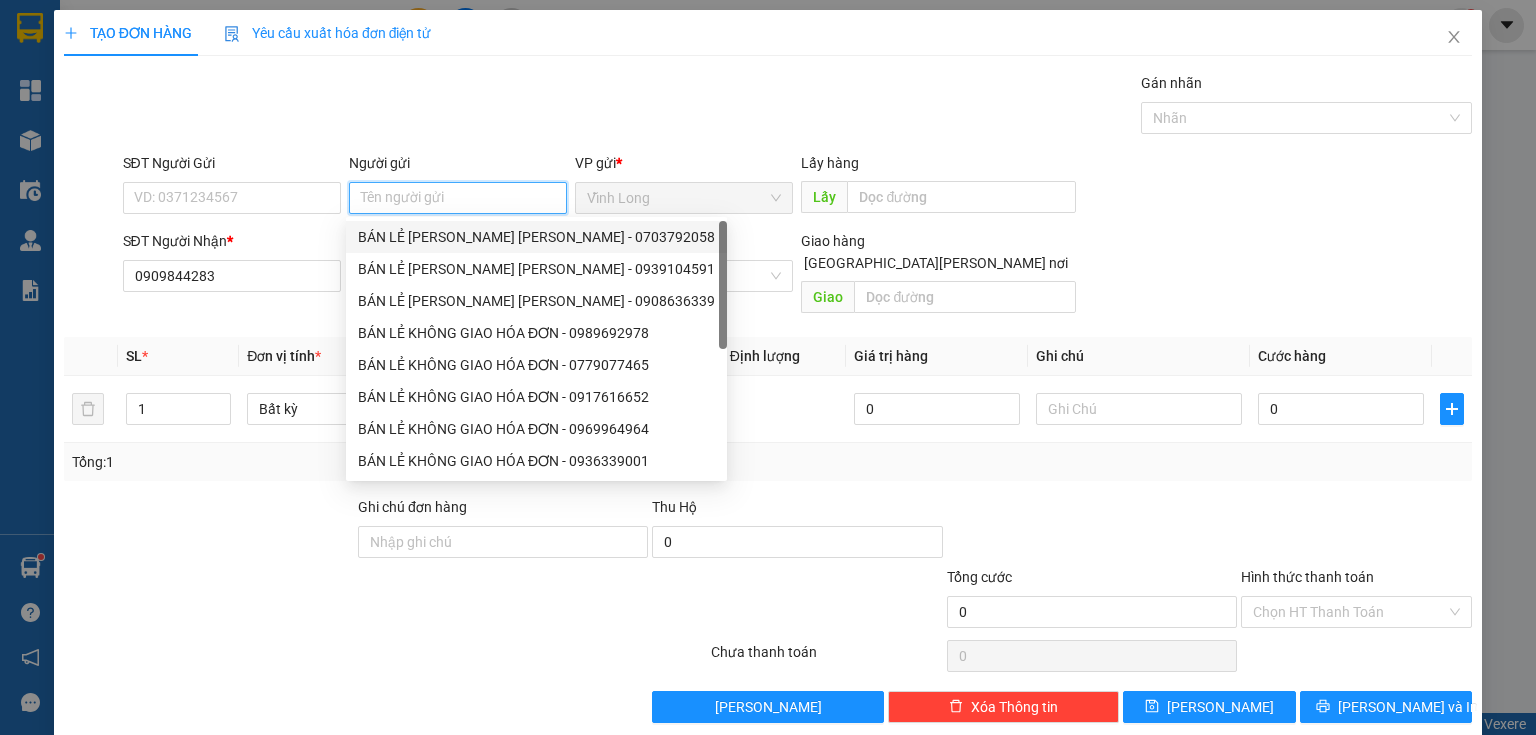 click on "BÁN LẺ [PERSON_NAME] [PERSON_NAME] - 0703792058" at bounding box center [536, 237] 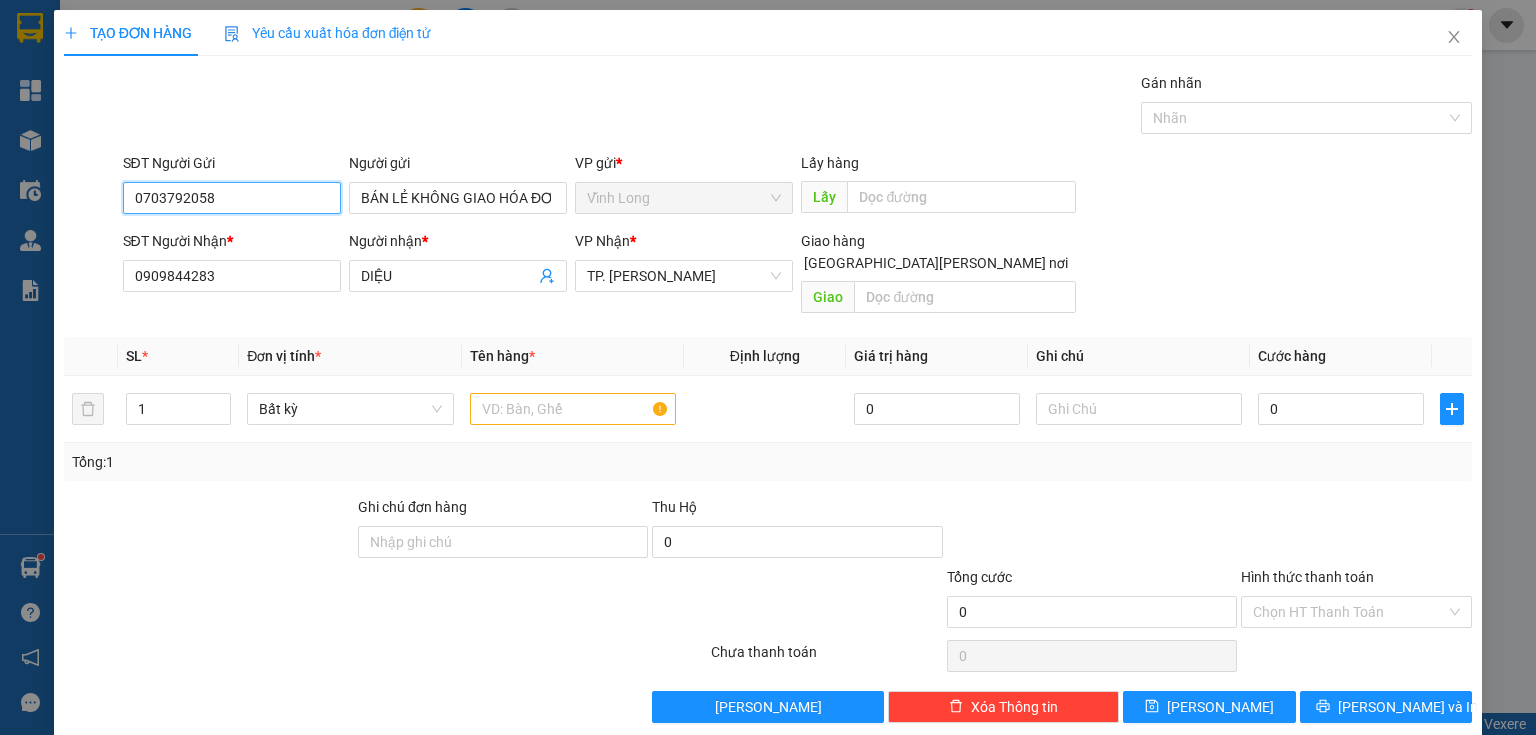 drag, startPoint x: 235, startPoint y: 193, endPoint x: 0, endPoint y: 224, distance: 237.03586 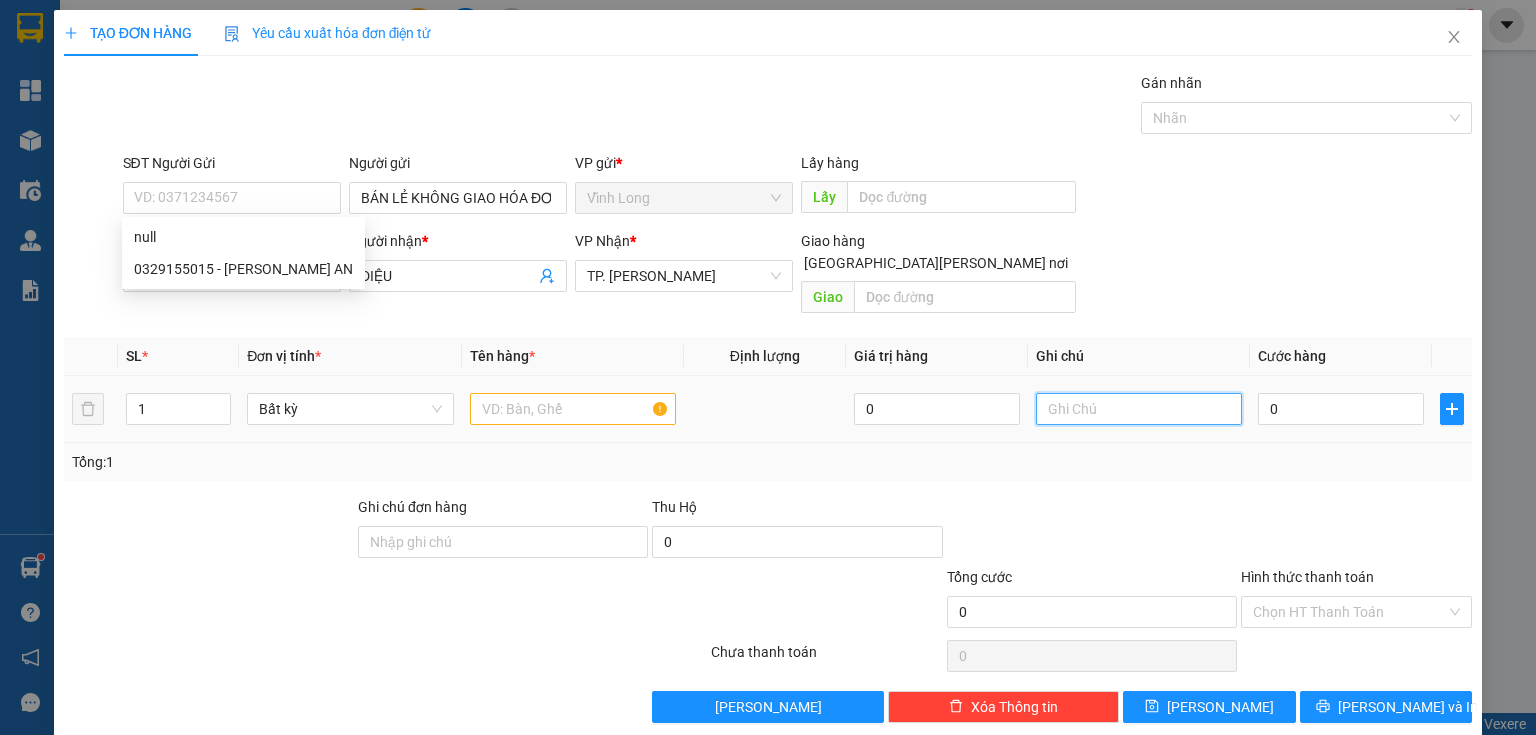 click at bounding box center (1139, 409) 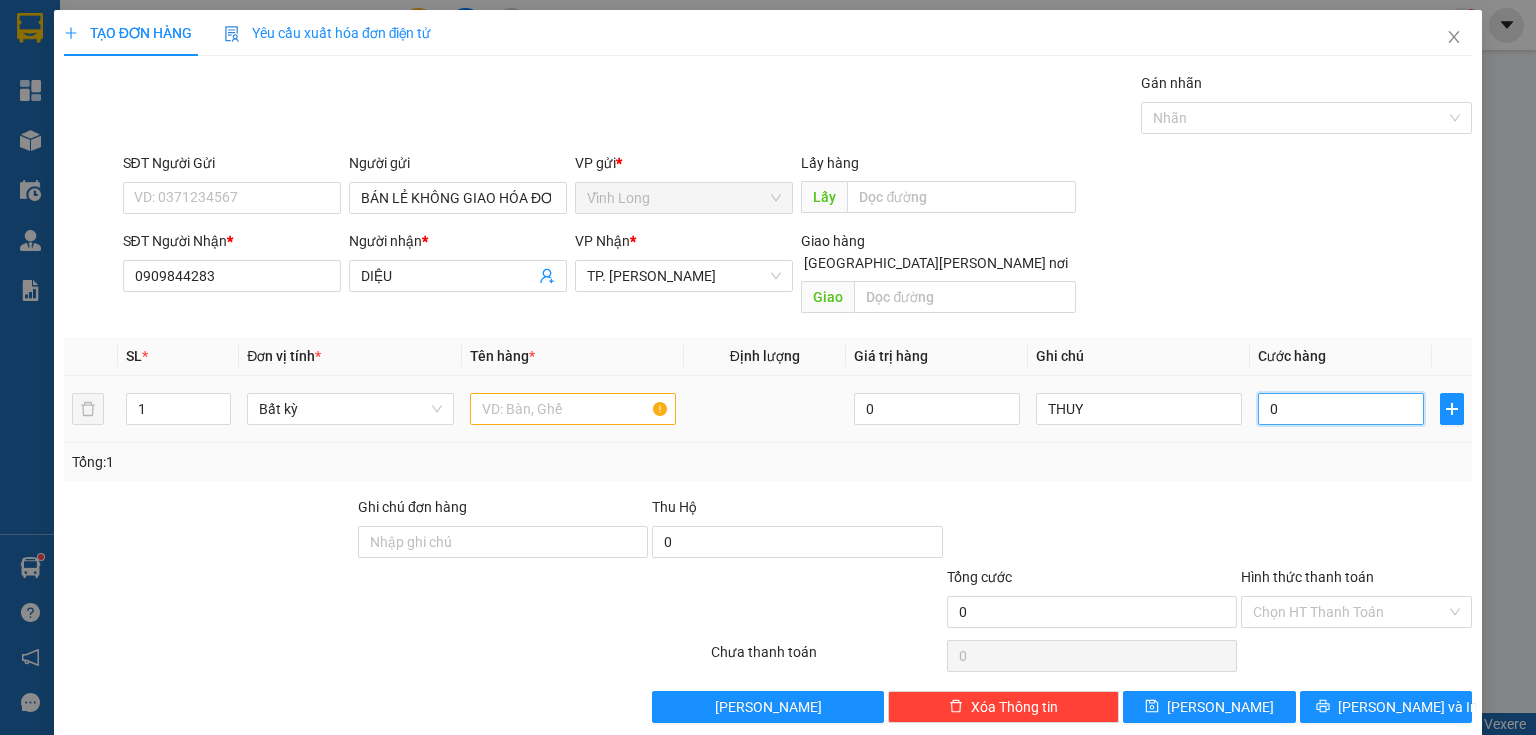click on "0" at bounding box center (1341, 409) 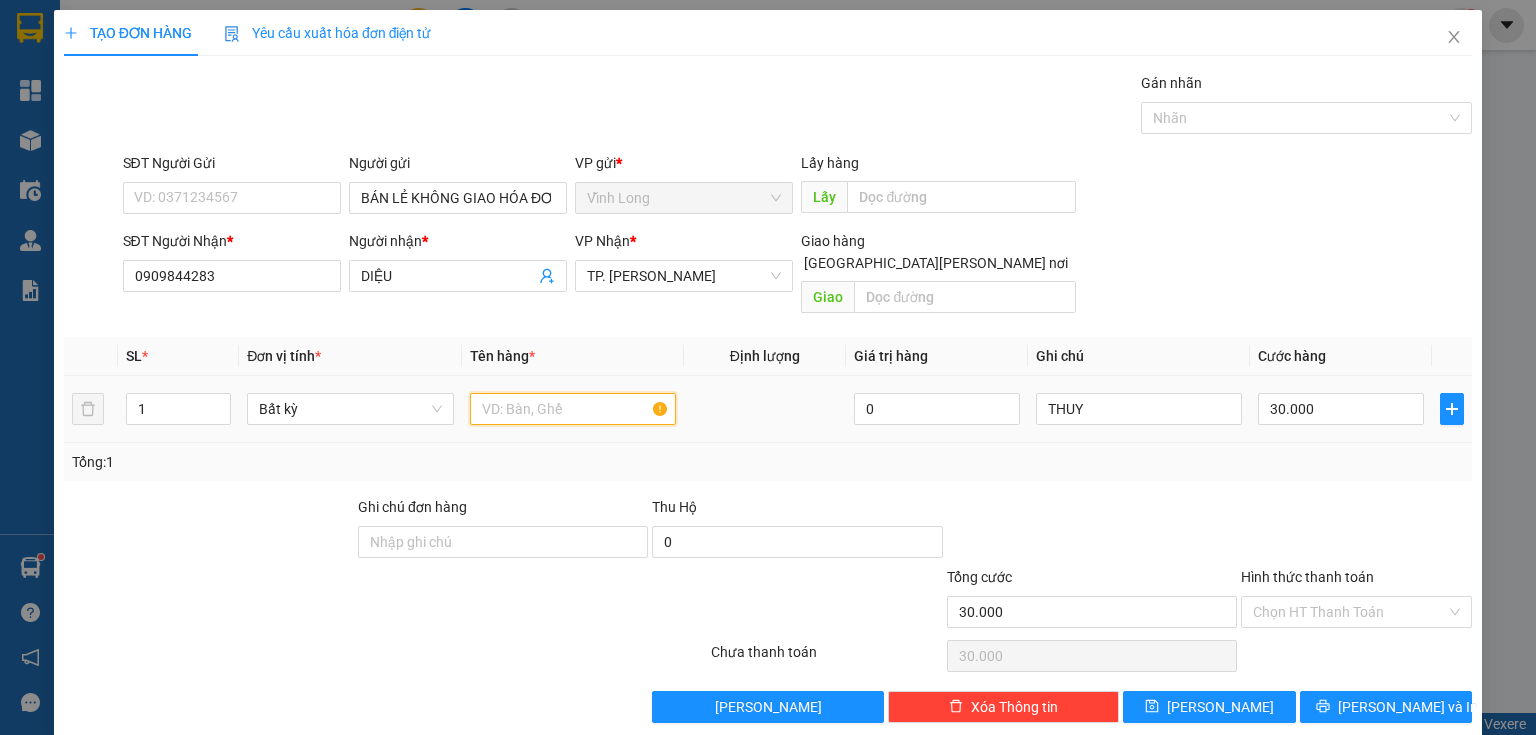click at bounding box center (573, 409) 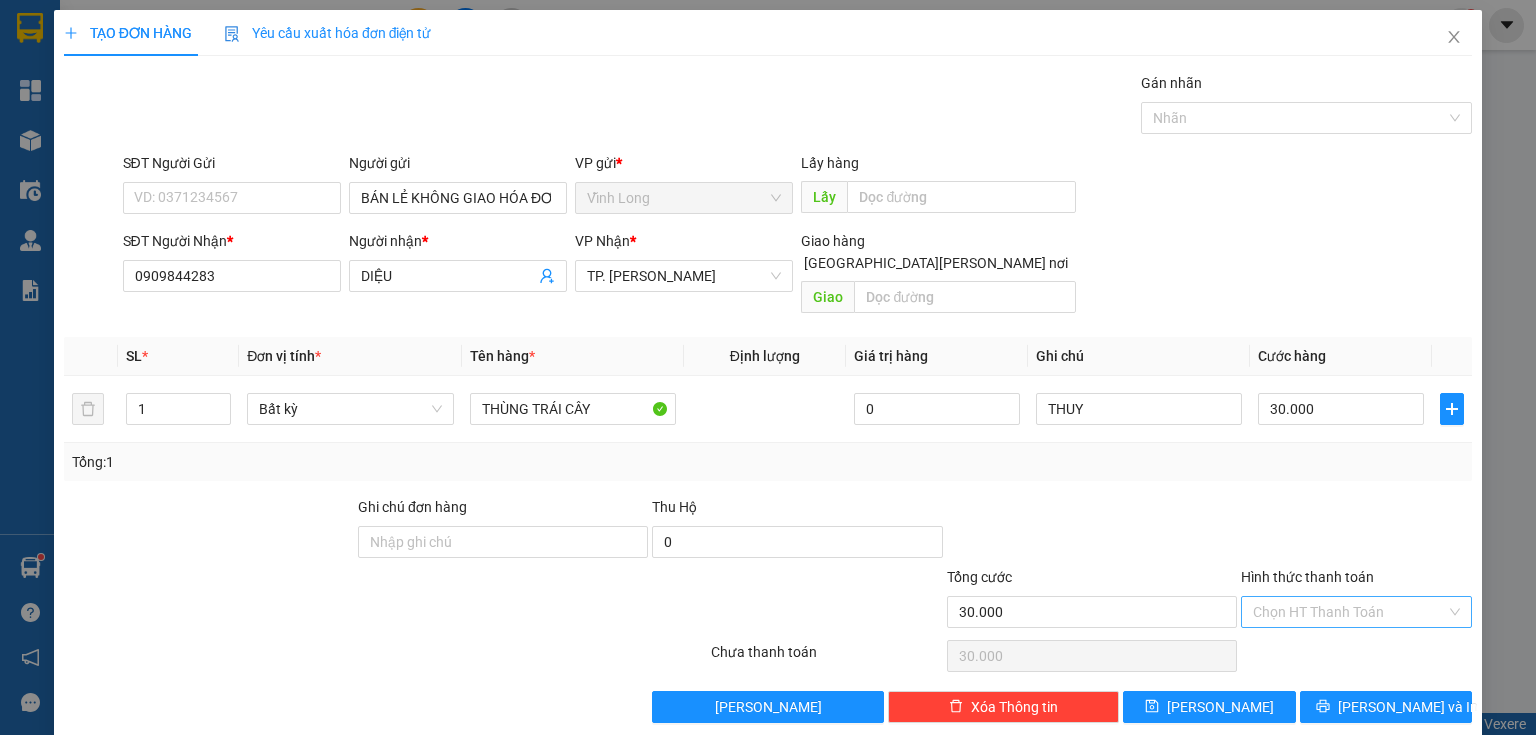 click on "Hình thức thanh toán" at bounding box center (1349, 612) 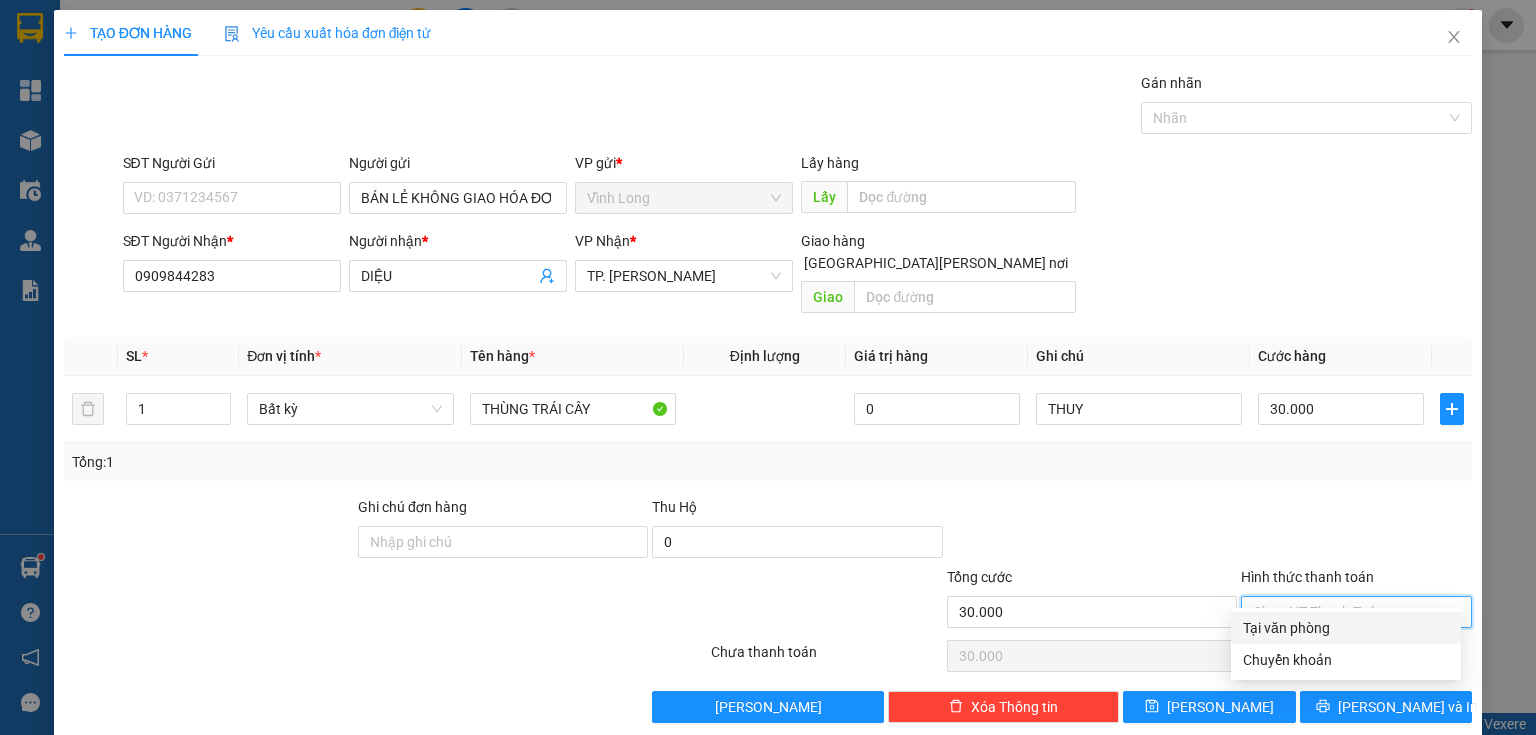 click on "Chuyển khoản" at bounding box center (1346, 660) 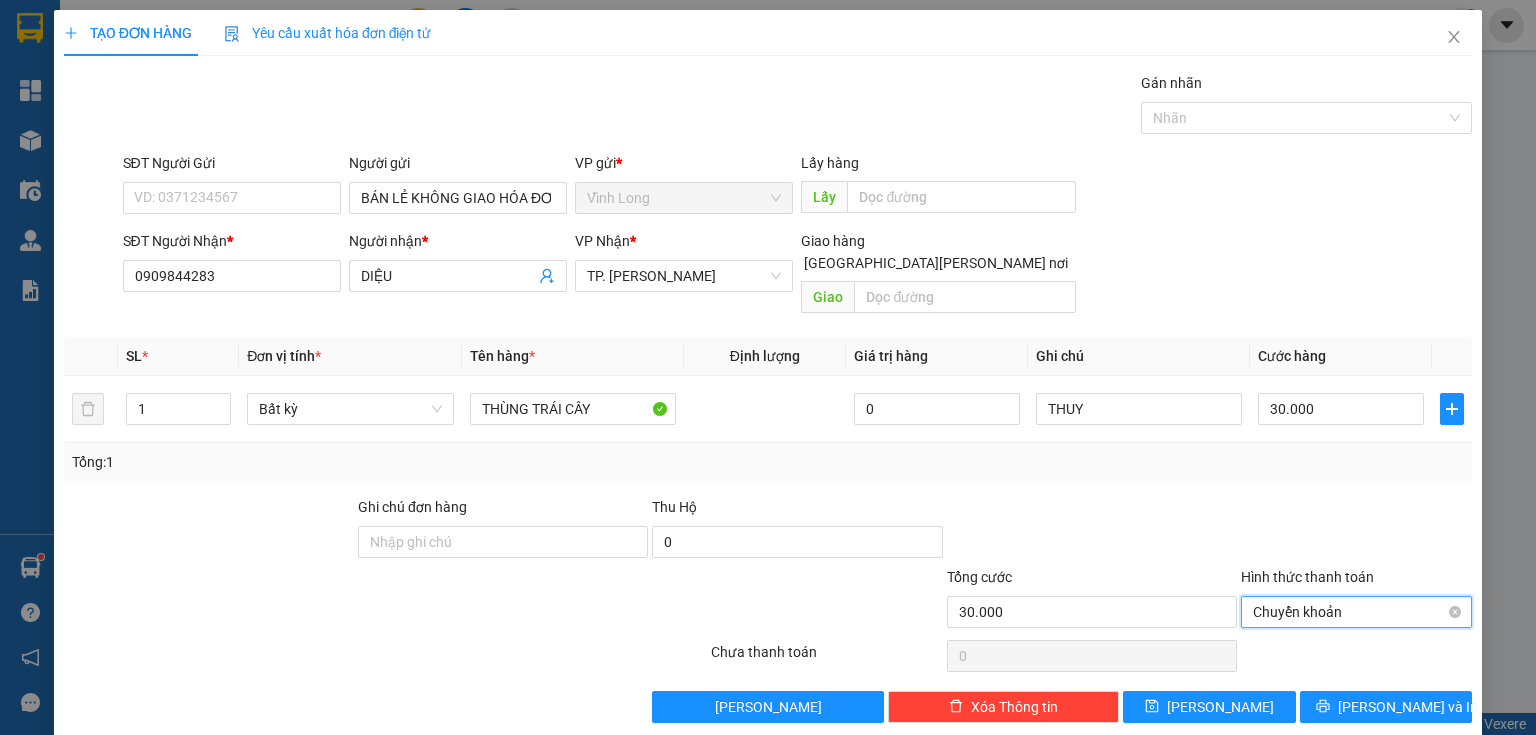 click on "Chuyển khoản" at bounding box center (1356, 612) 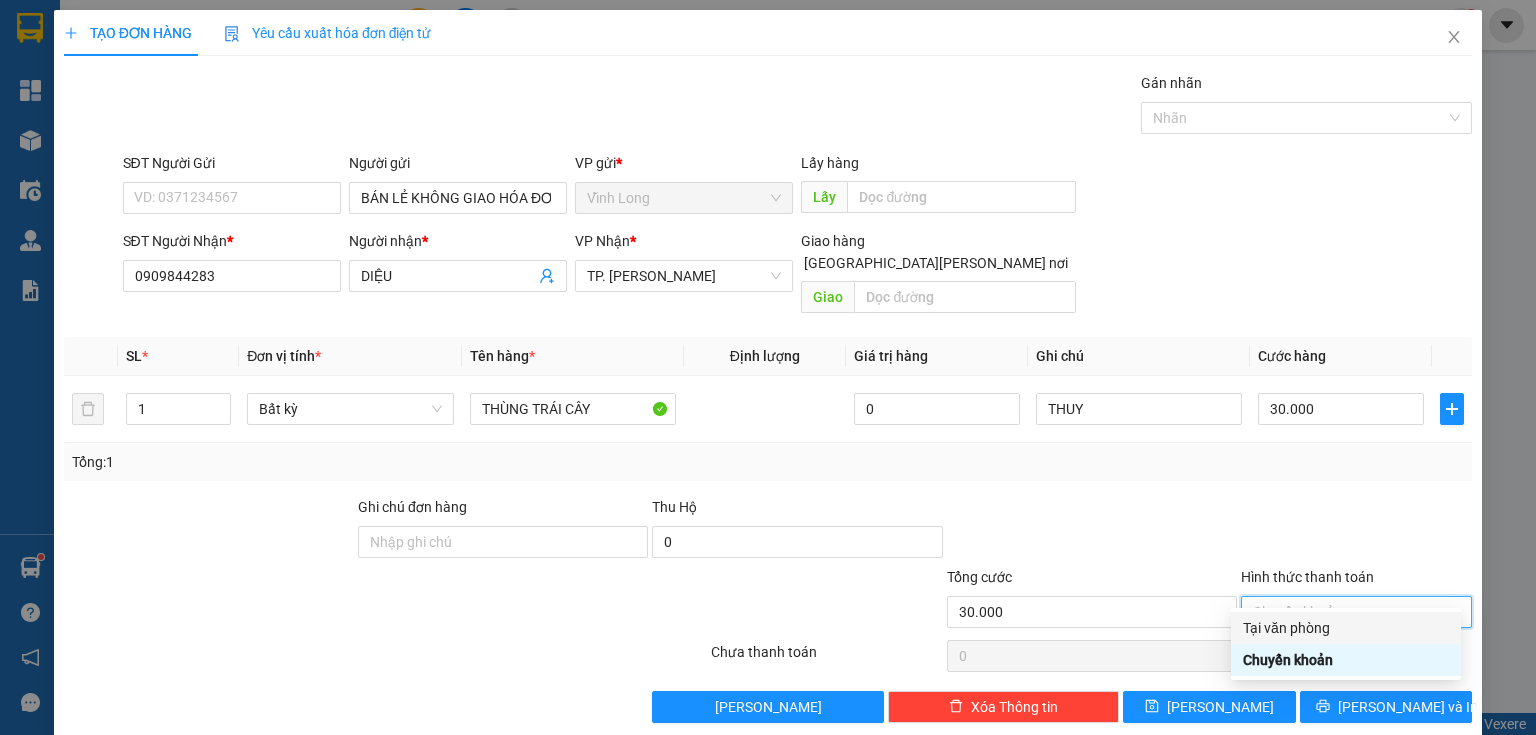 click on "Tại văn phòng" at bounding box center [1346, 628] 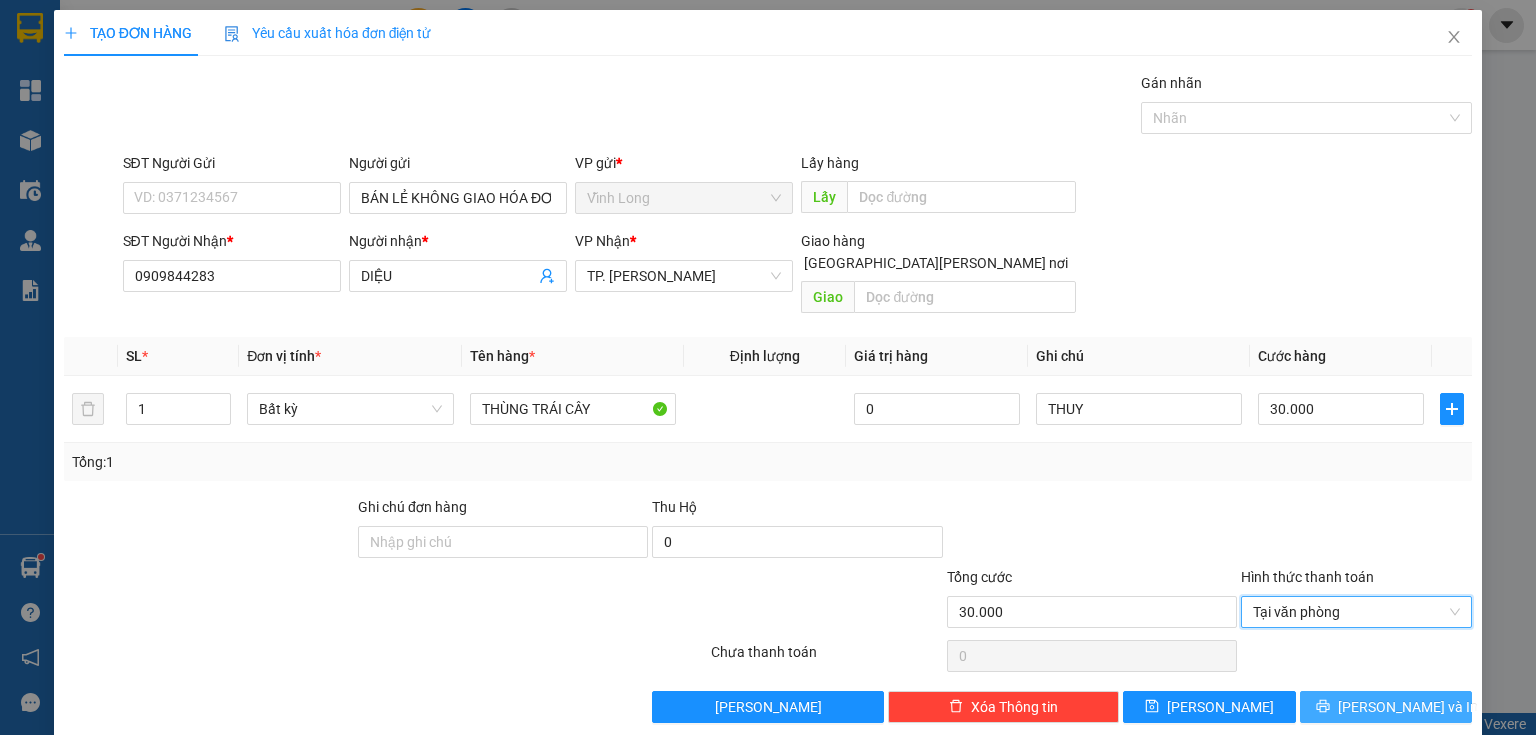 click on "[PERSON_NAME] và In" at bounding box center [1408, 707] 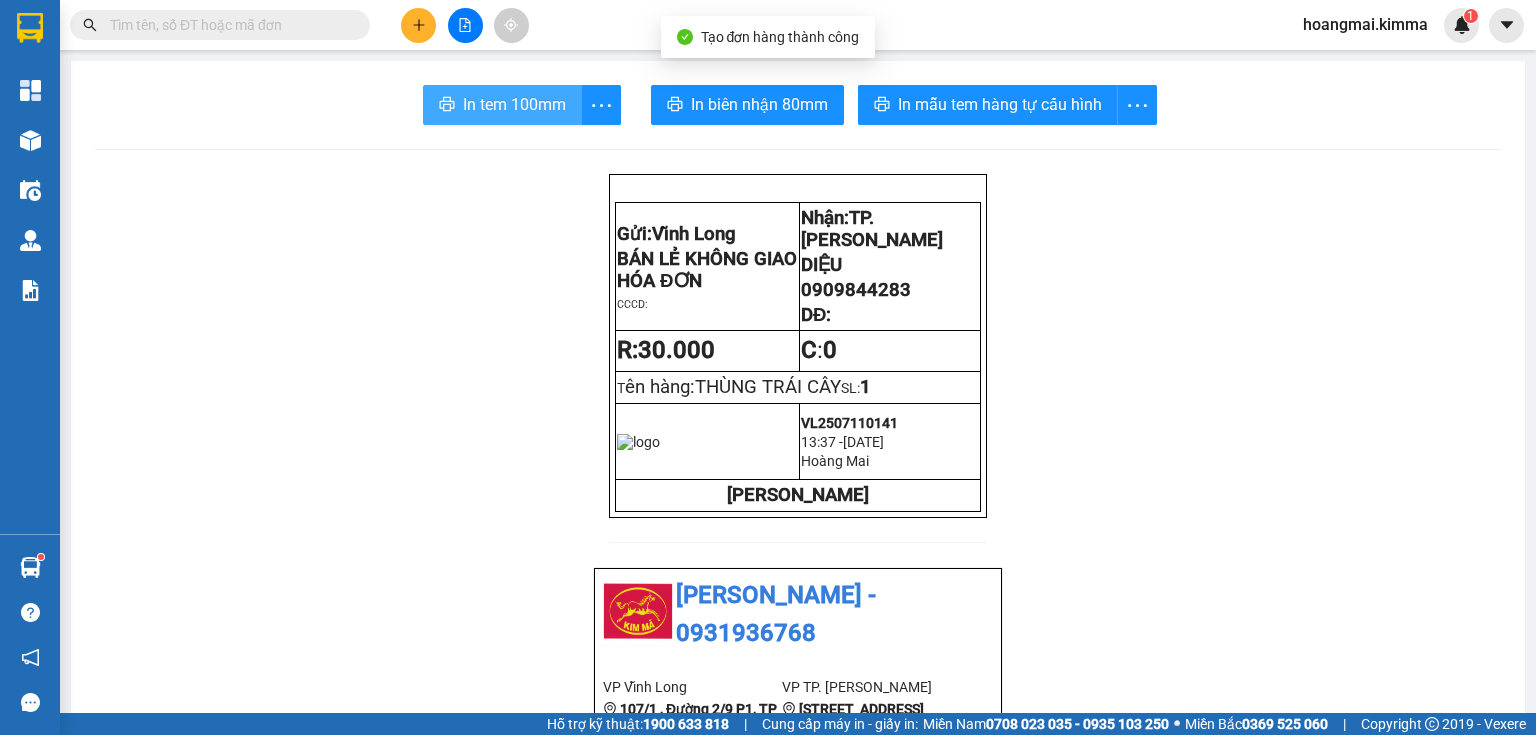 click on "In tem 100mm" at bounding box center (514, 104) 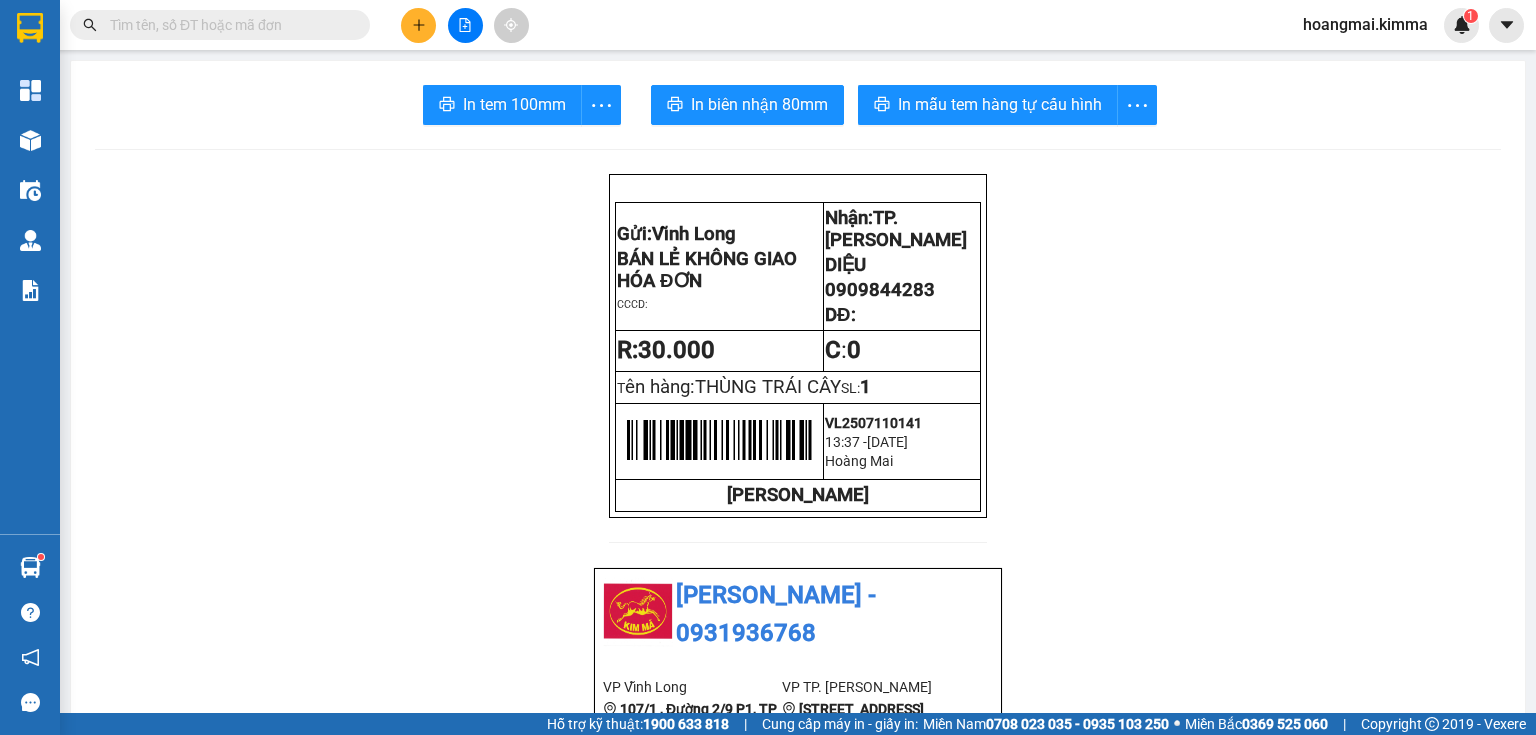 click at bounding box center (220, 25) 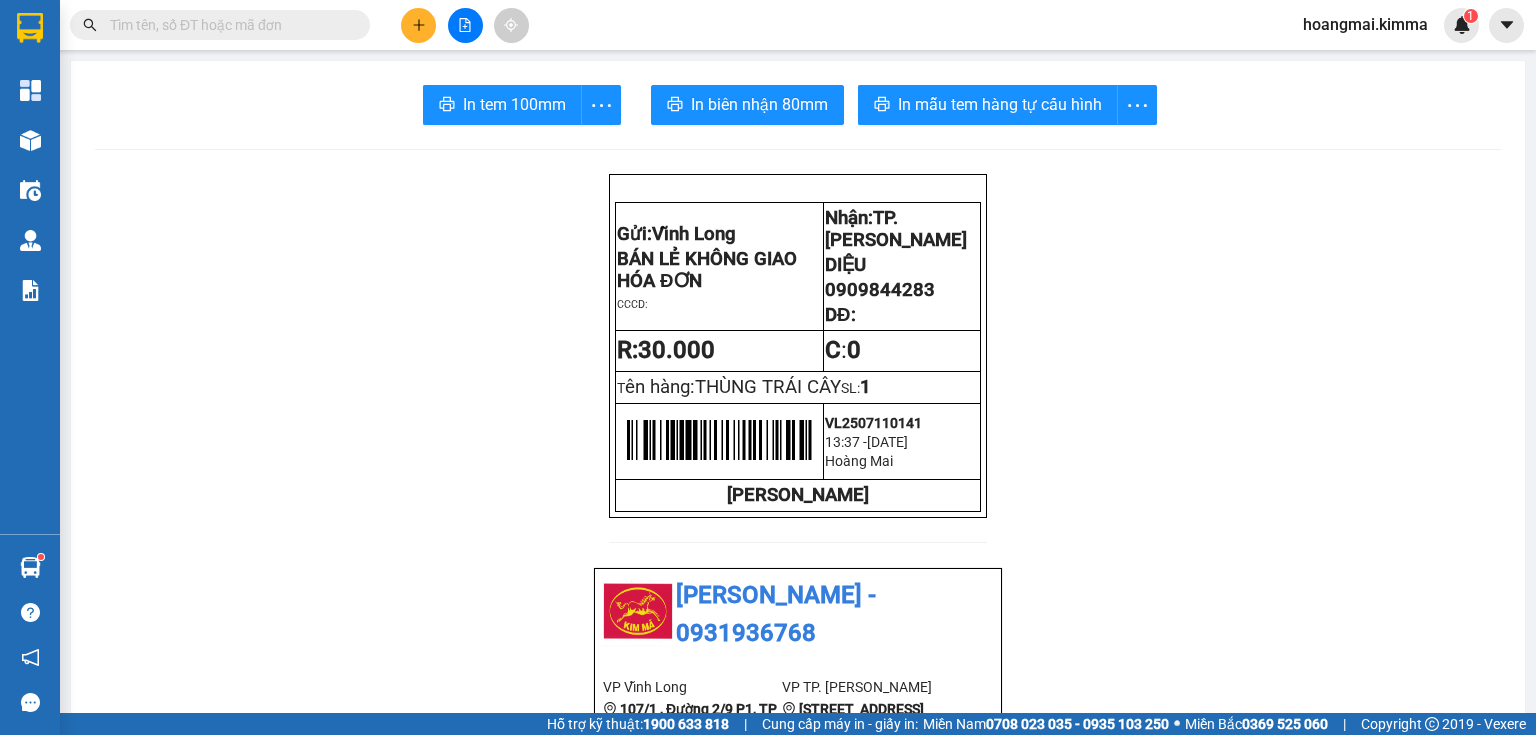 drag, startPoint x: 347, startPoint y: 13, endPoint x: 335, endPoint y: 15, distance: 12.165525 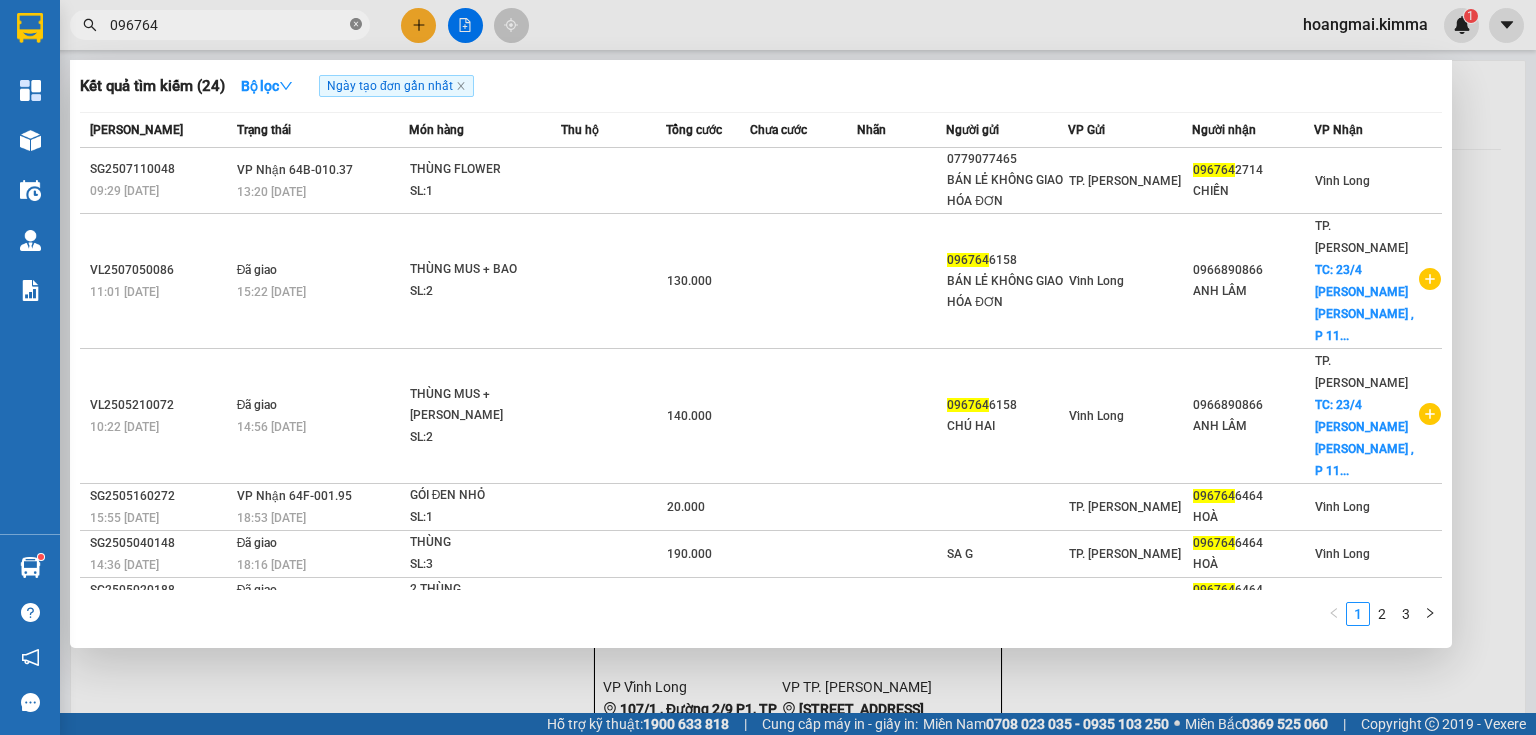 click 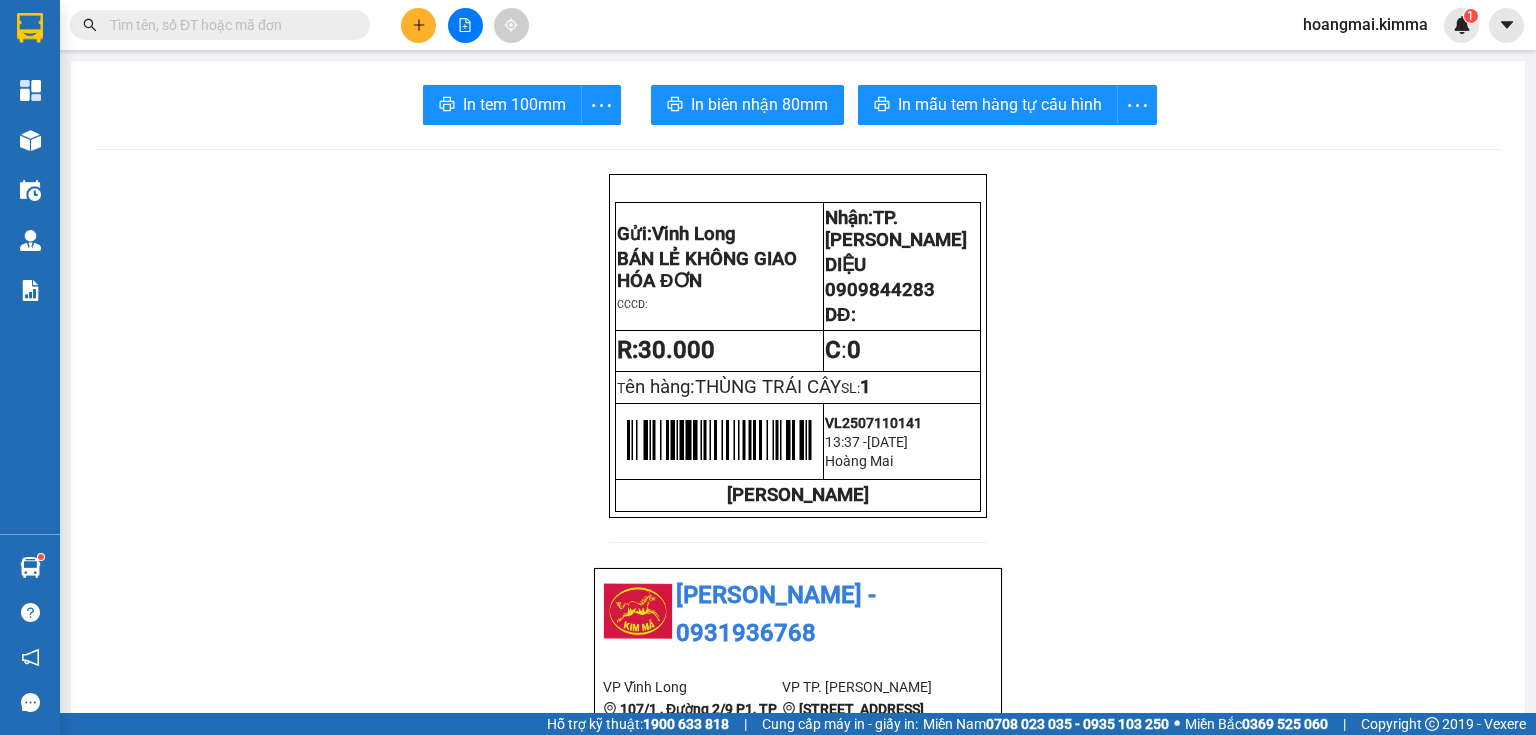 click 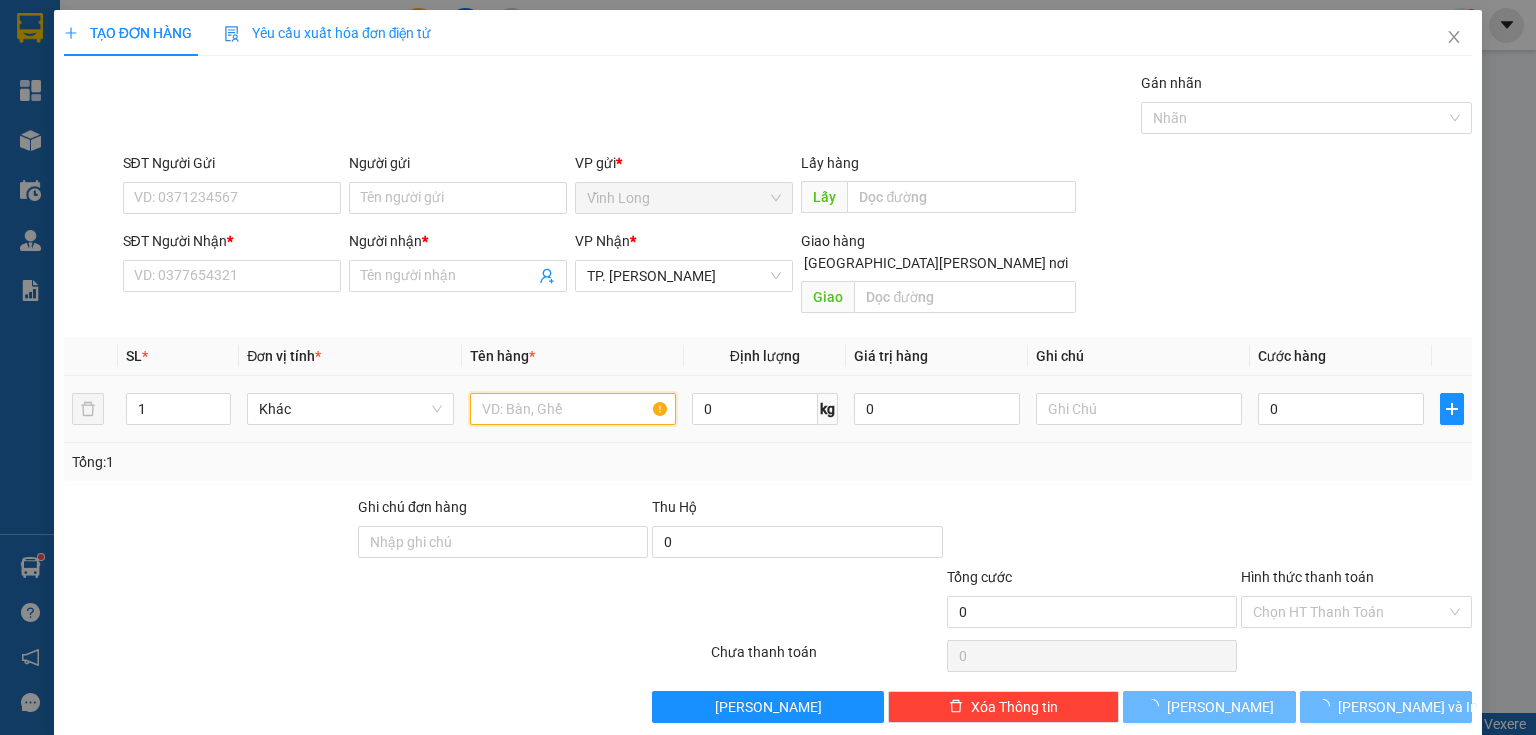 click at bounding box center (573, 409) 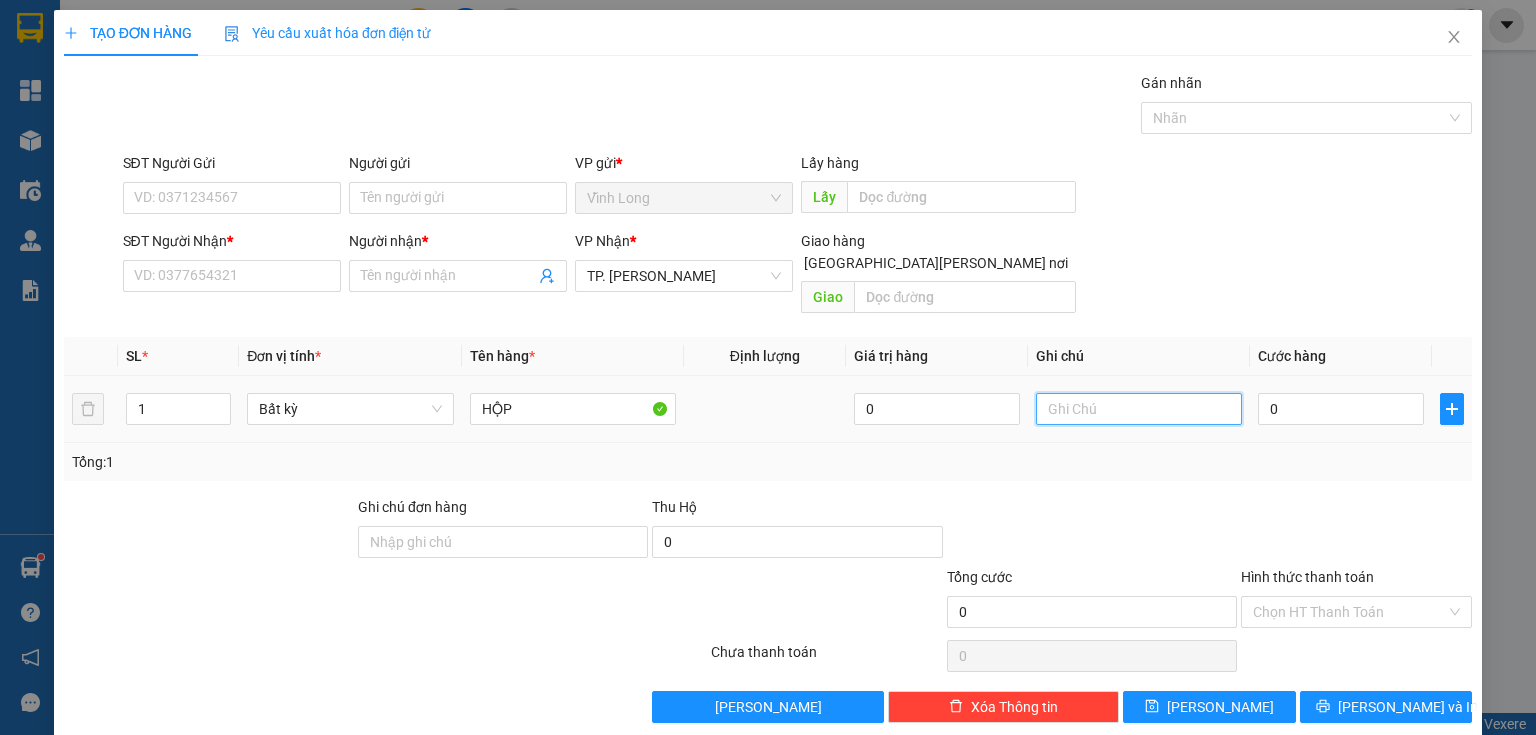 click at bounding box center (1139, 409) 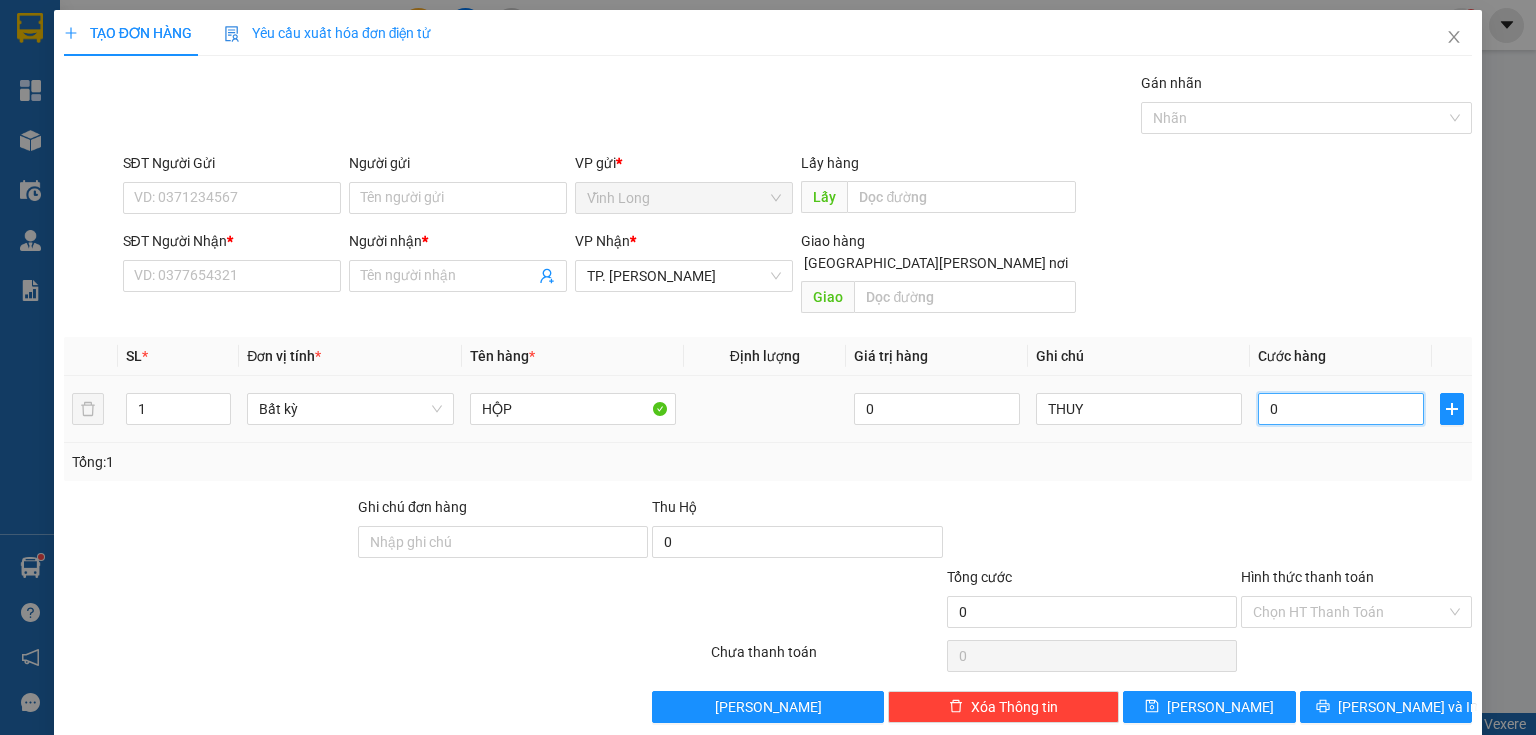 click on "0" at bounding box center [1341, 409] 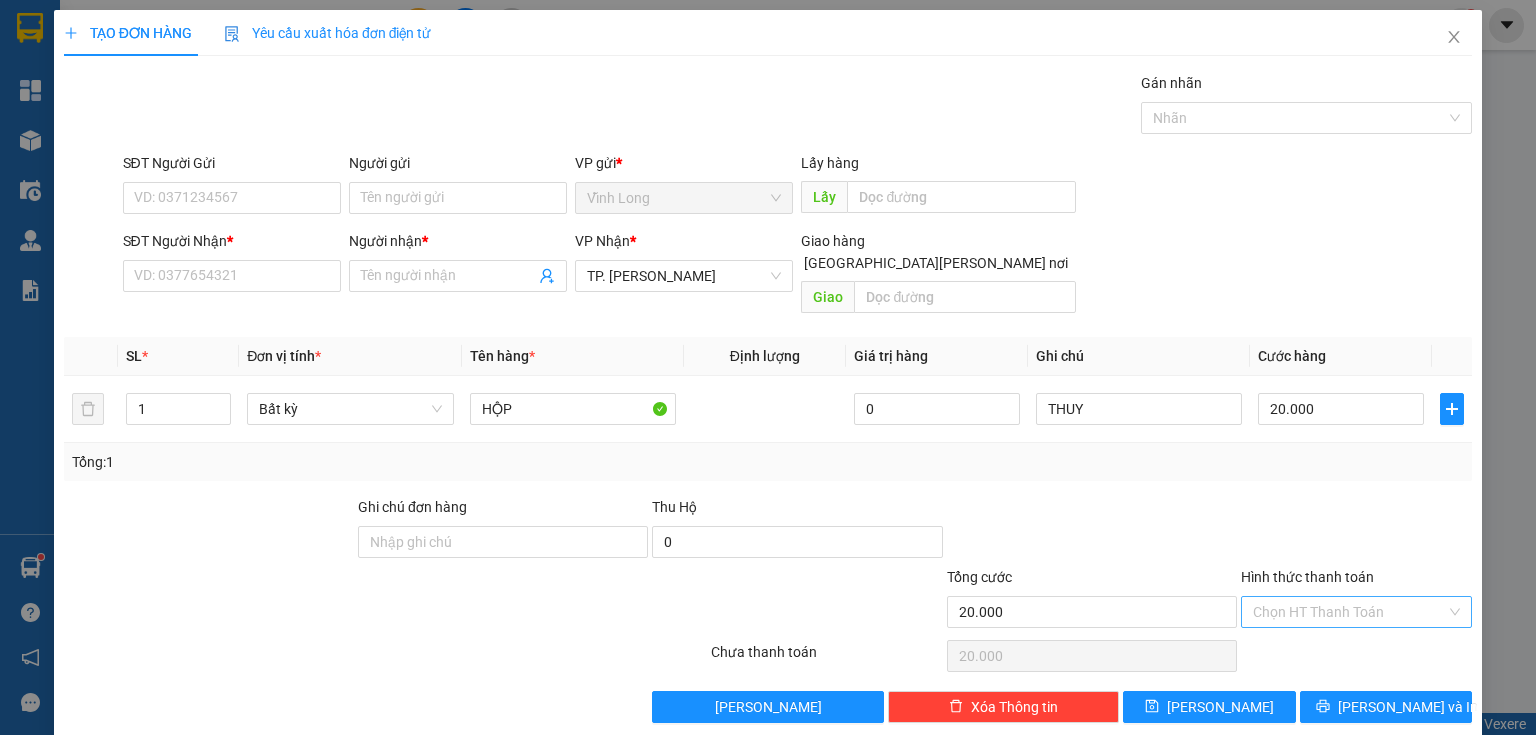 click on "Hình thức thanh toán" at bounding box center [1349, 612] 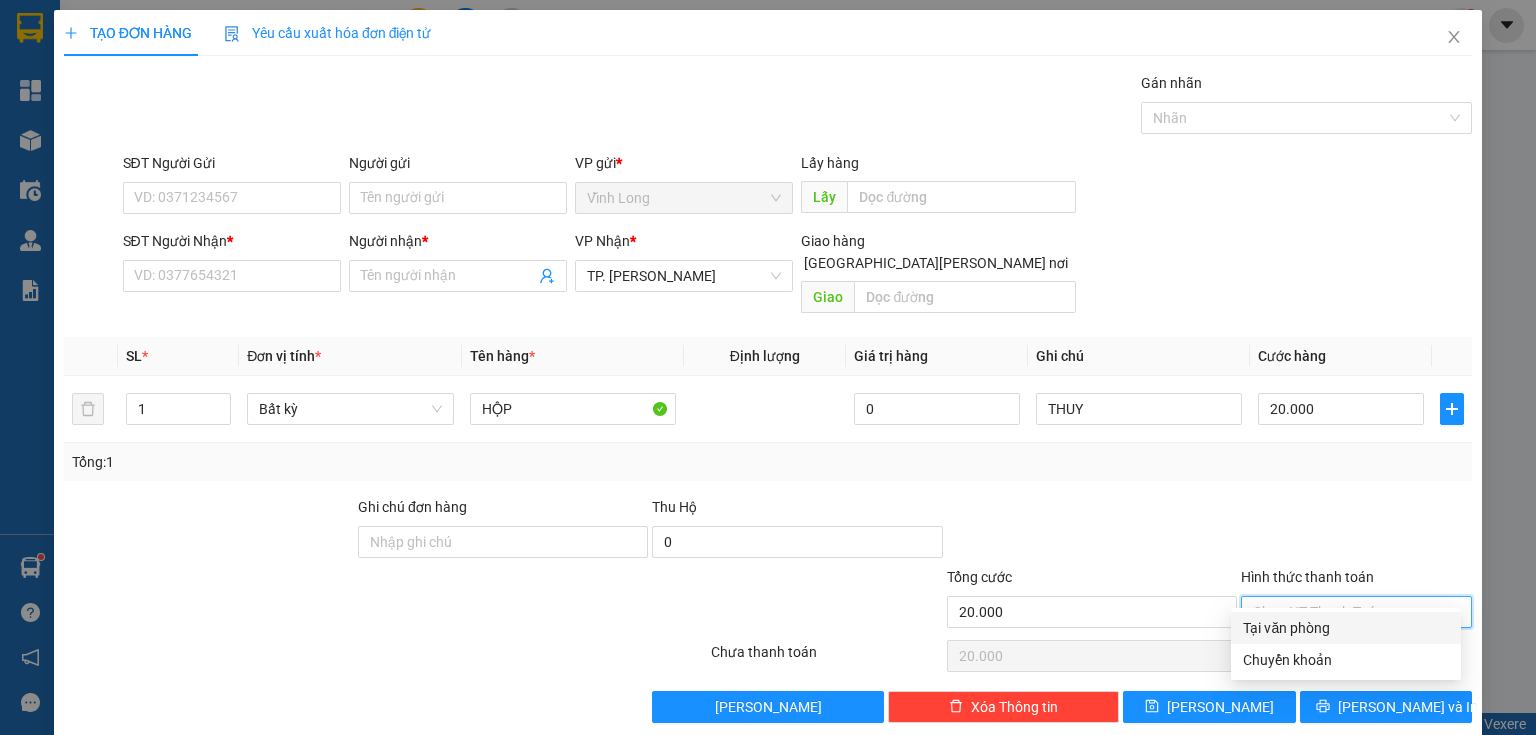 click on "Tại văn phòng" at bounding box center (1346, 628) 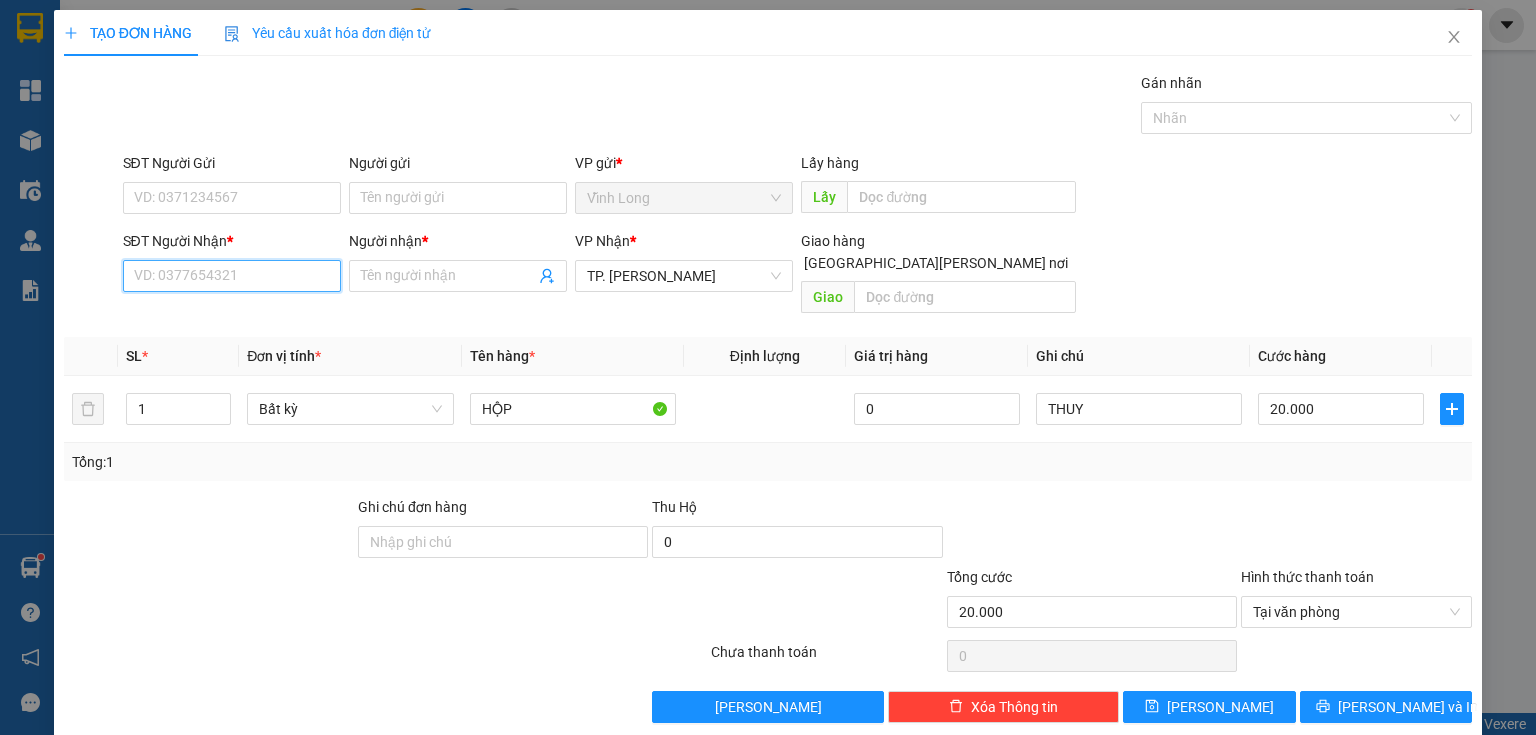 click on "SĐT Người Nhận  *" at bounding box center (232, 276) 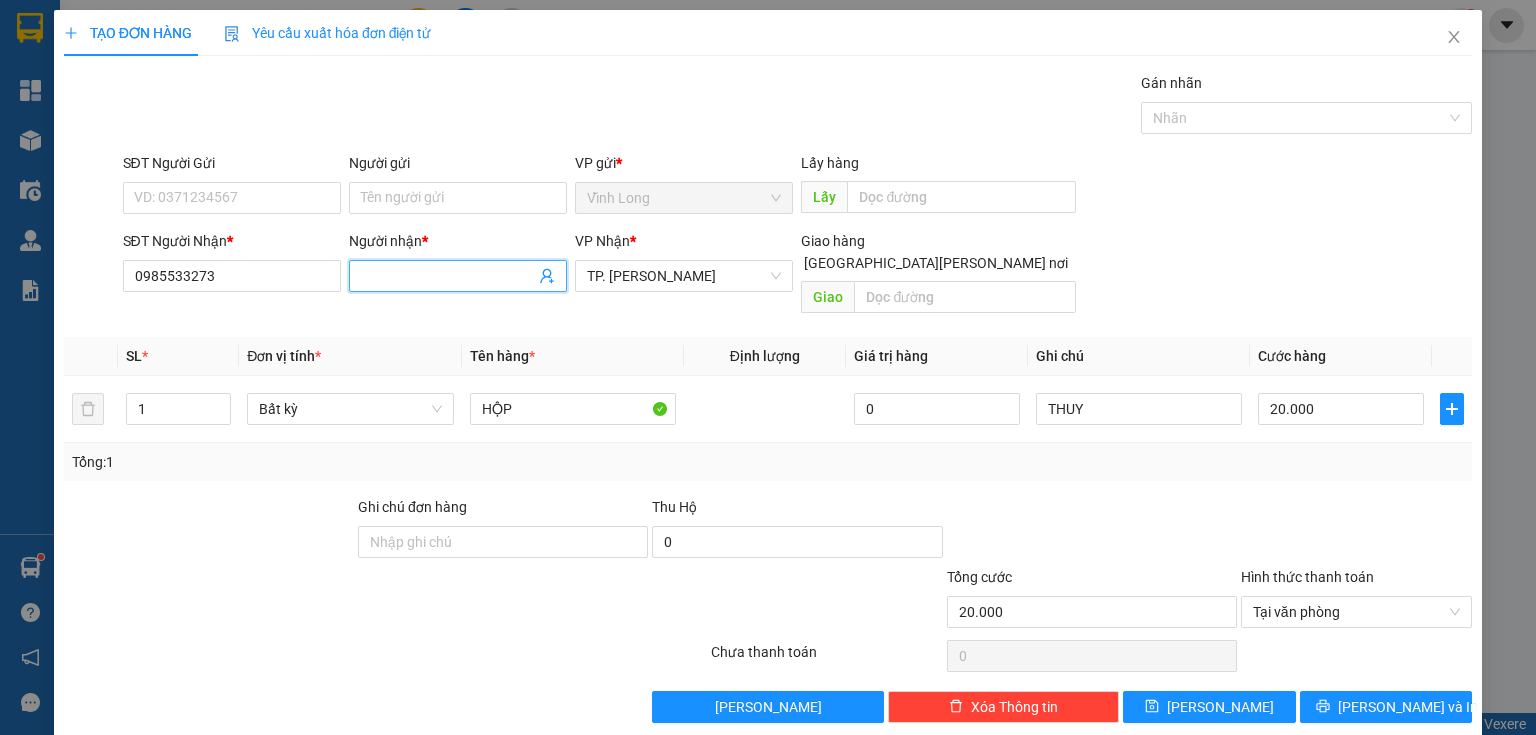 click on "Người nhận  *" at bounding box center [448, 276] 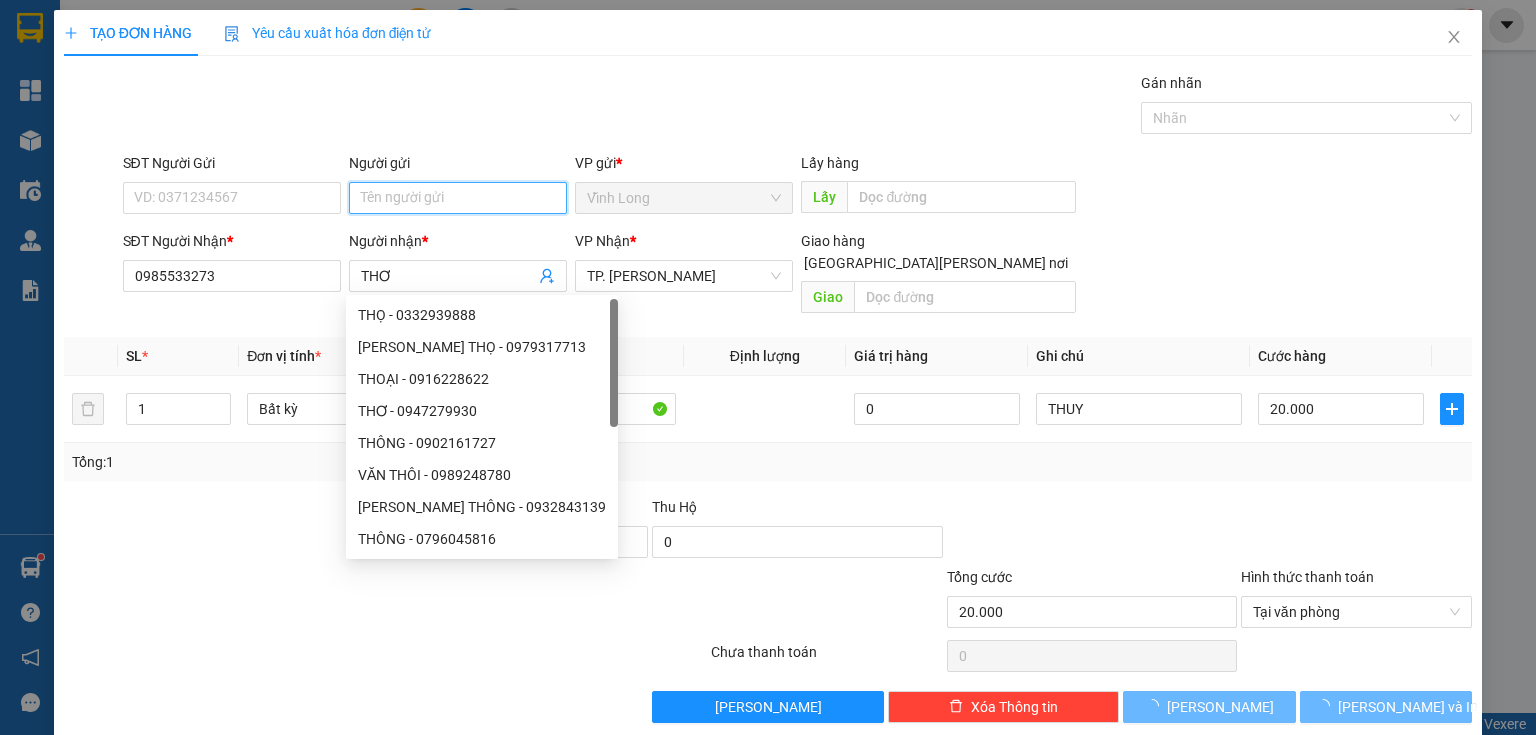 click on "Người gửi" at bounding box center [458, 198] 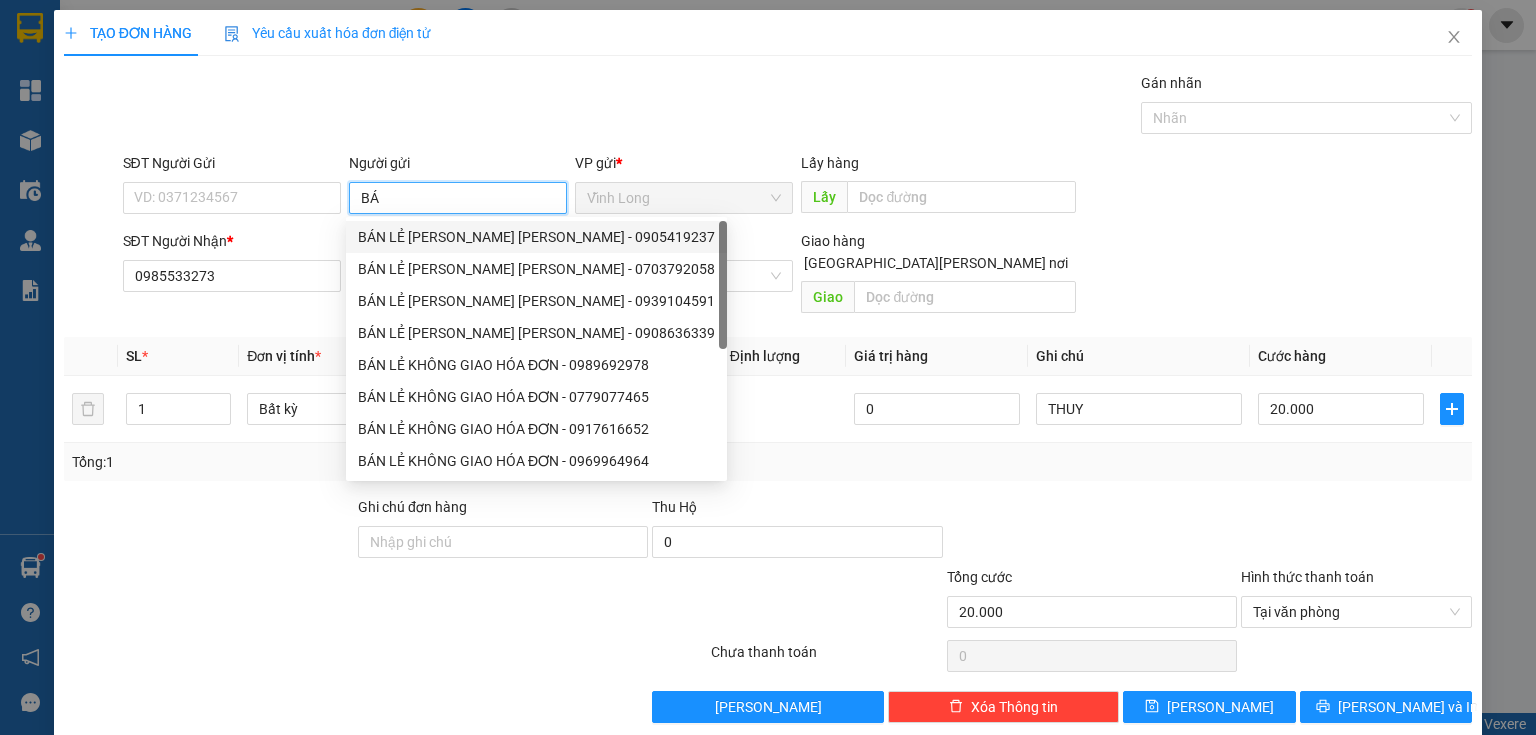 click on "BÁN LẺ [PERSON_NAME] [PERSON_NAME] - 0905419237" at bounding box center (536, 237) 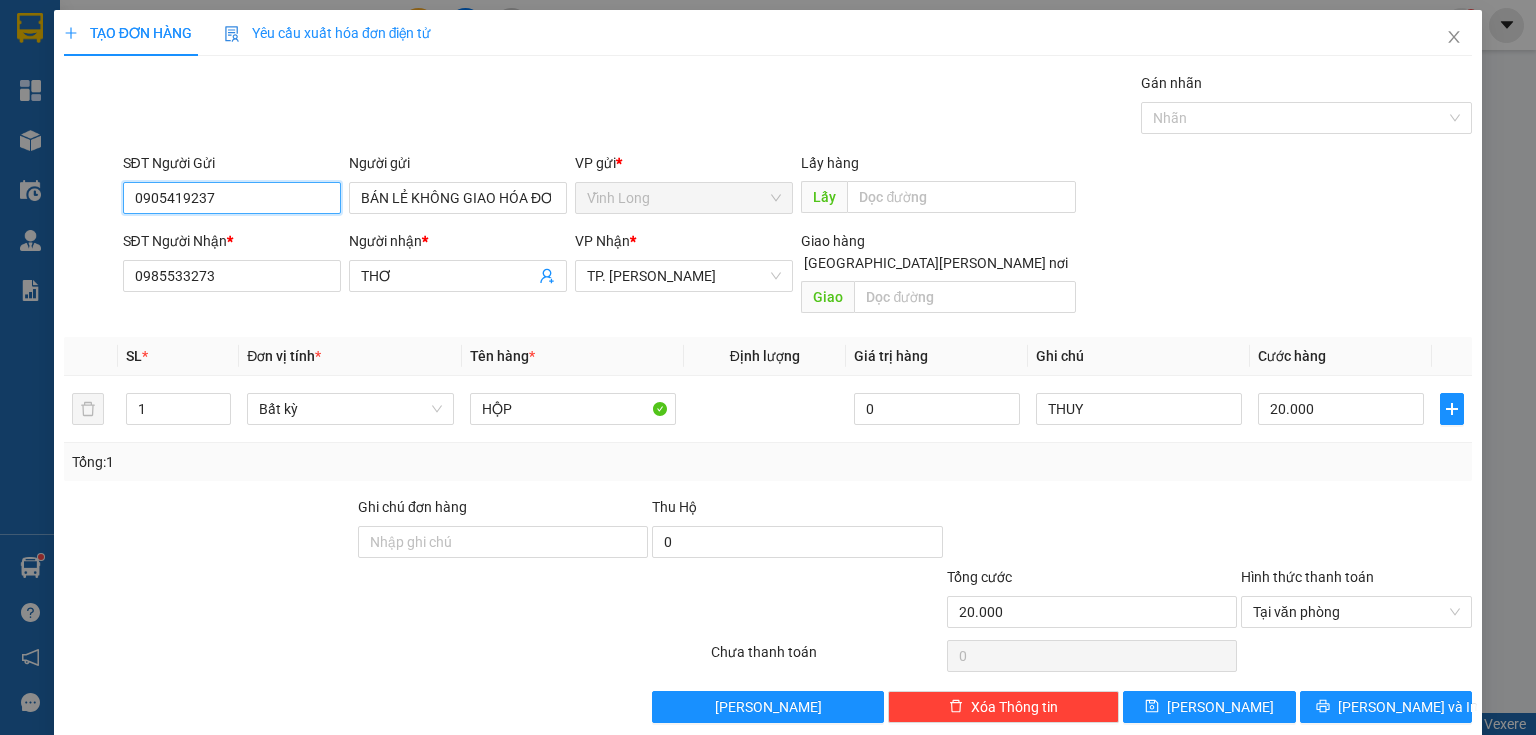 drag, startPoint x: 281, startPoint y: 195, endPoint x: 63, endPoint y: 360, distance: 273.40262 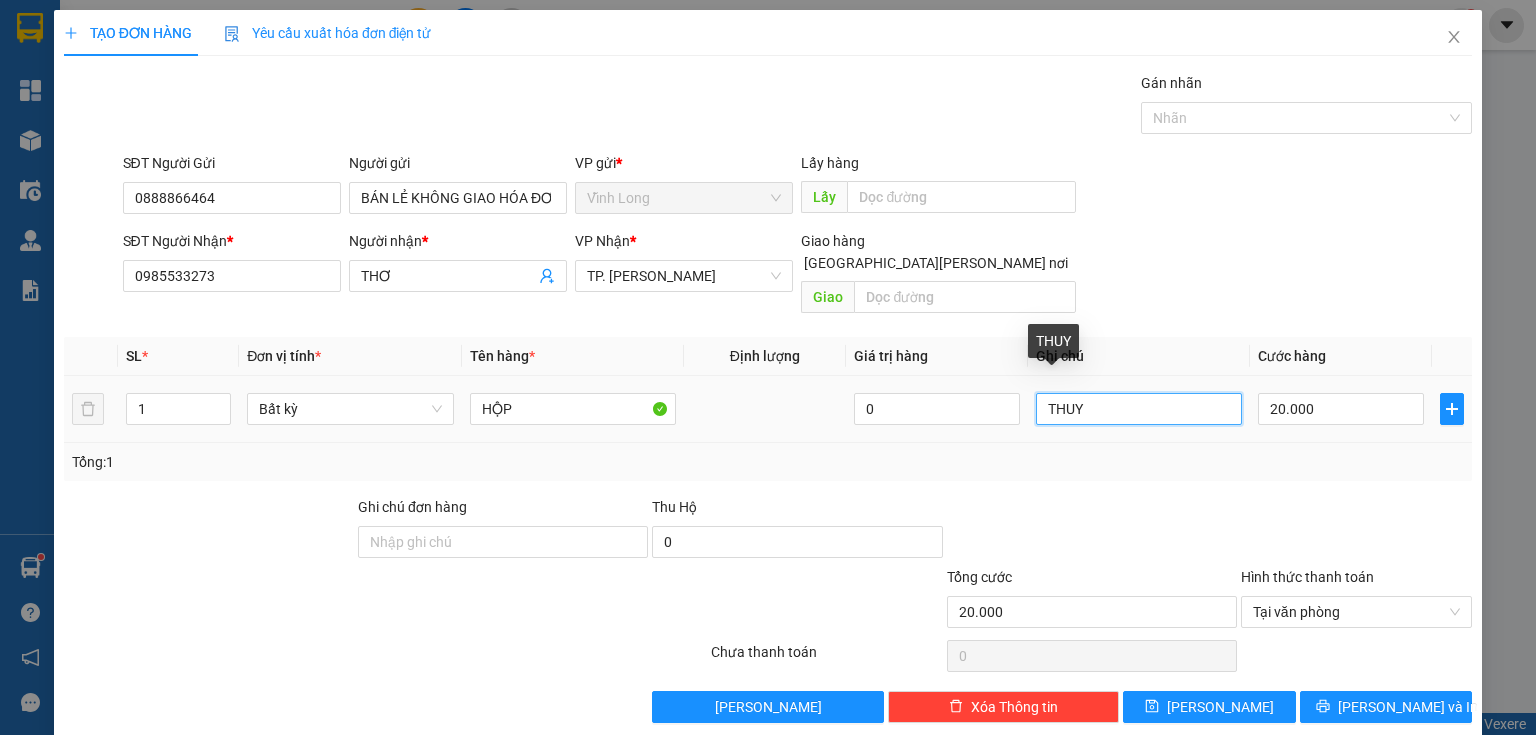 click on "THUY" at bounding box center (1139, 409) 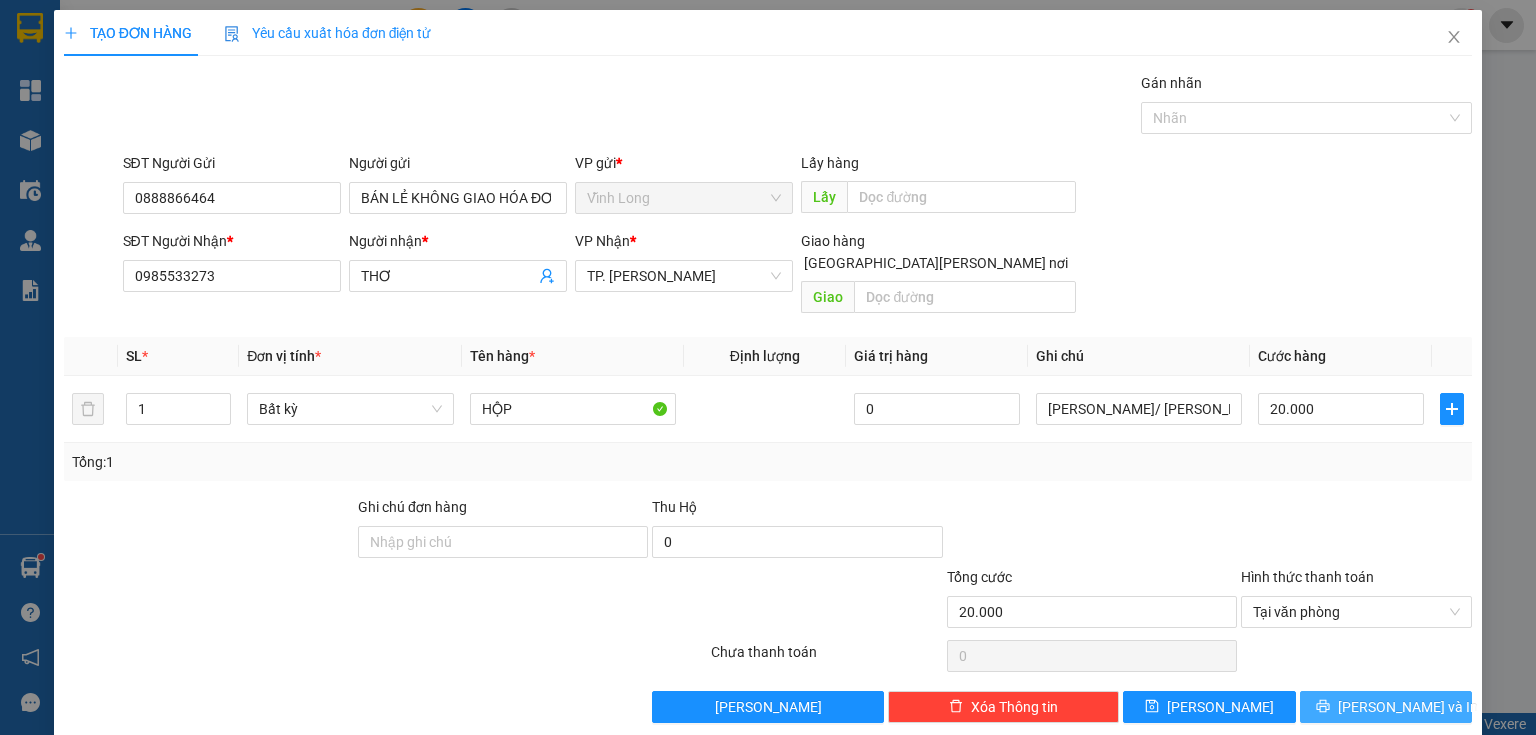 click 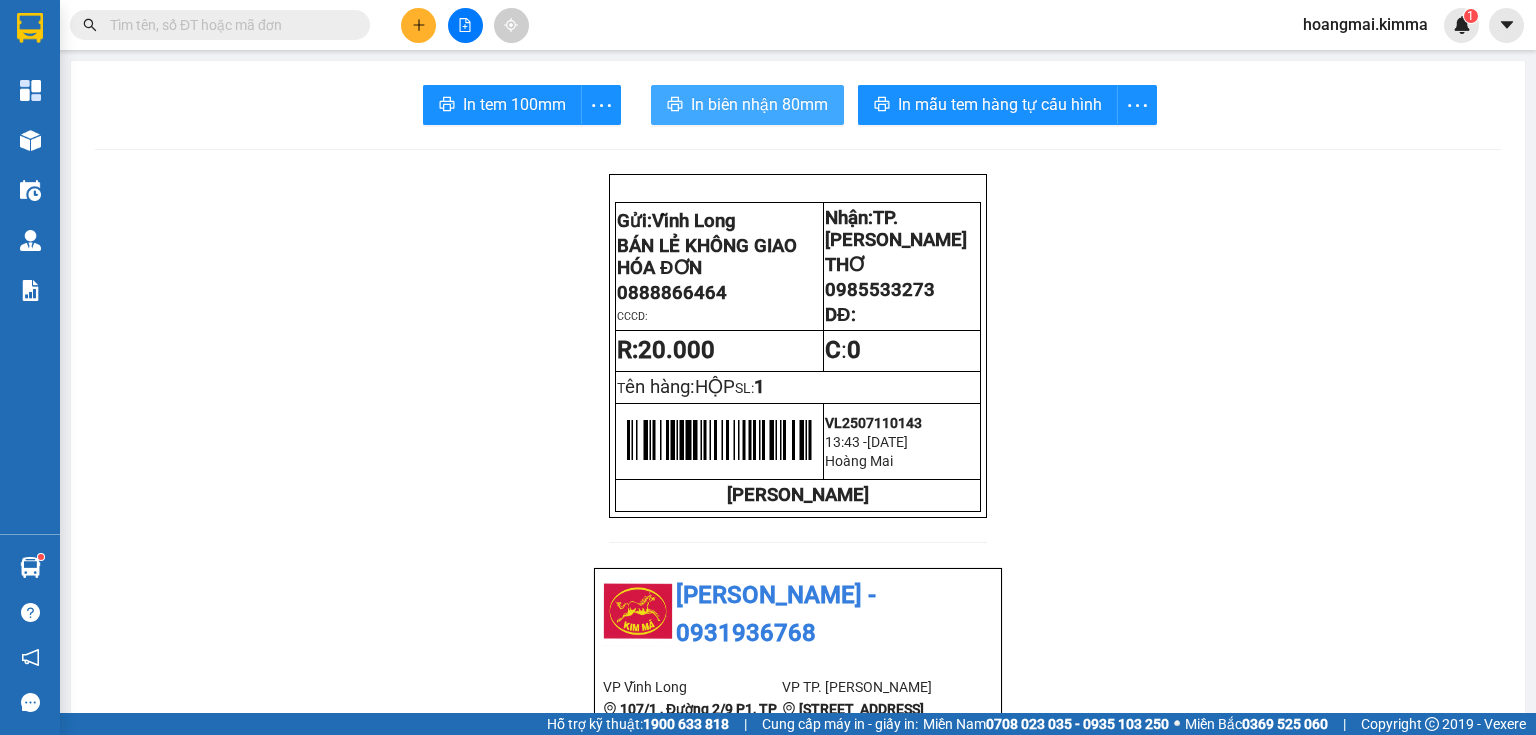 click on "In biên nhận 80mm" at bounding box center (759, 104) 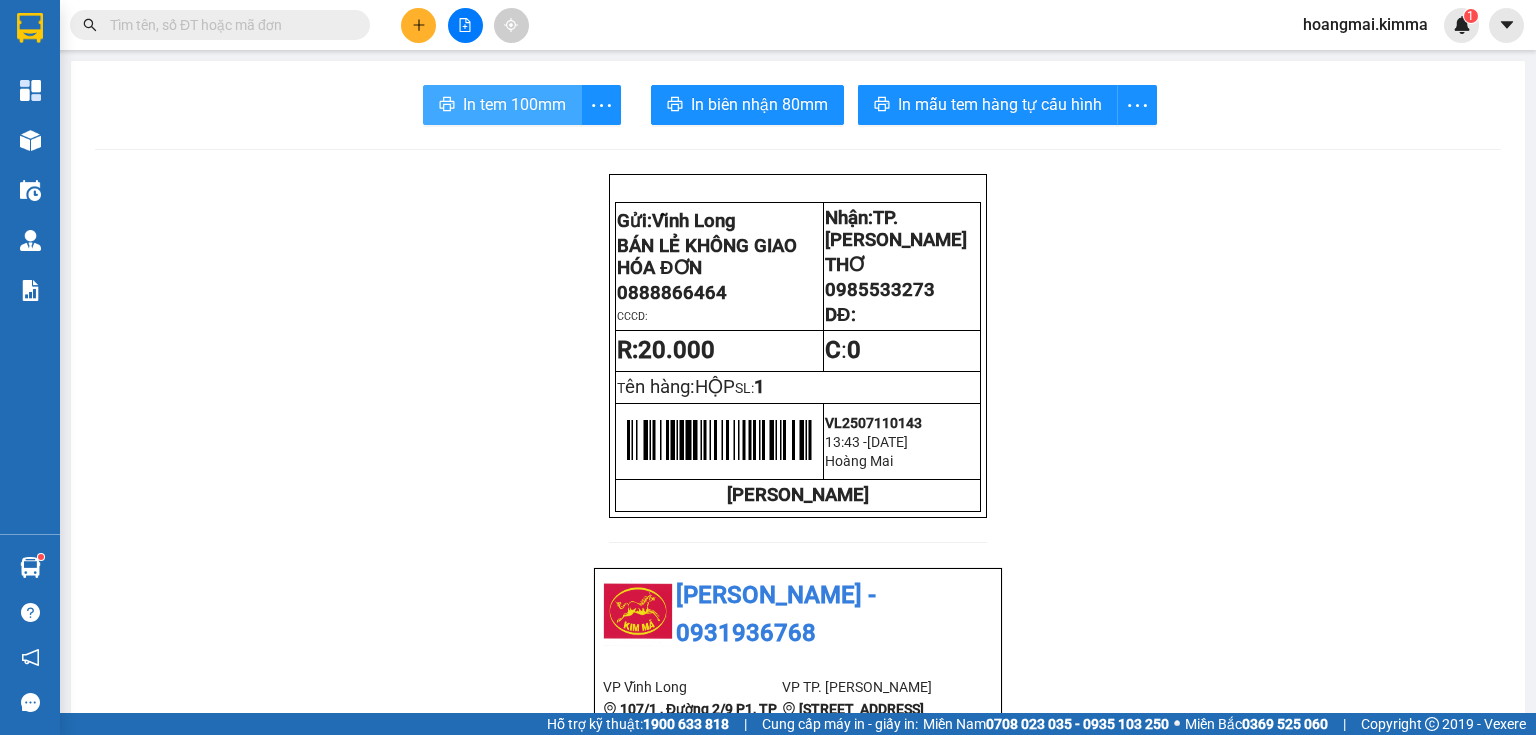 click on "In tem 100mm" at bounding box center [514, 104] 